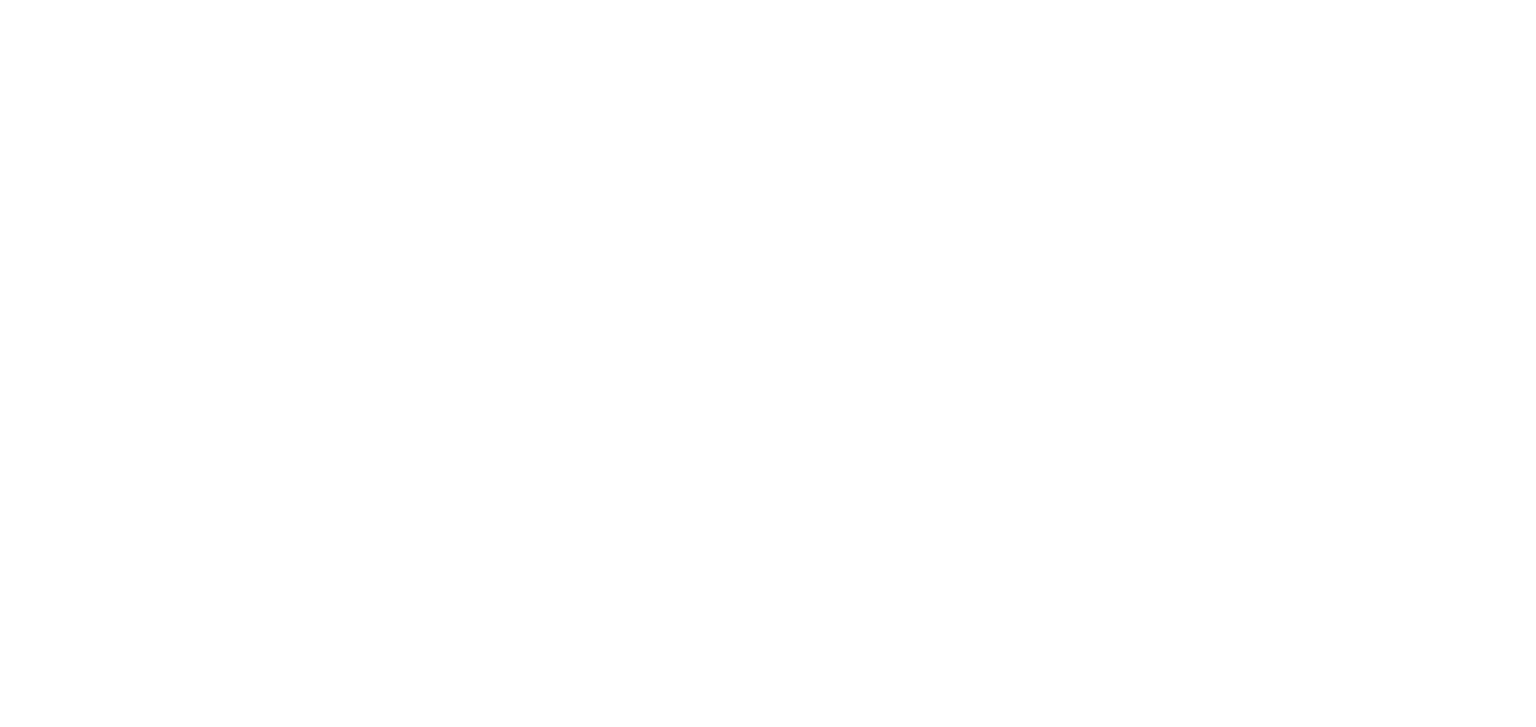 scroll, scrollTop: 0, scrollLeft: 0, axis: both 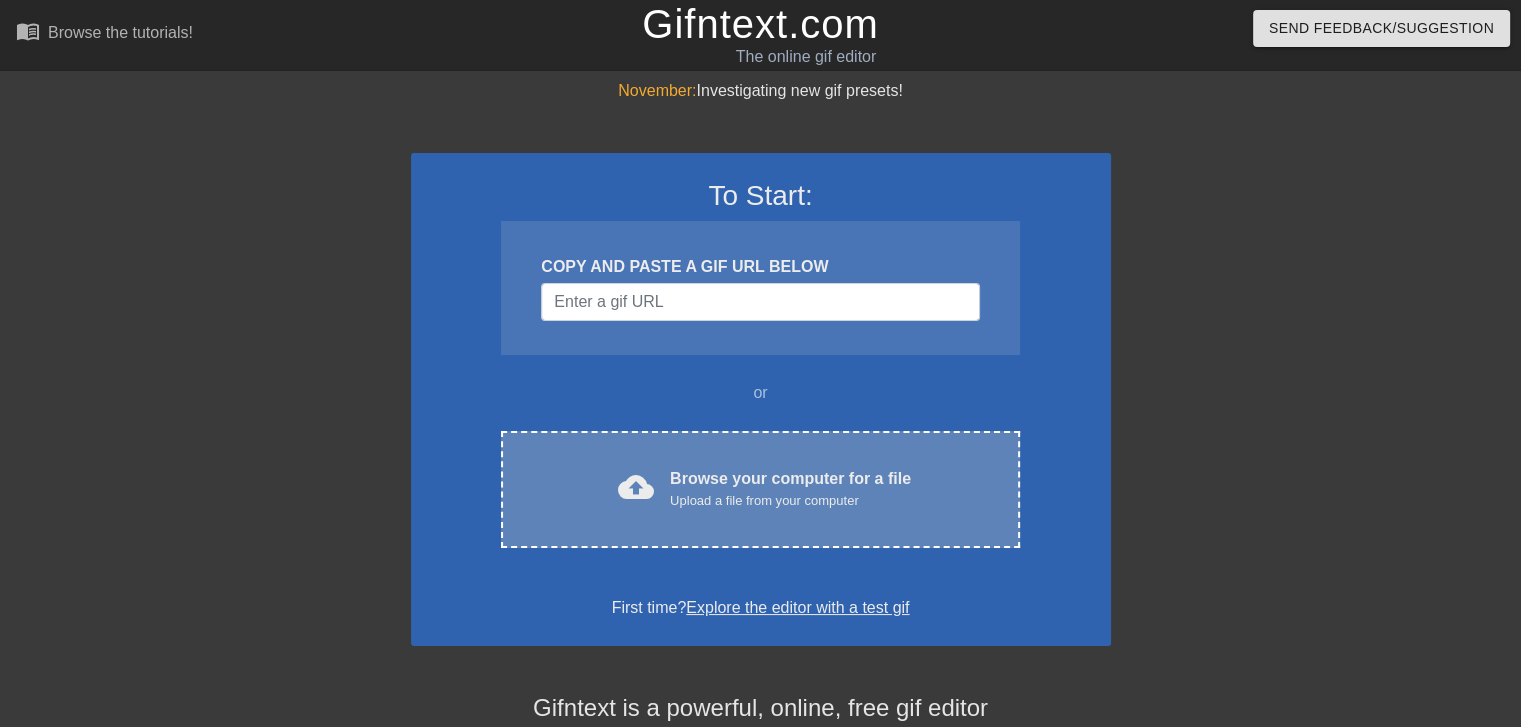 click on "cloud_upload Browse your computer for a file Upload a file from your computer Choose files" at bounding box center (760, 489) 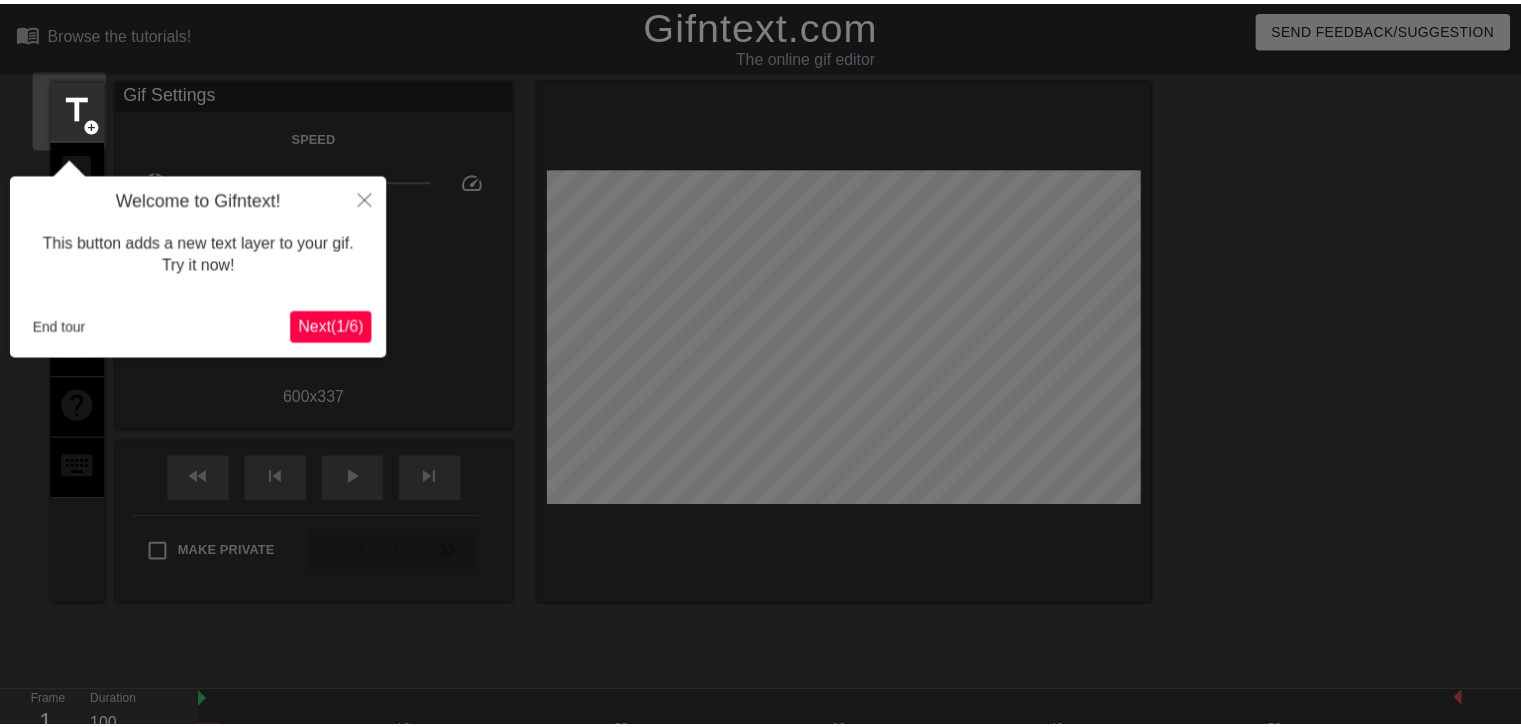 scroll, scrollTop: 48, scrollLeft: 0, axis: vertical 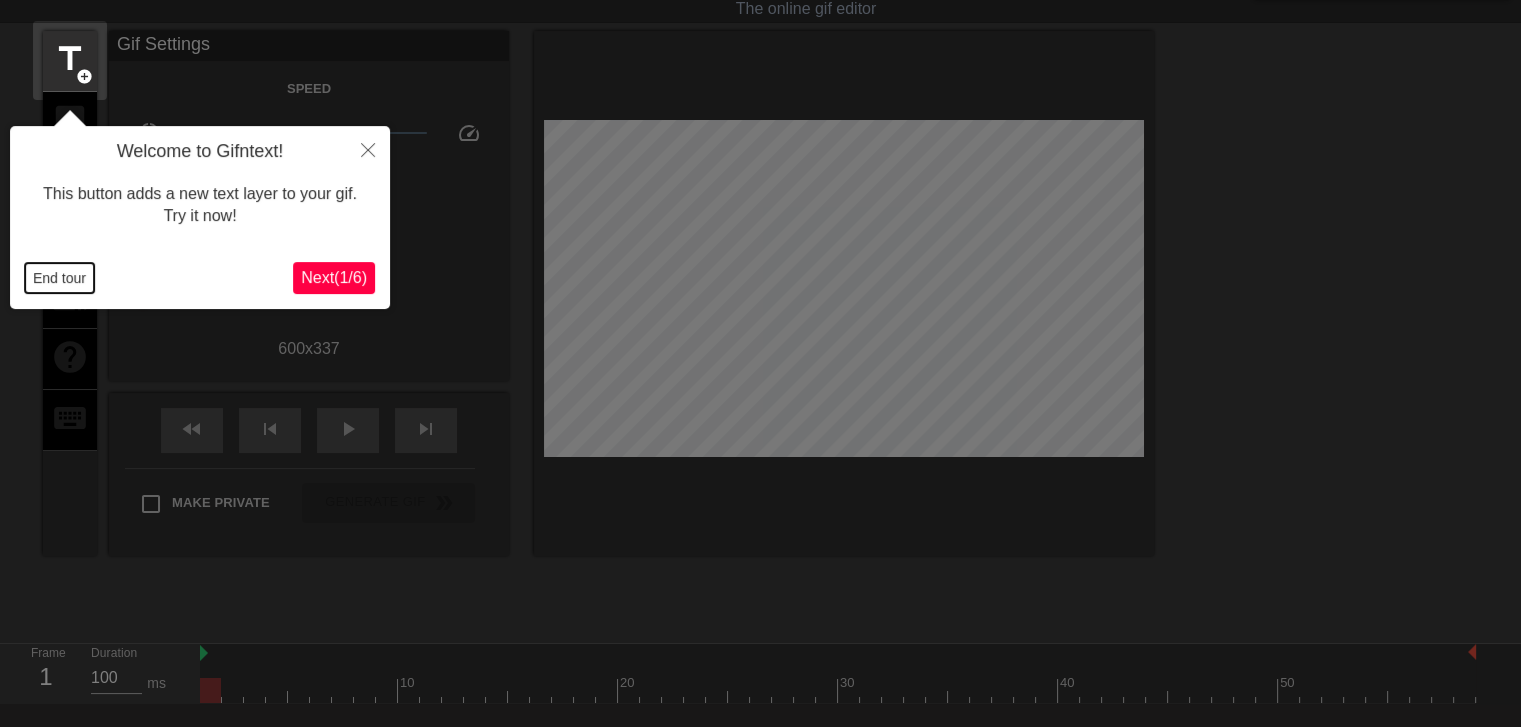 click on "End tour" at bounding box center [59, 278] 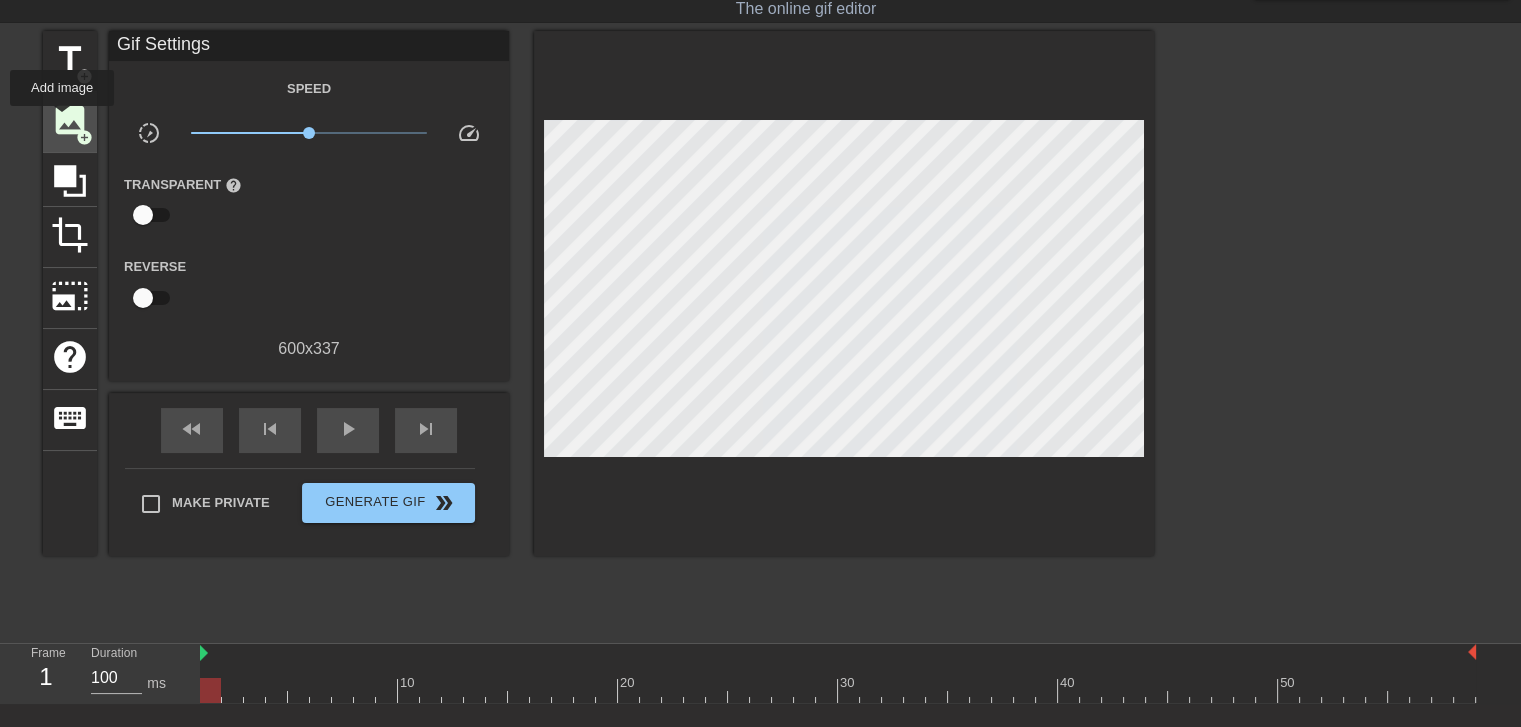 click on "image" at bounding box center (70, 120) 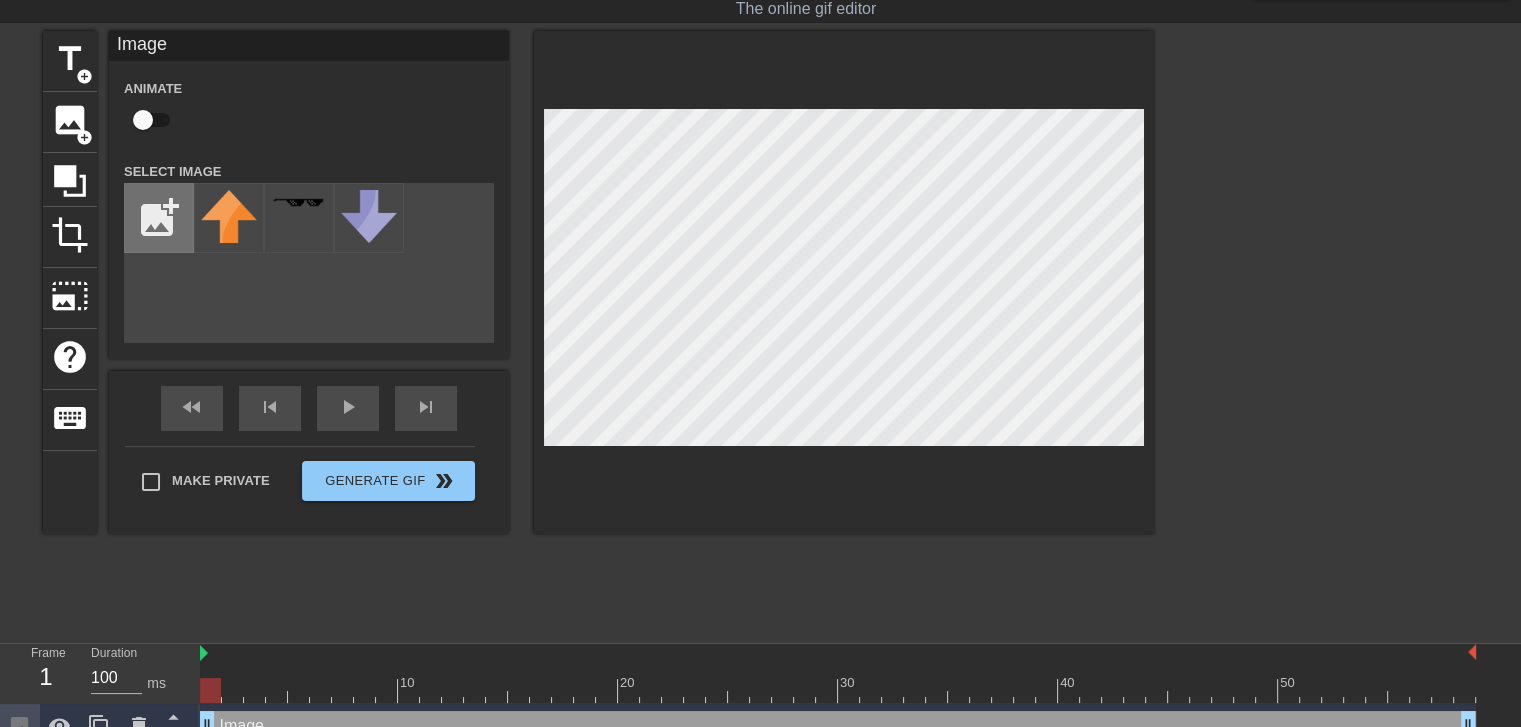 click at bounding box center [159, 218] 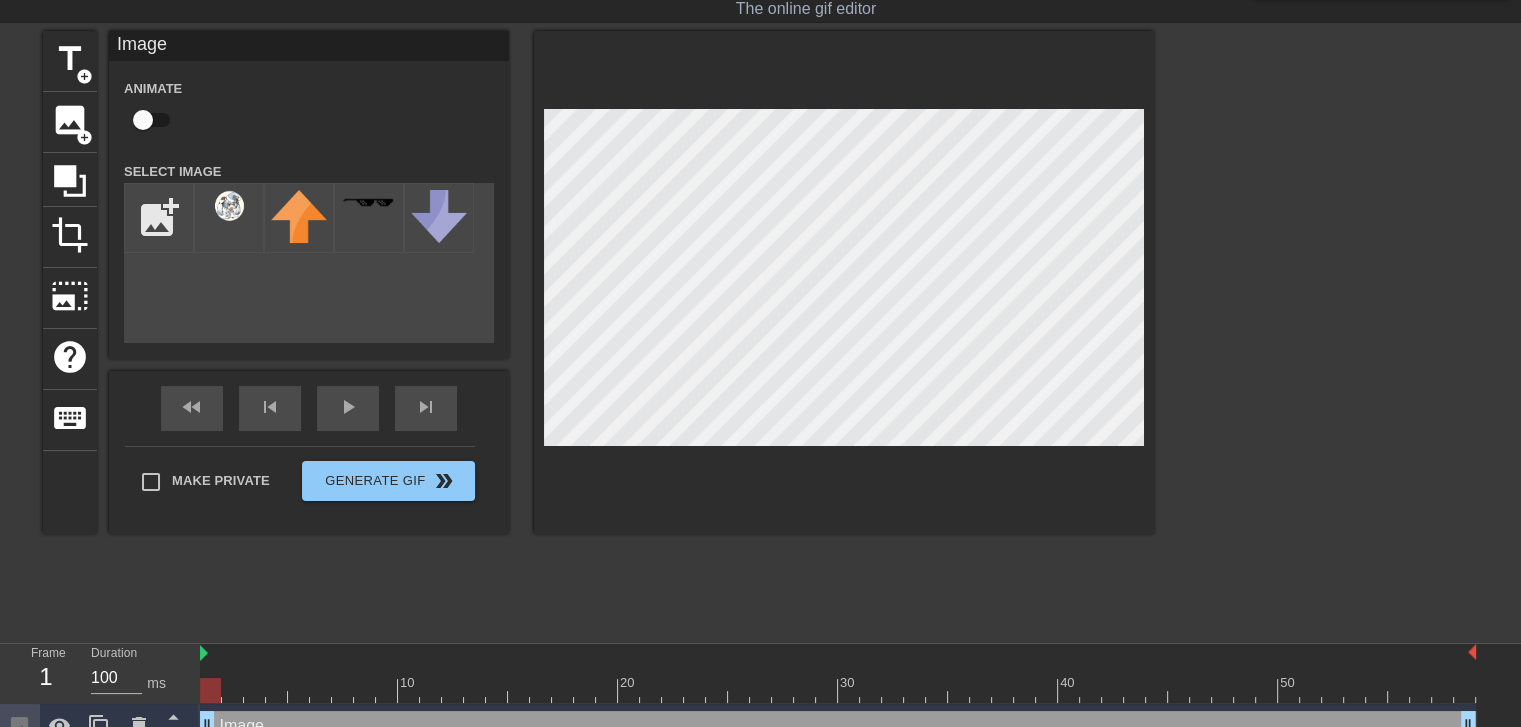 click at bounding box center (229, 218) 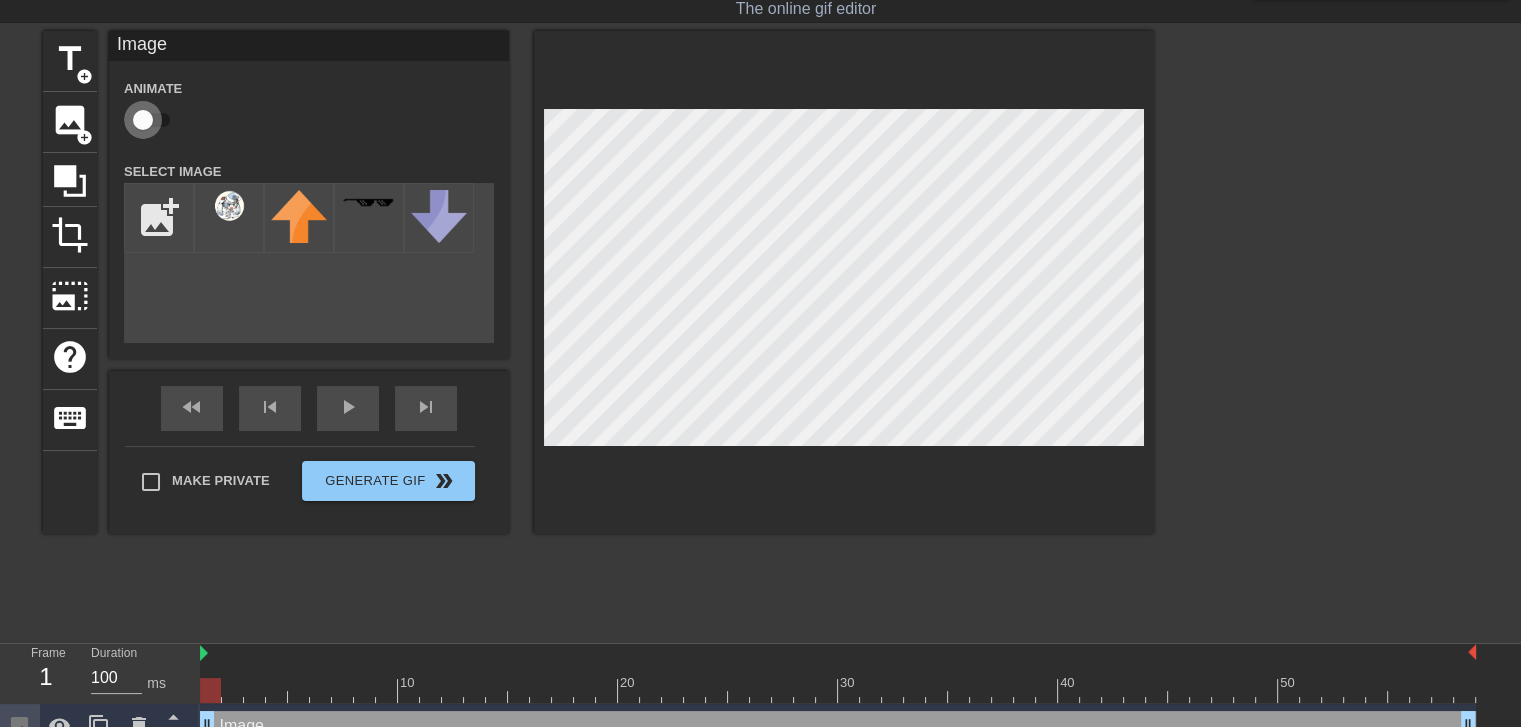 click at bounding box center [143, 120] 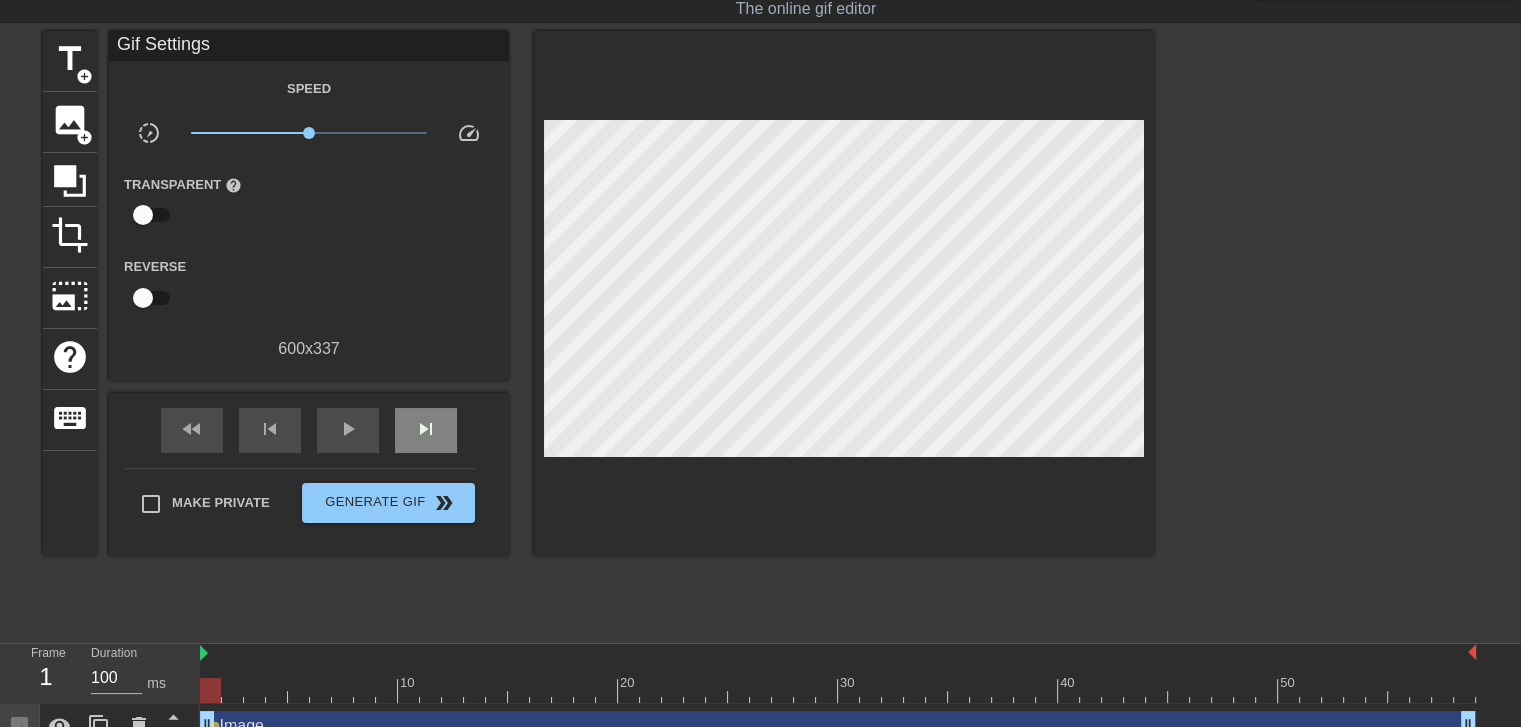 click on "fast_rewind skip_previous play_arrow skip_next" at bounding box center [309, 430] 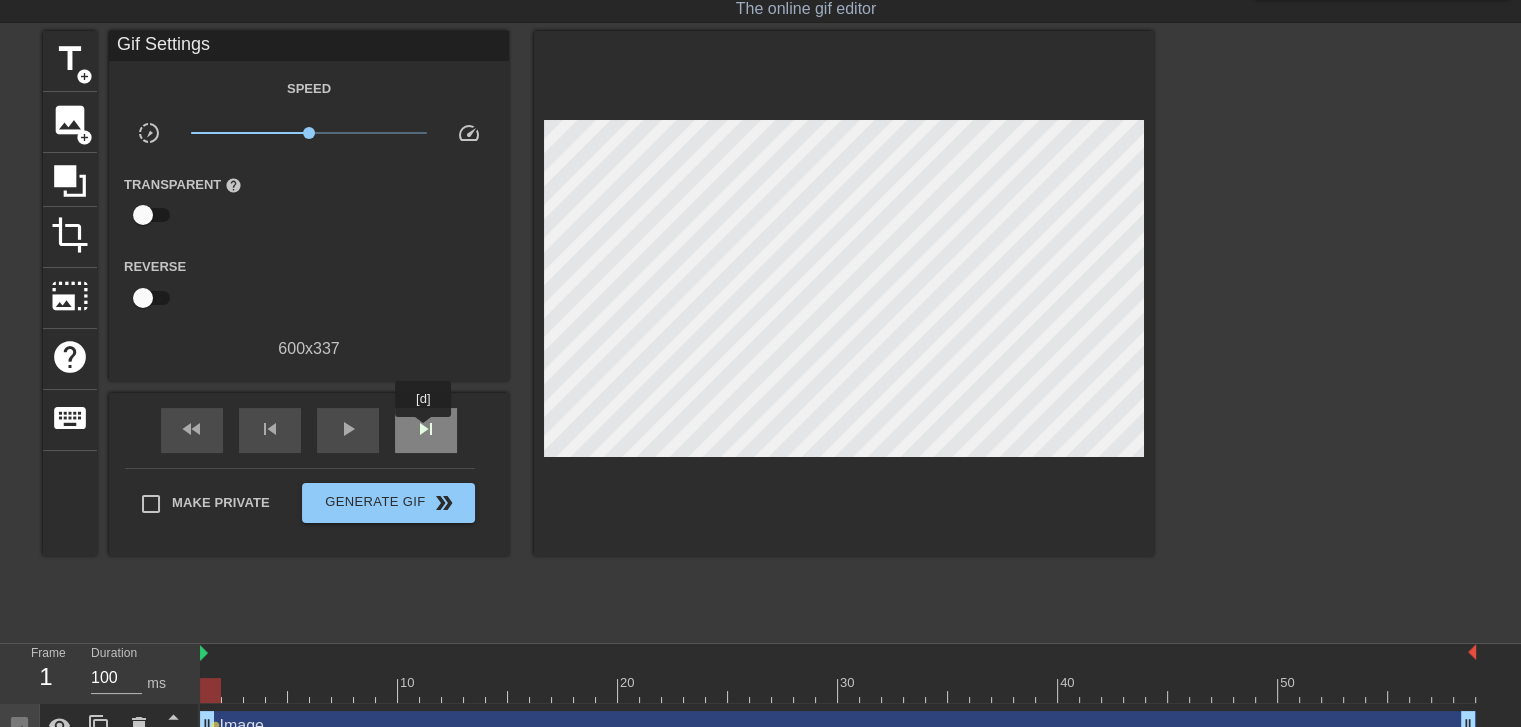 click on "skip_next" at bounding box center [426, 429] 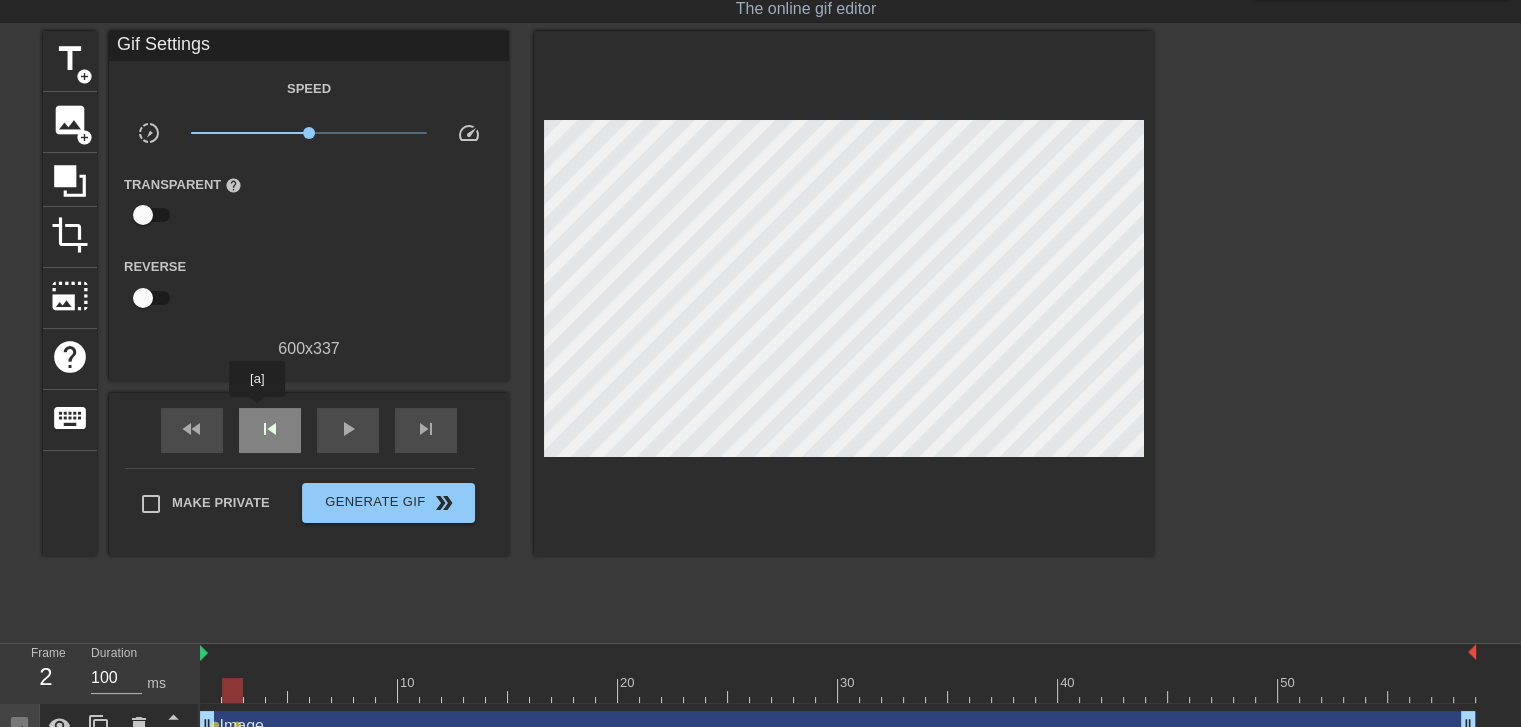 click on "skip_previous" at bounding box center (270, 430) 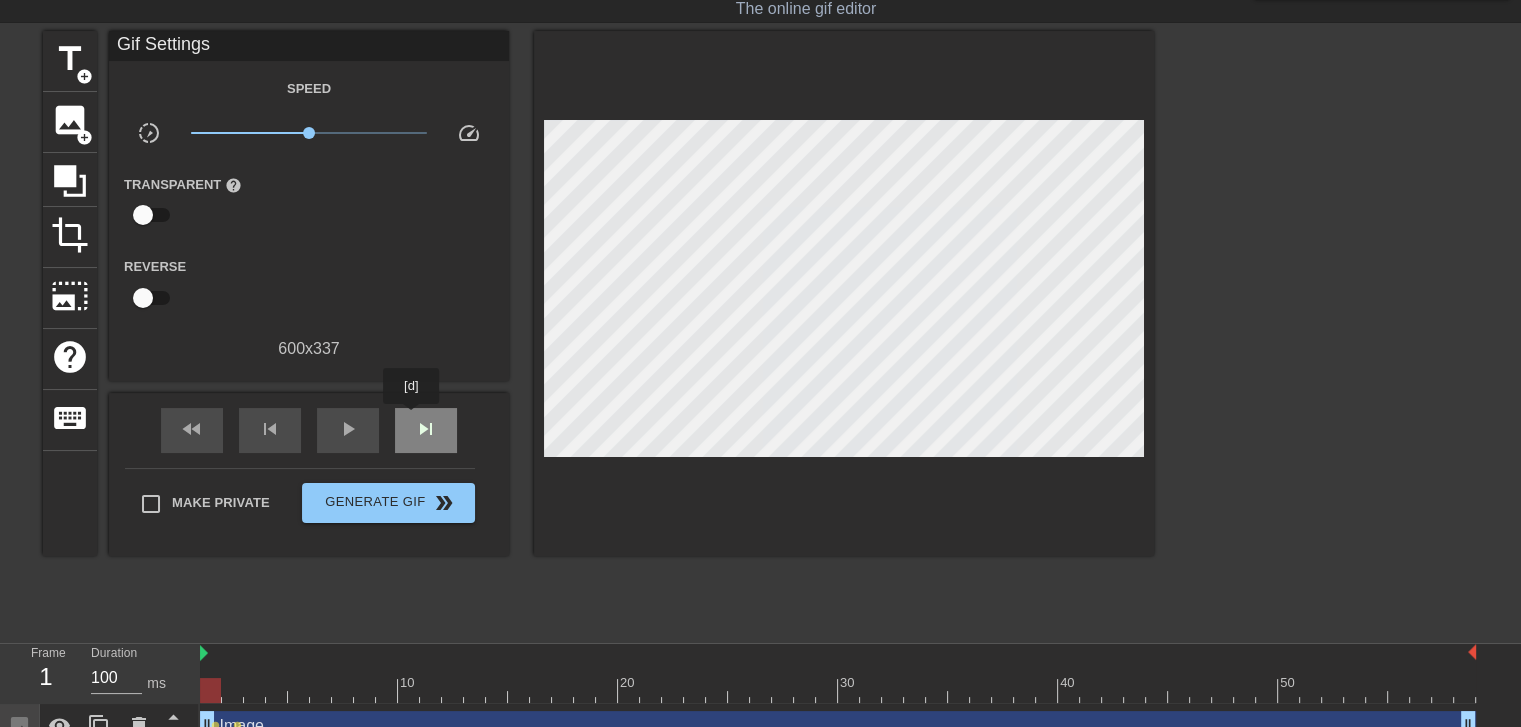 click on "skip_next" at bounding box center [426, 430] 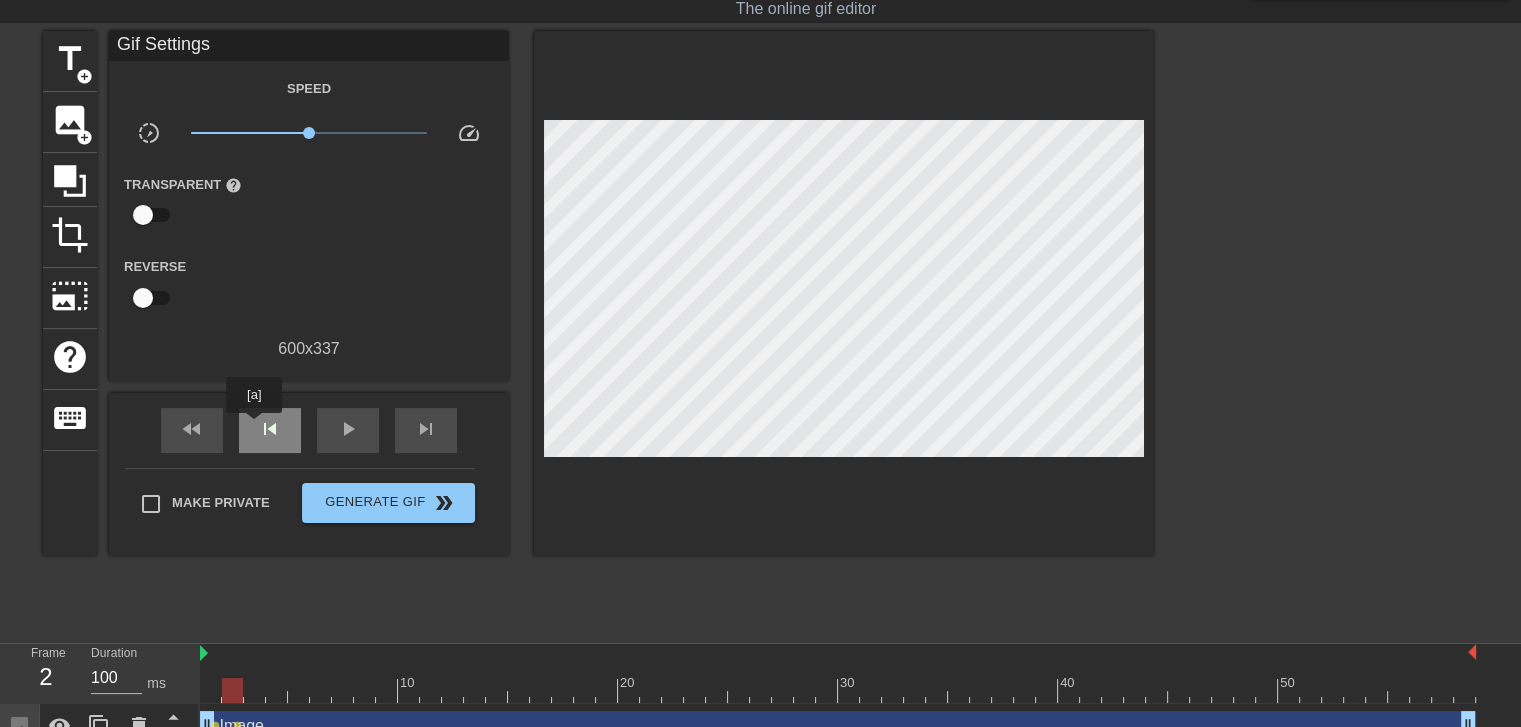 click on "skip_previous" at bounding box center (270, 430) 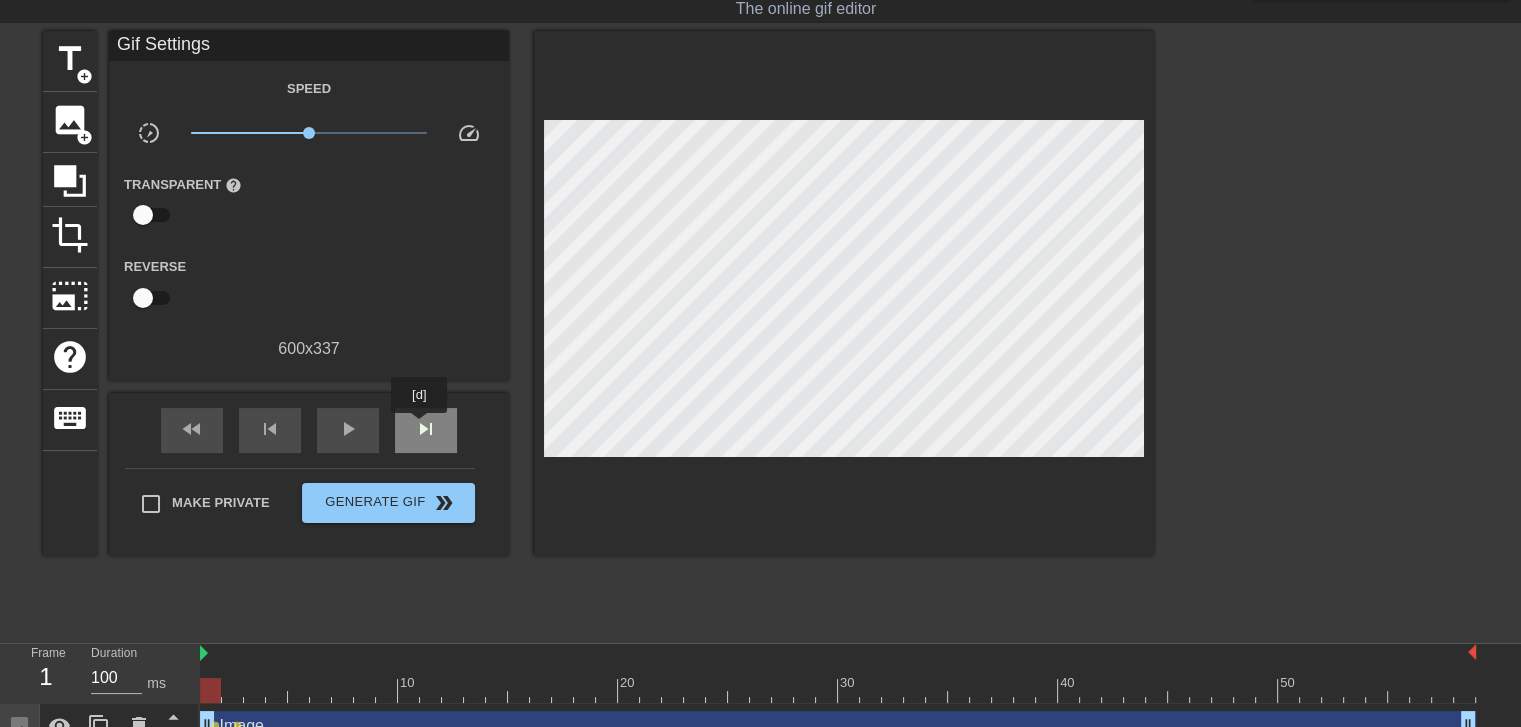 click on "skip_next" at bounding box center [426, 429] 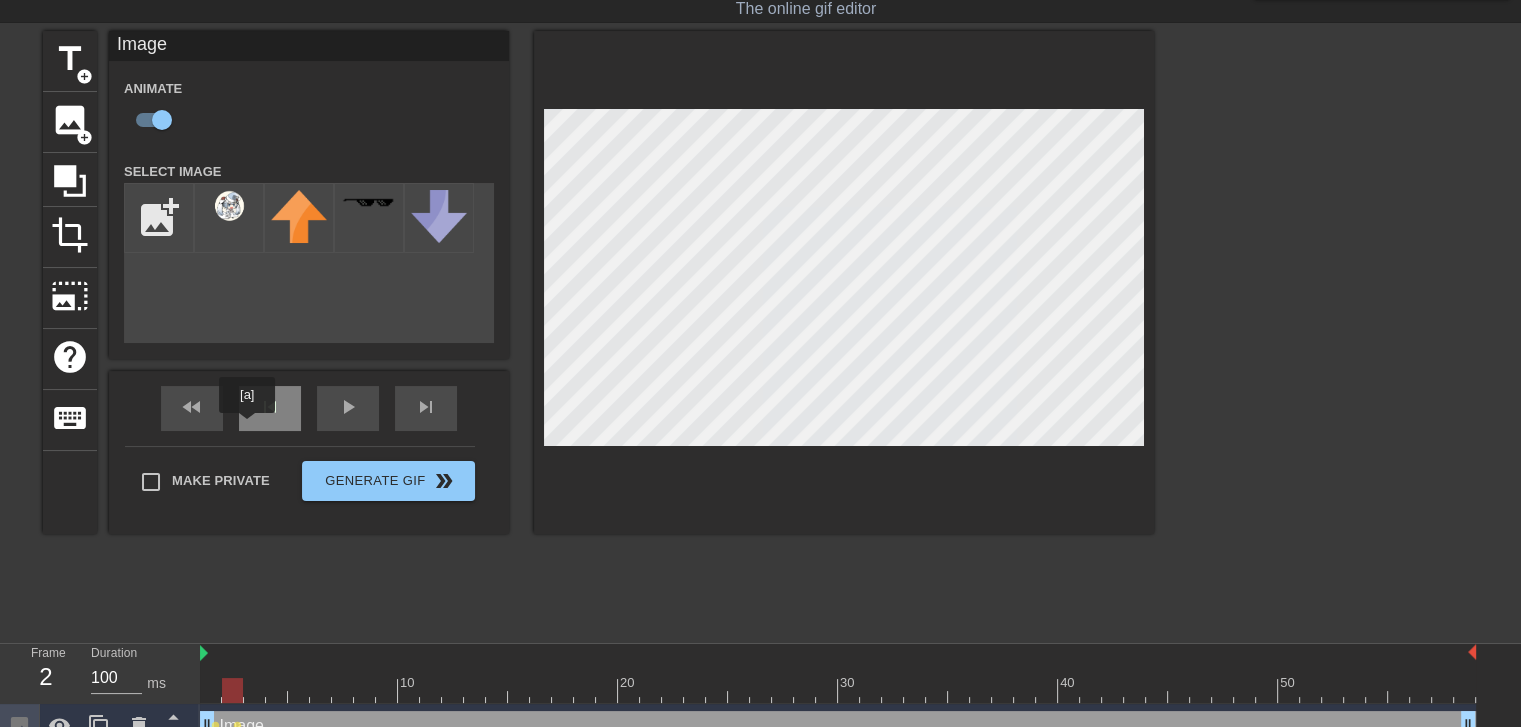 click on "skip_previous" at bounding box center [270, 408] 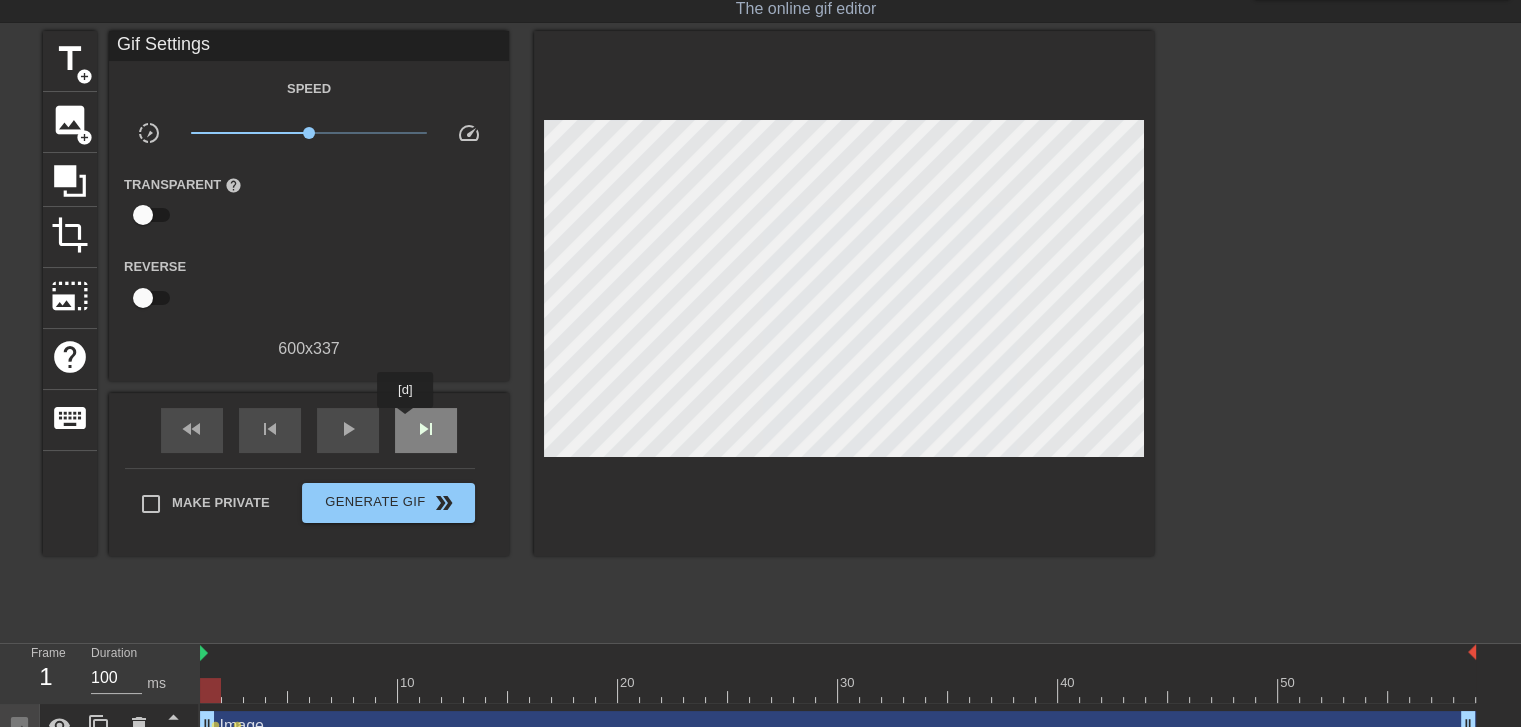 click on "skip_next" at bounding box center (426, 430) 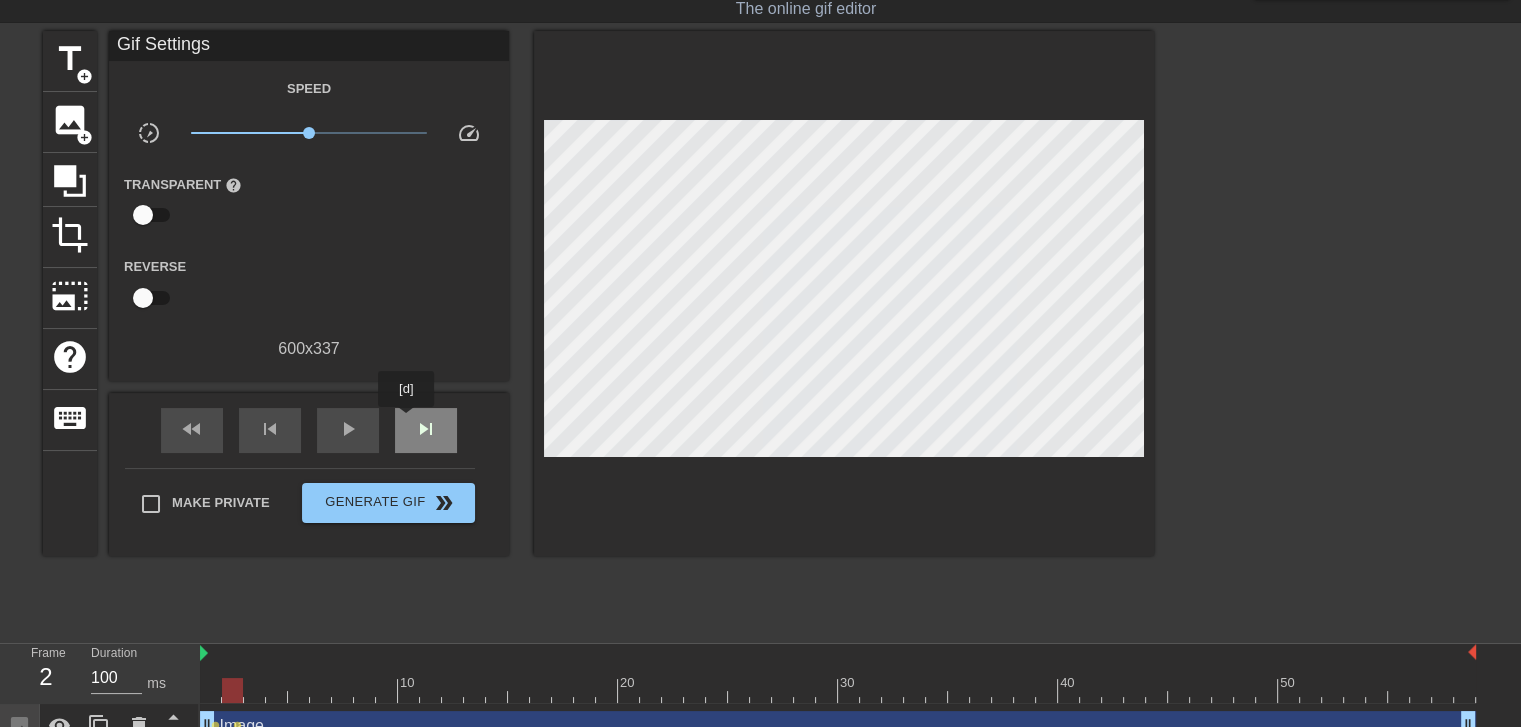 click on "skip_next" at bounding box center (426, 430) 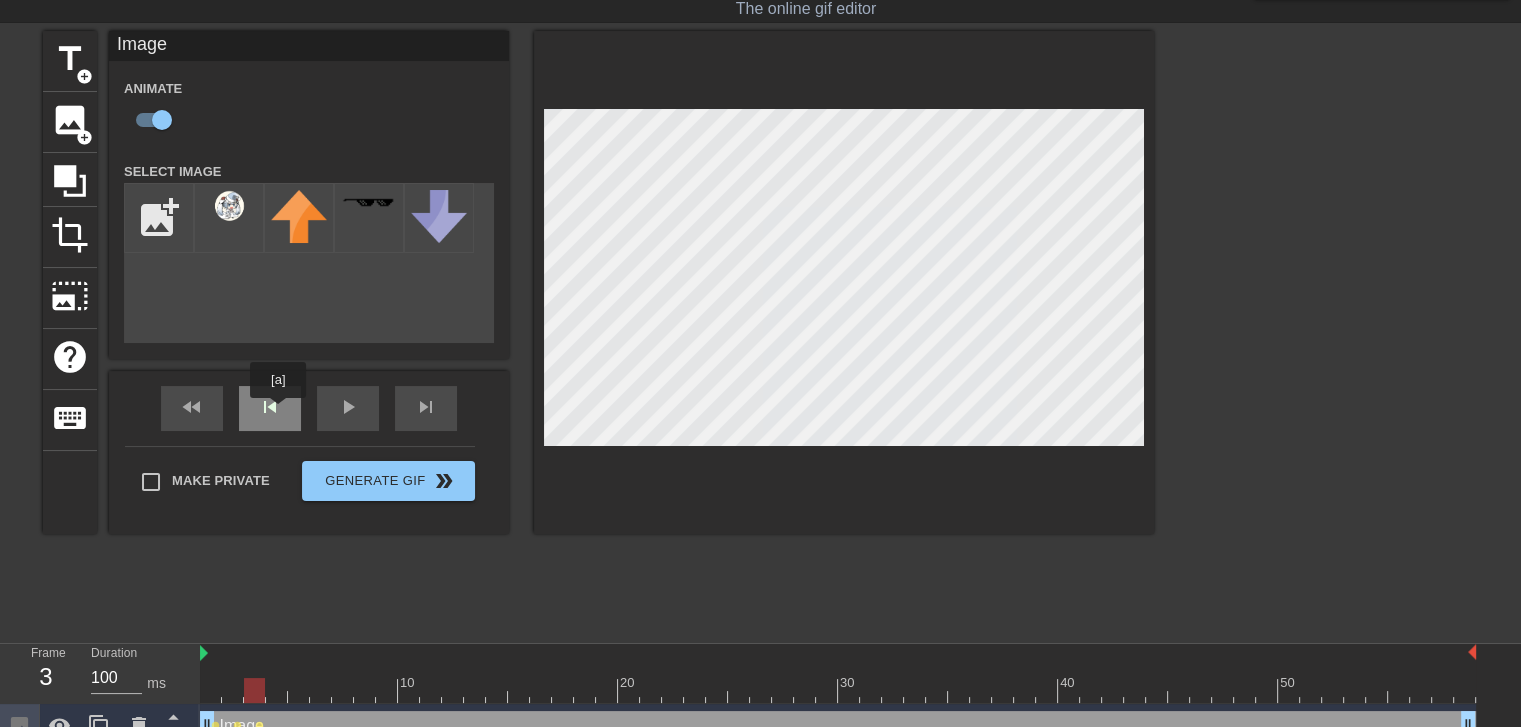click on "skip_previous" at bounding box center (270, 408) 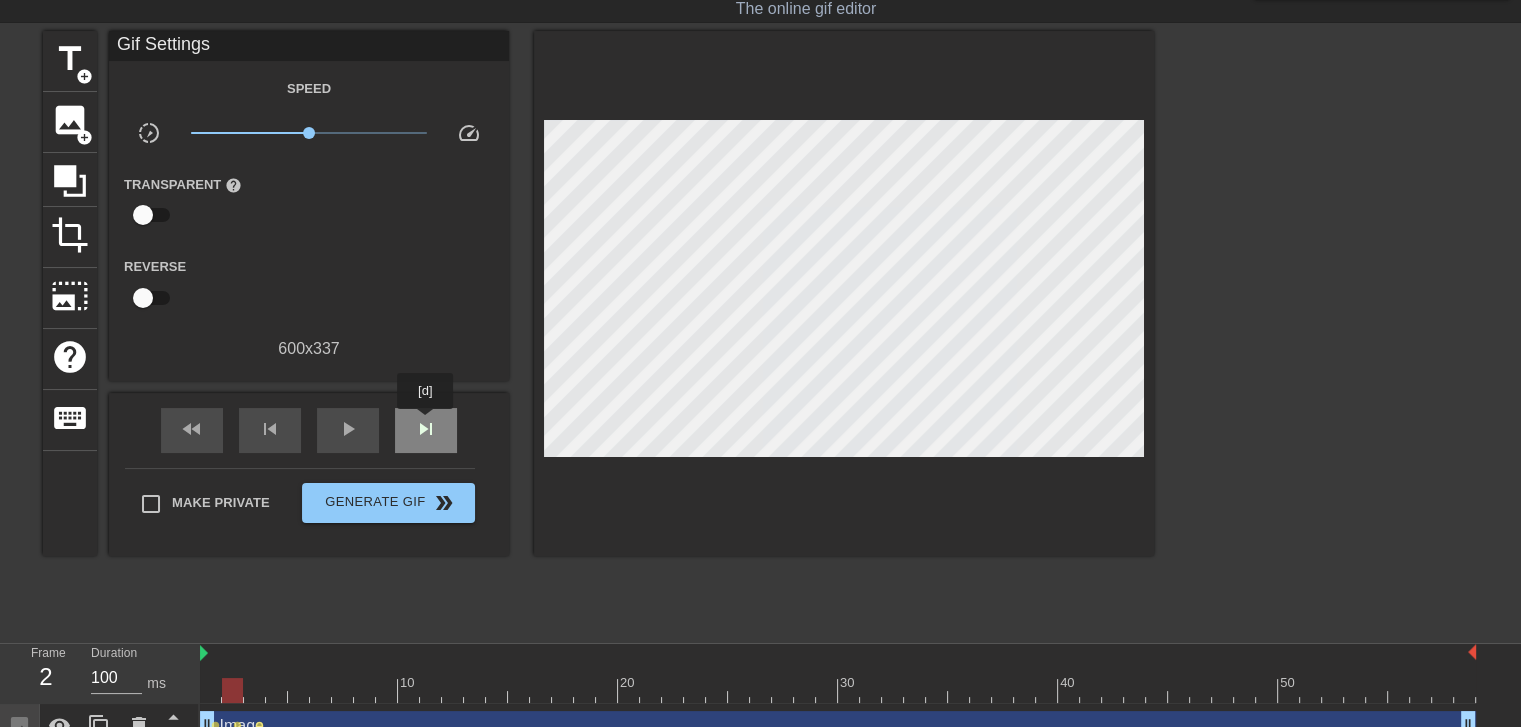 click on "skip_next" at bounding box center [426, 429] 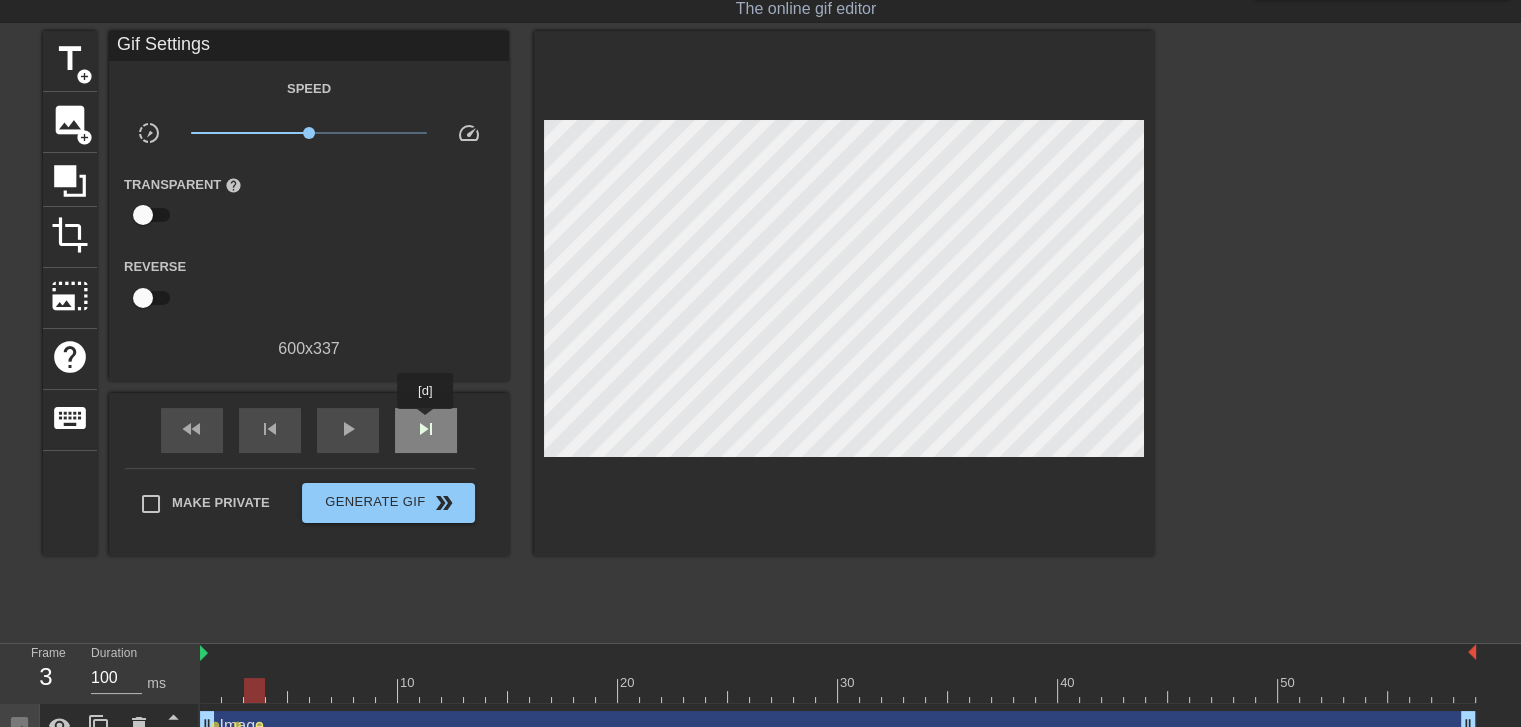 click on "skip_next" at bounding box center (426, 429) 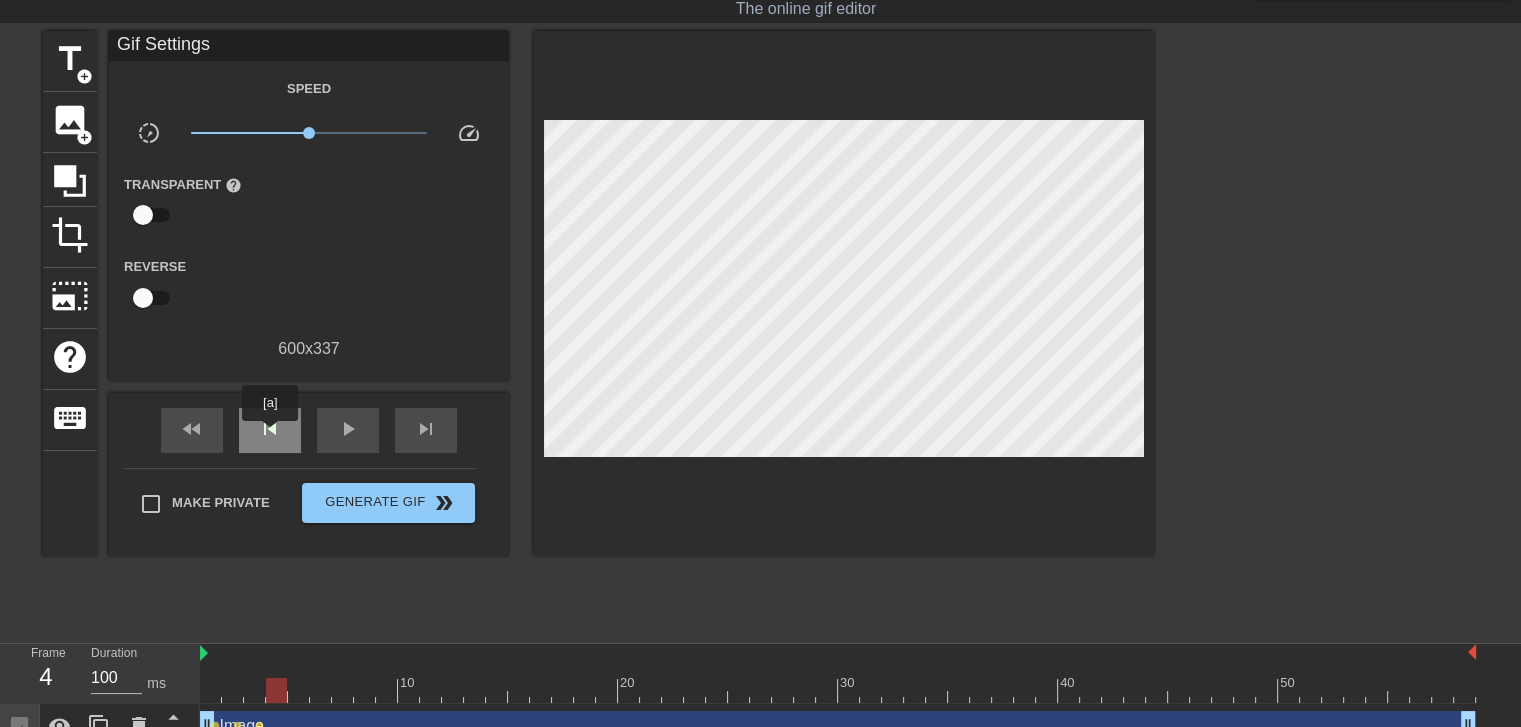 click on "skip_previous" at bounding box center [270, 429] 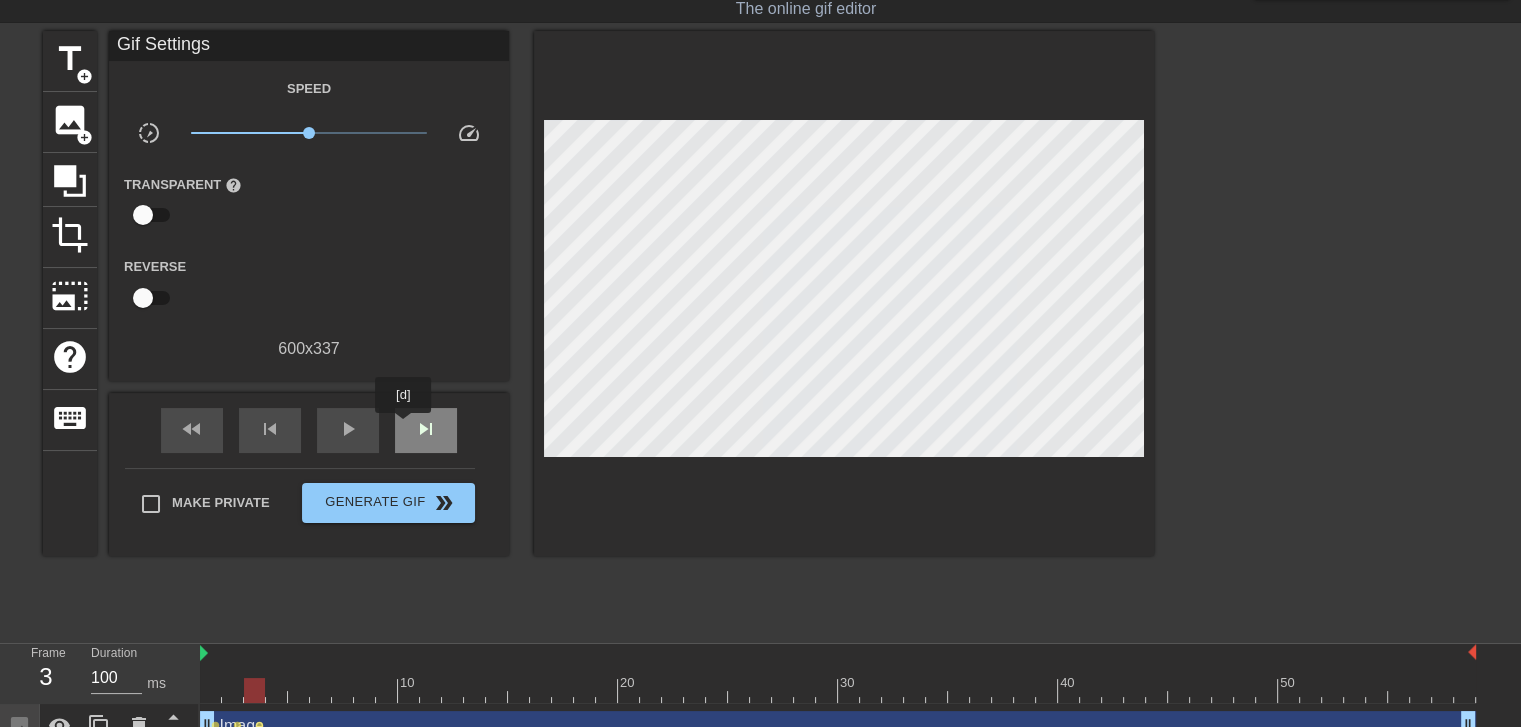click on "skip_next" at bounding box center (426, 430) 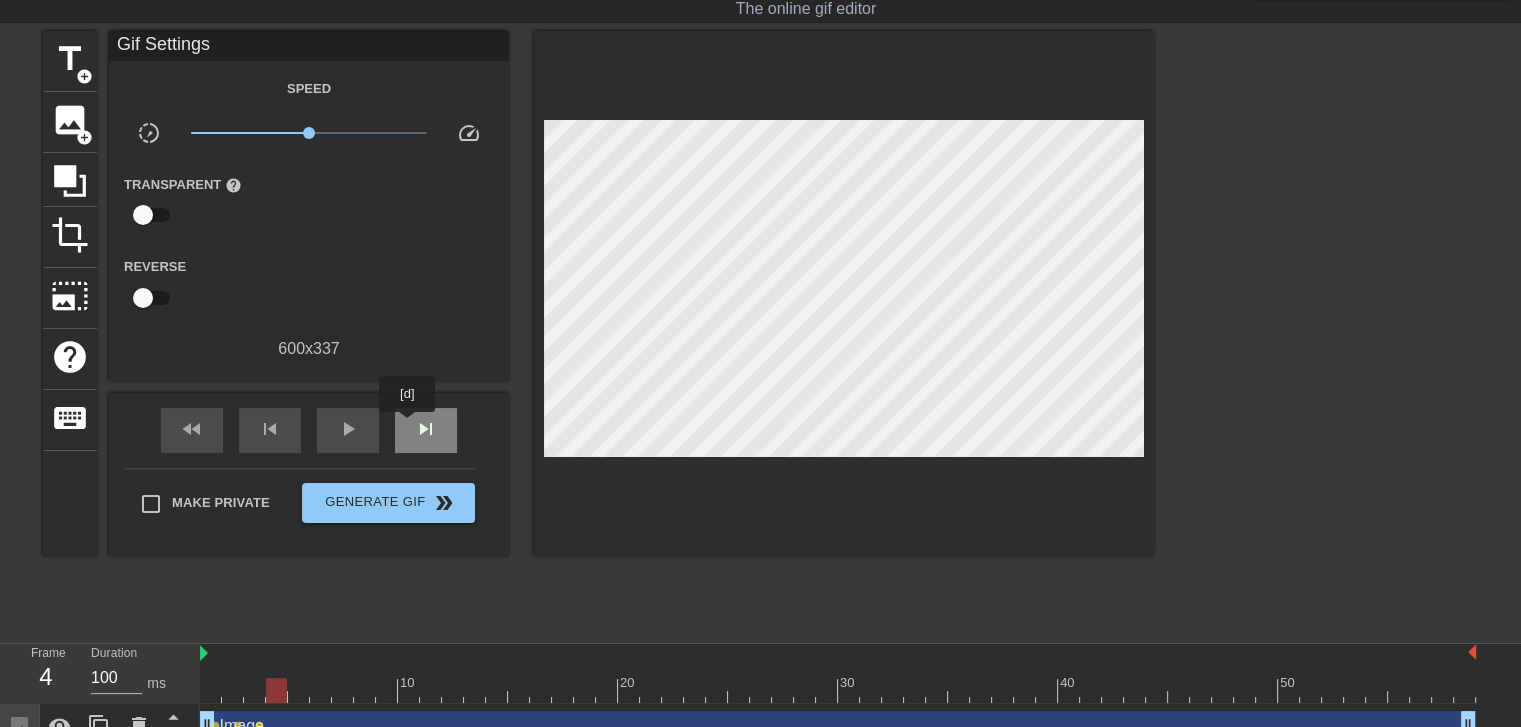 click on "skip_next" at bounding box center [426, 430] 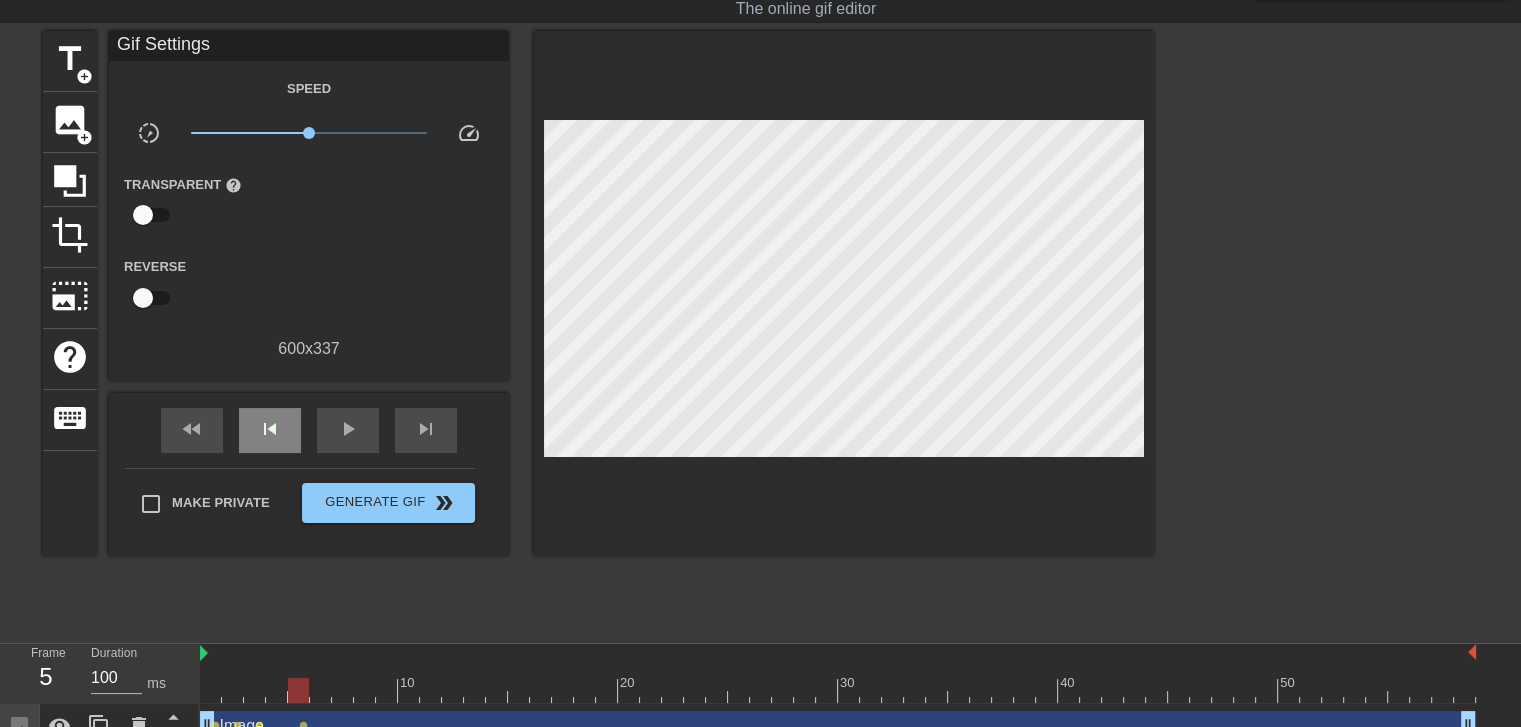 click on "fast_rewind skip_previous play_arrow skip_next" at bounding box center [309, 430] 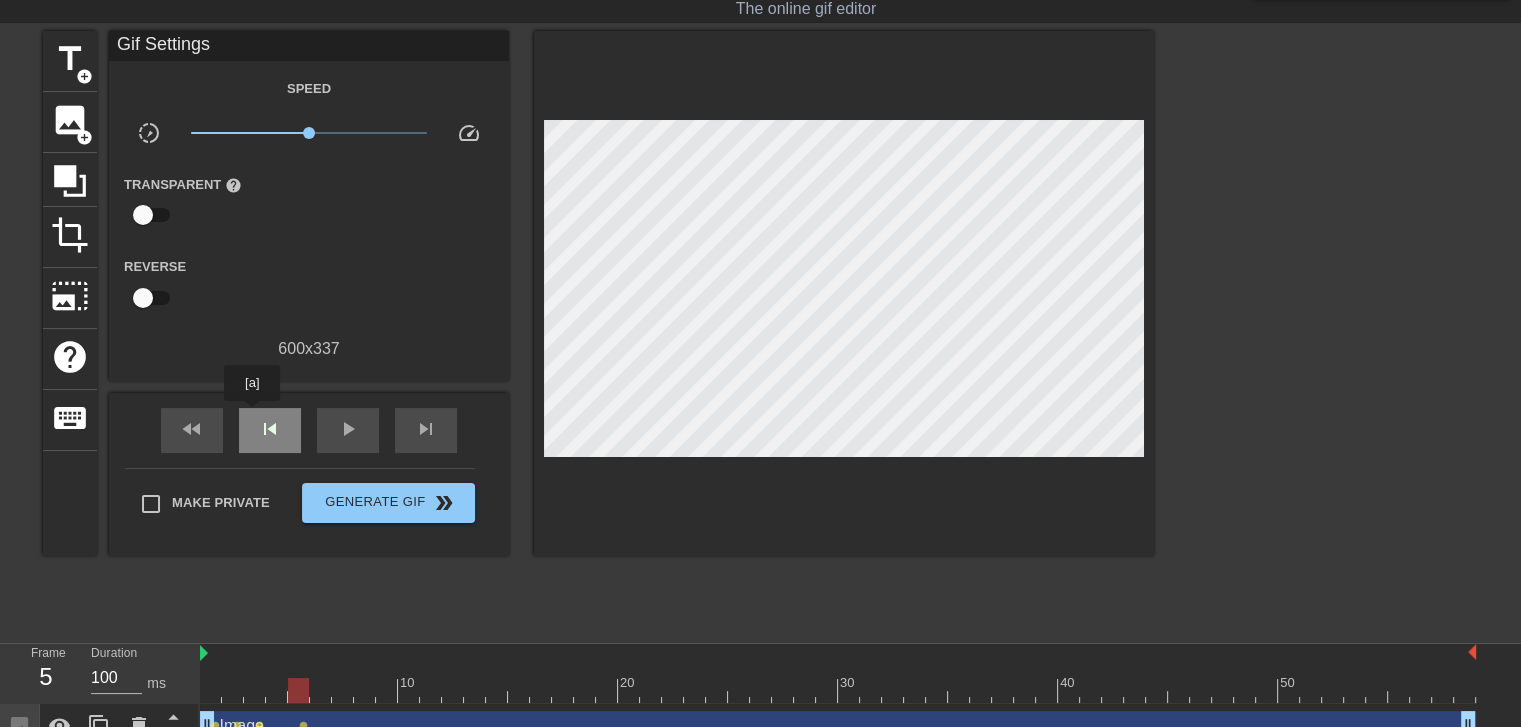 click on "skip_previous" at bounding box center [270, 430] 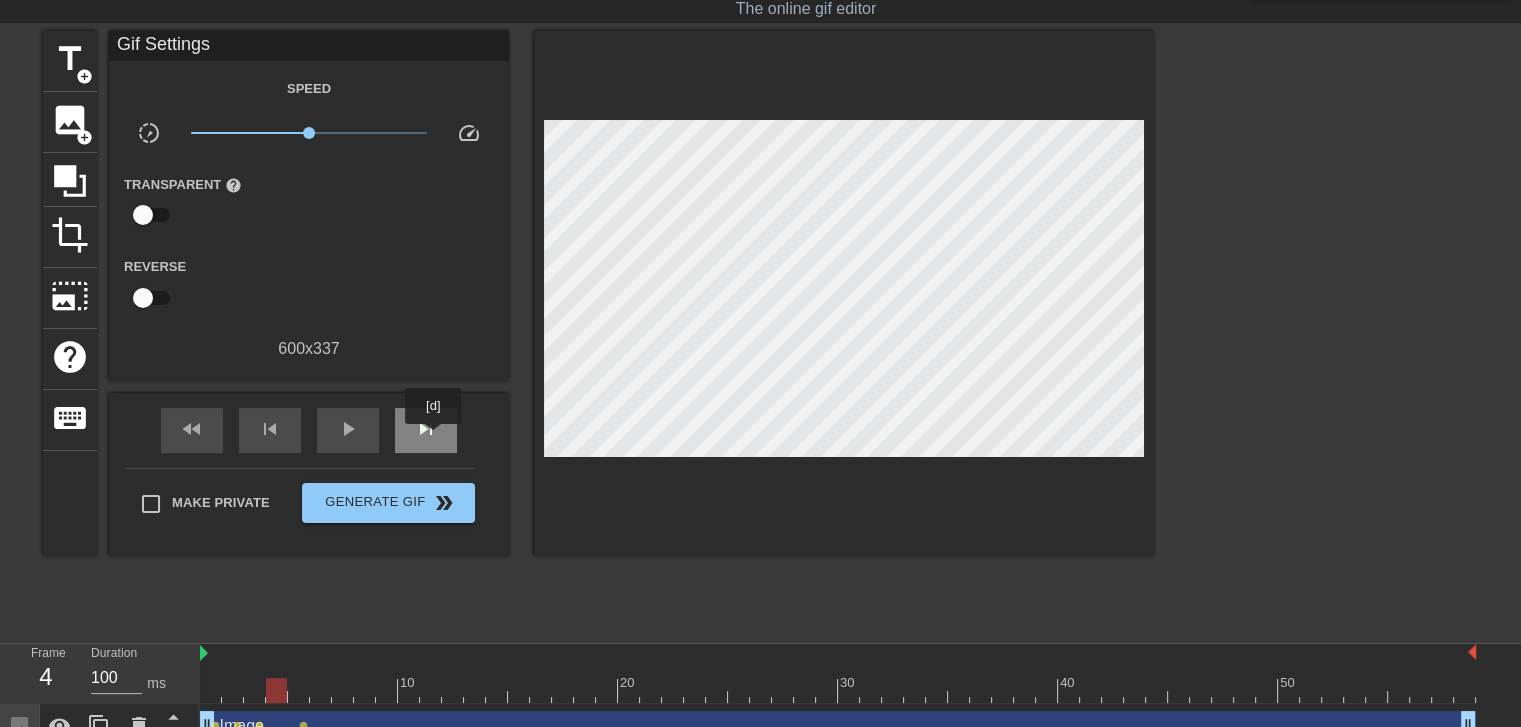 click on "skip_next" at bounding box center (426, 429) 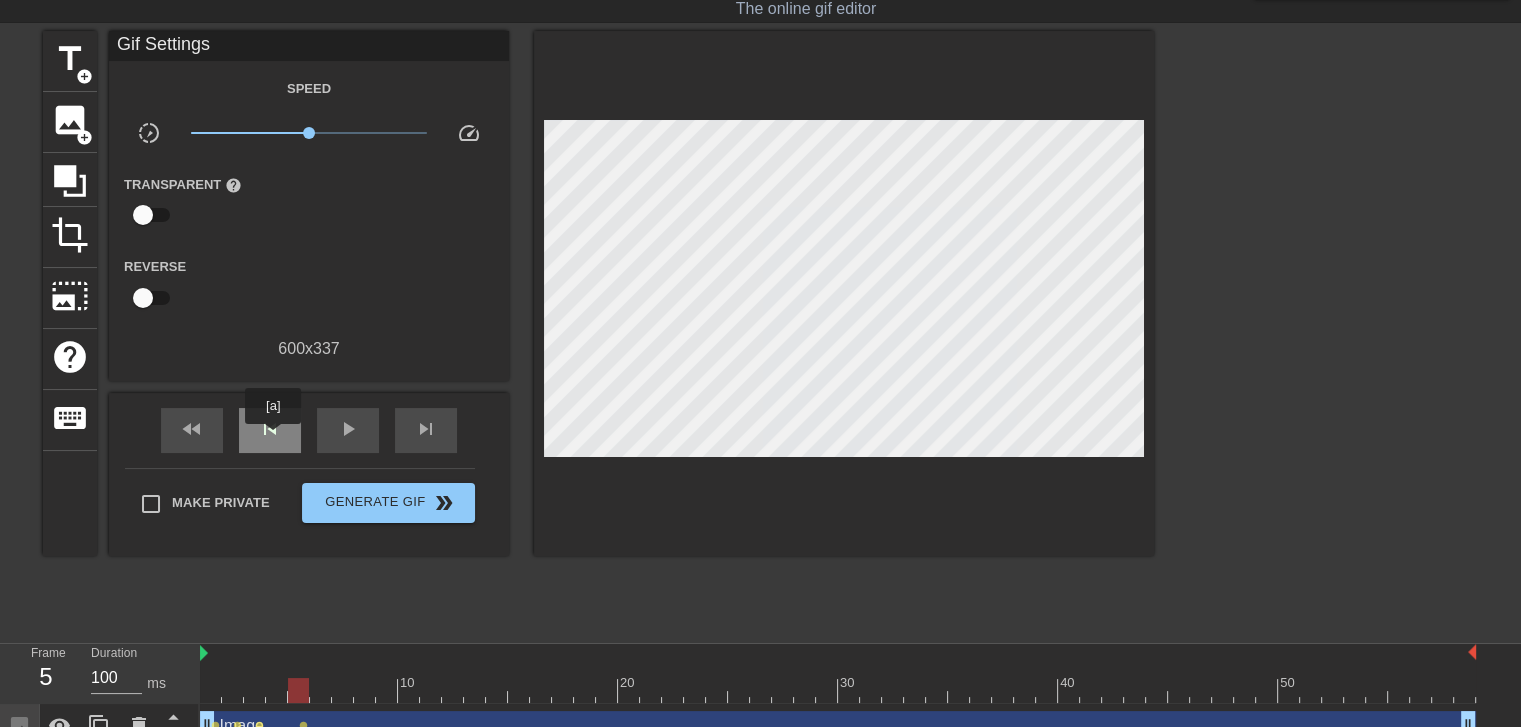 click on "skip_previous" at bounding box center [270, 429] 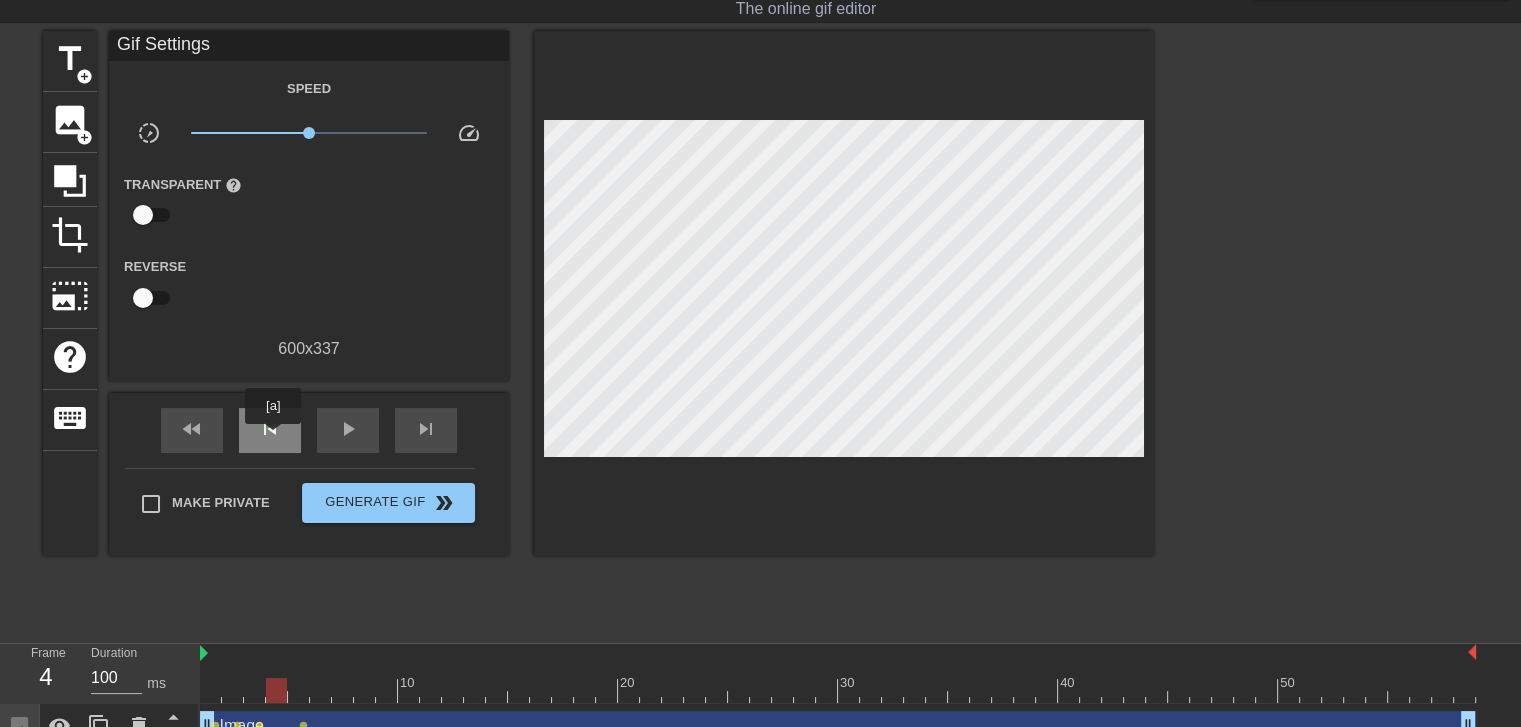 click on "skip_previous" at bounding box center [270, 429] 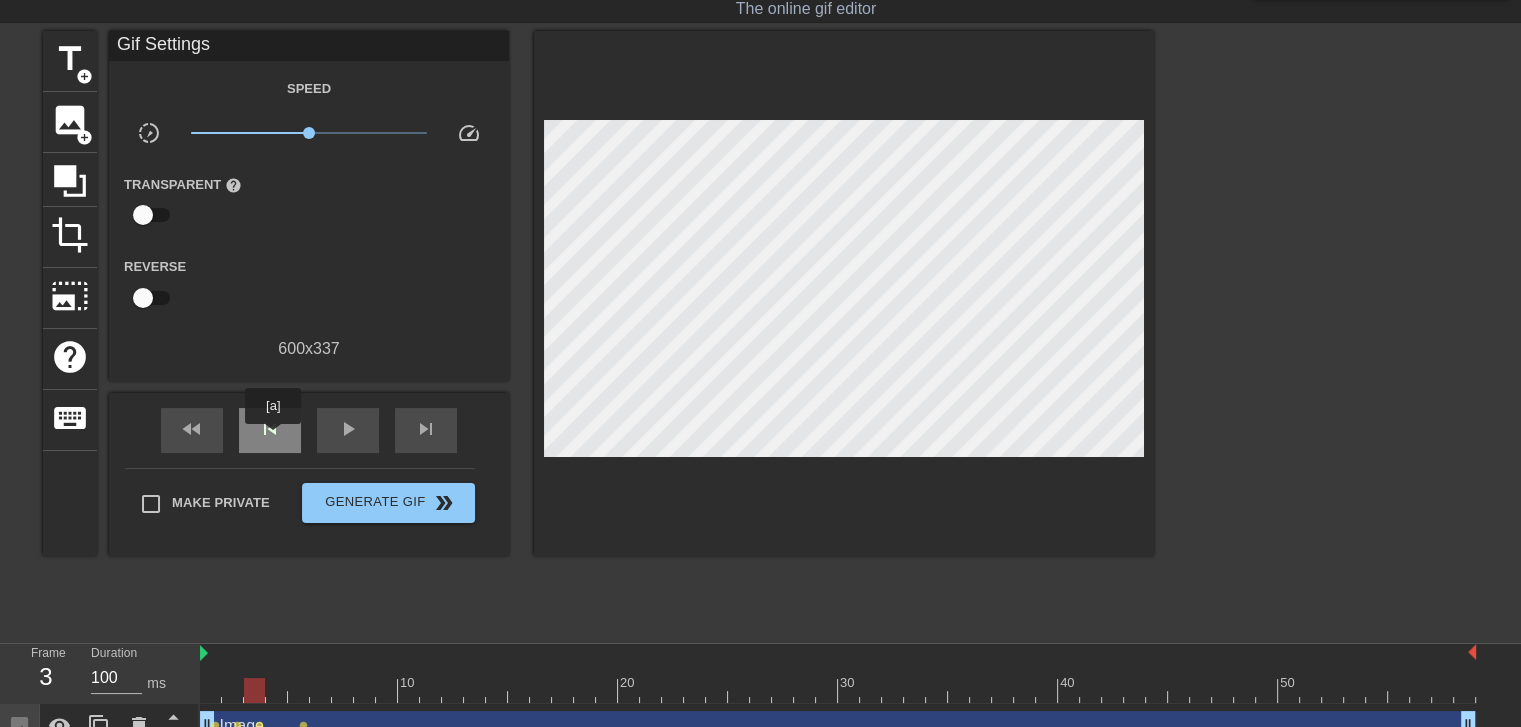 click on "skip_previous" at bounding box center [270, 429] 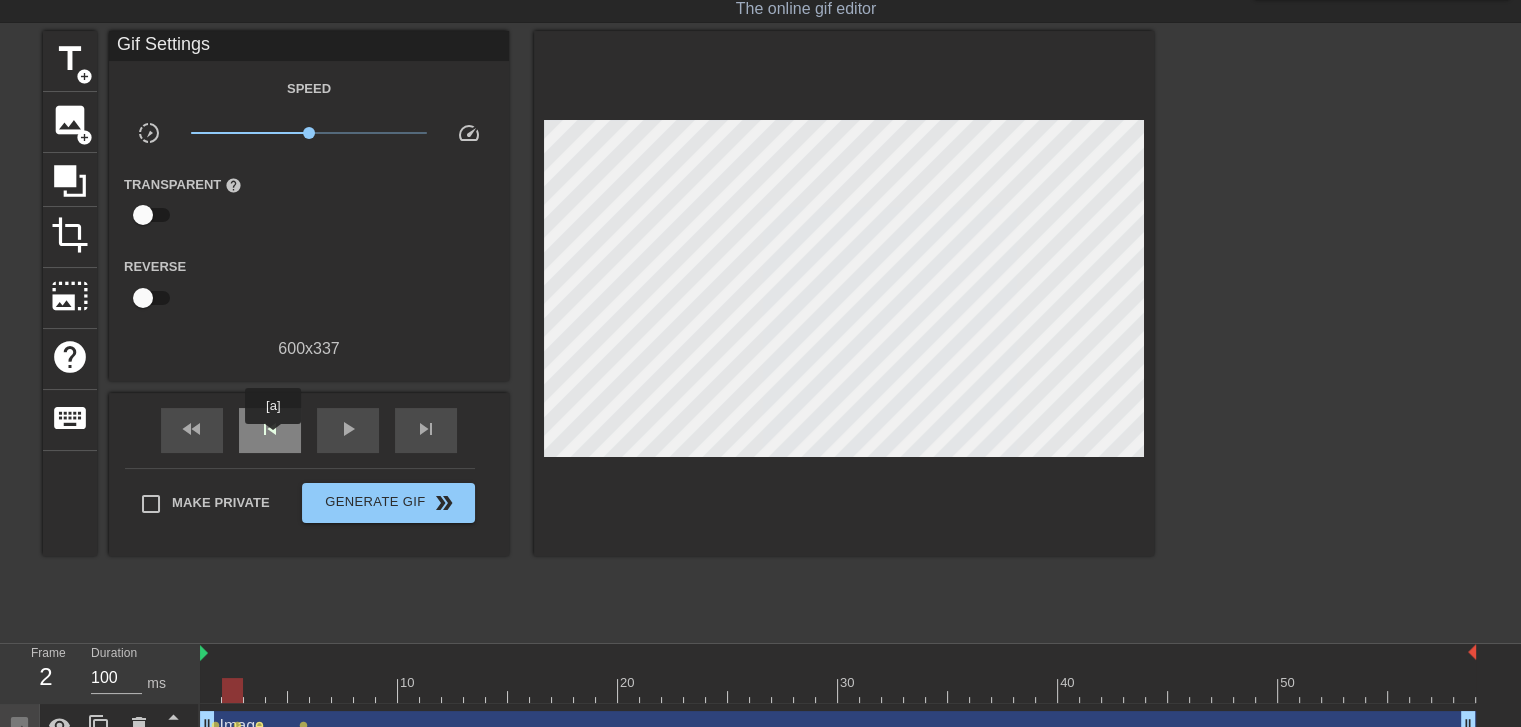 click on "skip_previous" at bounding box center (270, 429) 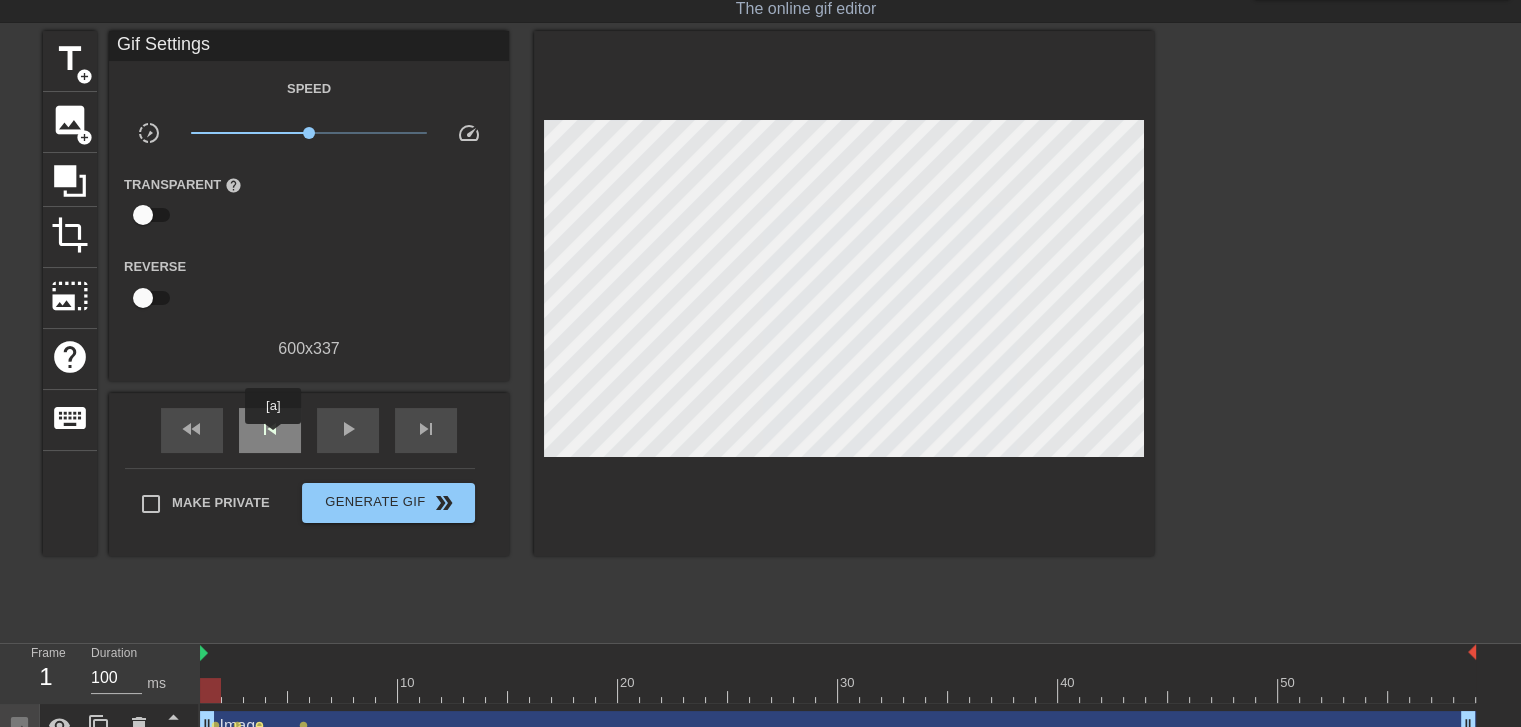 click on "skip_previous" at bounding box center [270, 429] 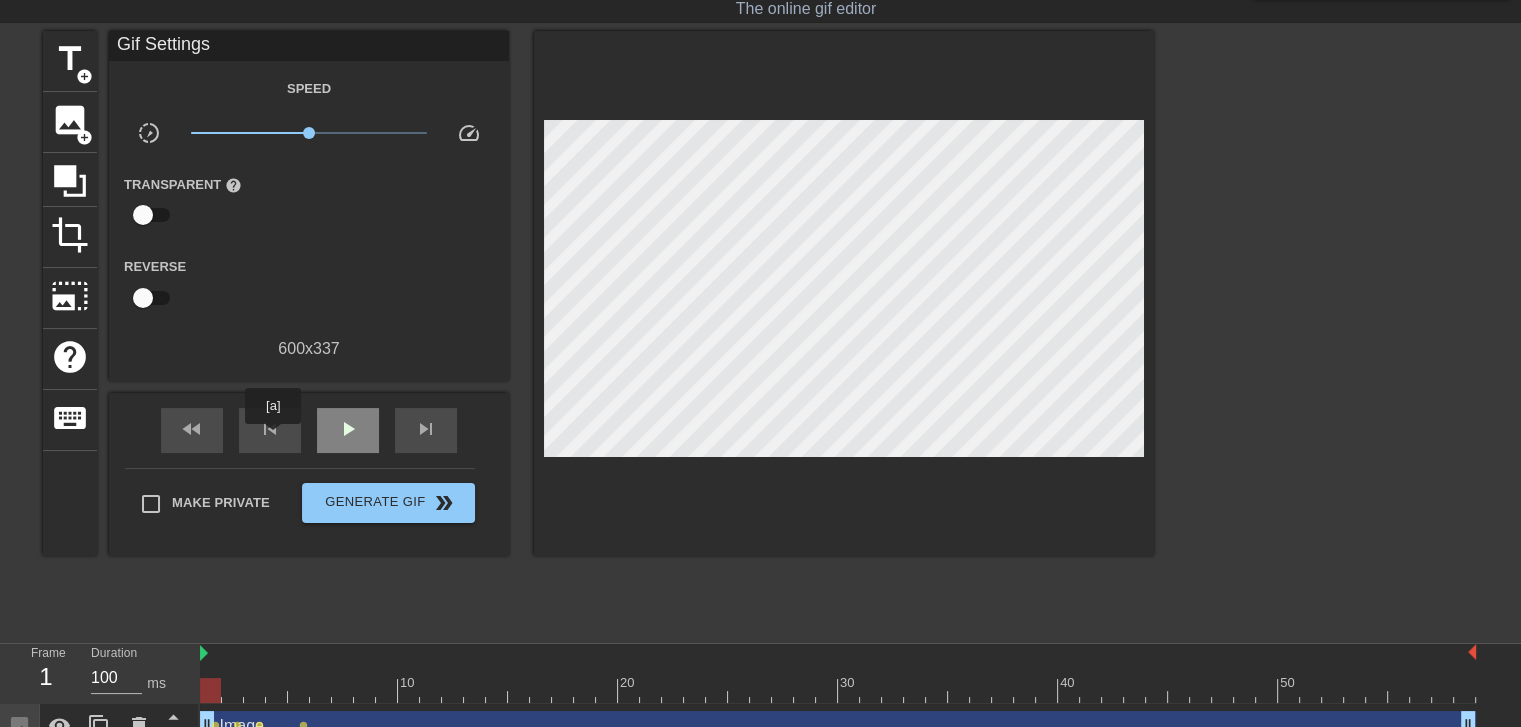 drag, startPoint x: 273, startPoint y: 438, endPoint x: 371, endPoint y: 438, distance: 98 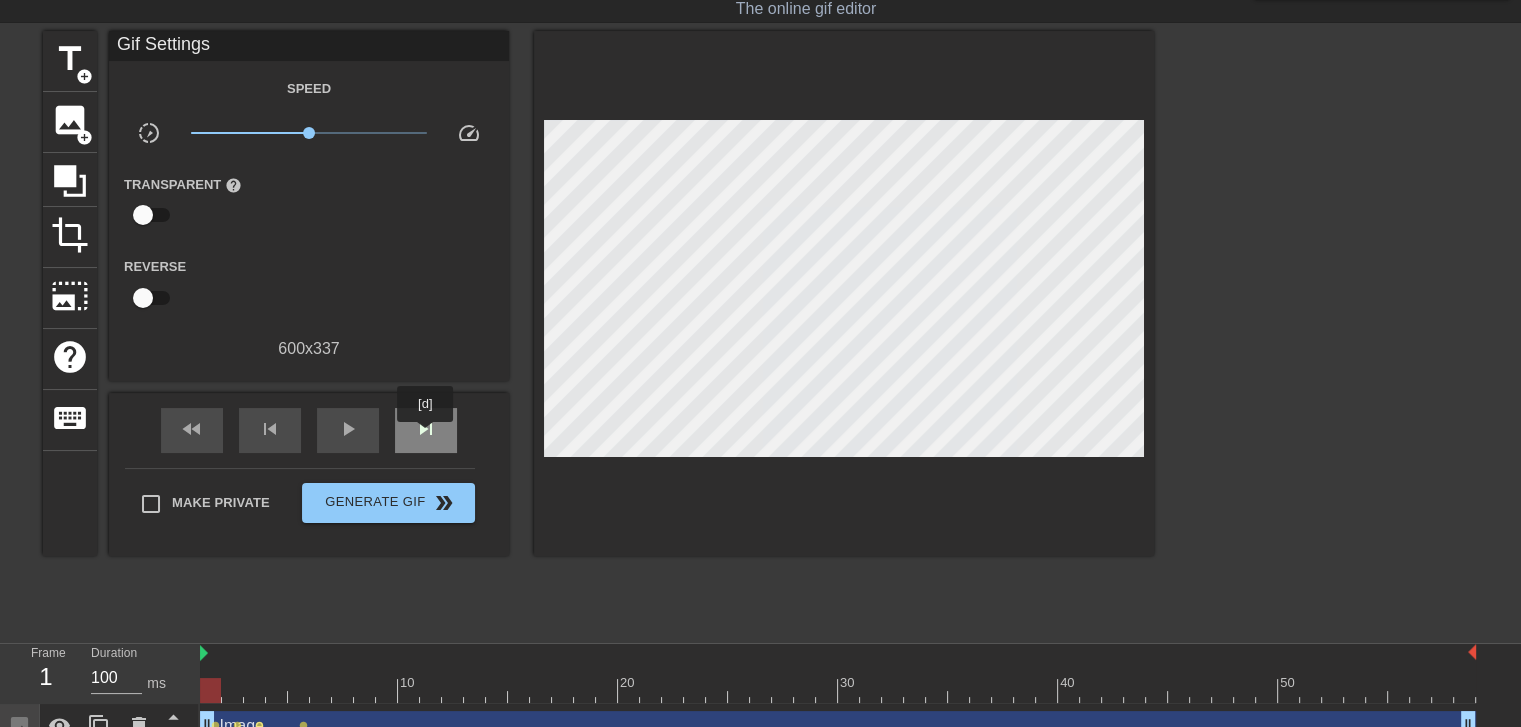 click on "skip_next" at bounding box center (426, 429) 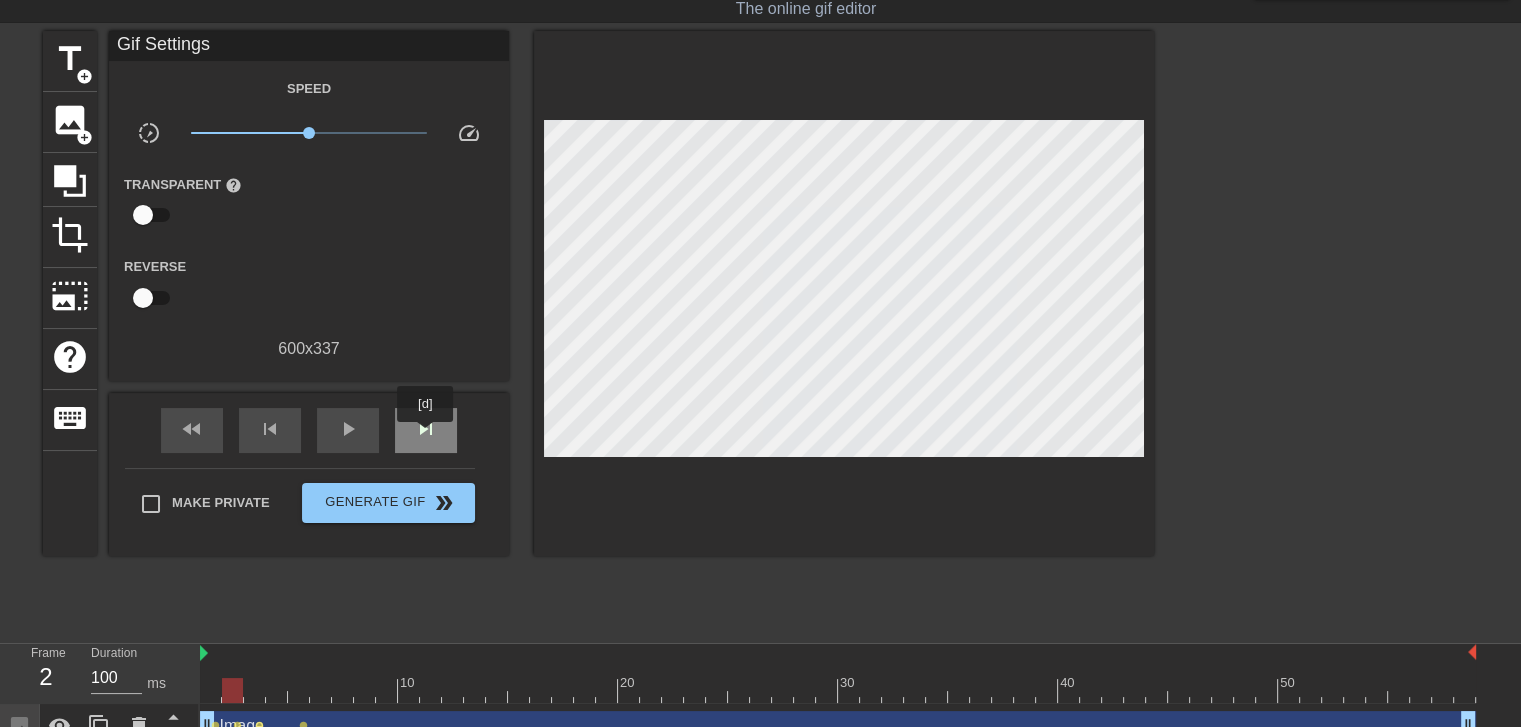 click on "skip_next" at bounding box center (426, 429) 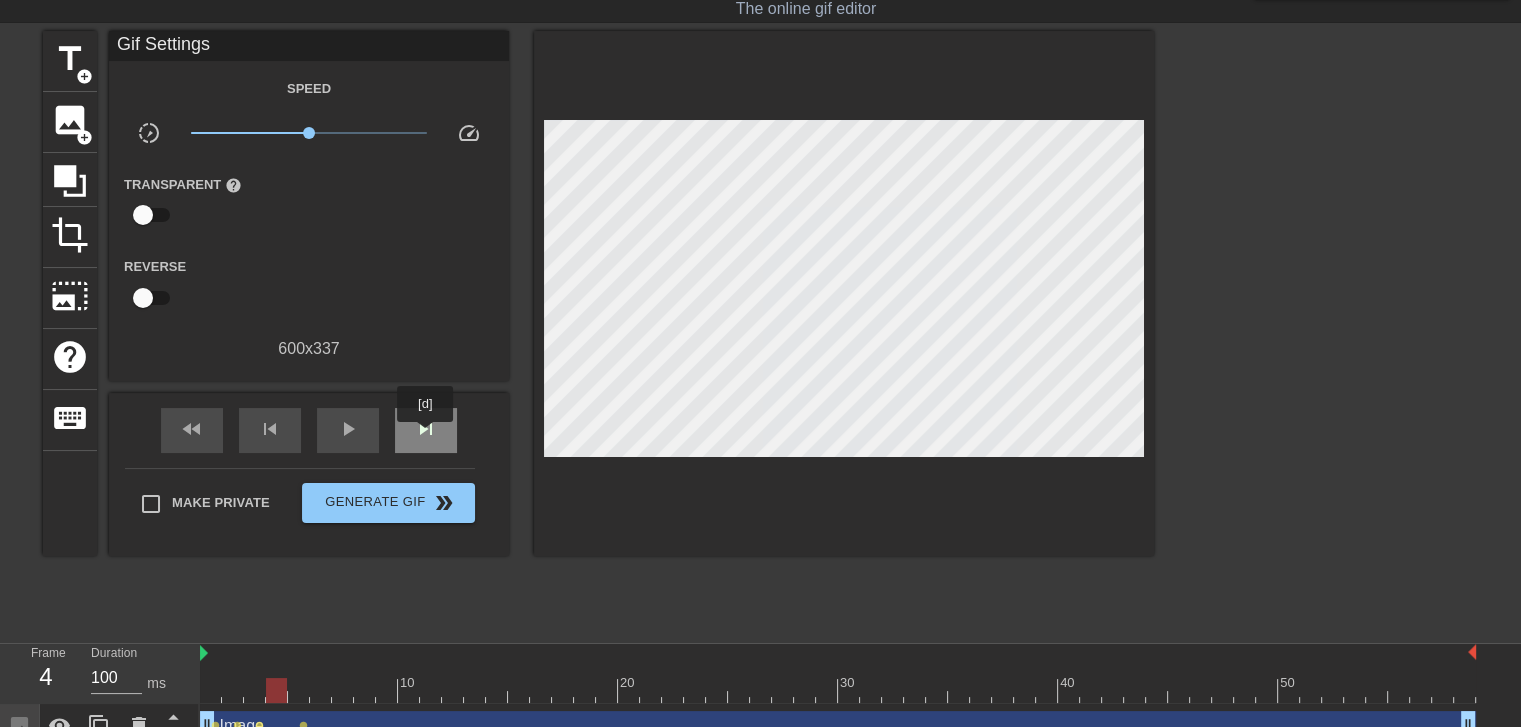click on "skip_next" at bounding box center [426, 429] 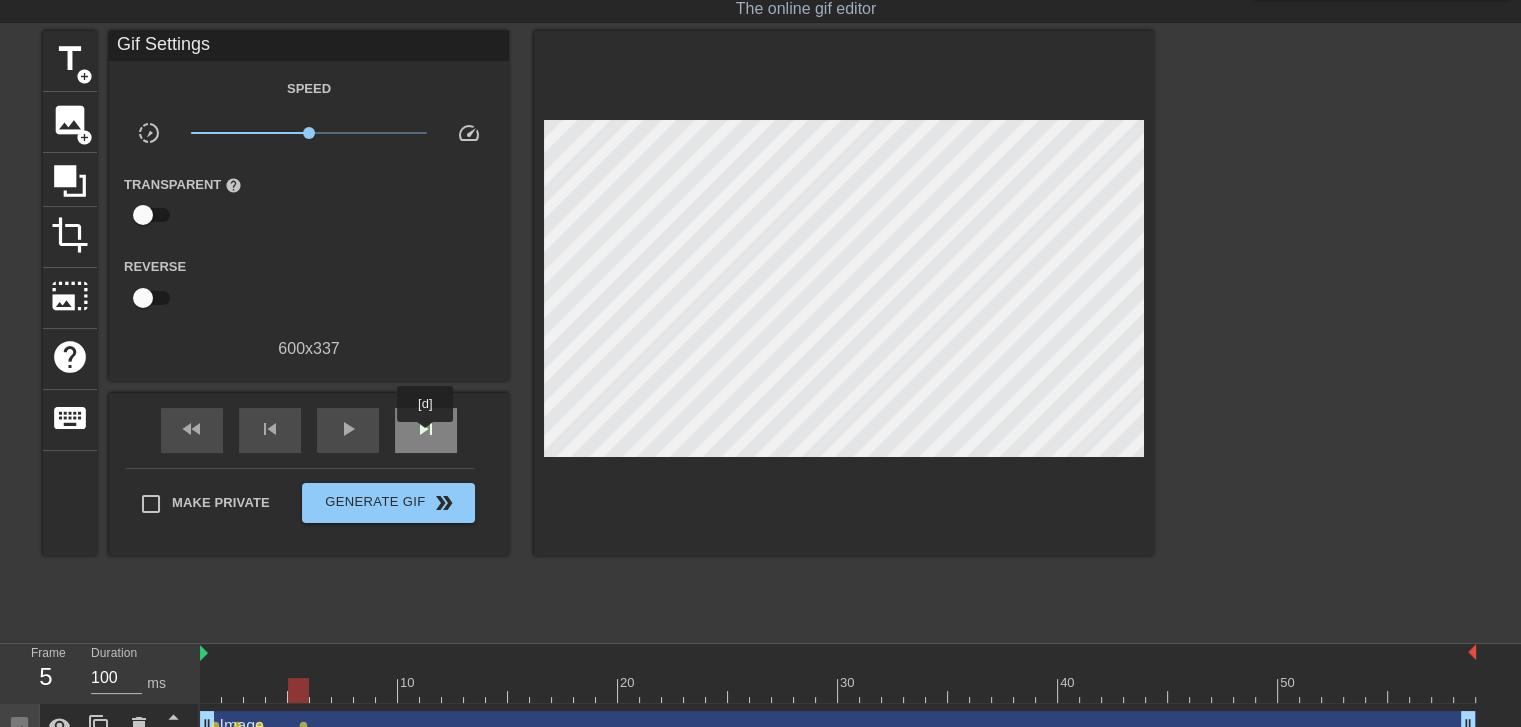 click on "skip_next" at bounding box center (426, 429) 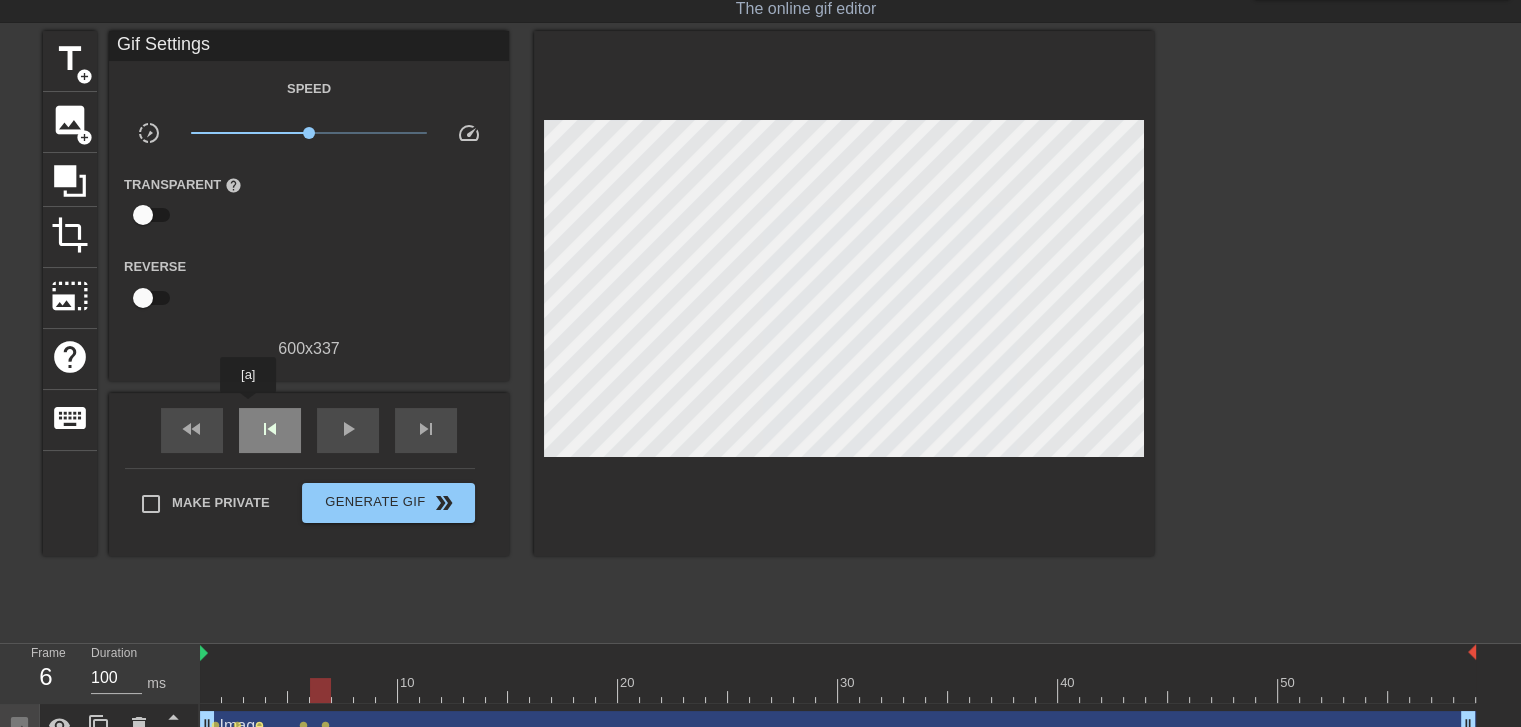 click on "skip_previous" at bounding box center (270, 430) 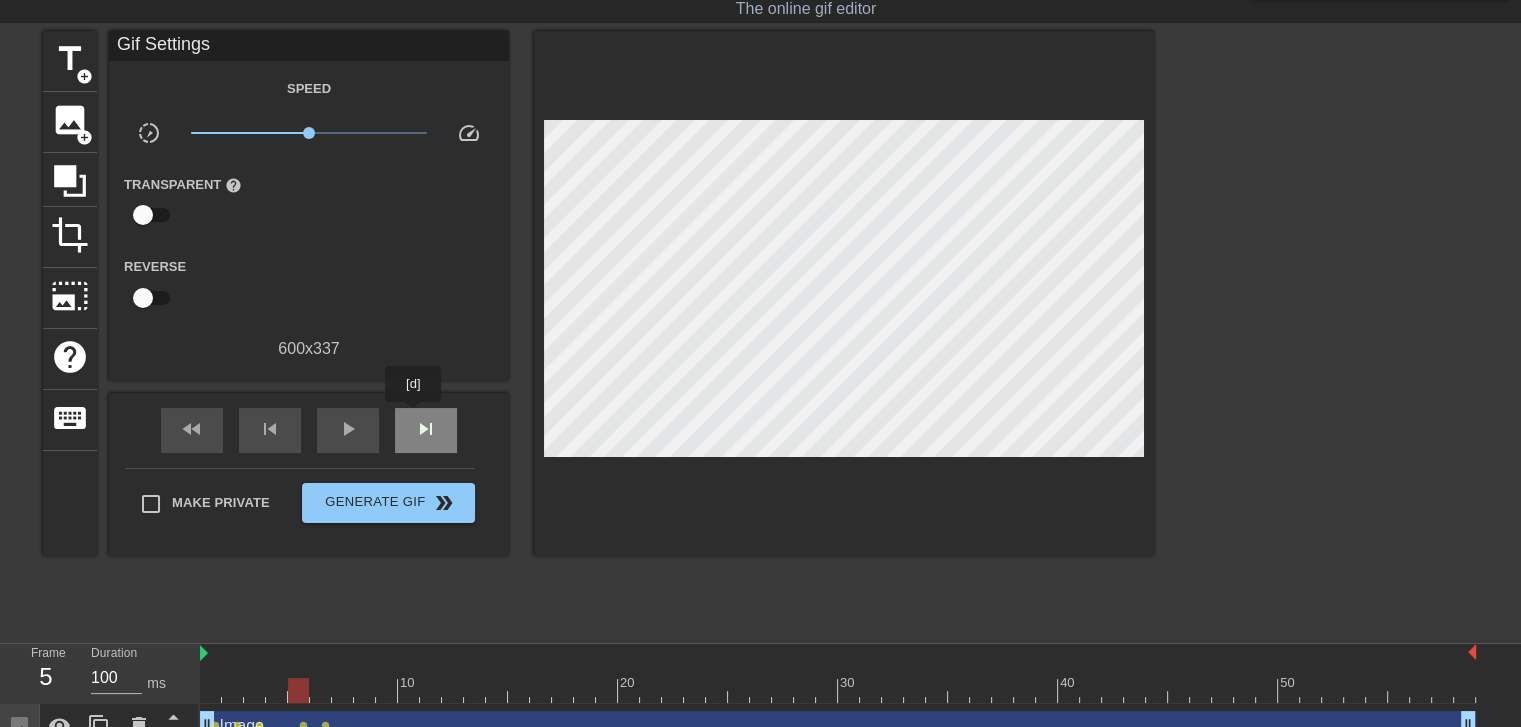 click on "skip_next" at bounding box center [426, 429] 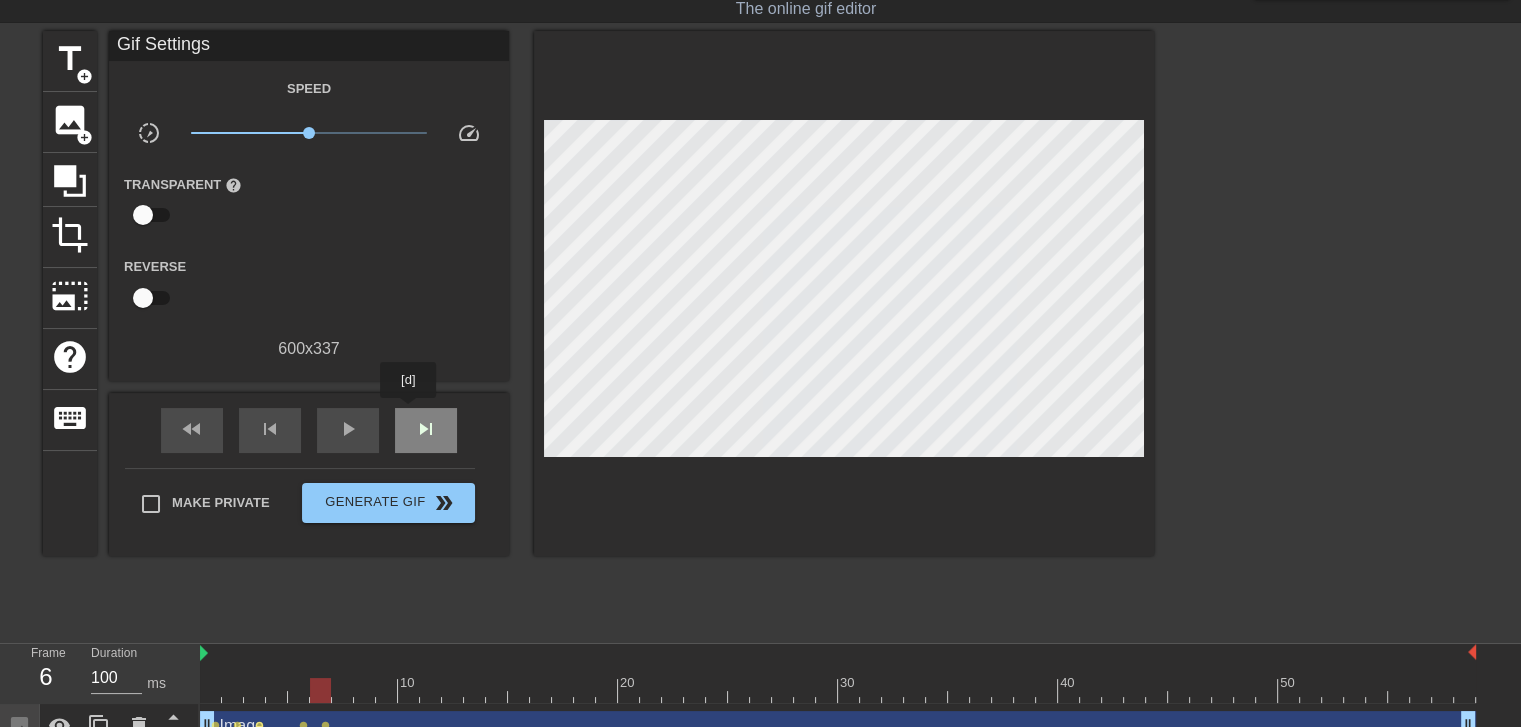 click on "skip_next" at bounding box center (426, 430) 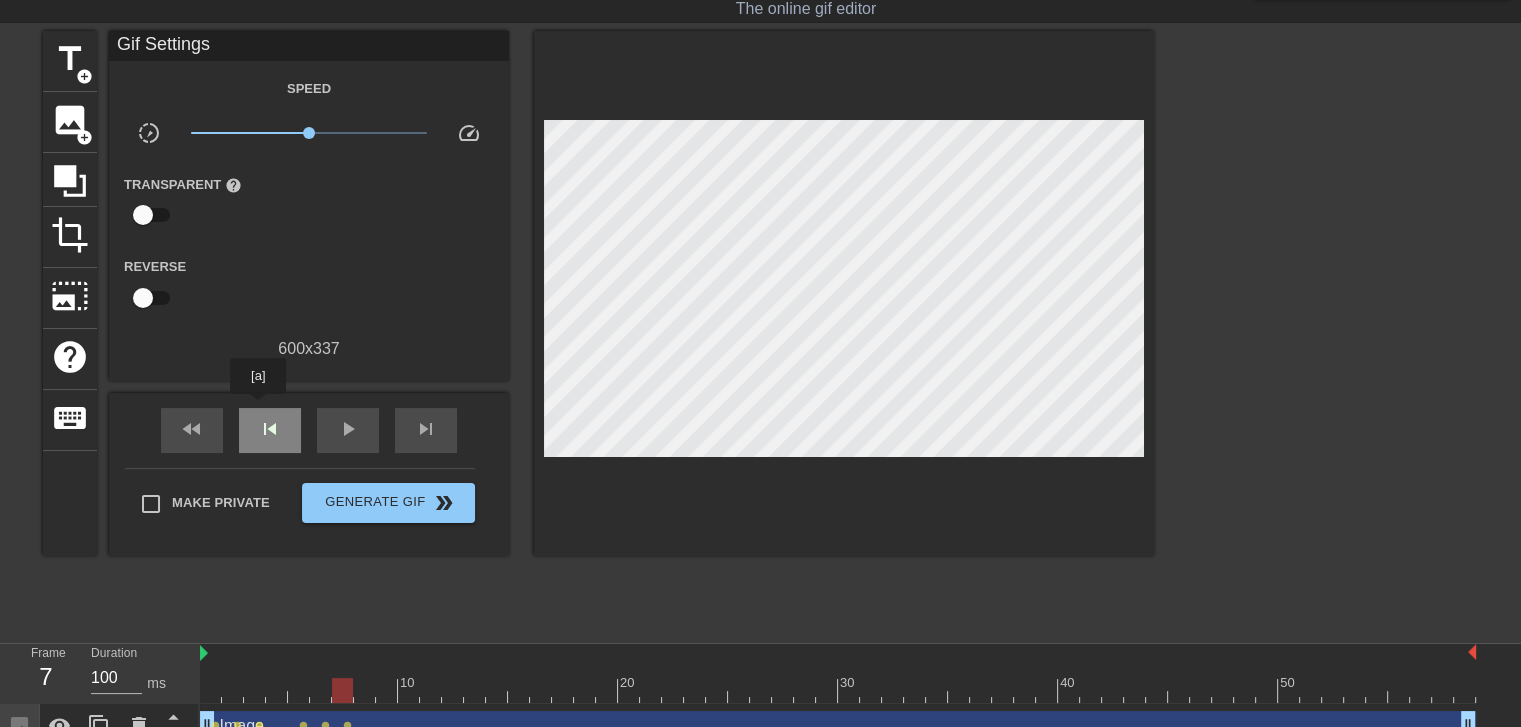 click on "skip_previous" at bounding box center (270, 430) 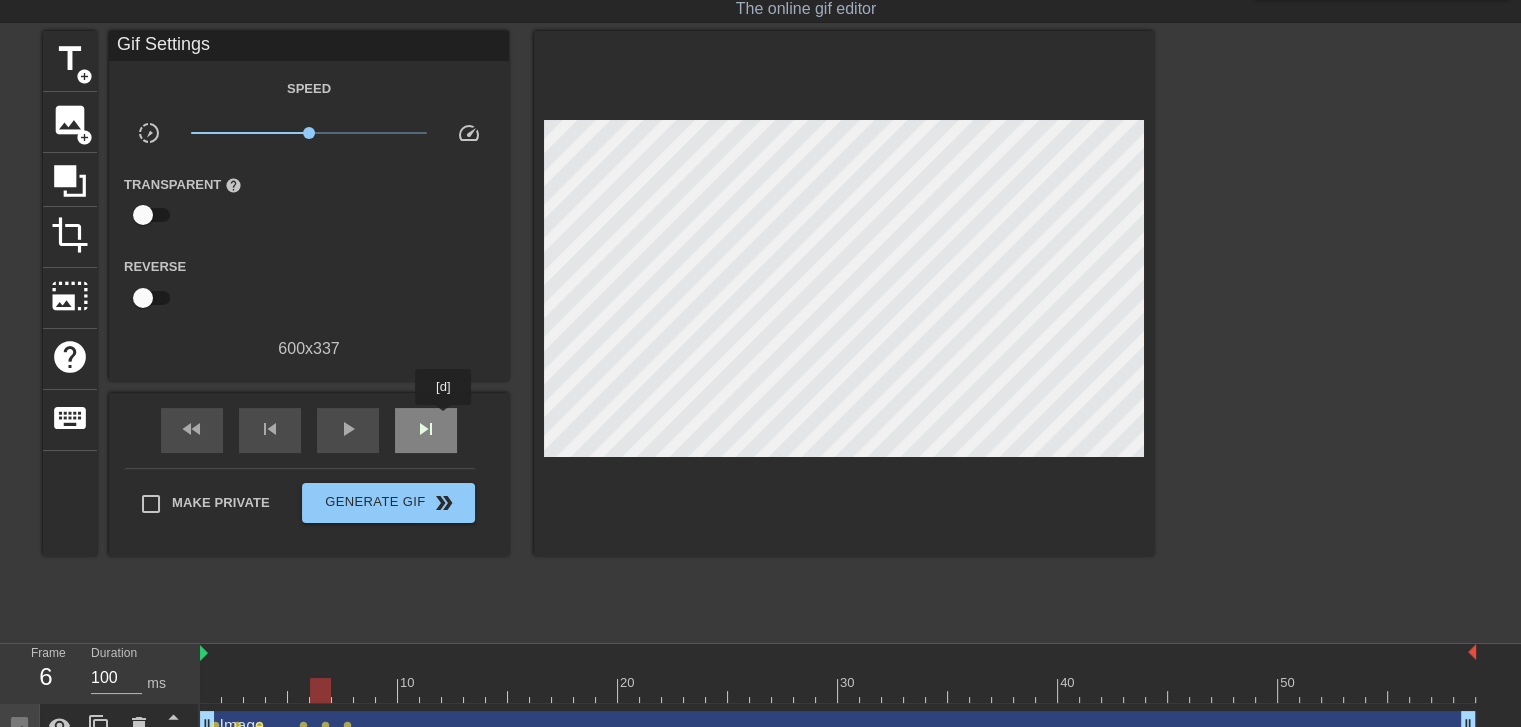 click on "skip_next" at bounding box center [426, 429] 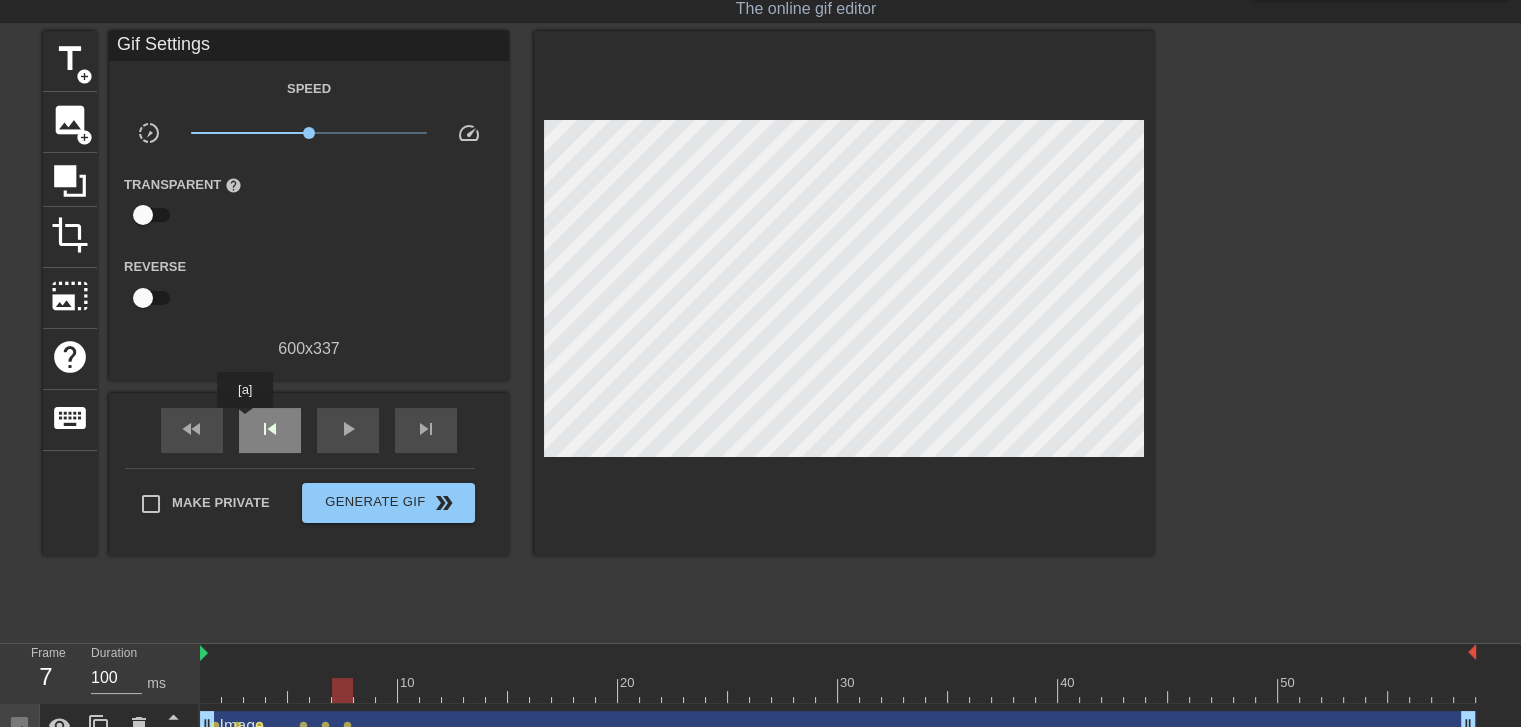 click on "skip_previous" at bounding box center (270, 430) 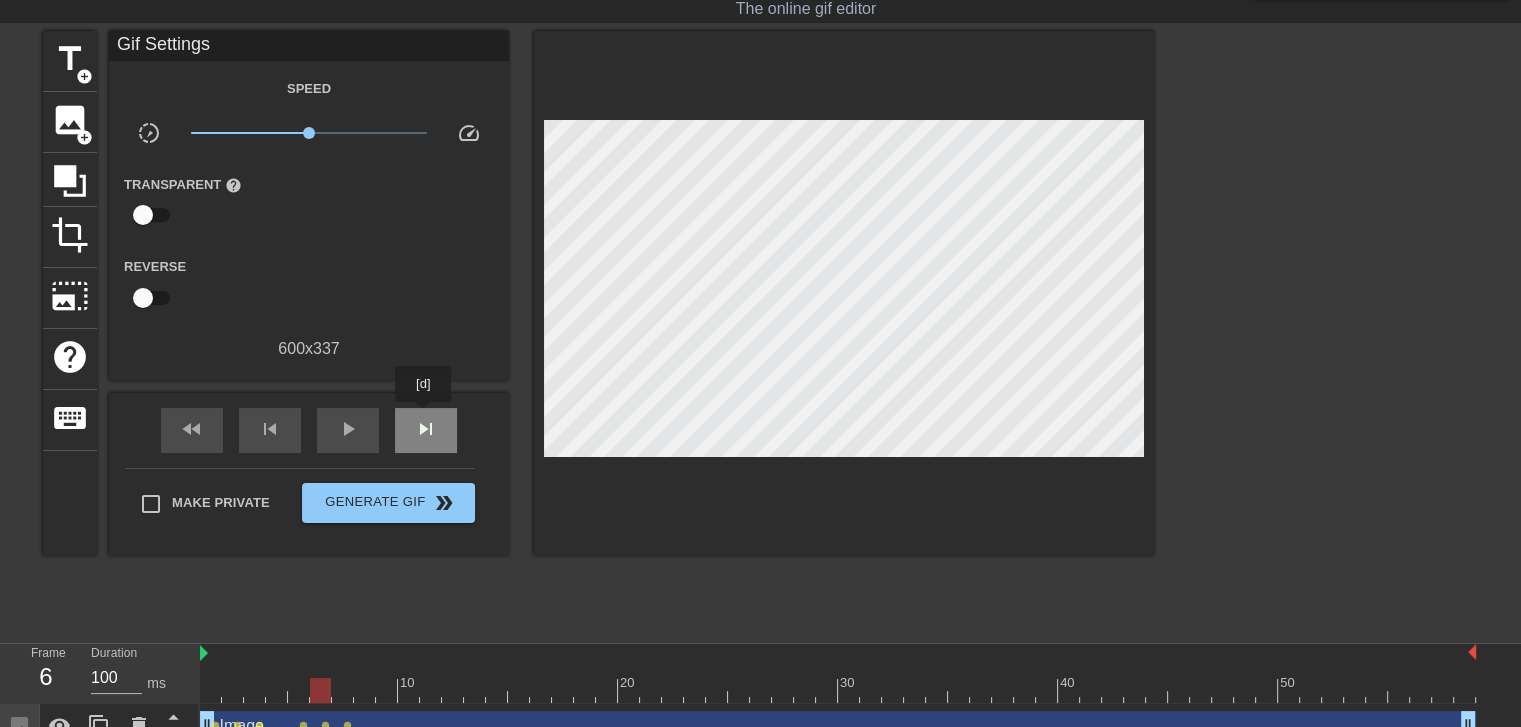 click on "skip_next" at bounding box center (426, 429) 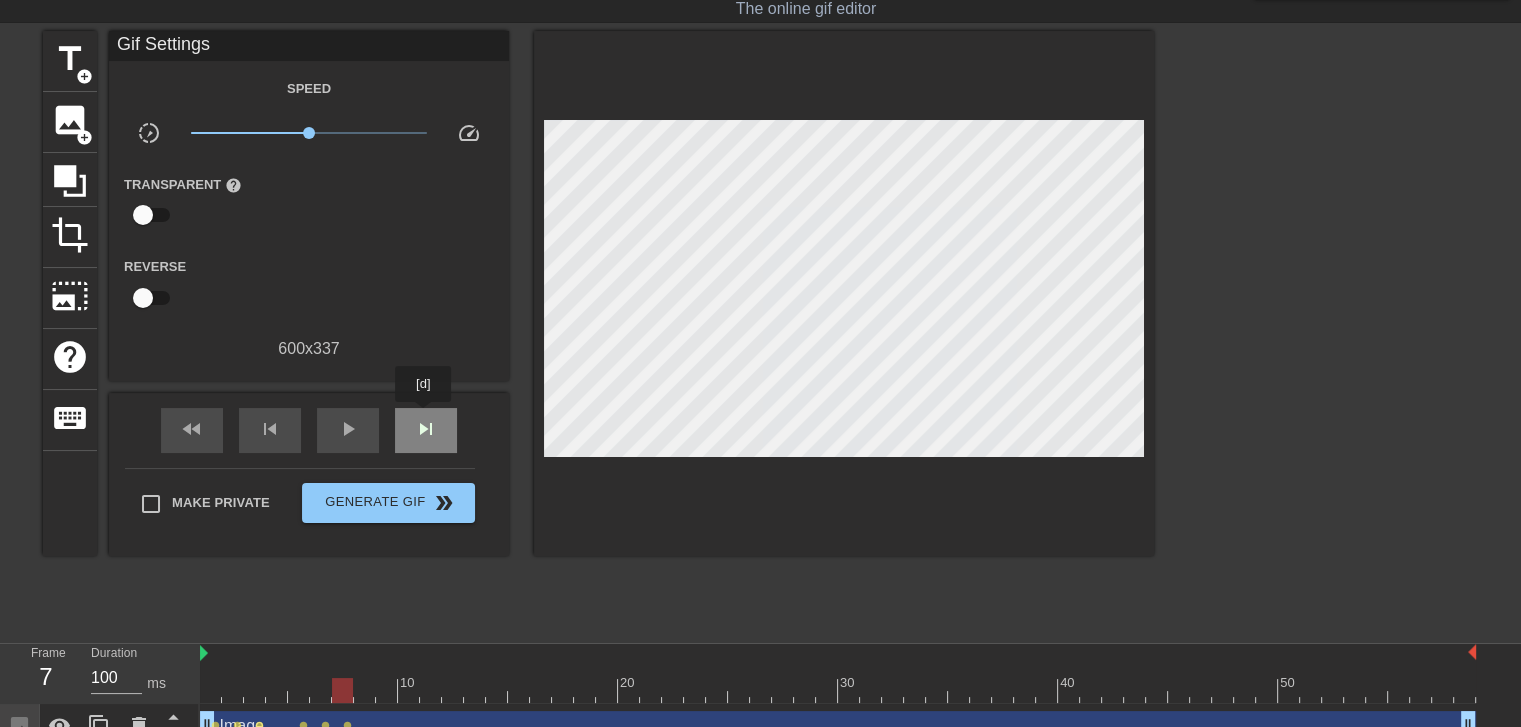 click on "skip_next" at bounding box center [426, 429] 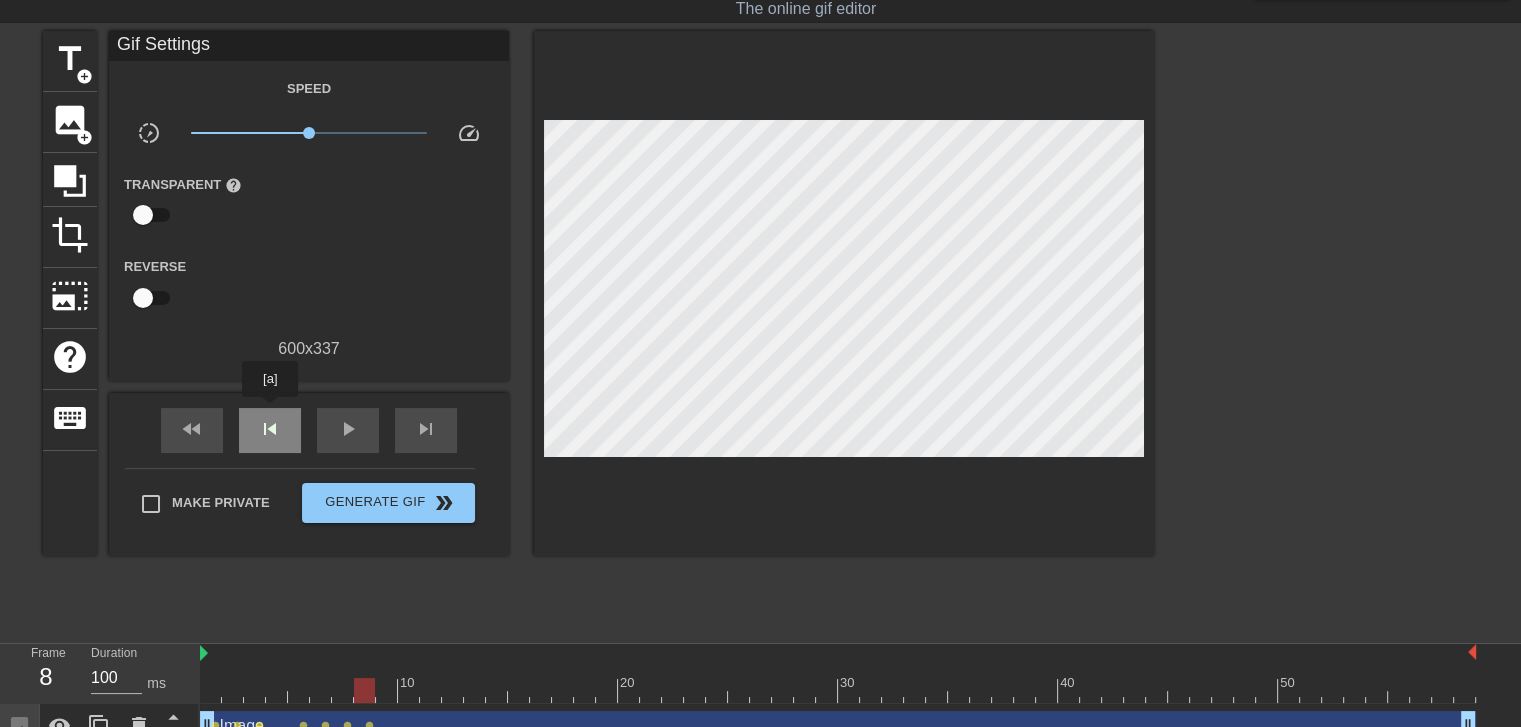 click on "skip_previous" at bounding box center (270, 430) 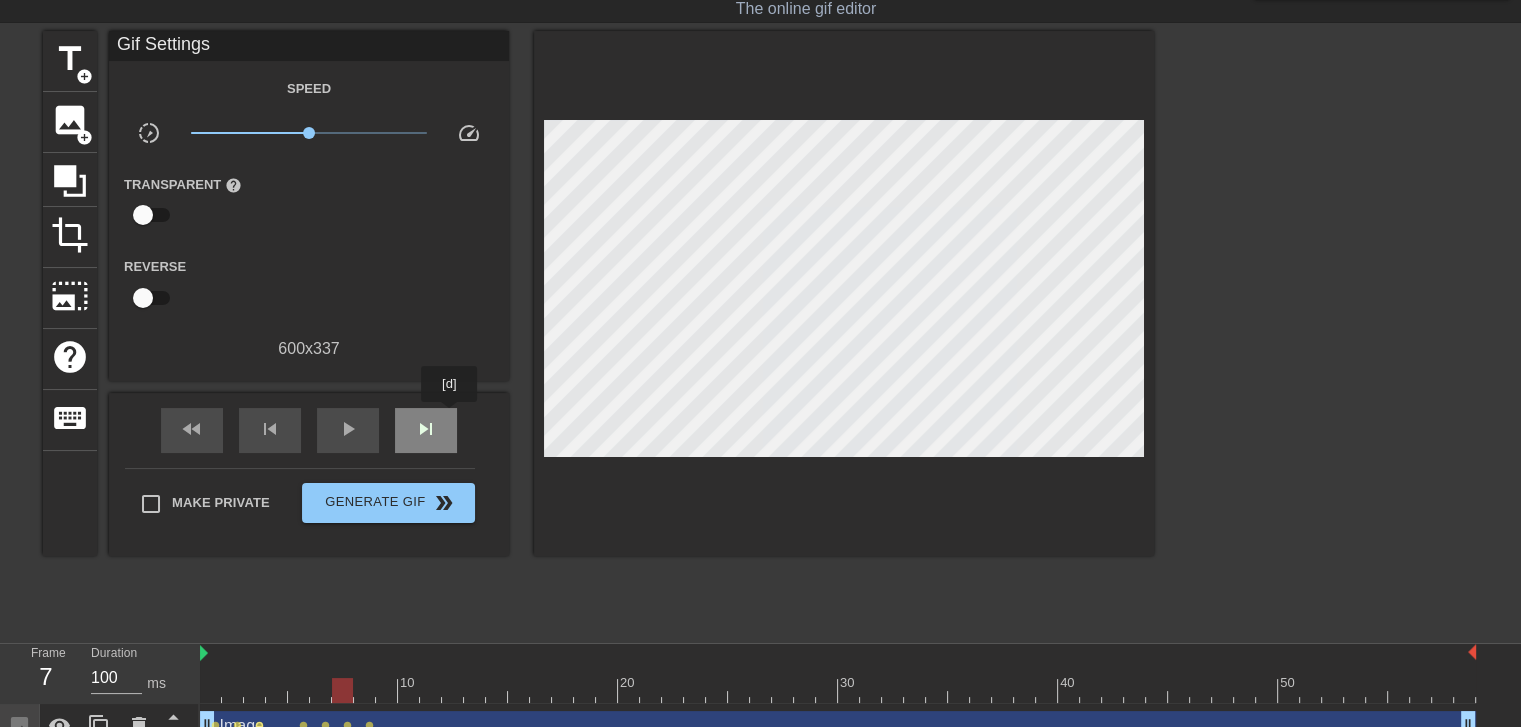 click on "skip_next" at bounding box center (426, 430) 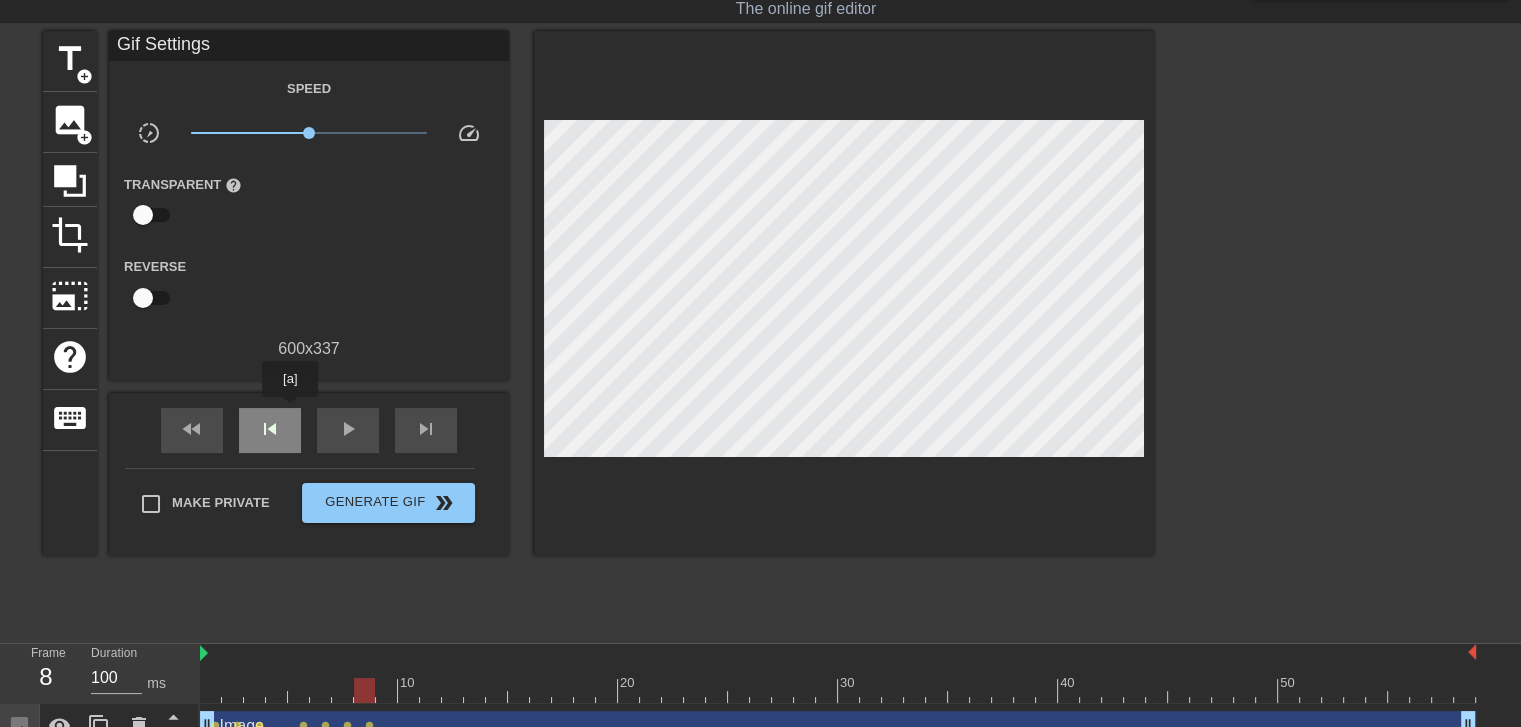 click on "skip_previous" at bounding box center [270, 430] 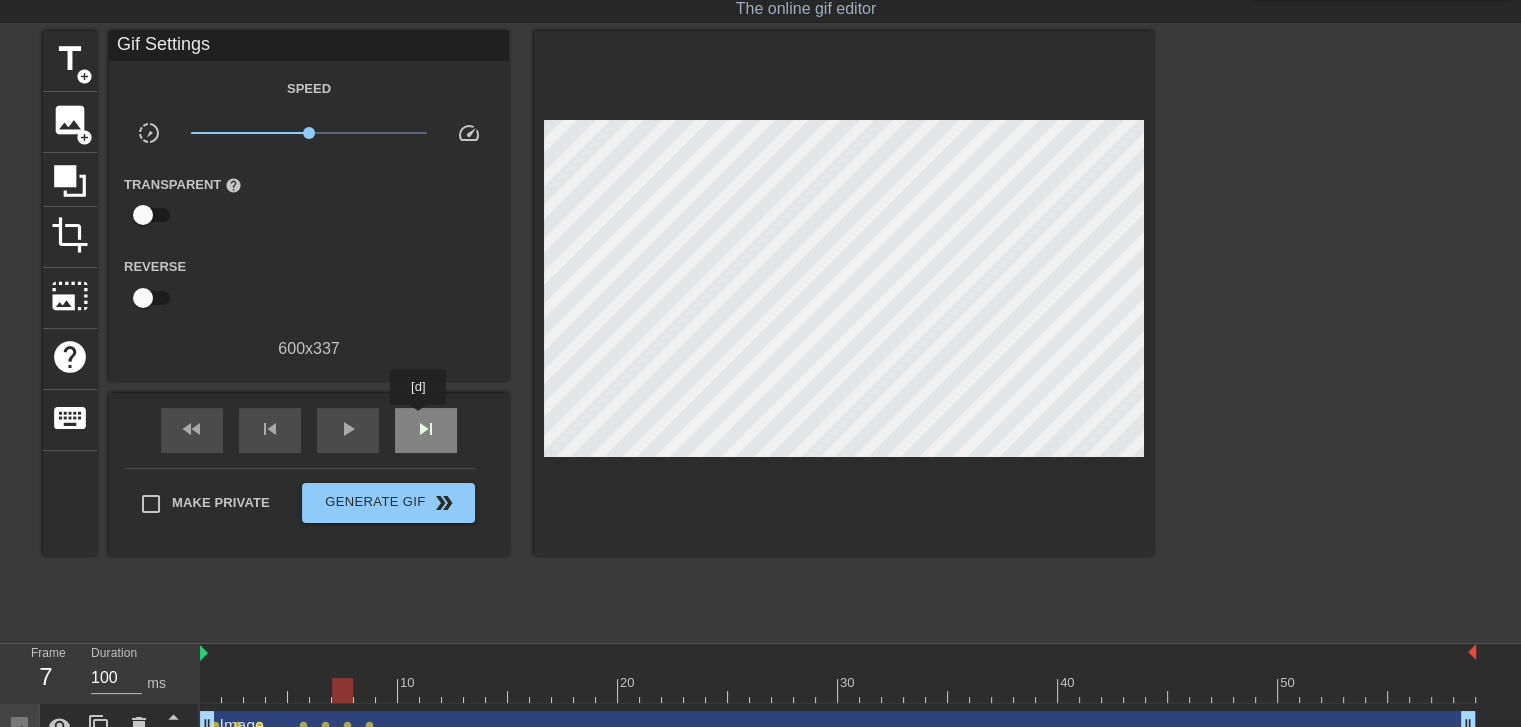 click on "skip_next" at bounding box center (426, 429) 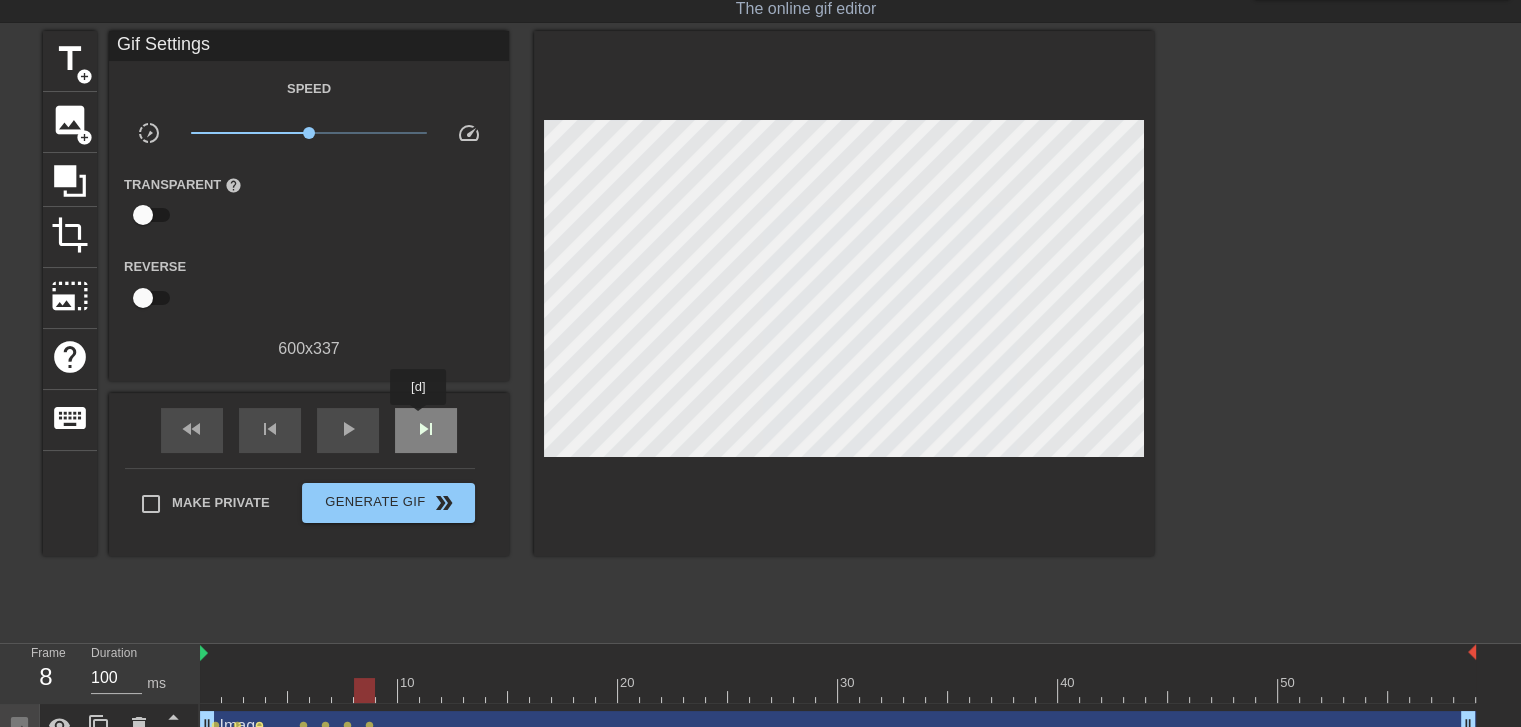 click on "skip_next" at bounding box center [426, 429] 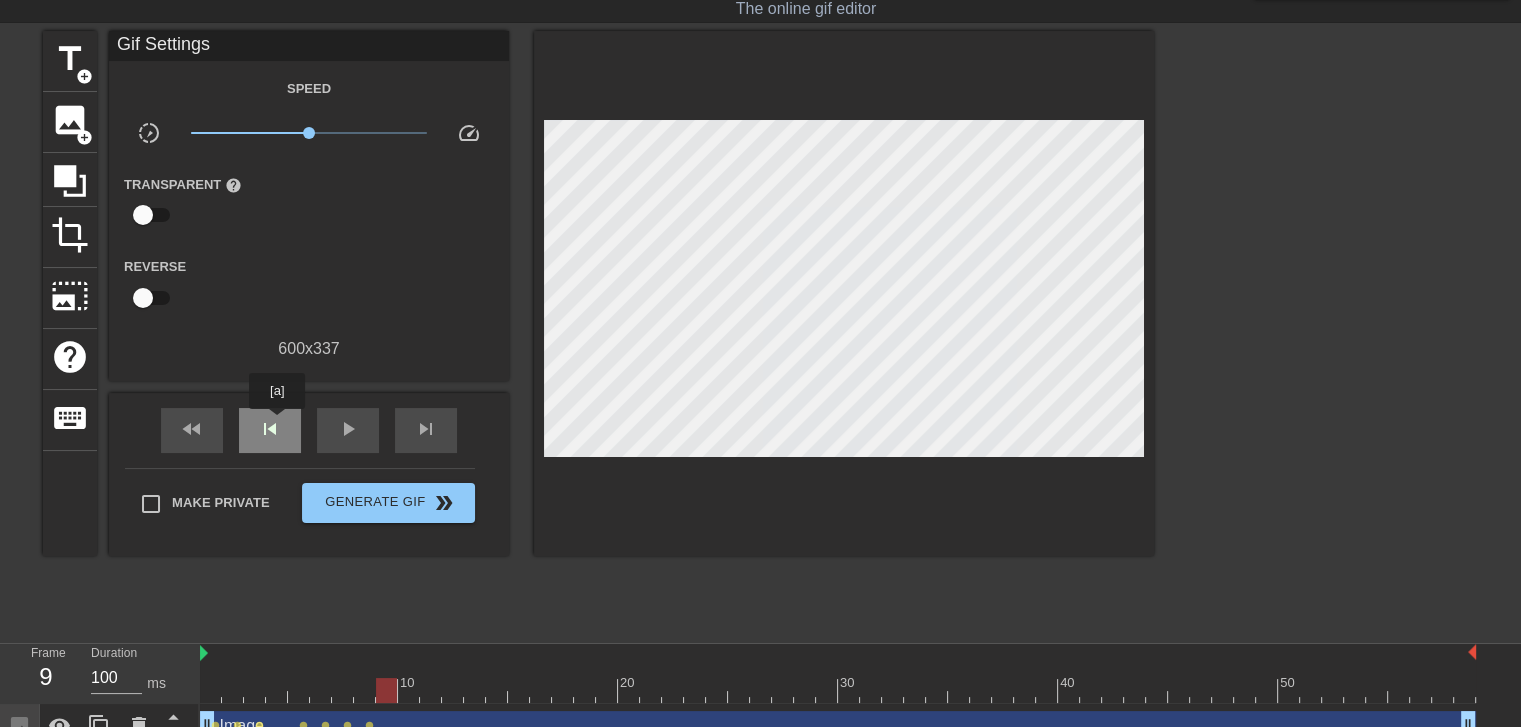 click on "skip_previous" at bounding box center [270, 429] 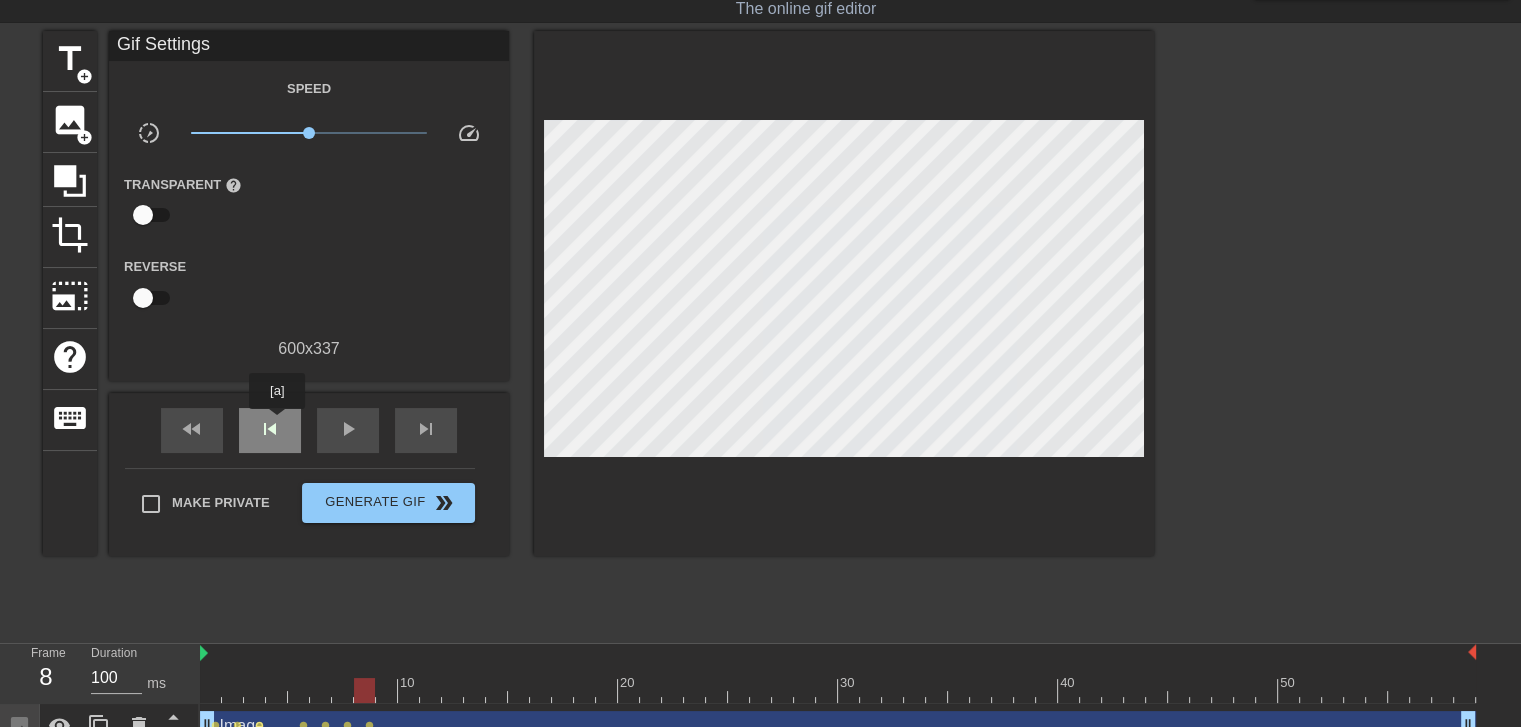 click on "skip_previous" at bounding box center [270, 429] 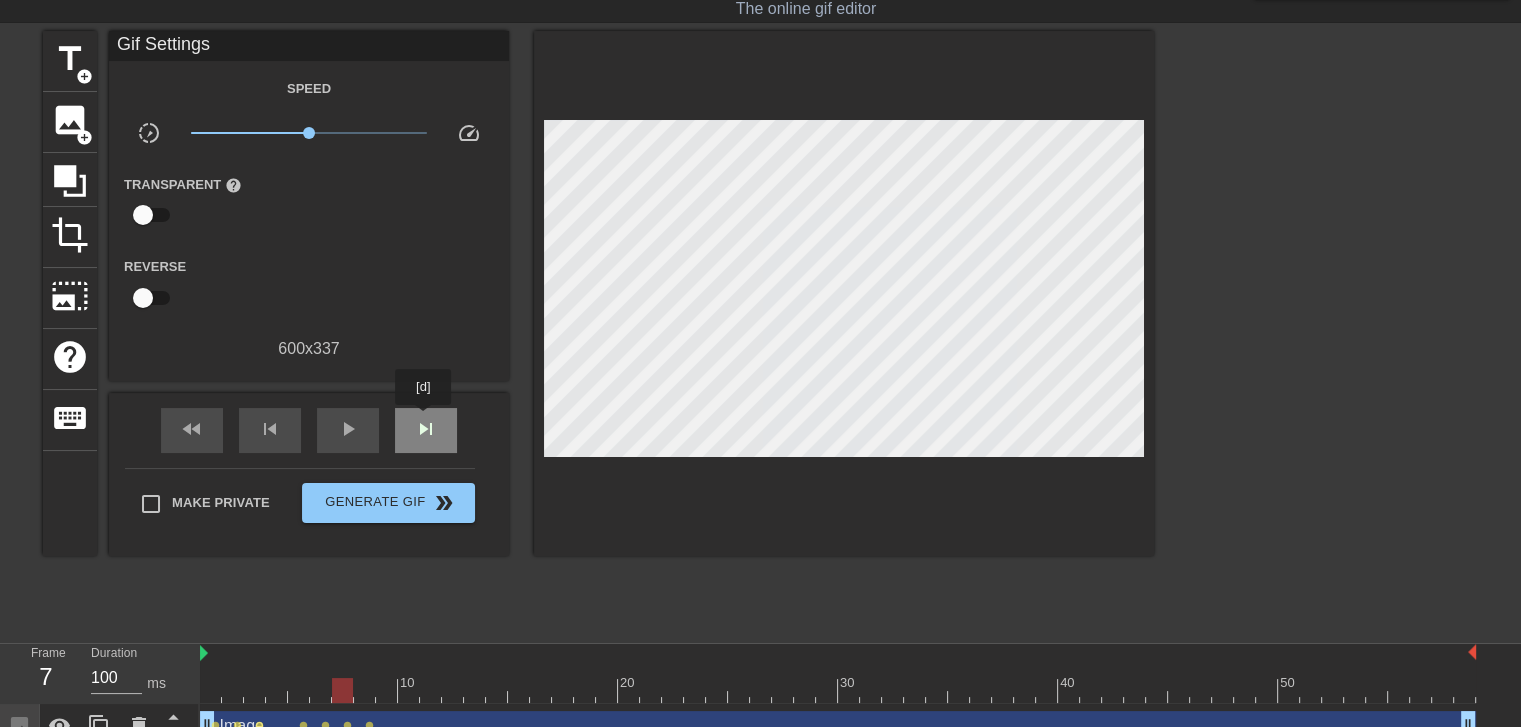 click on "skip_next" at bounding box center [426, 429] 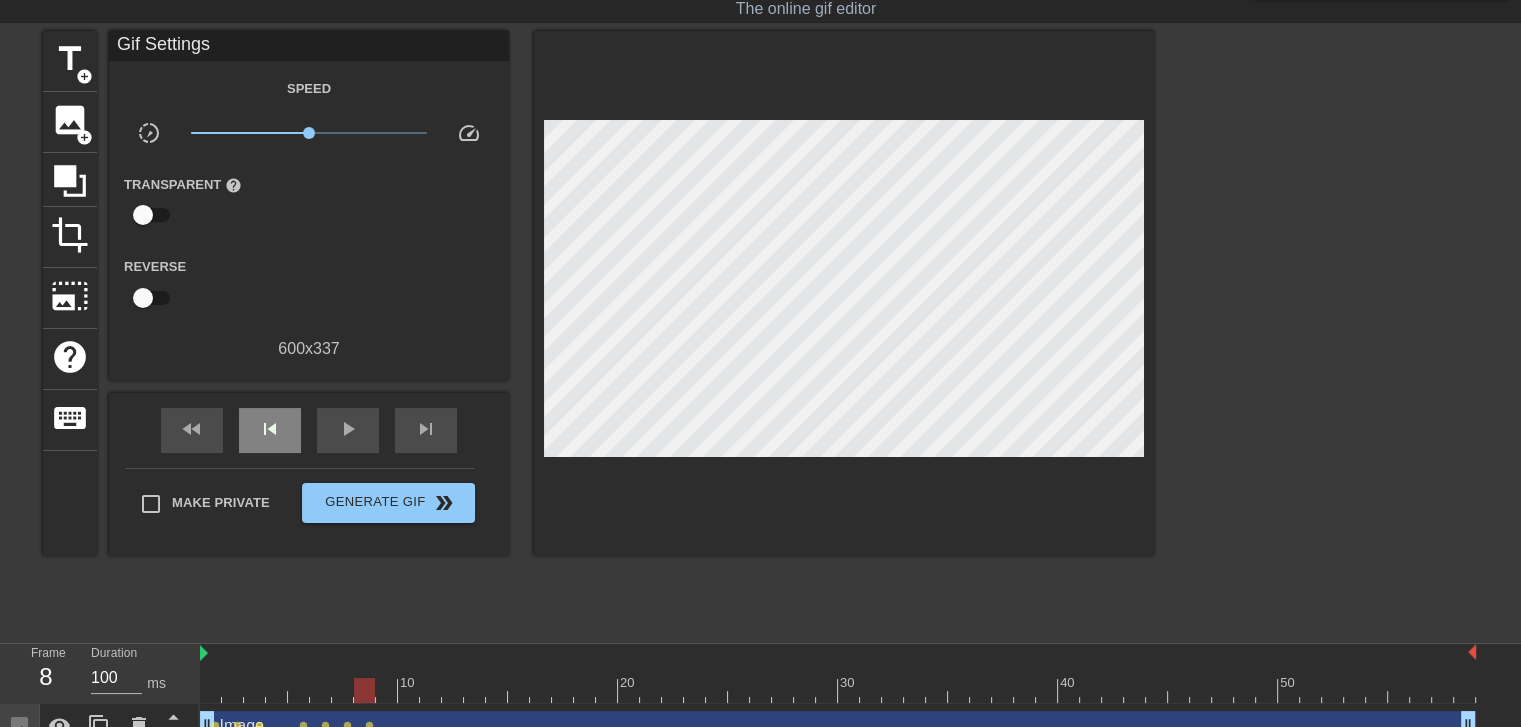 click on "fast_rewind skip_previous play_arrow skip_next" at bounding box center [309, 430] 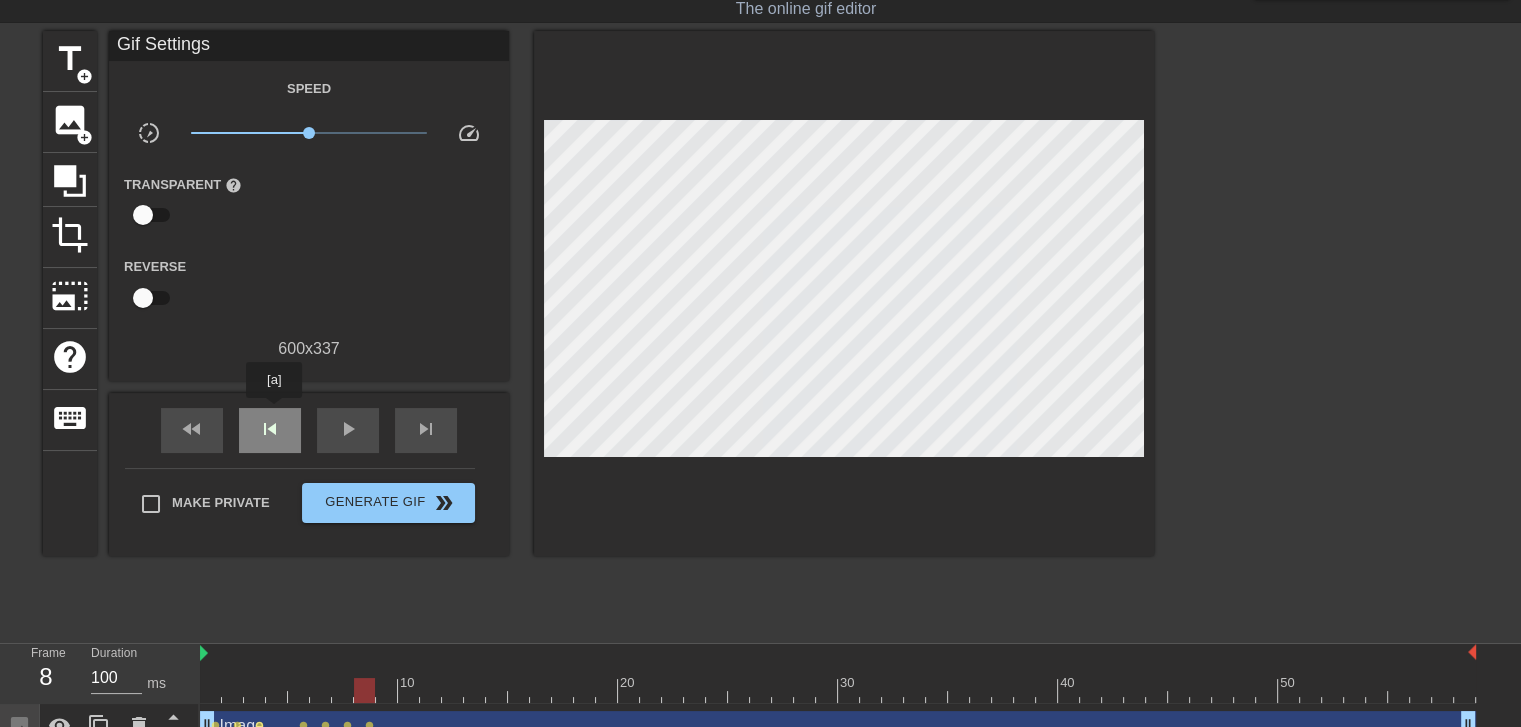 click on "skip_previous" at bounding box center (270, 429) 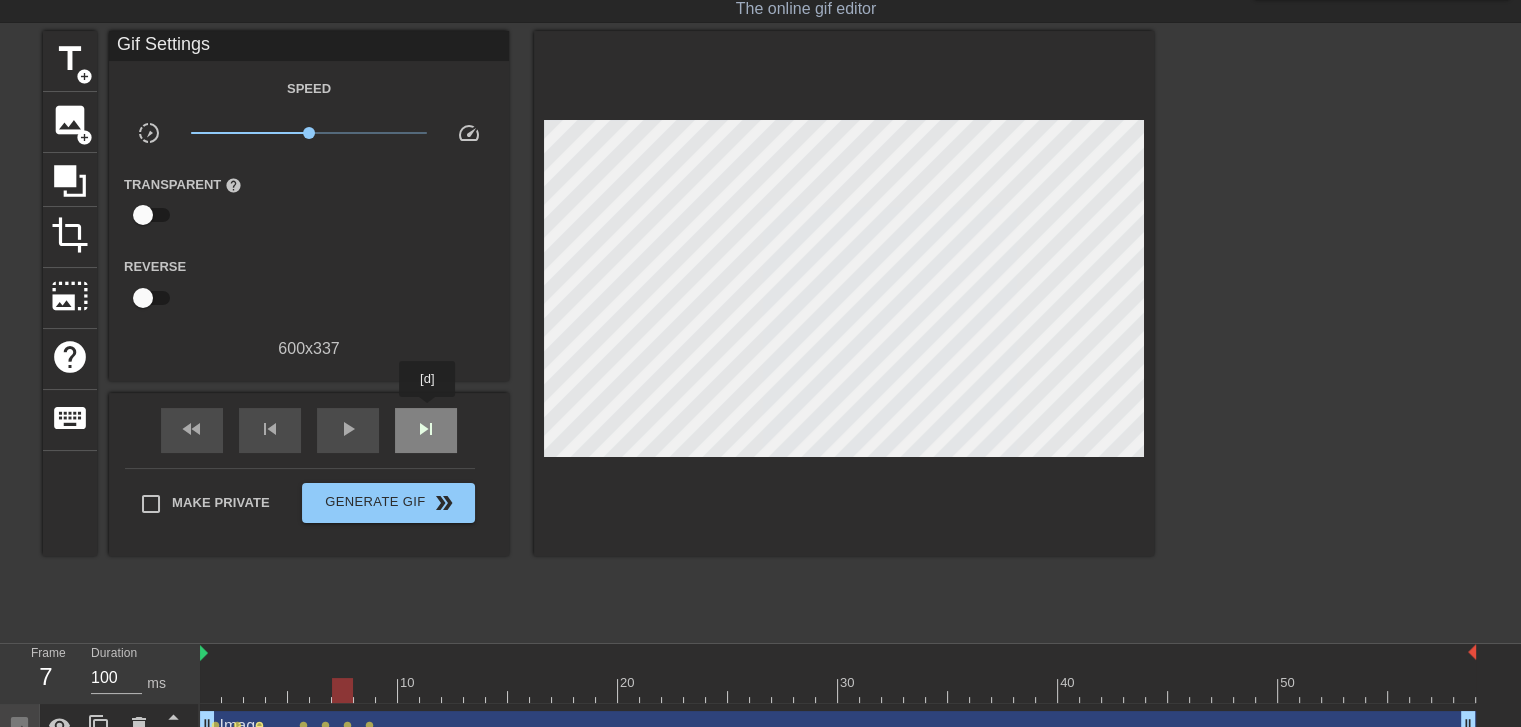 click on "skip_next" at bounding box center (426, 430) 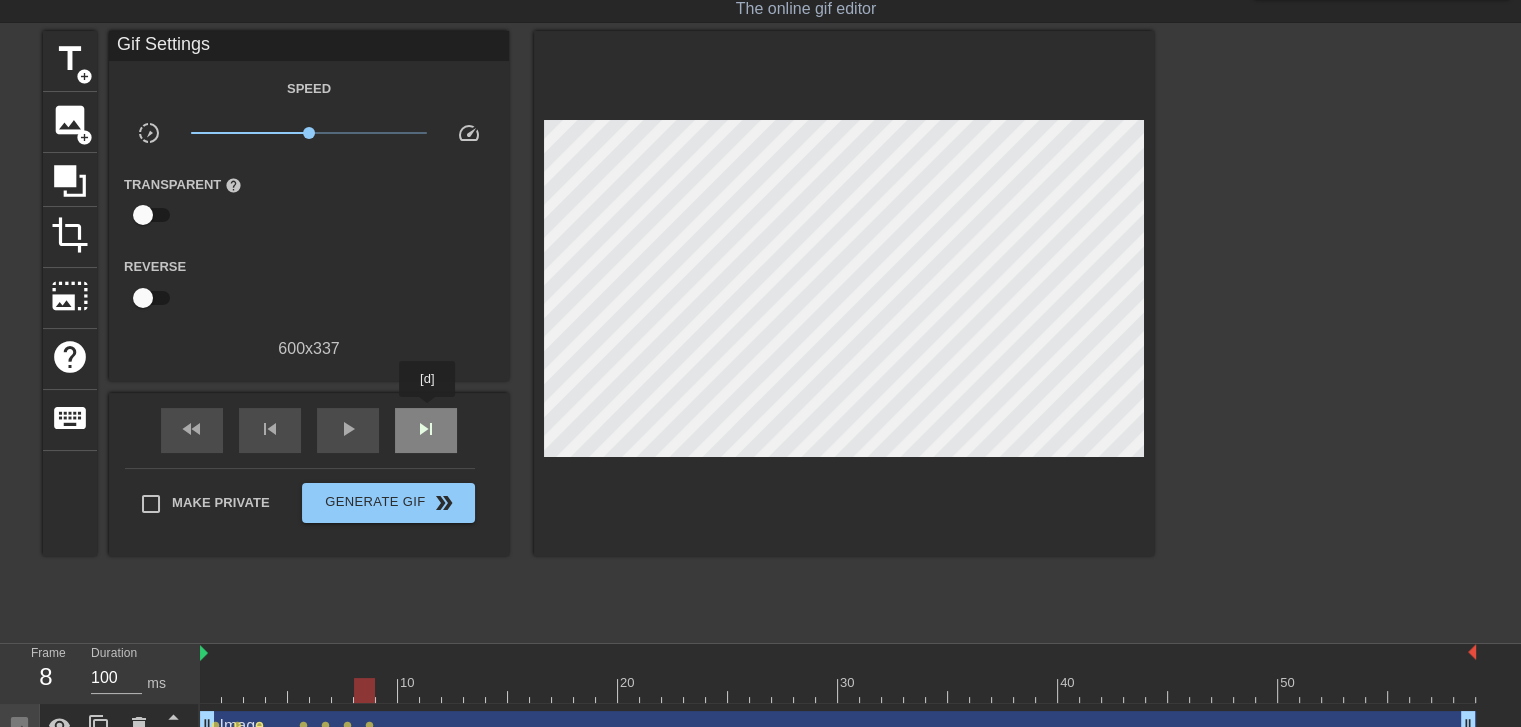click on "skip_next" at bounding box center [426, 430] 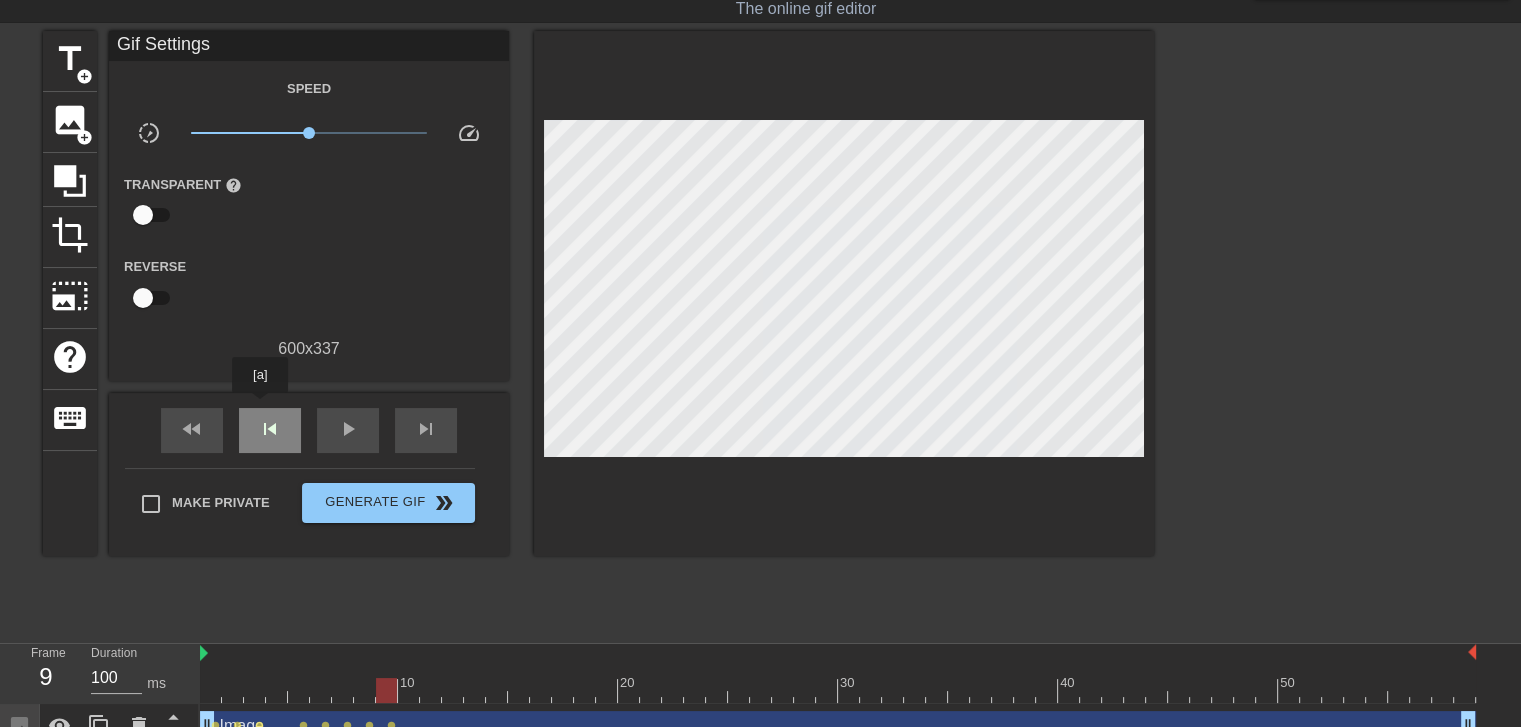 click on "skip_previous" at bounding box center (270, 430) 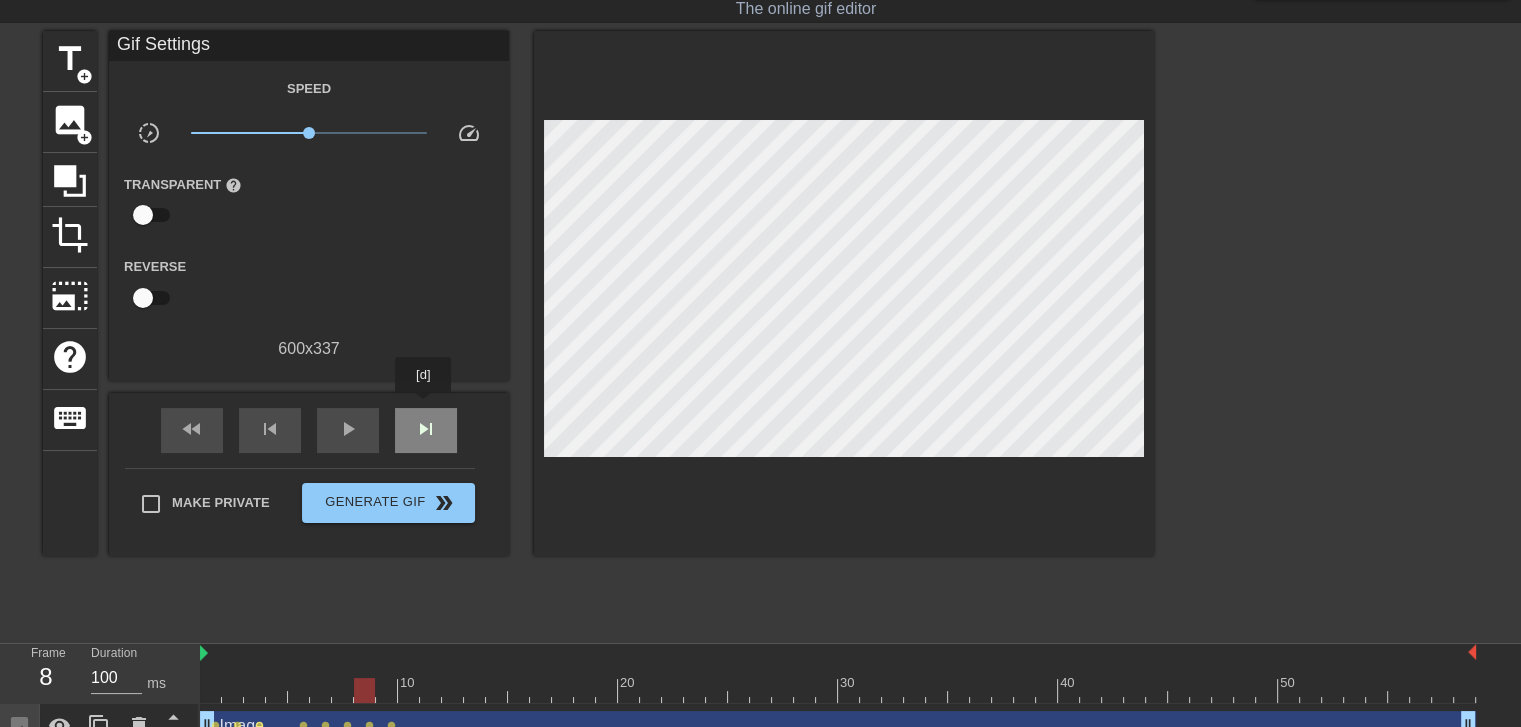 click on "skip_next" at bounding box center (426, 430) 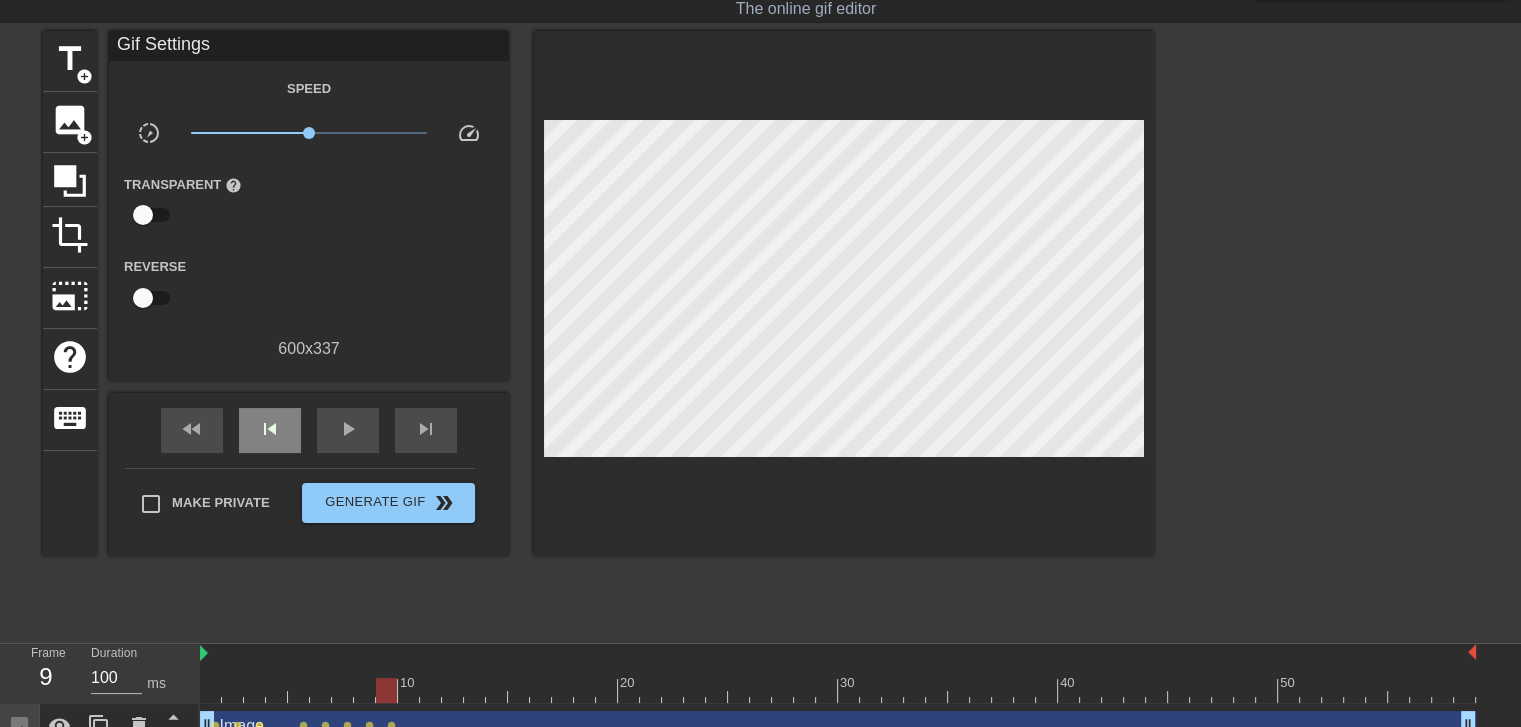 click on "fast_rewind skip_previous play_arrow skip_next" at bounding box center (309, 430) 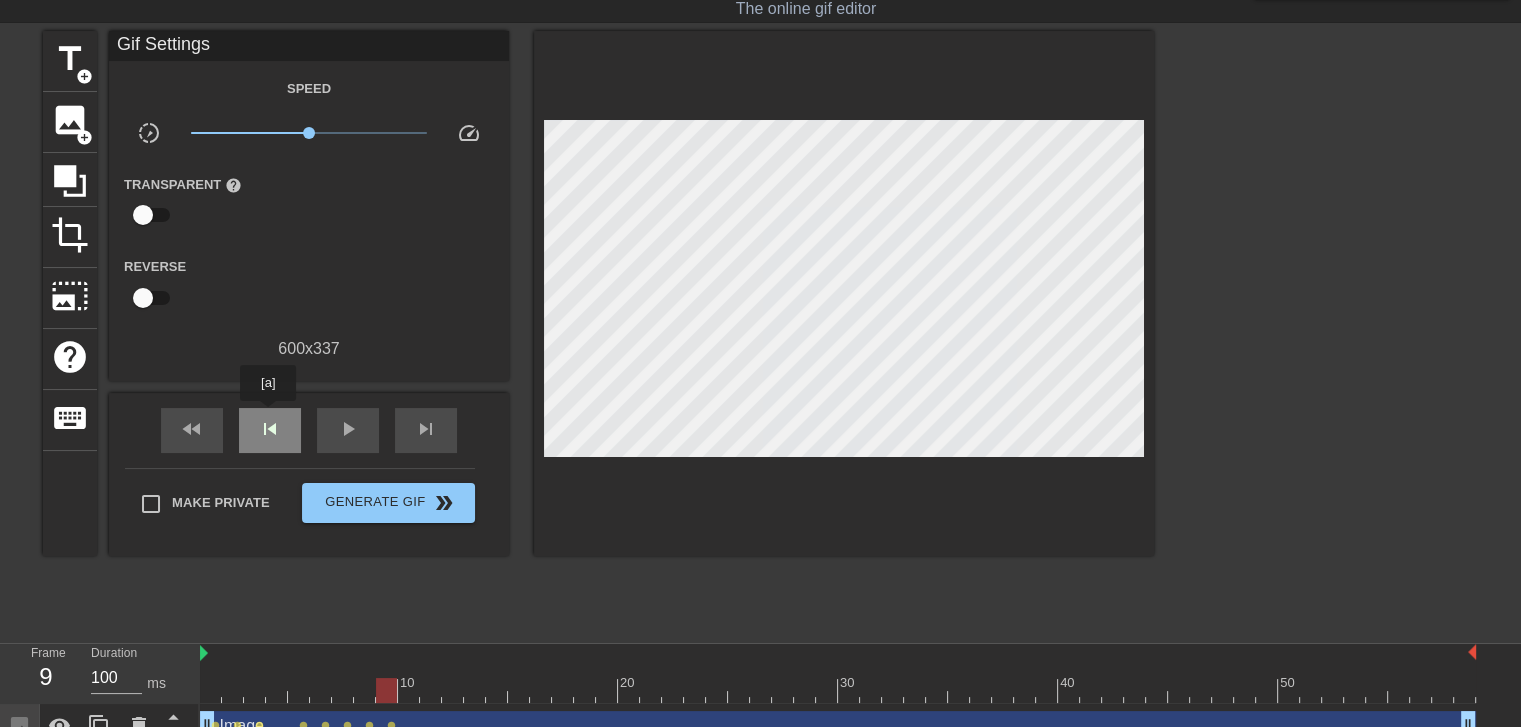click on "skip_previous" at bounding box center [270, 429] 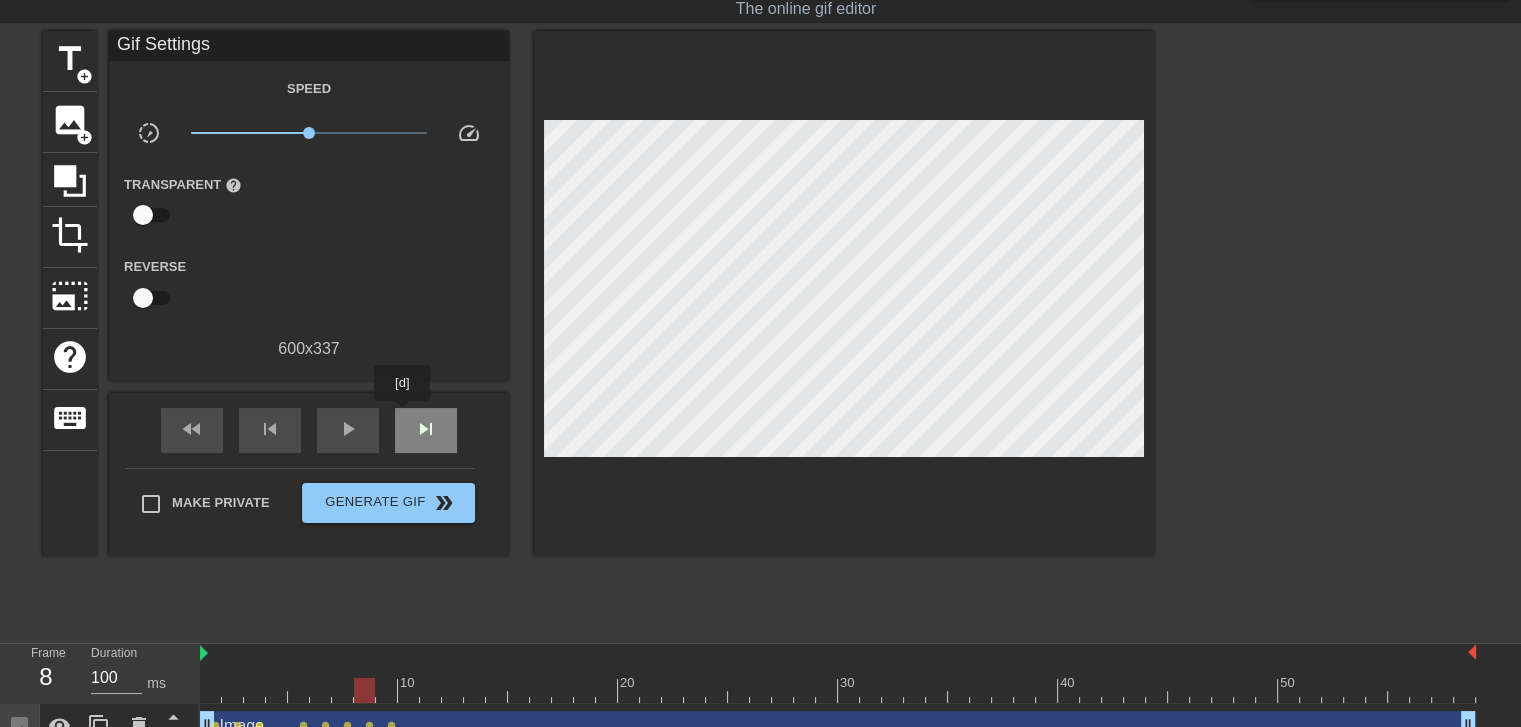 click on "skip_next" at bounding box center [426, 430] 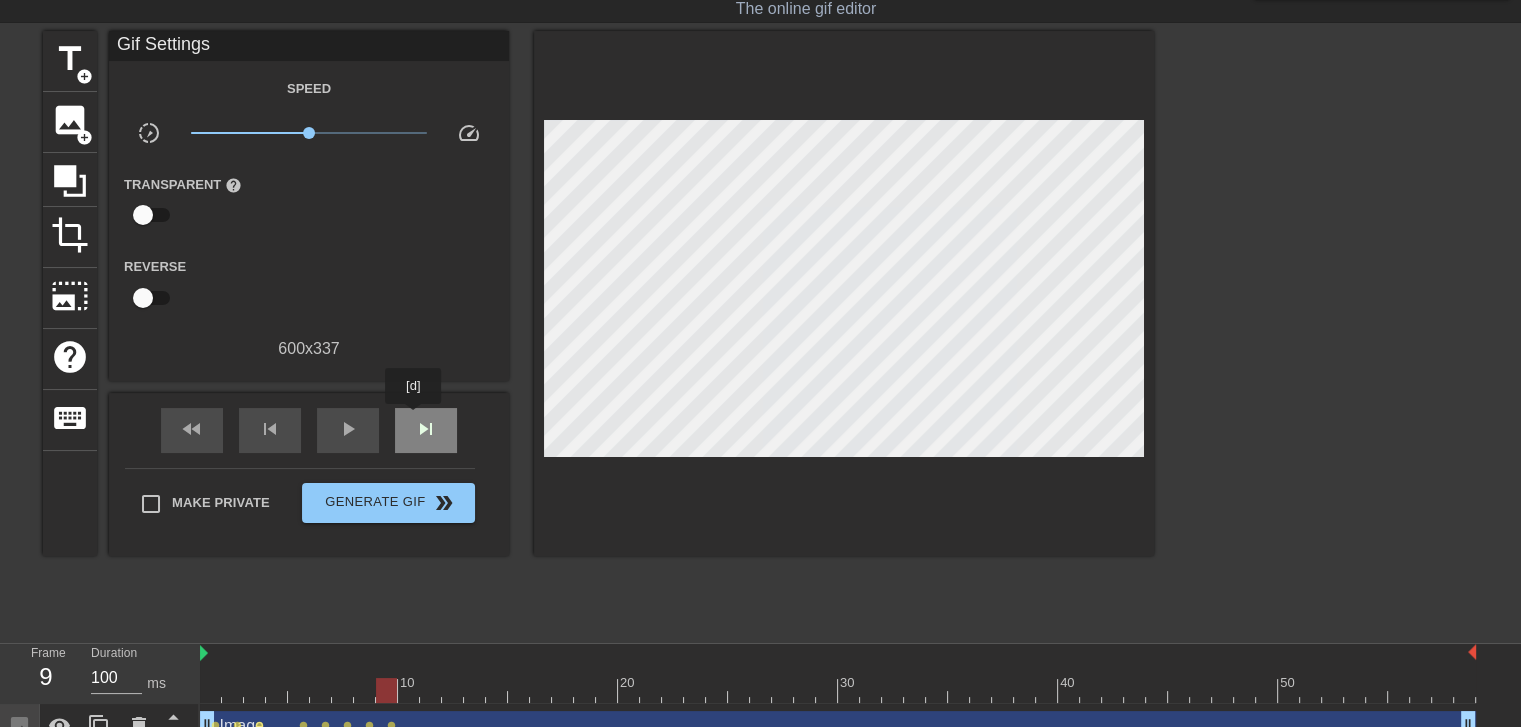 click on "skip_next" at bounding box center (426, 429) 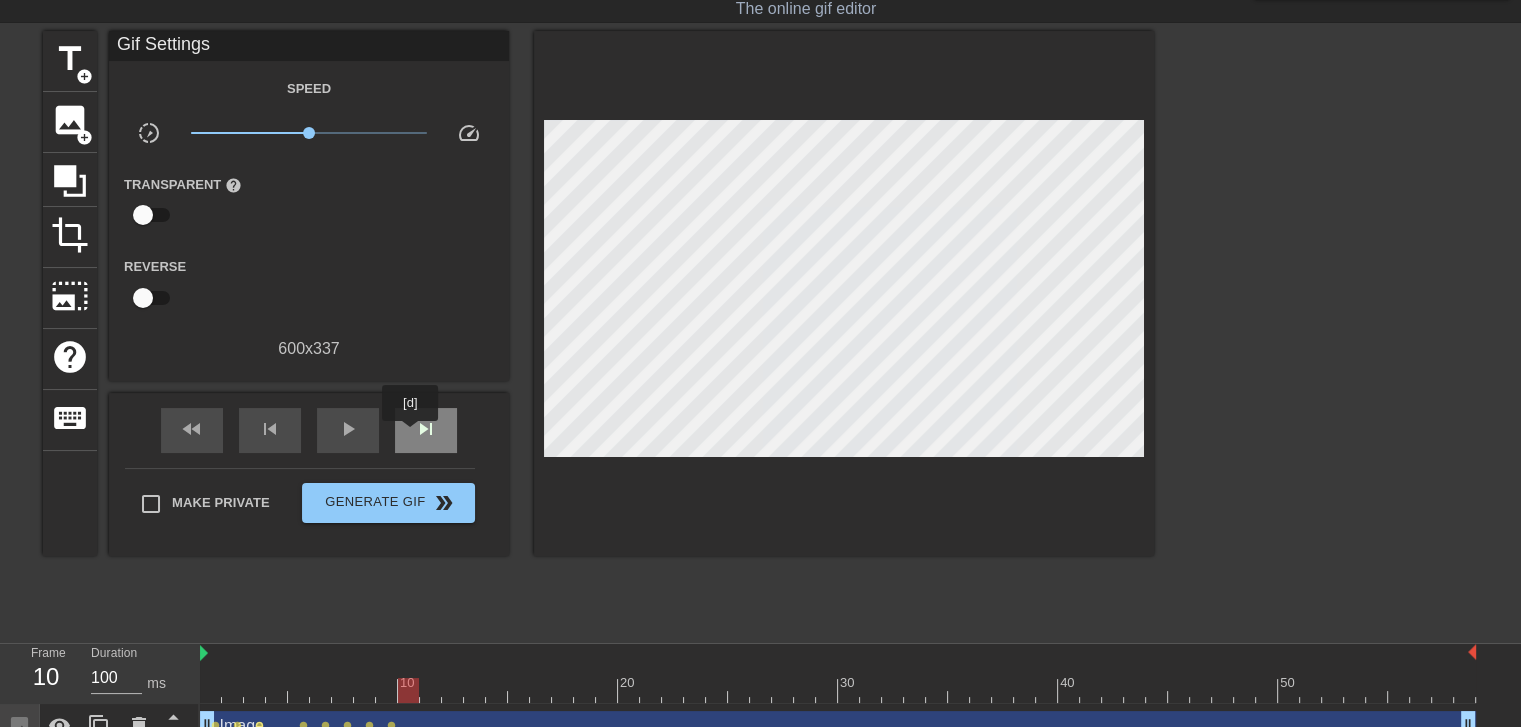 click on "skip_next" at bounding box center (426, 430) 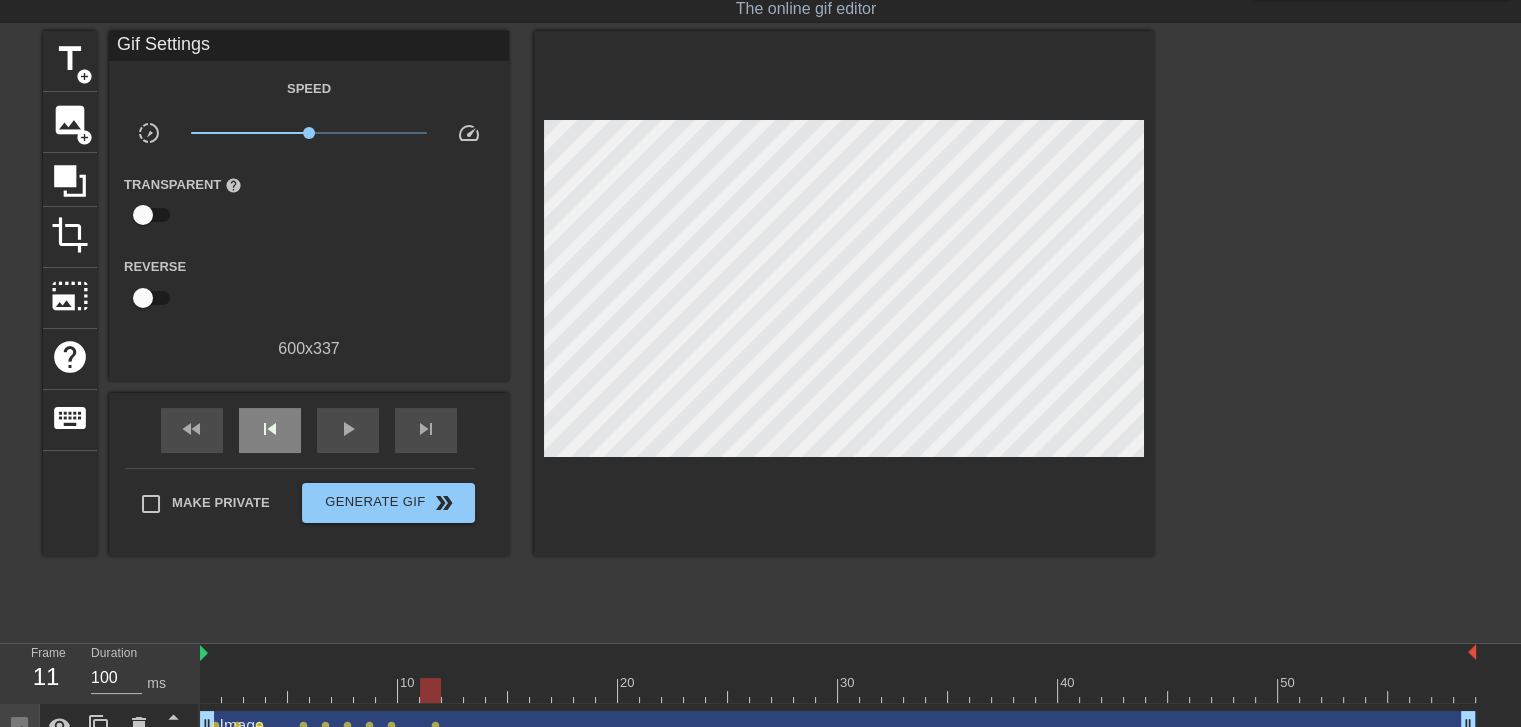 click on "fast_rewind skip_previous play_arrow skip_next" at bounding box center [309, 430] 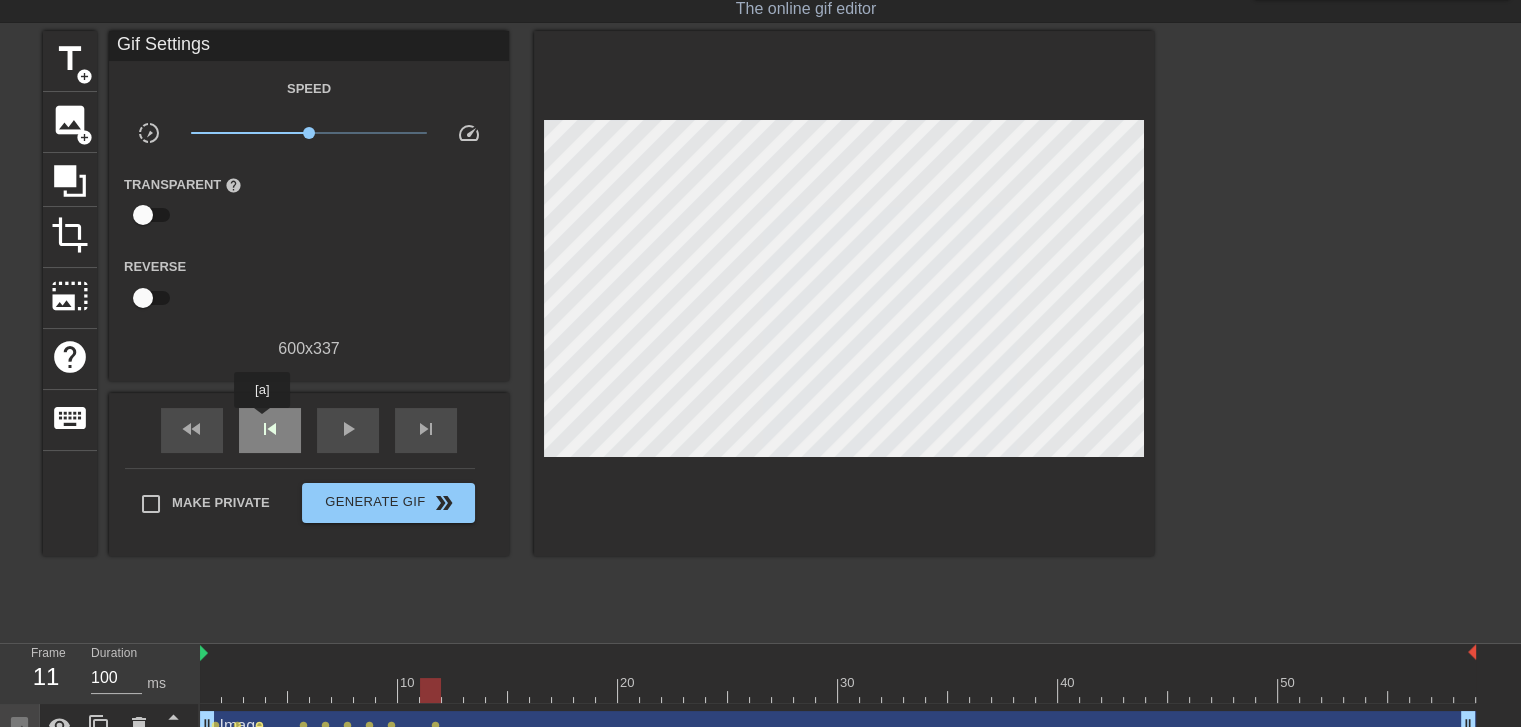 click on "skip_previous" at bounding box center (270, 429) 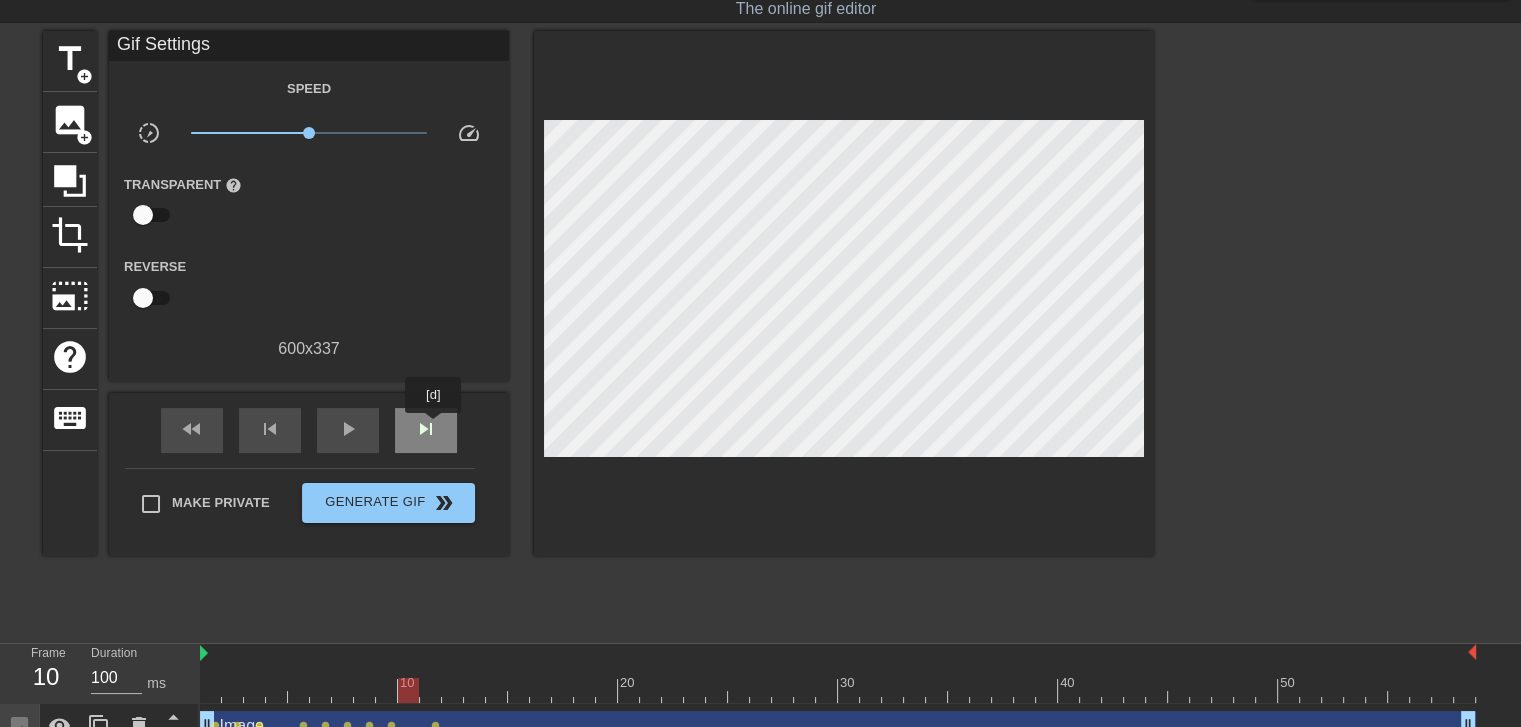 click on "skip_next" at bounding box center [426, 429] 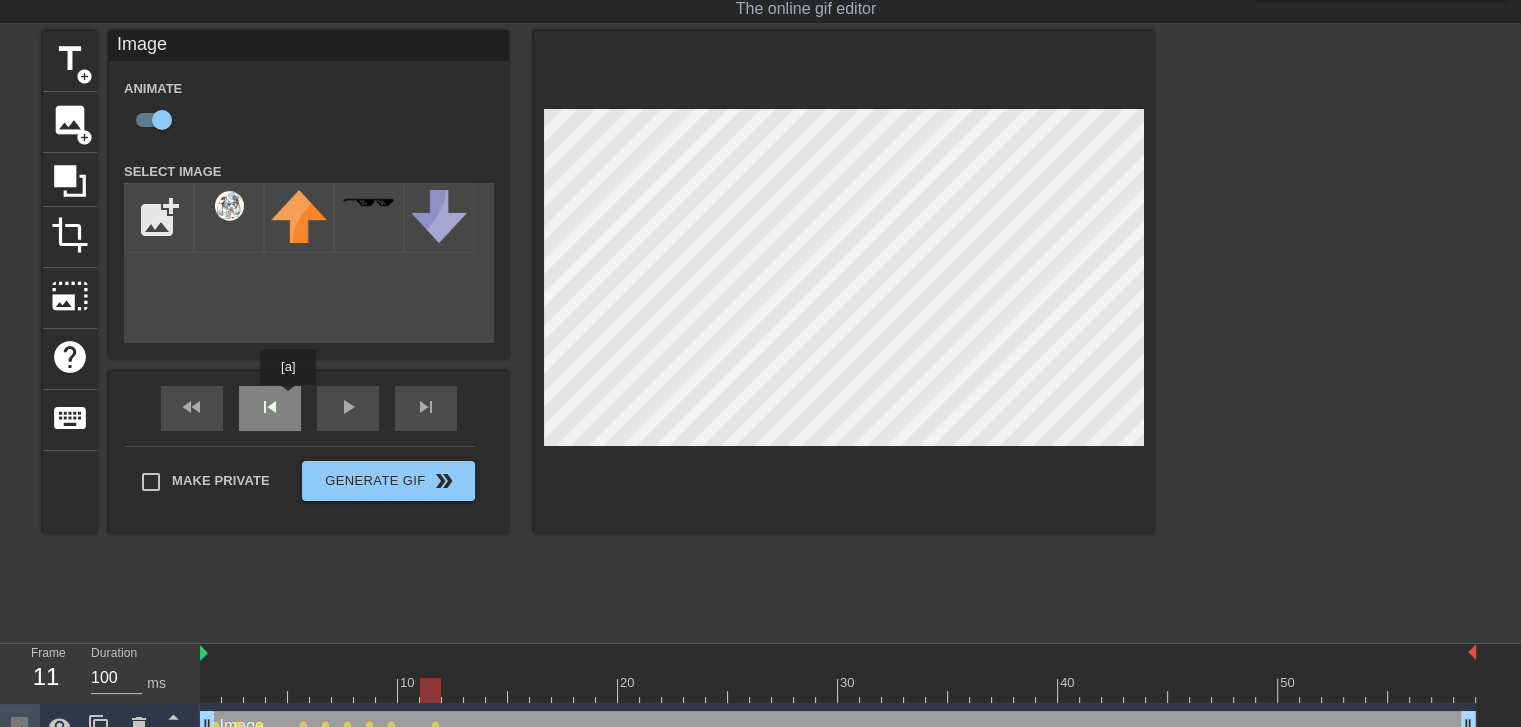 click on "fast_rewind skip_previous play_arrow skip_next" at bounding box center [309, 408] 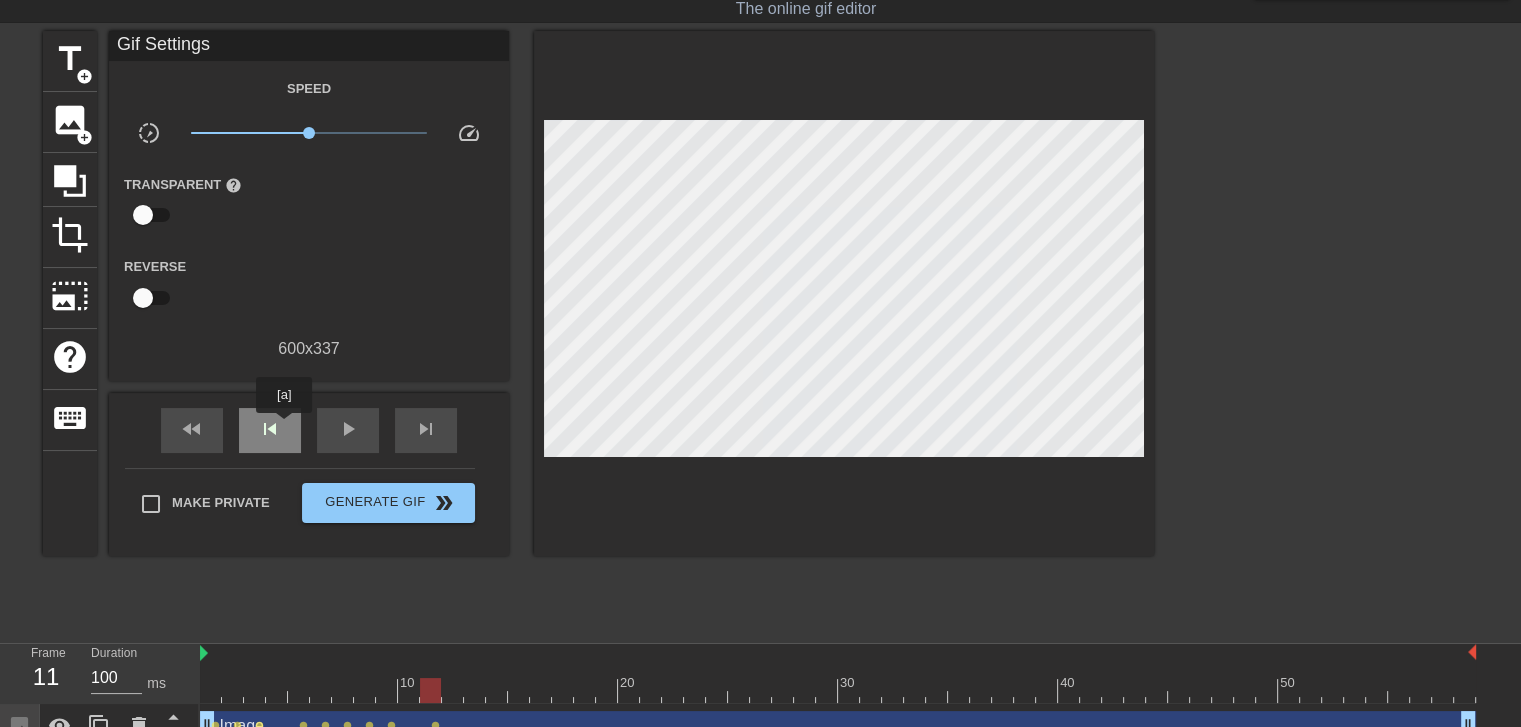 click on "skip_previous" at bounding box center (270, 430) 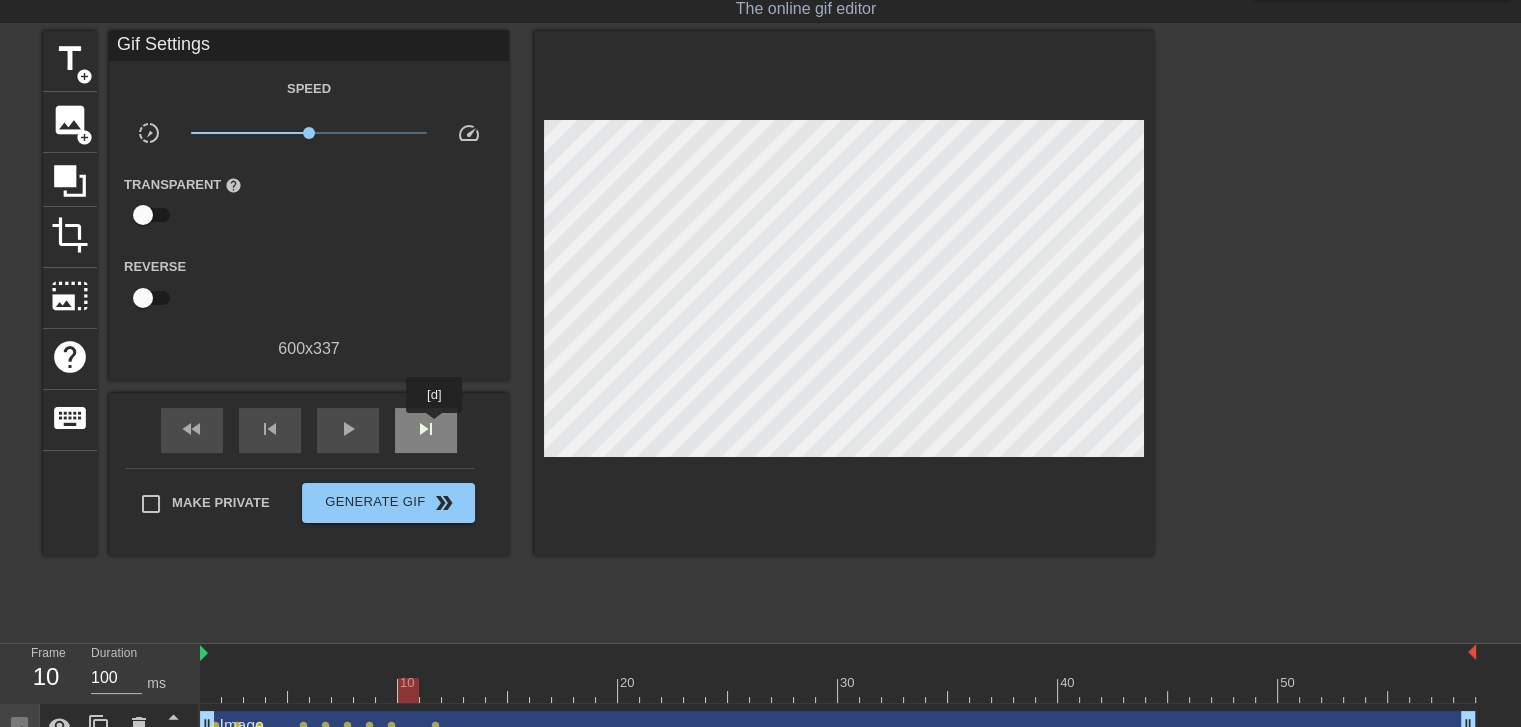 click on "skip_next" at bounding box center [426, 429] 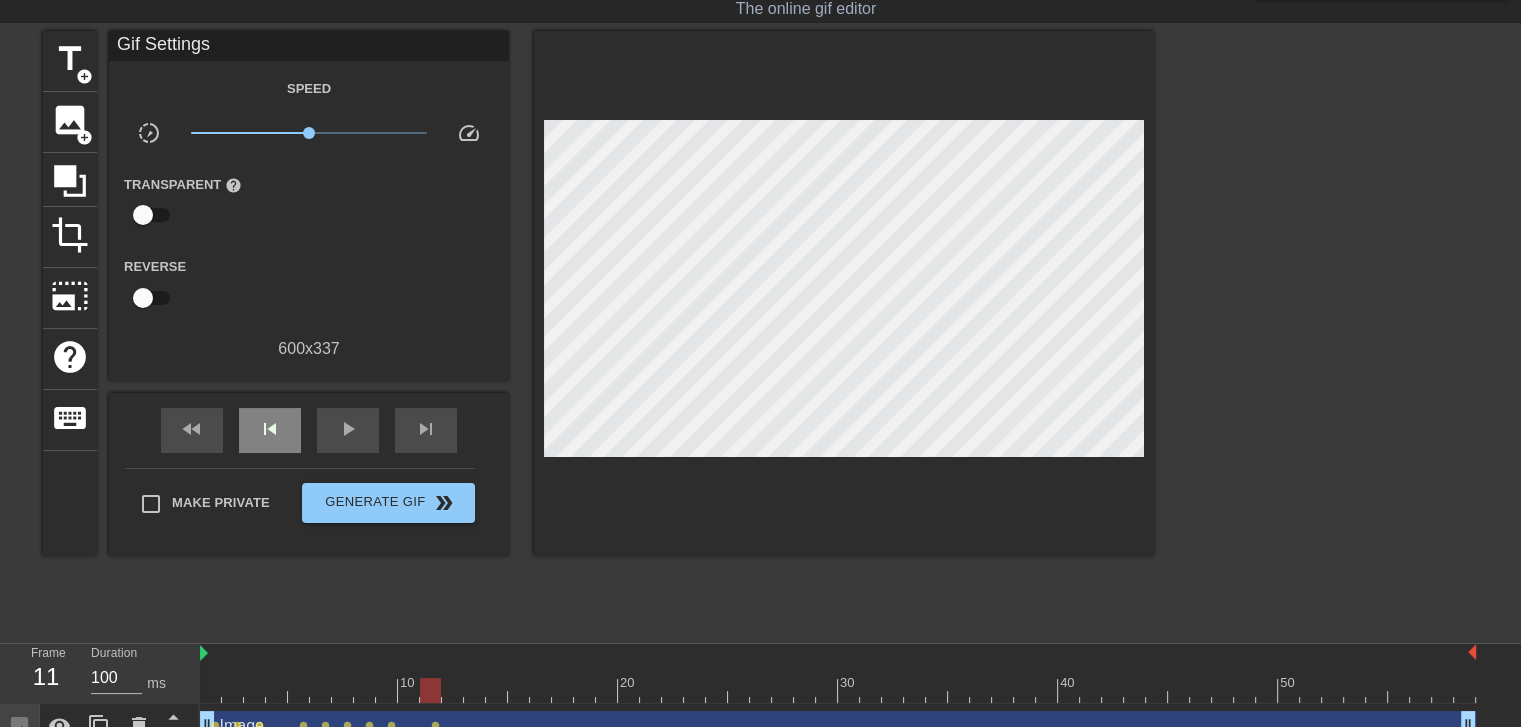 click on "fast_rewind skip_previous play_arrow skip_next" at bounding box center [309, 430] 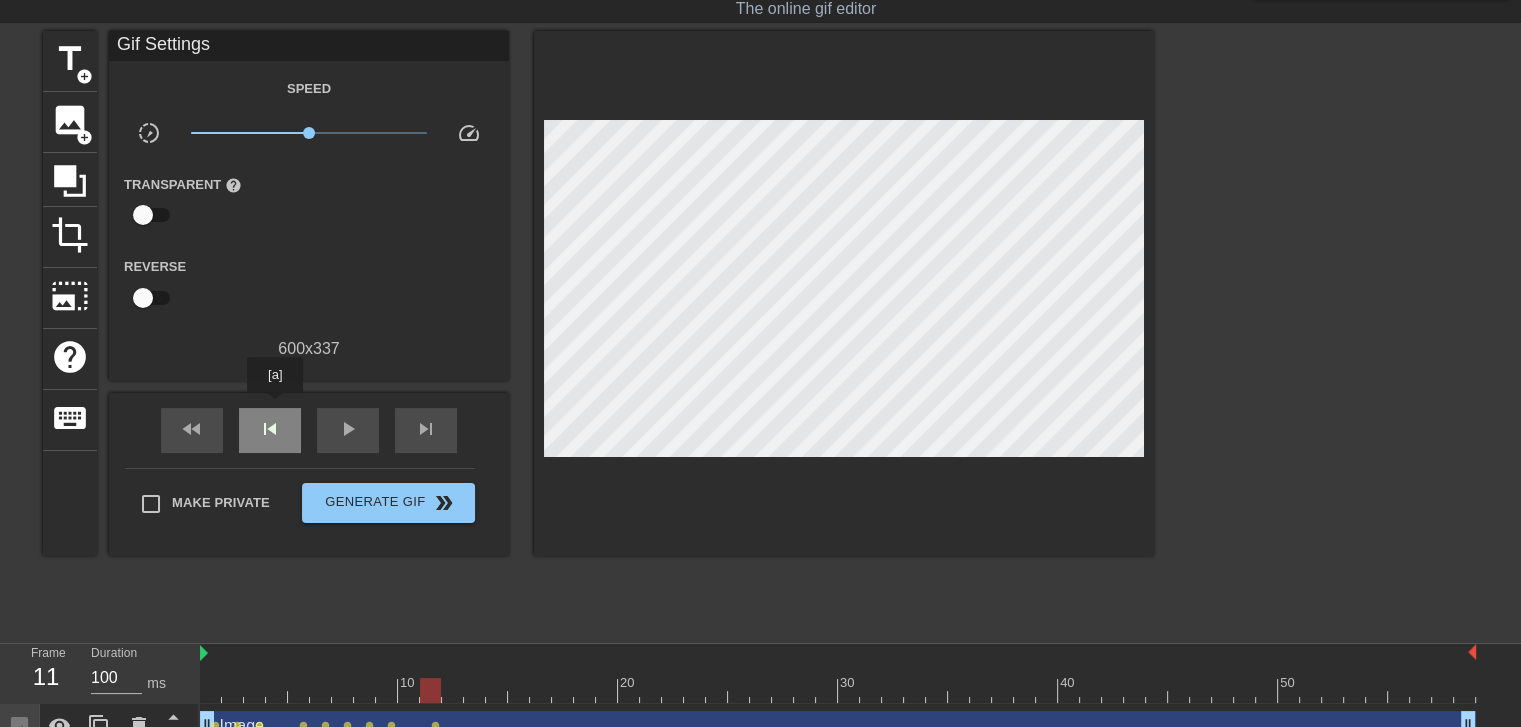 click on "skip_previous" at bounding box center [270, 430] 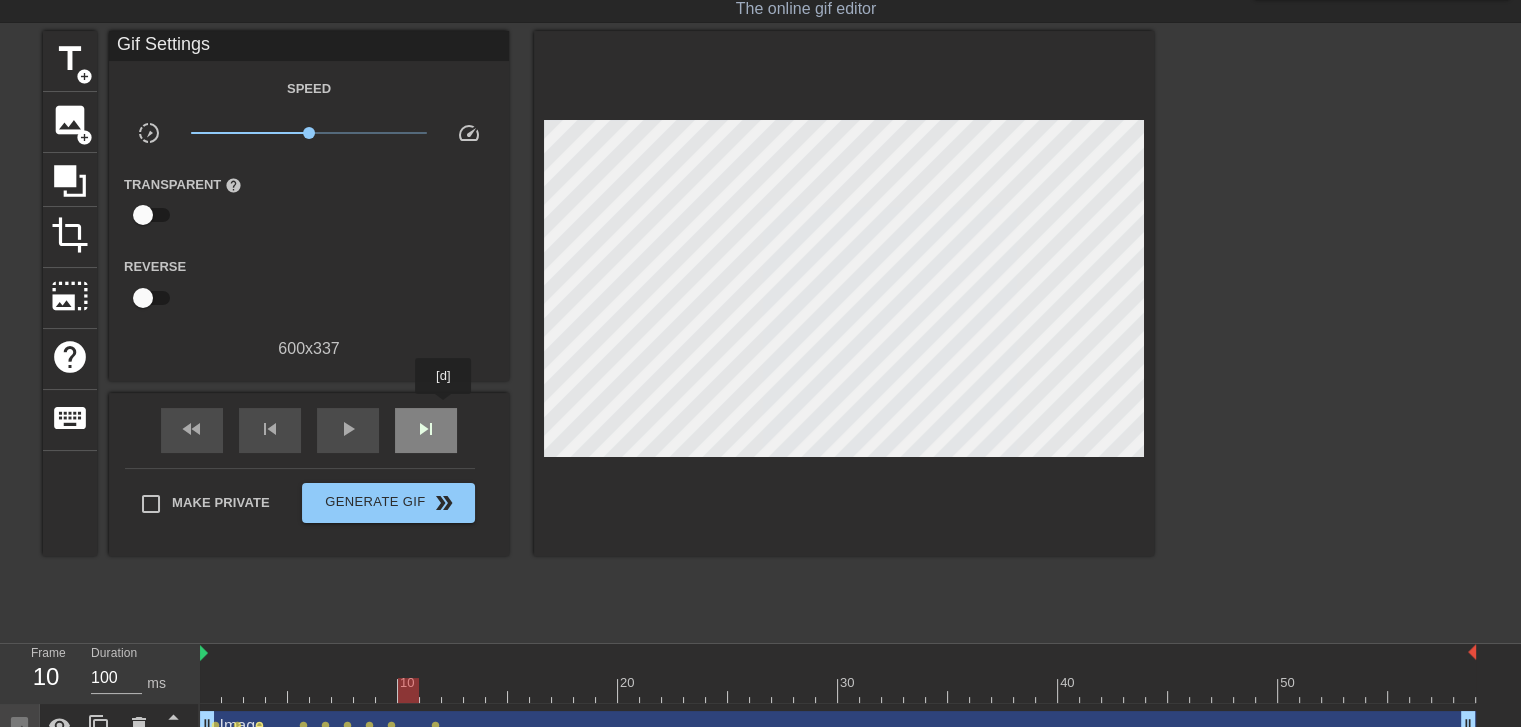 click on "skip_next" at bounding box center [426, 430] 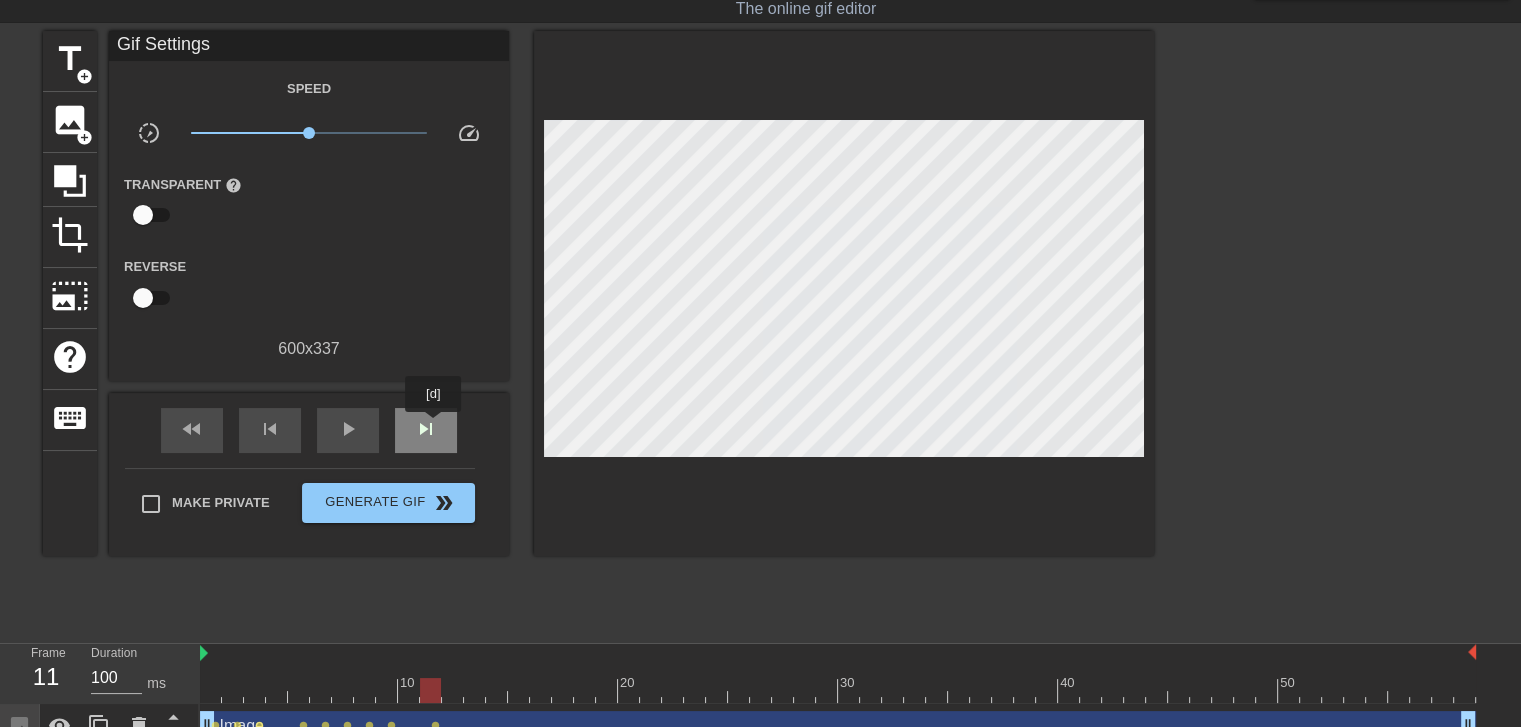 click on "skip_next" at bounding box center (426, 429) 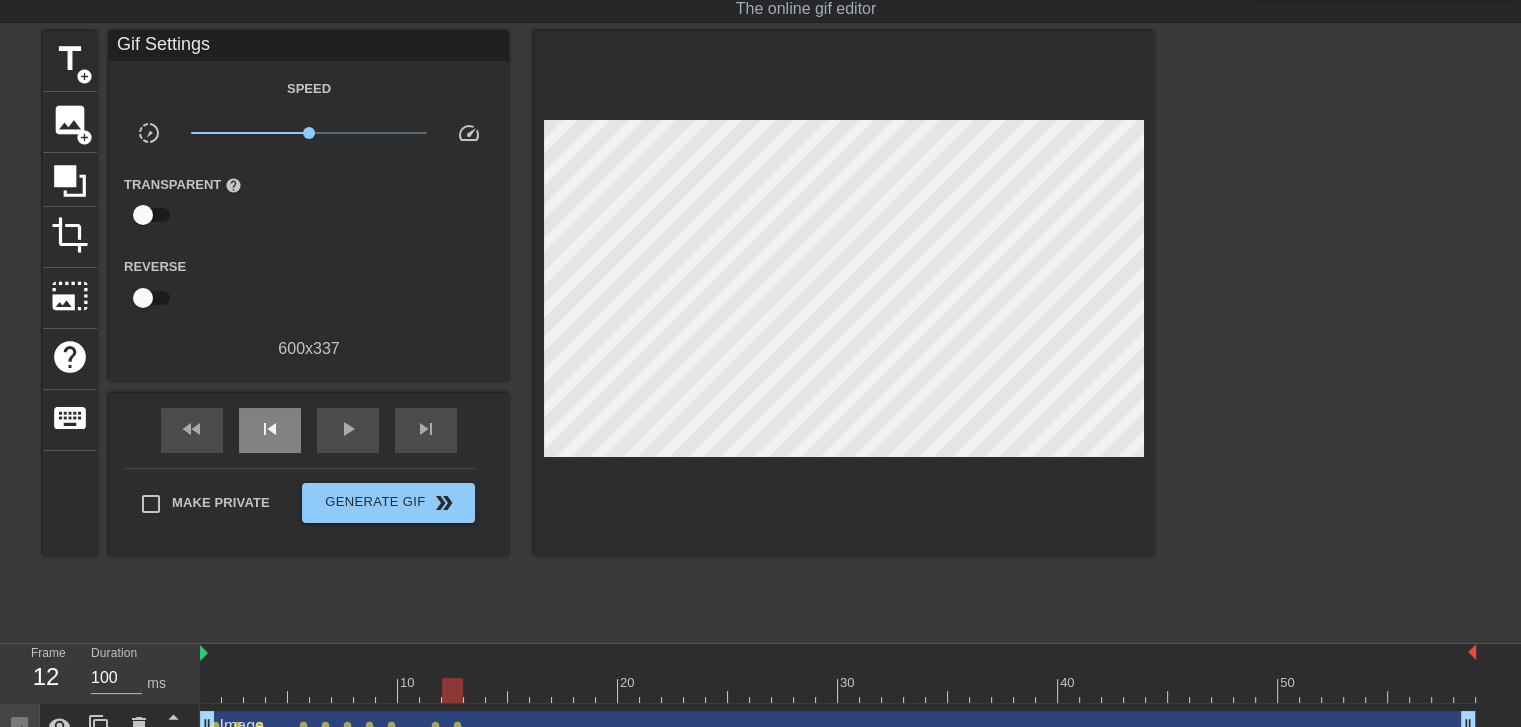 click on "fast_rewind skip_previous play_arrow skip_next" at bounding box center [309, 430] 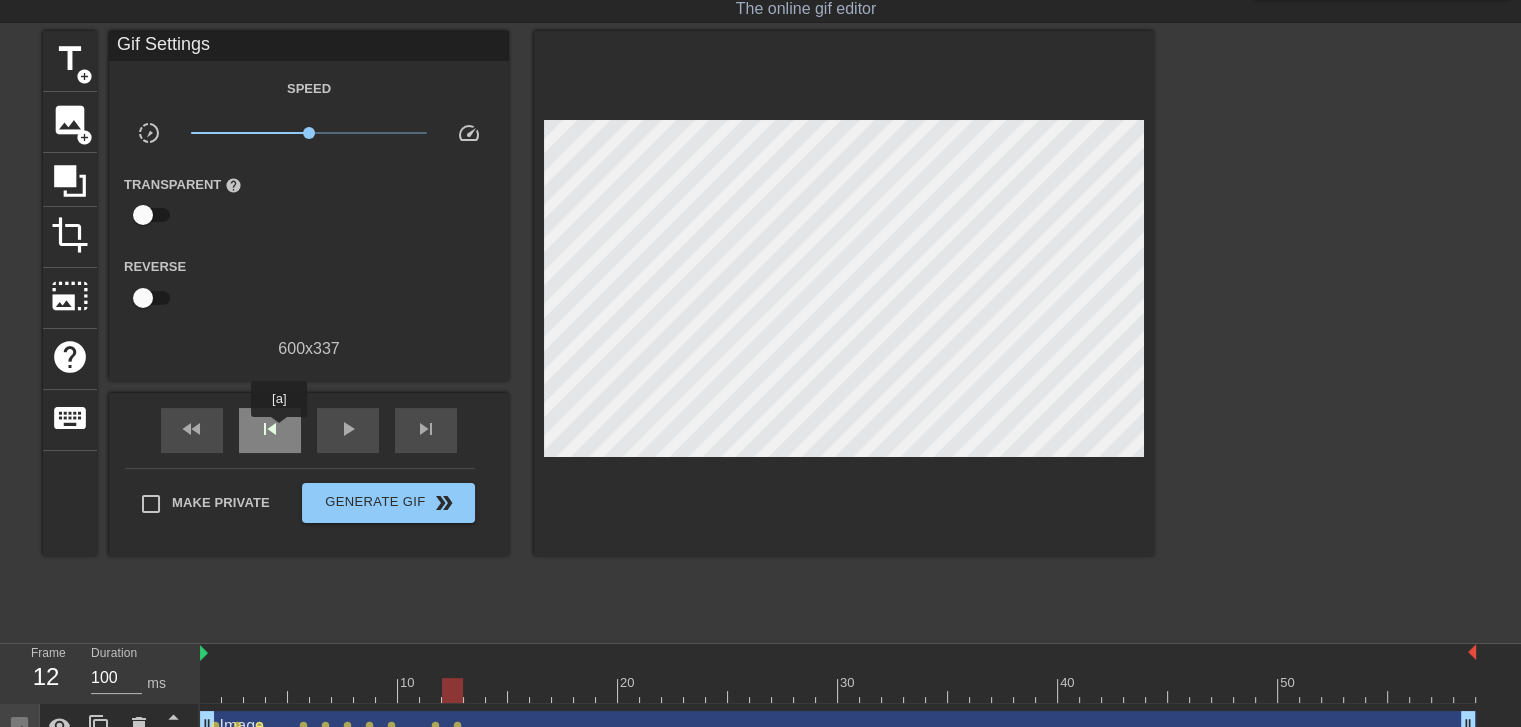 click on "skip_previous" at bounding box center [270, 429] 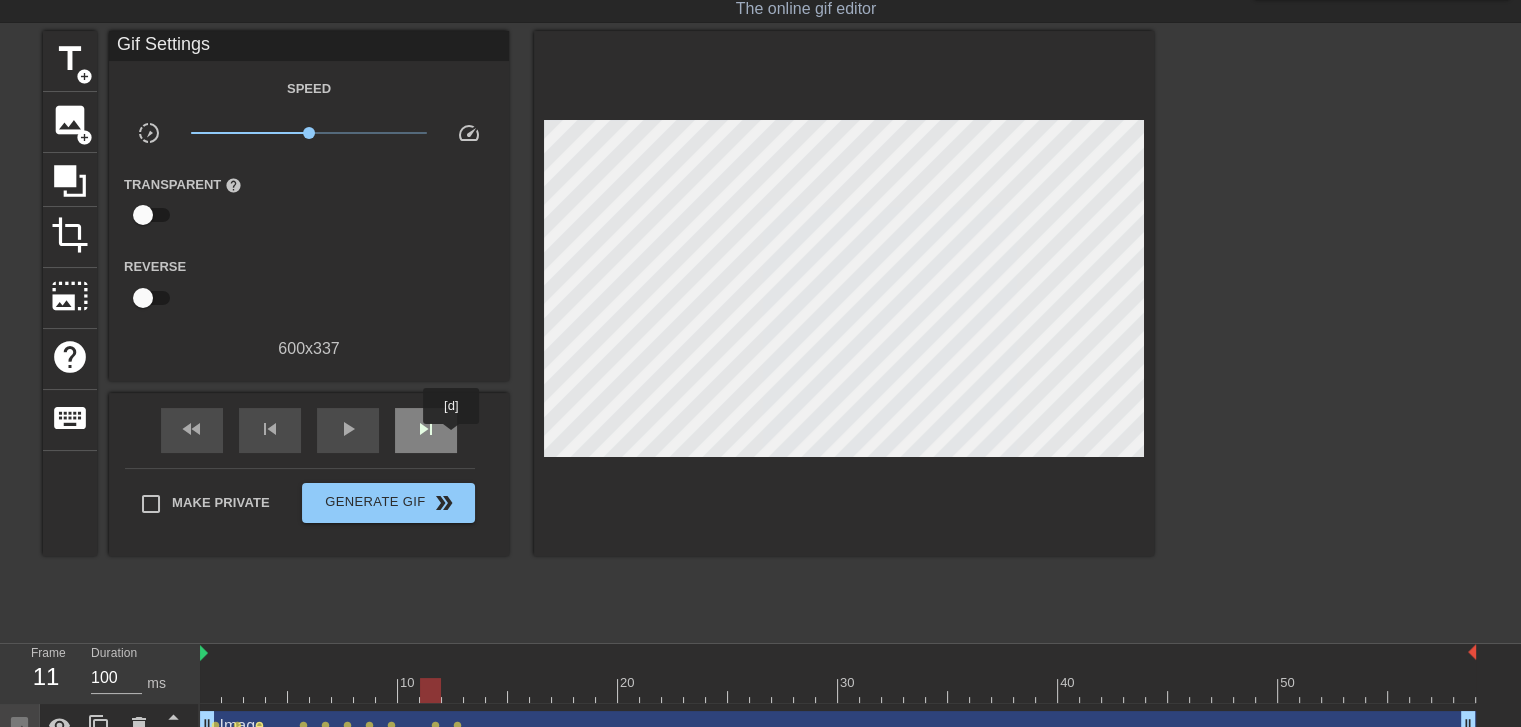 click on "skip_next" at bounding box center (426, 430) 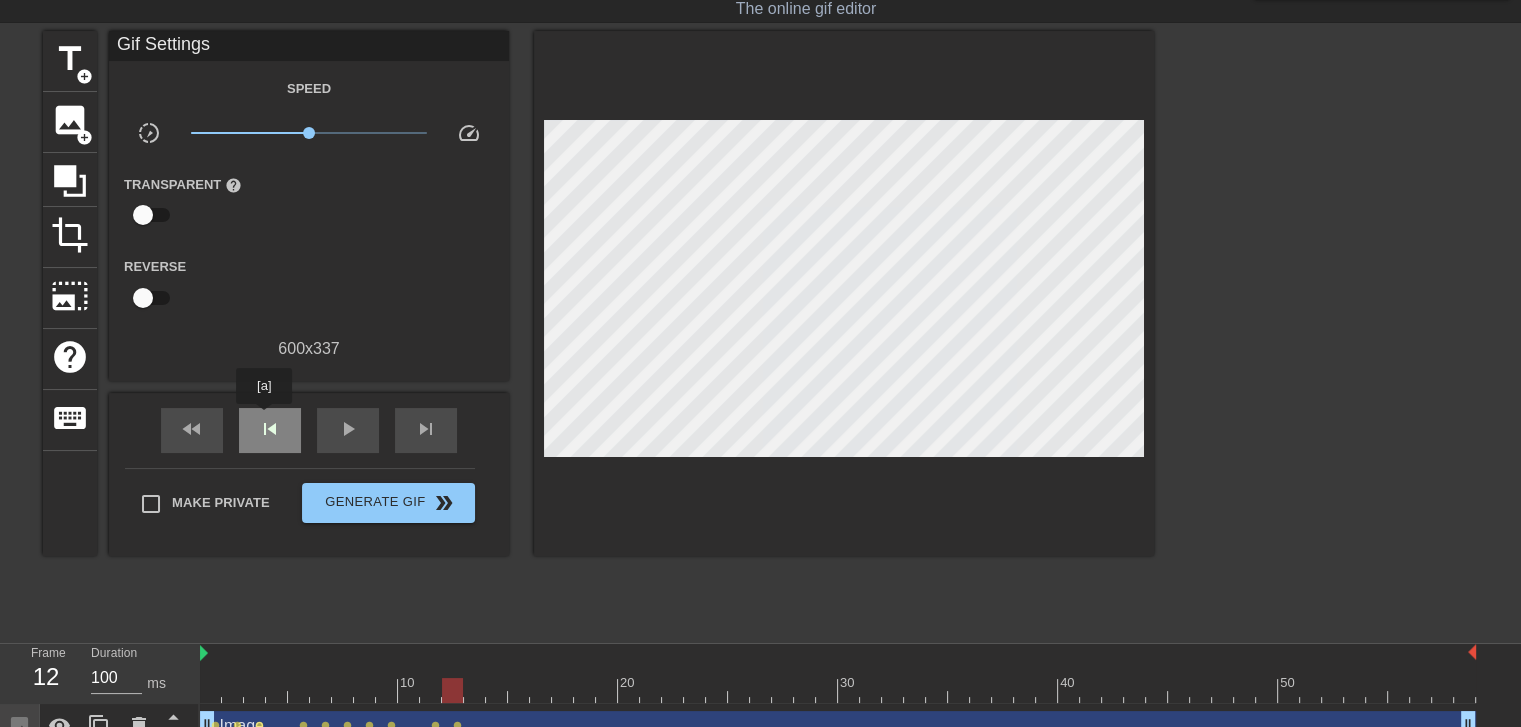 click on "skip_previous" at bounding box center (270, 430) 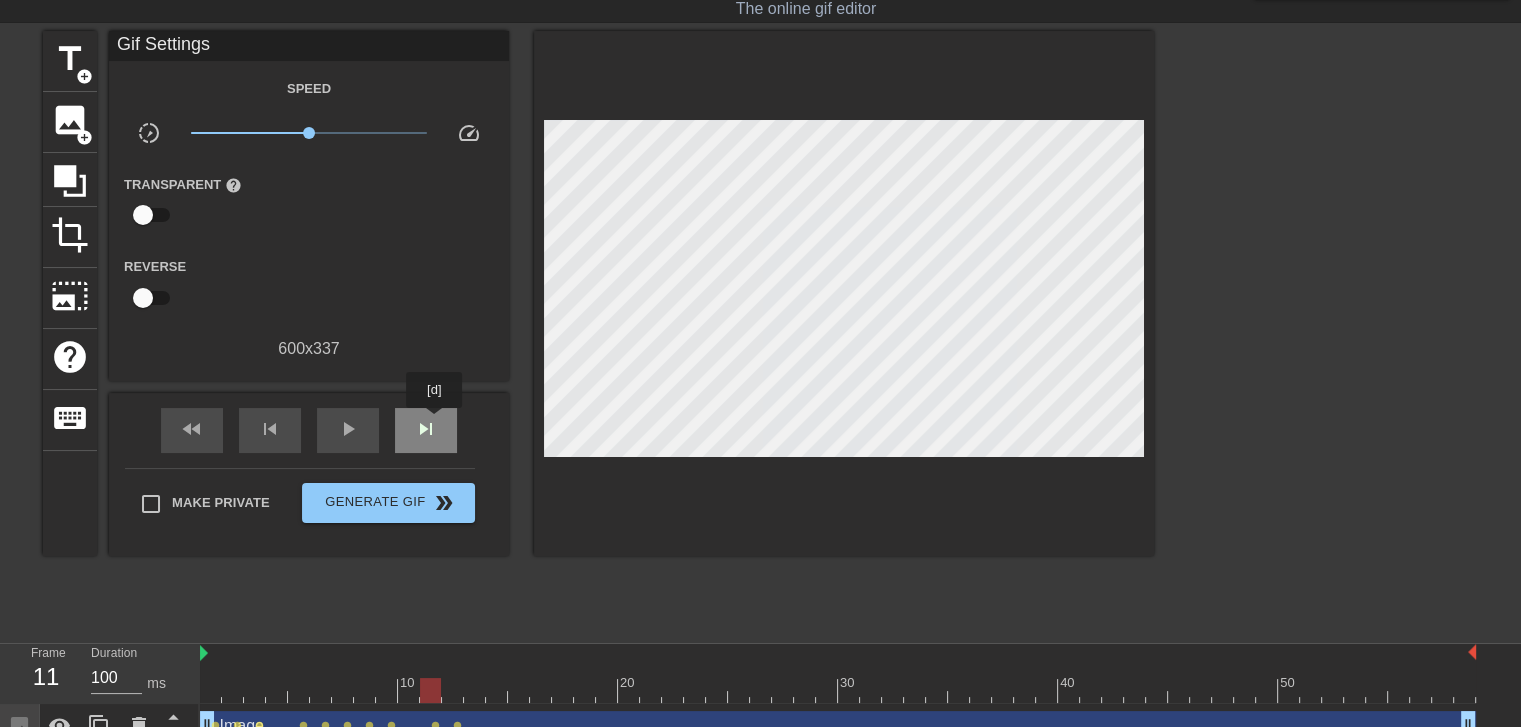click on "skip_next" at bounding box center [426, 429] 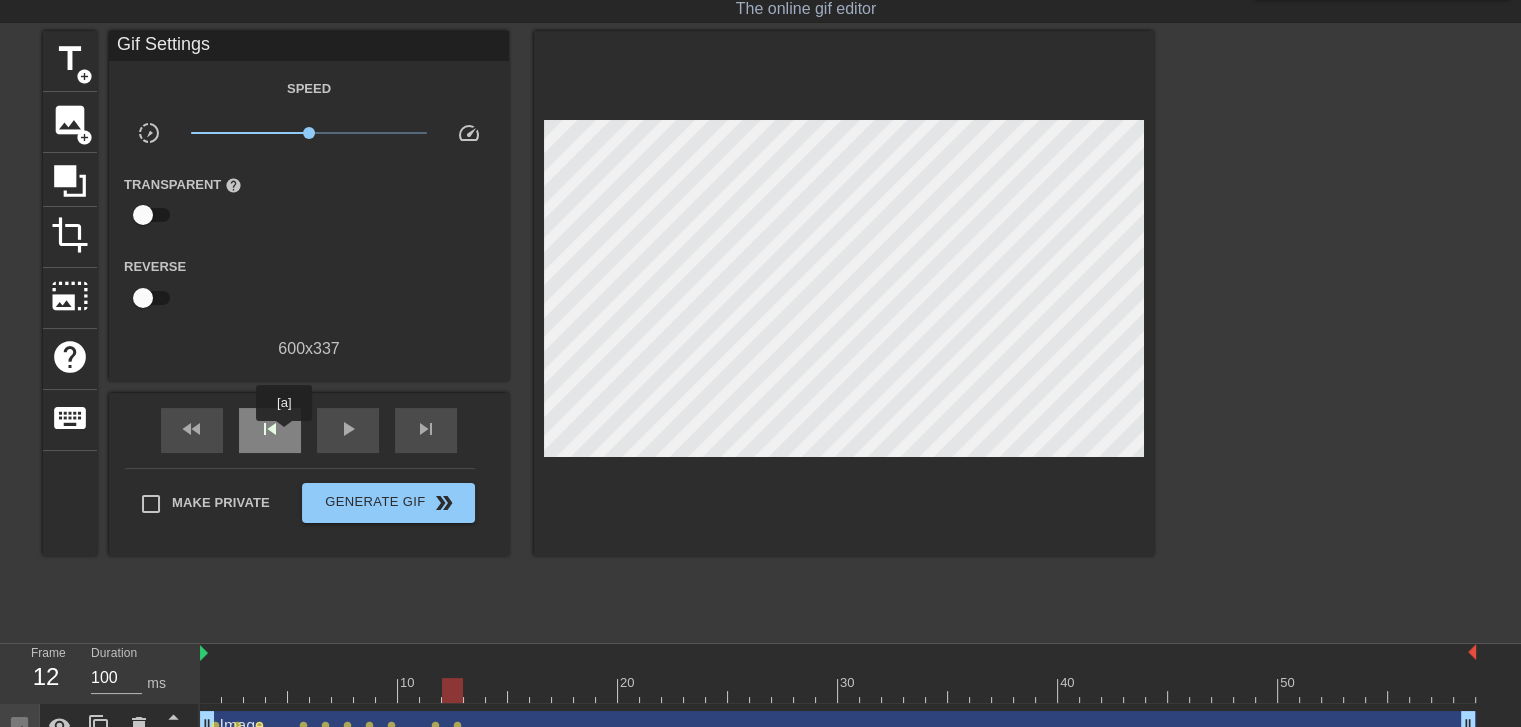 click on "skip_previous" at bounding box center [270, 430] 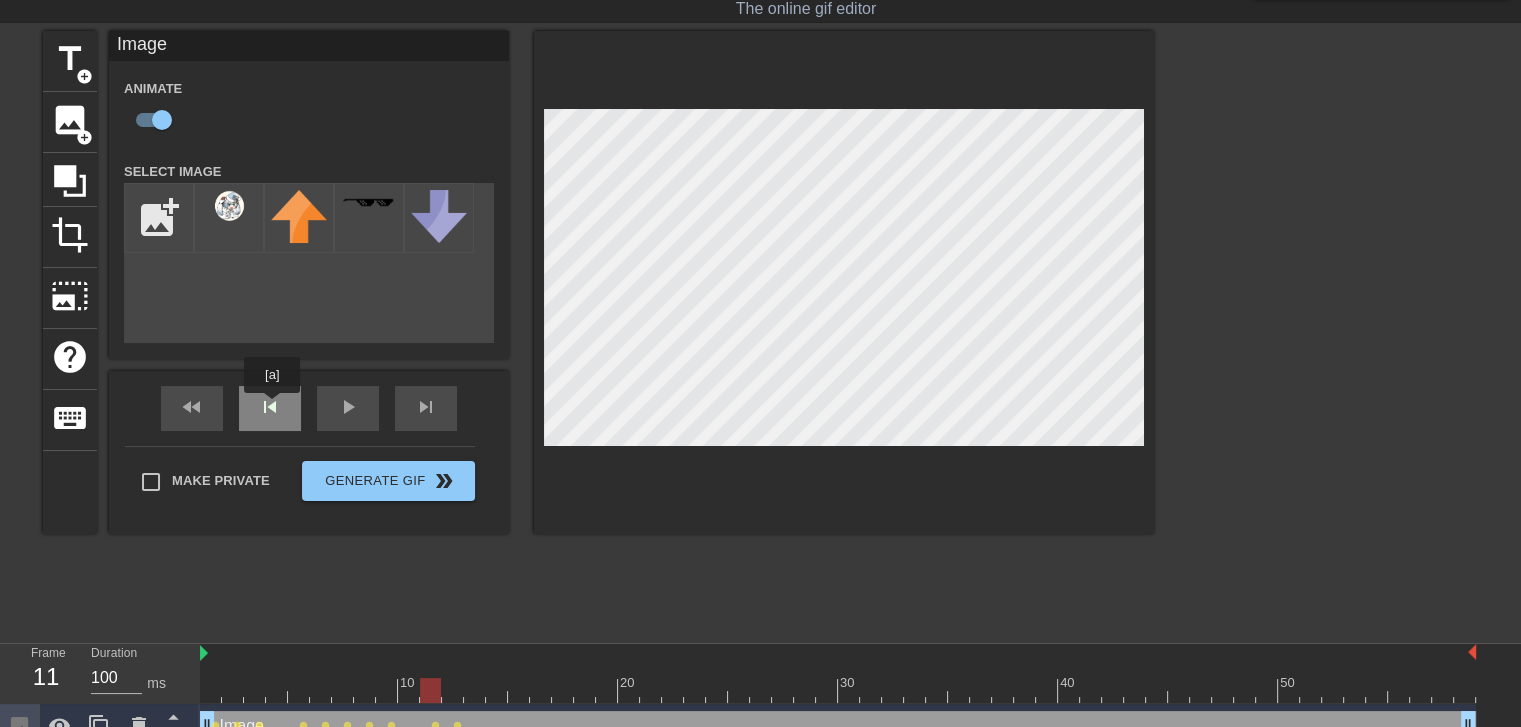click on "skip_previous" at bounding box center (270, 408) 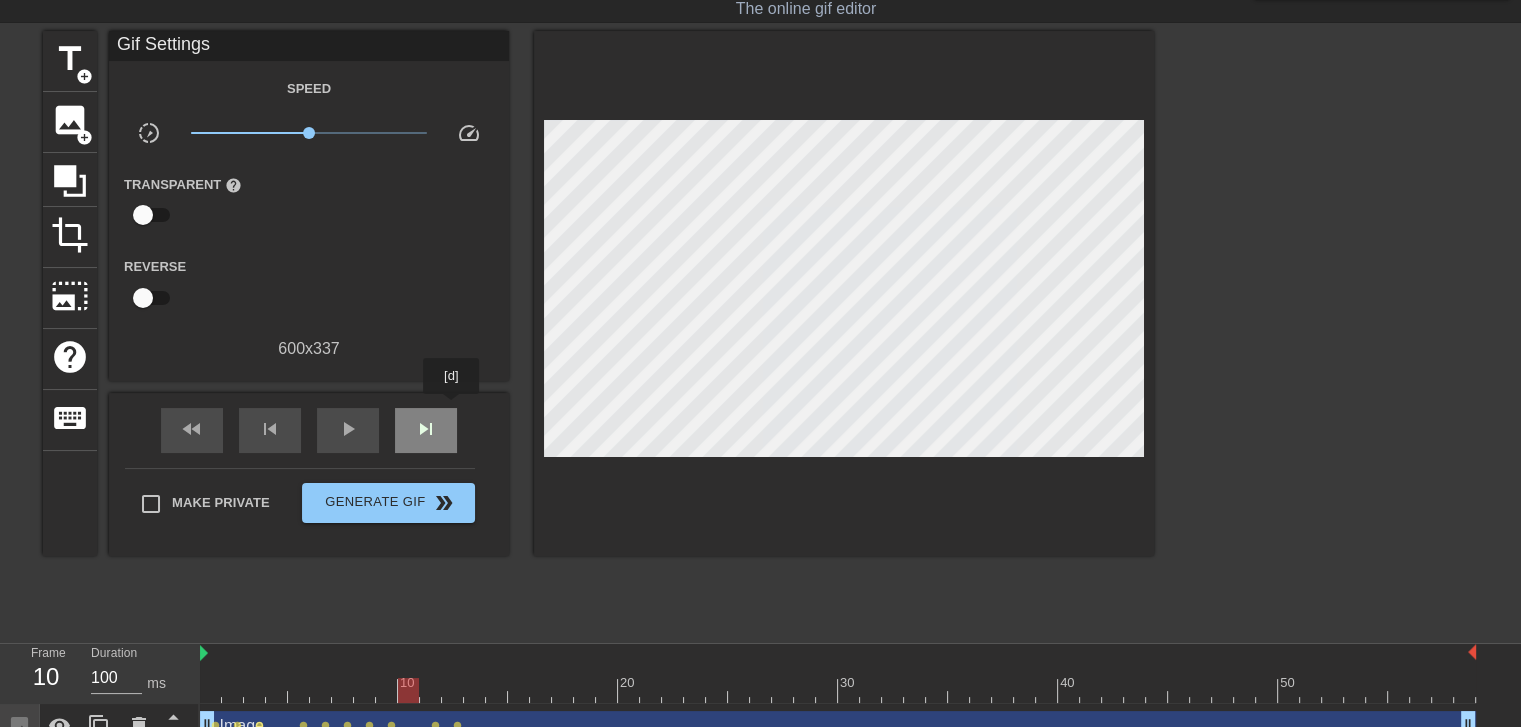 click on "skip_next" at bounding box center [426, 430] 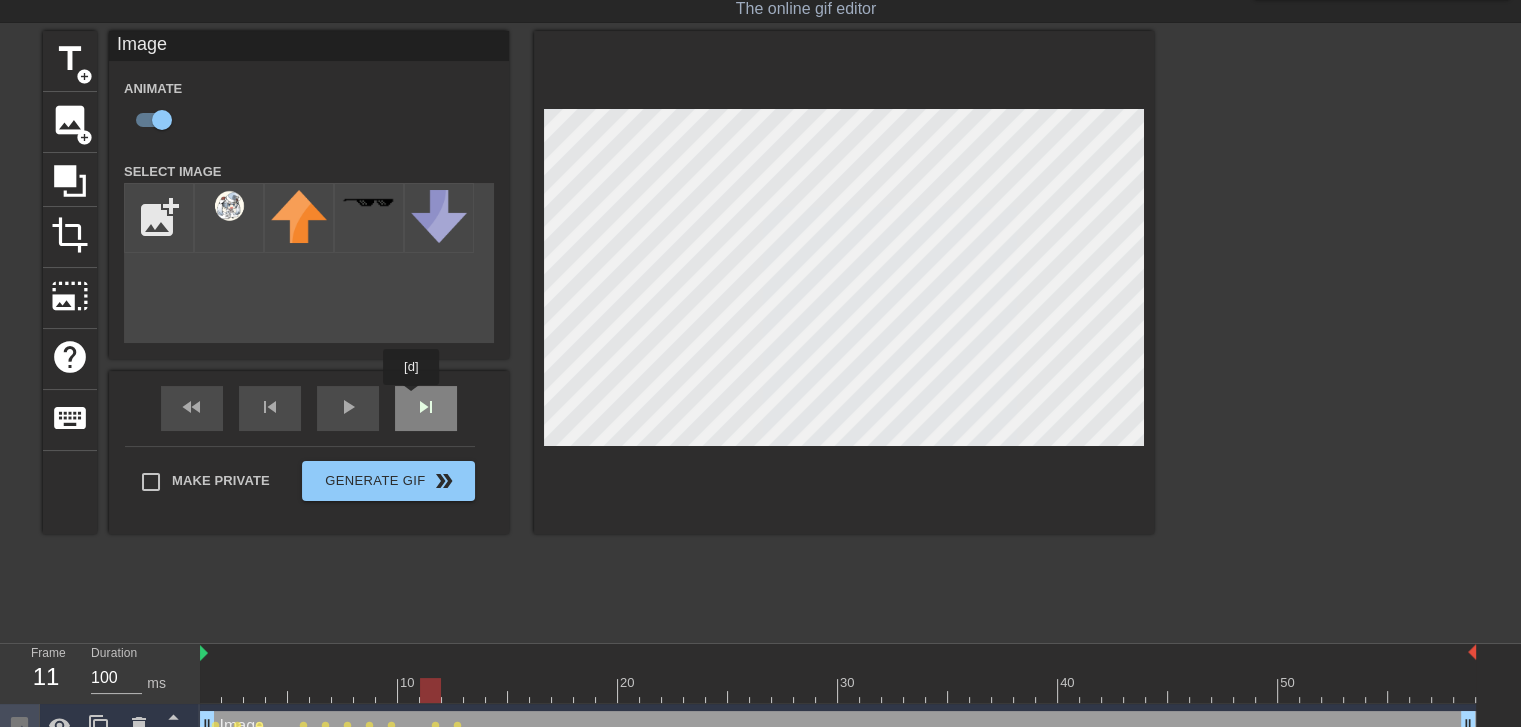 click on "fast_rewind skip_previous play_arrow skip_next" at bounding box center [309, 408] 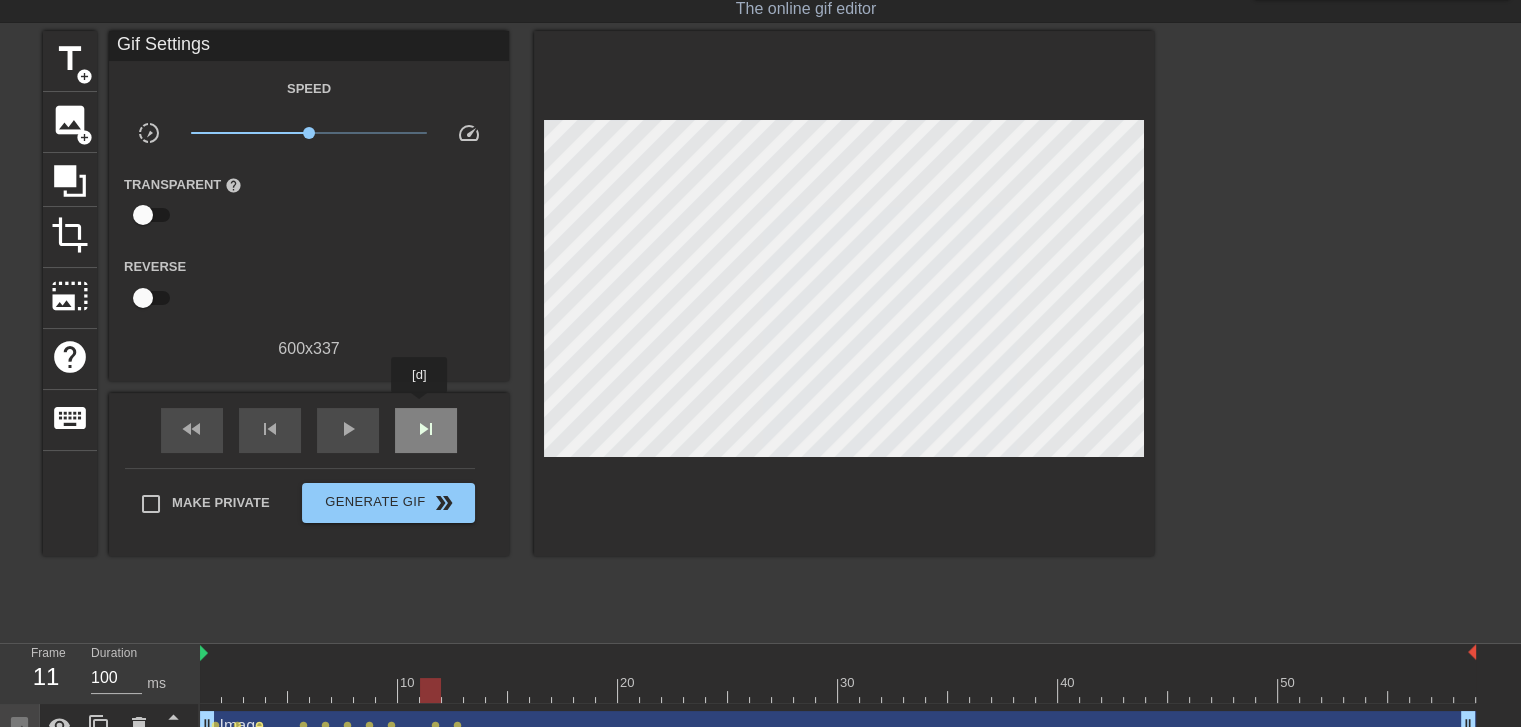 click on "skip_next" at bounding box center (426, 430) 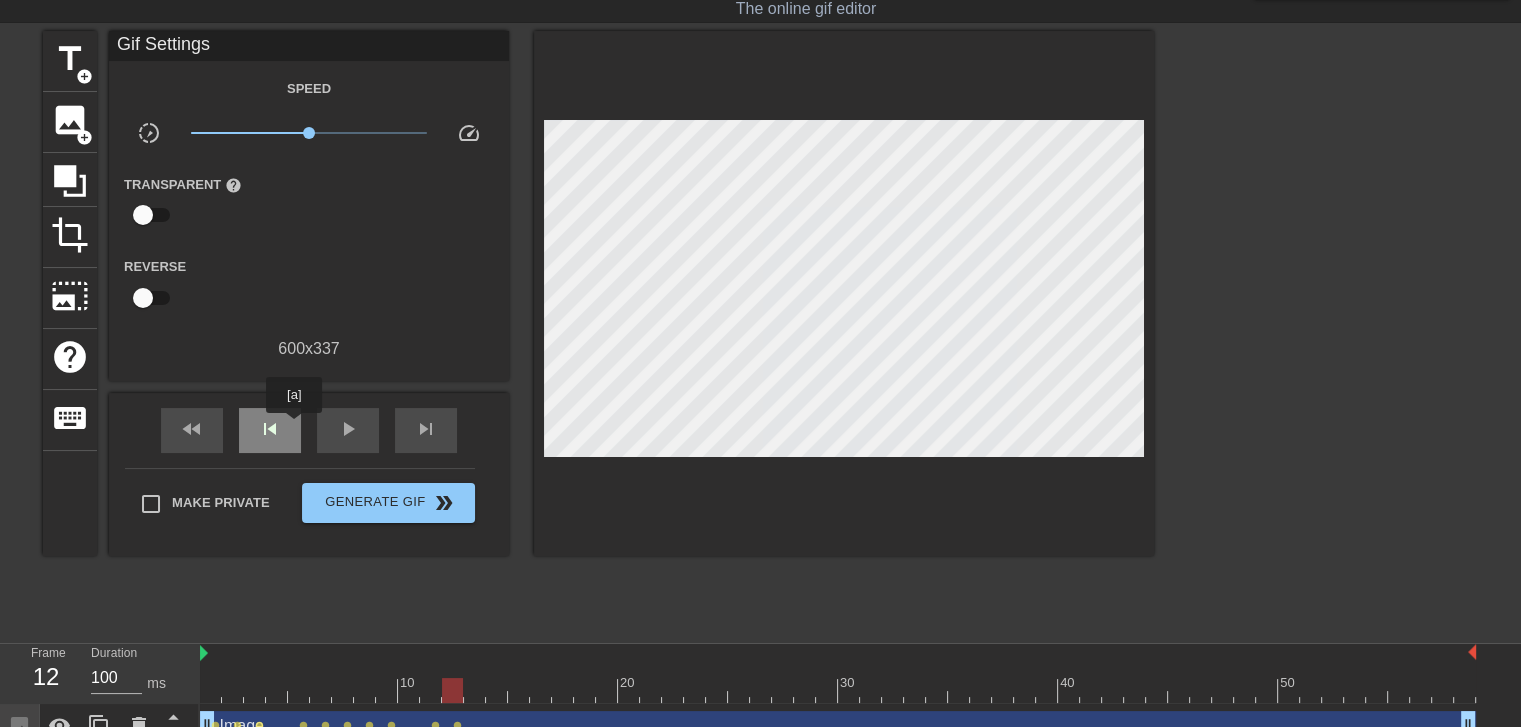 click on "skip_previous" at bounding box center (270, 429) 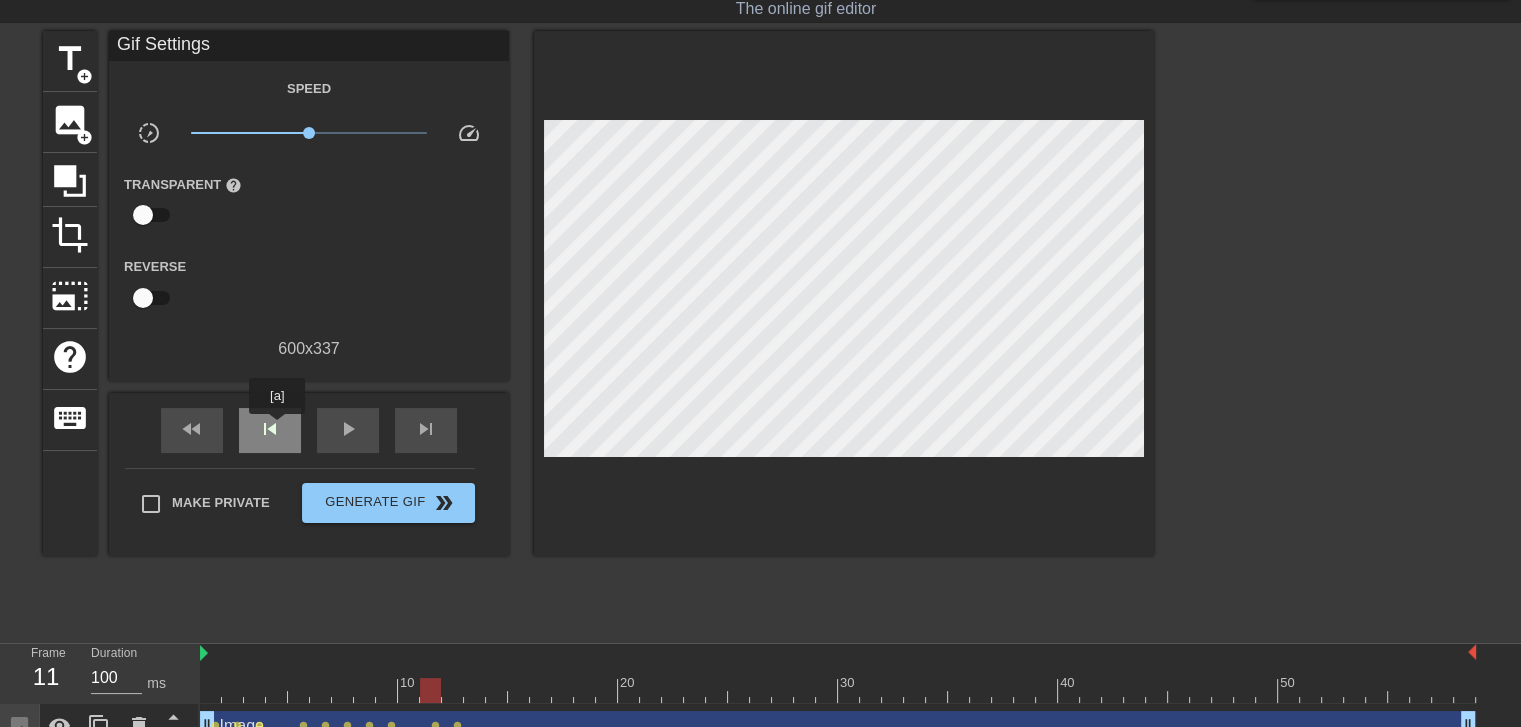 click on "skip_previous" at bounding box center (270, 429) 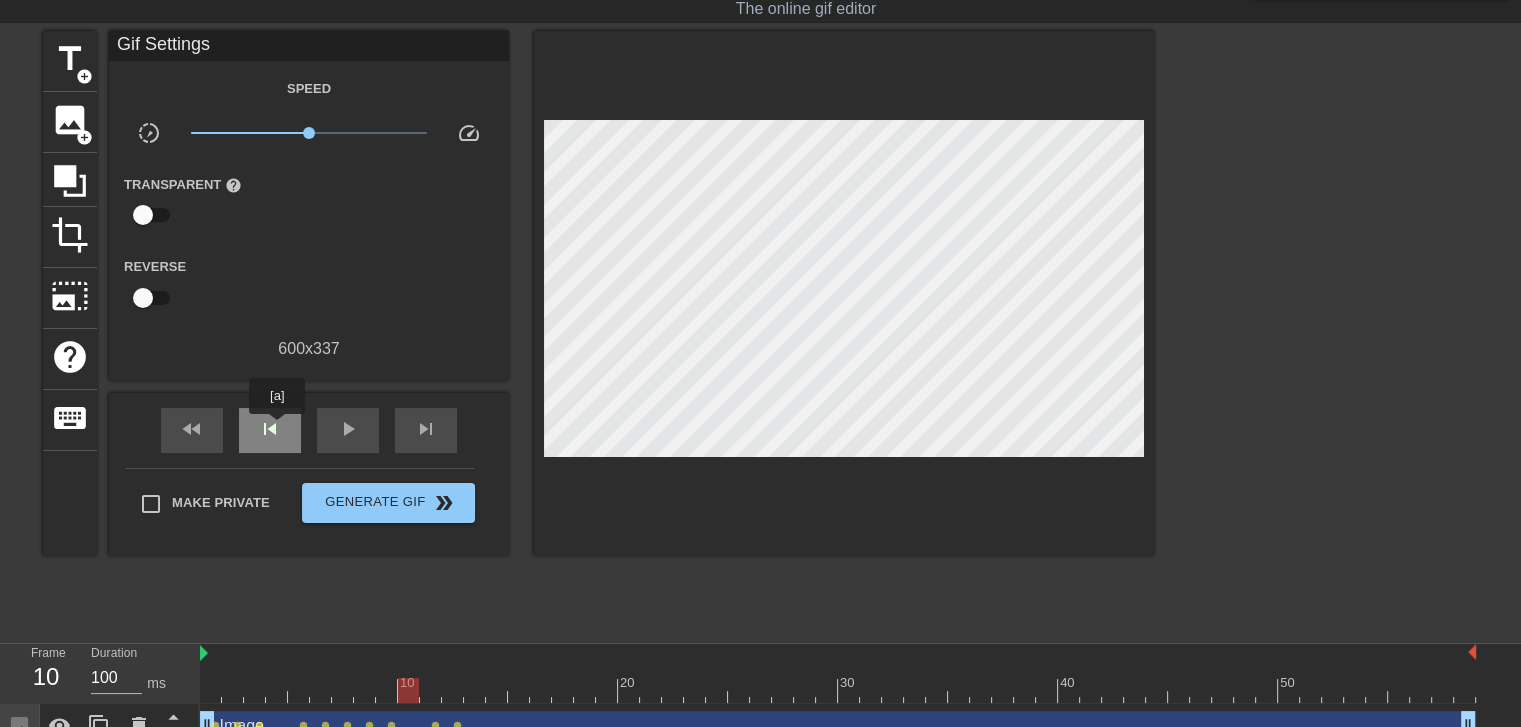 click on "skip_previous" at bounding box center [270, 429] 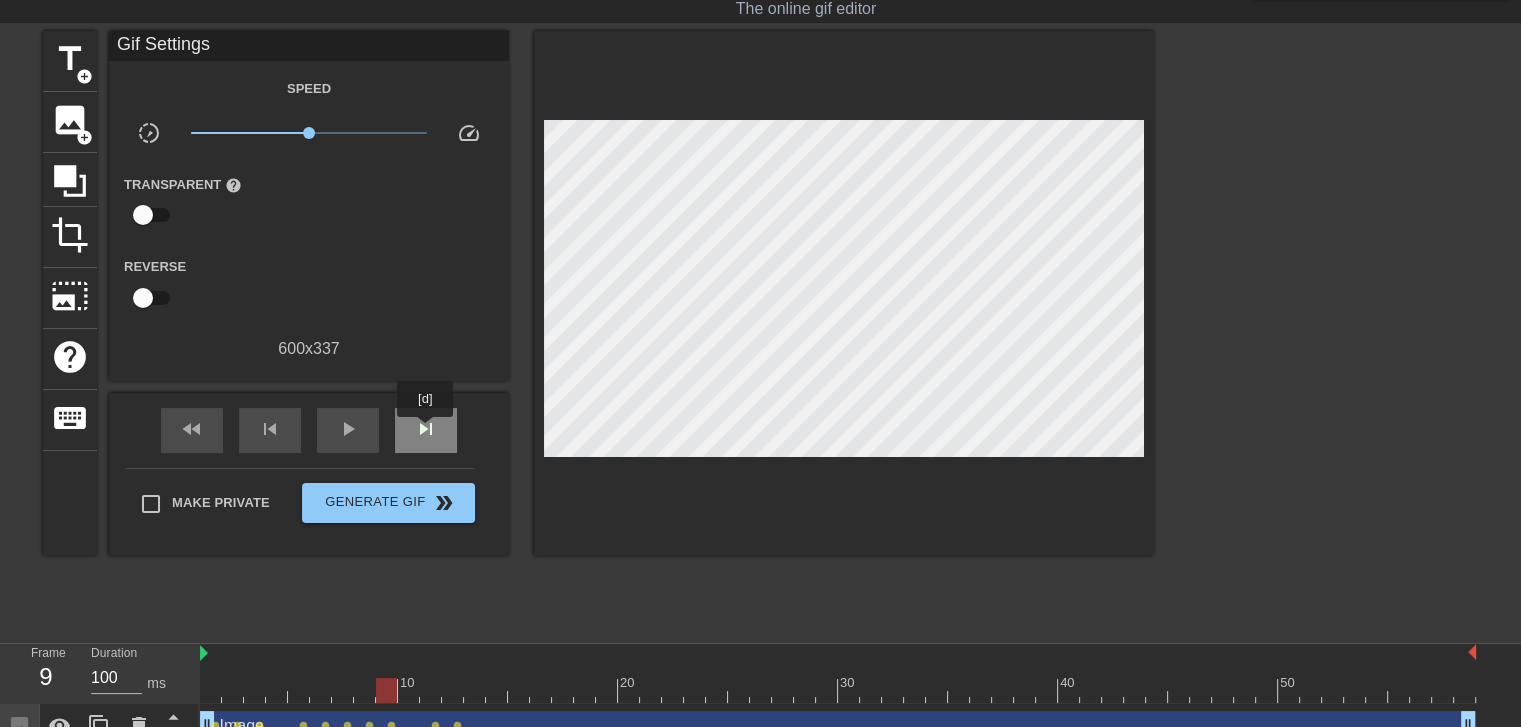 click on "skip_next" at bounding box center [426, 429] 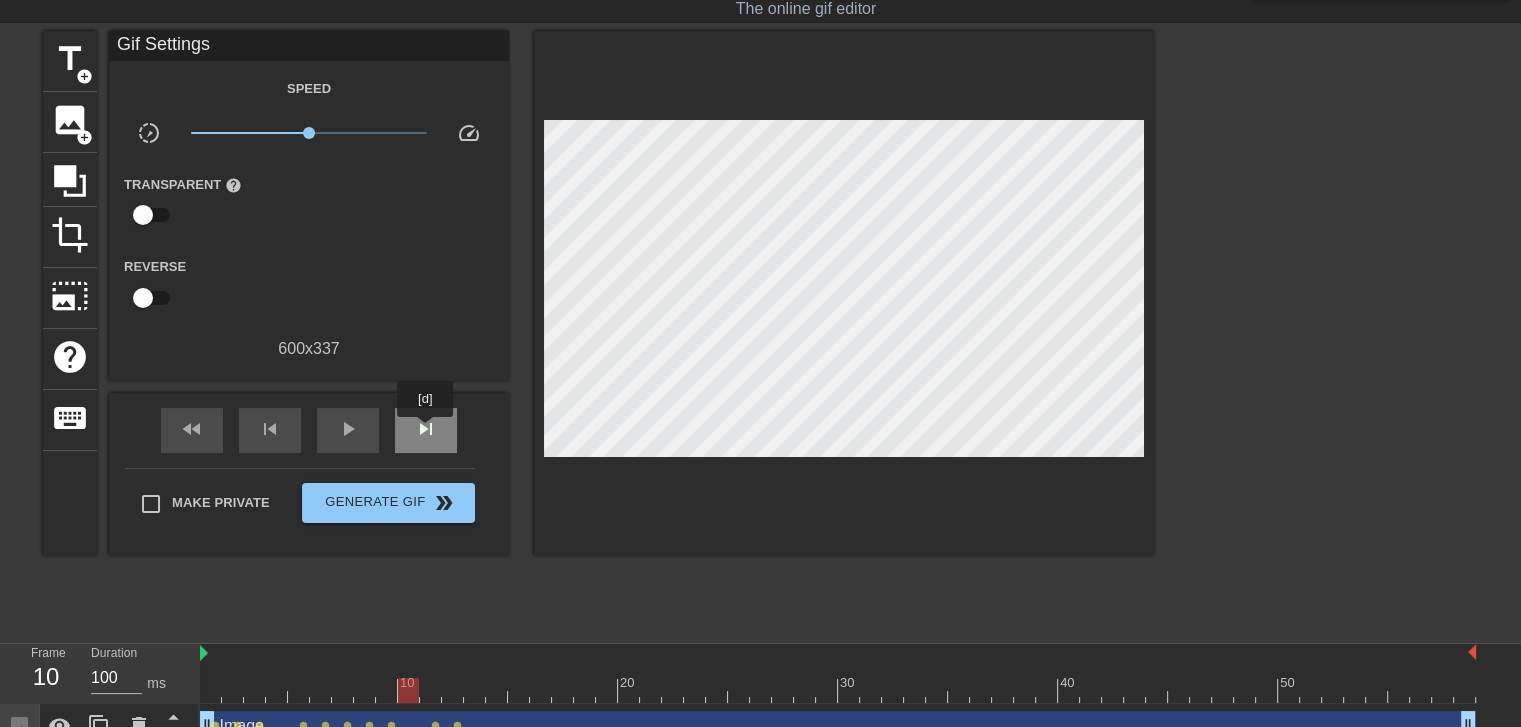 click on "skip_next" at bounding box center [426, 429] 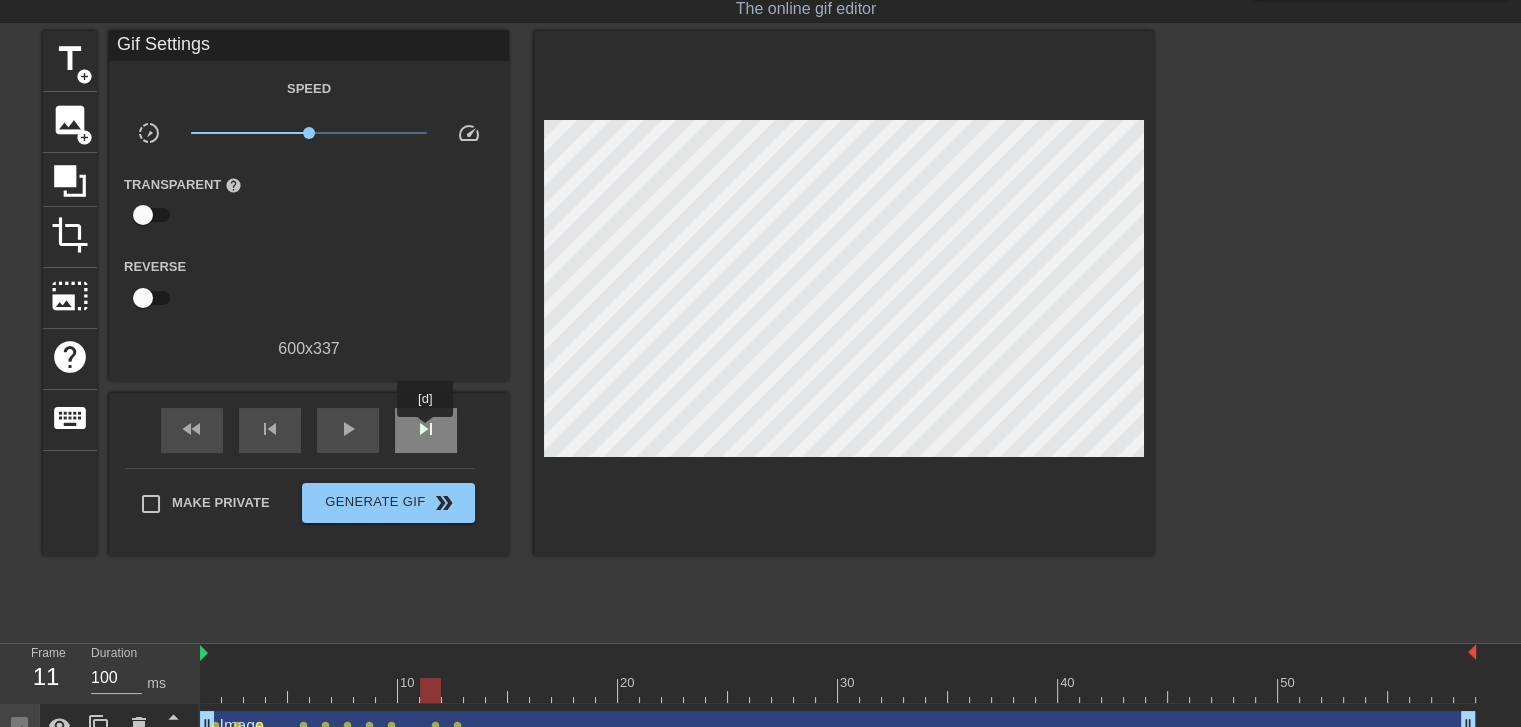 click on "skip_next" at bounding box center [426, 429] 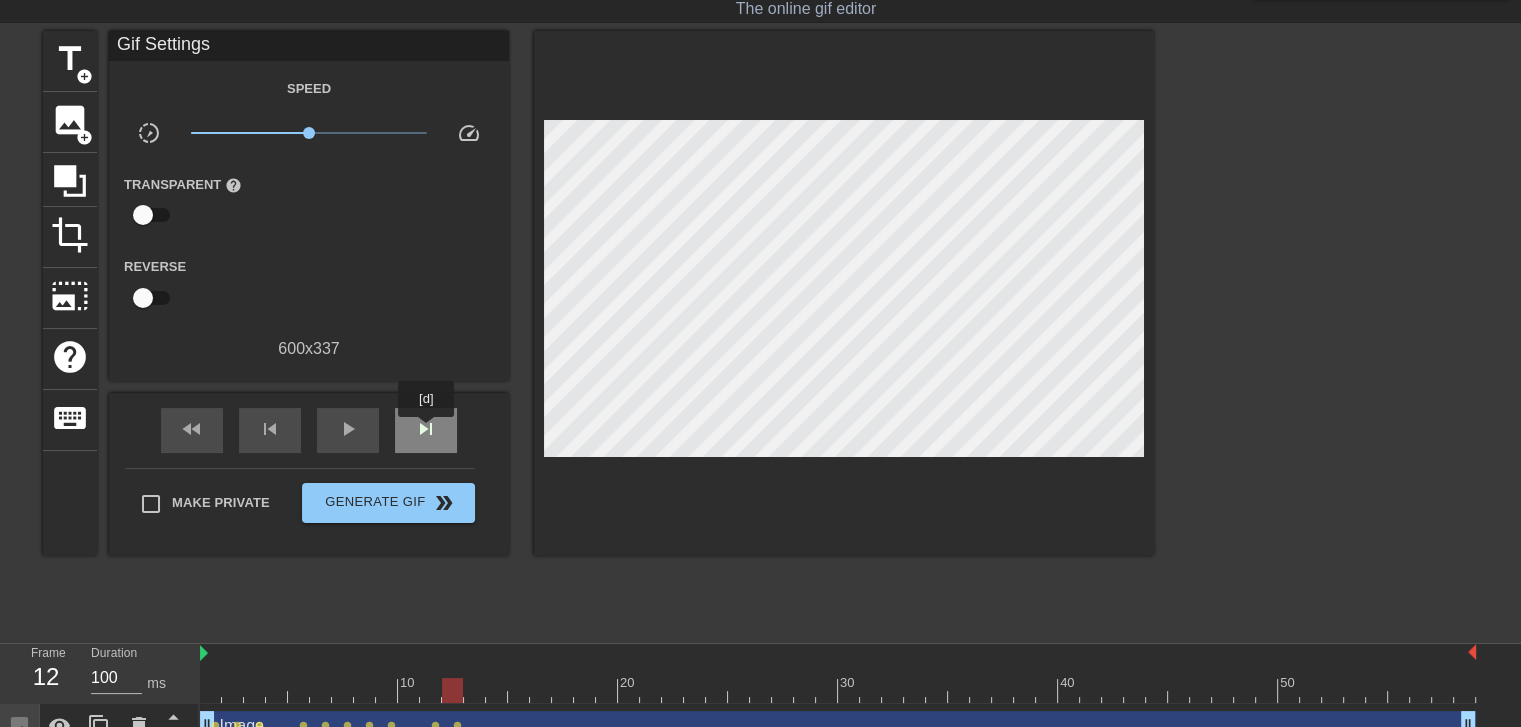 click on "skip_next" at bounding box center [426, 429] 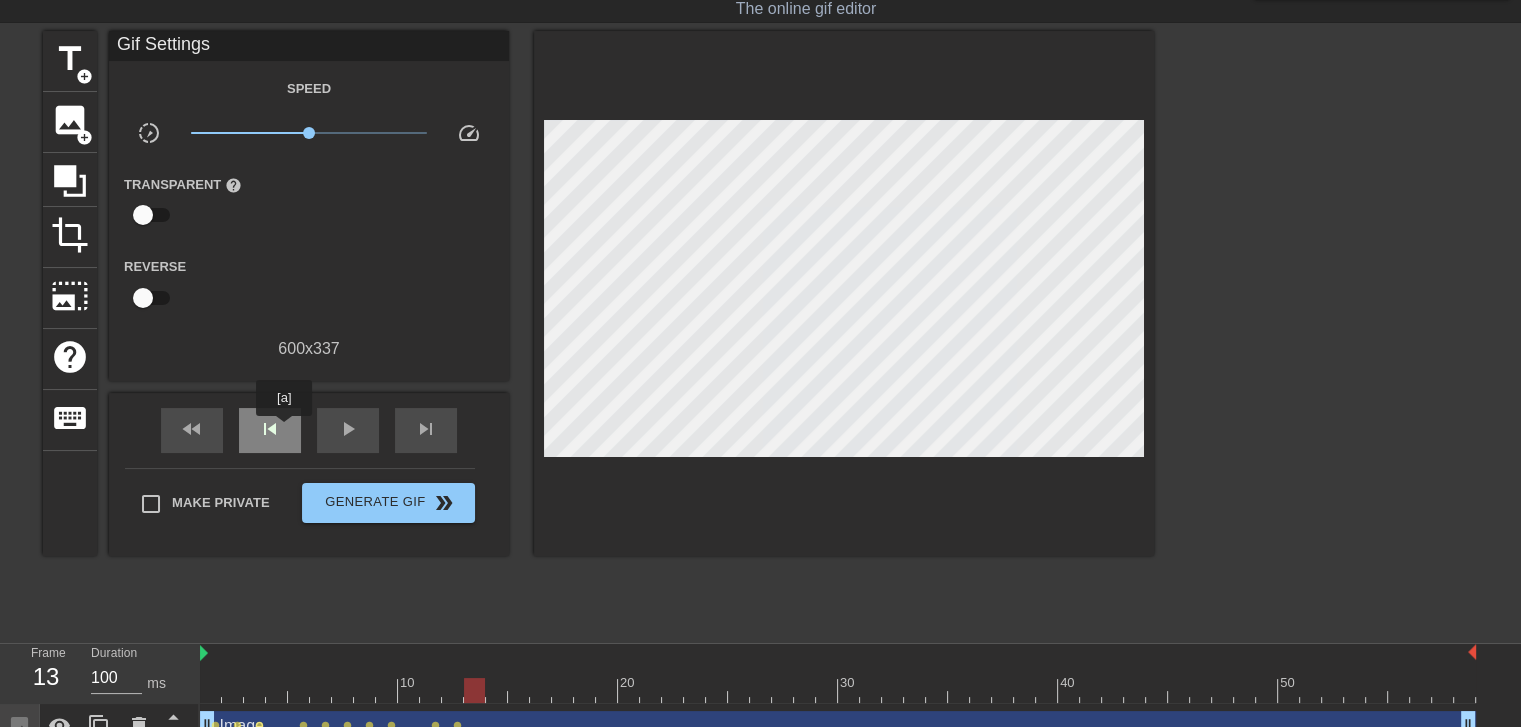 click on "skip_previous" at bounding box center [270, 430] 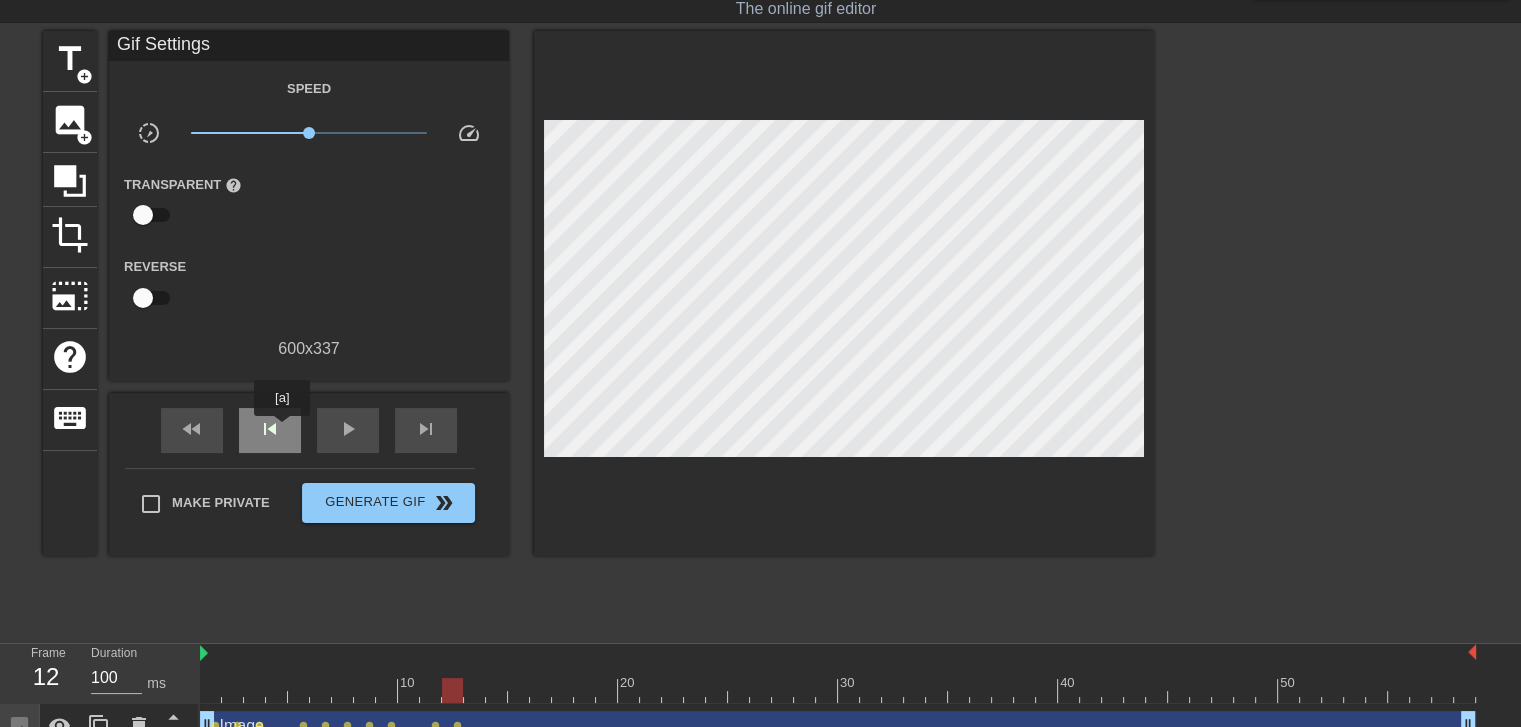 click on "skip_previous" at bounding box center [270, 430] 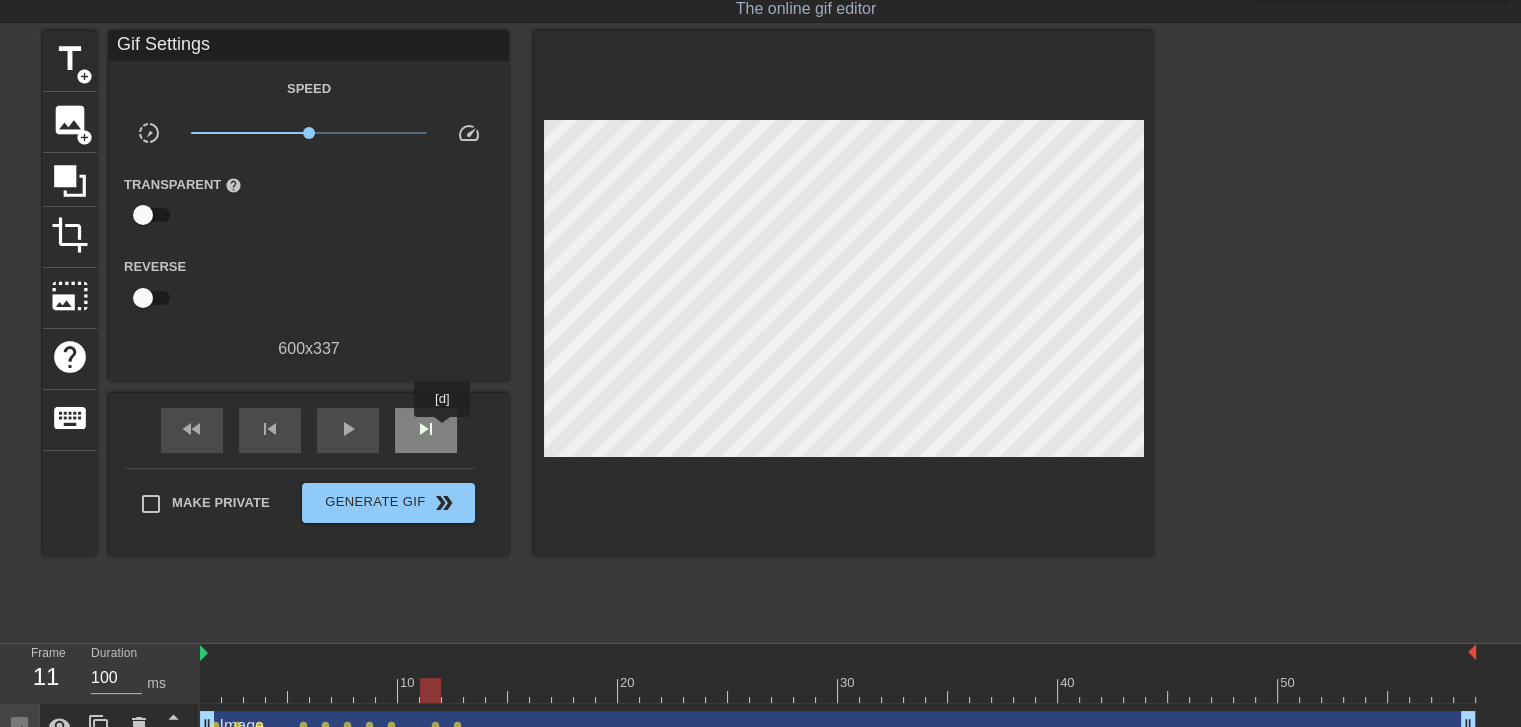 click on "skip_next" at bounding box center (426, 430) 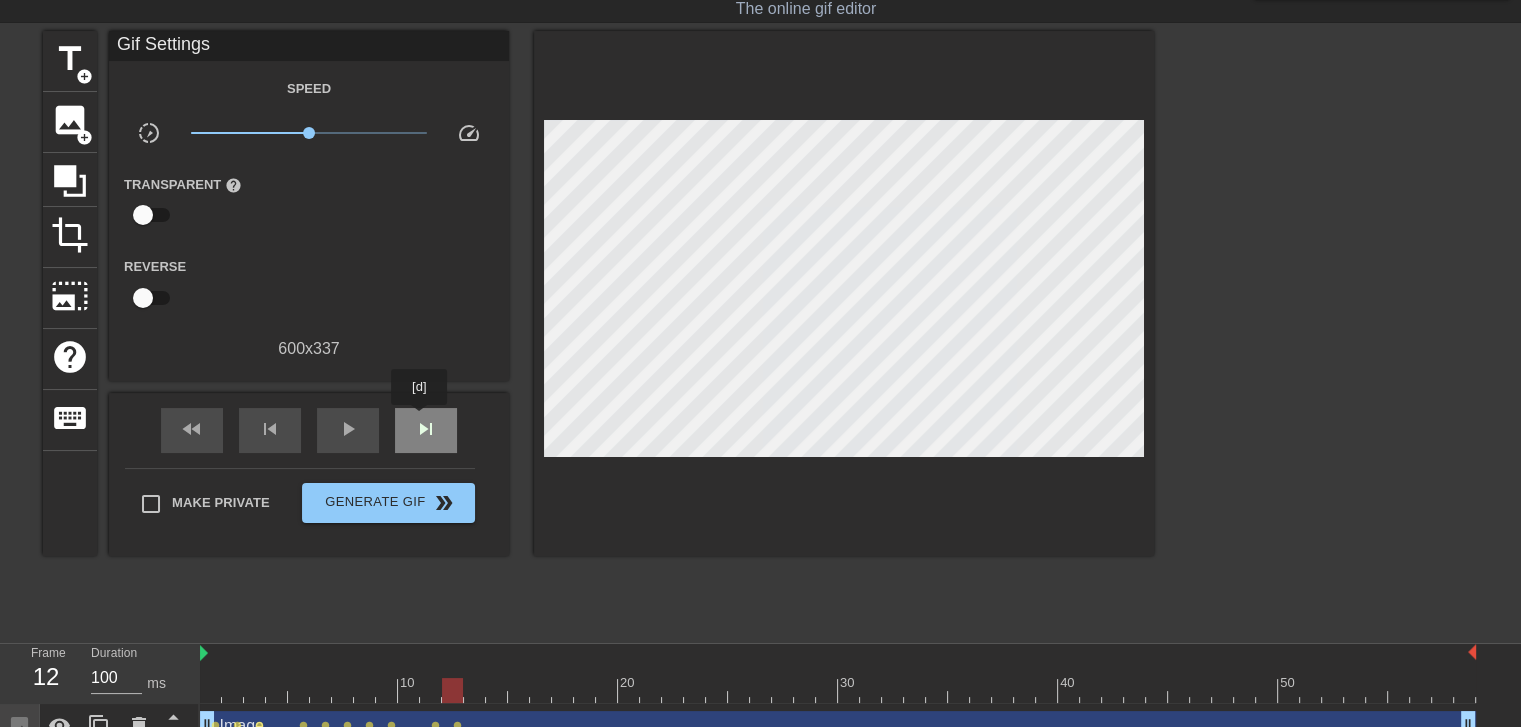 click on "skip_next" at bounding box center [426, 429] 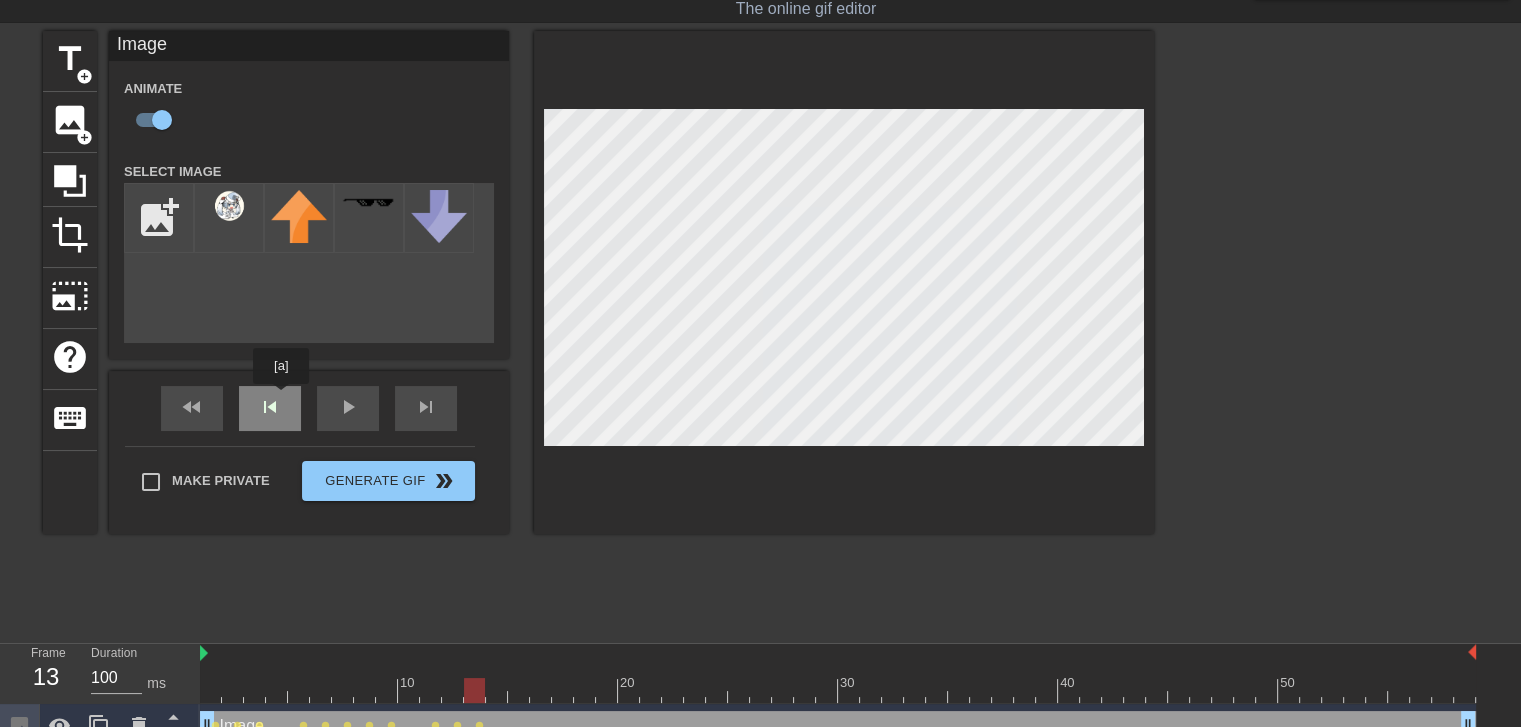 click on "fast_rewind skip_previous play_arrow skip_next" at bounding box center (309, 408) 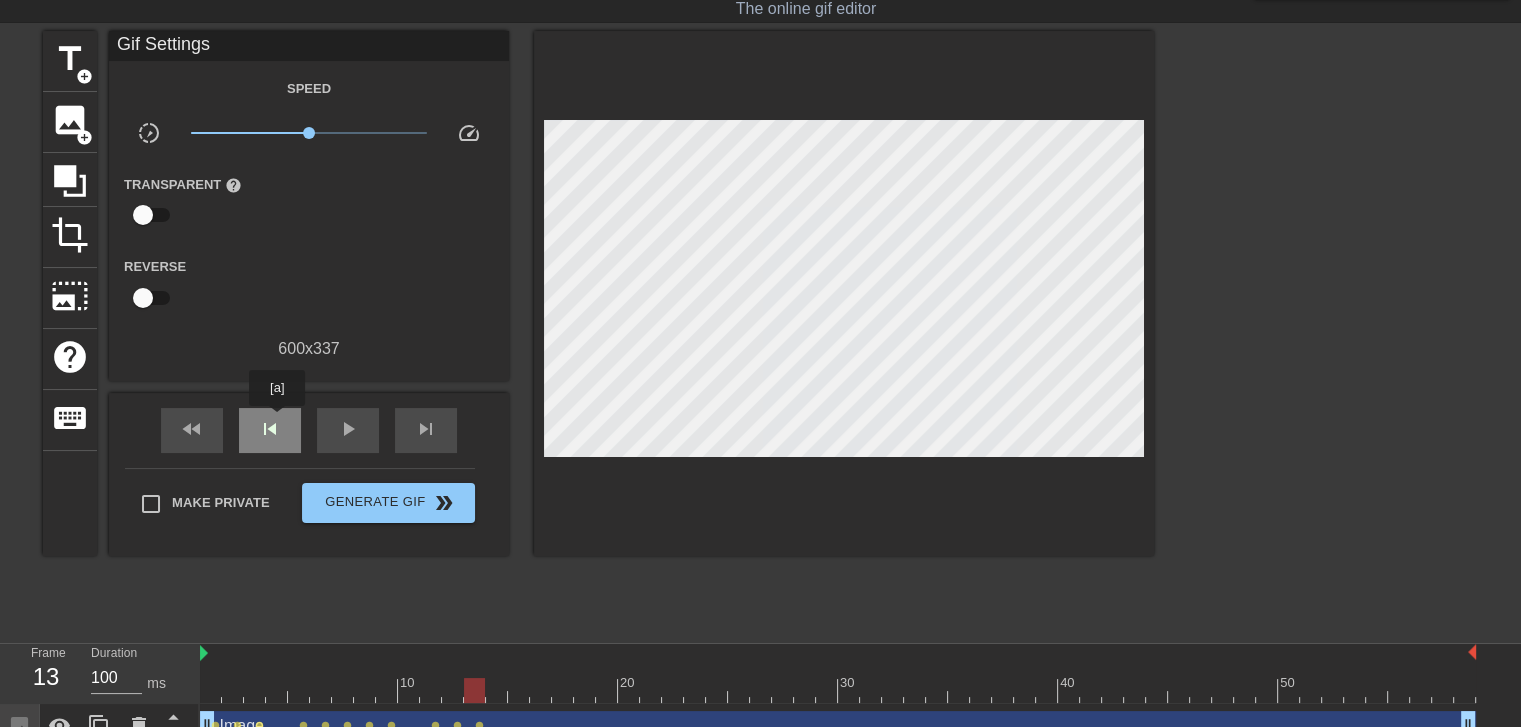 click on "skip_previous" at bounding box center [270, 429] 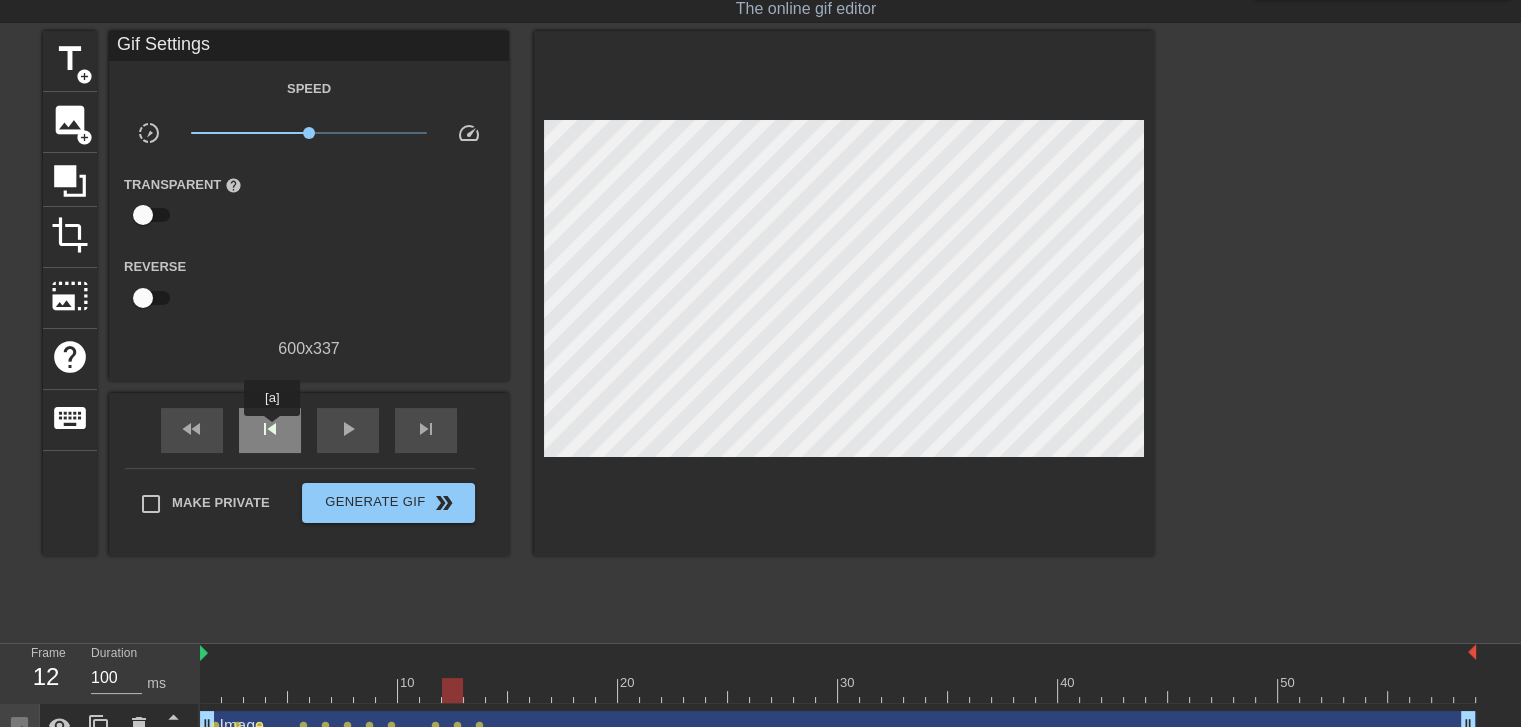 click on "skip_previous" at bounding box center (270, 429) 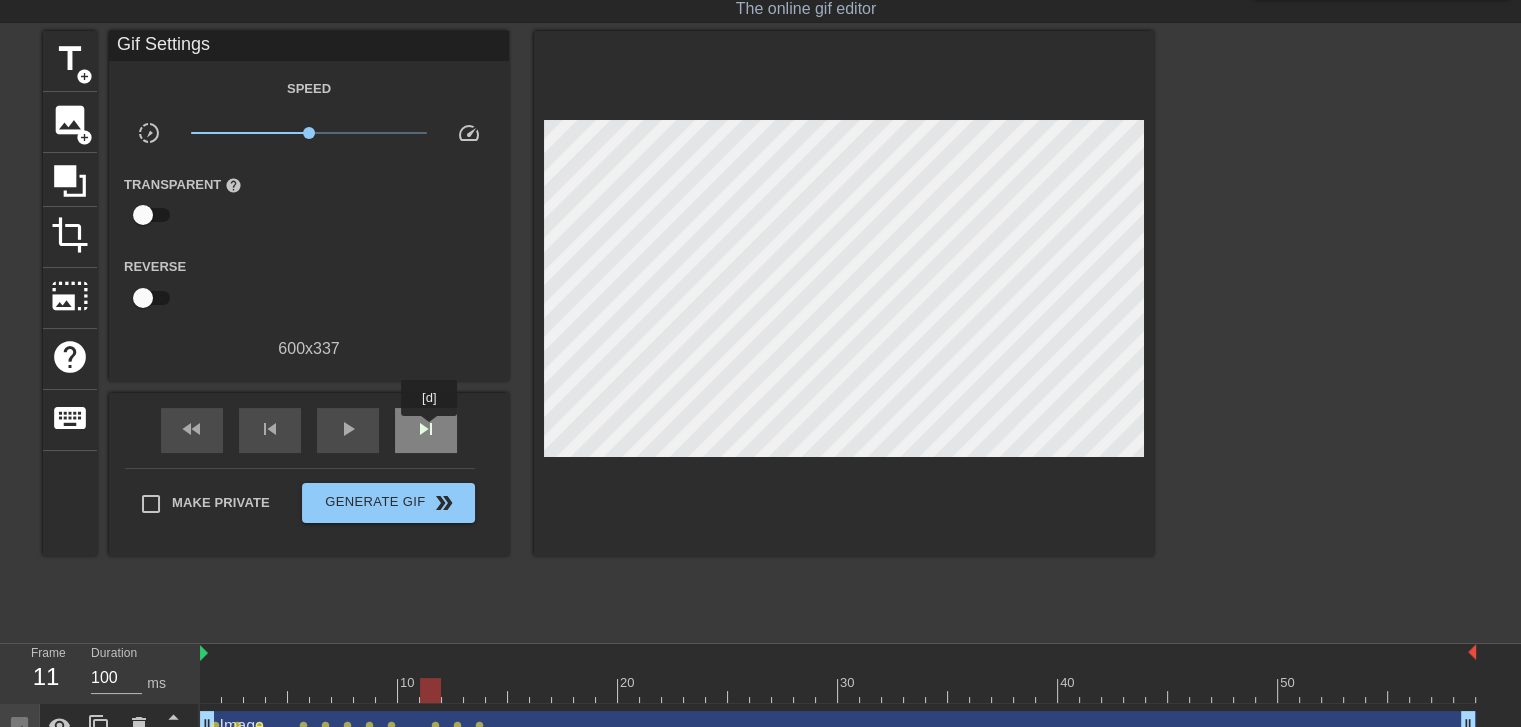 click on "skip_next" at bounding box center (426, 429) 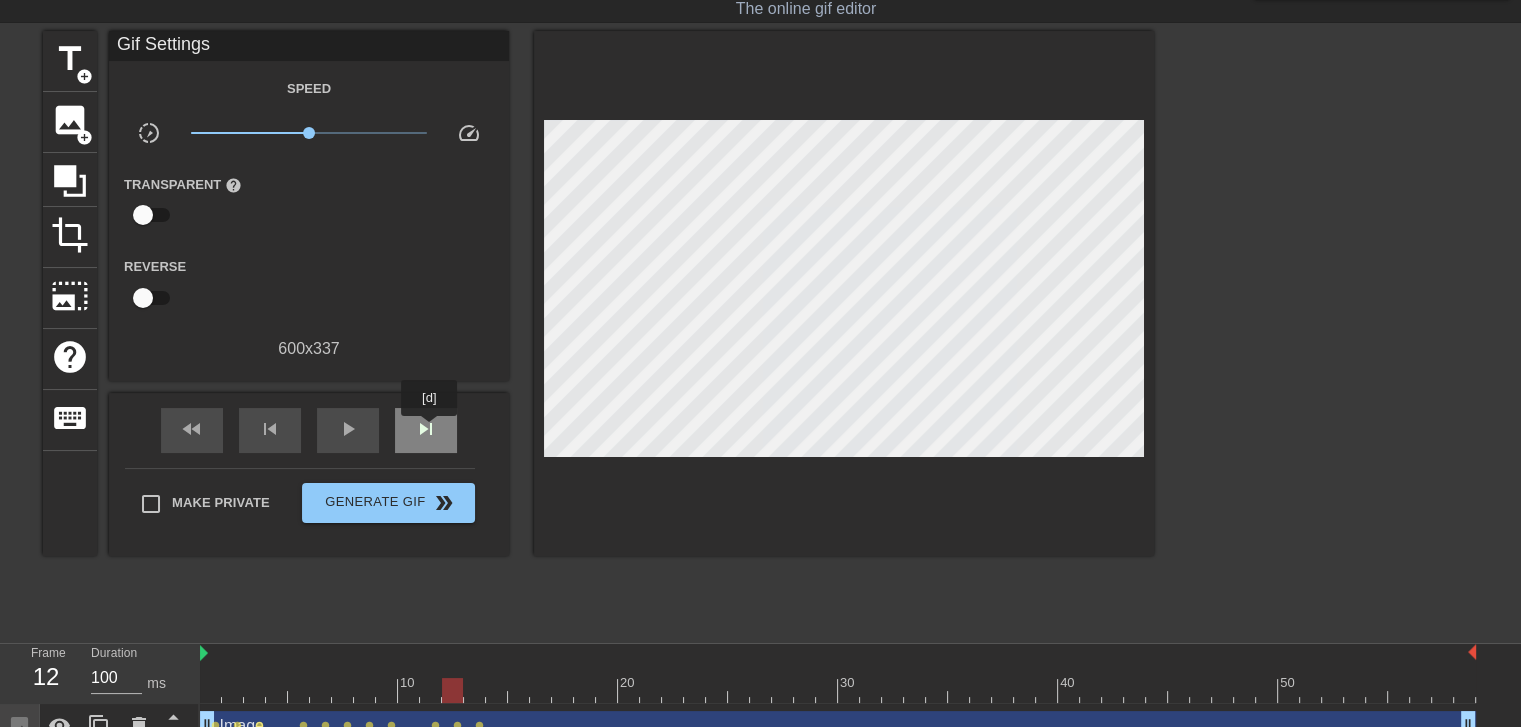 click on "skip_next" at bounding box center [426, 429] 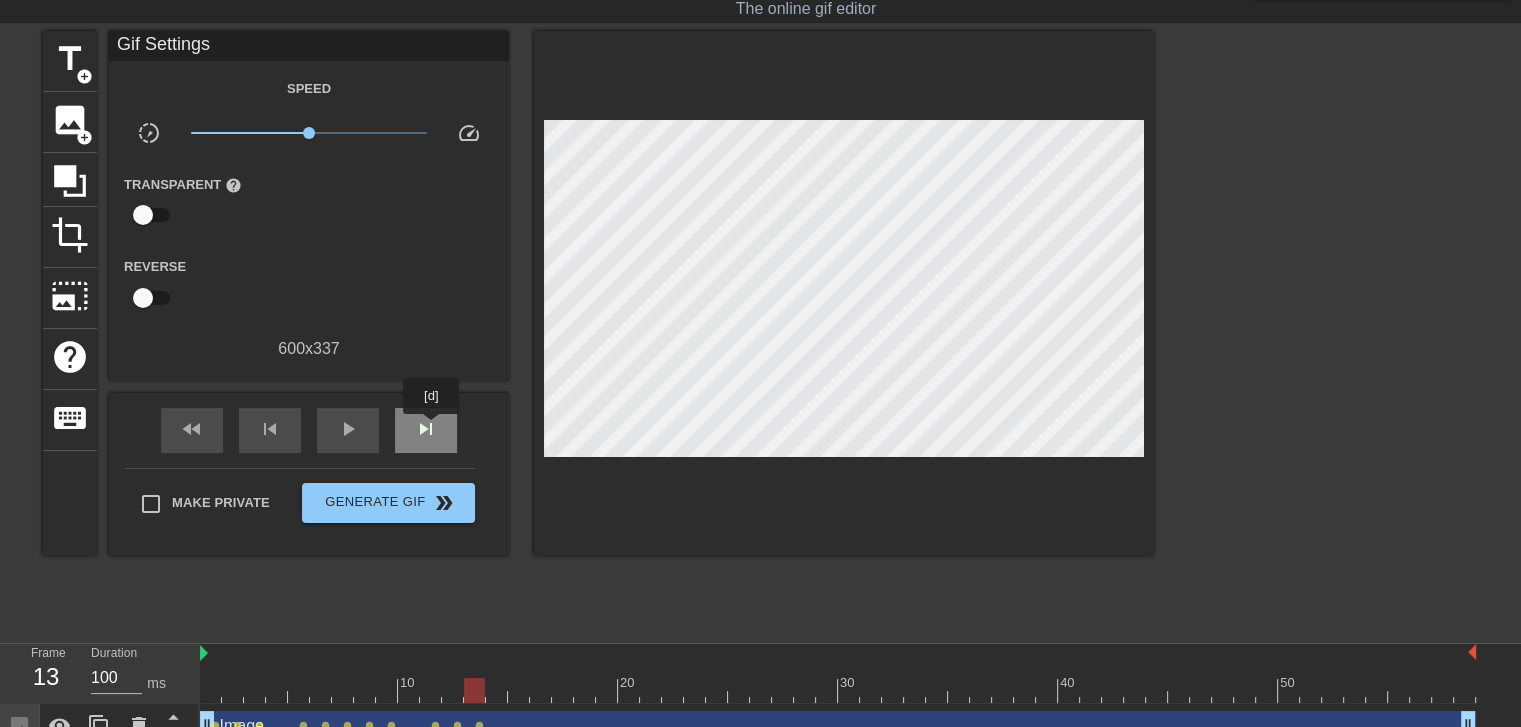 click on "skip_next" at bounding box center (426, 429) 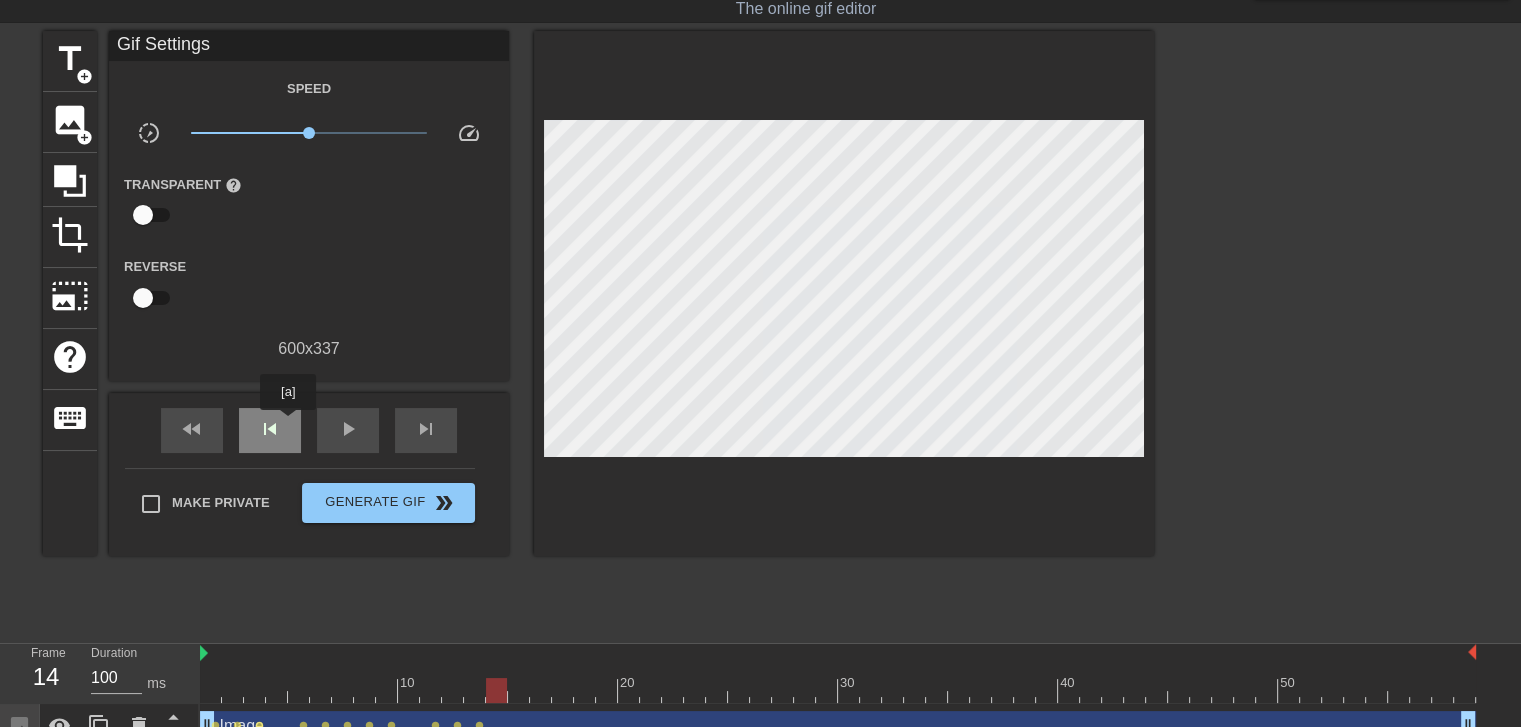 click on "skip_previous" at bounding box center (270, 430) 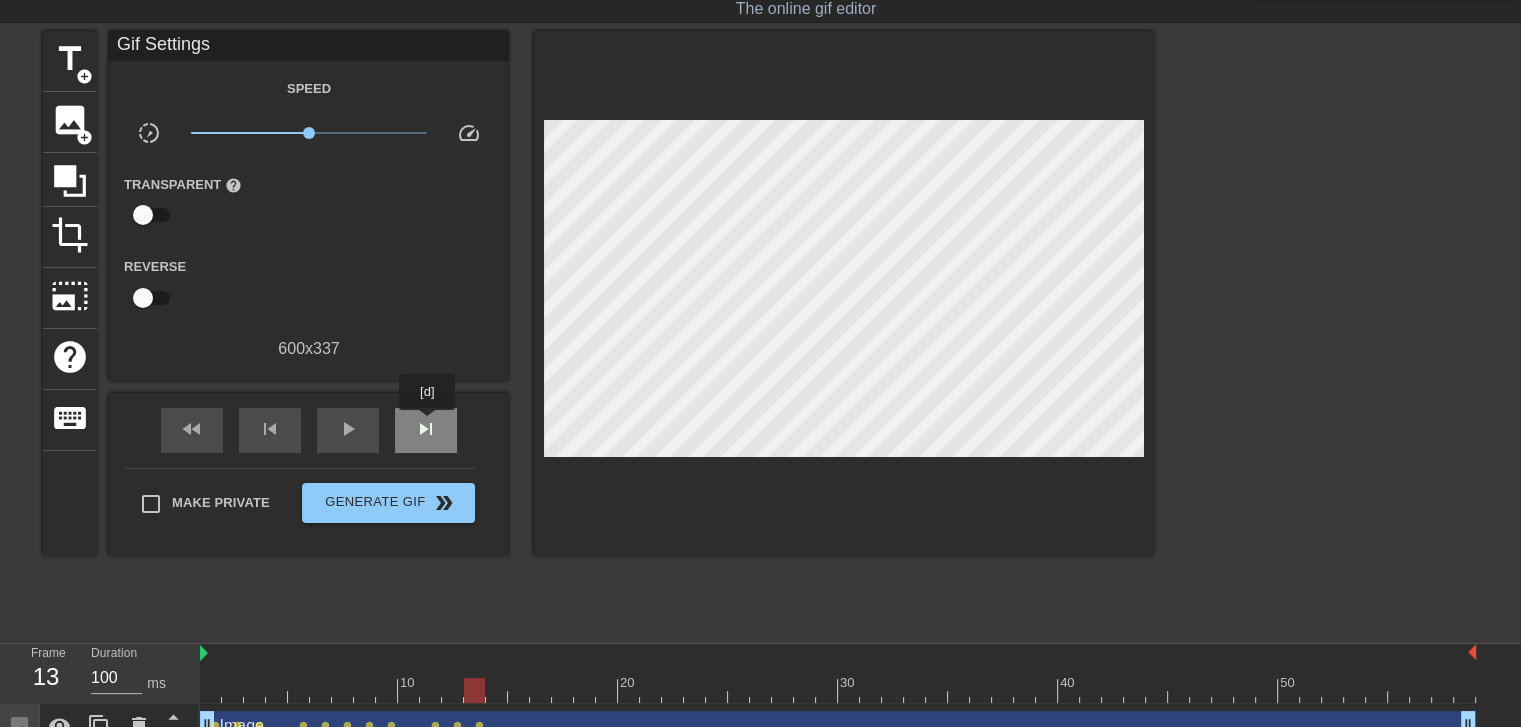 click on "skip_next" at bounding box center [426, 429] 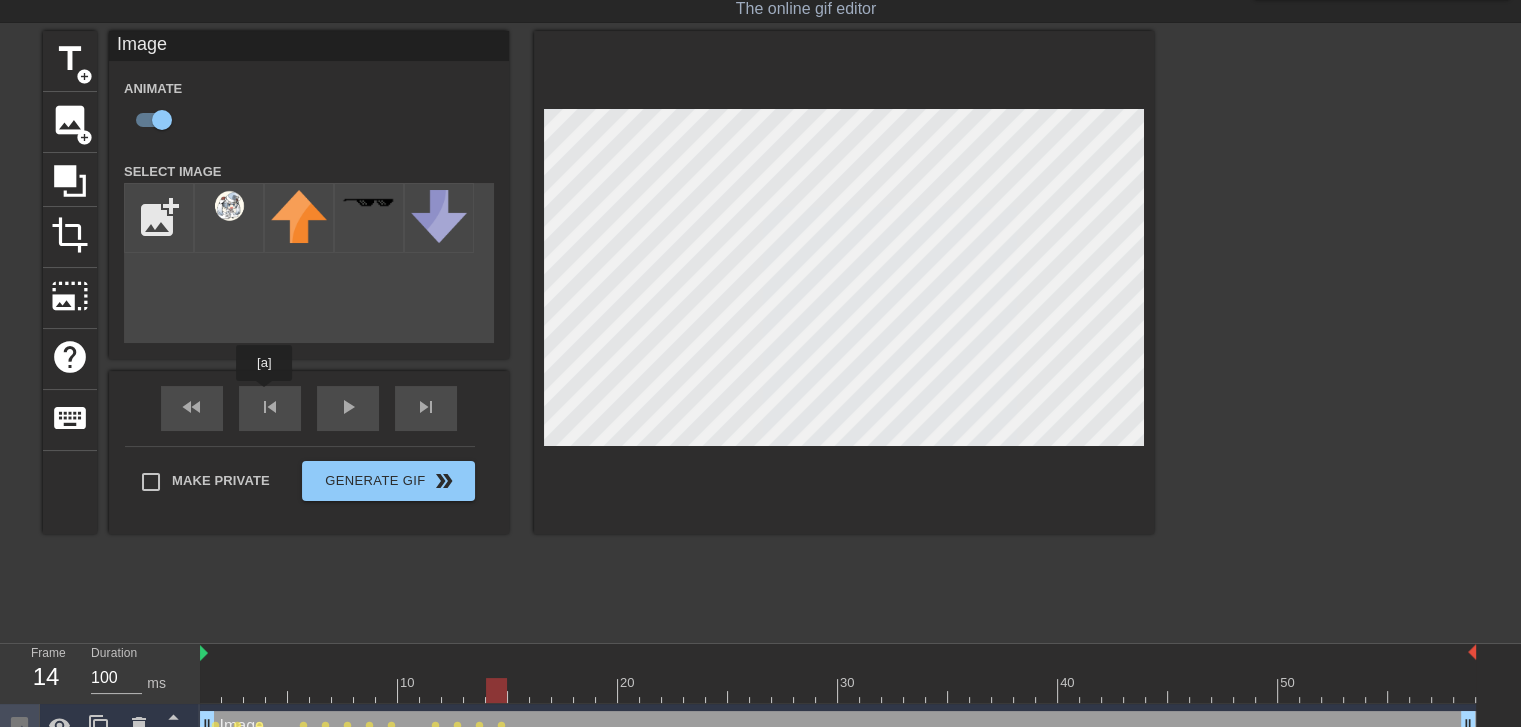 click on "fast_rewind skip_previous play_arrow skip_next" at bounding box center [309, 408] 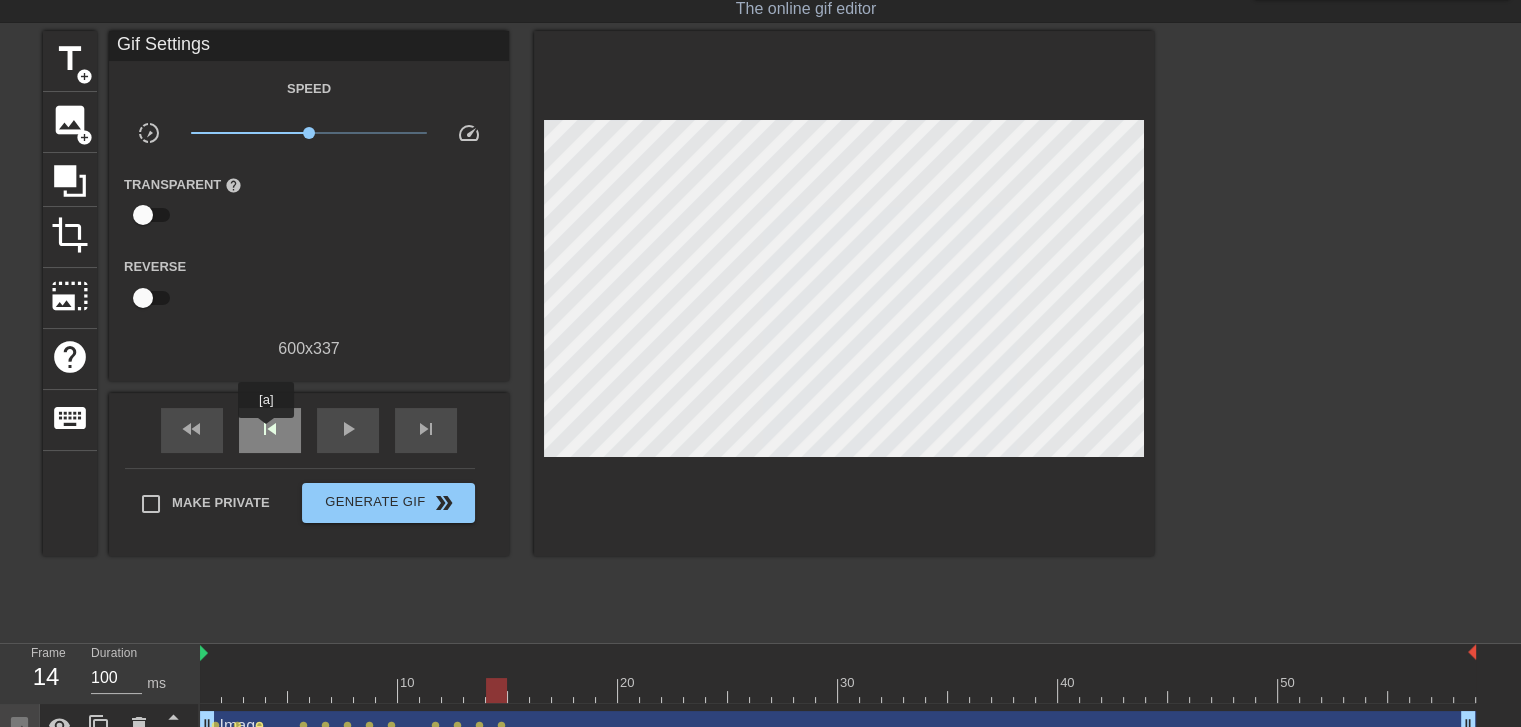 click on "skip_previous" at bounding box center [270, 429] 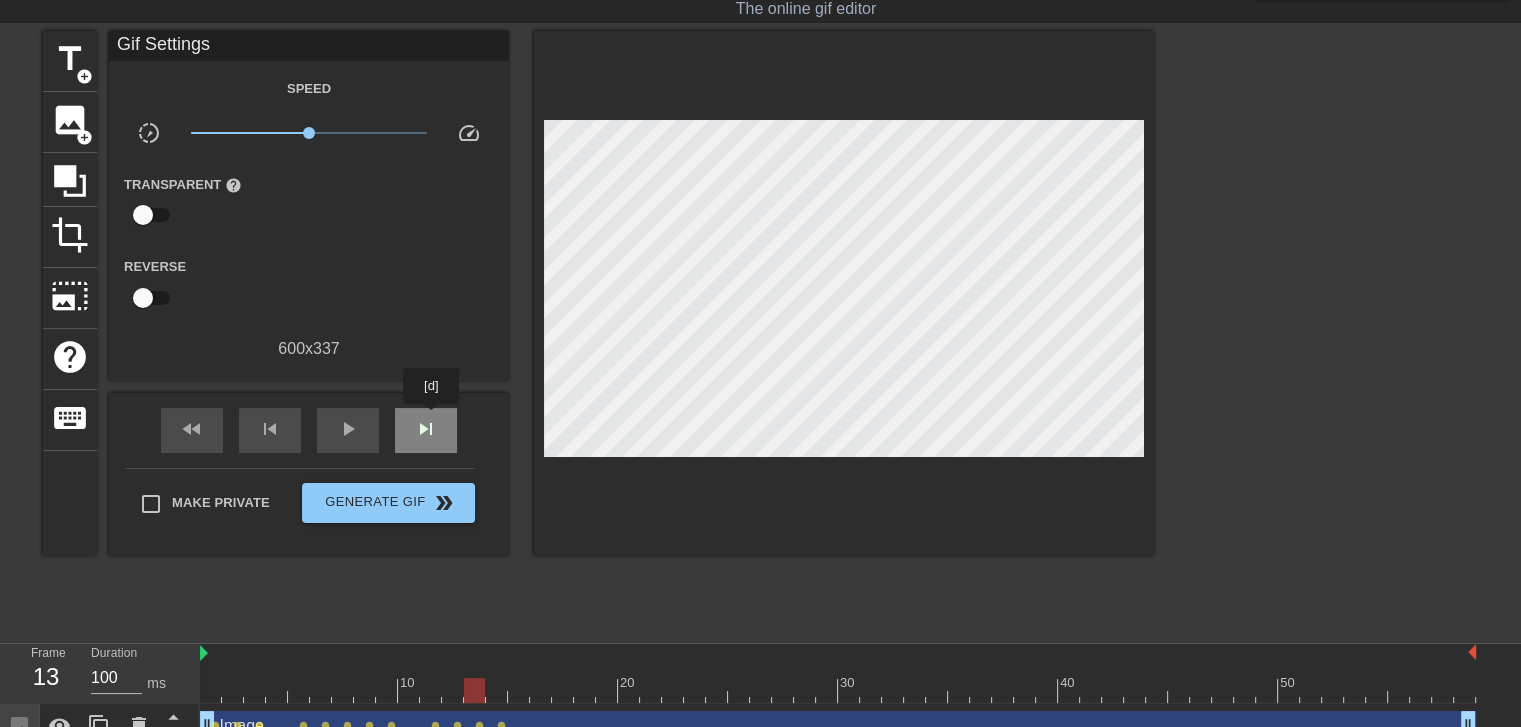 click on "skip_next" at bounding box center (426, 429) 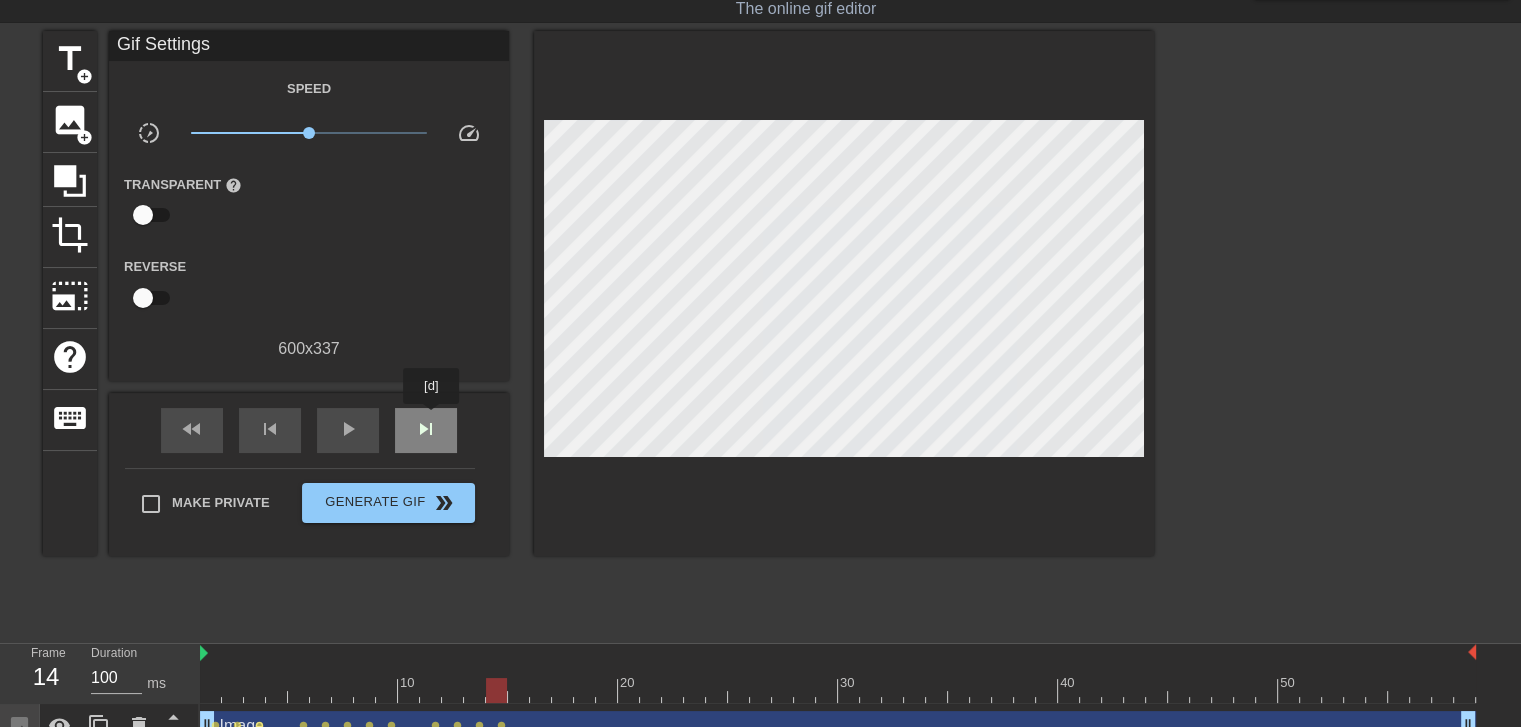 click on "skip_next" at bounding box center (426, 429) 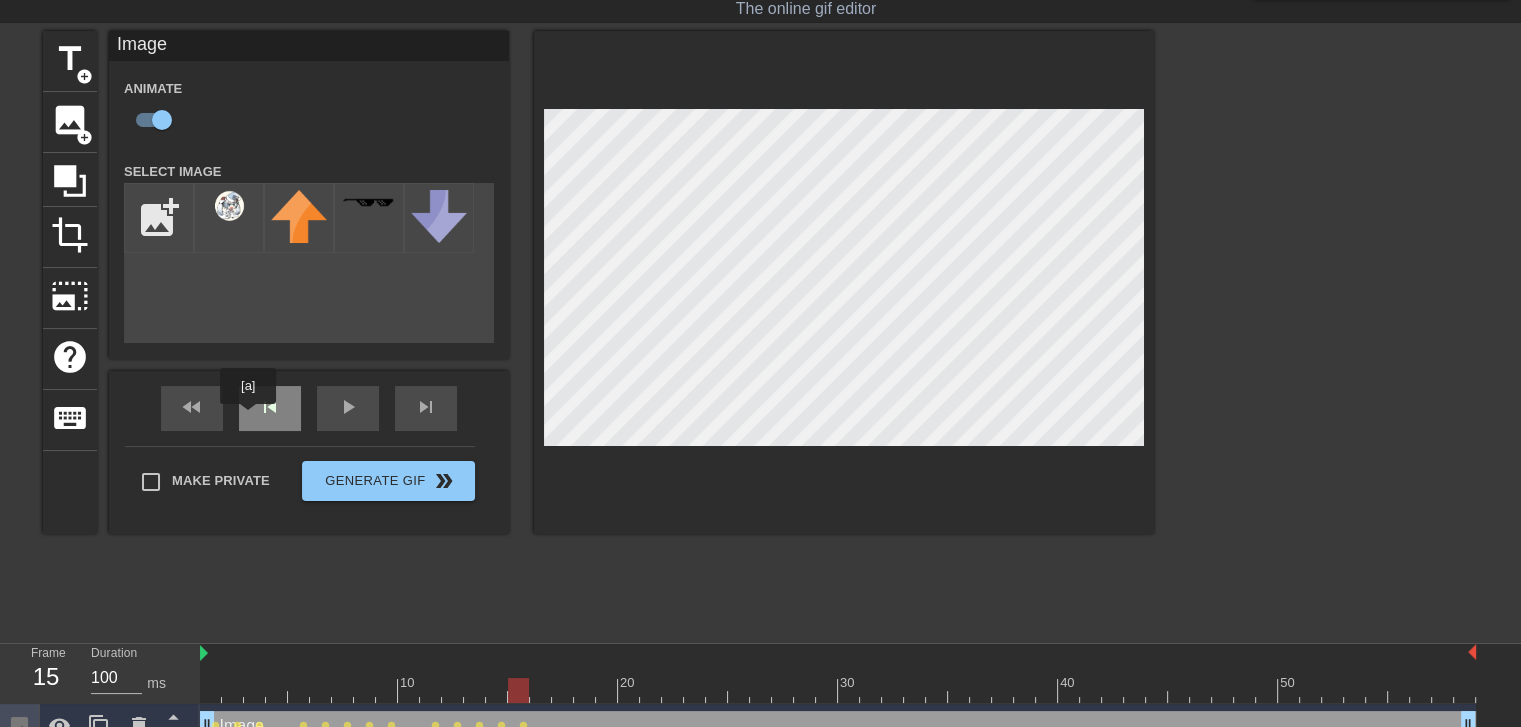 click on "skip_previous" at bounding box center [270, 408] 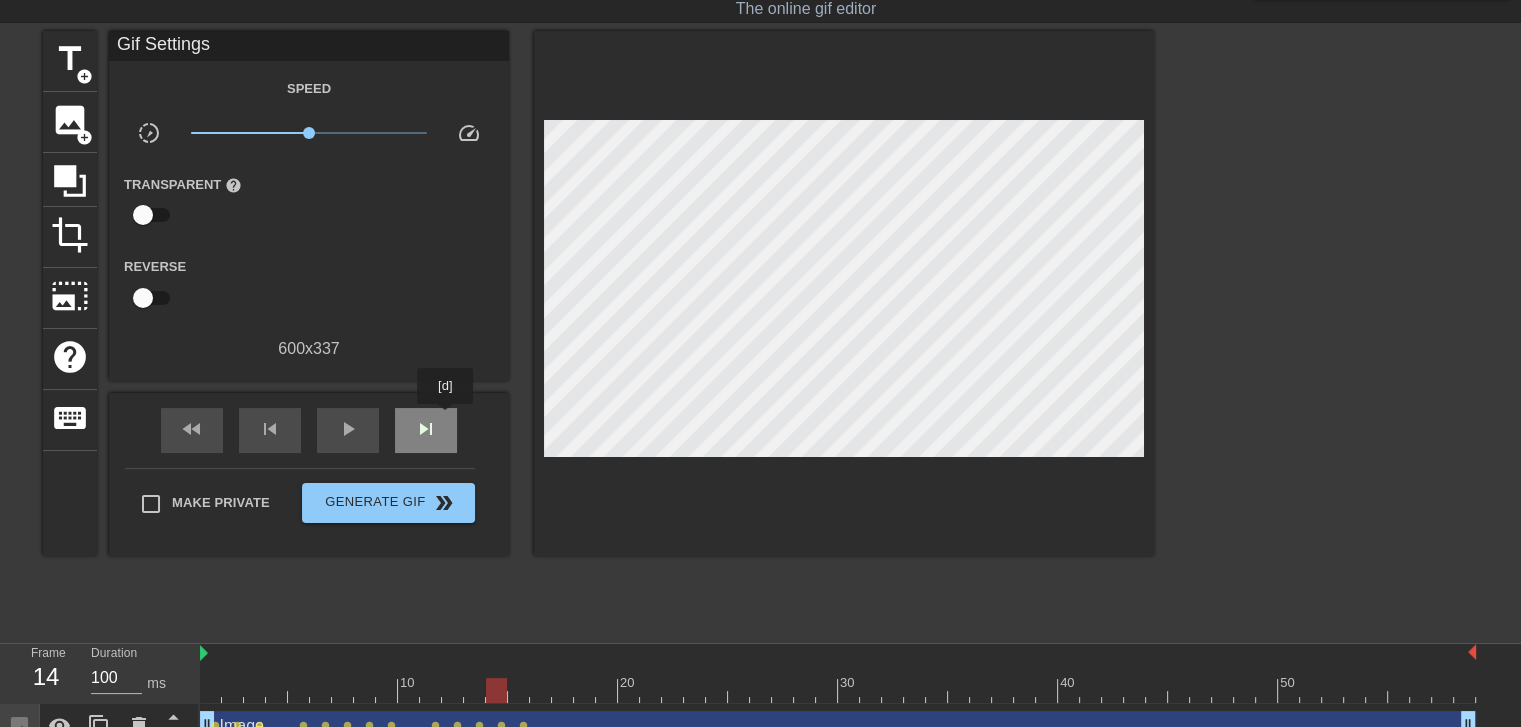 click on "skip_next" at bounding box center (426, 430) 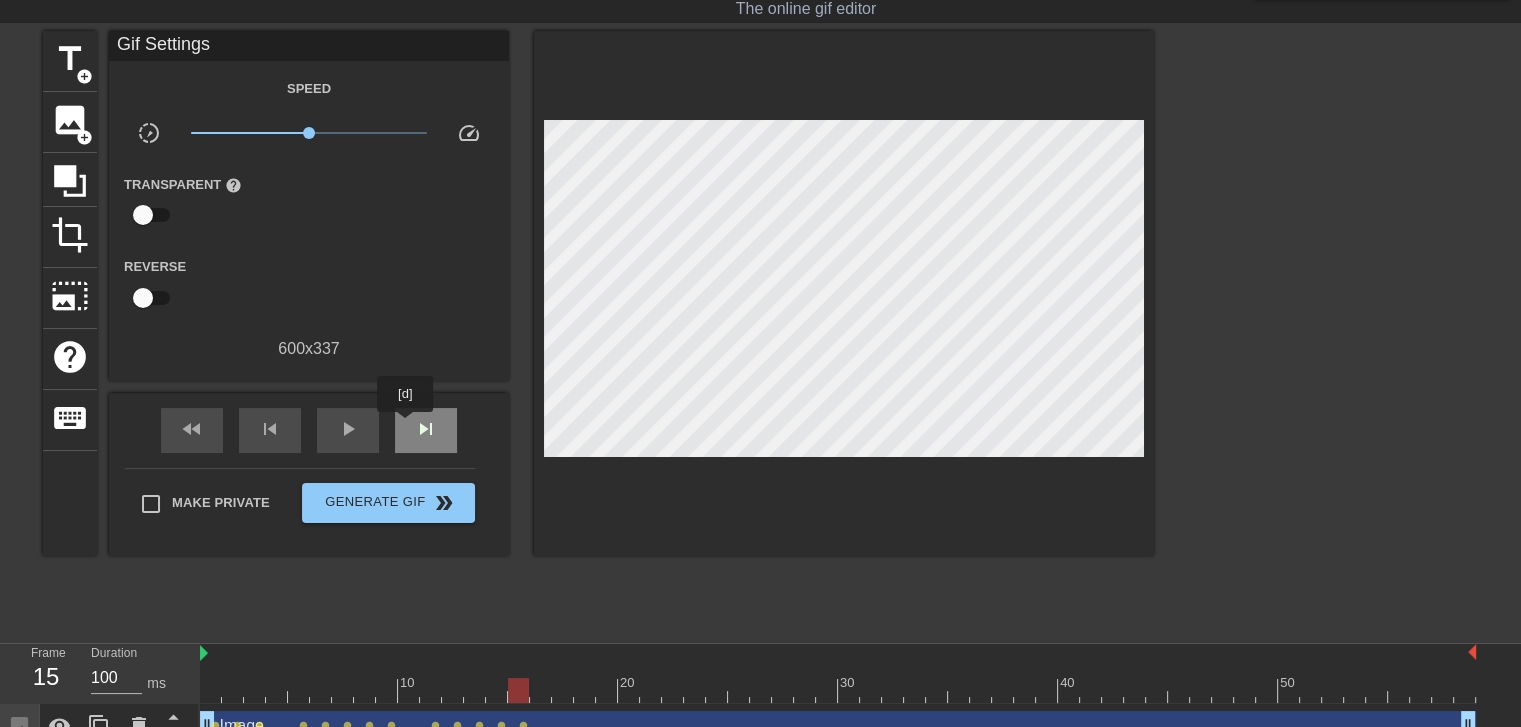 click on "skip_next" at bounding box center (426, 430) 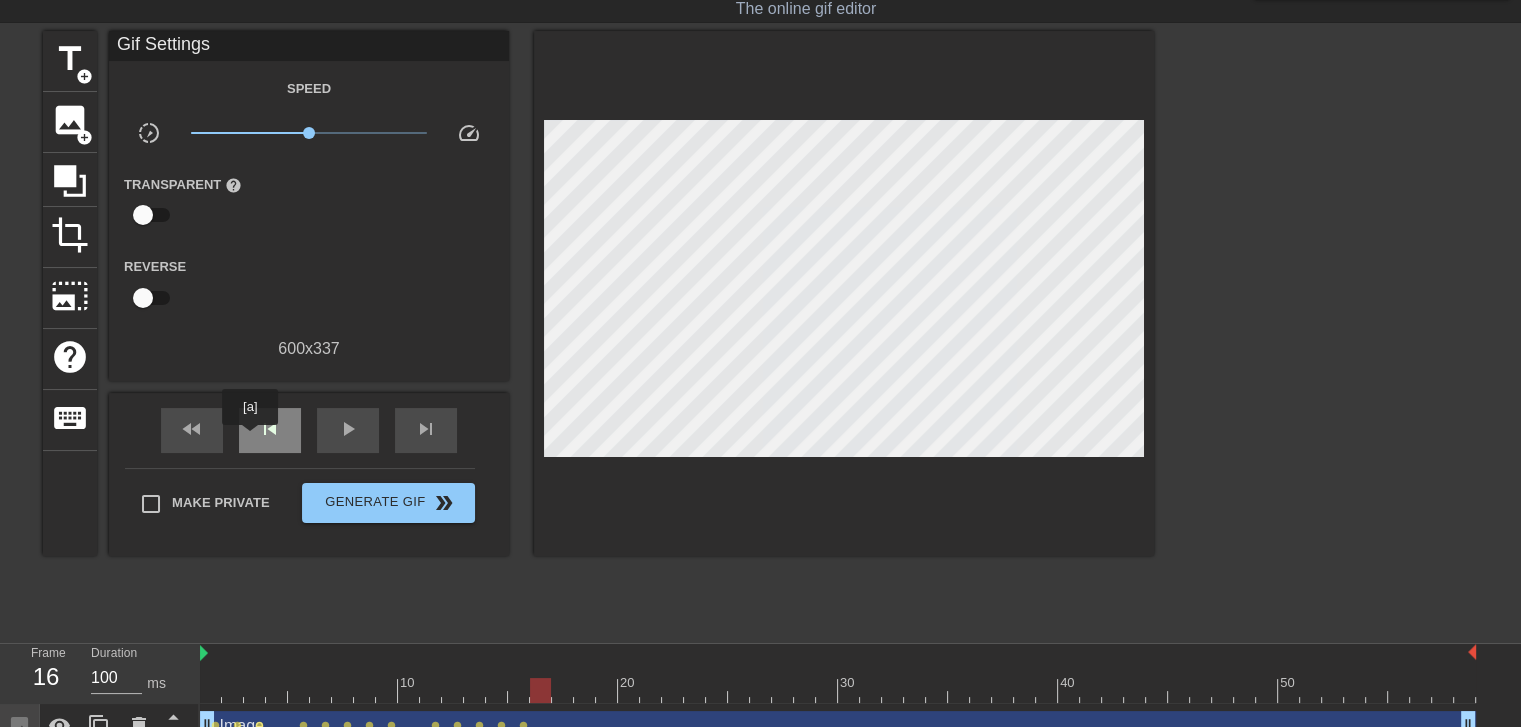 click on "skip_previous" at bounding box center (270, 430) 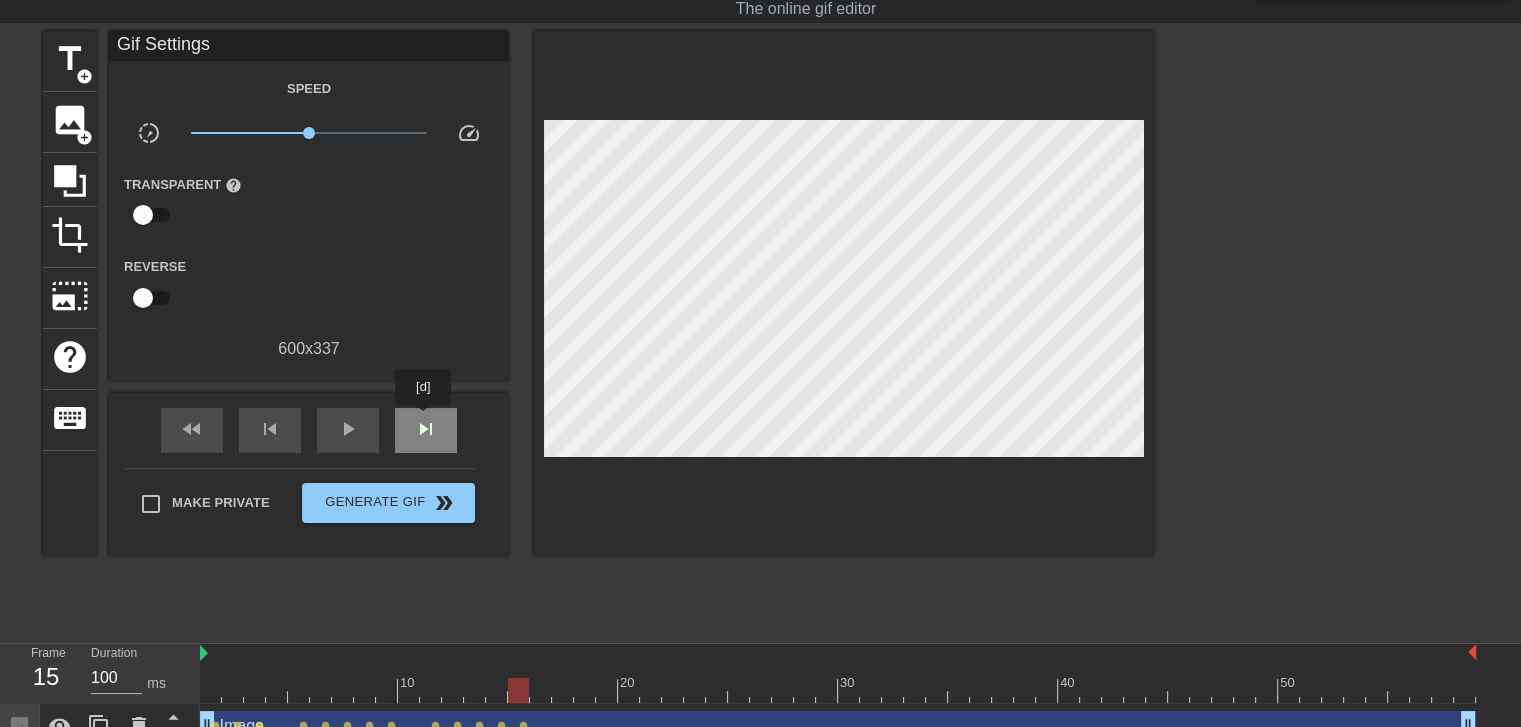 click on "skip_next" at bounding box center (426, 429) 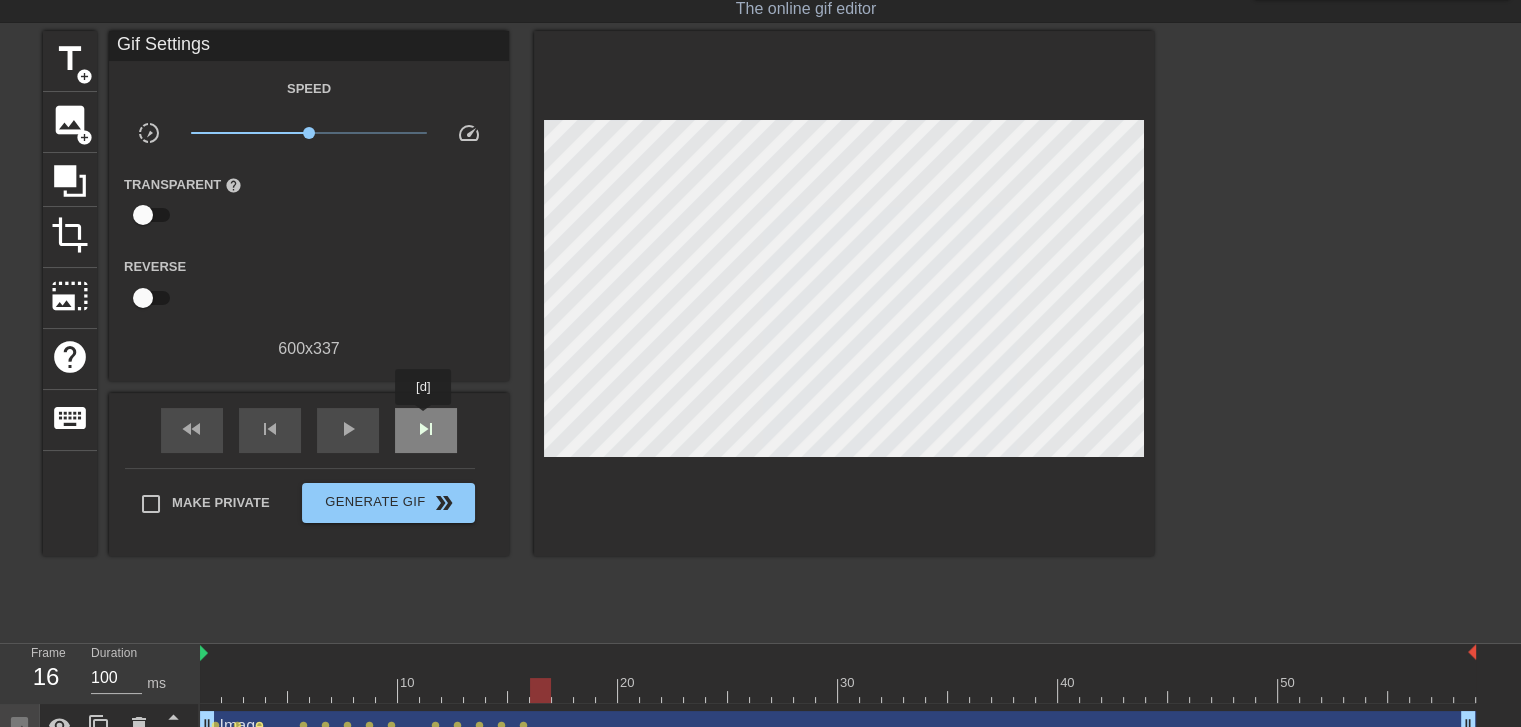 click on "skip_next" at bounding box center [426, 429] 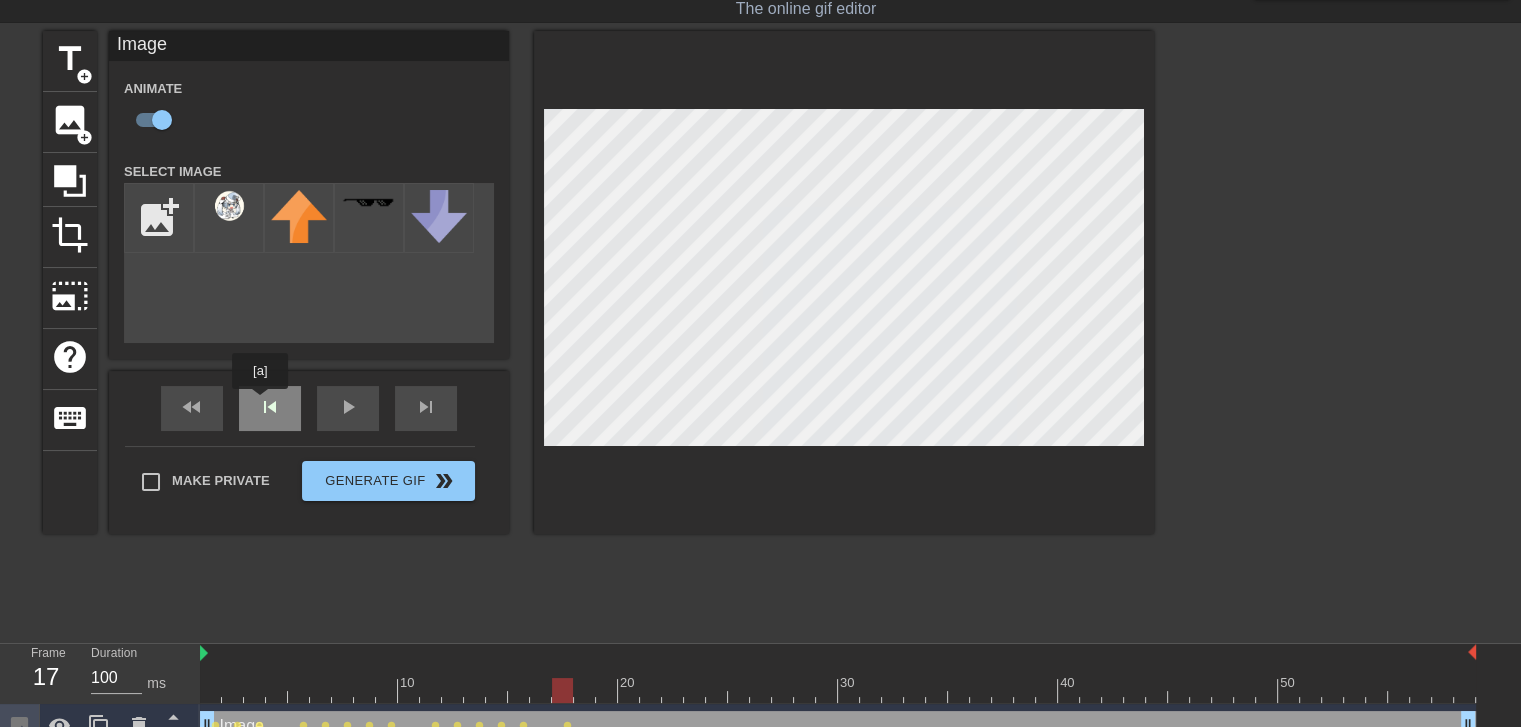 click on "fast_rewind skip_previous play_arrow skip_next" at bounding box center (309, 408) 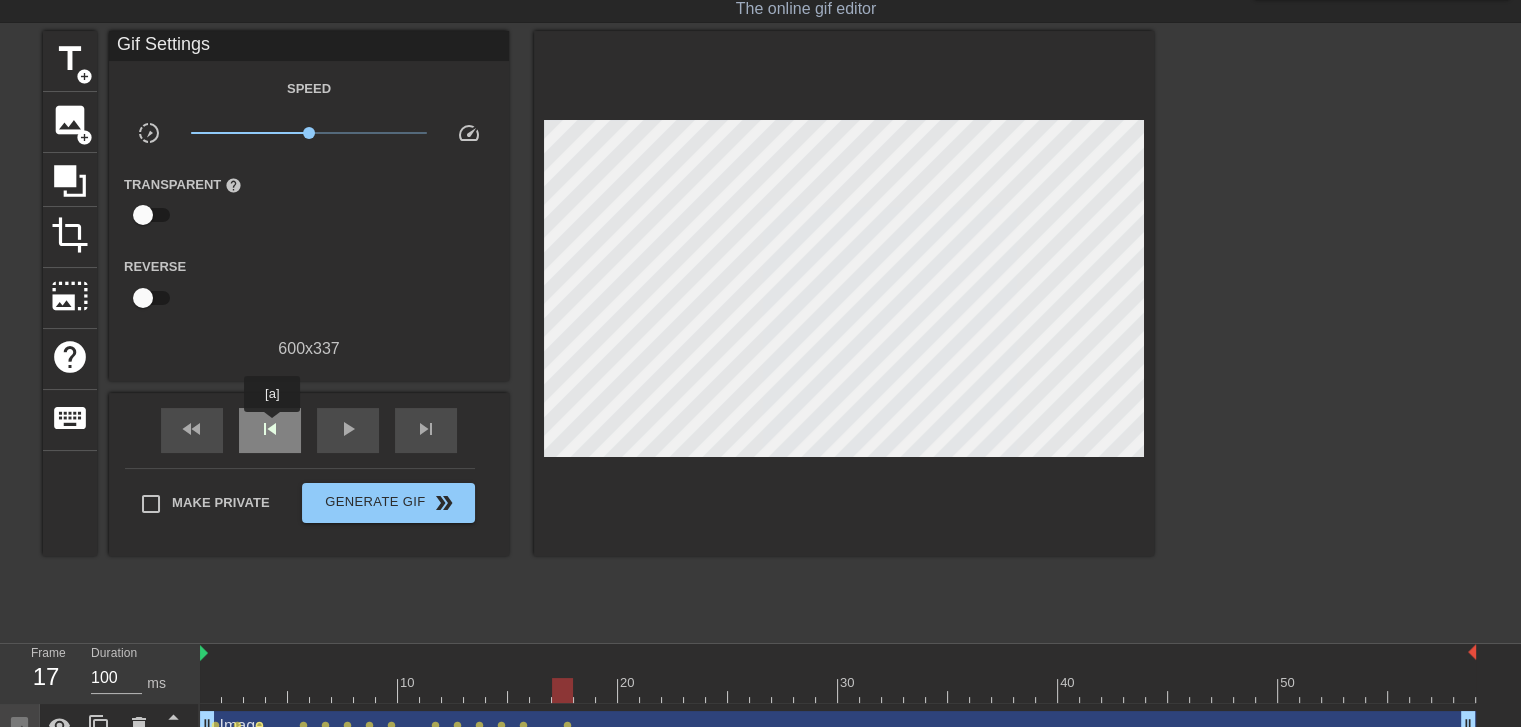 click on "skip_previous" at bounding box center (270, 429) 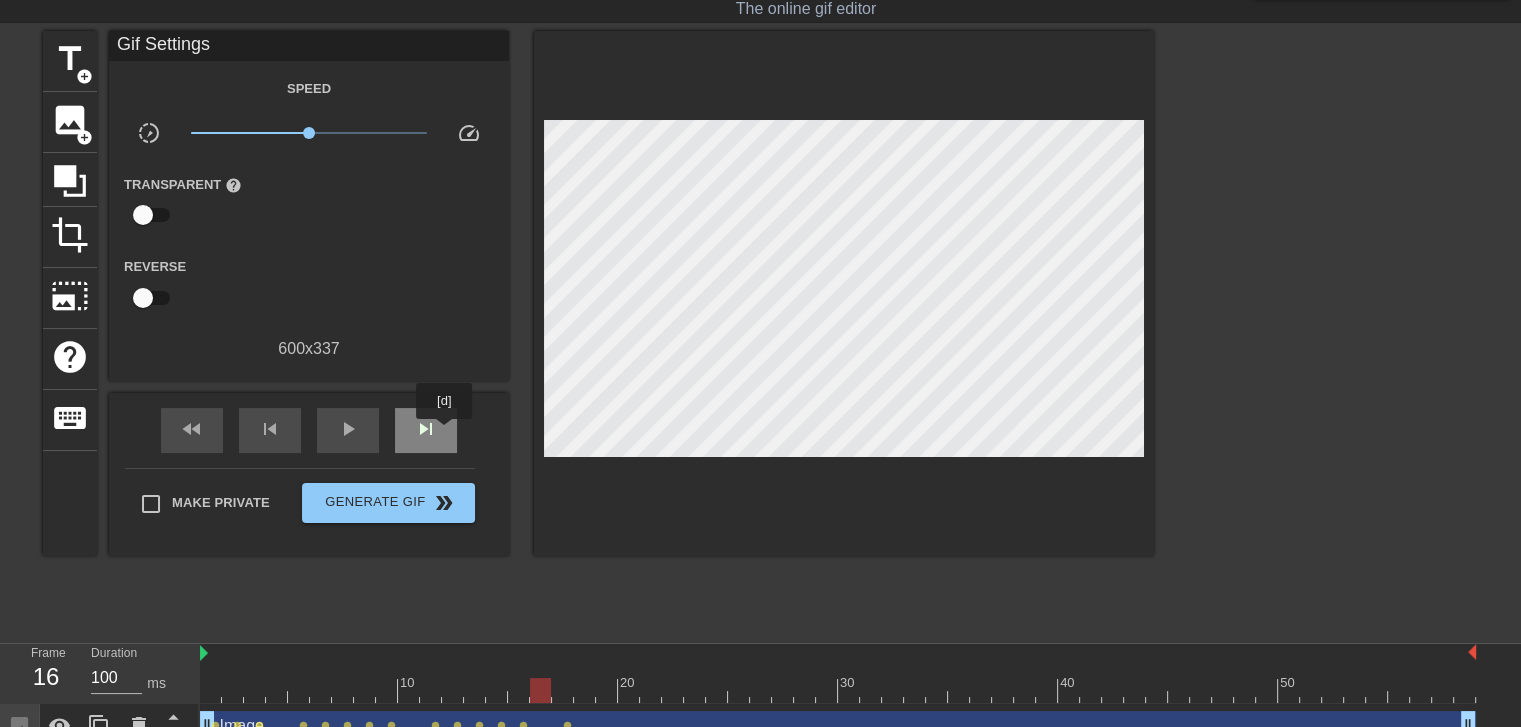 click on "skip_next" at bounding box center (426, 430) 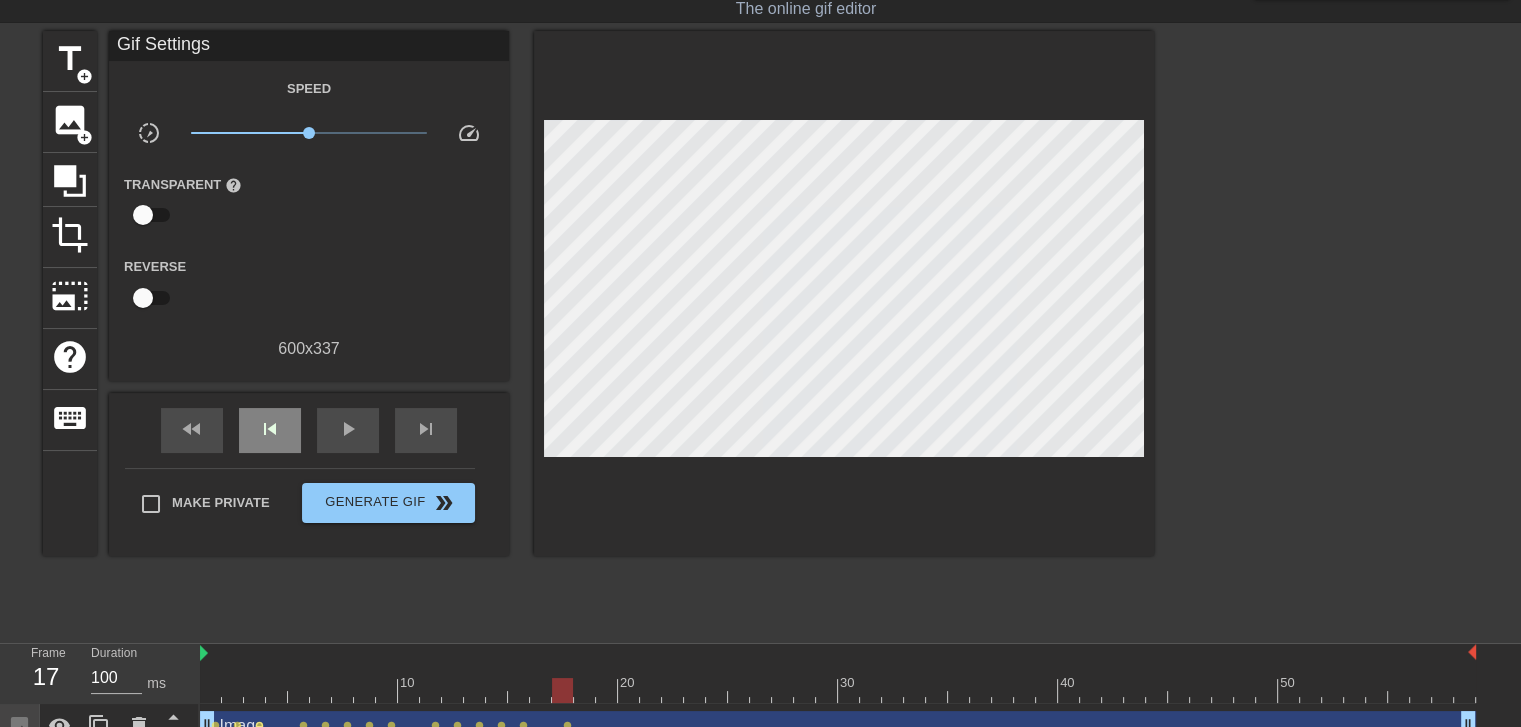 drag, startPoint x: 304, startPoint y: 407, endPoint x: 270, endPoint y: 415, distance: 34.928497 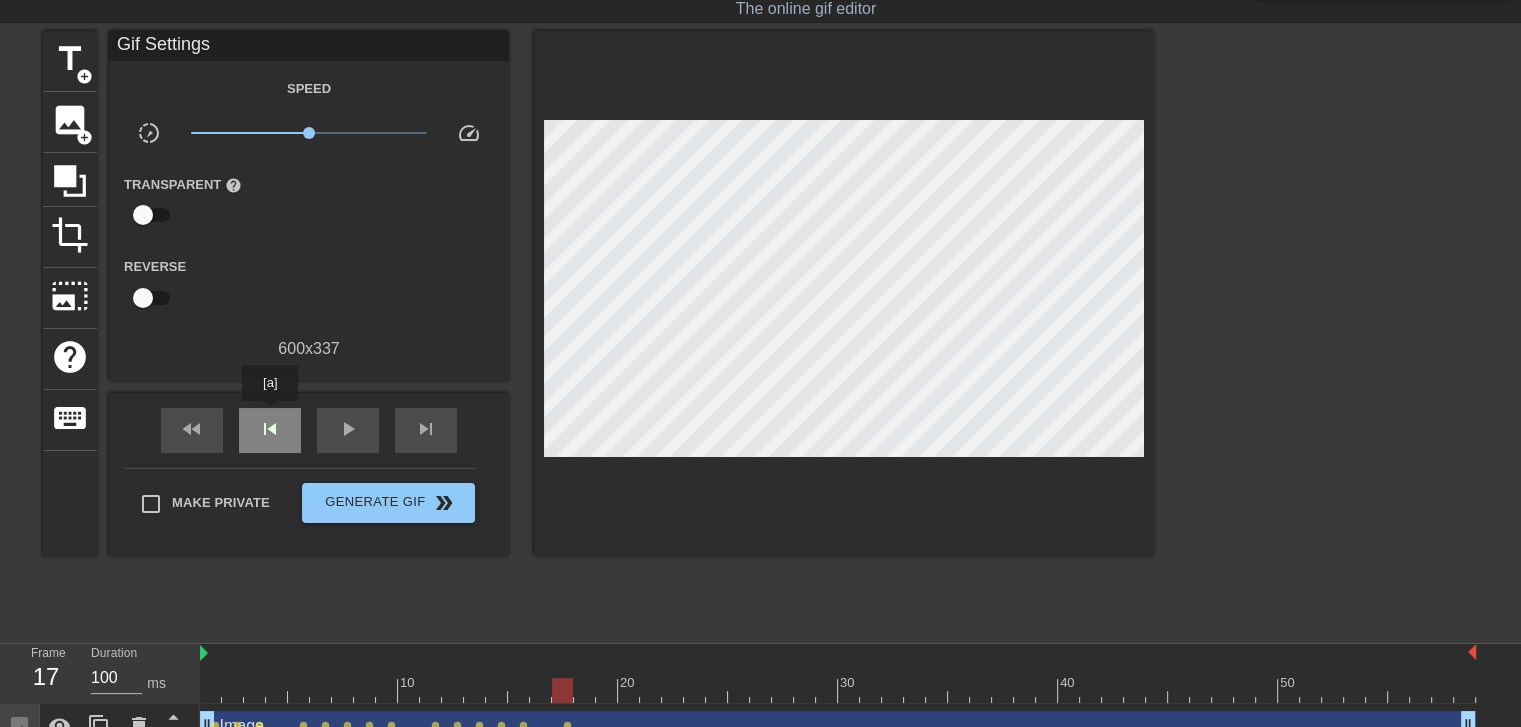 click on "skip_previous" at bounding box center [270, 429] 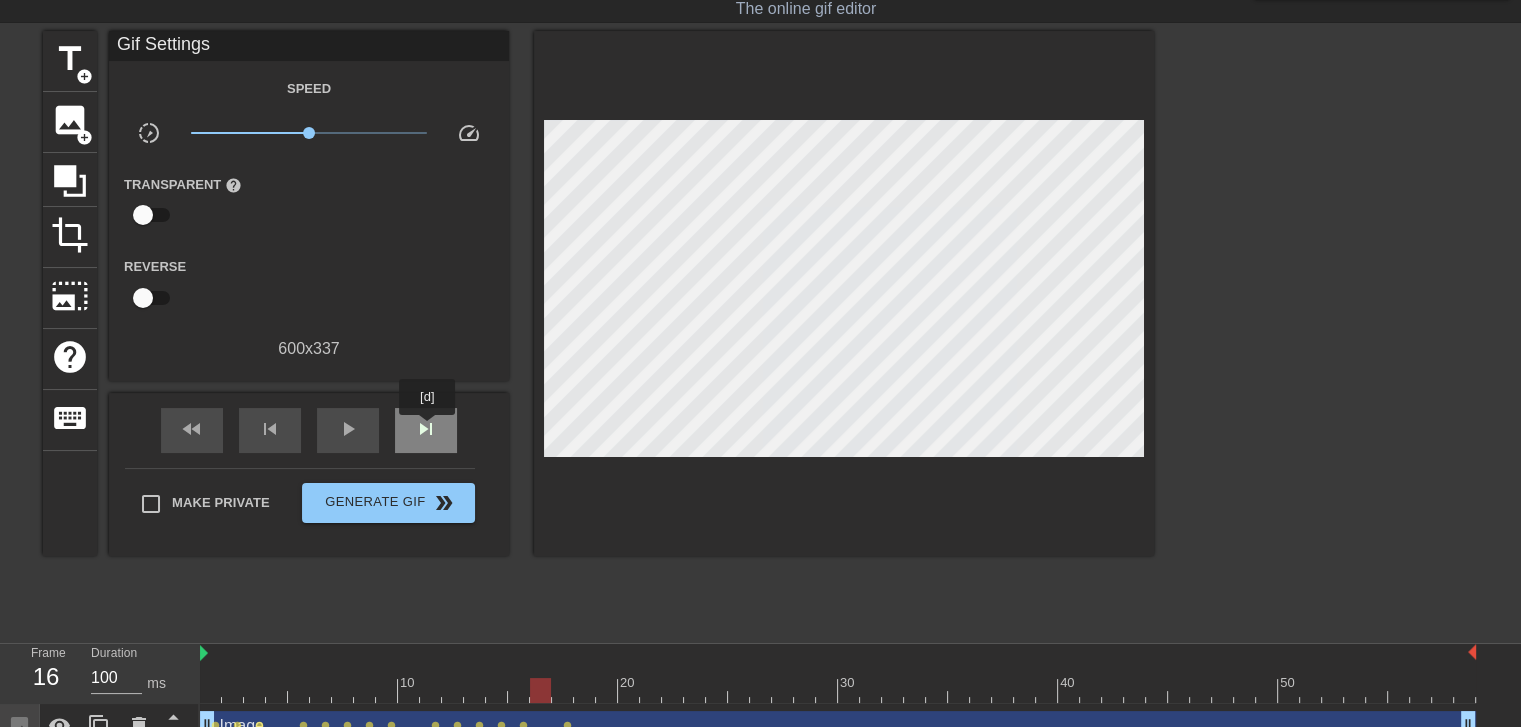 click on "skip_next" at bounding box center [426, 429] 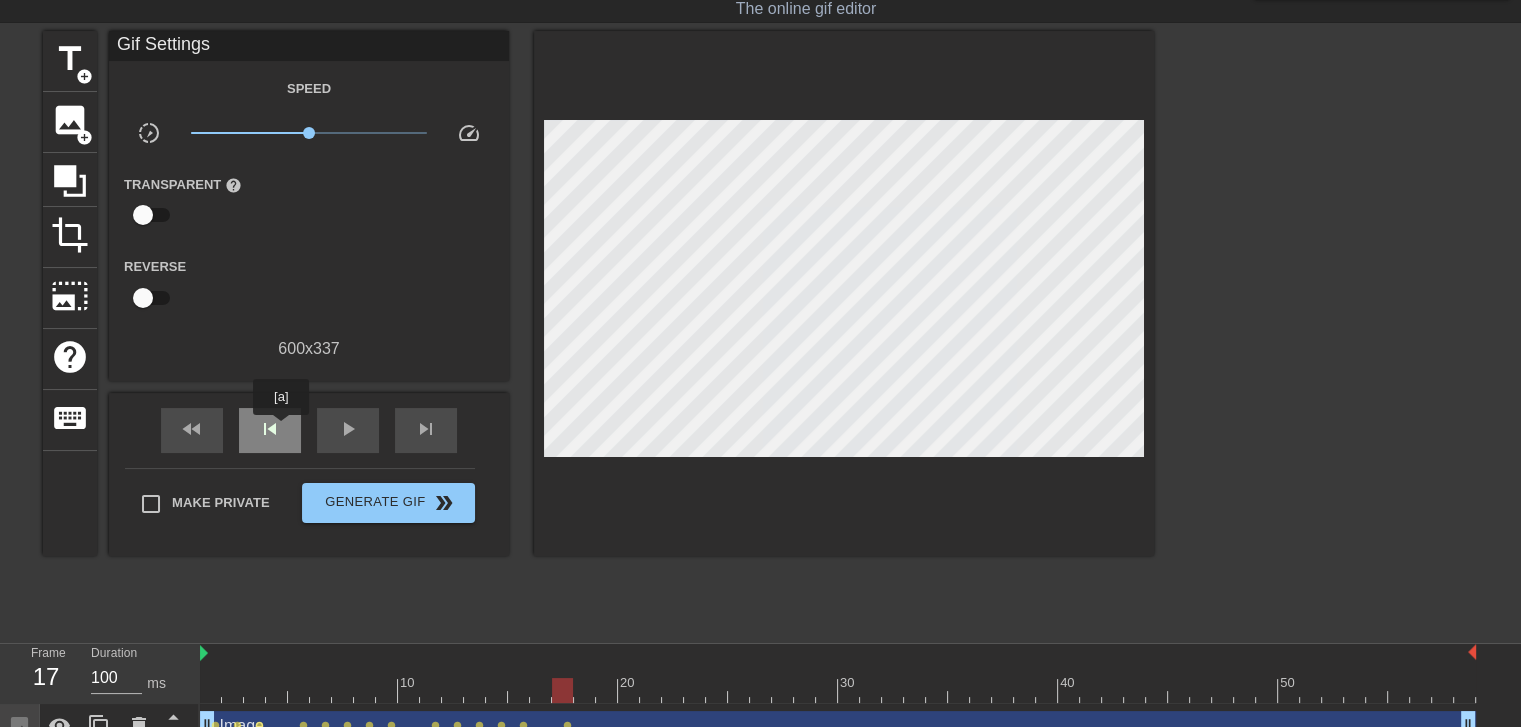 click on "skip_previous" at bounding box center [270, 429] 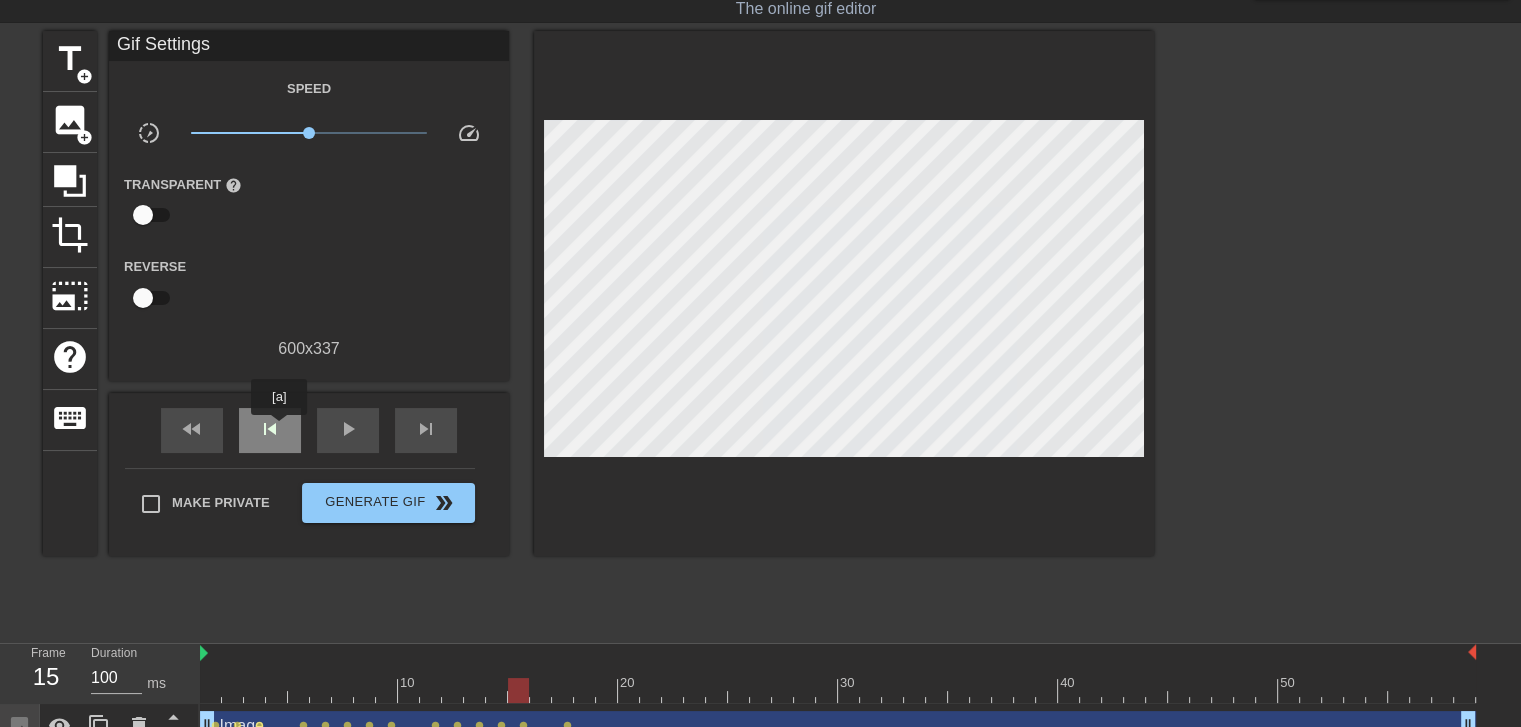 click on "skip_previous" at bounding box center (270, 429) 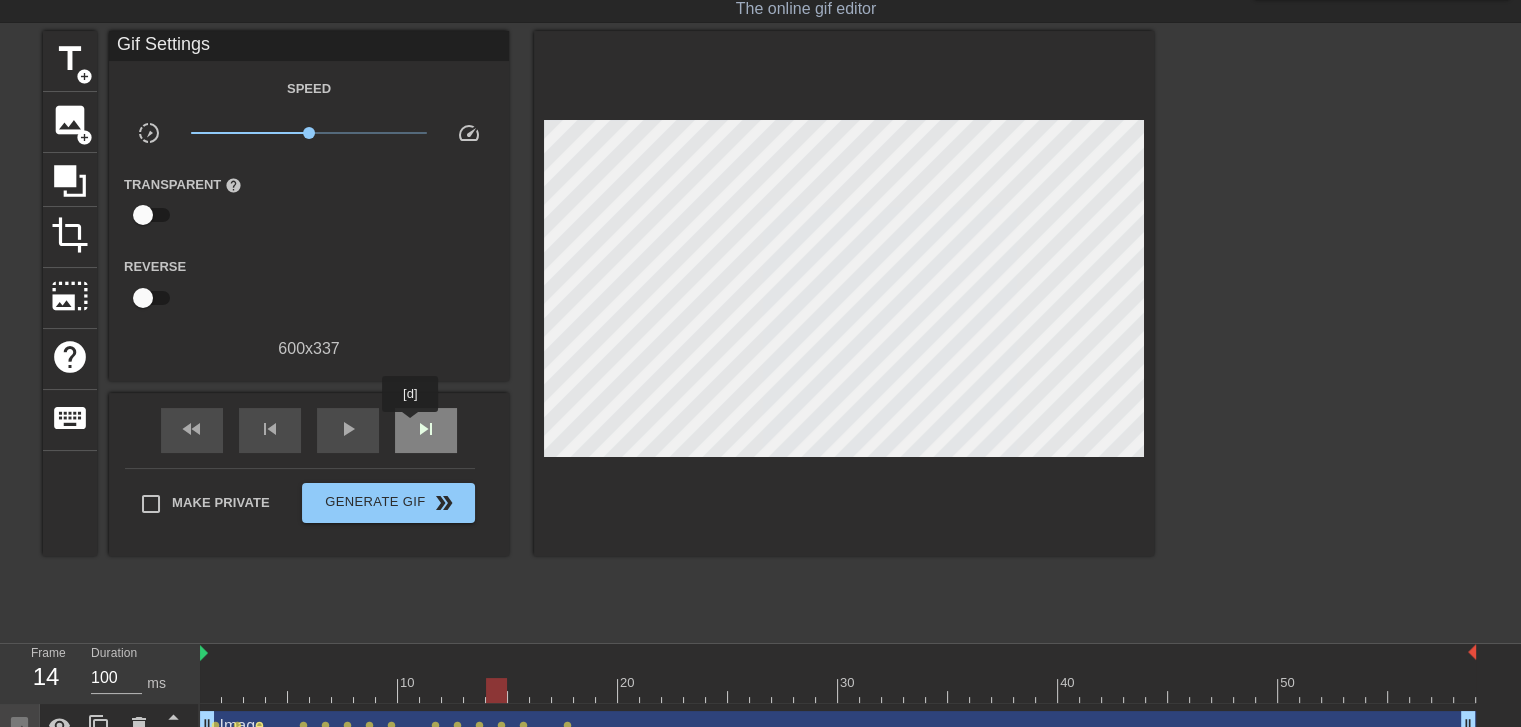 click on "skip_next" at bounding box center [426, 430] 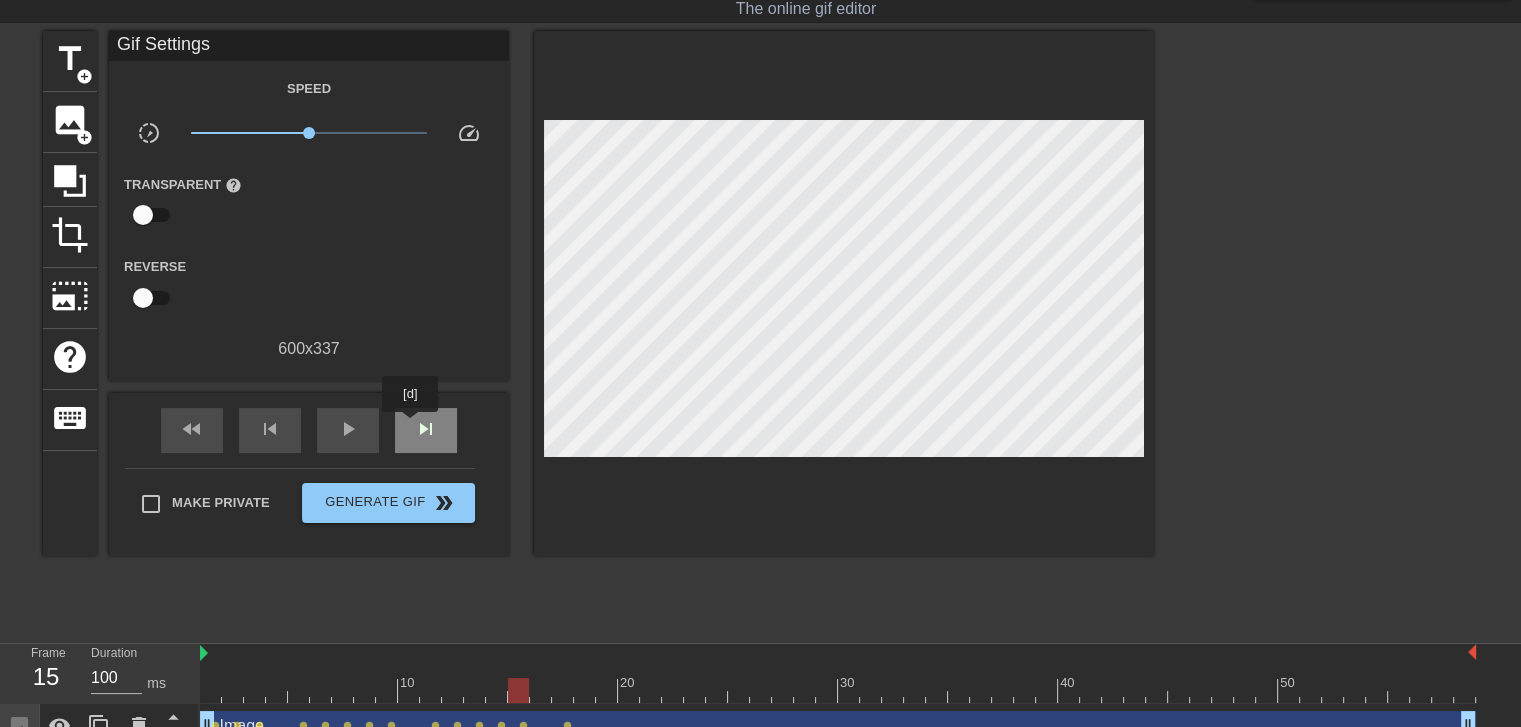 click on "skip_next" at bounding box center (426, 430) 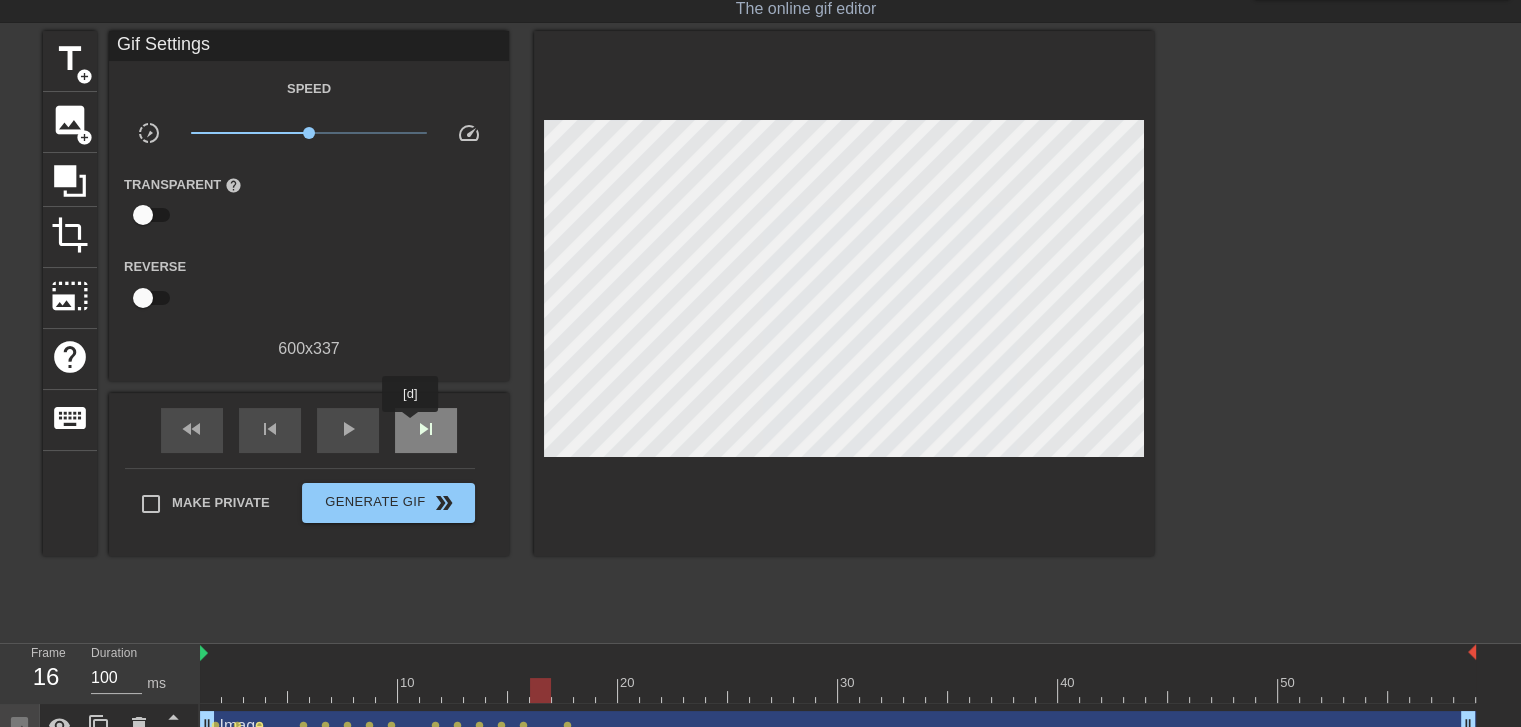 click on "skip_next" at bounding box center [426, 430] 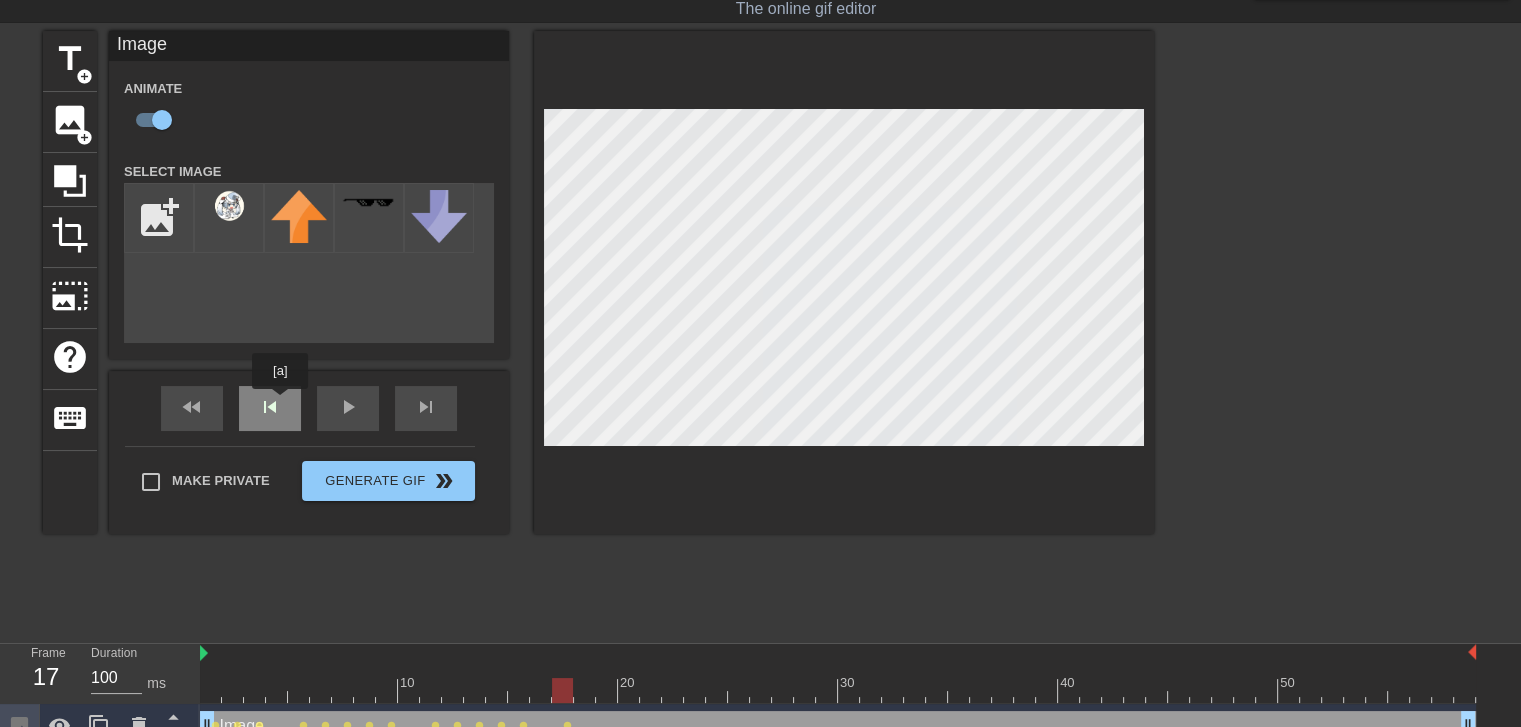 click on "fast_rewind skip_previous play_arrow skip_next" at bounding box center [309, 408] 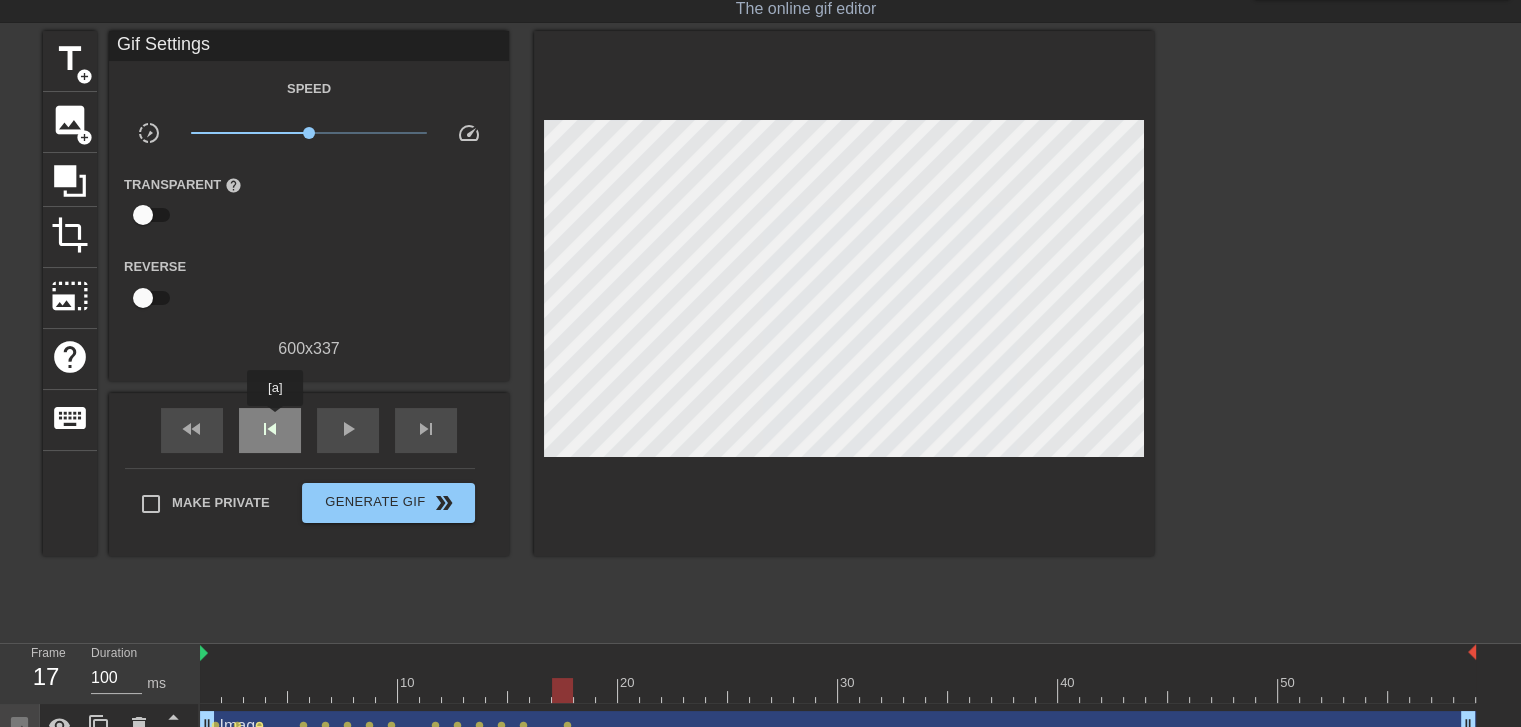 click on "skip_previous" at bounding box center [270, 429] 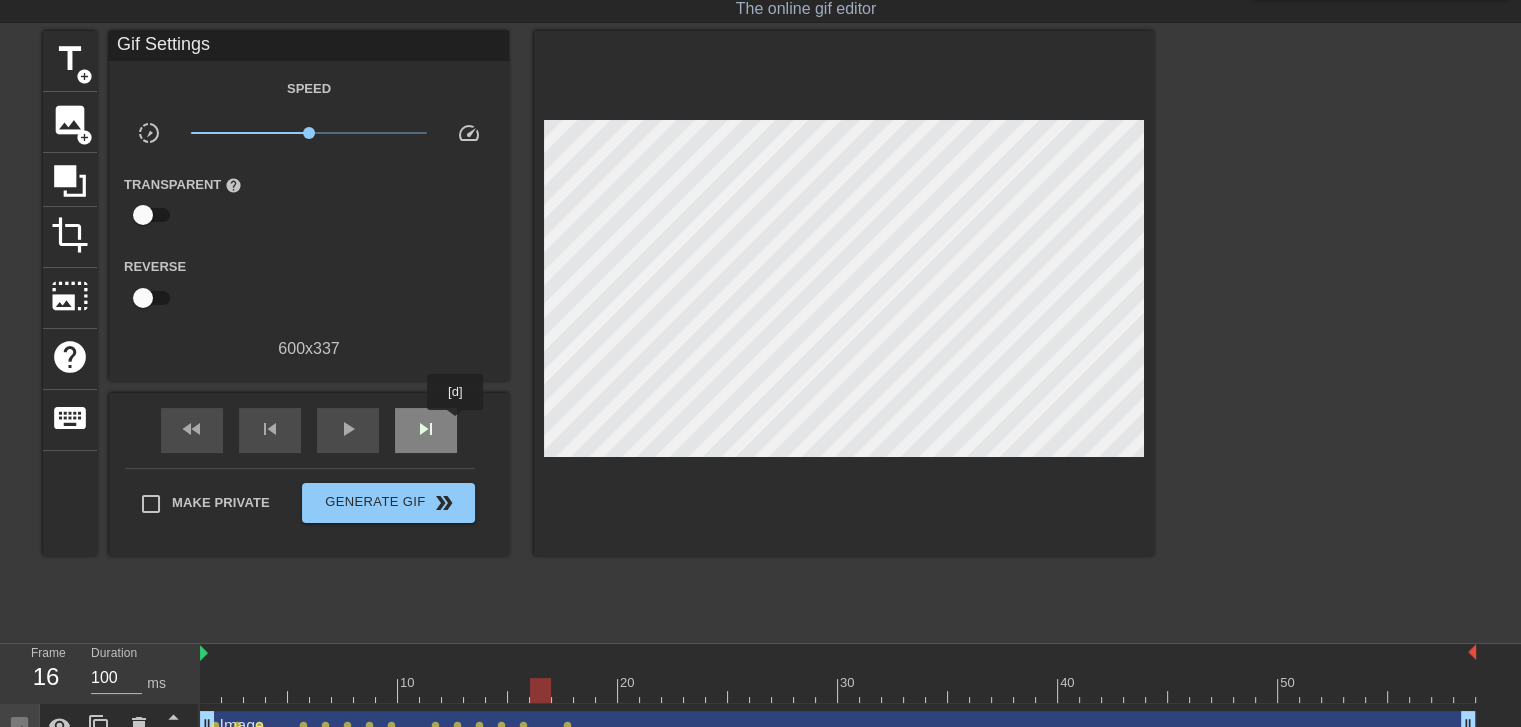 click on "skip_next" at bounding box center (426, 430) 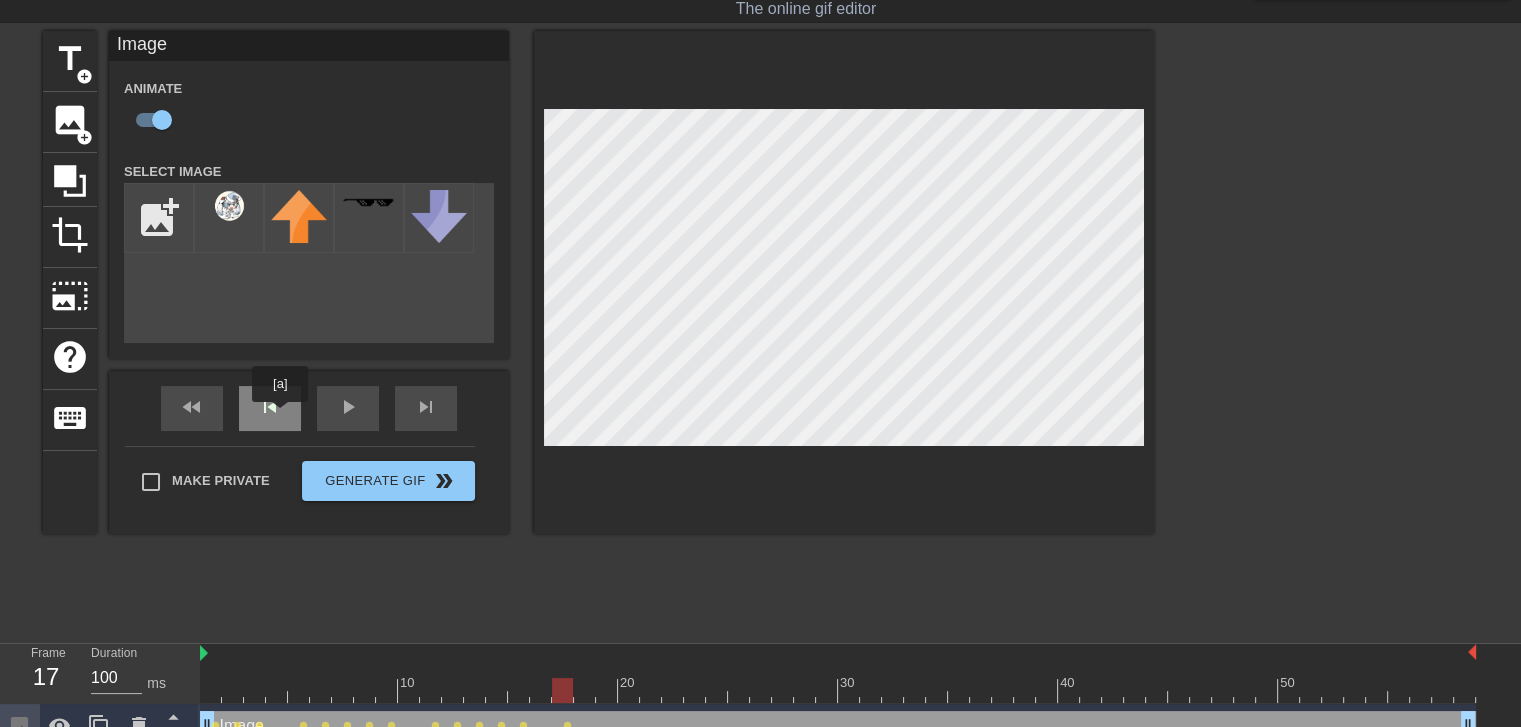 click on "skip_previous" at bounding box center (270, 407) 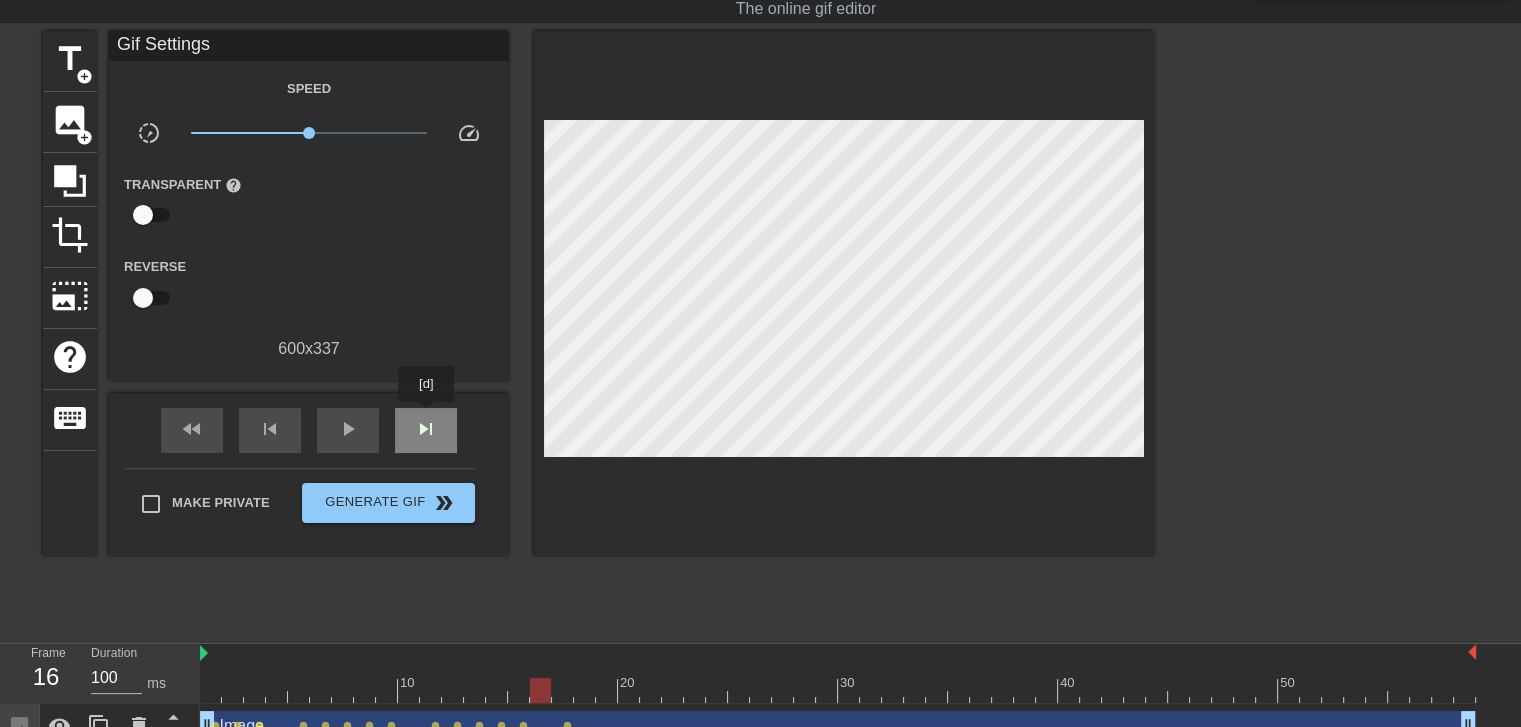 click on "skip_next" at bounding box center (426, 429) 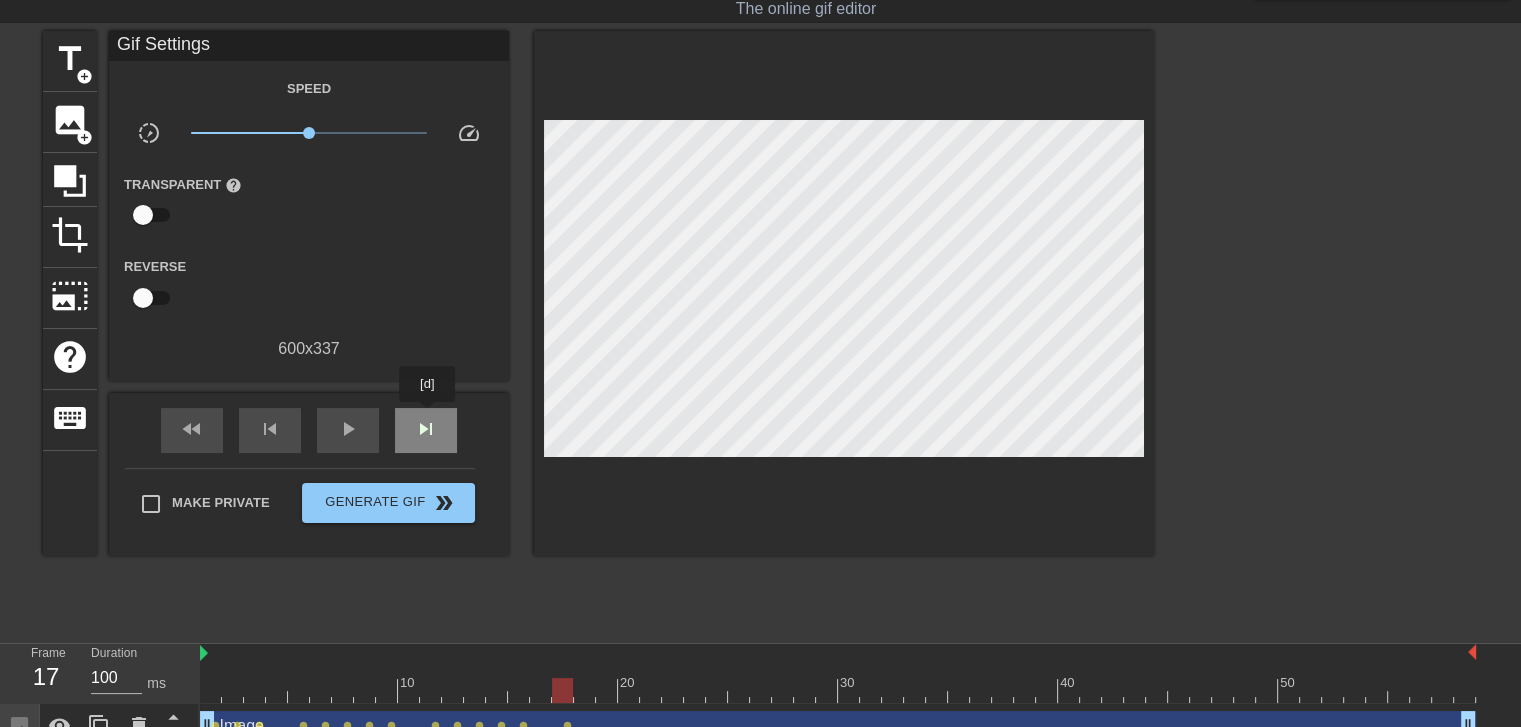 click on "skip_next" at bounding box center (426, 429) 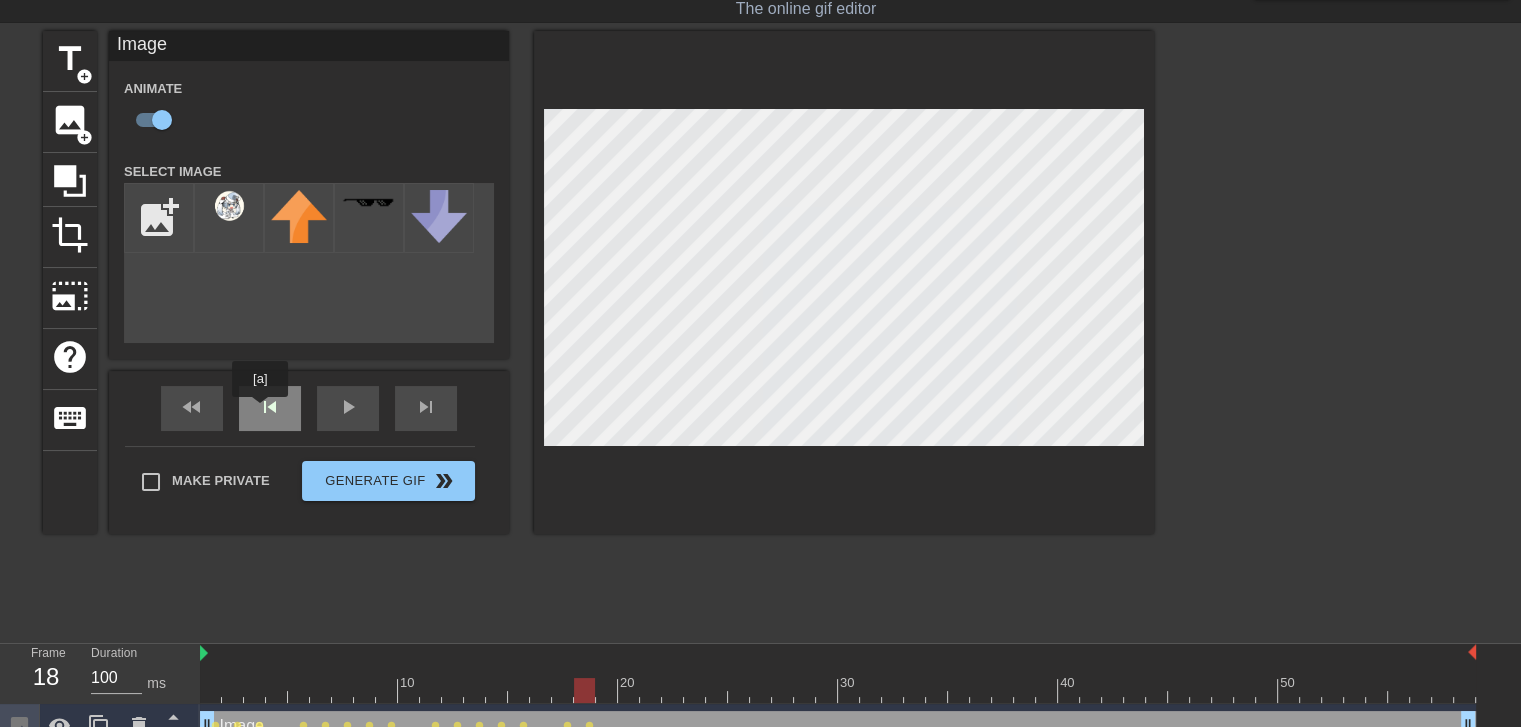 click on "skip_previous" at bounding box center [270, 408] 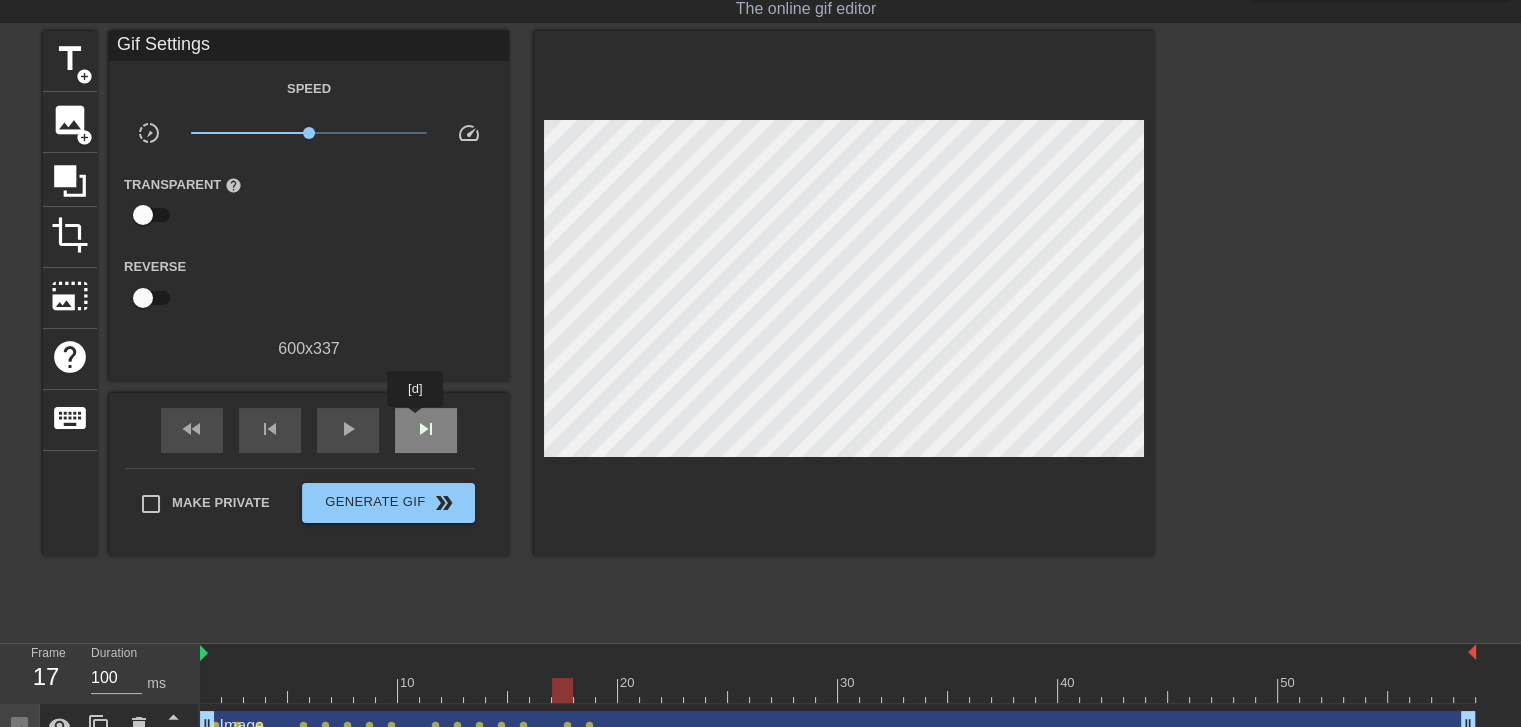click on "skip_next" at bounding box center (426, 429) 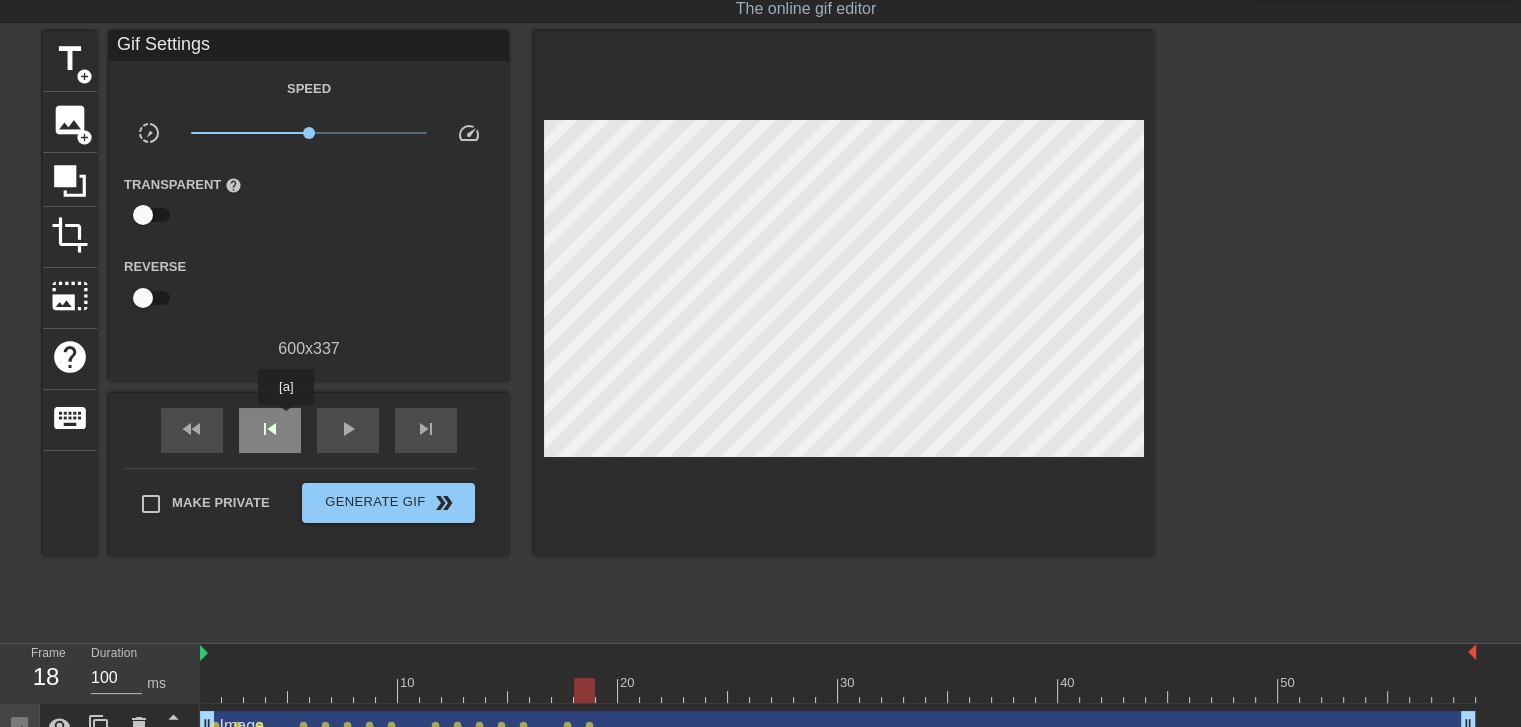 click on "skip_previous" at bounding box center [270, 430] 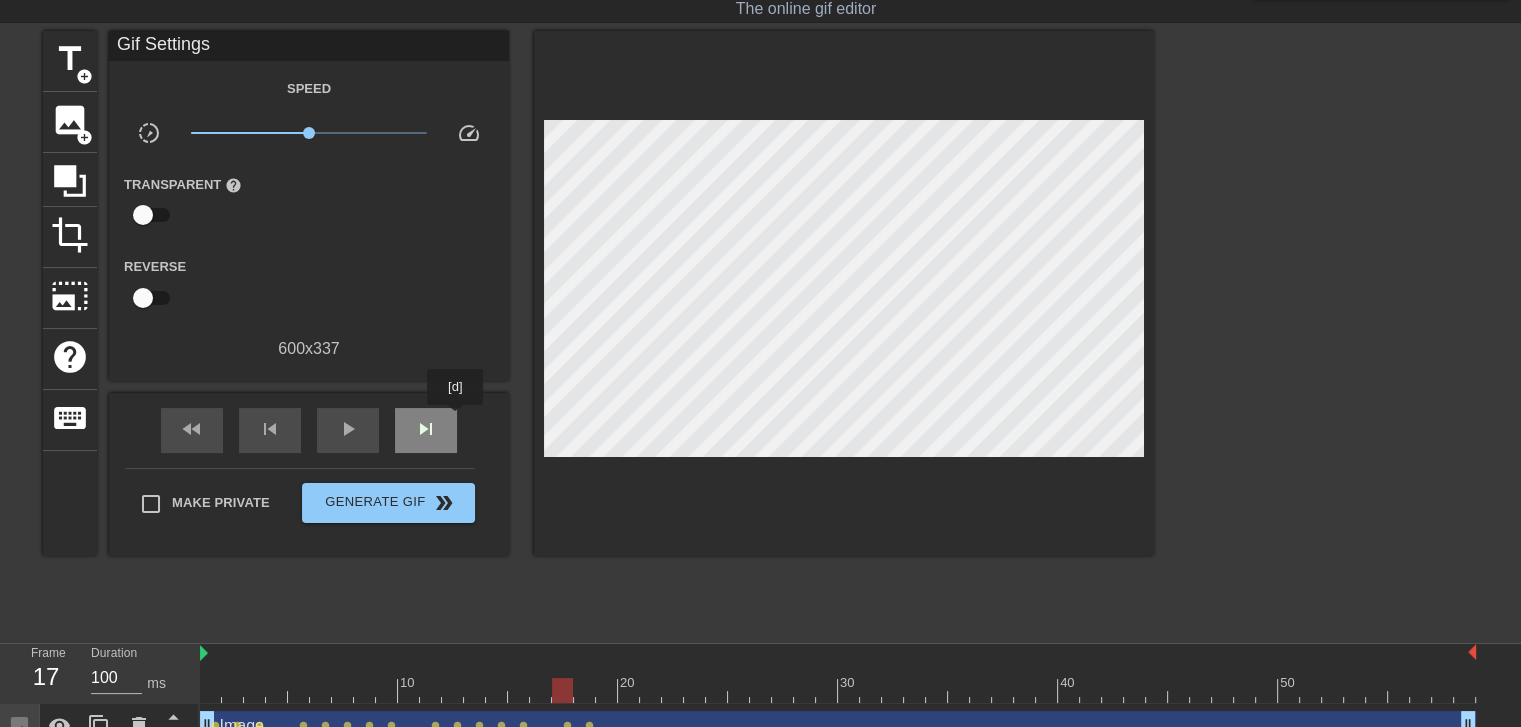 click on "skip_next" at bounding box center (426, 430) 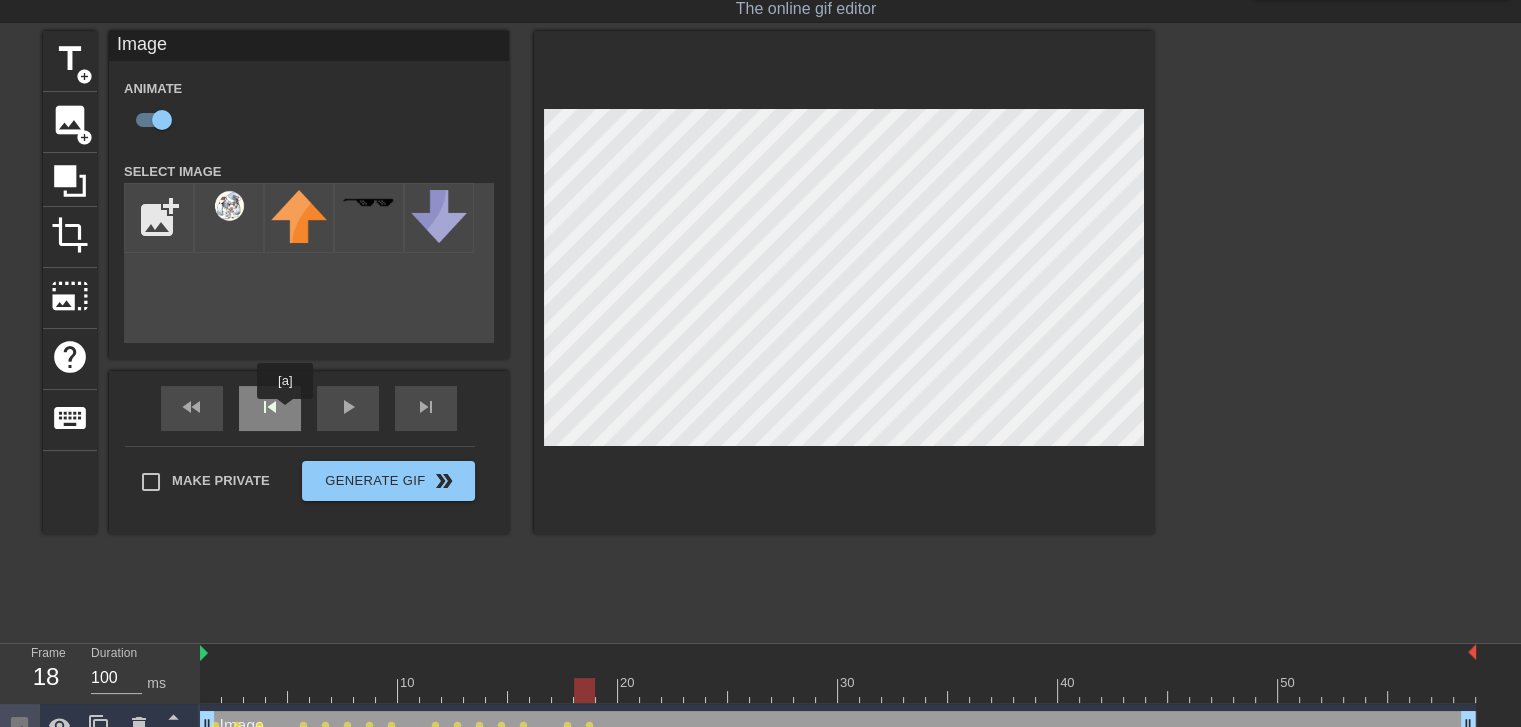 click on "skip_previous" at bounding box center [270, 408] 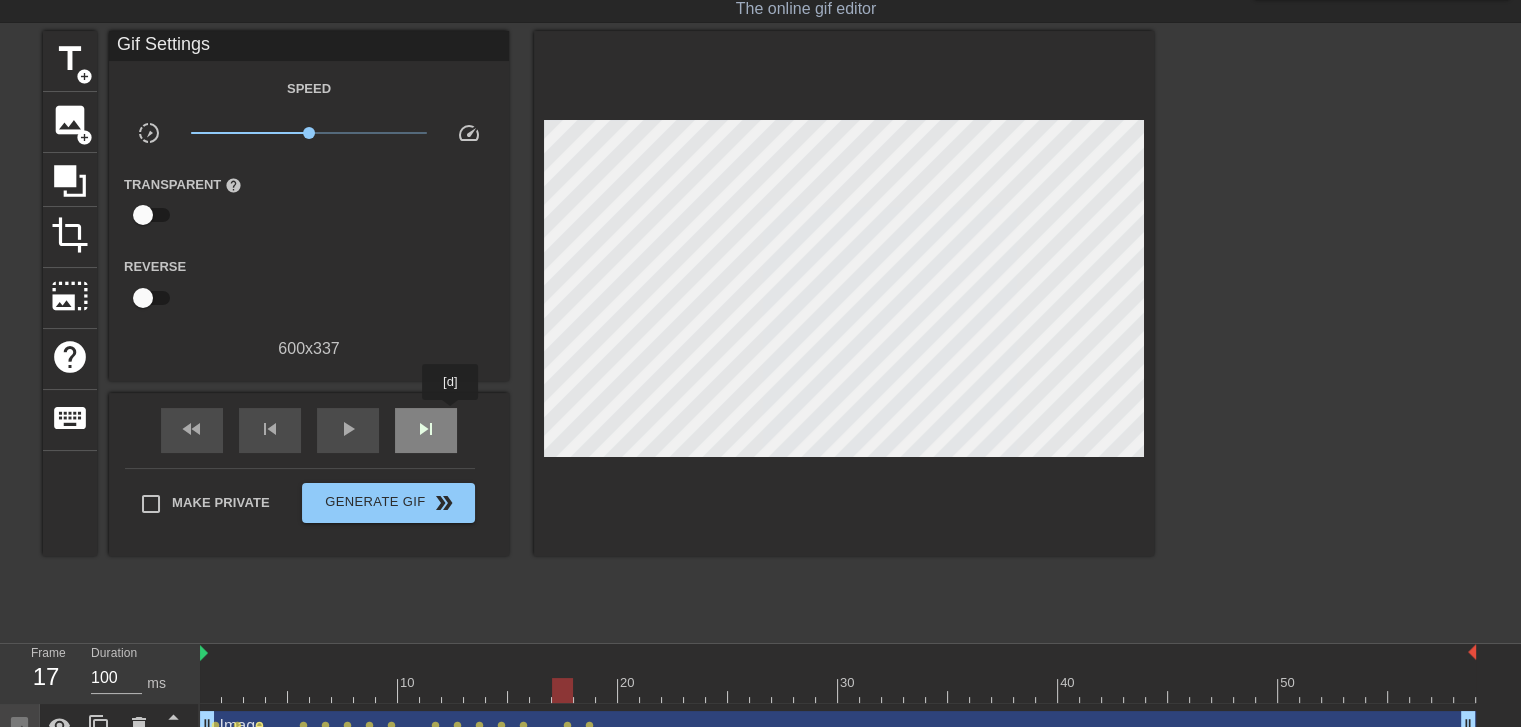 click on "skip_next" at bounding box center [426, 430] 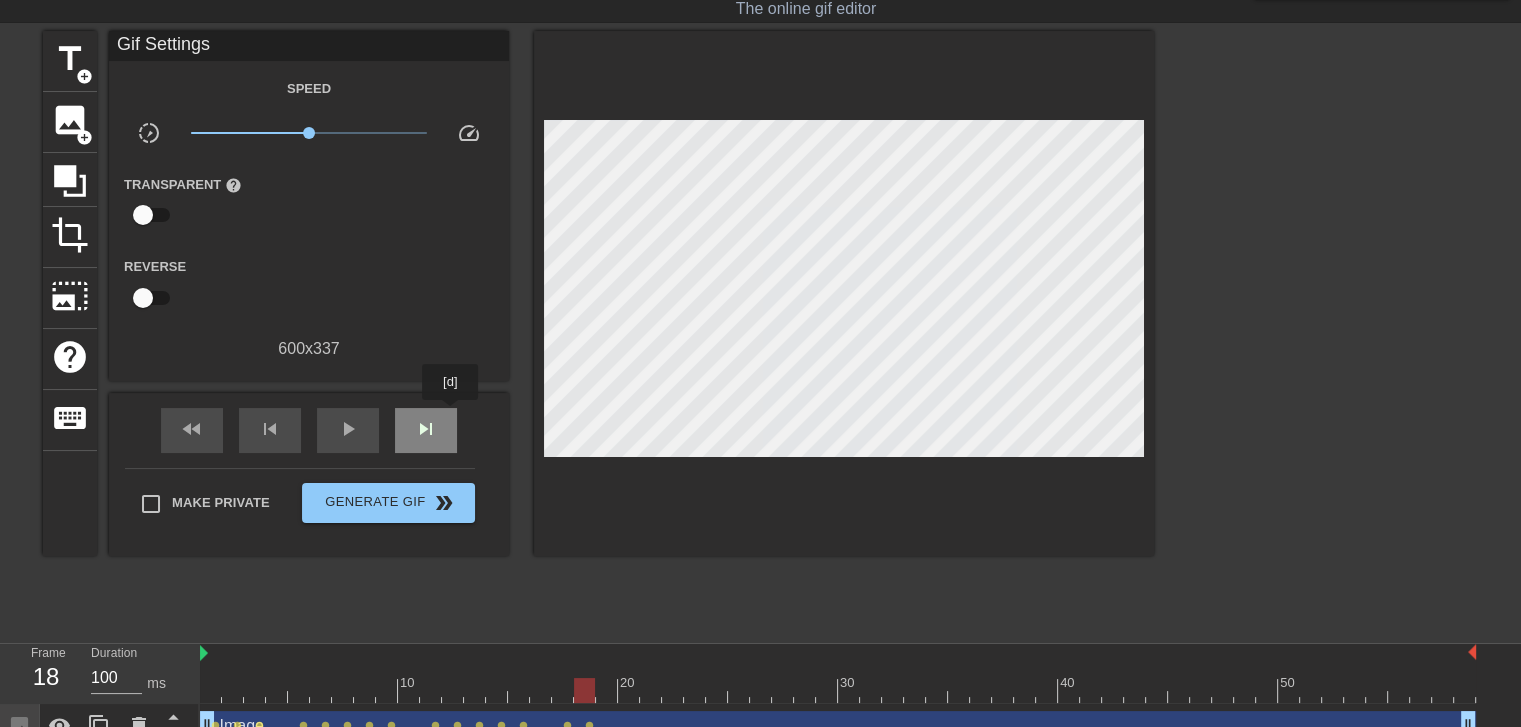 click on "skip_next" at bounding box center (426, 430) 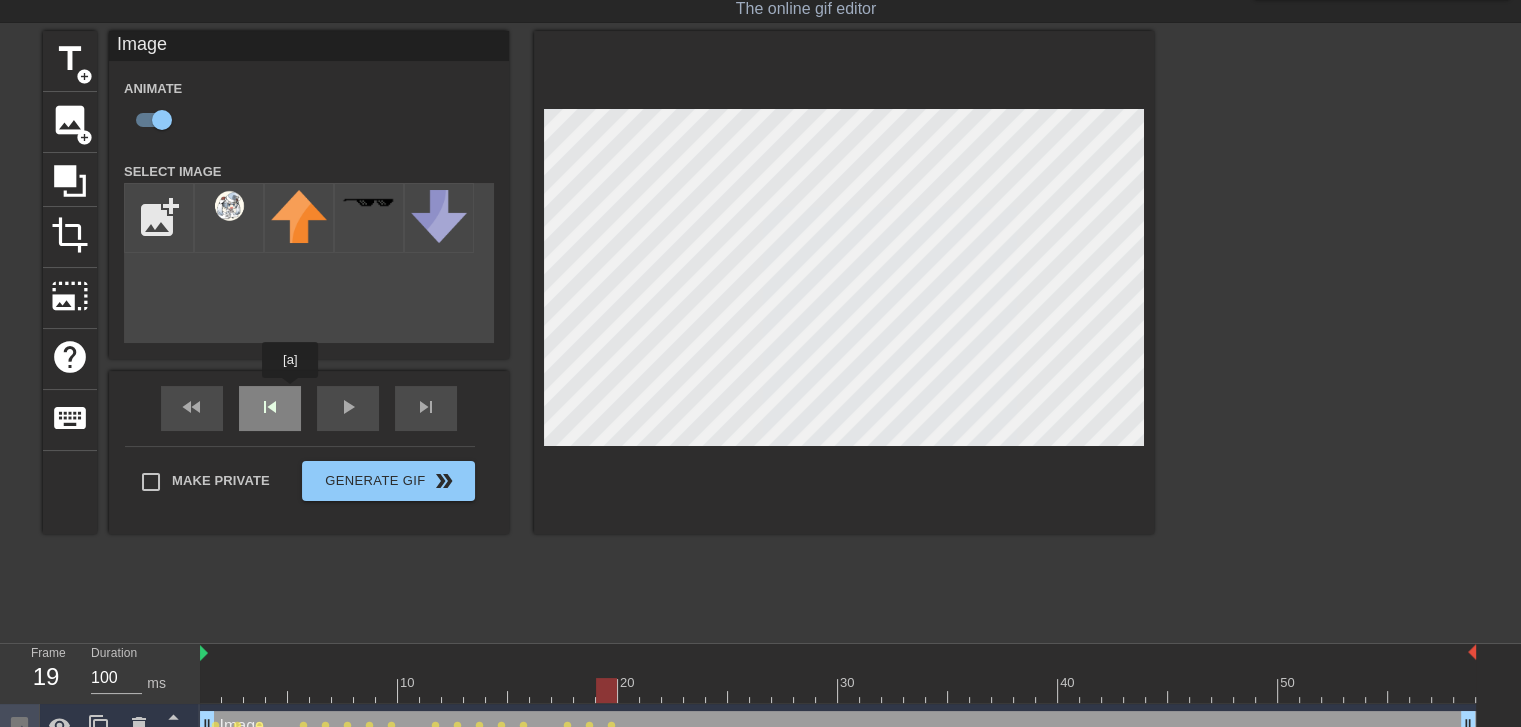 click on "fast_rewind skip_previous play_arrow skip_next" at bounding box center (309, 408) 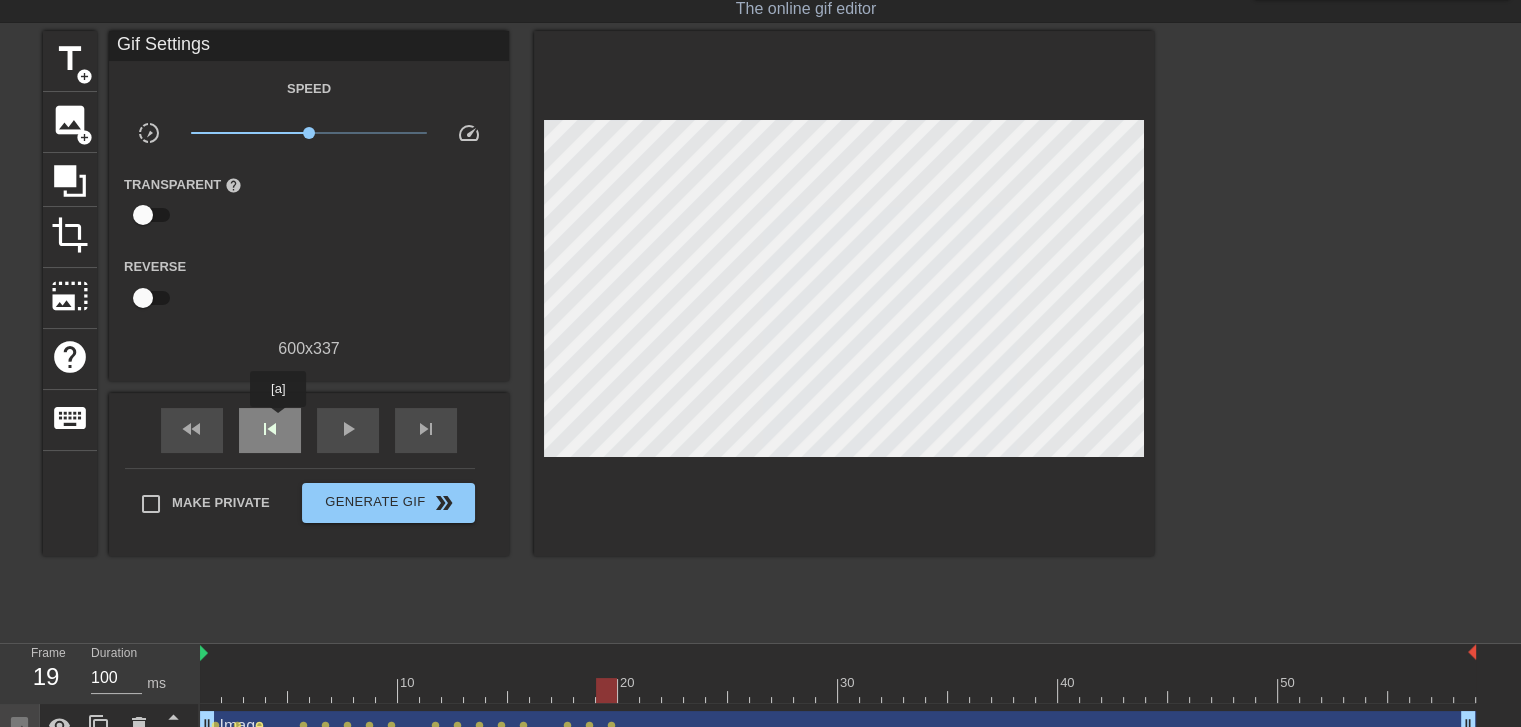 click on "skip_previous" at bounding box center [270, 429] 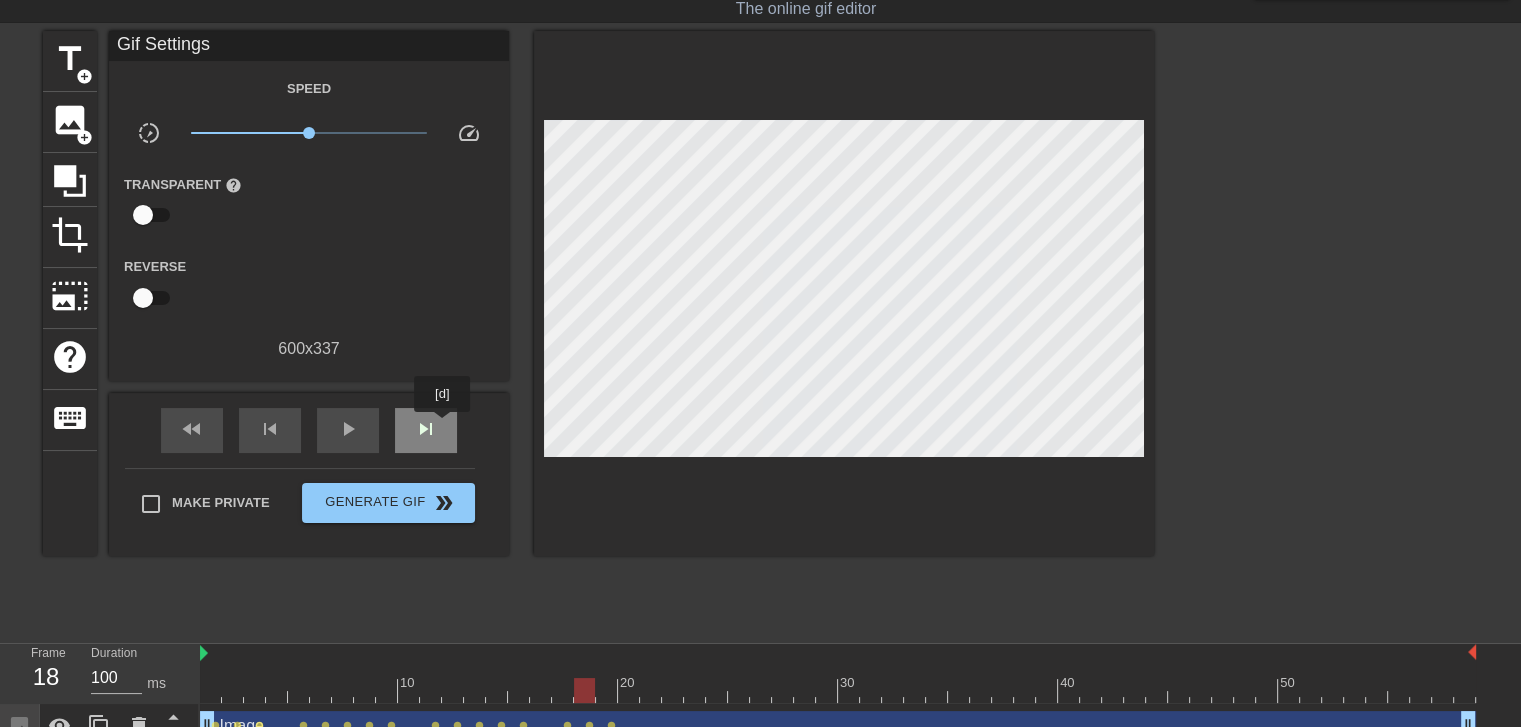 click on "skip_next" at bounding box center (426, 430) 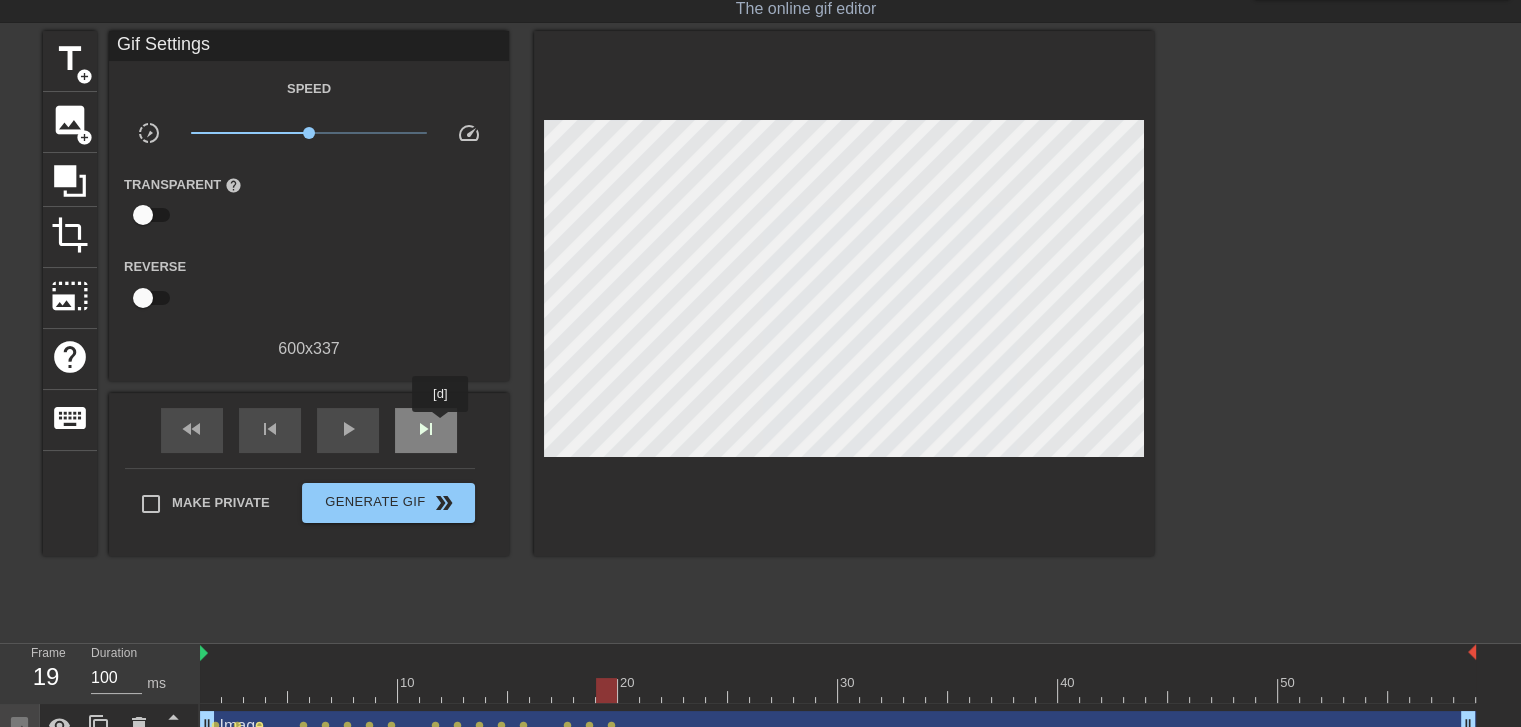 click on "skip_next" at bounding box center [426, 430] 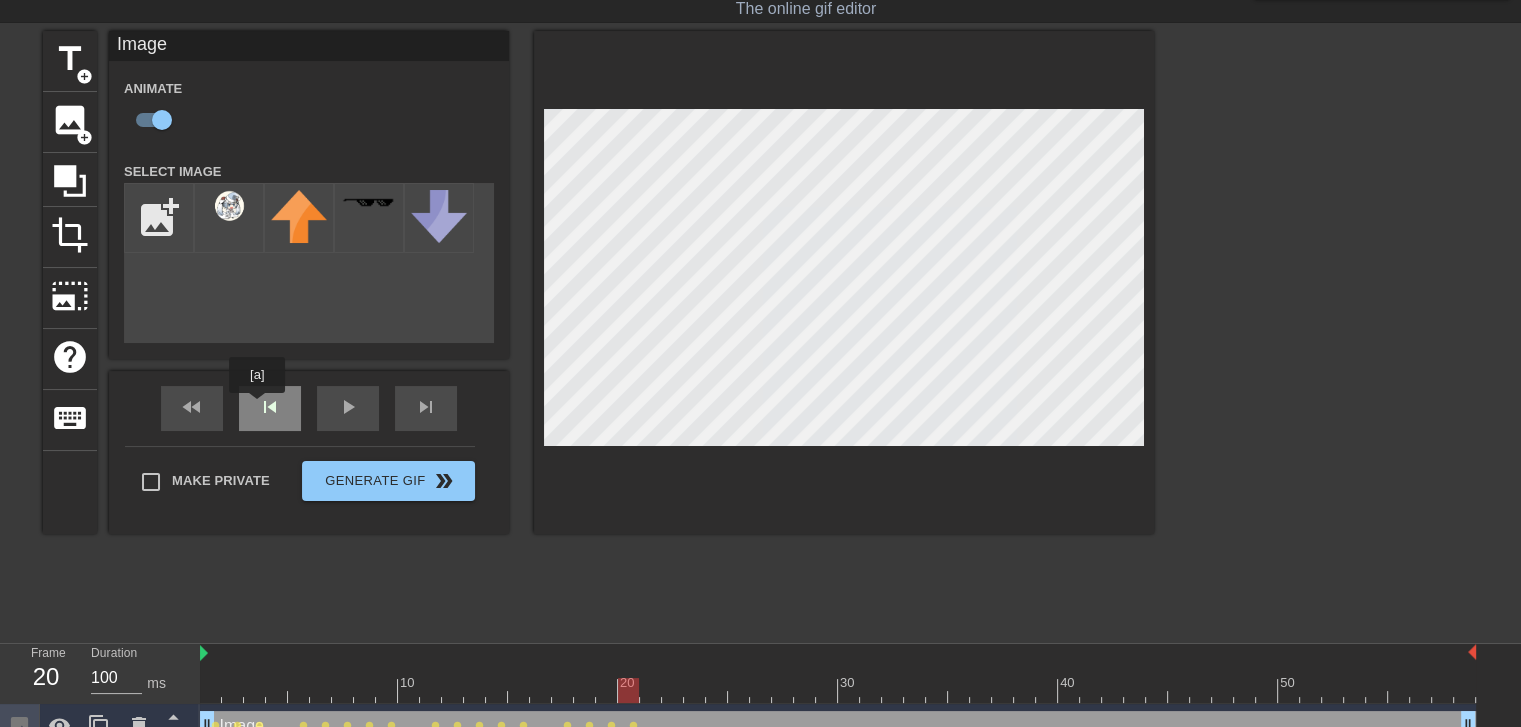 click on "skip_previous" at bounding box center [270, 408] 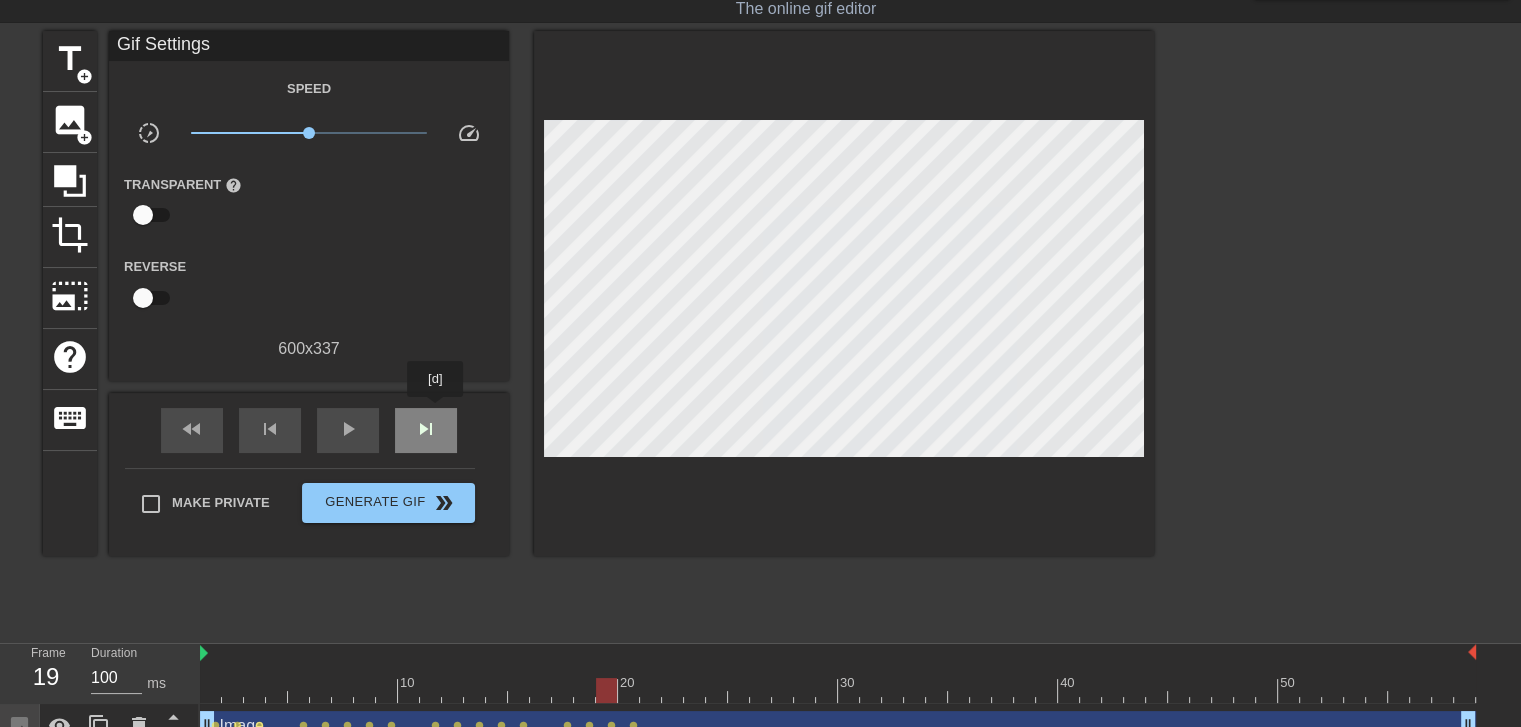 click on "skip_next" at bounding box center (426, 430) 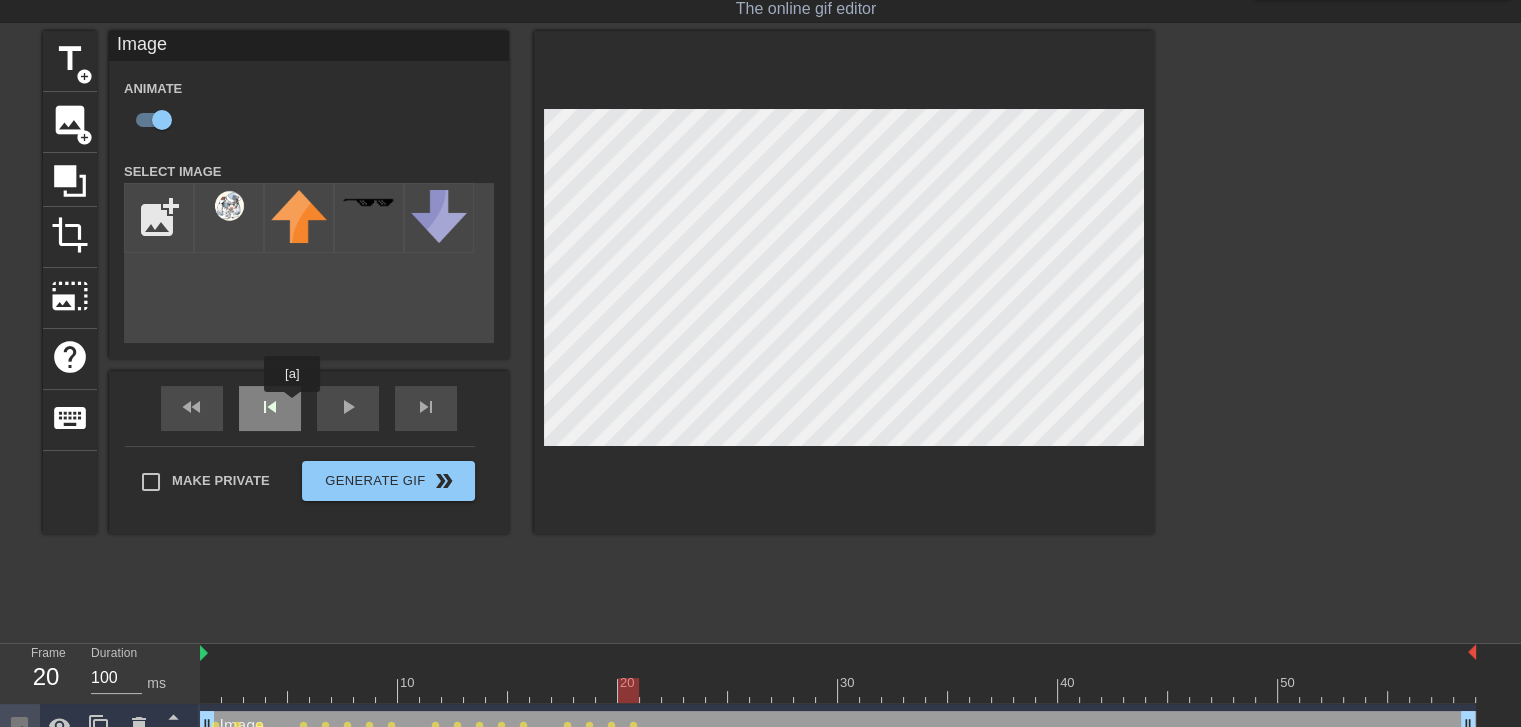 click on "skip_previous" at bounding box center (270, 408) 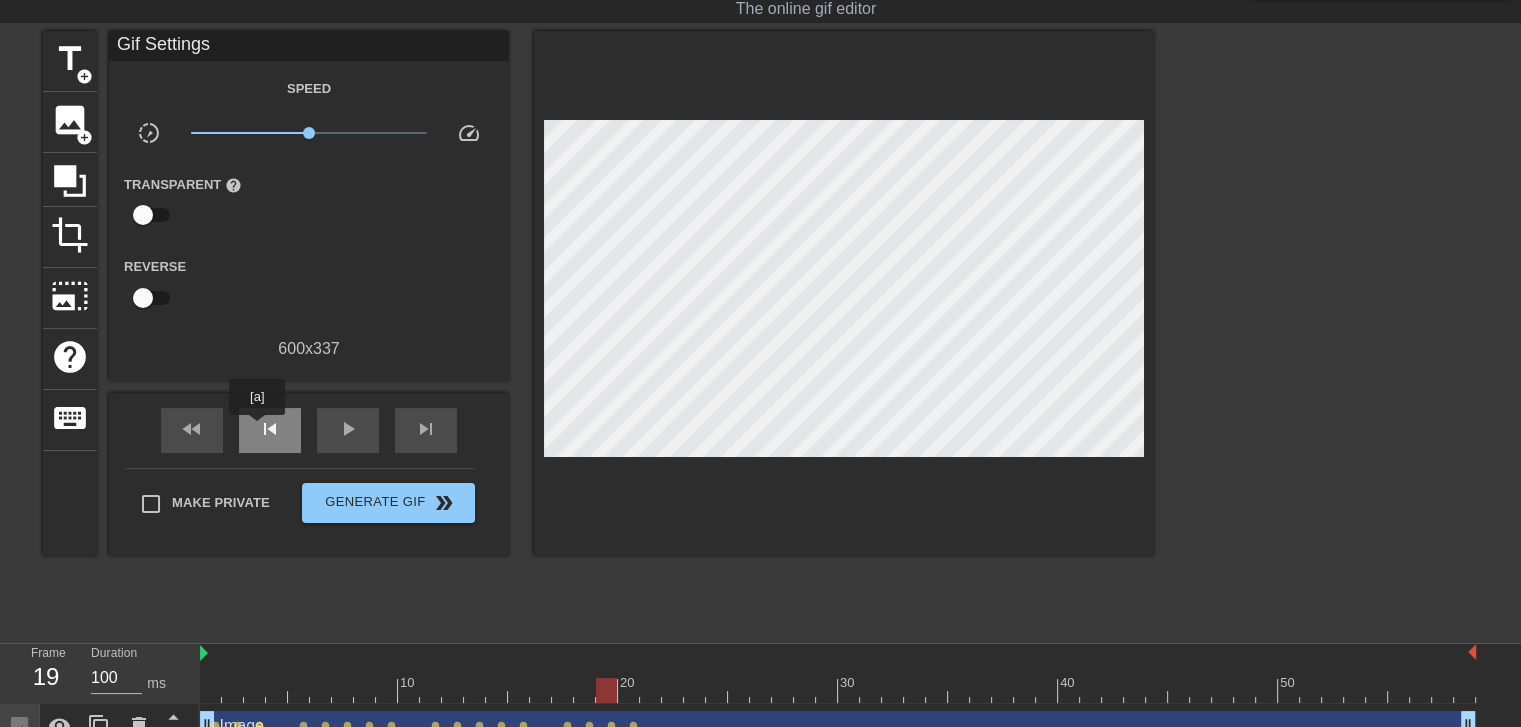 click on "skip_previous" at bounding box center (270, 429) 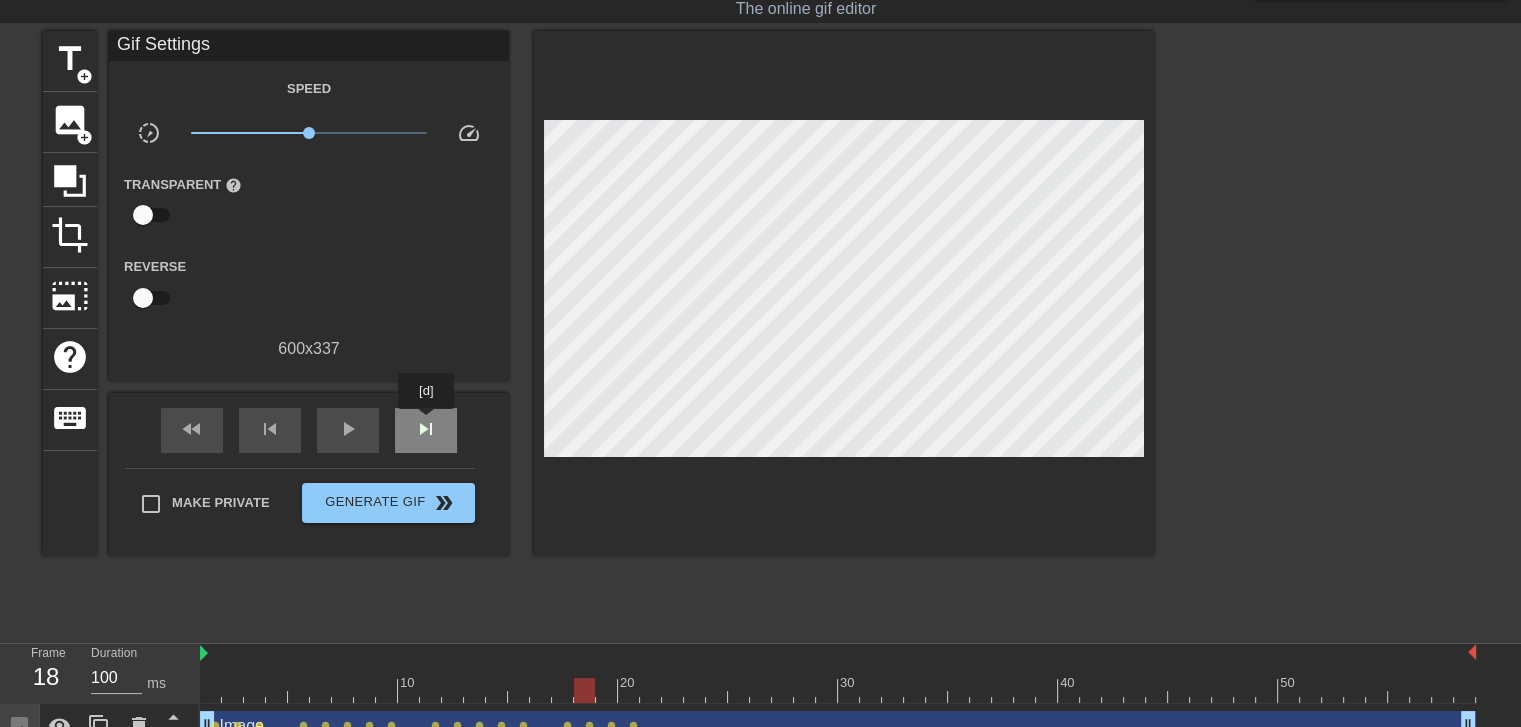 click on "skip_next" at bounding box center (426, 429) 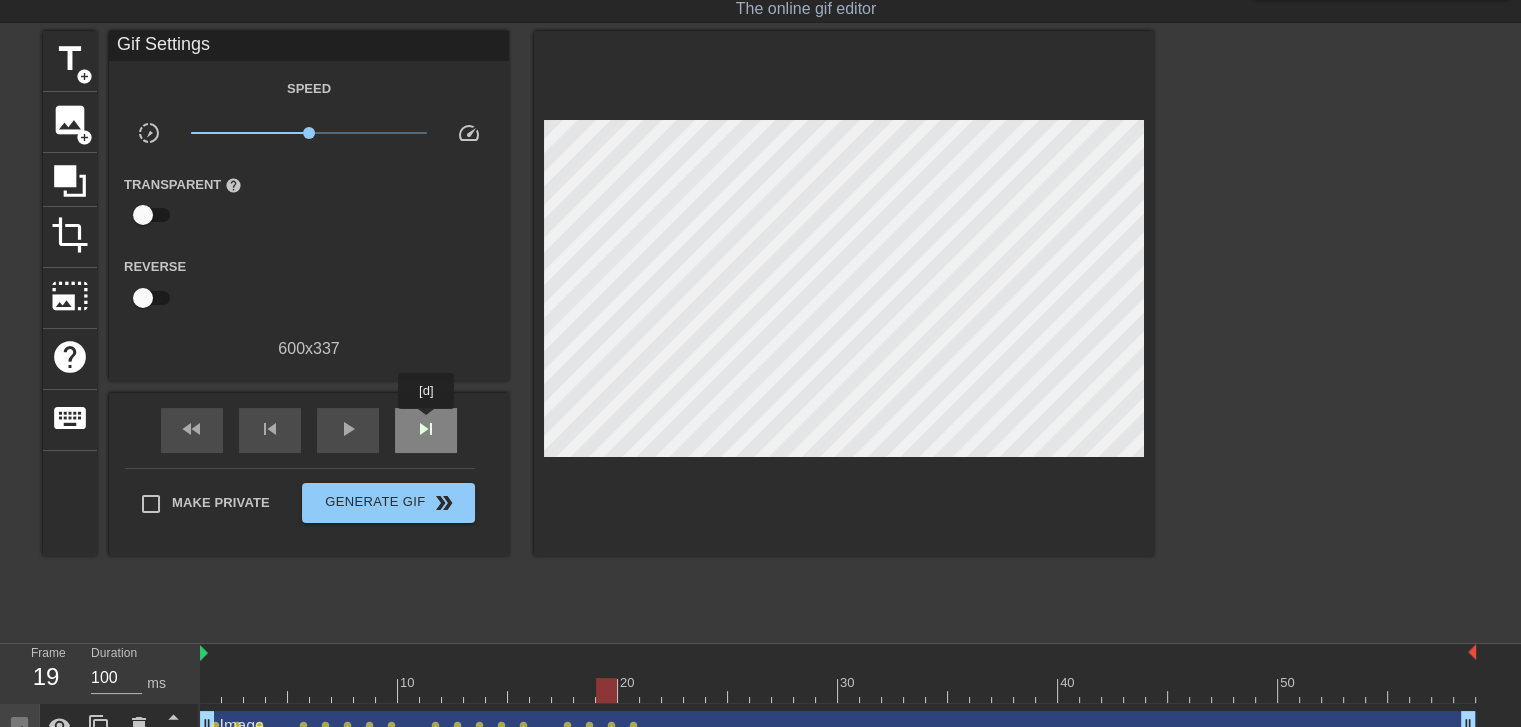 click on "skip_next" at bounding box center [426, 429] 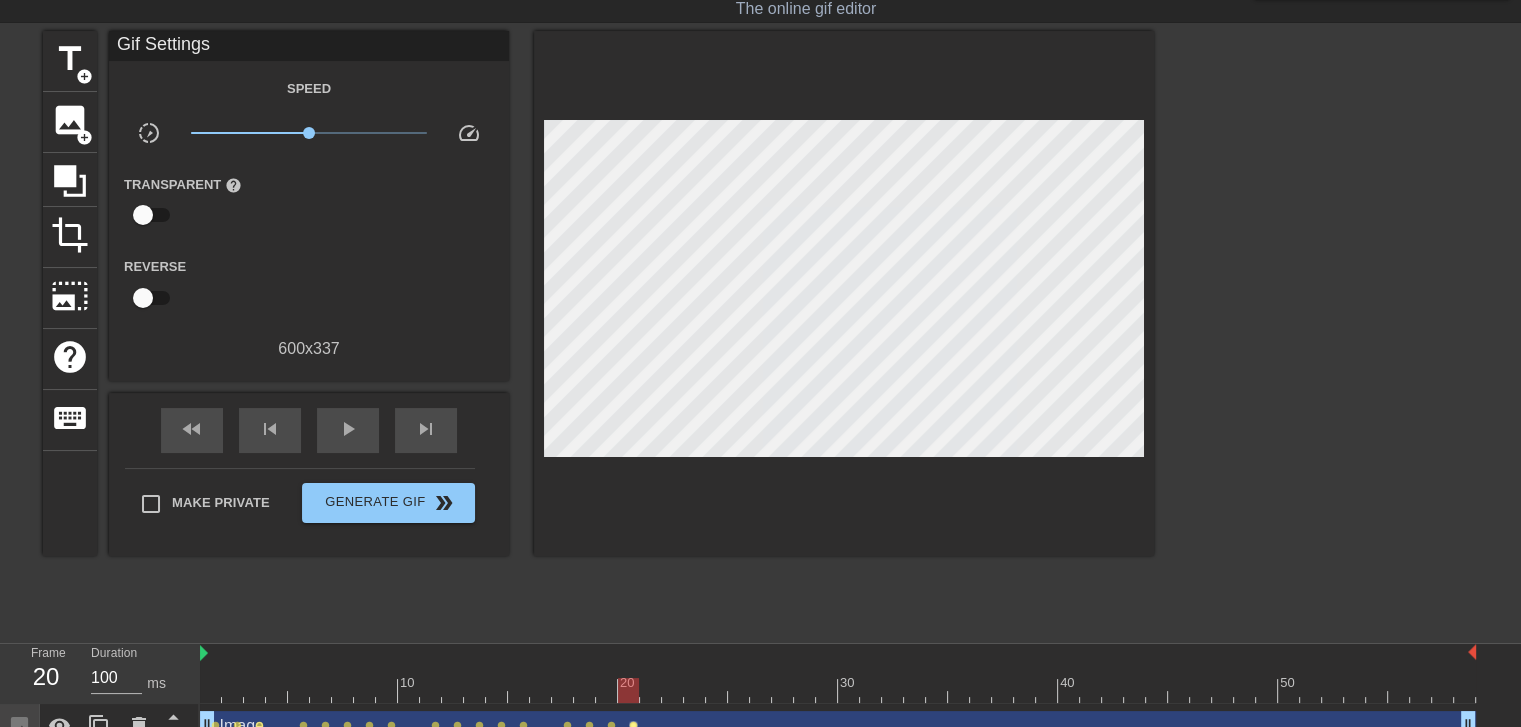 click on "lens" at bounding box center (633, 725) 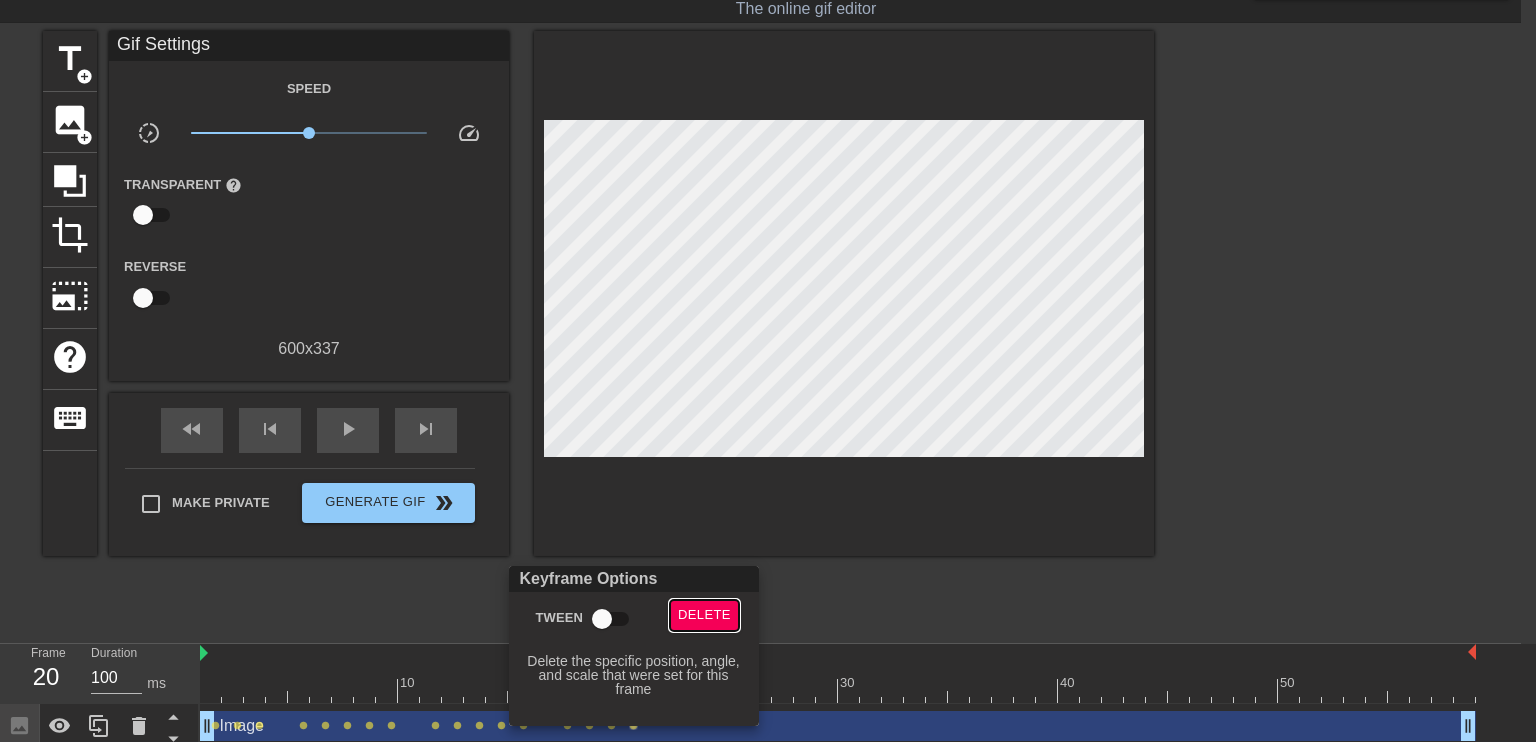 click on "Delete" at bounding box center (704, 615) 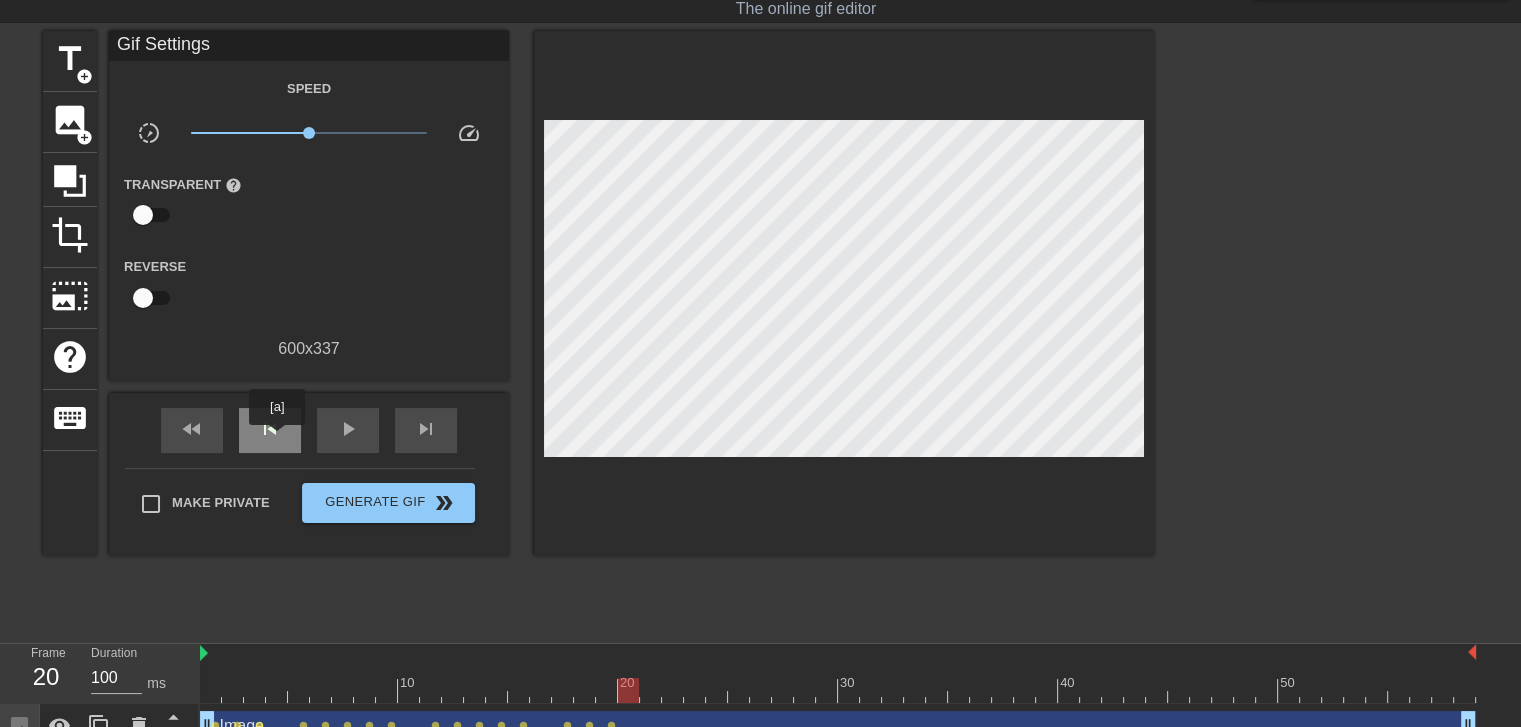 click on "skip_previous" at bounding box center (270, 430) 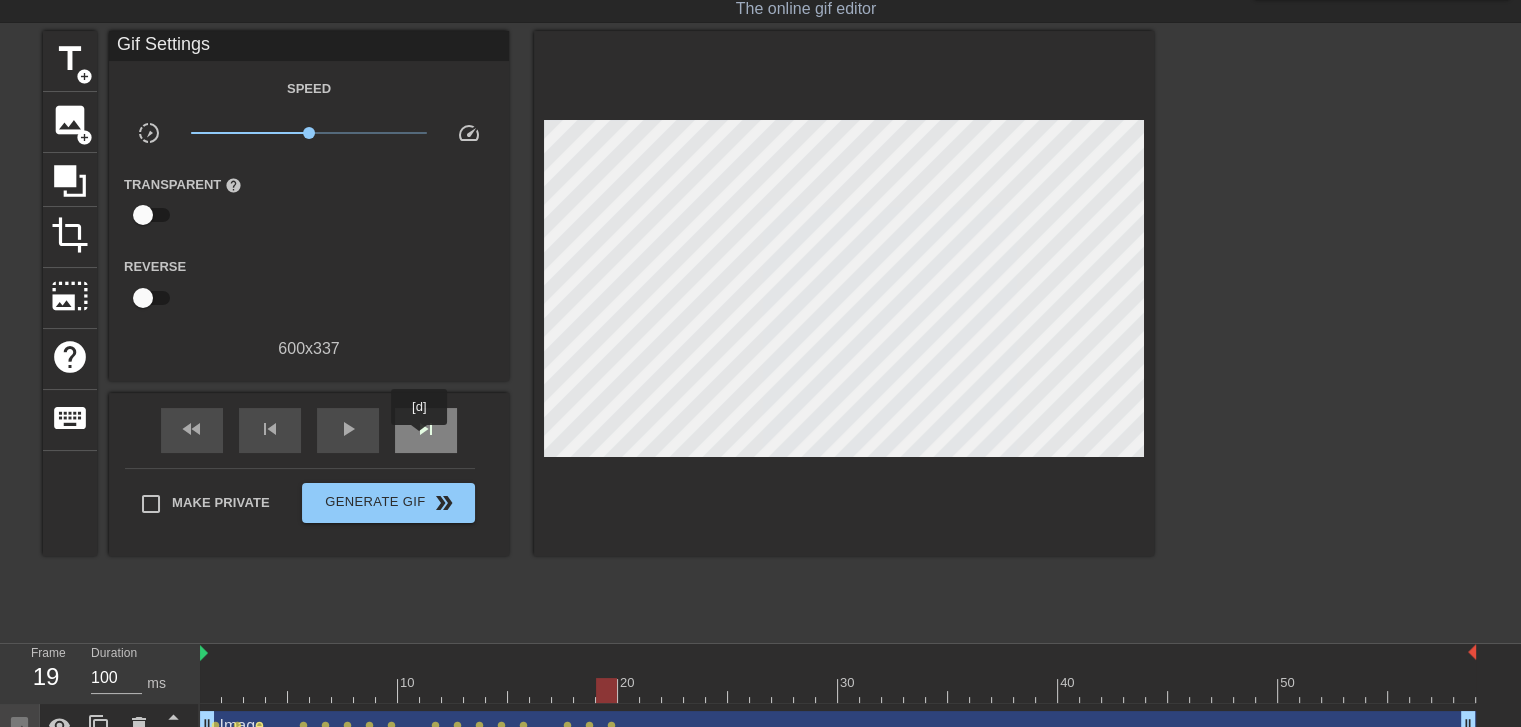 click on "skip_next" at bounding box center (426, 430) 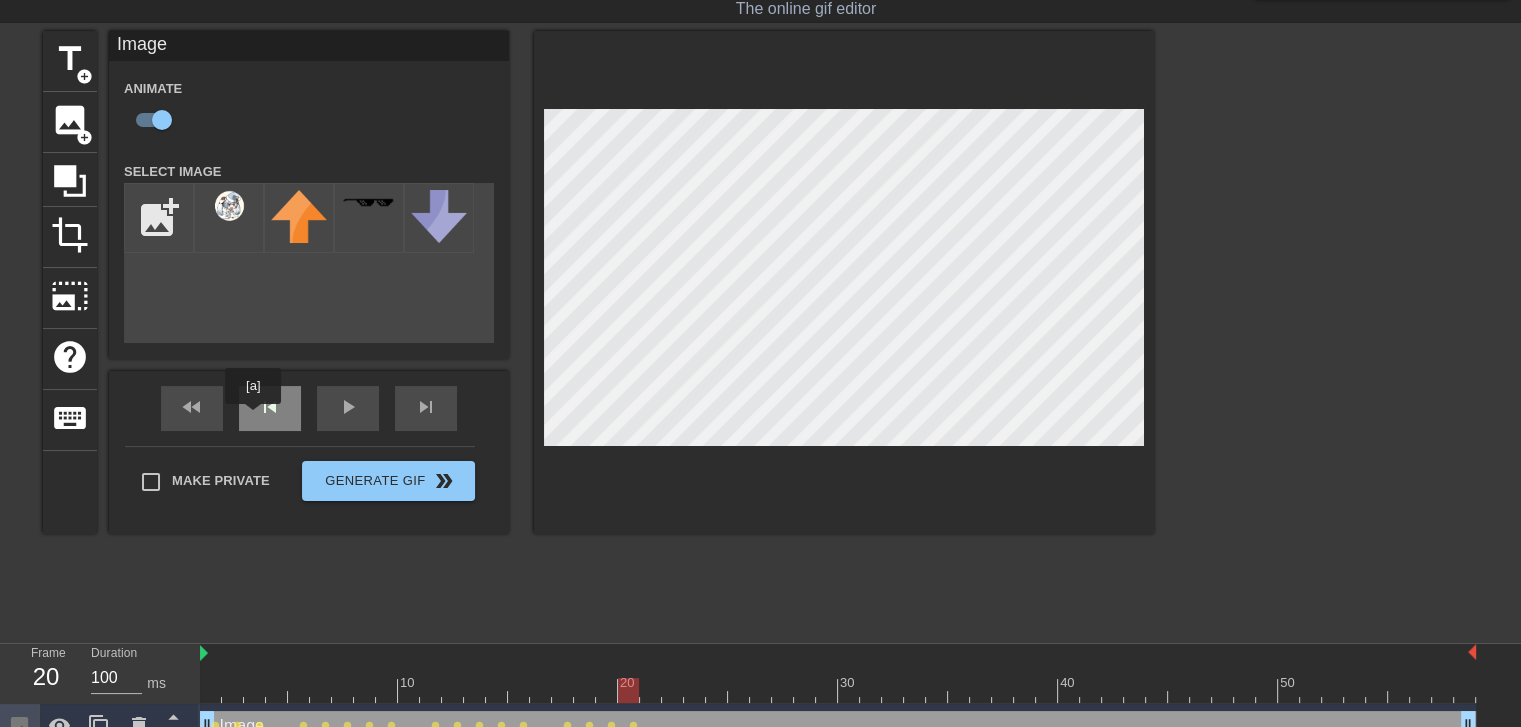 click on "skip_previous" at bounding box center (270, 408) 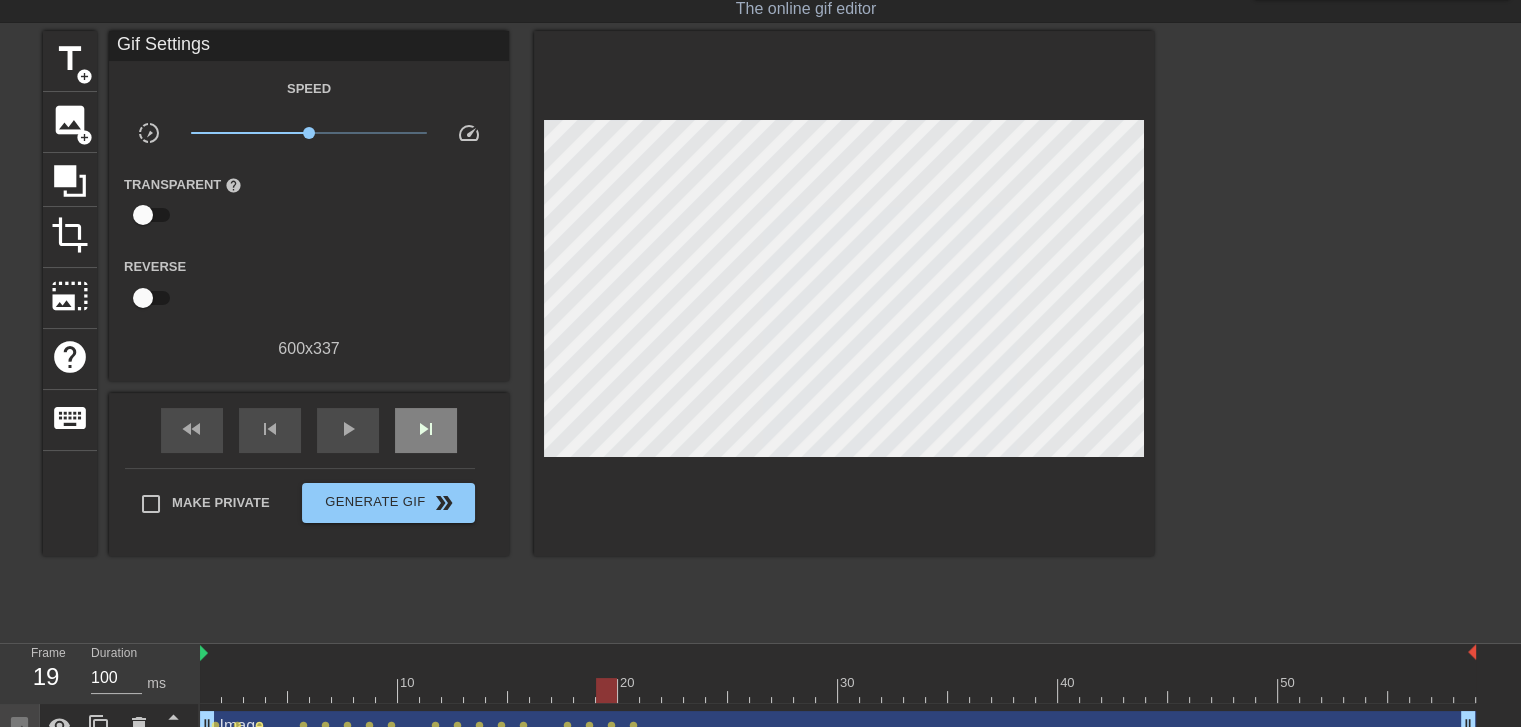click on "skip_next" at bounding box center [426, 430] 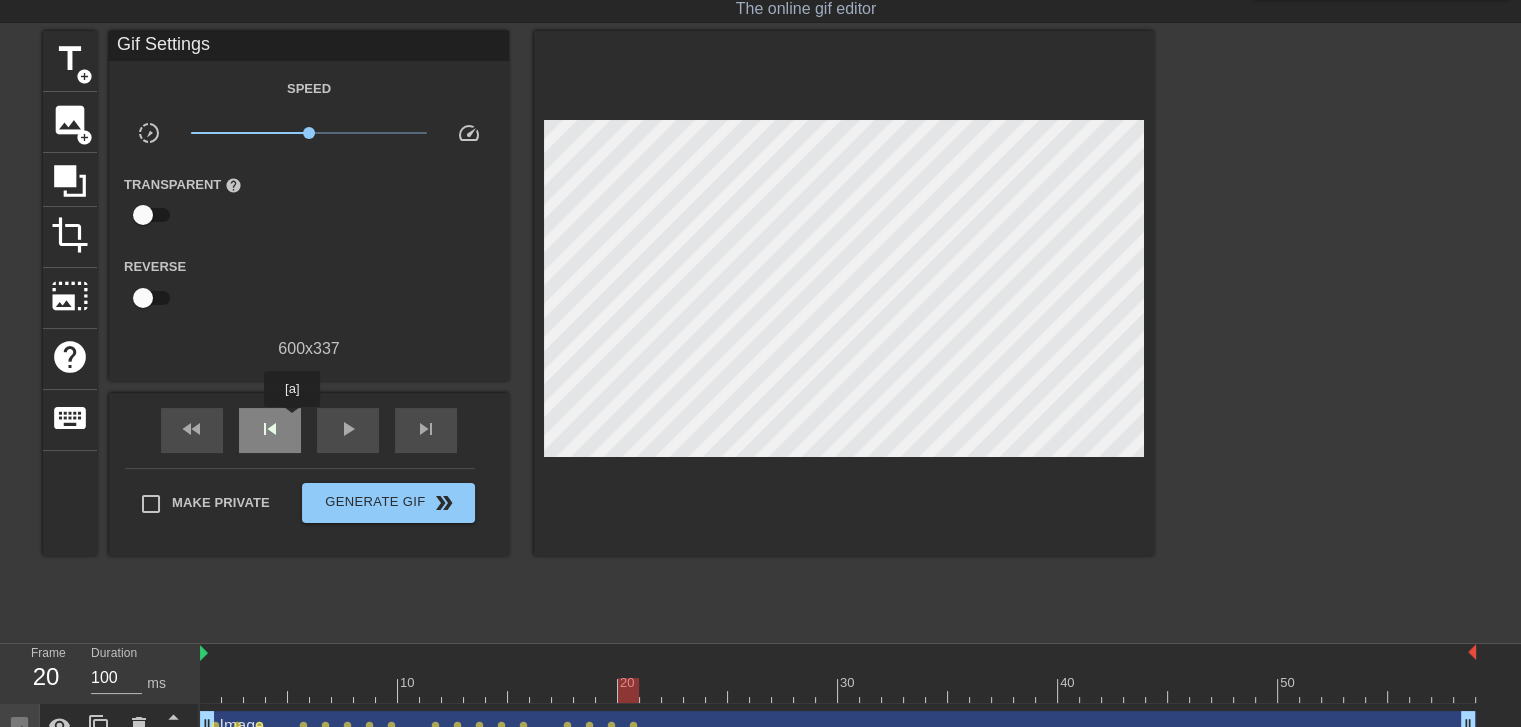 click on "skip_previous" at bounding box center [270, 430] 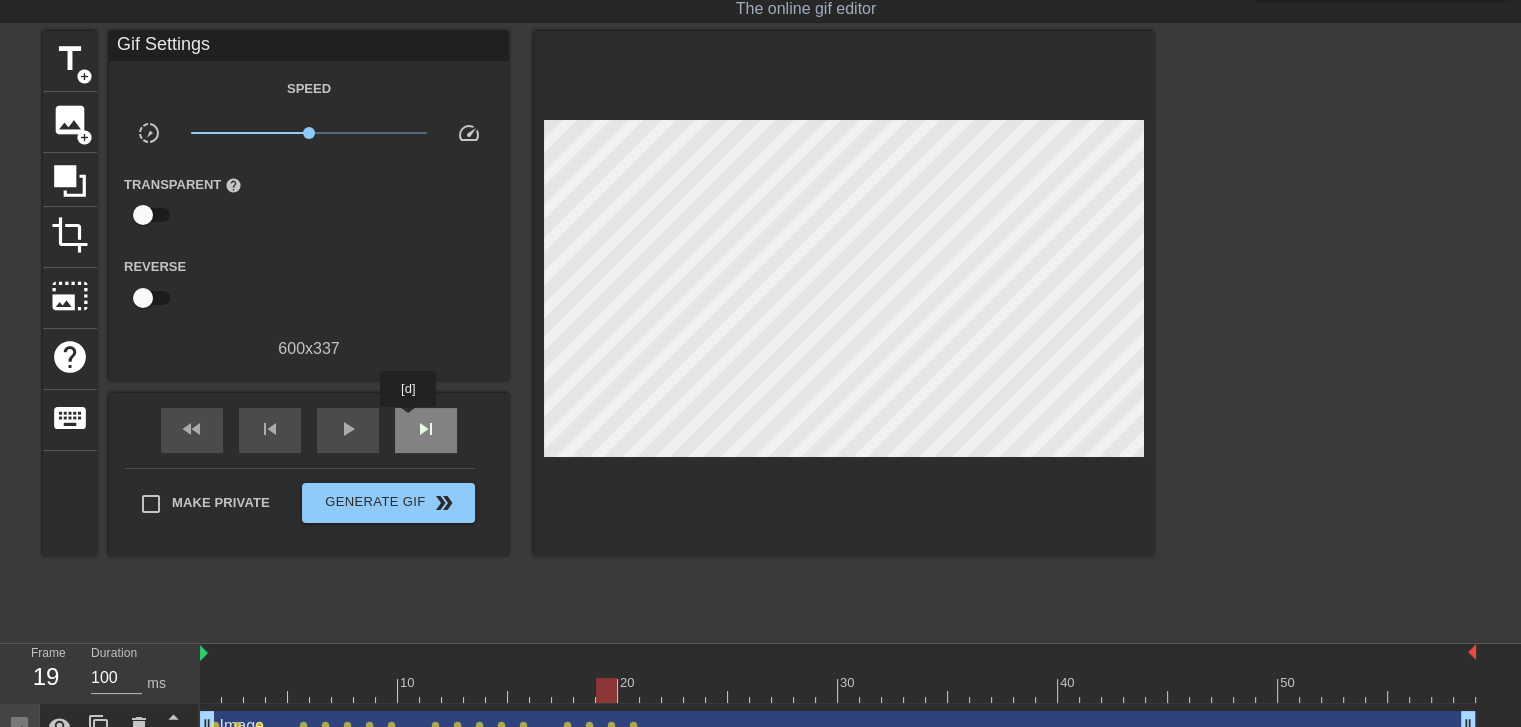 click on "skip_next" at bounding box center [426, 430] 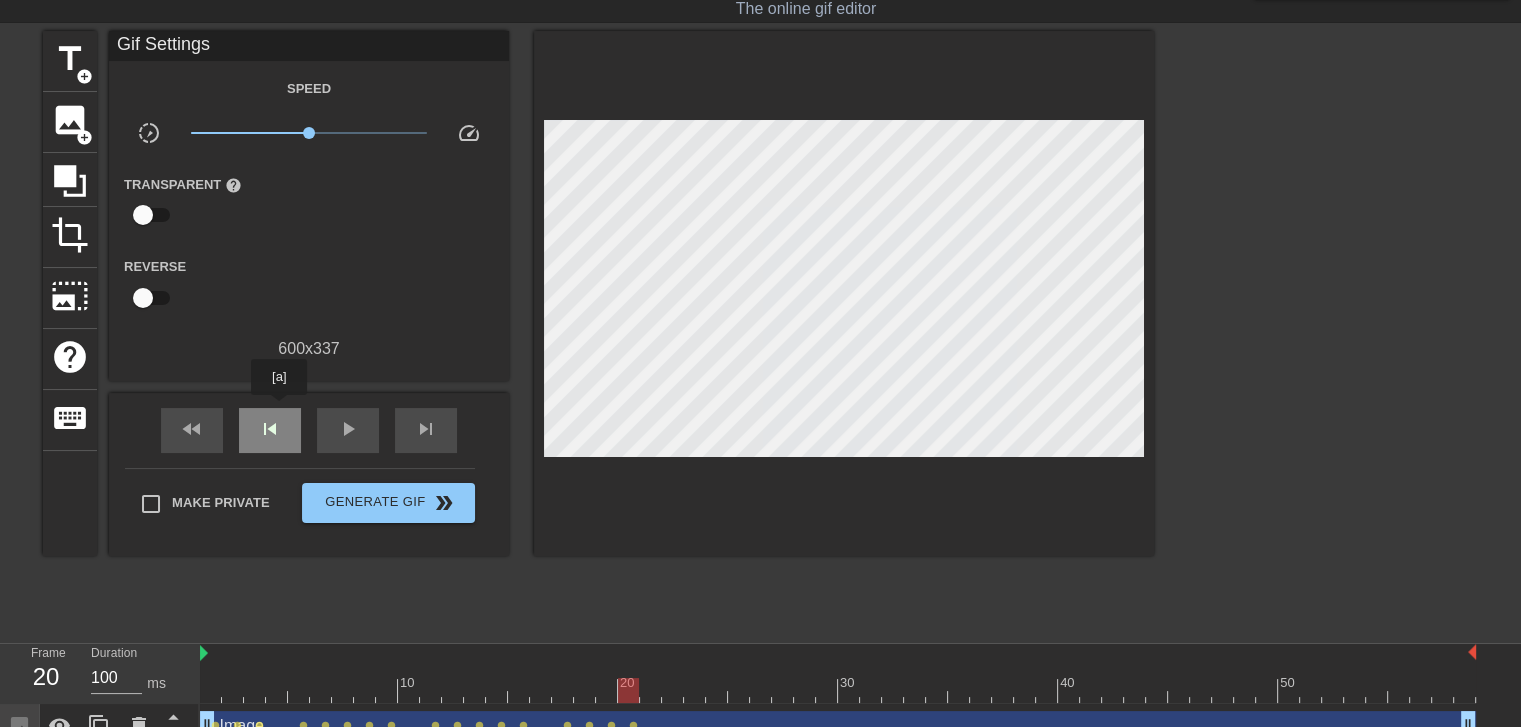 click on "skip_previous" at bounding box center [270, 430] 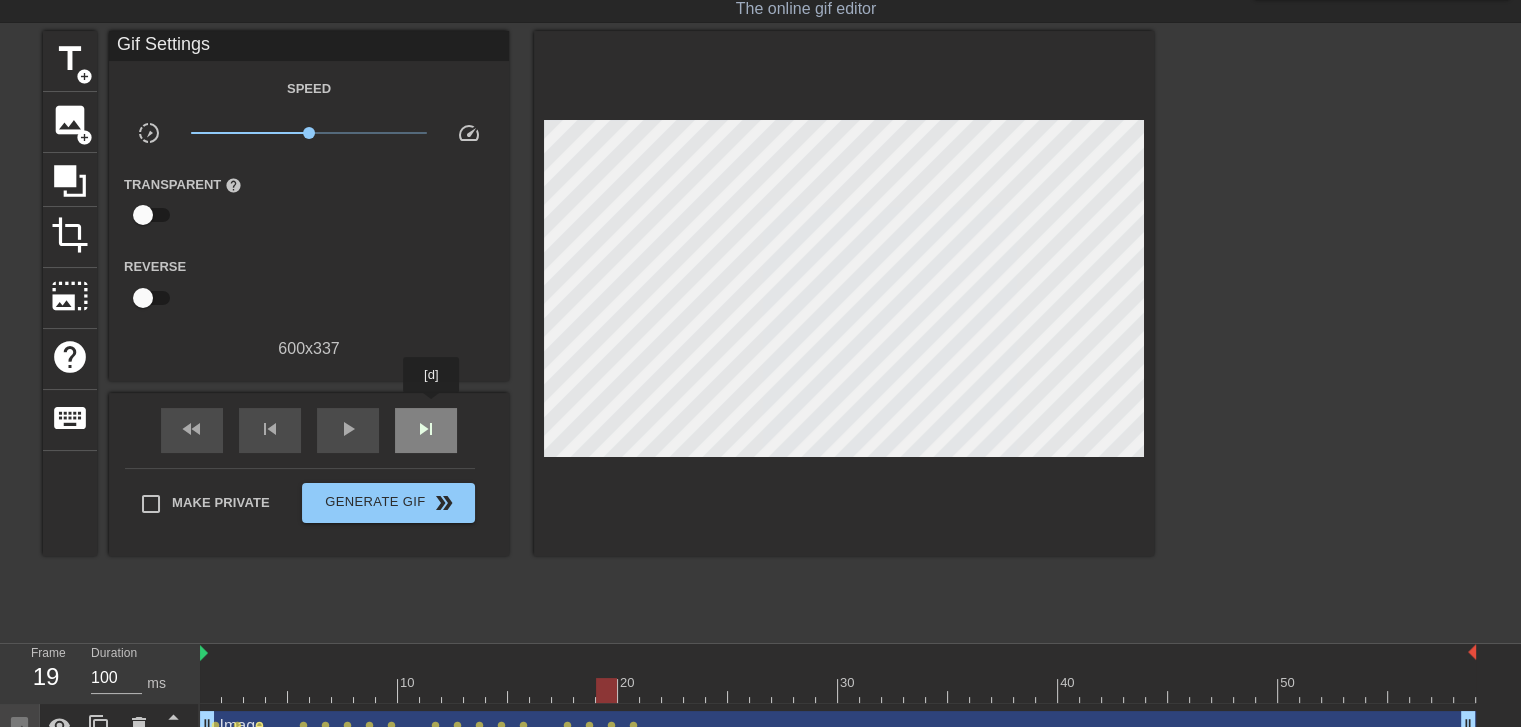 click on "skip_next" at bounding box center [426, 430] 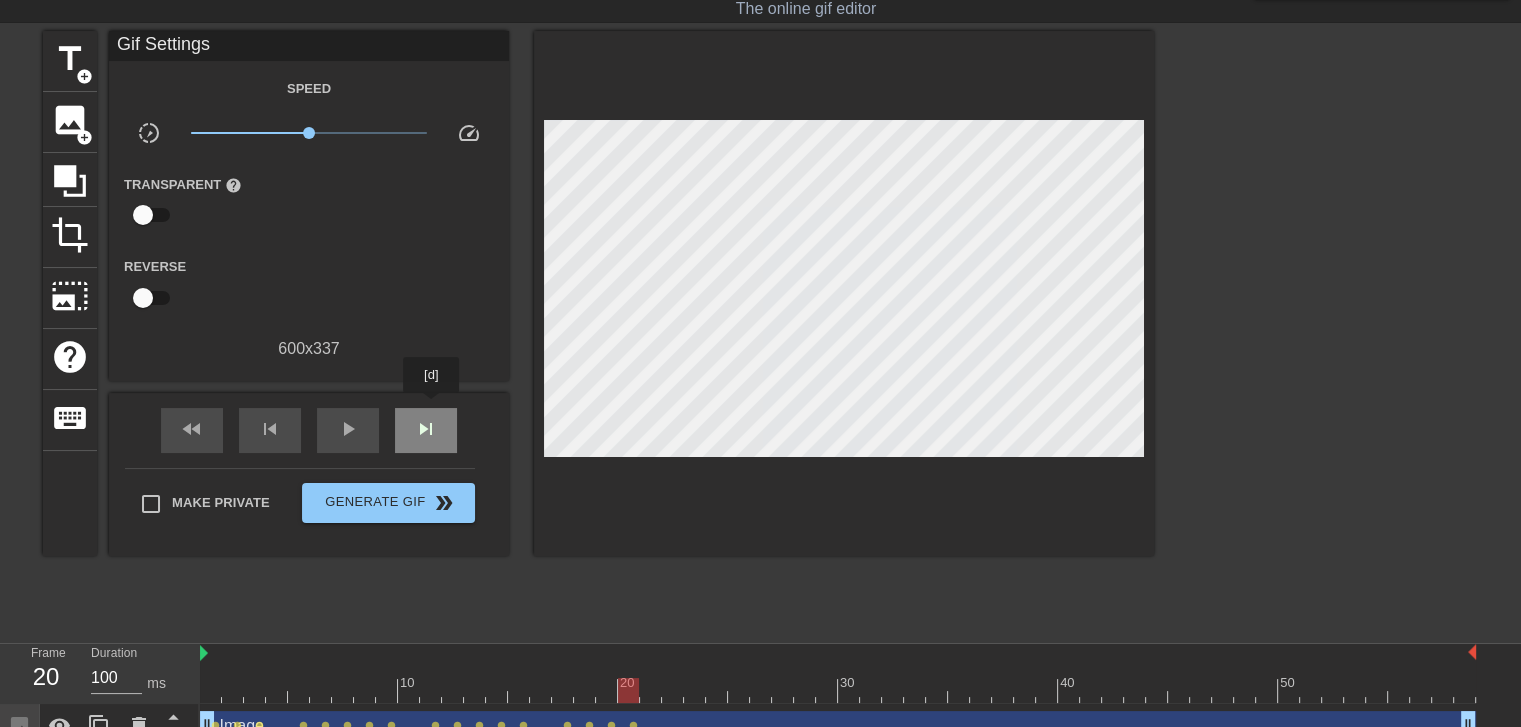 click on "skip_next" at bounding box center (426, 430) 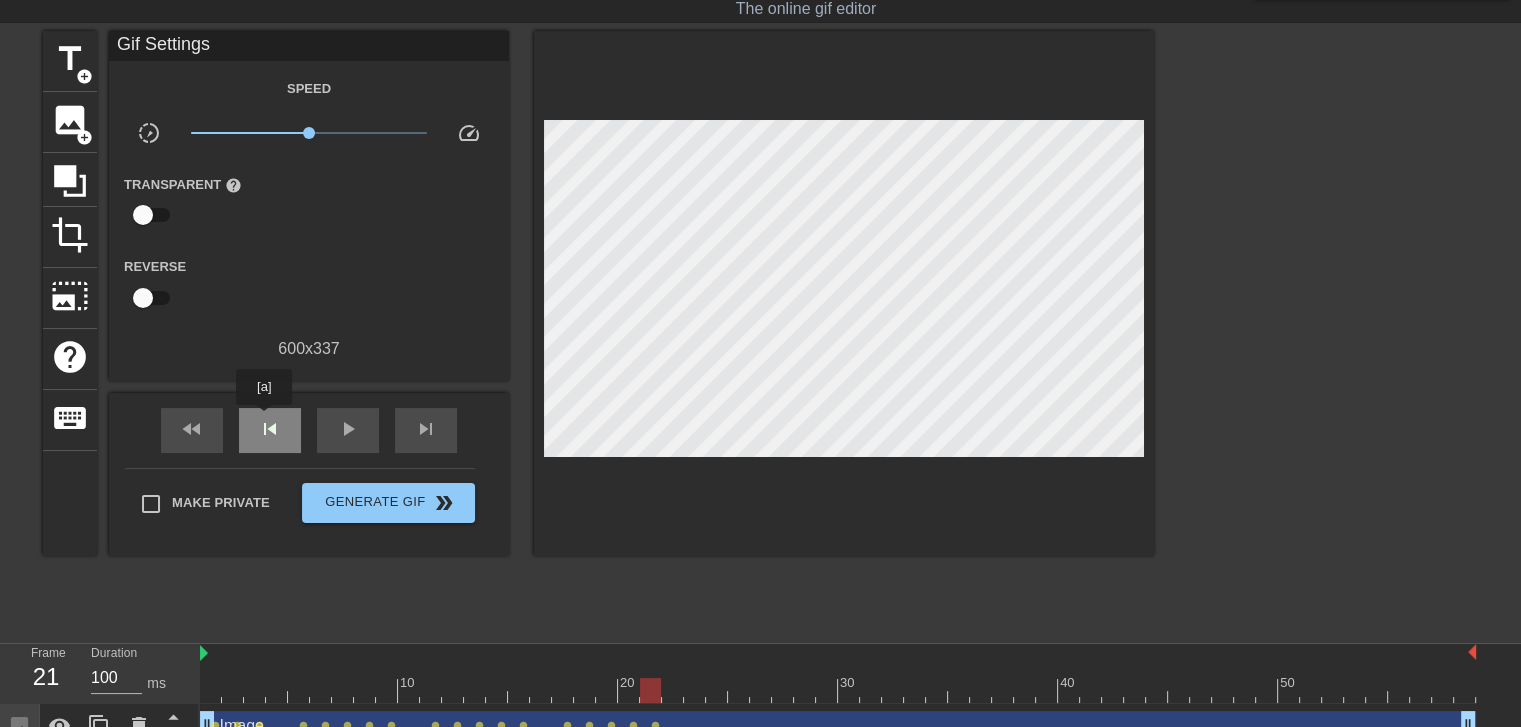 click on "skip_previous" at bounding box center (270, 430) 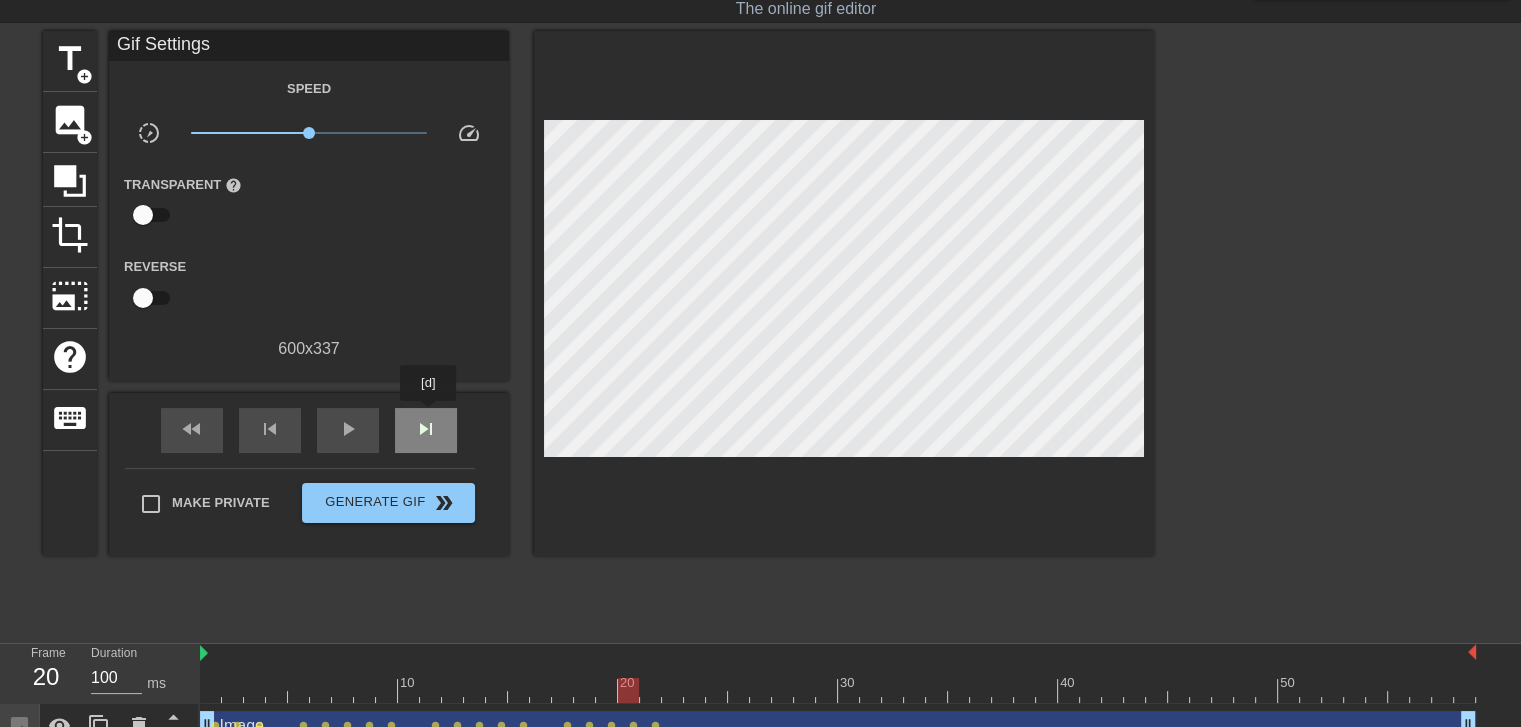 click on "skip_next" at bounding box center [426, 429] 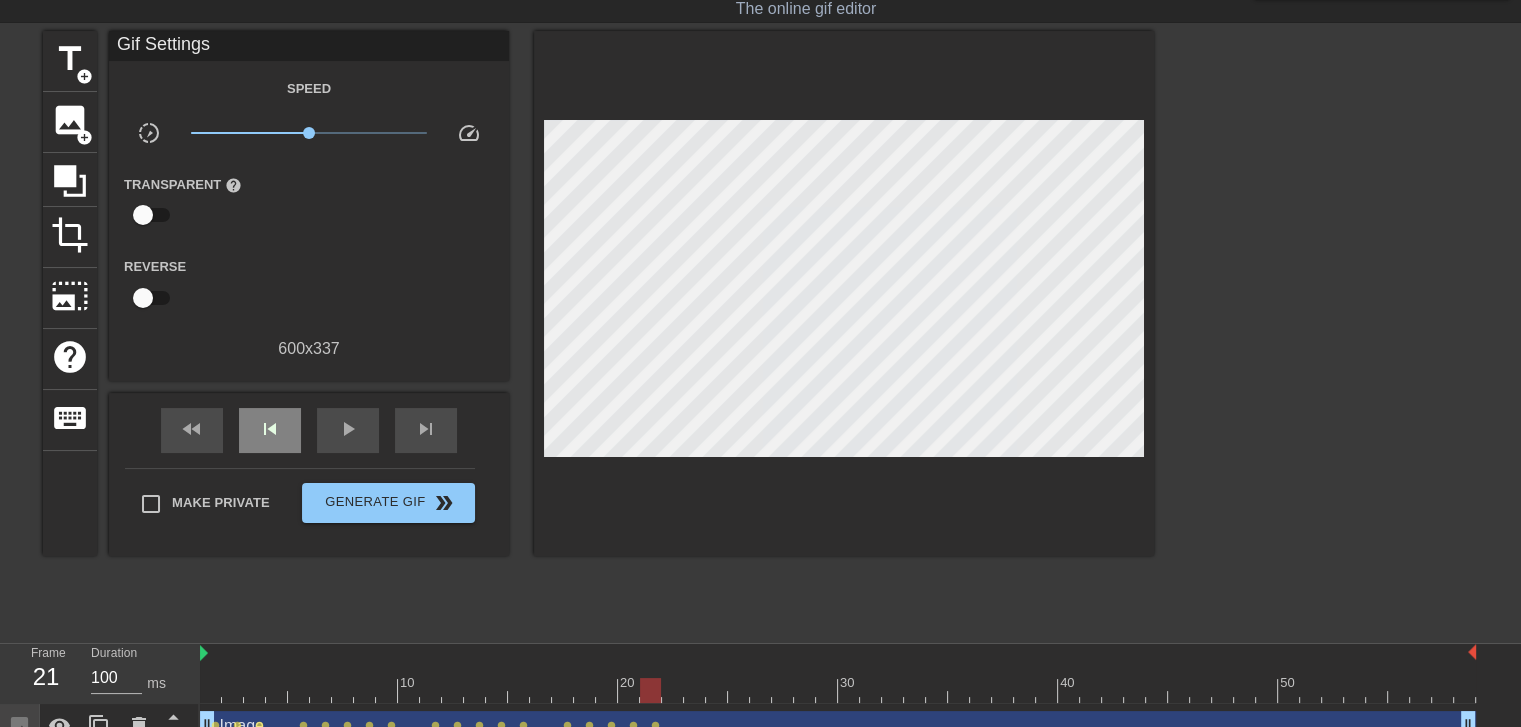 click on "fast_rewind skip_previous play_arrow skip_next" at bounding box center (309, 430) 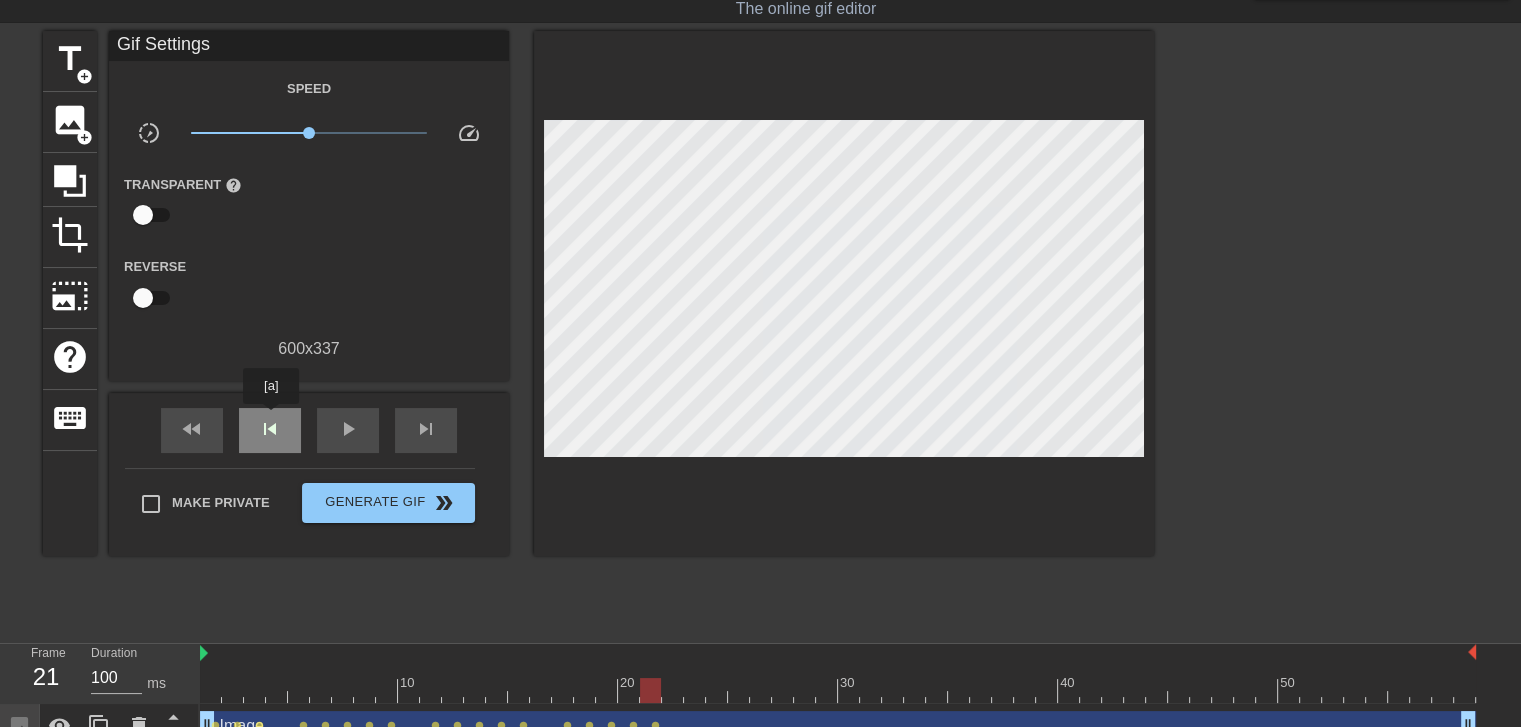 click on "skip_previous" at bounding box center (270, 429) 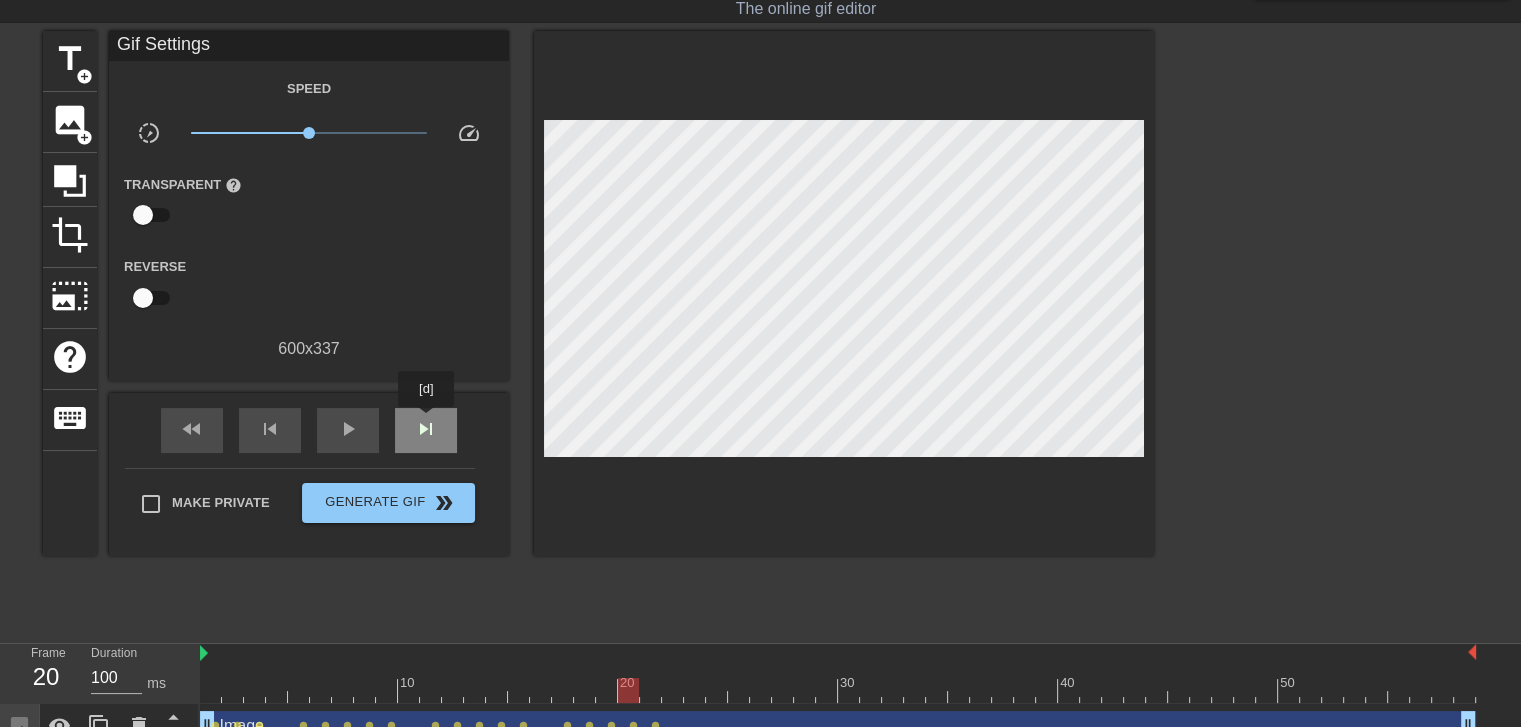 click on "skip_next" at bounding box center [426, 429] 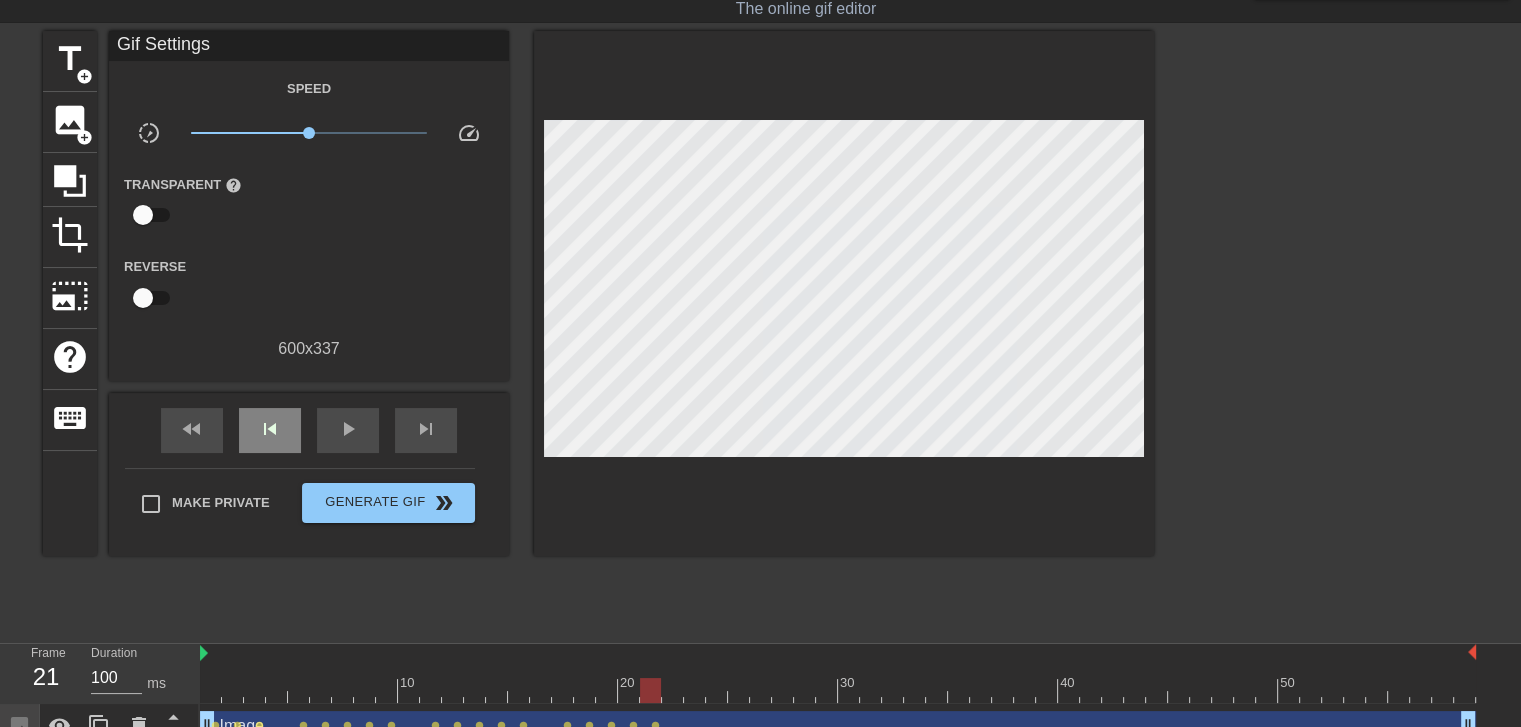 click on "fast_rewind skip_previous play_arrow skip_next" at bounding box center [309, 430] 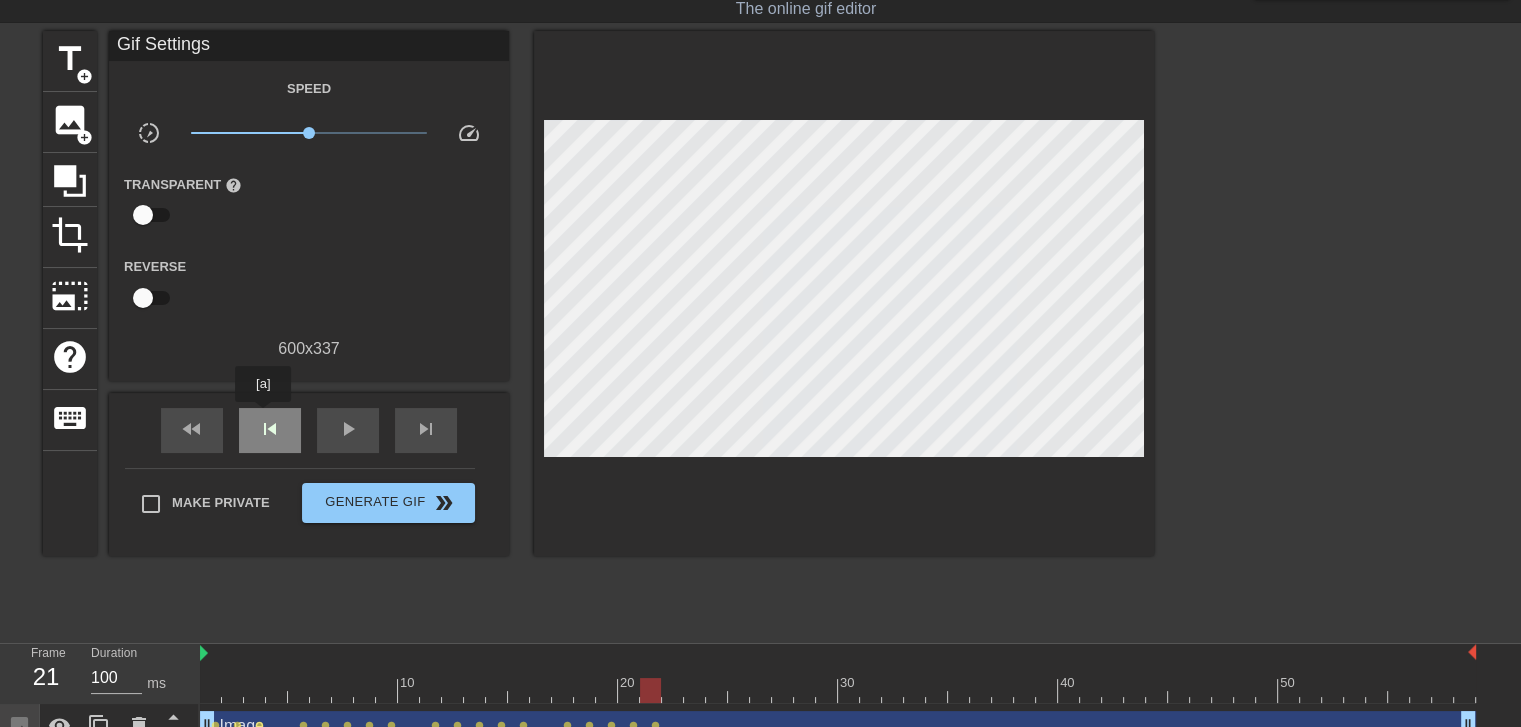 click on "skip_previous" at bounding box center (270, 429) 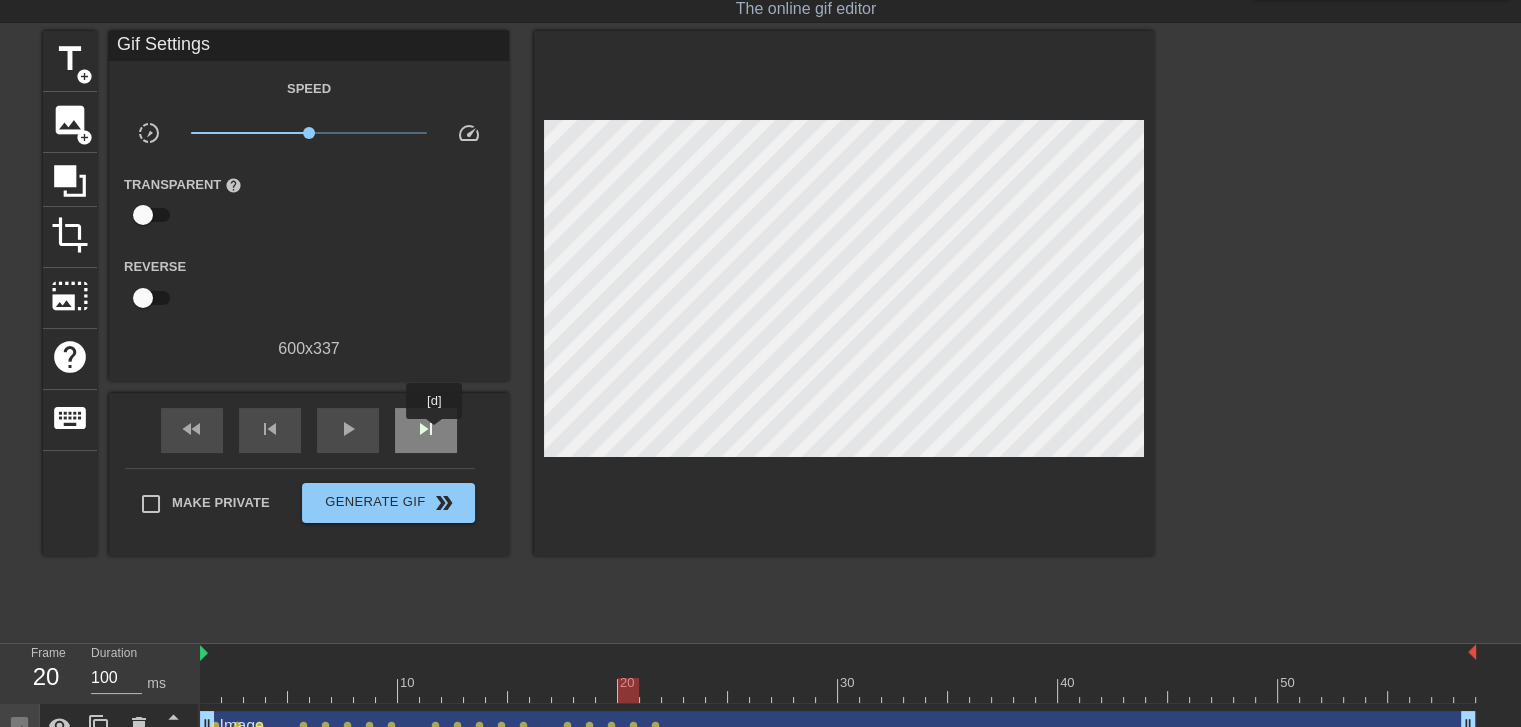 click on "skip_next" at bounding box center (426, 429) 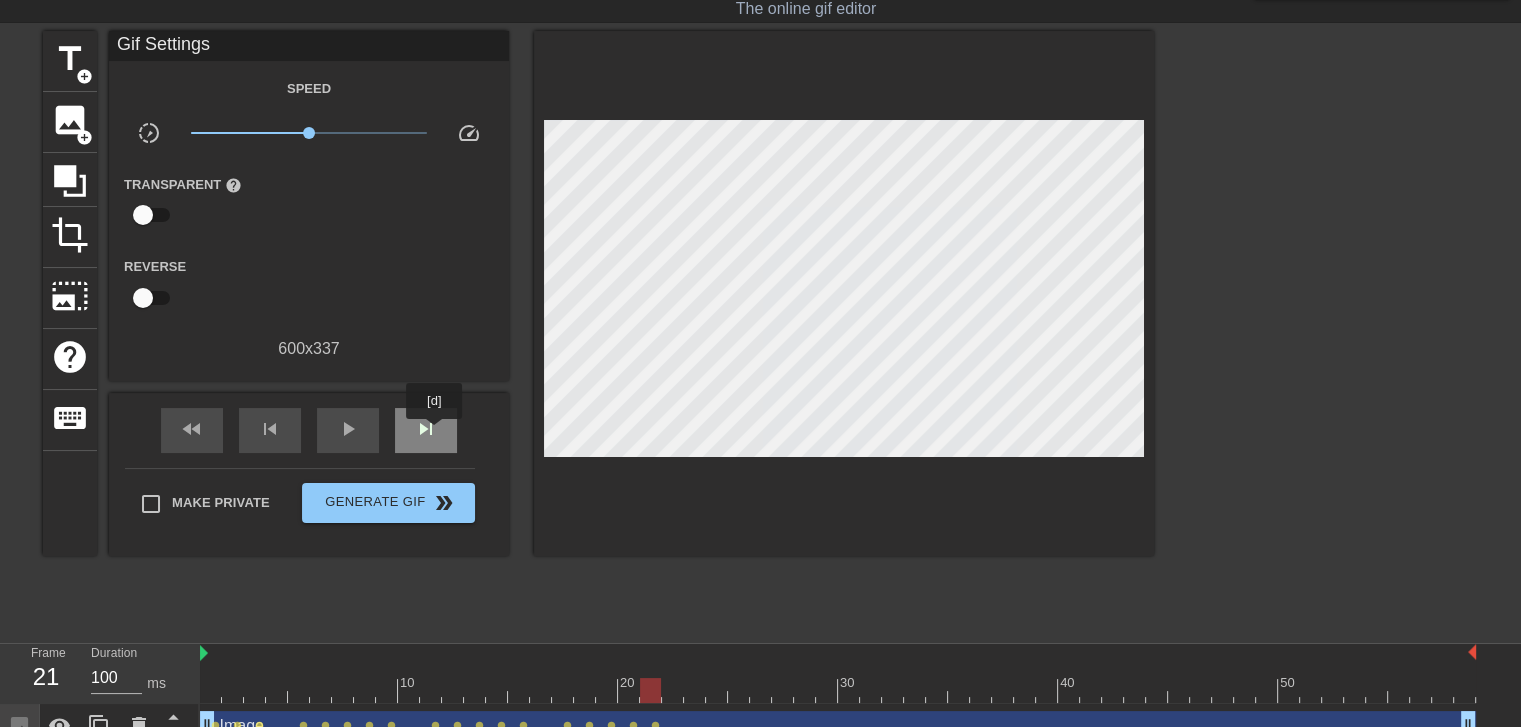 click on "skip_next" at bounding box center (426, 429) 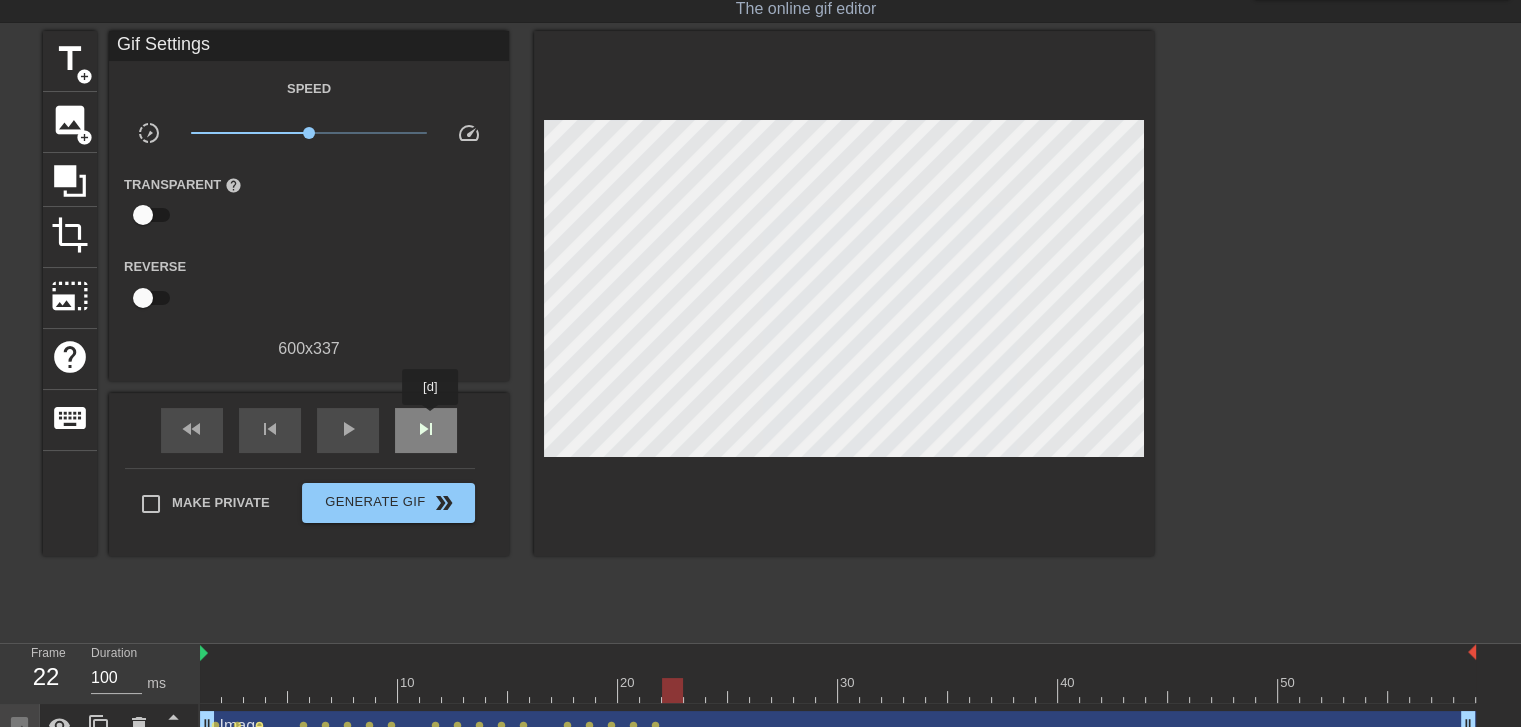 click on "skip_next" at bounding box center (426, 429) 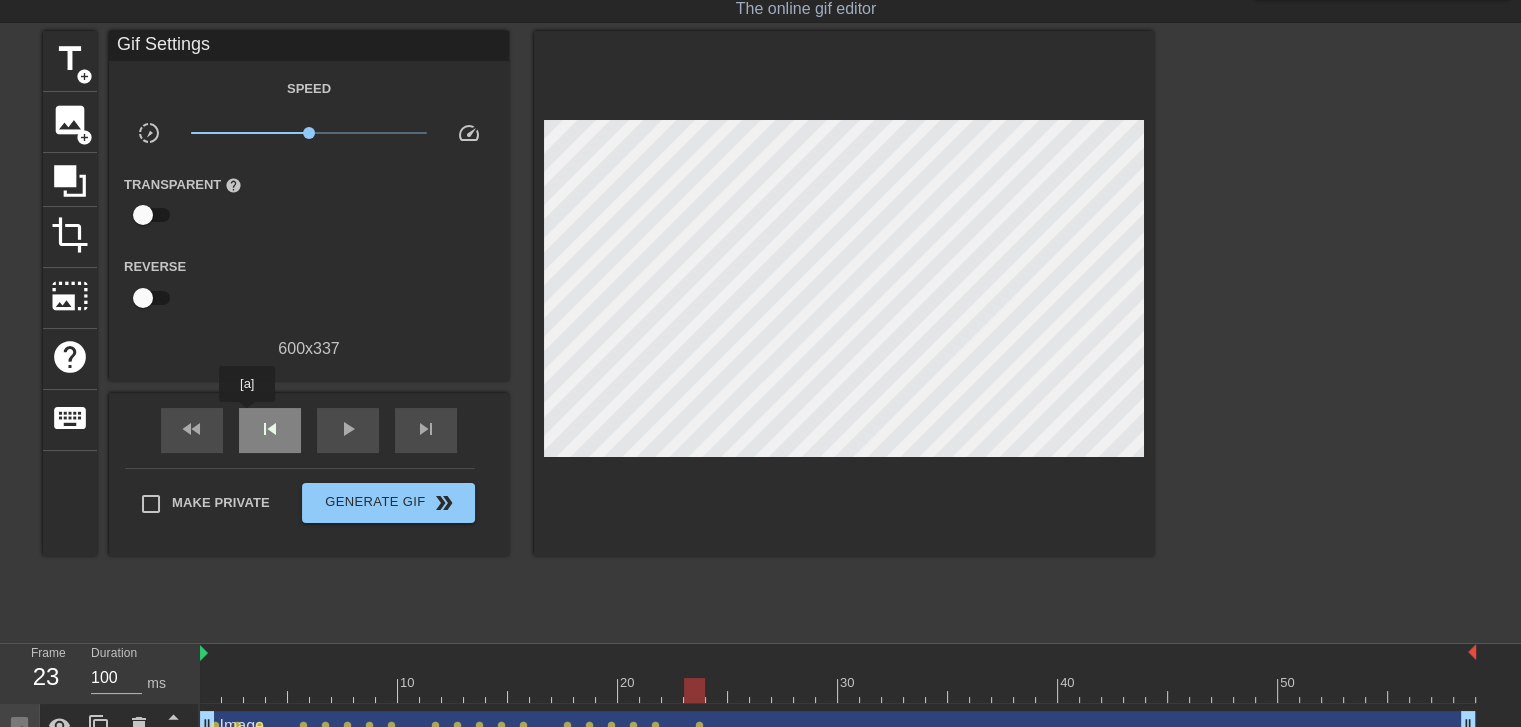 click on "skip_previous" at bounding box center [270, 430] 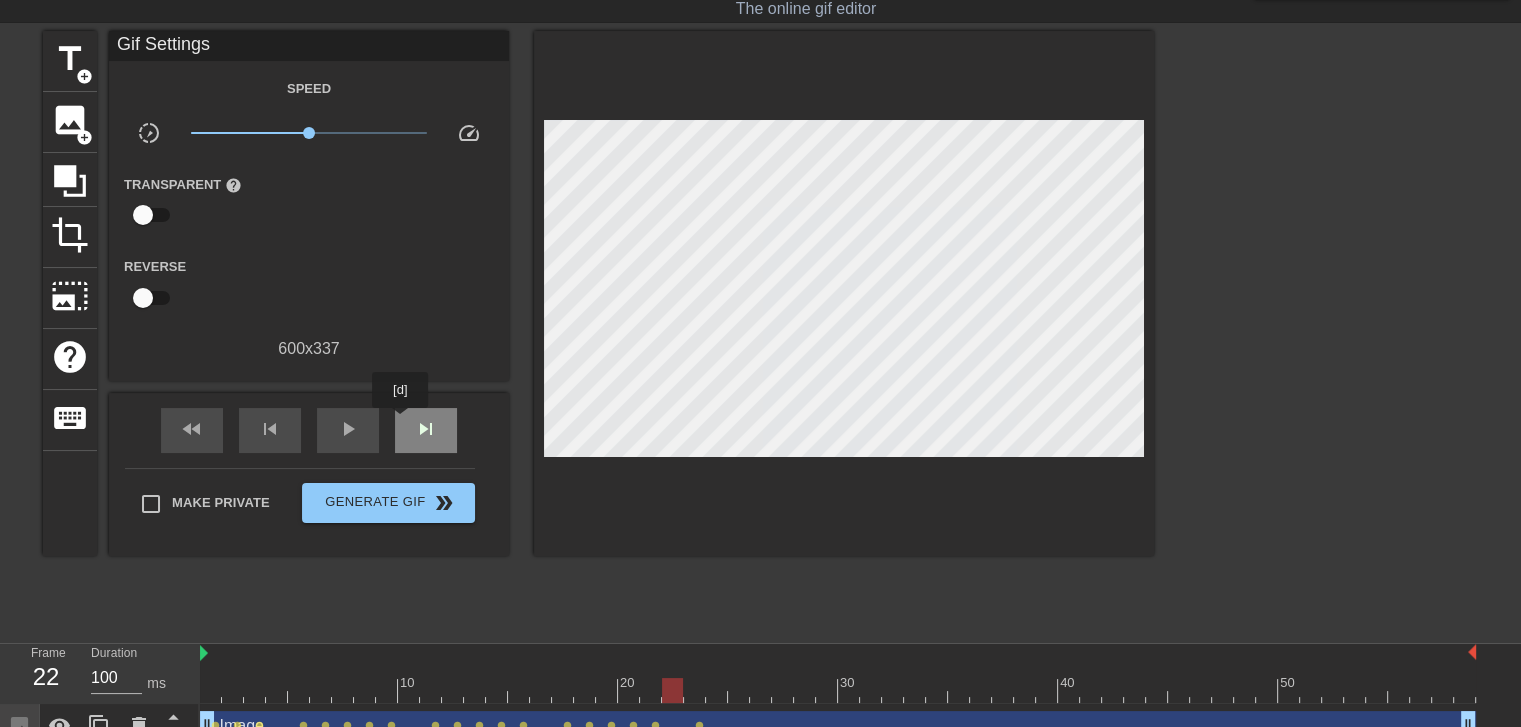 click on "skip_next" at bounding box center (426, 430) 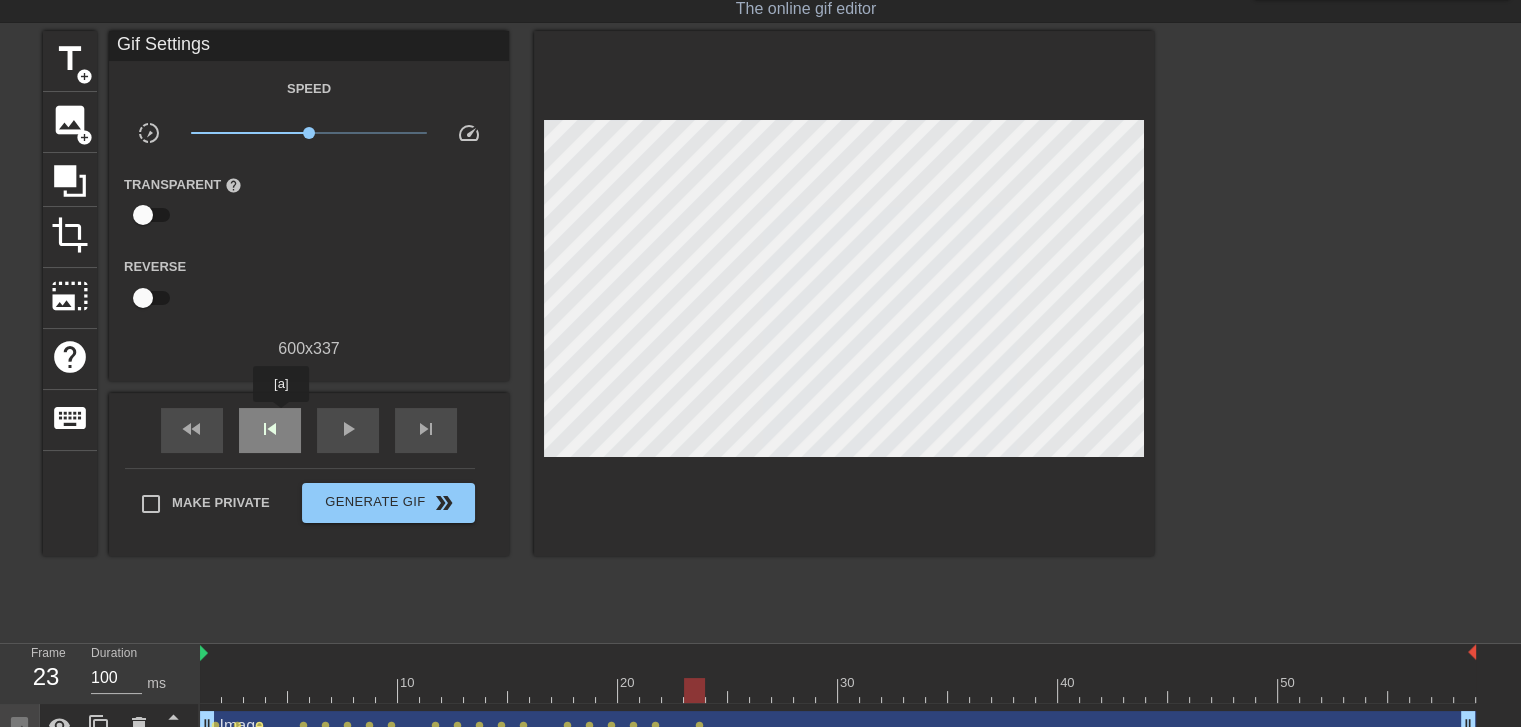 click on "skip_previous" at bounding box center [270, 429] 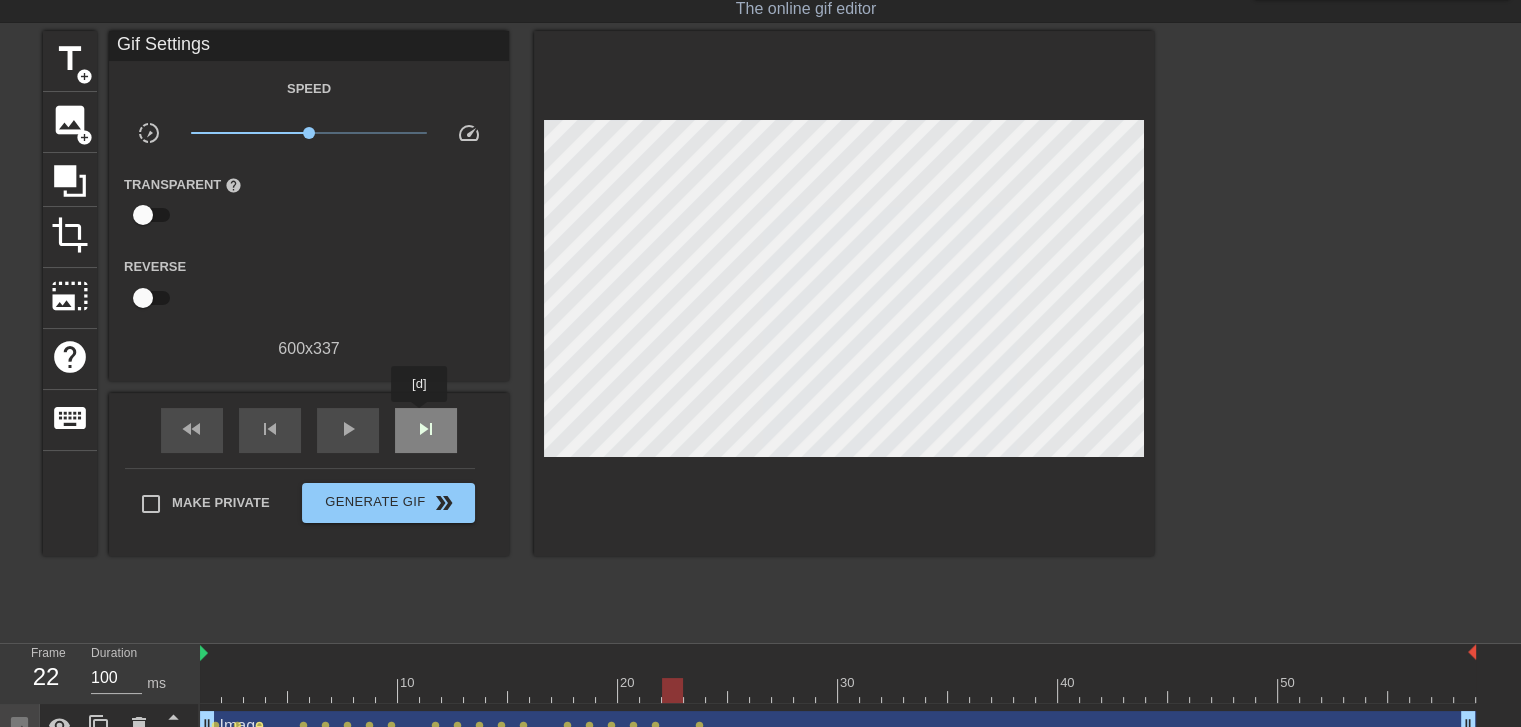 click on "skip_next" at bounding box center (426, 429) 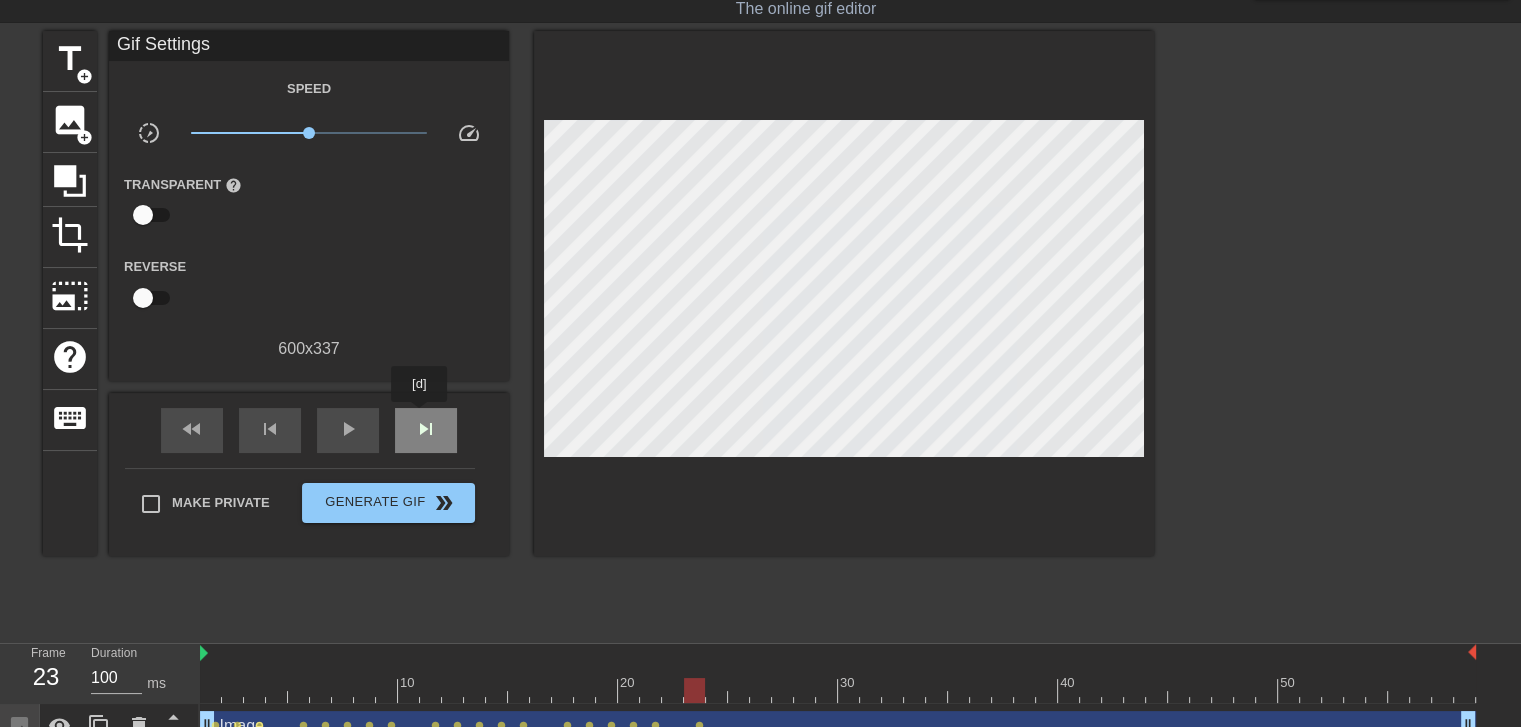 click on "skip_next" at bounding box center (426, 429) 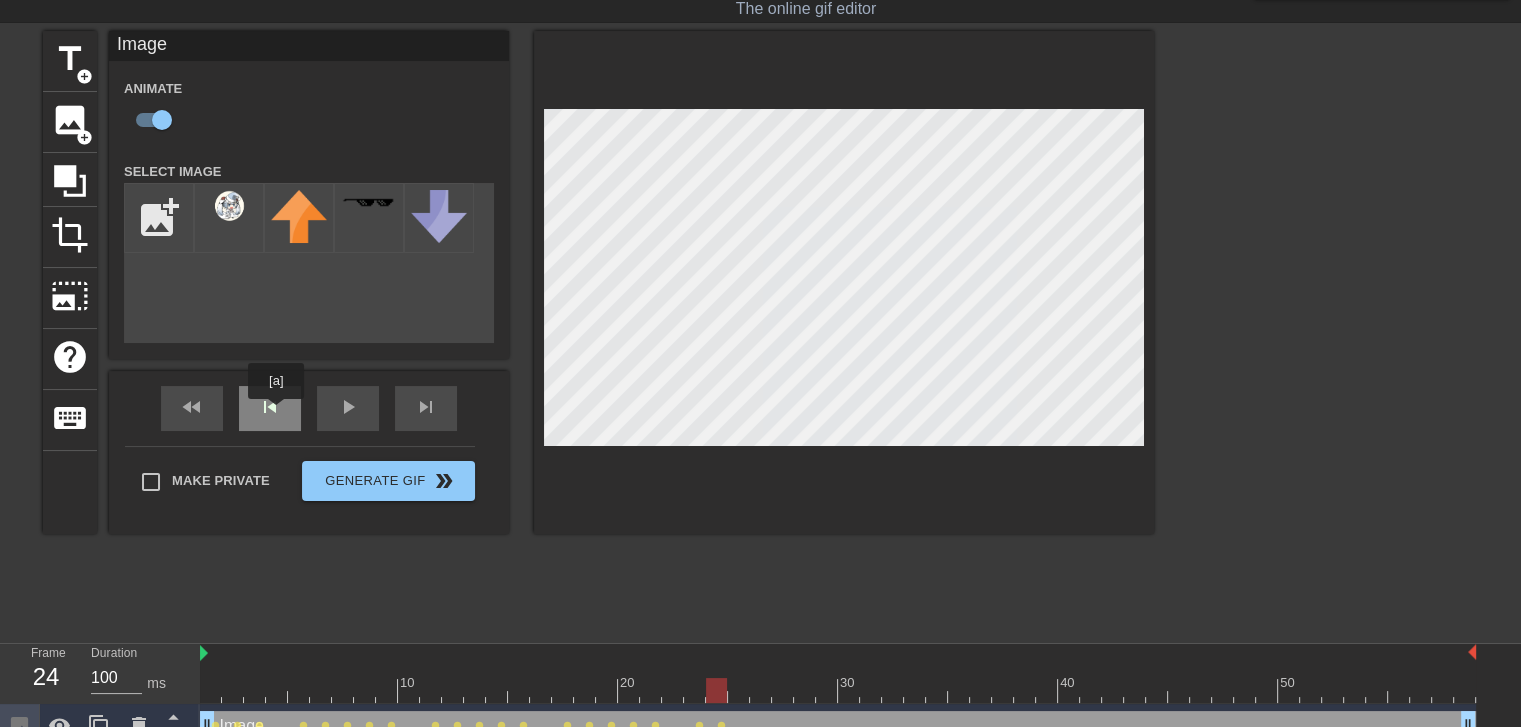 click on "skip_previous" at bounding box center [270, 408] 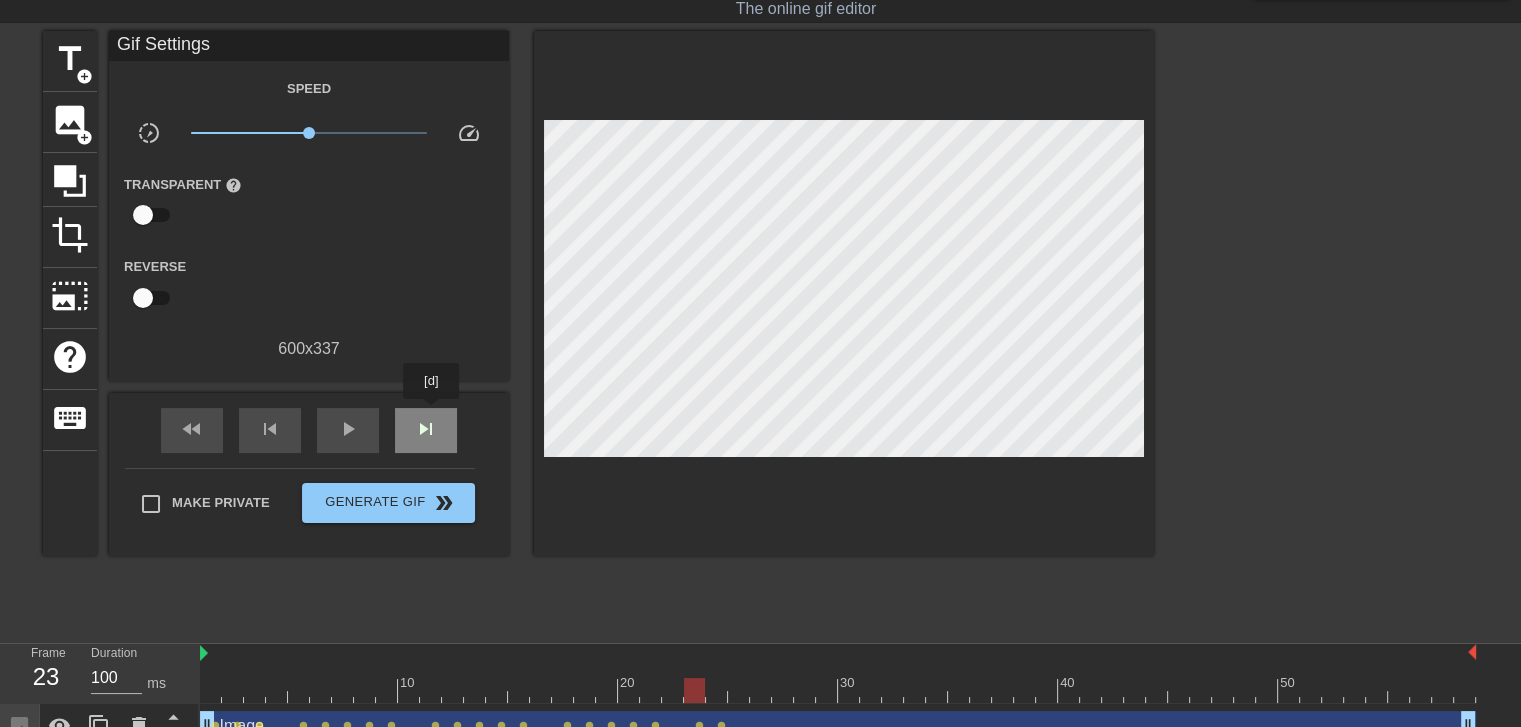 click on "skip_next" at bounding box center [426, 430] 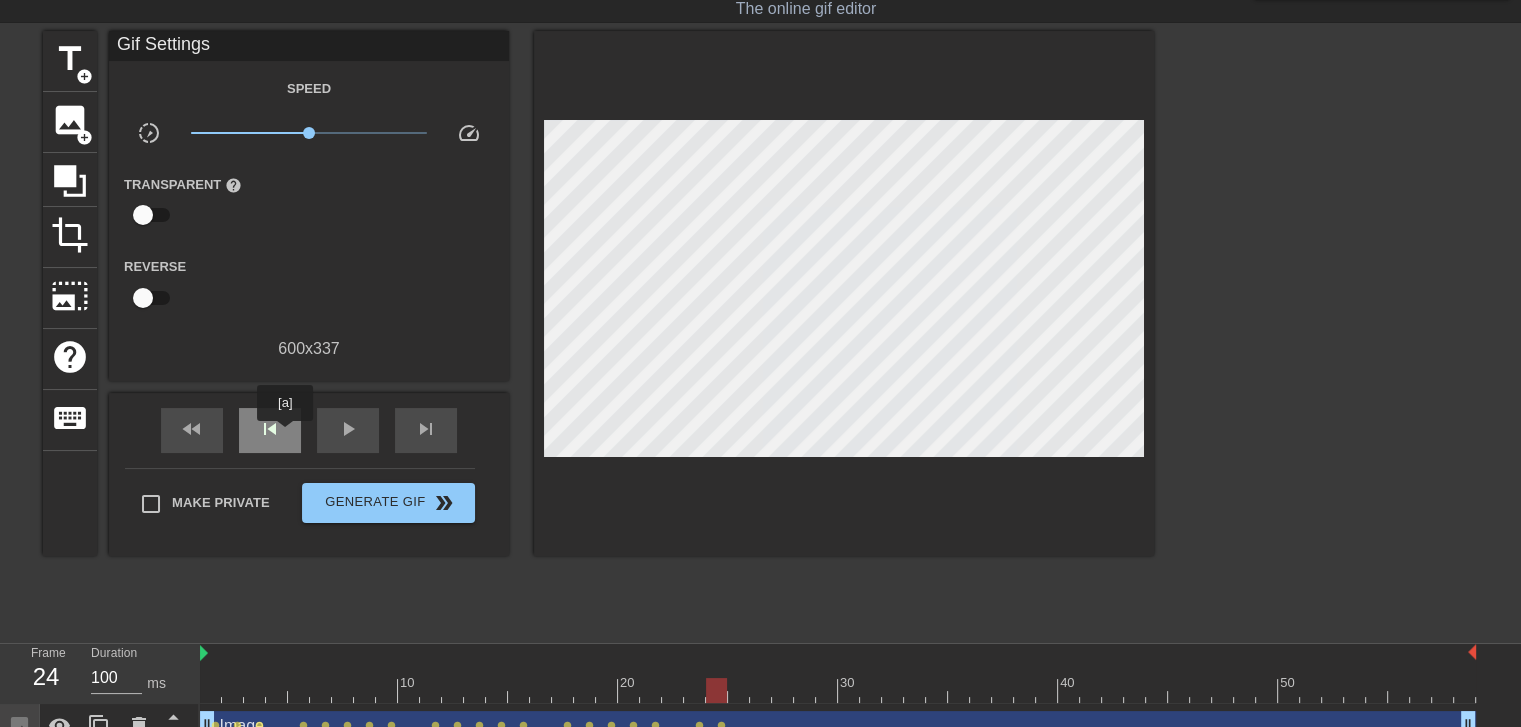 click on "skip_previous" at bounding box center [270, 429] 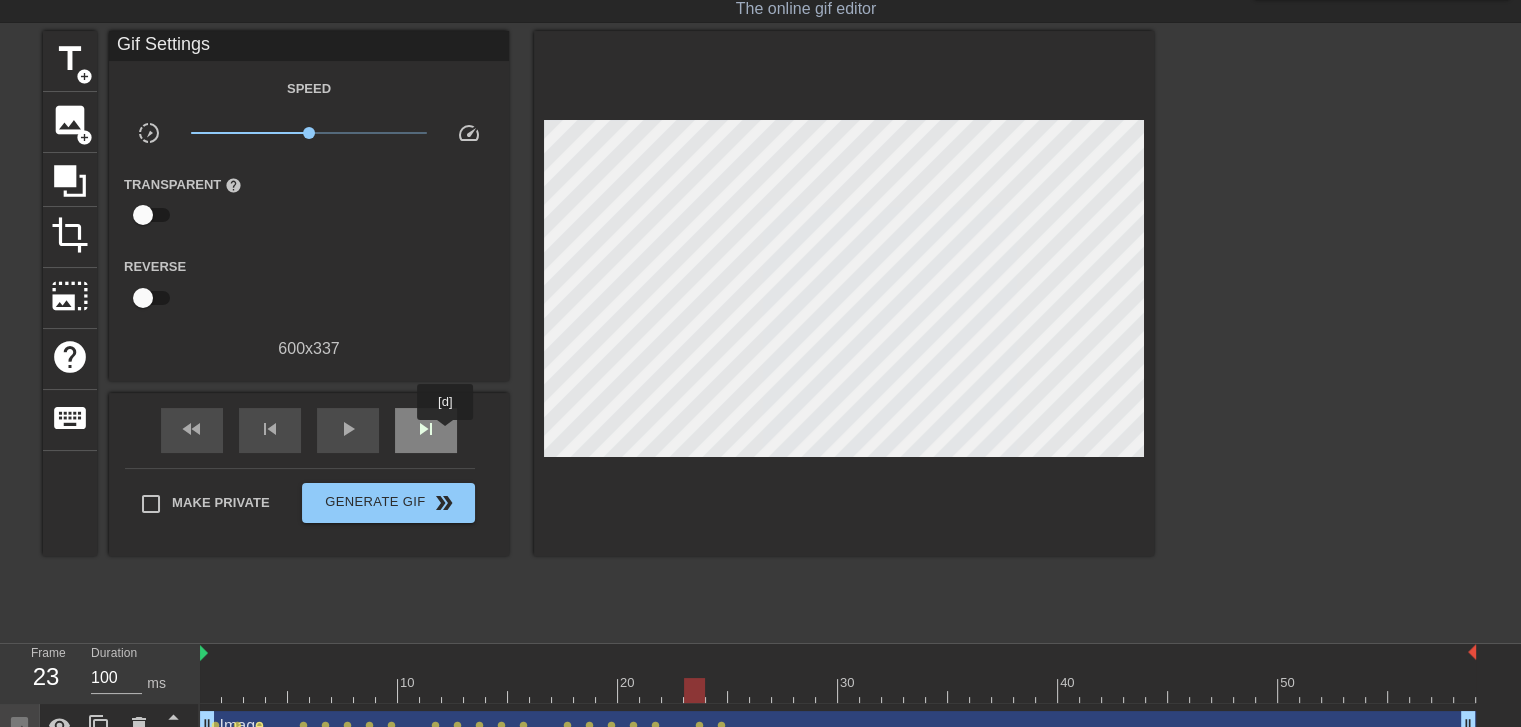click on "skip_next" at bounding box center (426, 430) 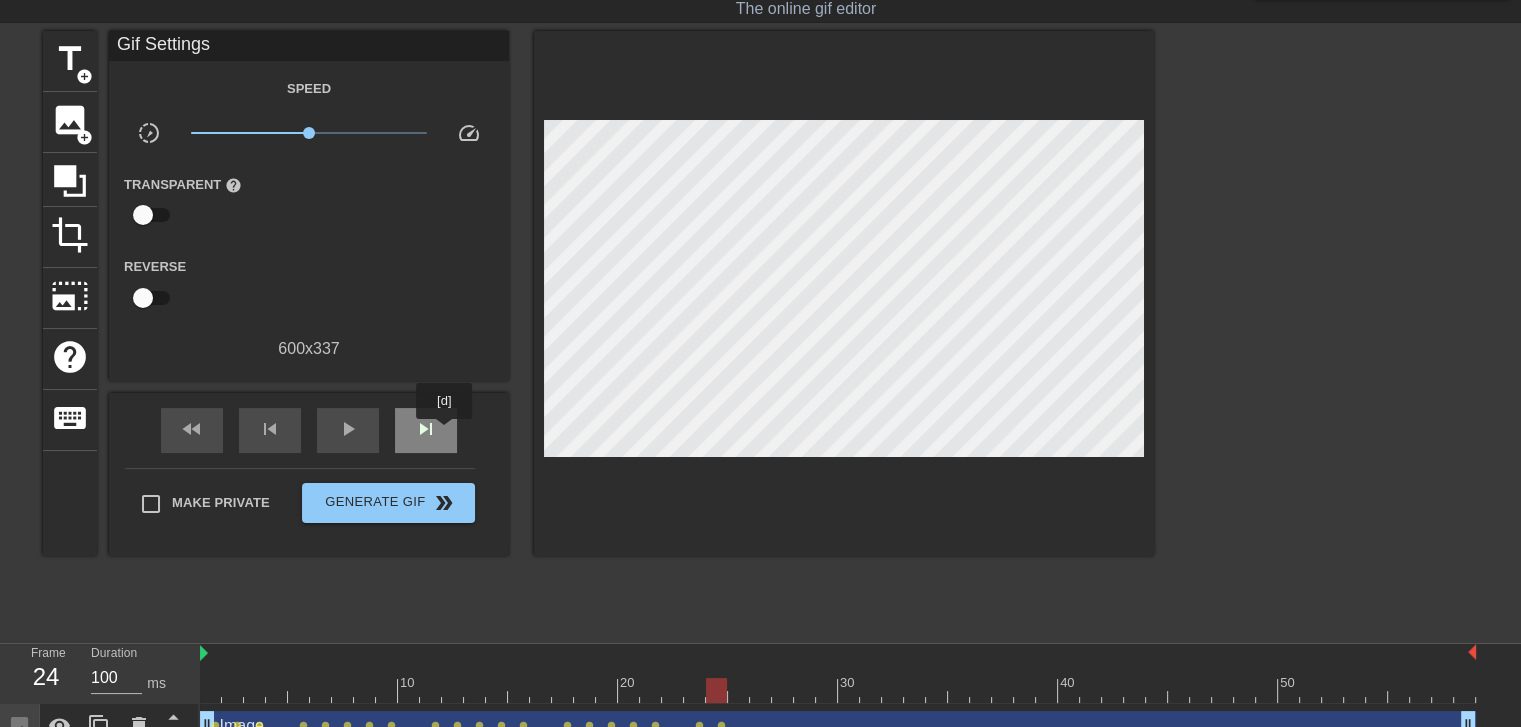 click on "skip_next" at bounding box center [426, 430] 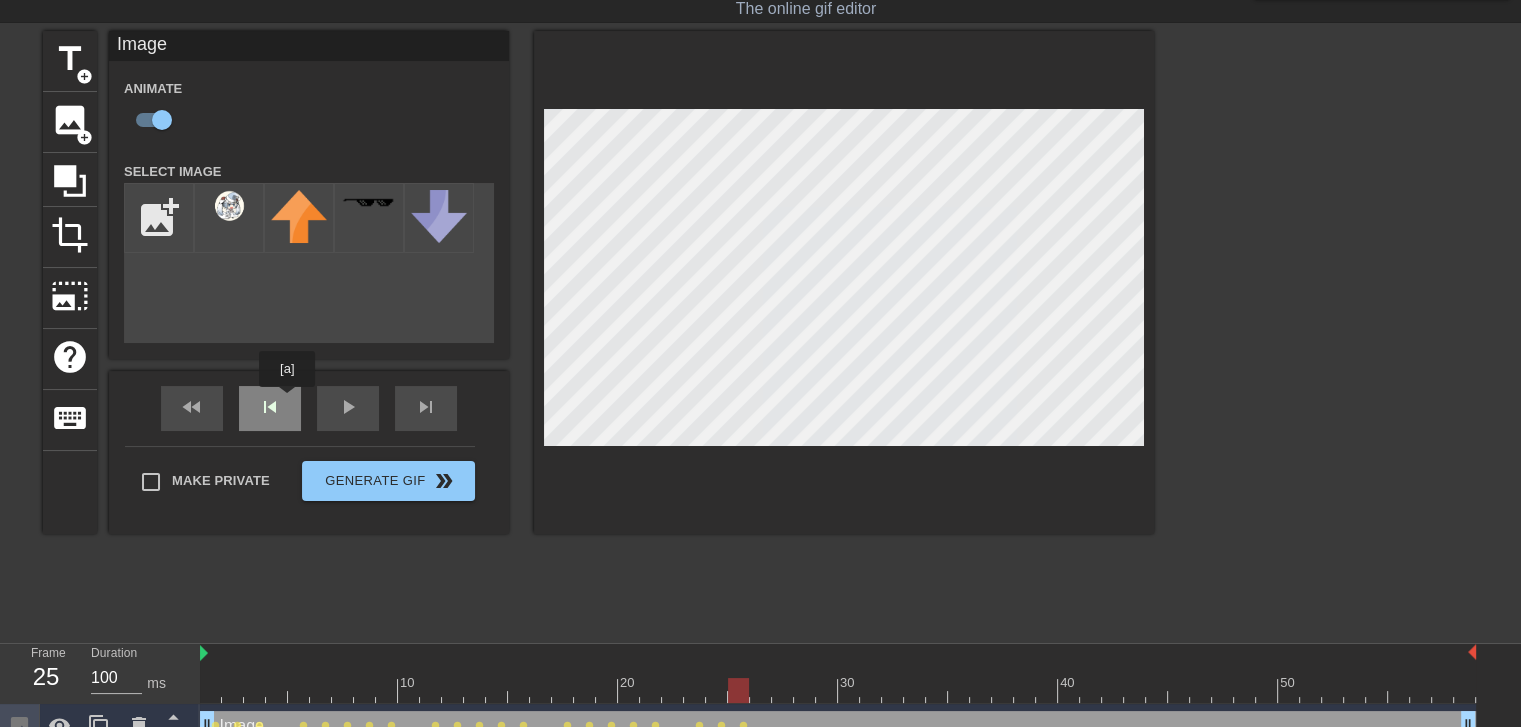 click on "fast_rewind skip_previous play_arrow skip_next" at bounding box center [309, 408] 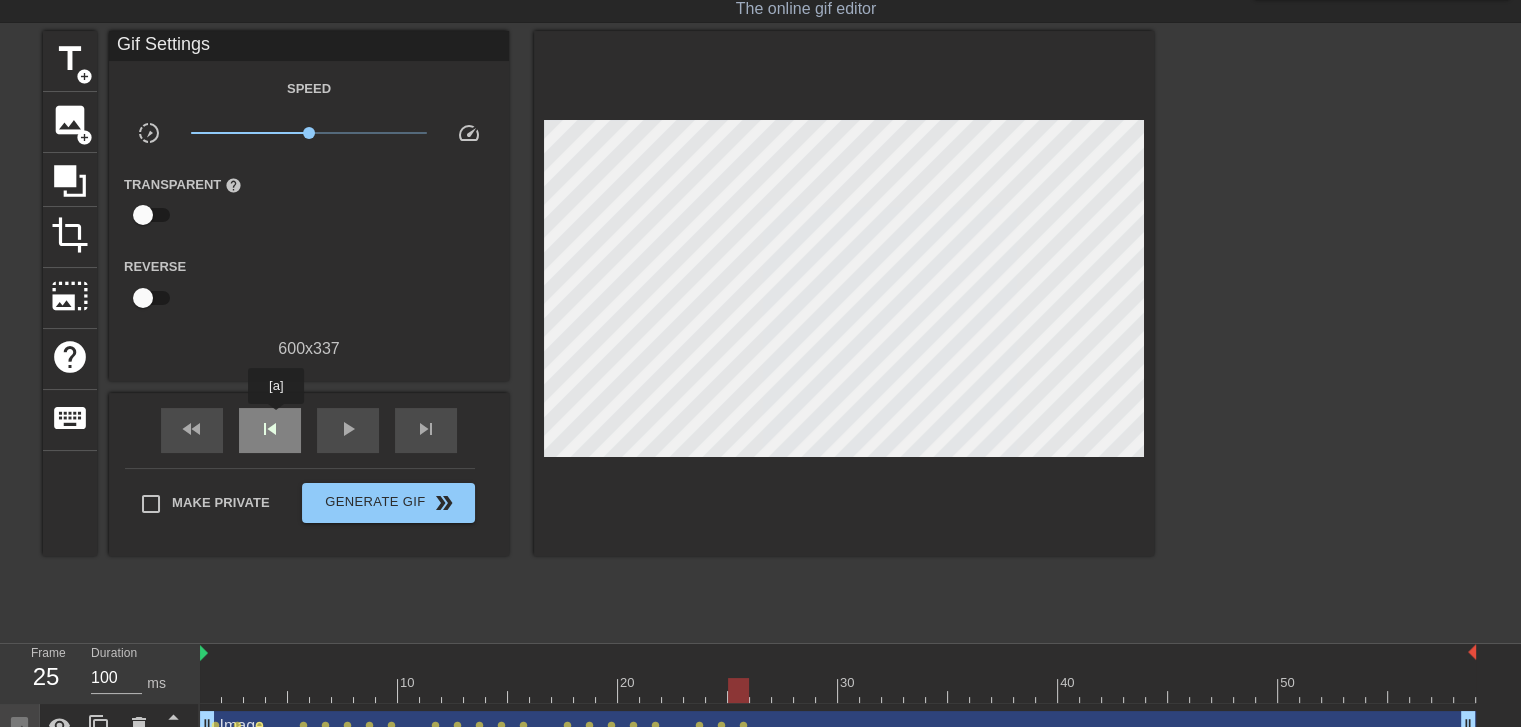 click on "skip_previous" at bounding box center [270, 429] 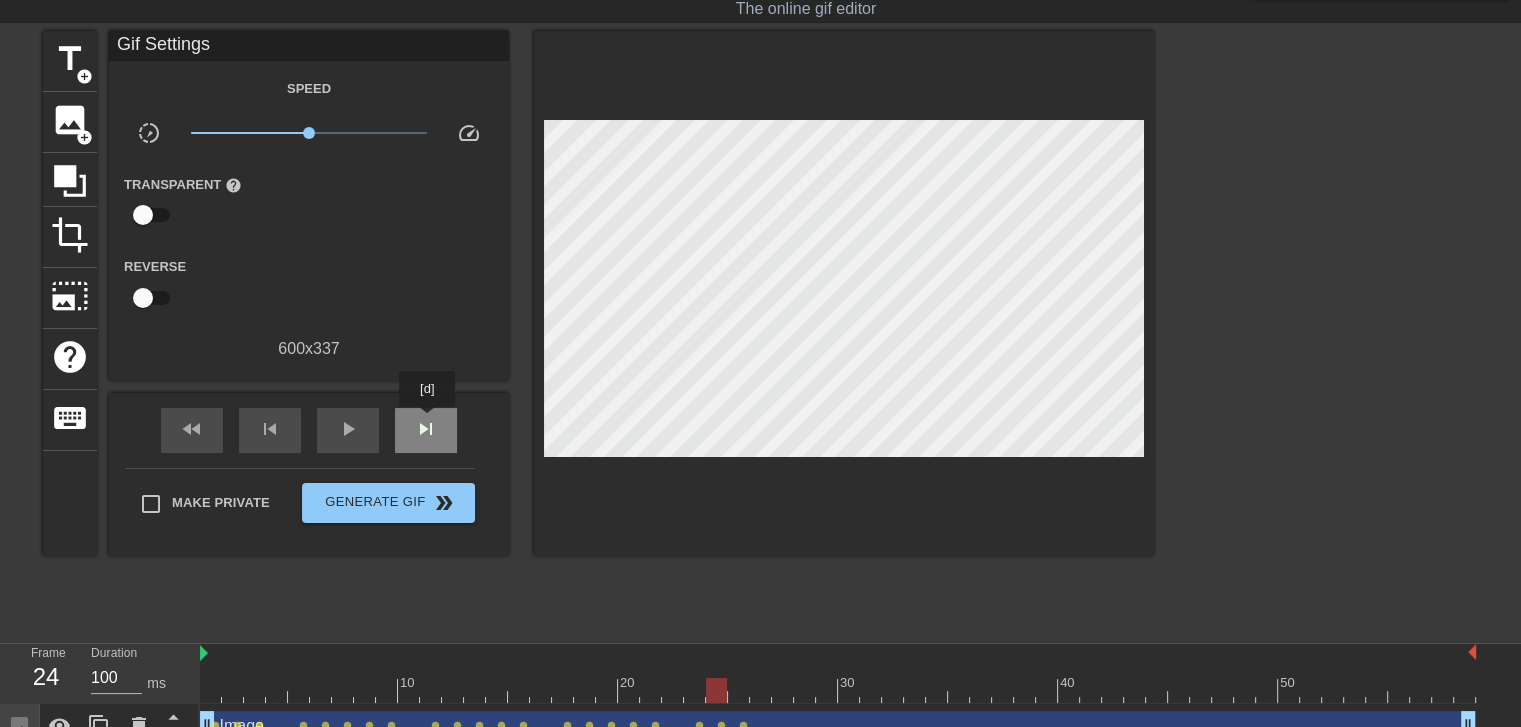 click on "skip_next" at bounding box center [426, 429] 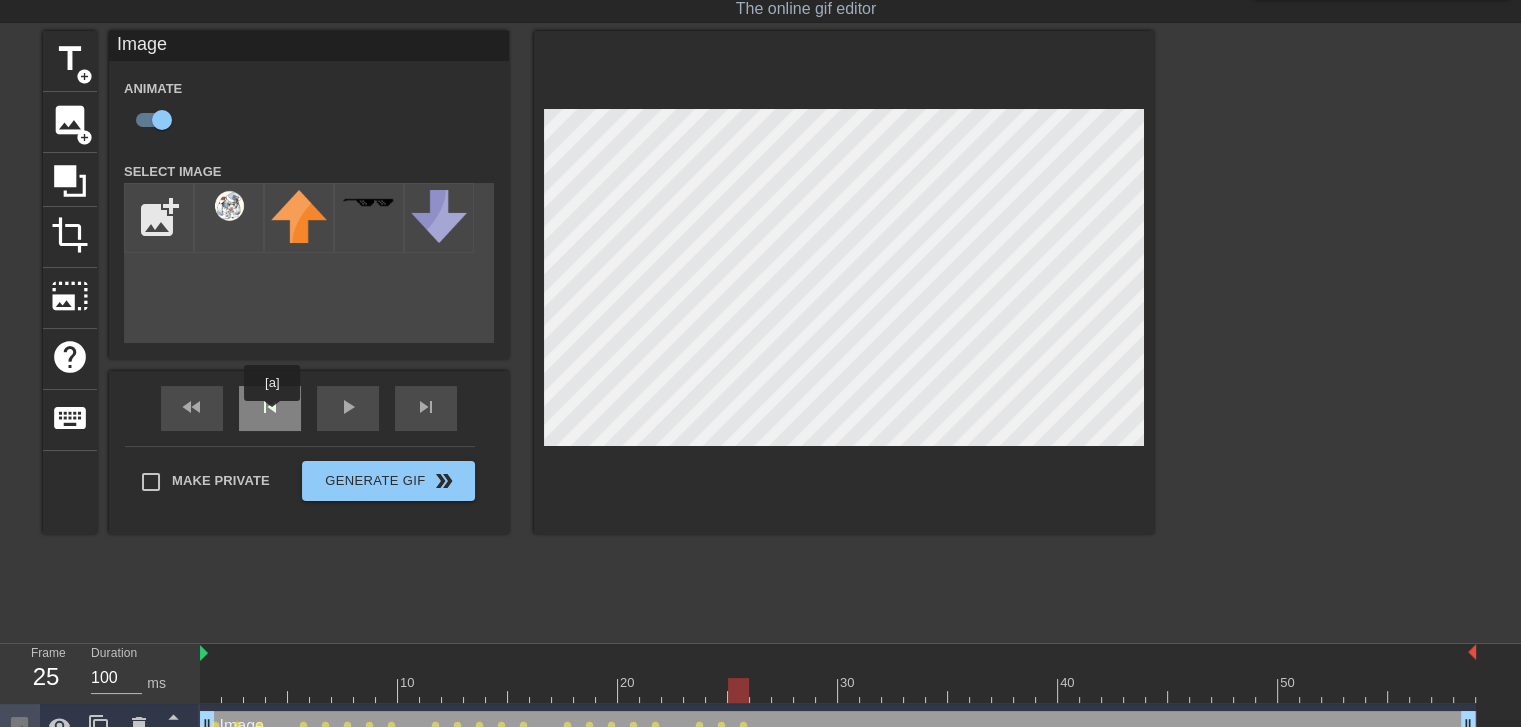 click on "skip_previous" at bounding box center [270, 408] 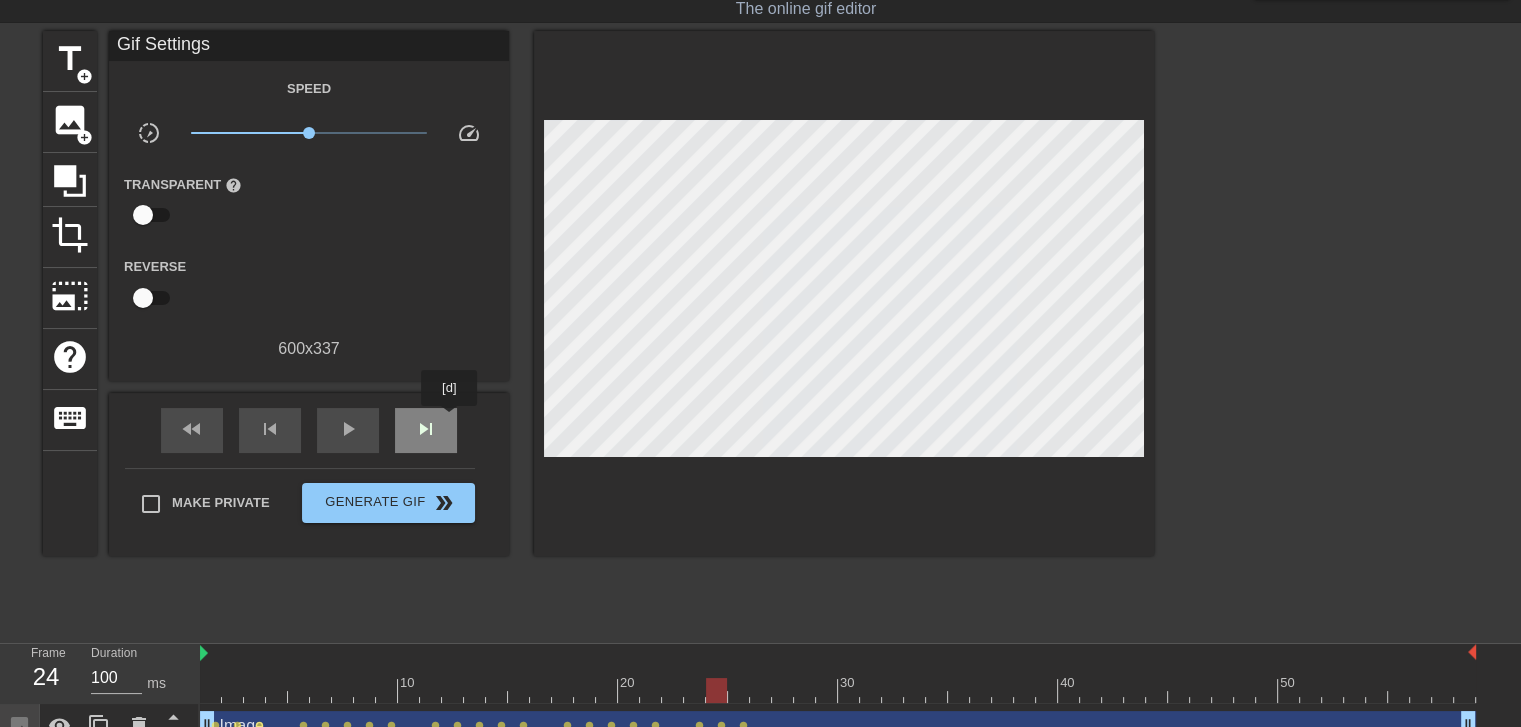 click on "skip_next" at bounding box center [426, 430] 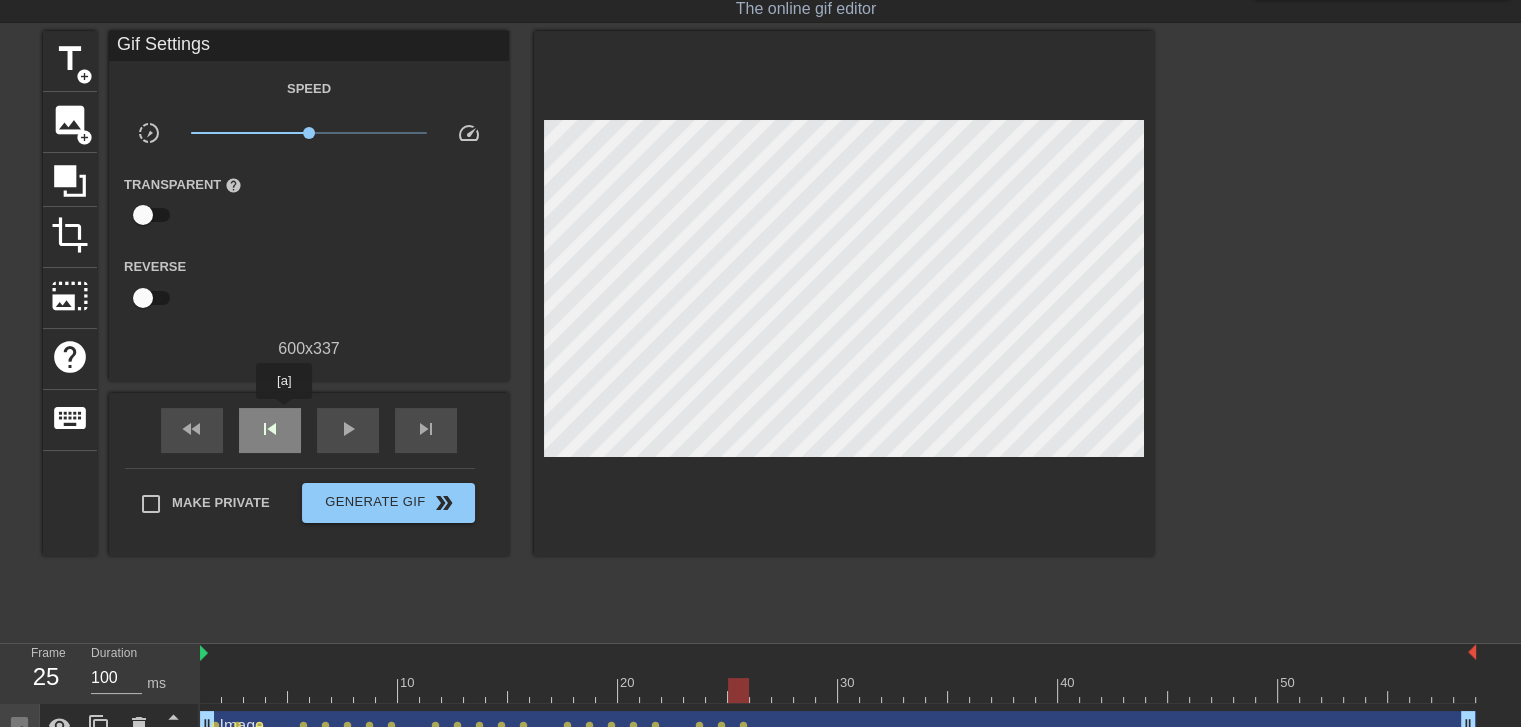 click on "skip_previous" at bounding box center [270, 430] 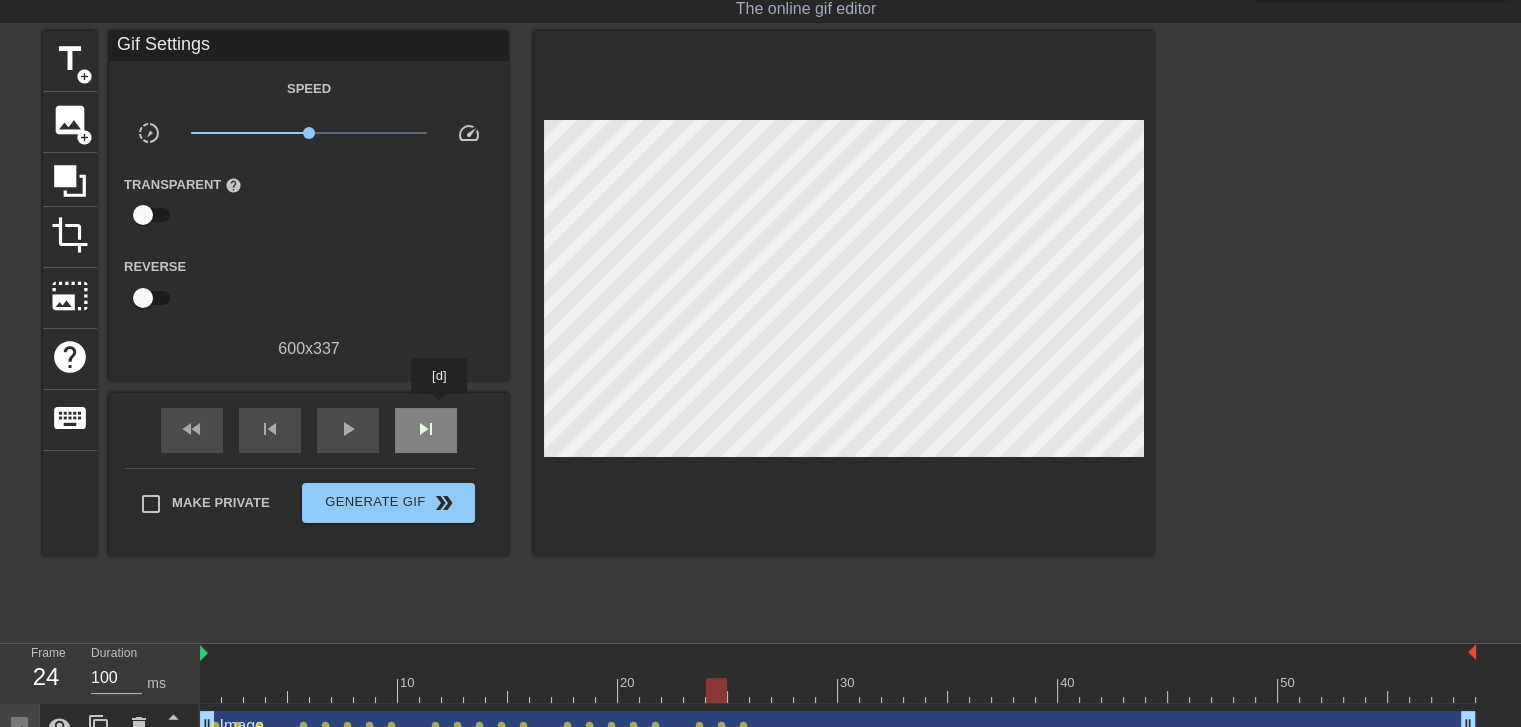 click on "skip_next" at bounding box center (426, 430) 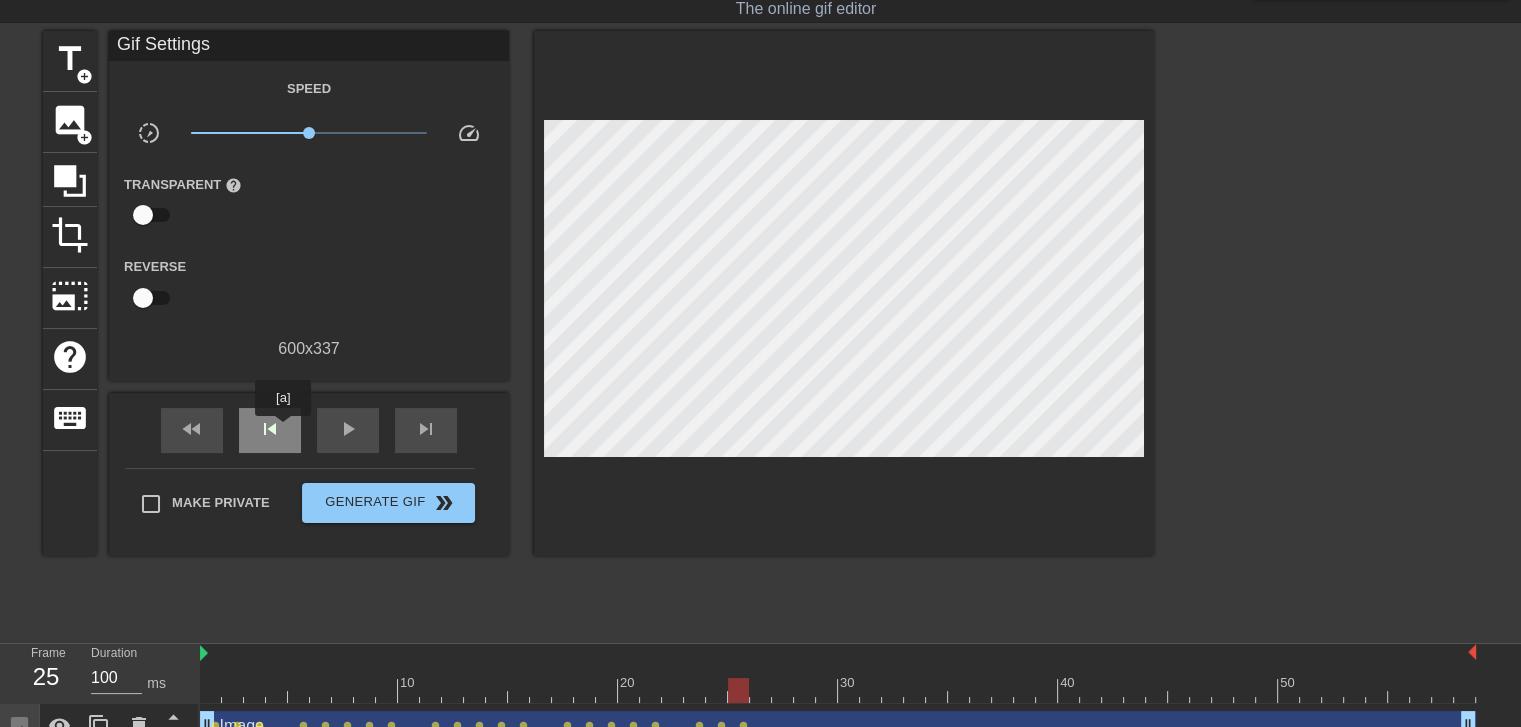 click on "skip_previous" at bounding box center (270, 430) 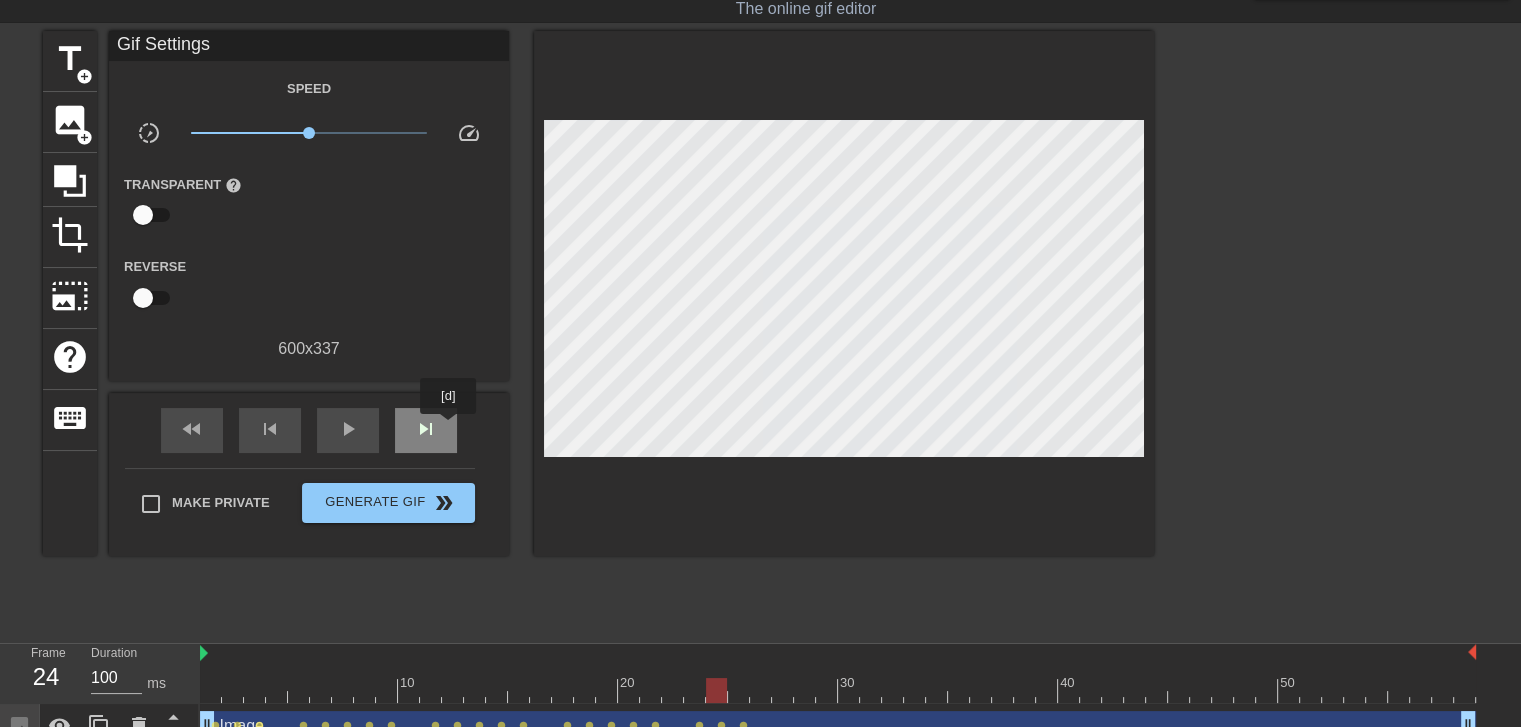 click on "skip_next" at bounding box center (426, 430) 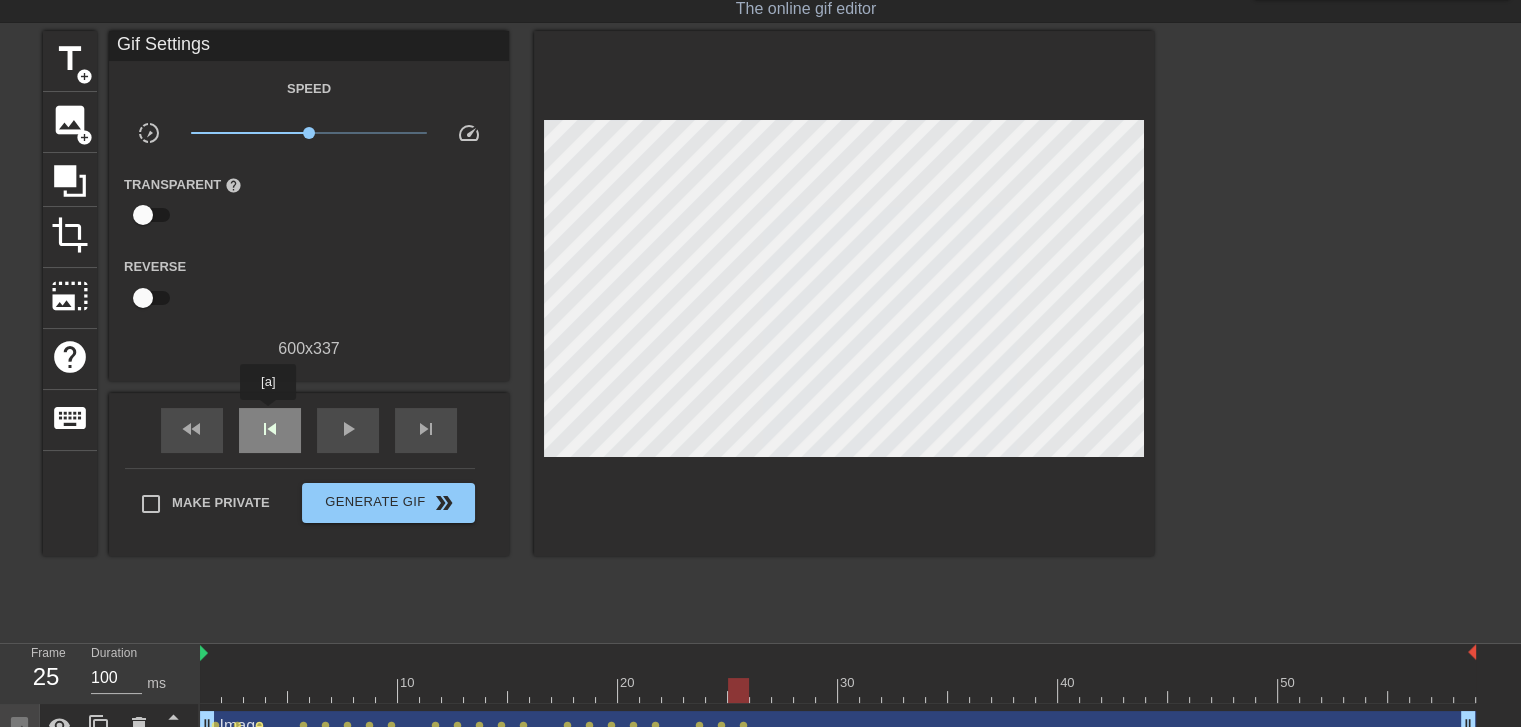 click on "skip_previous" at bounding box center (270, 429) 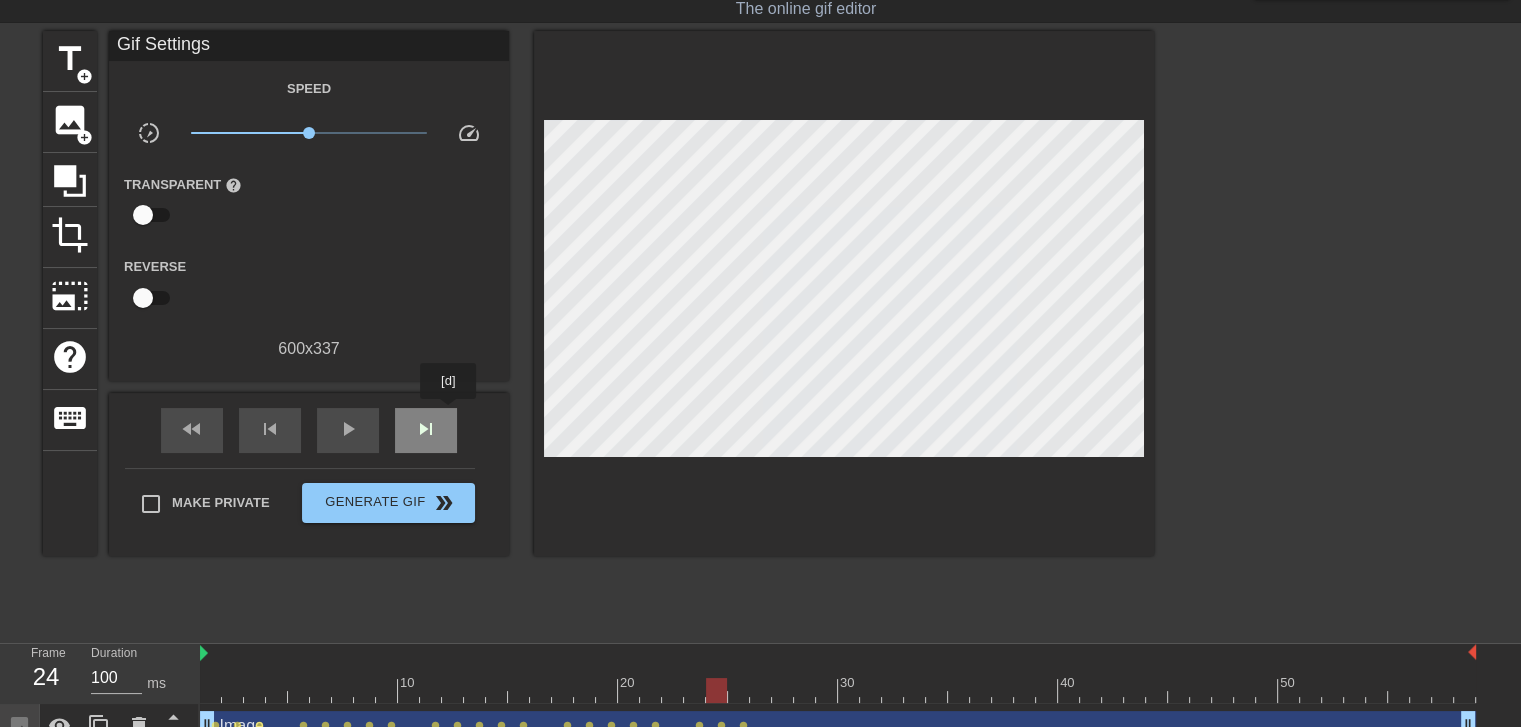 click on "skip_next" at bounding box center [426, 430] 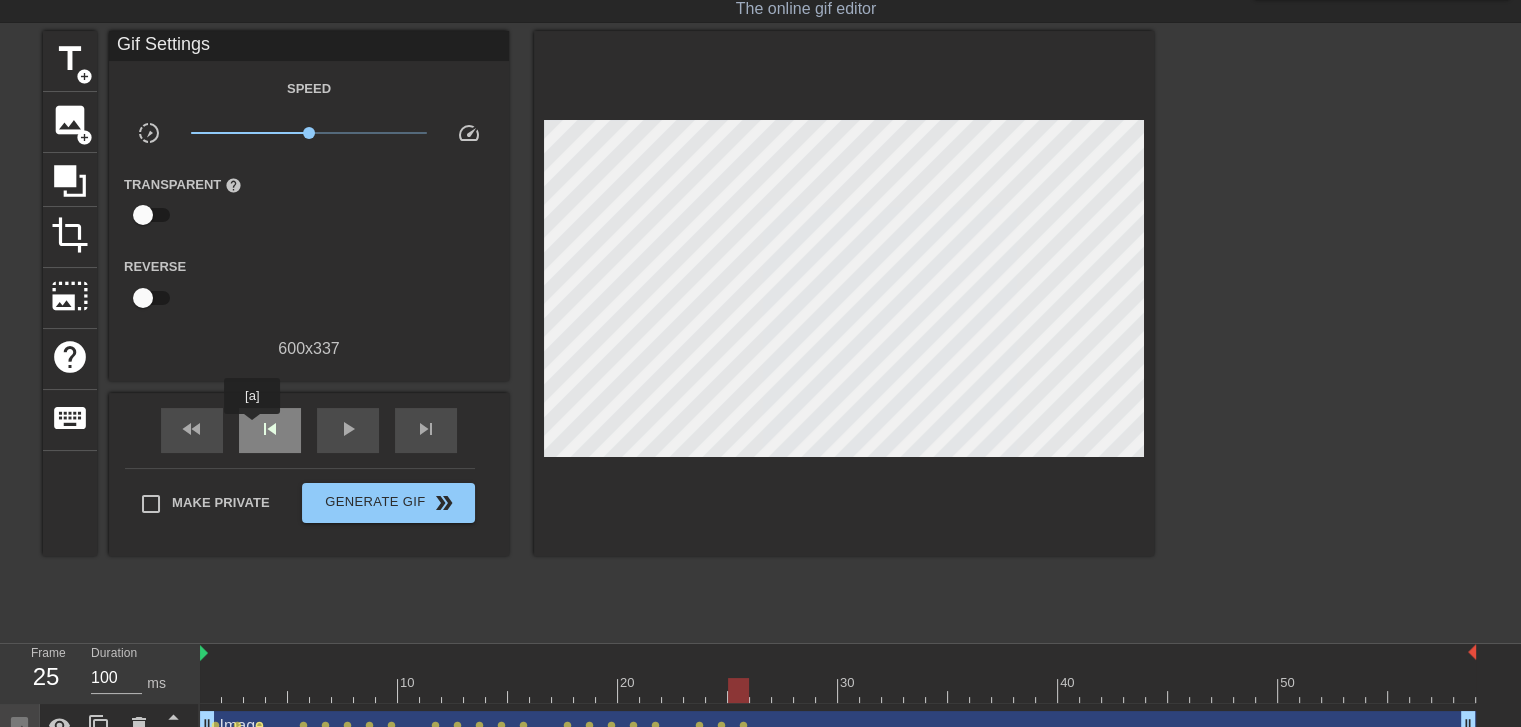 click on "skip_previous" at bounding box center [270, 430] 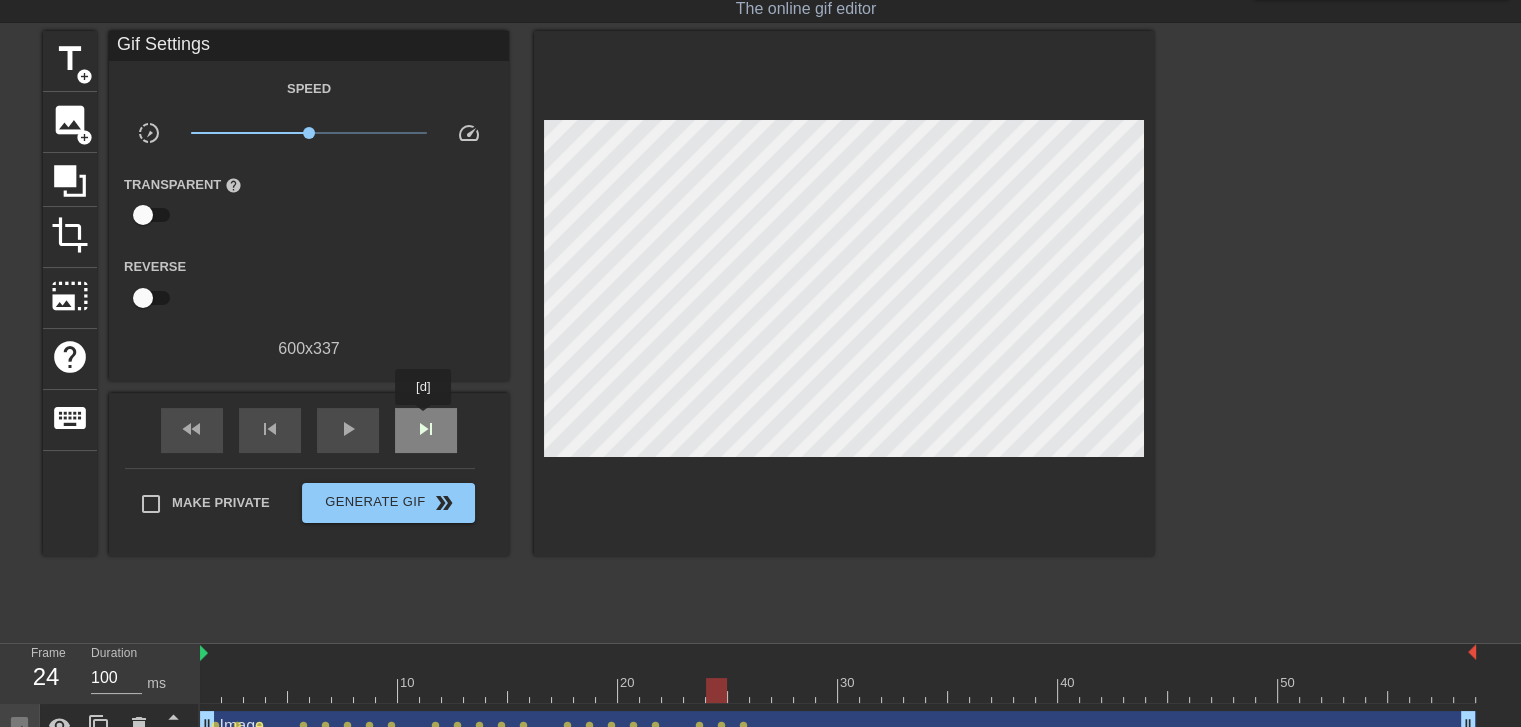 click on "skip_next" at bounding box center [426, 429] 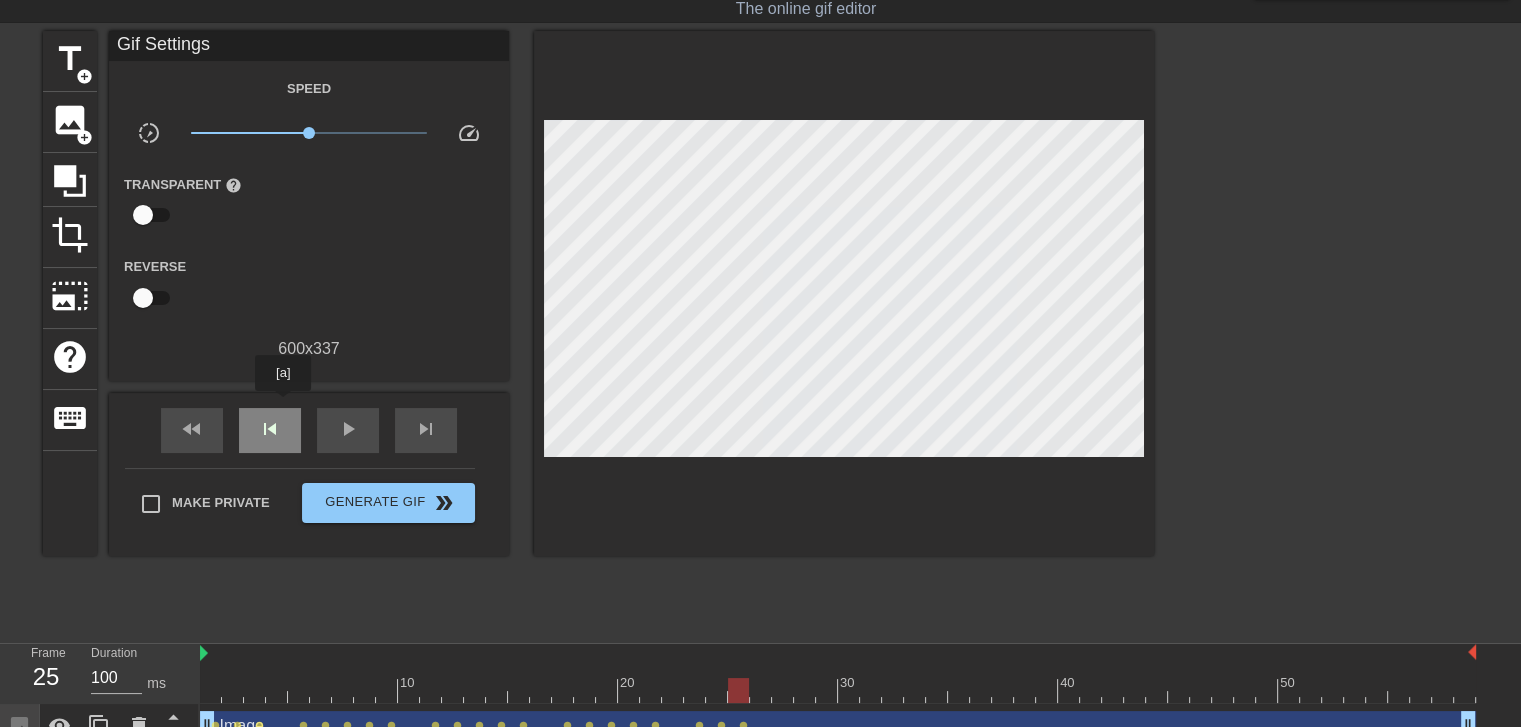 click on "skip_previous" at bounding box center [270, 430] 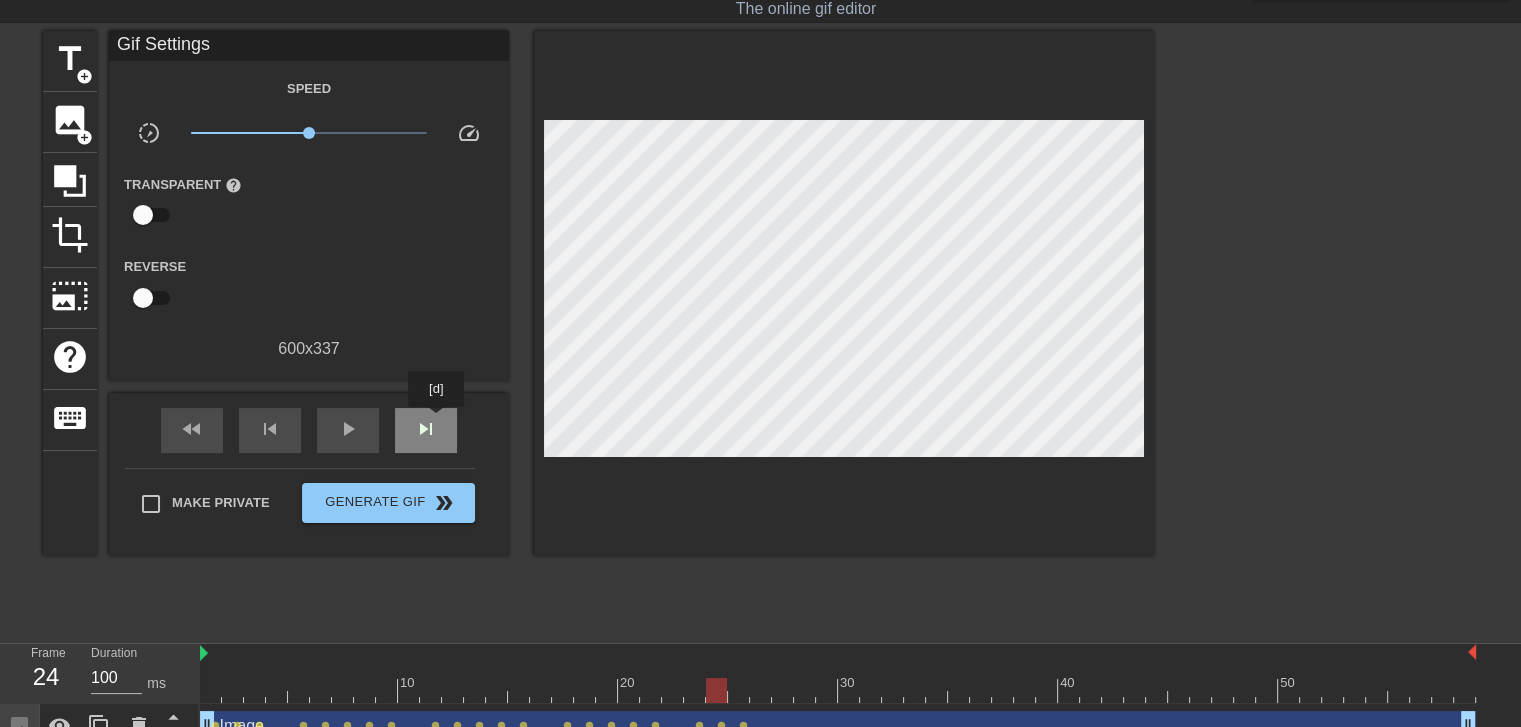 click on "skip_next" at bounding box center (426, 429) 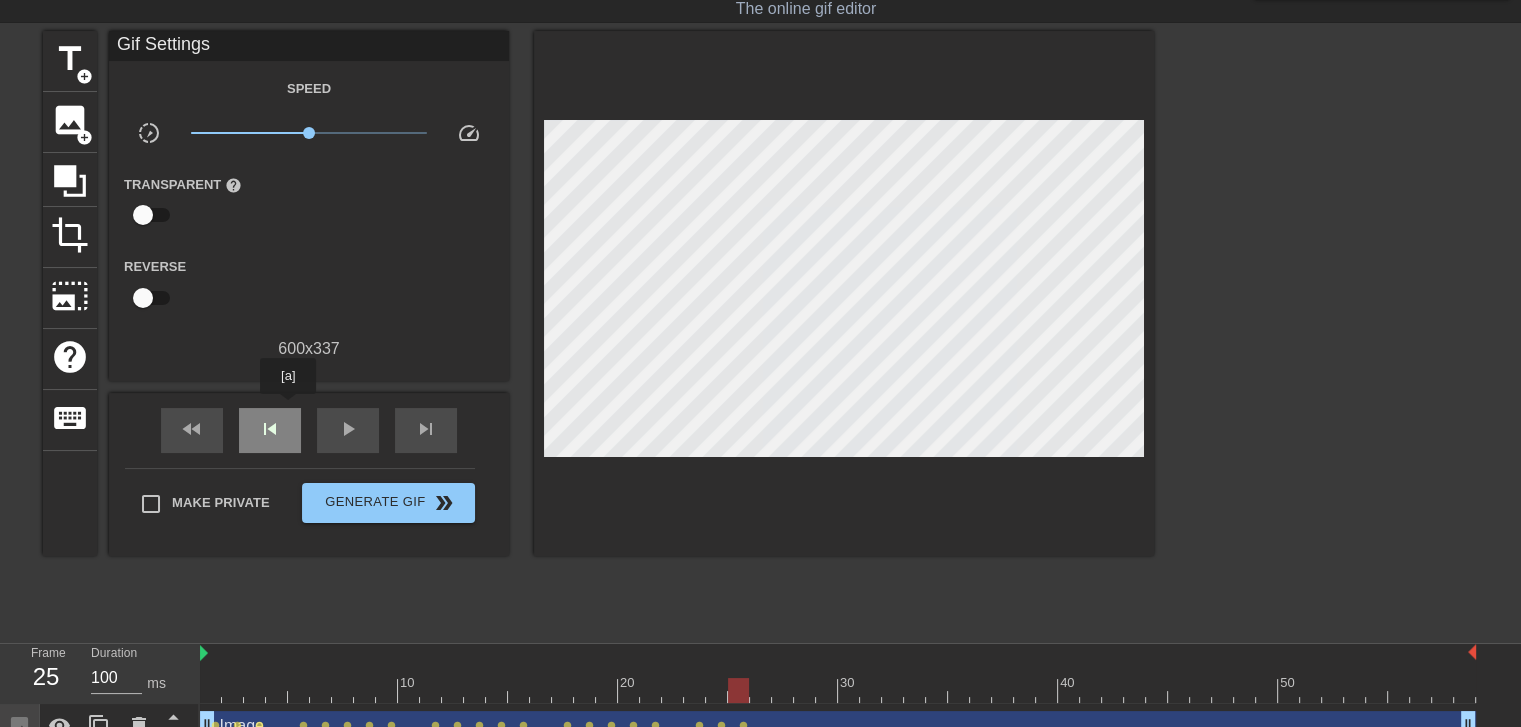 click on "skip_previous" at bounding box center (270, 430) 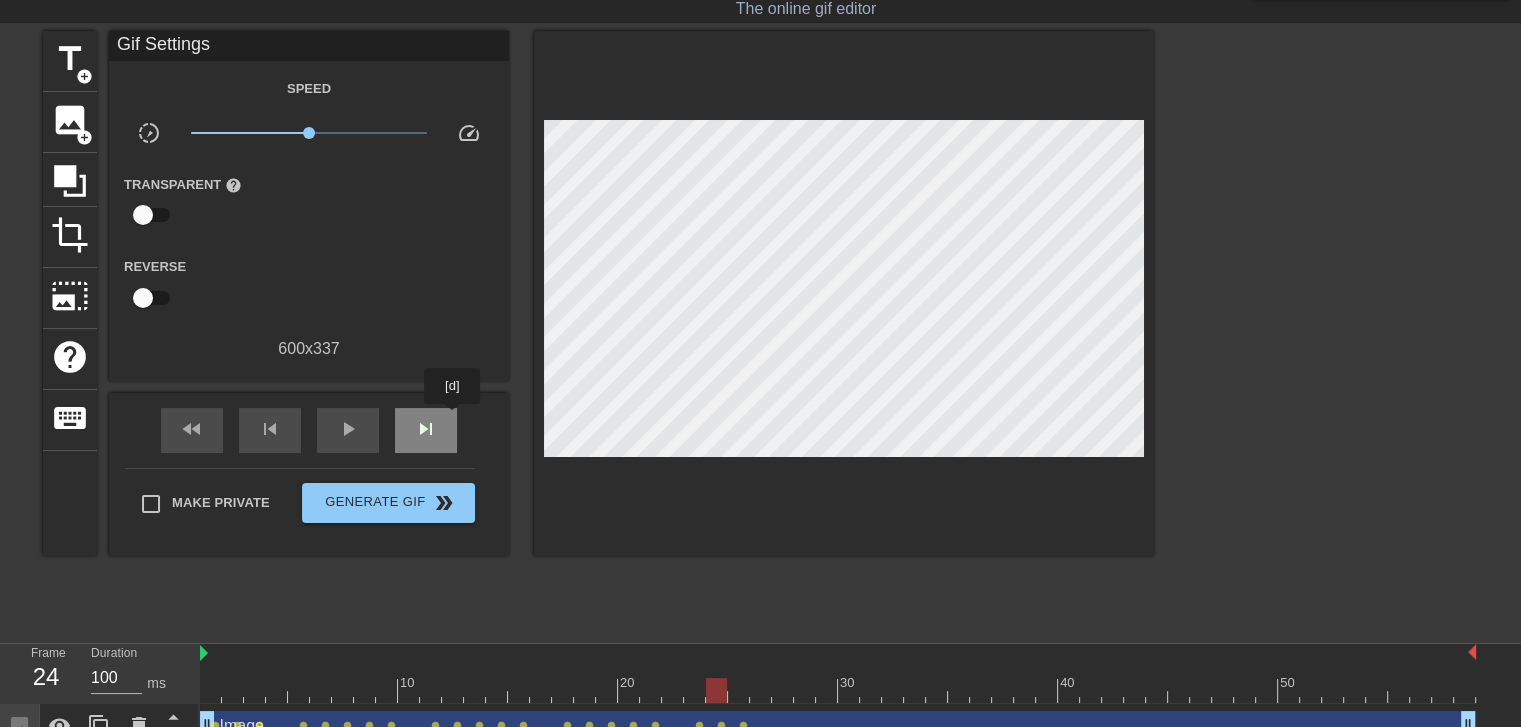 click on "skip_next" at bounding box center (426, 430) 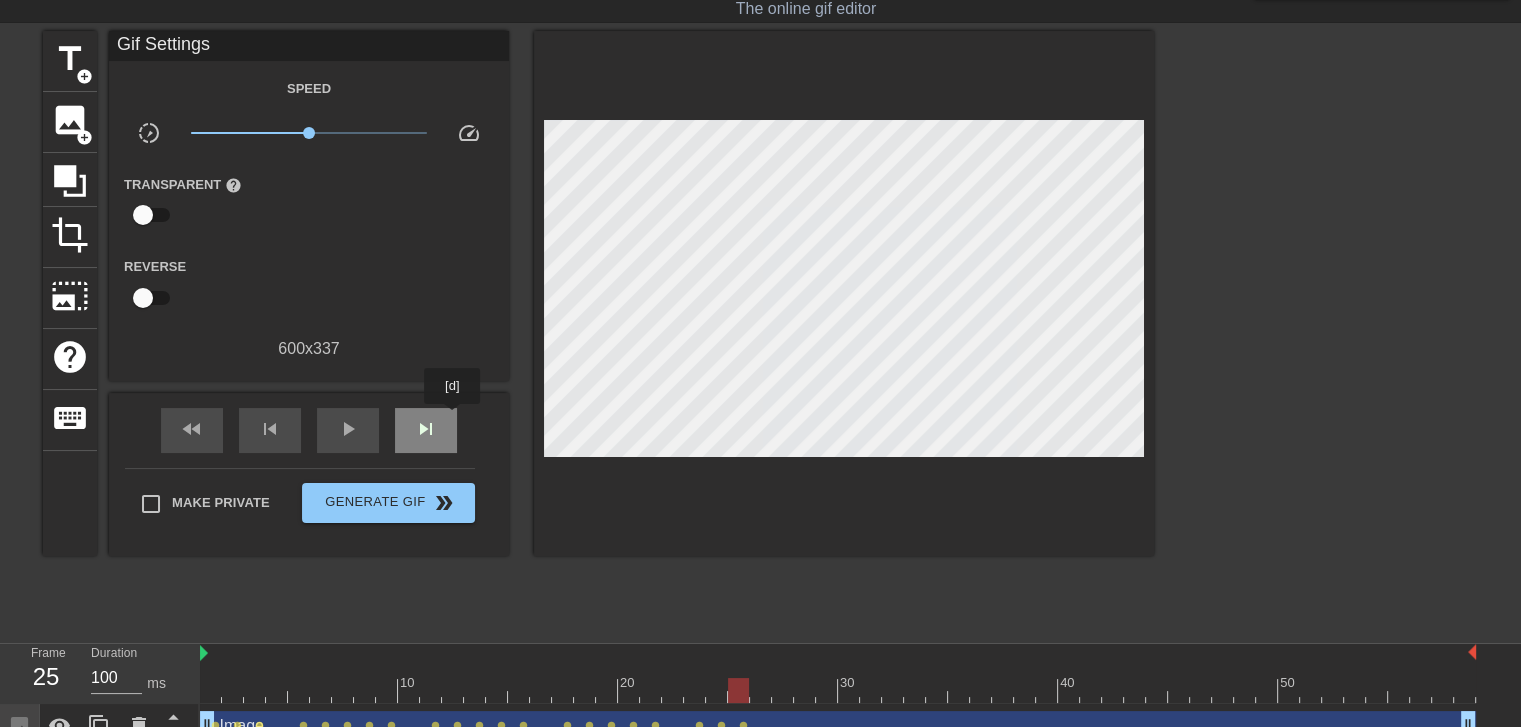 click on "skip_next" at bounding box center [426, 430] 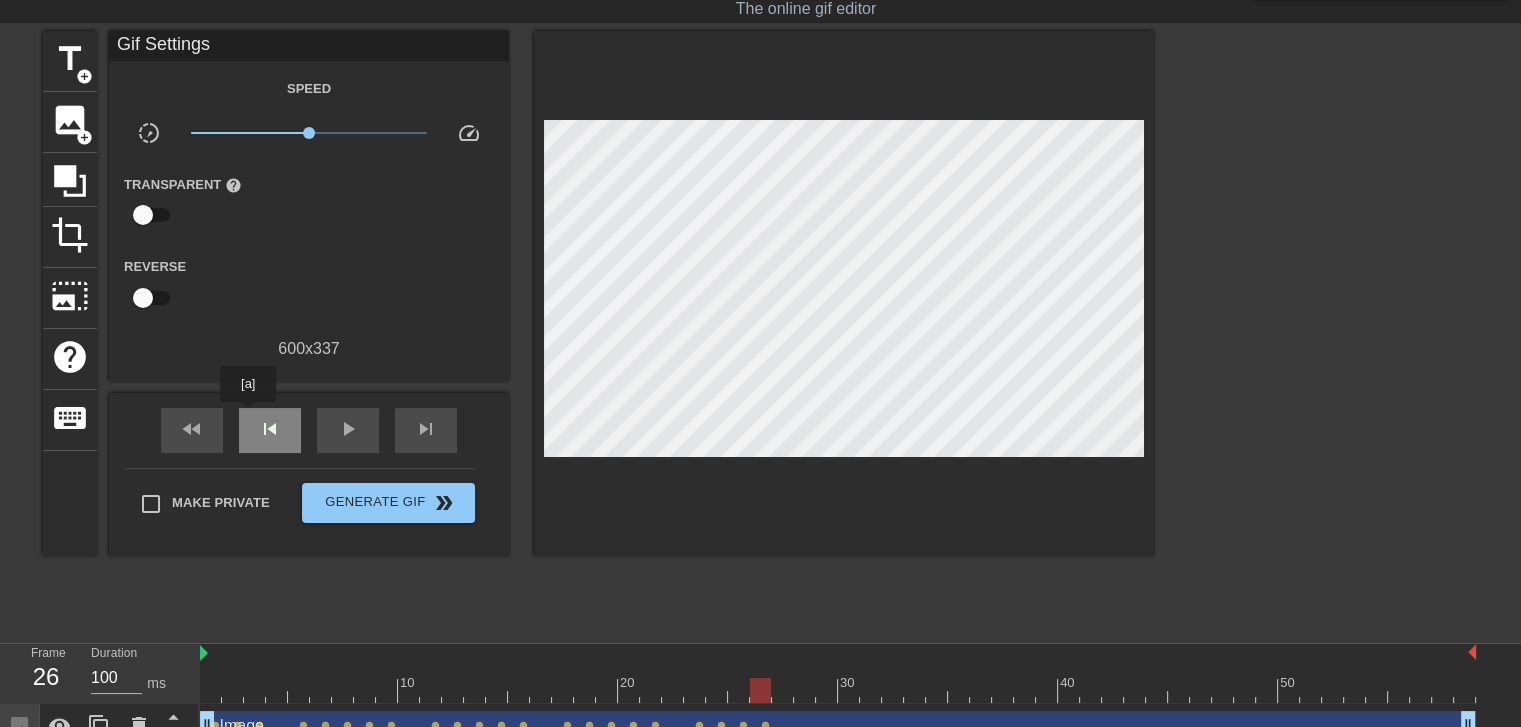 click on "skip_previous" at bounding box center [270, 430] 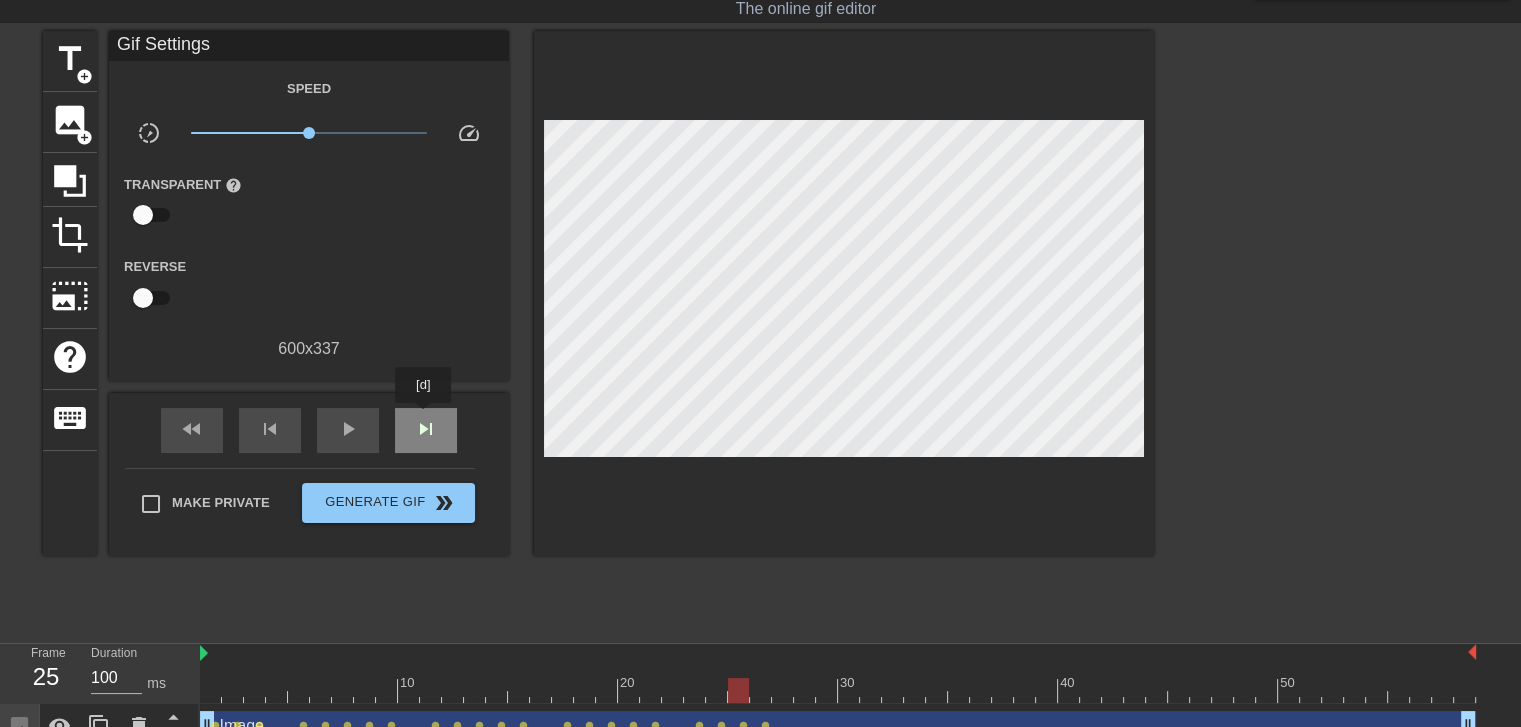 click on "skip_next" at bounding box center (426, 429) 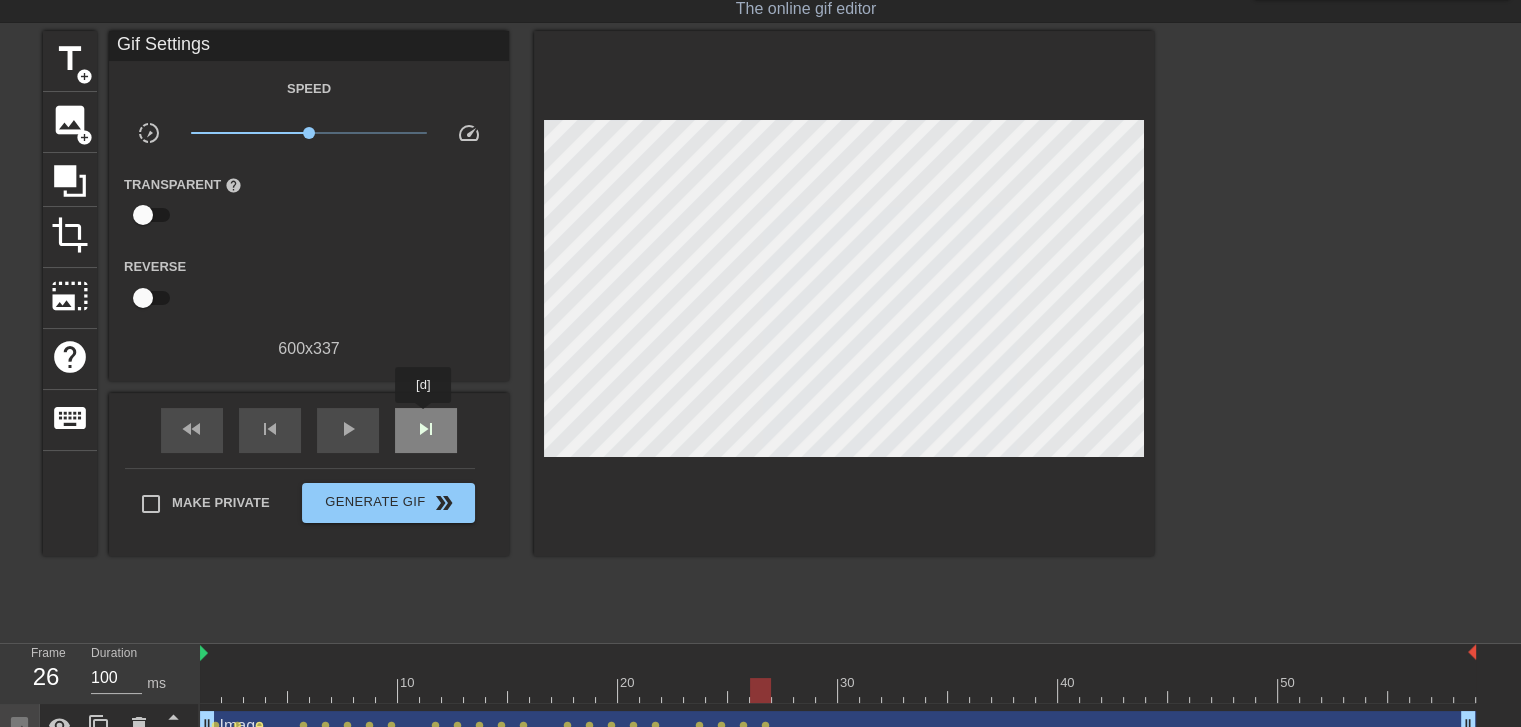 click on "skip_next" at bounding box center (426, 429) 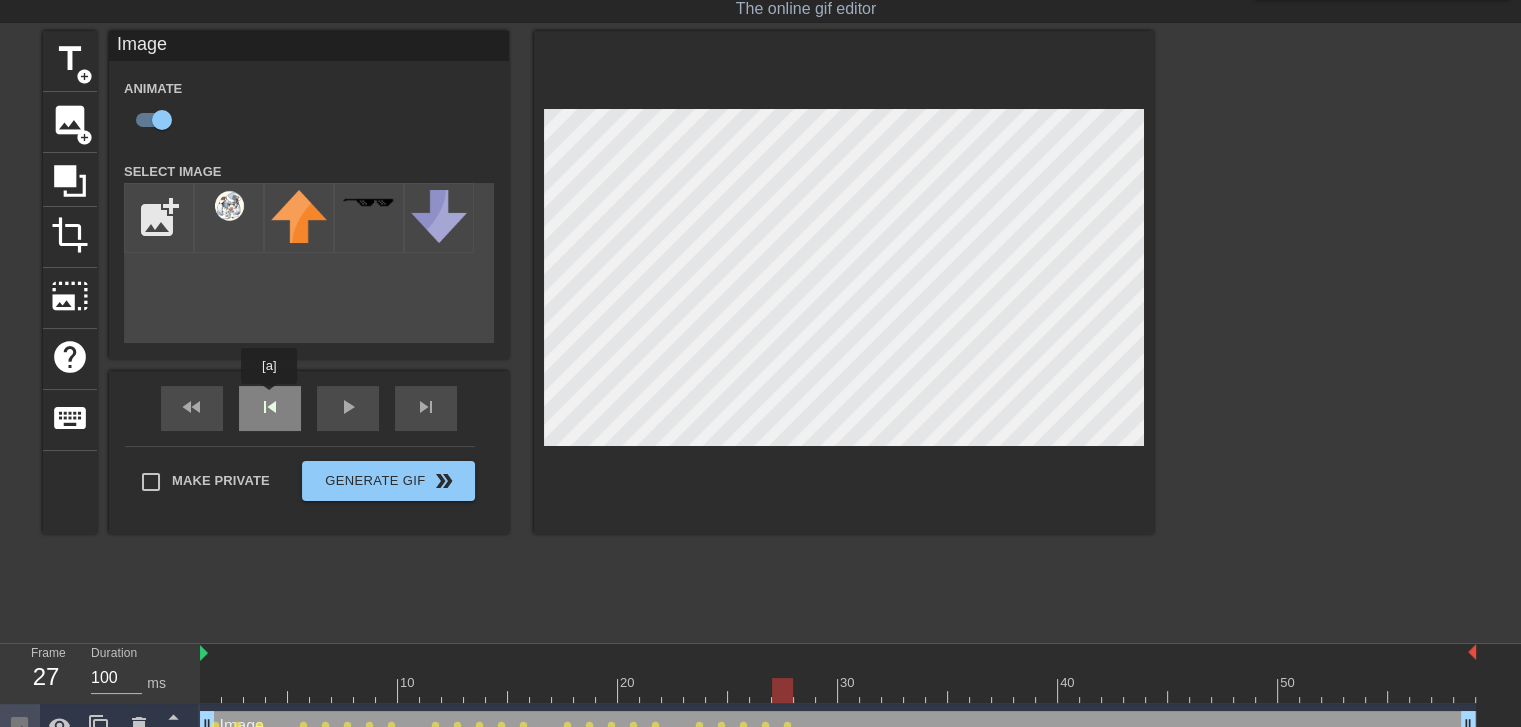 click on "fast_rewind skip_previous play_arrow skip_next" at bounding box center [309, 408] 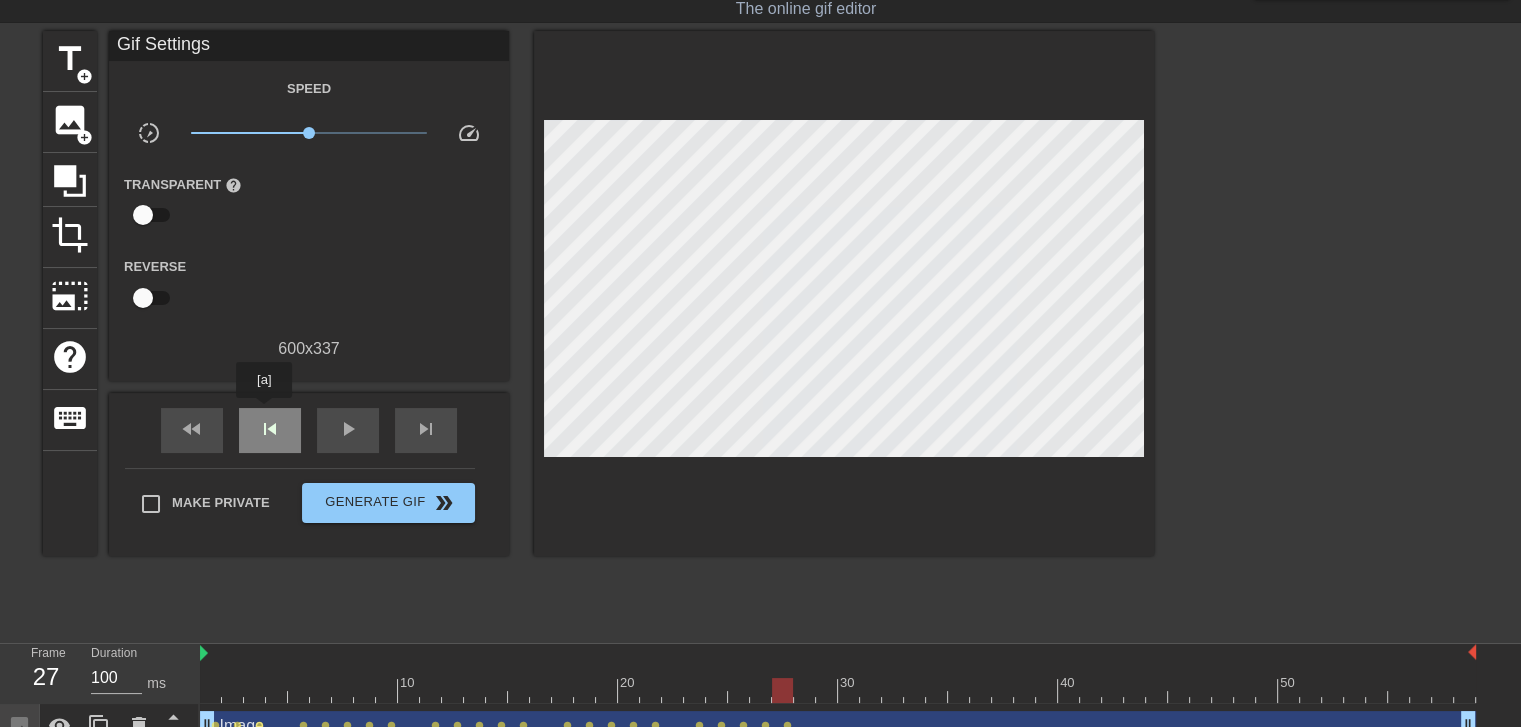 click on "skip_previous" at bounding box center [270, 430] 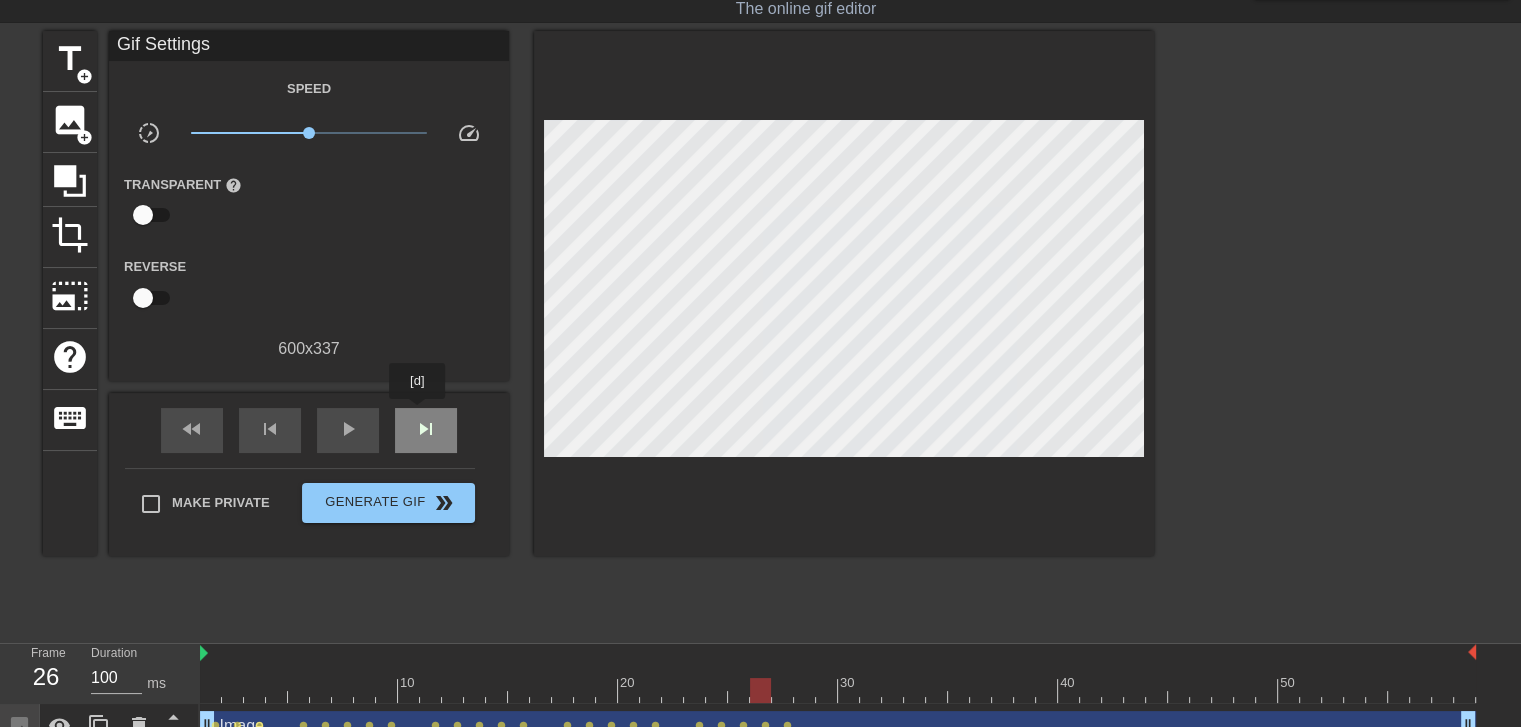 click on "skip_next" at bounding box center [426, 430] 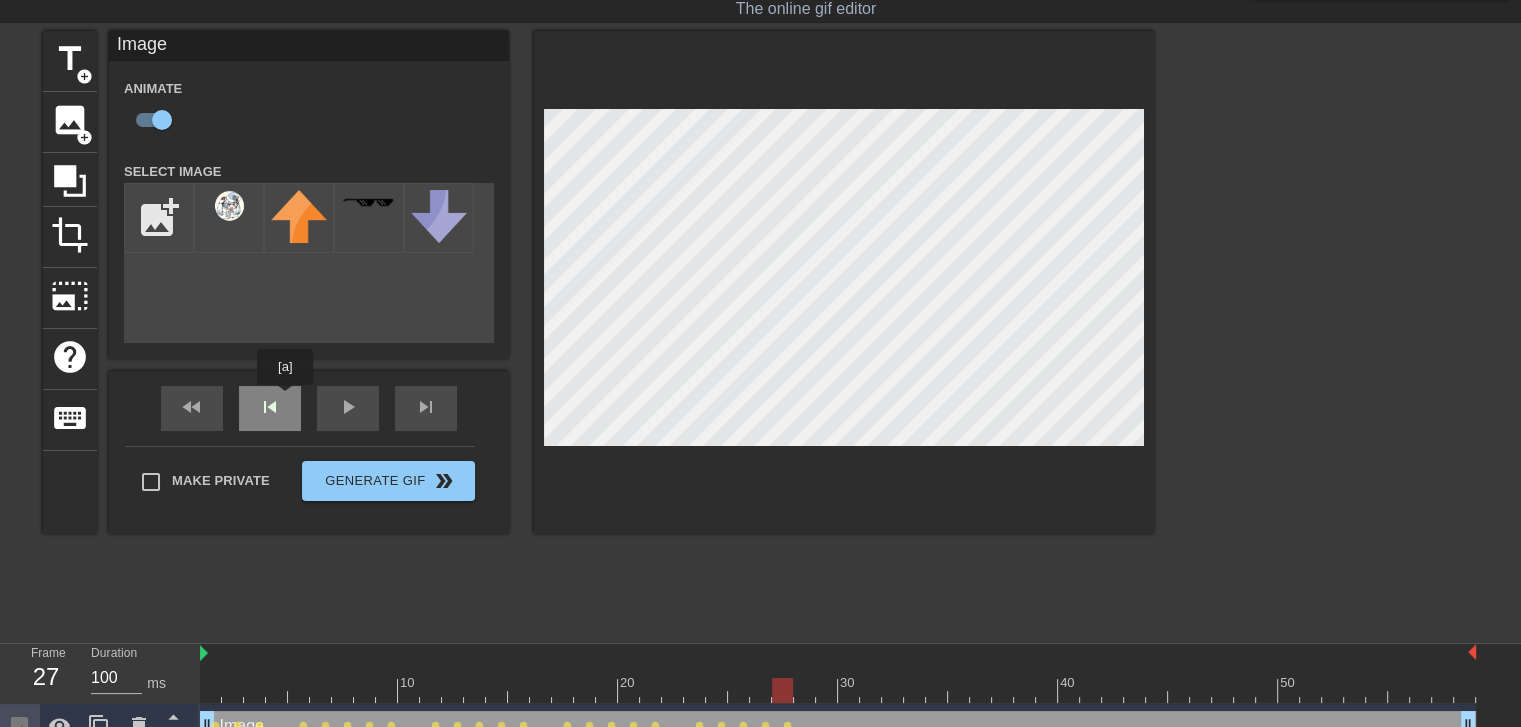 click on "fast_rewind skip_previous play_arrow skip_next" at bounding box center [309, 408] 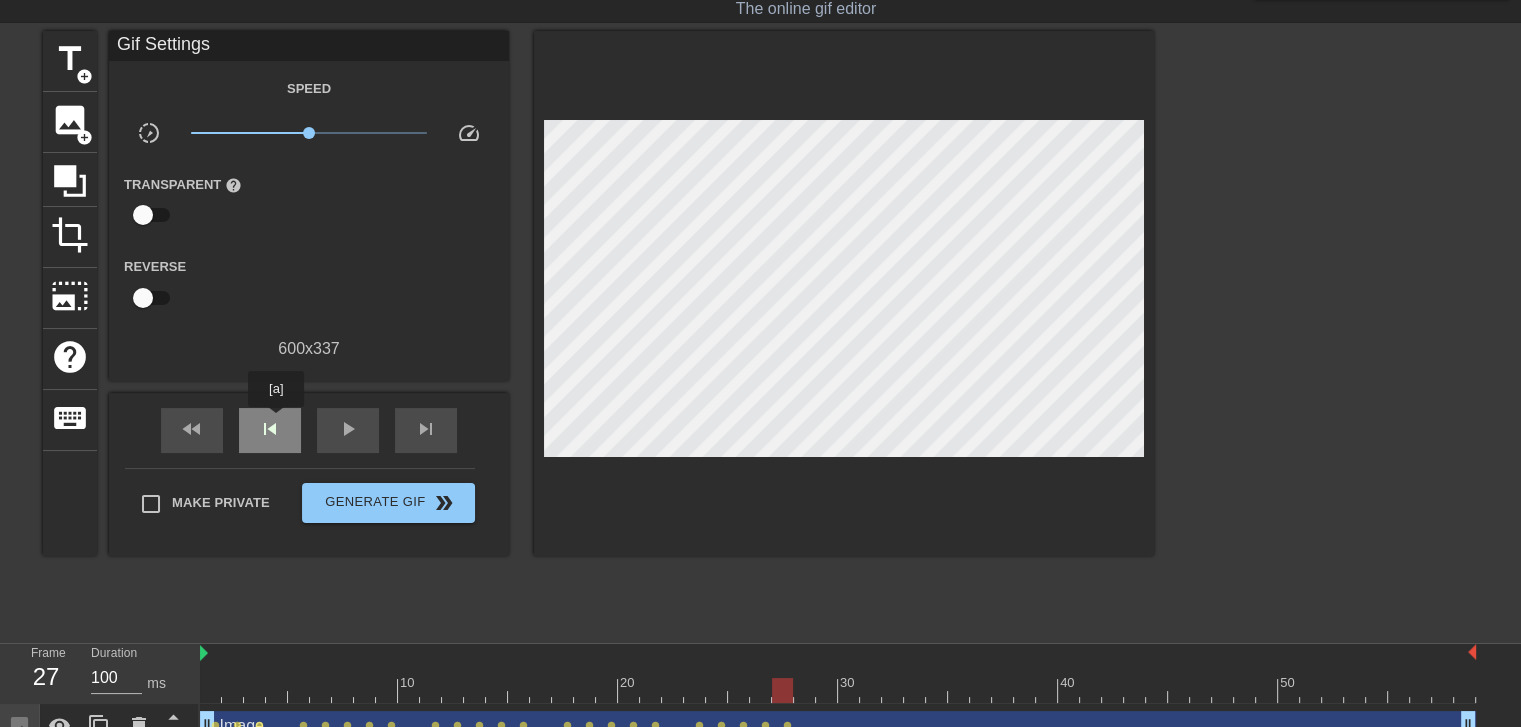 click on "skip_previous" at bounding box center [270, 429] 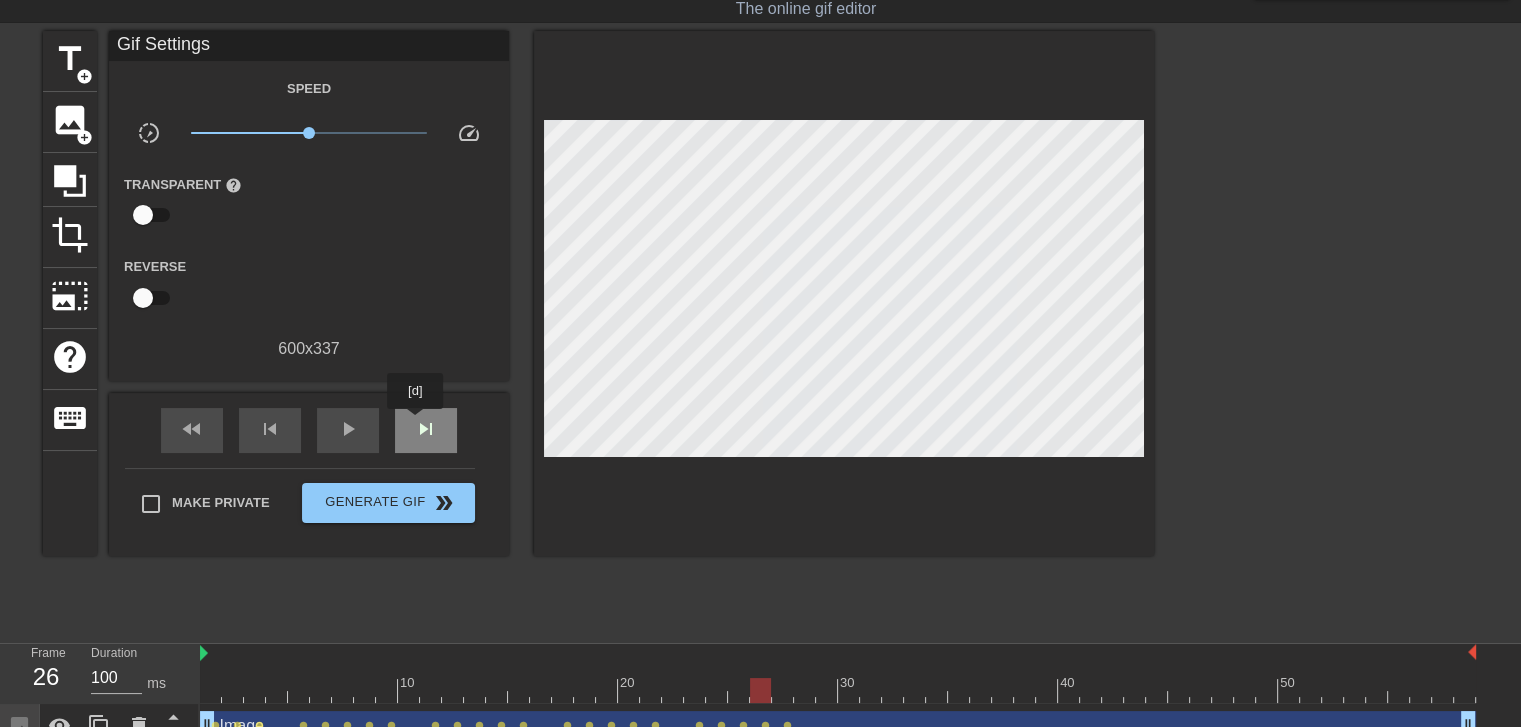 click on "skip_next" at bounding box center [426, 429] 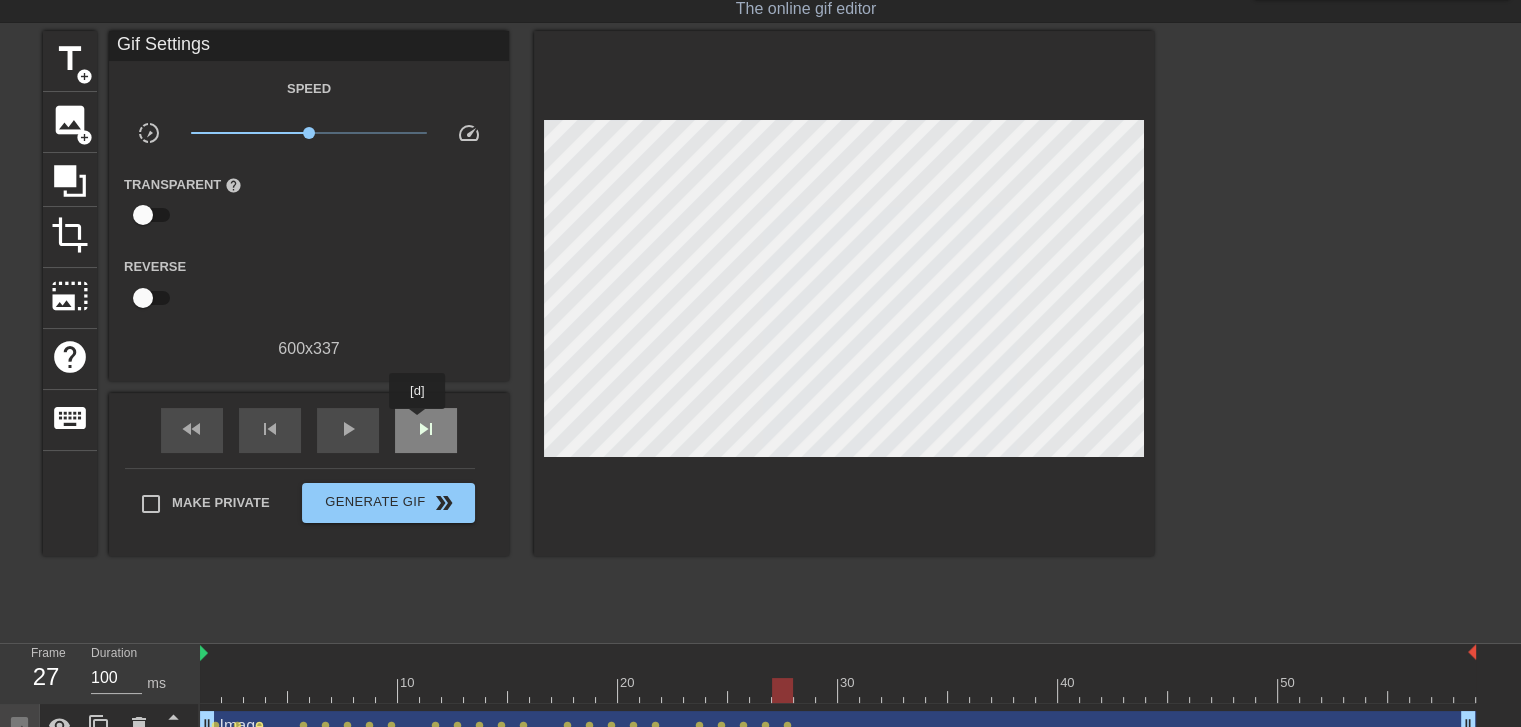 click on "skip_next" at bounding box center (426, 429) 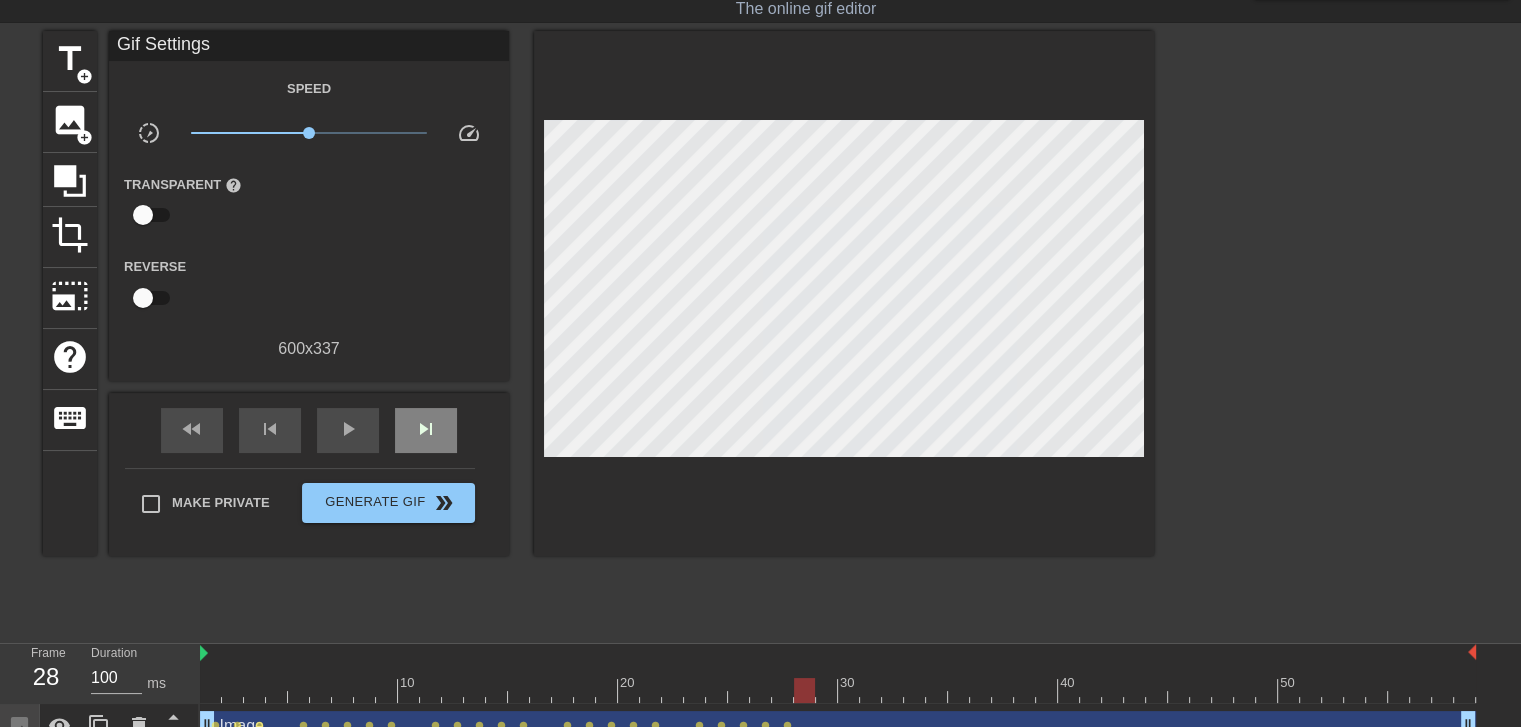 click on "skip_next" at bounding box center [426, 430] 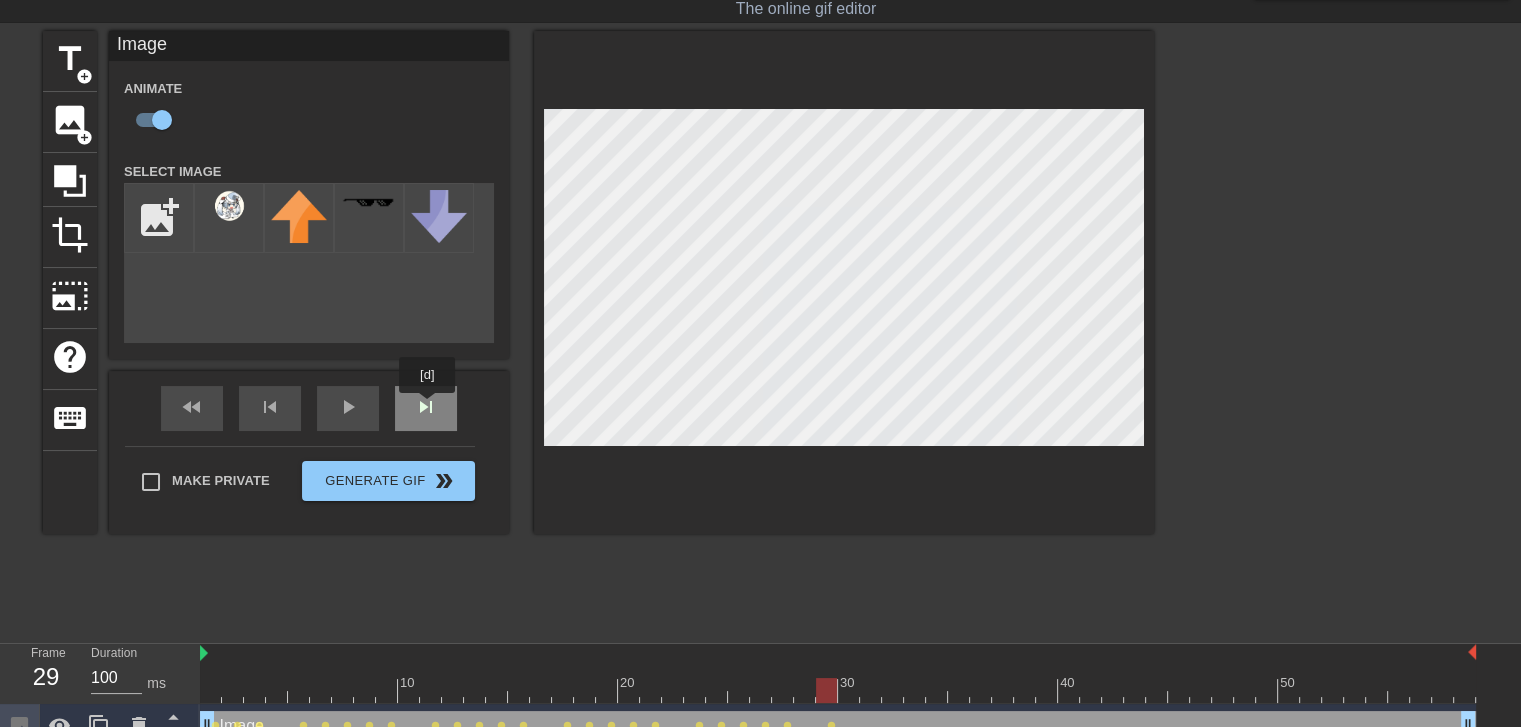 click on "skip_next" at bounding box center [426, 408] 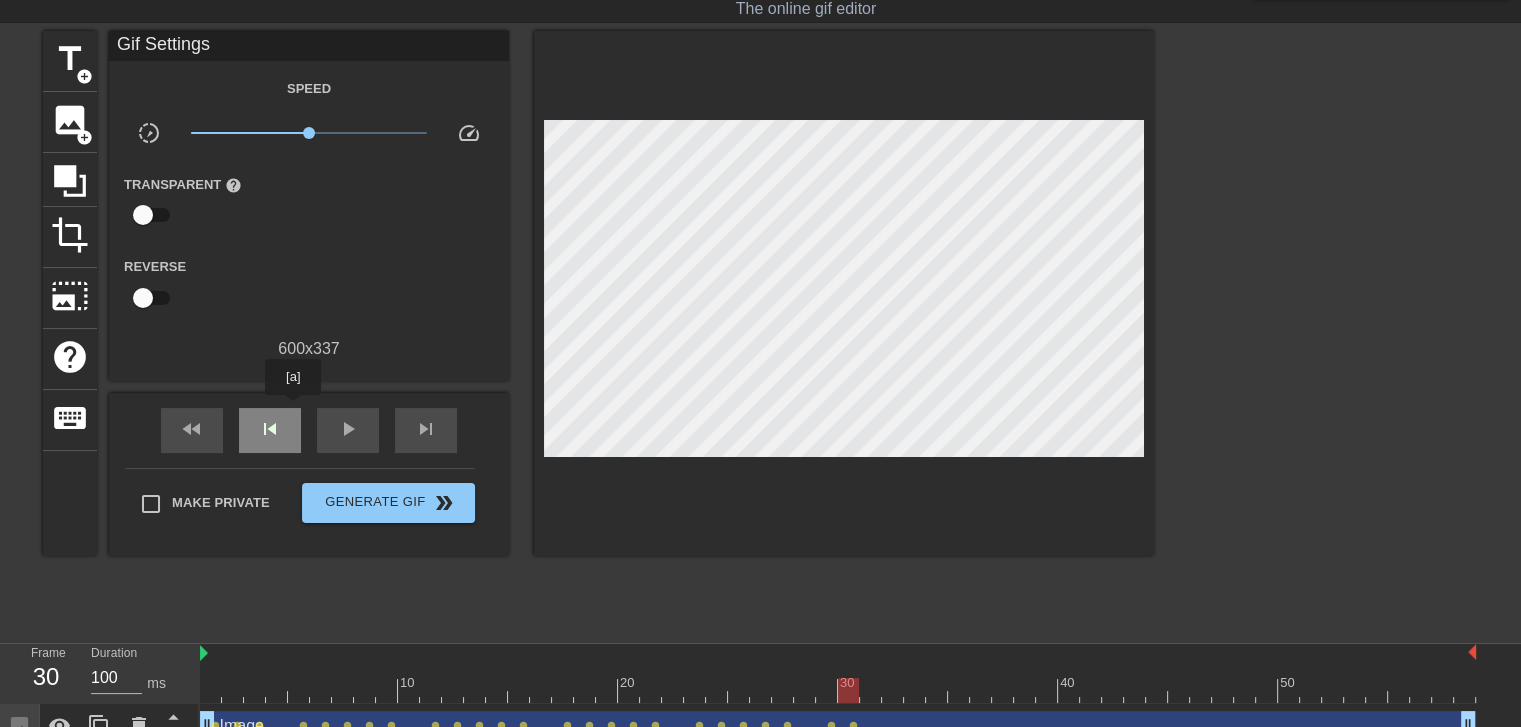 click on "skip_previous" at bounding box center (270, 430) 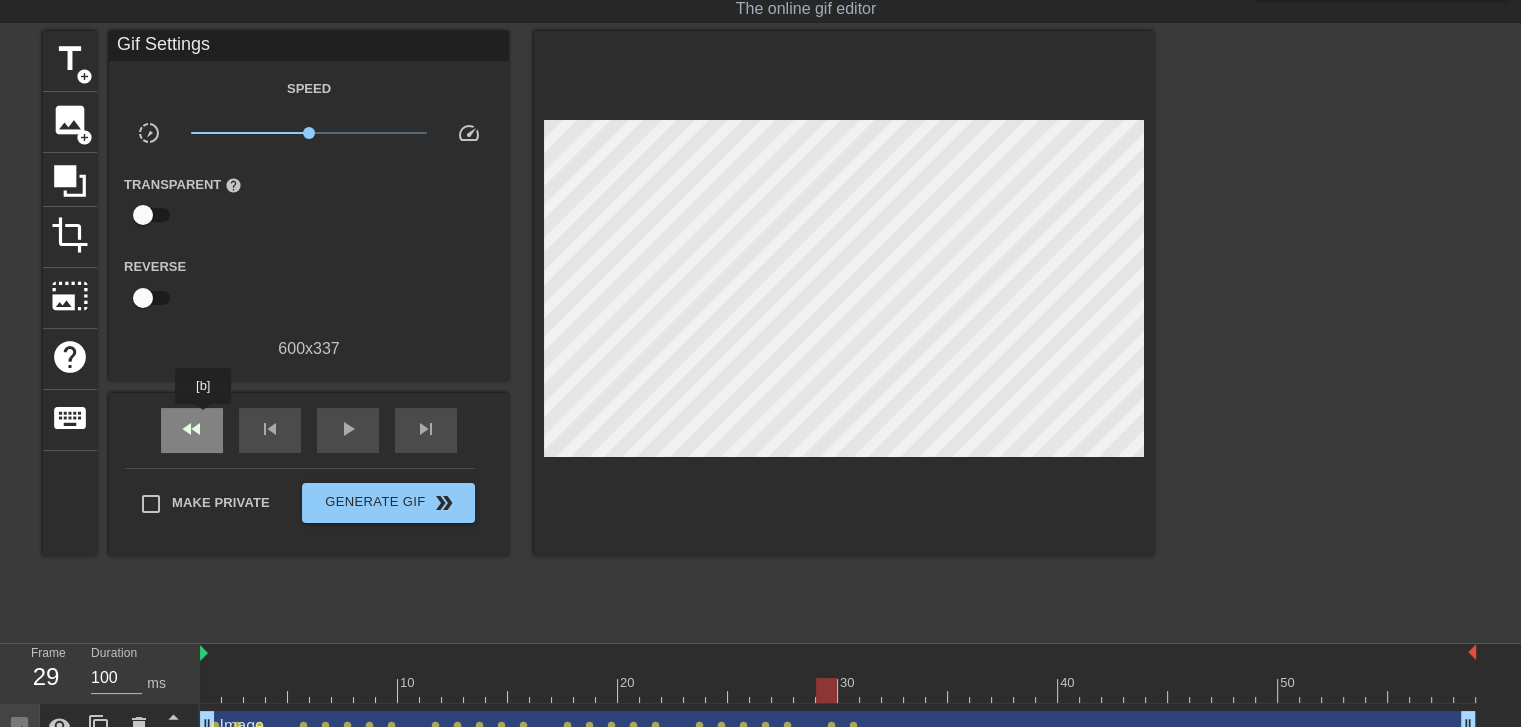 click on "fast_rewind" at bounding box center [192, 429] 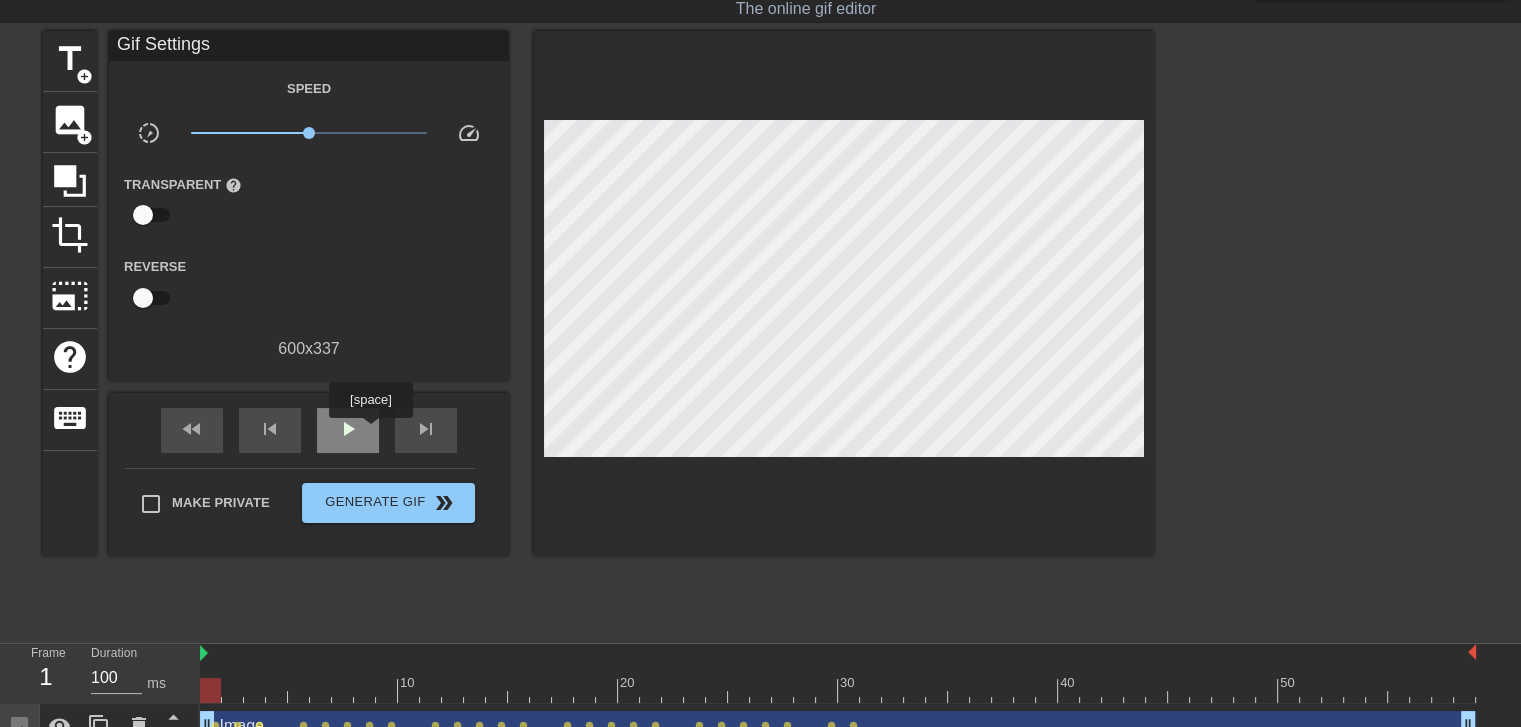 click on "play_arrow" at bounding box center (348, 430) 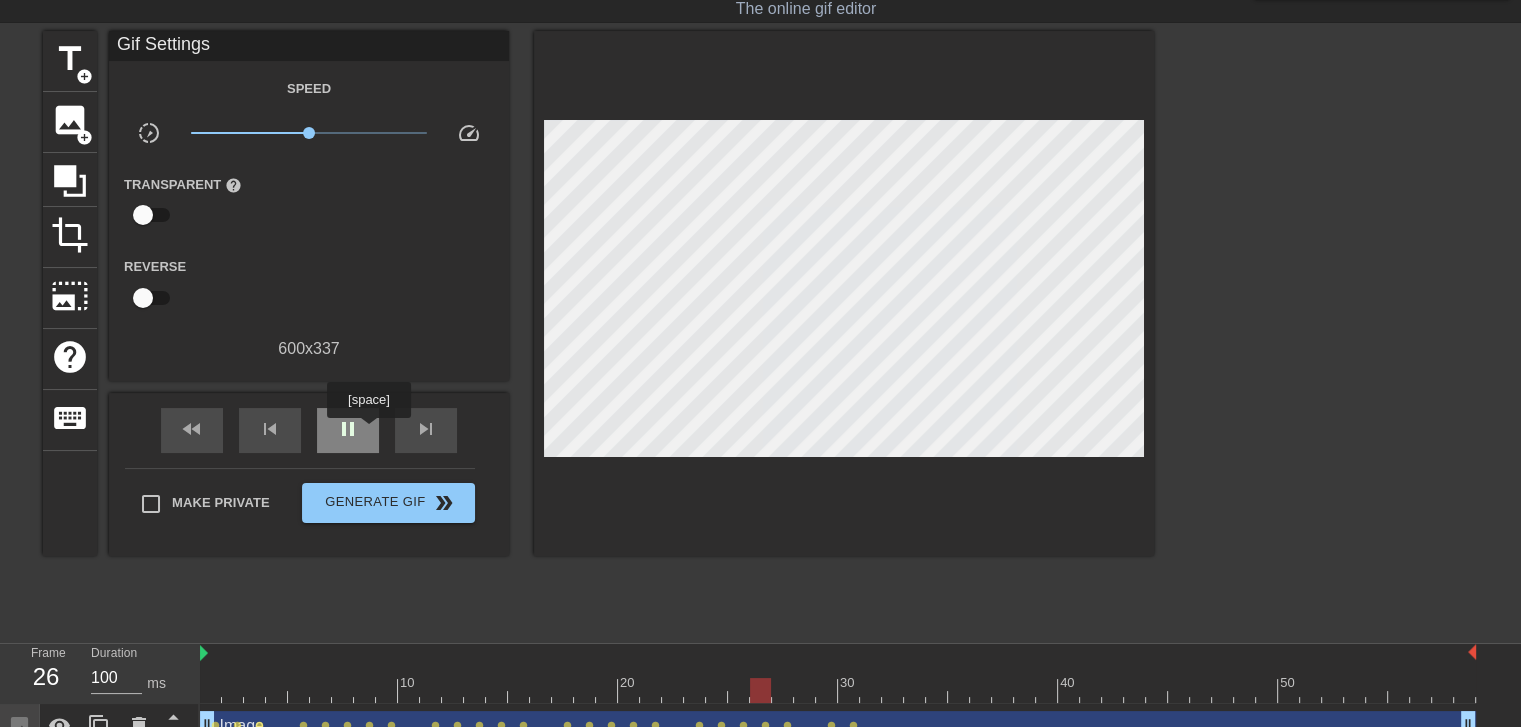 click on "pause" at bounding box center (348, 430) 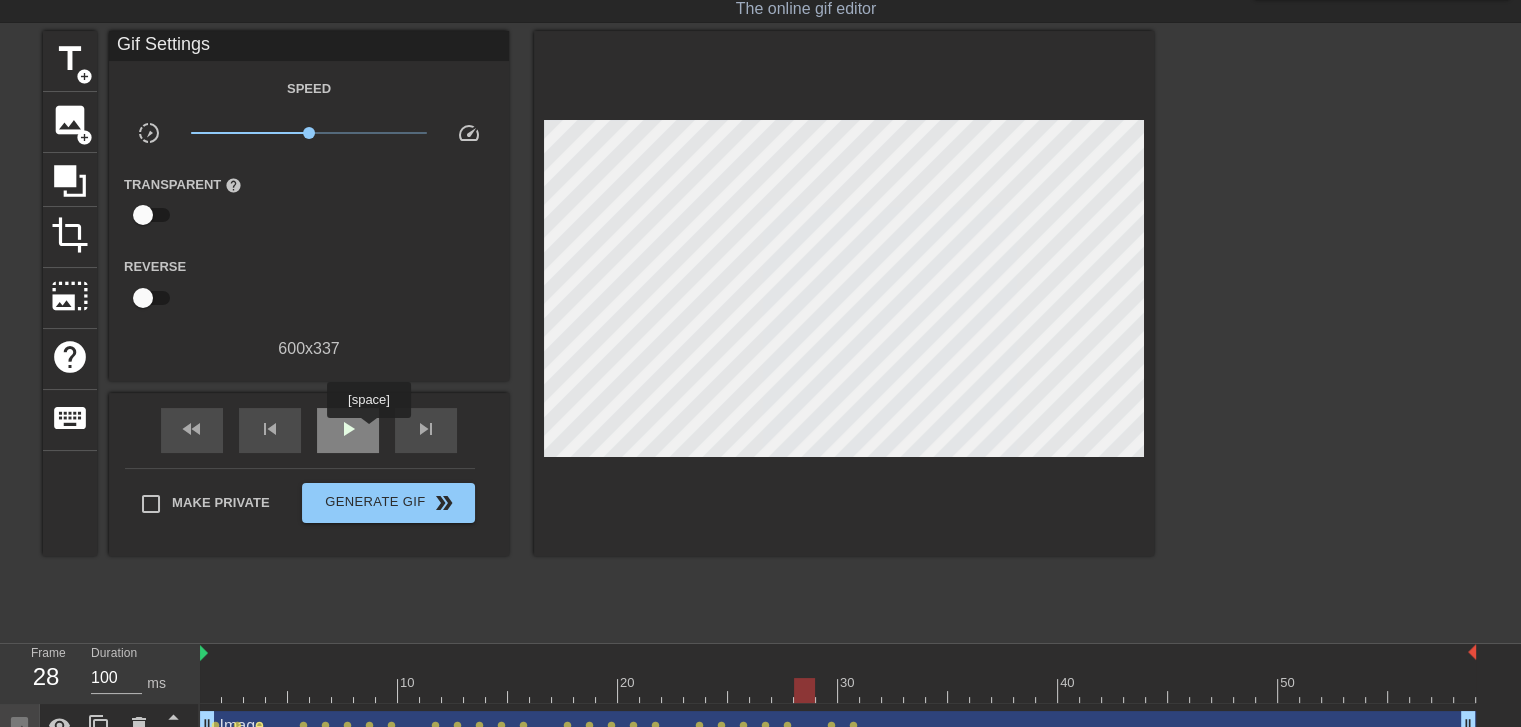 click on "play_arrow" at bounding box center [348, 430] 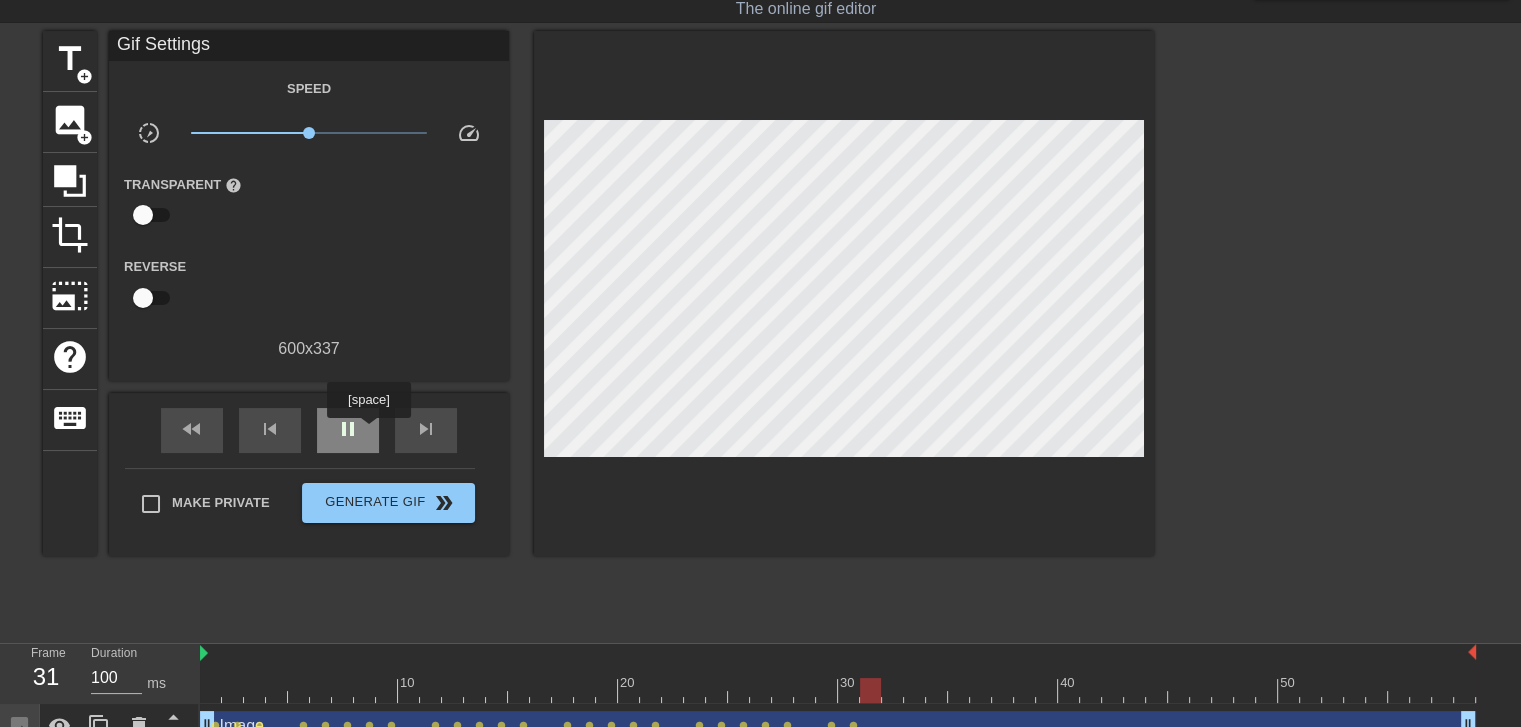 click on "pause" at bounding box center [348, 430] 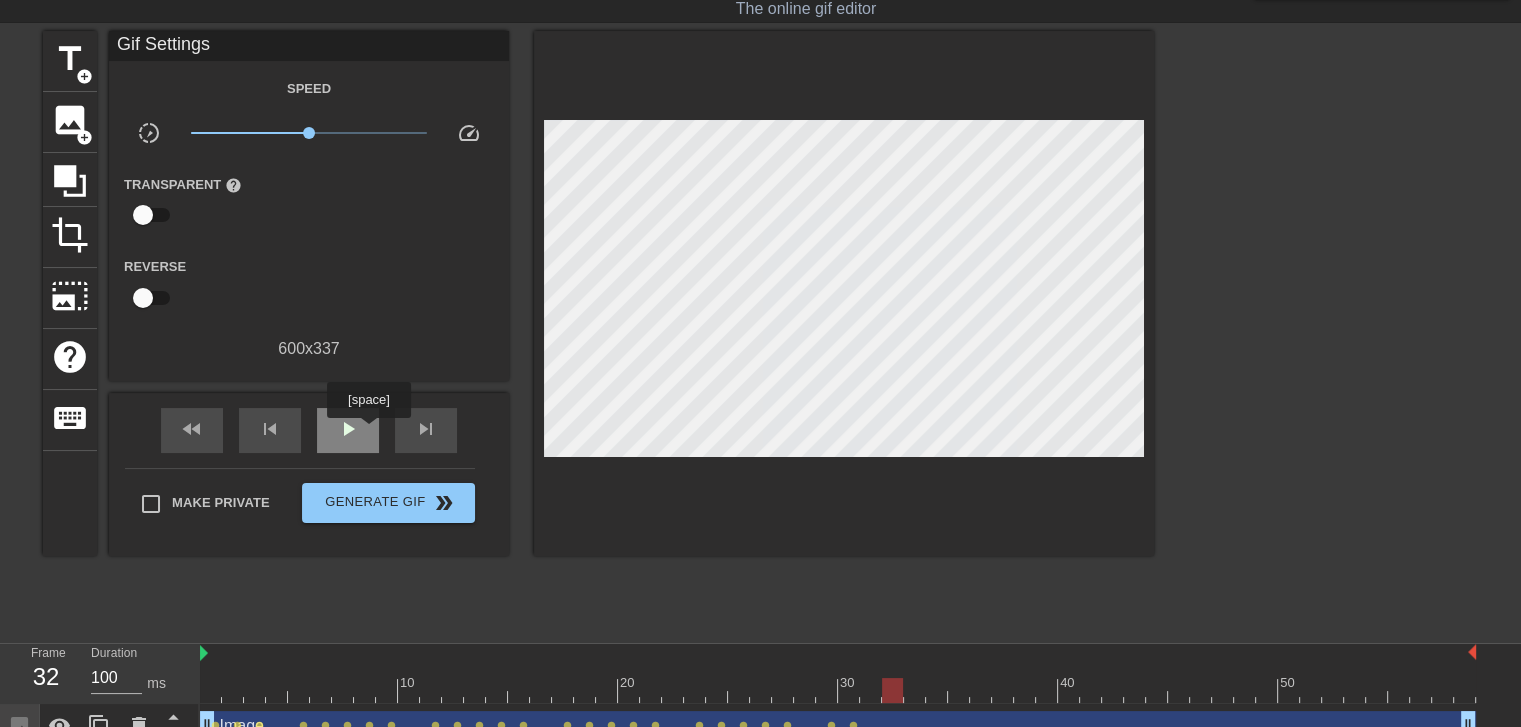 click on "play_arrow" at bounding box center (348, 430) 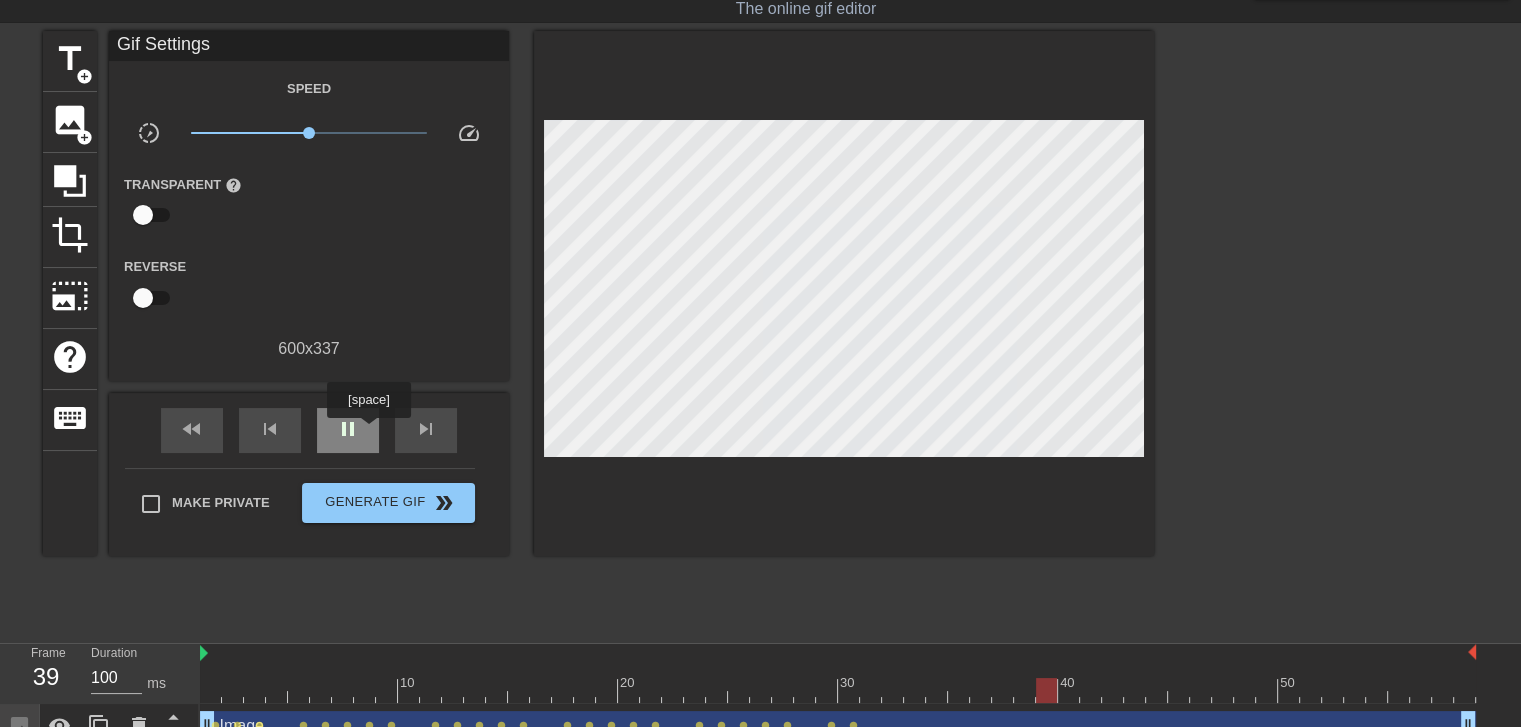 click on "pause" at bounding box center (348, 430) 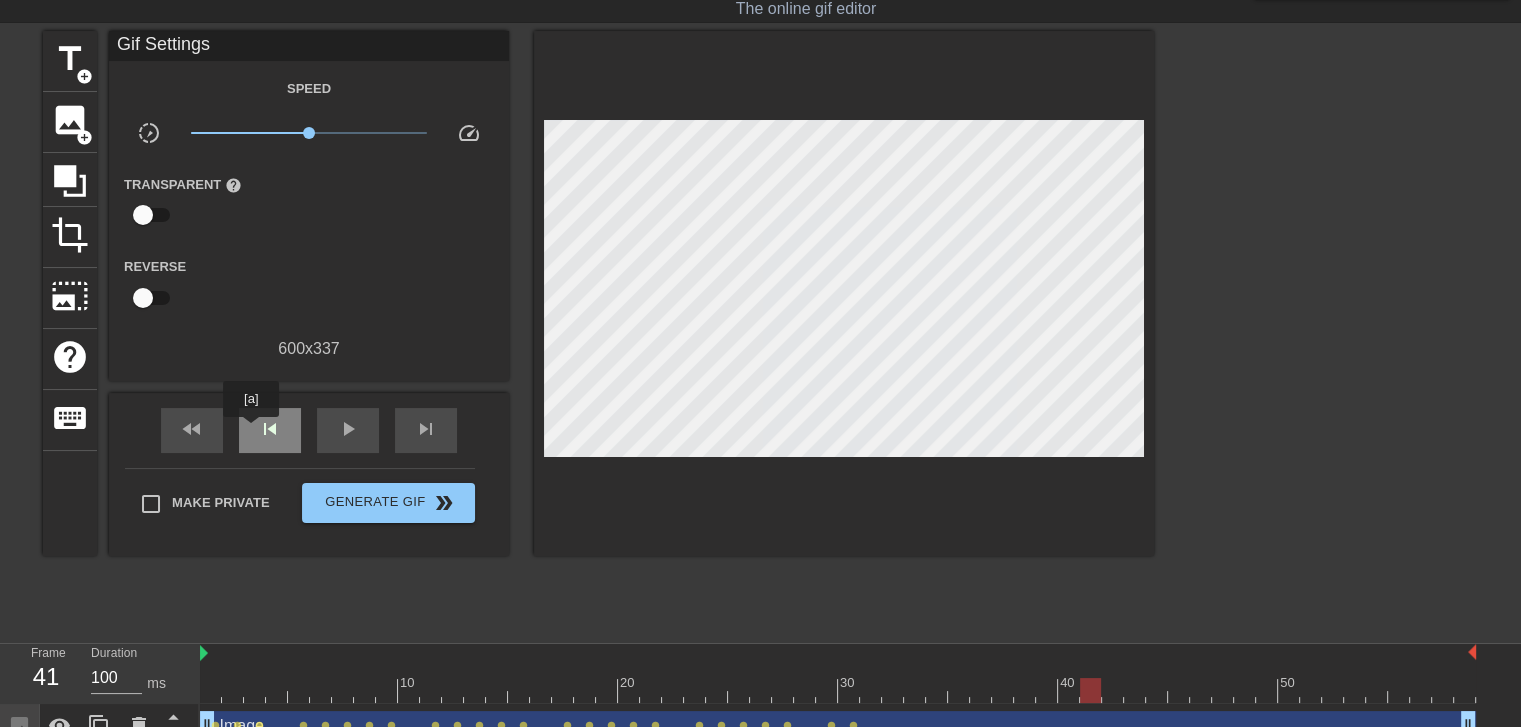 click on "skip_previous" at bounding box center (270, 429) 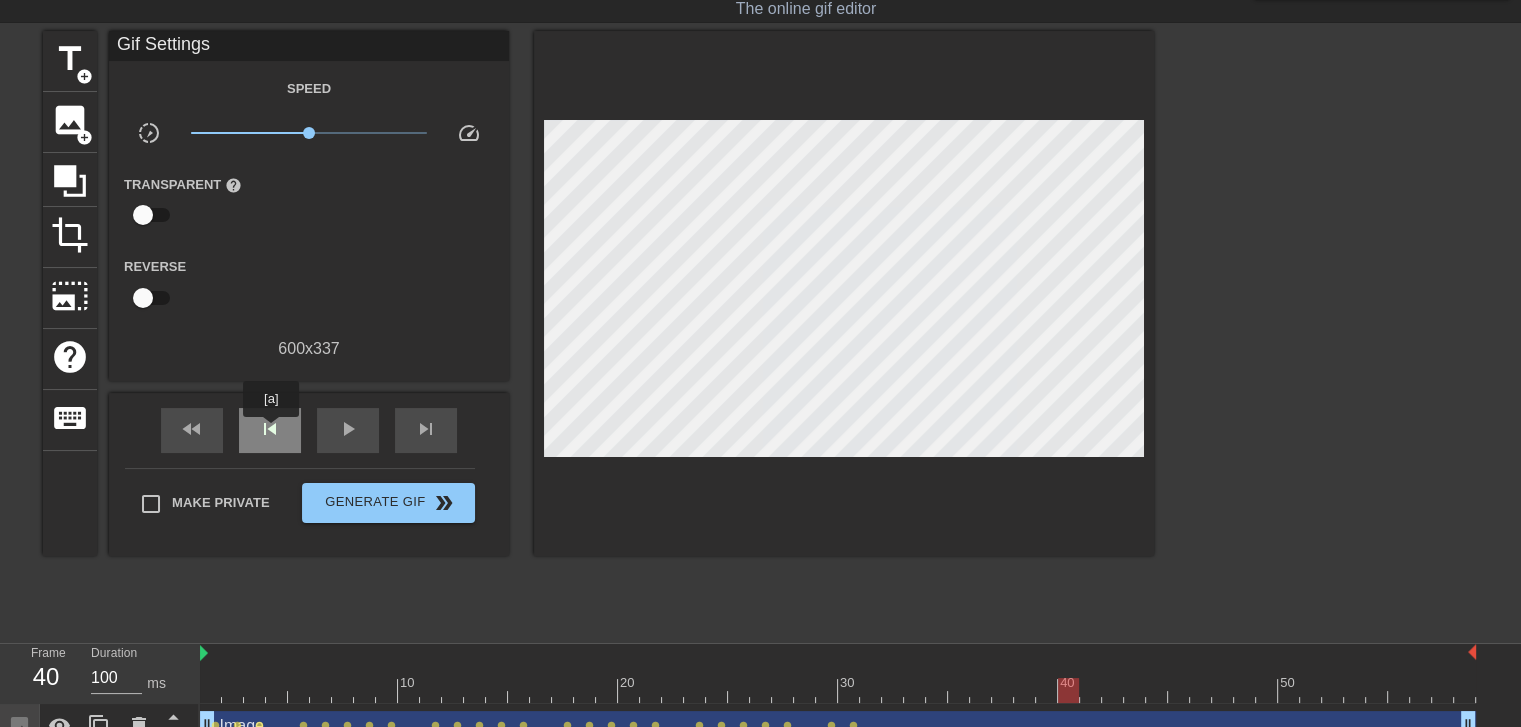 click on "skip_previous" at bounding box center (270, 429) 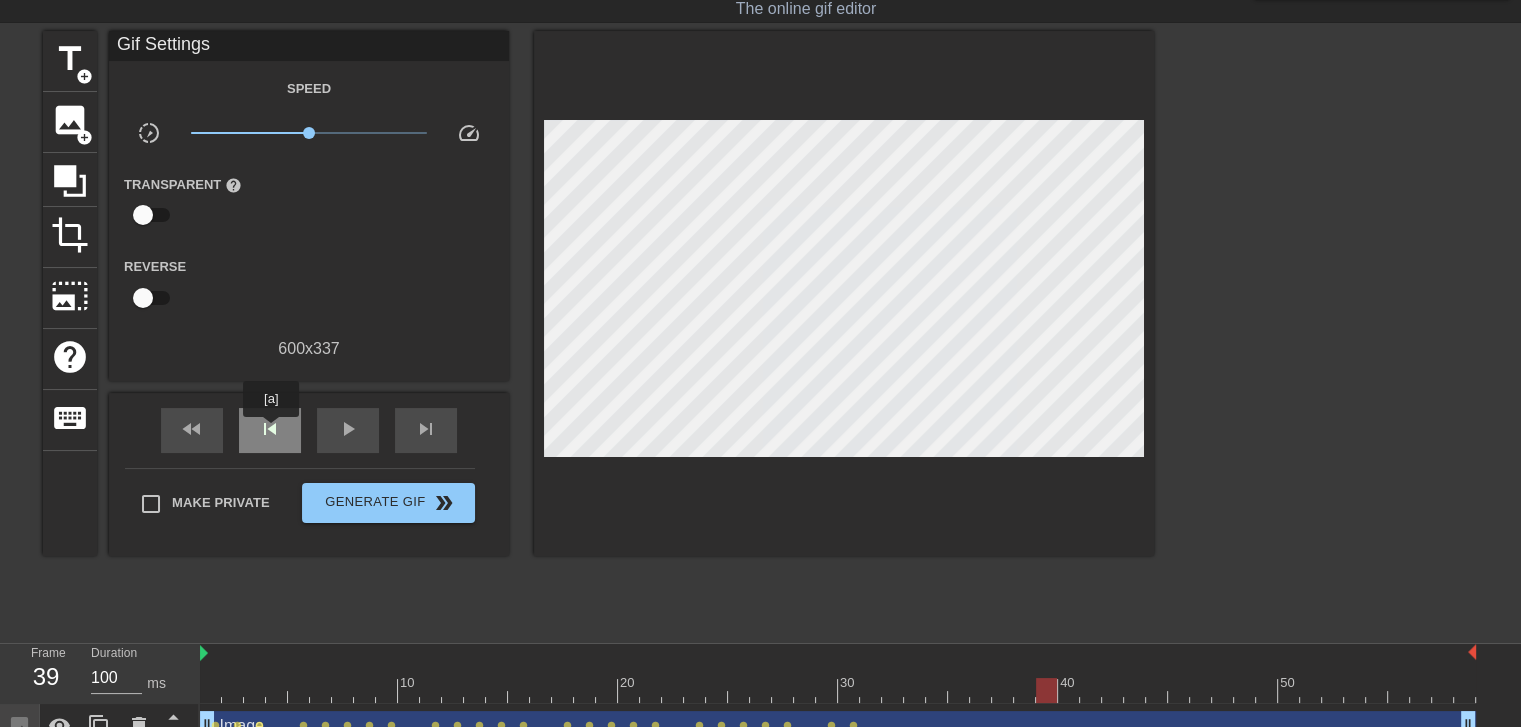 click on "skip_previous" at bounding box center (270, 429) 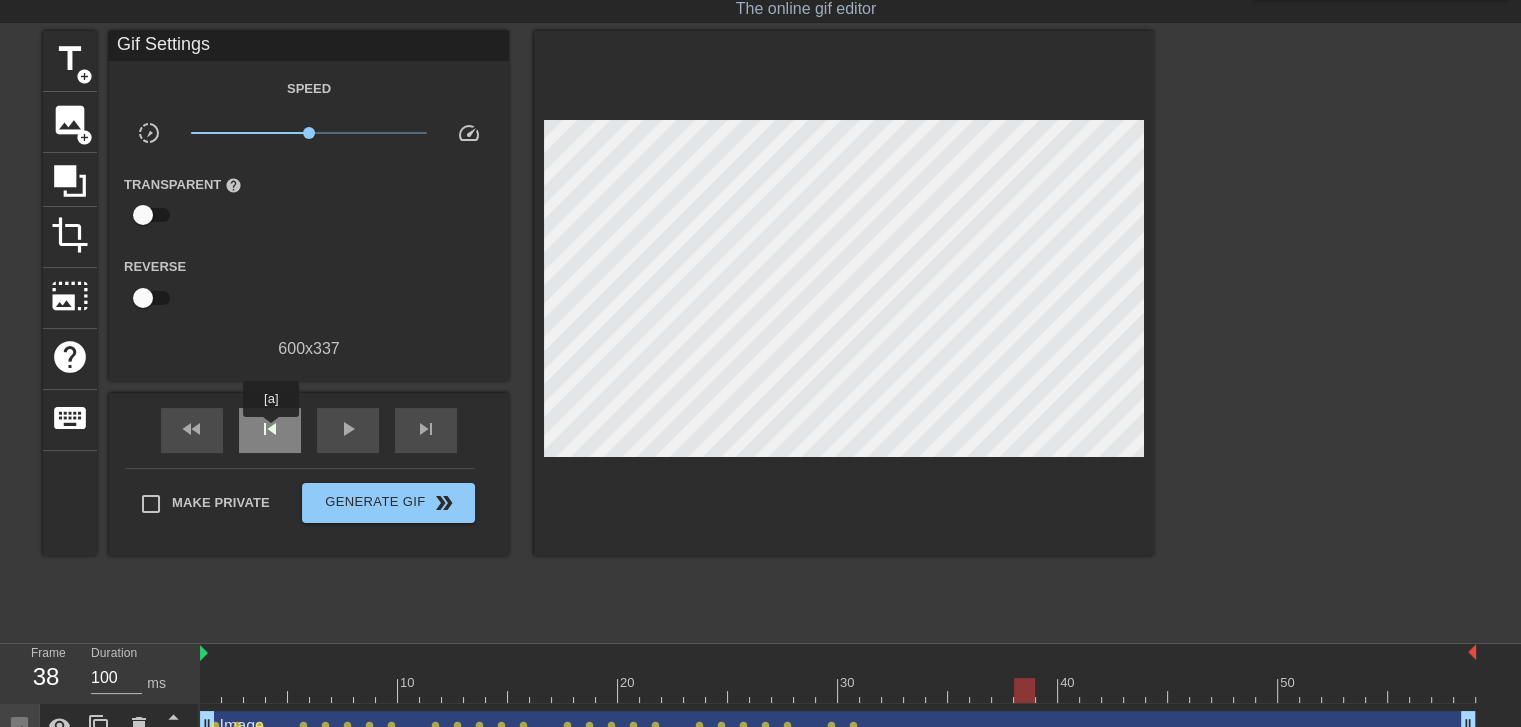 click on "skip_previous" at bounding box center [270, 429] 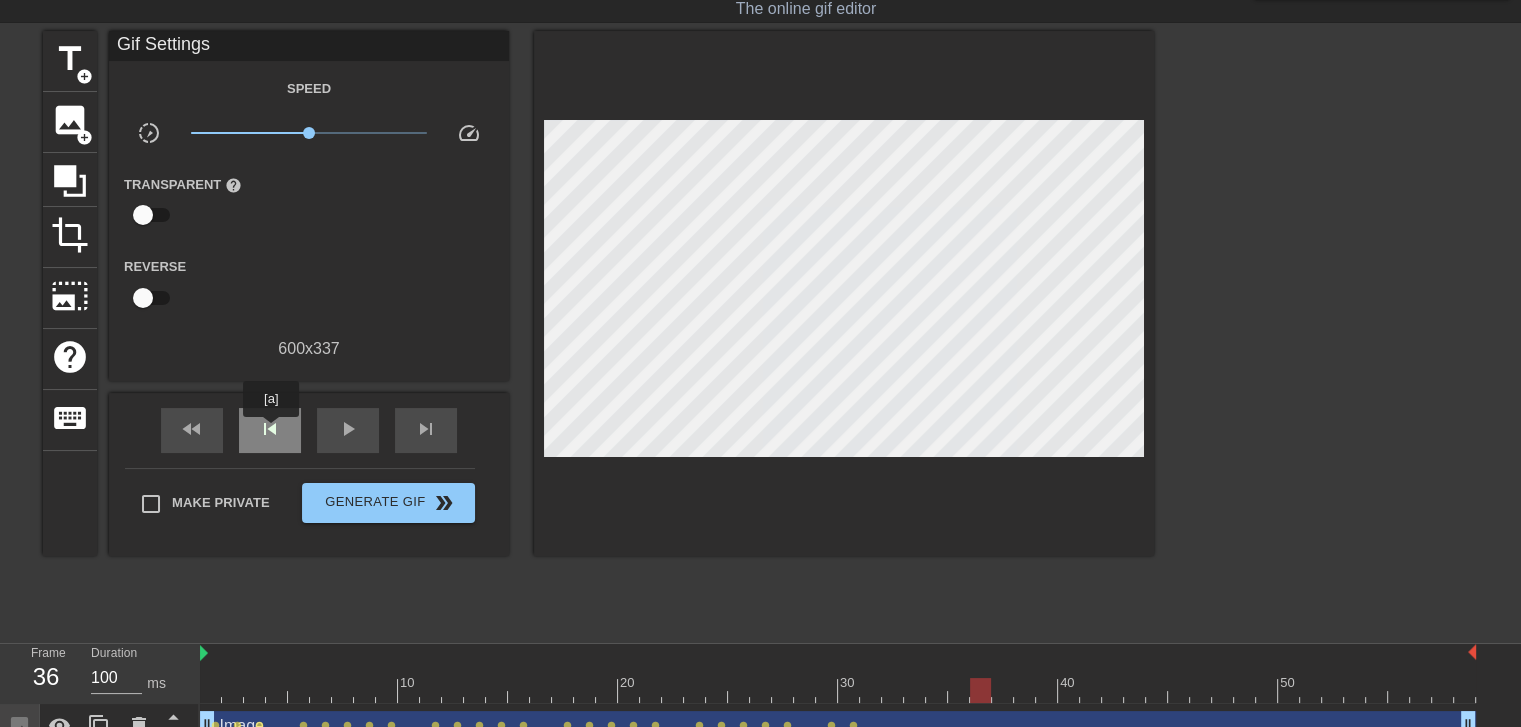 click on "skip_previous" at bounding box center (270, 429) 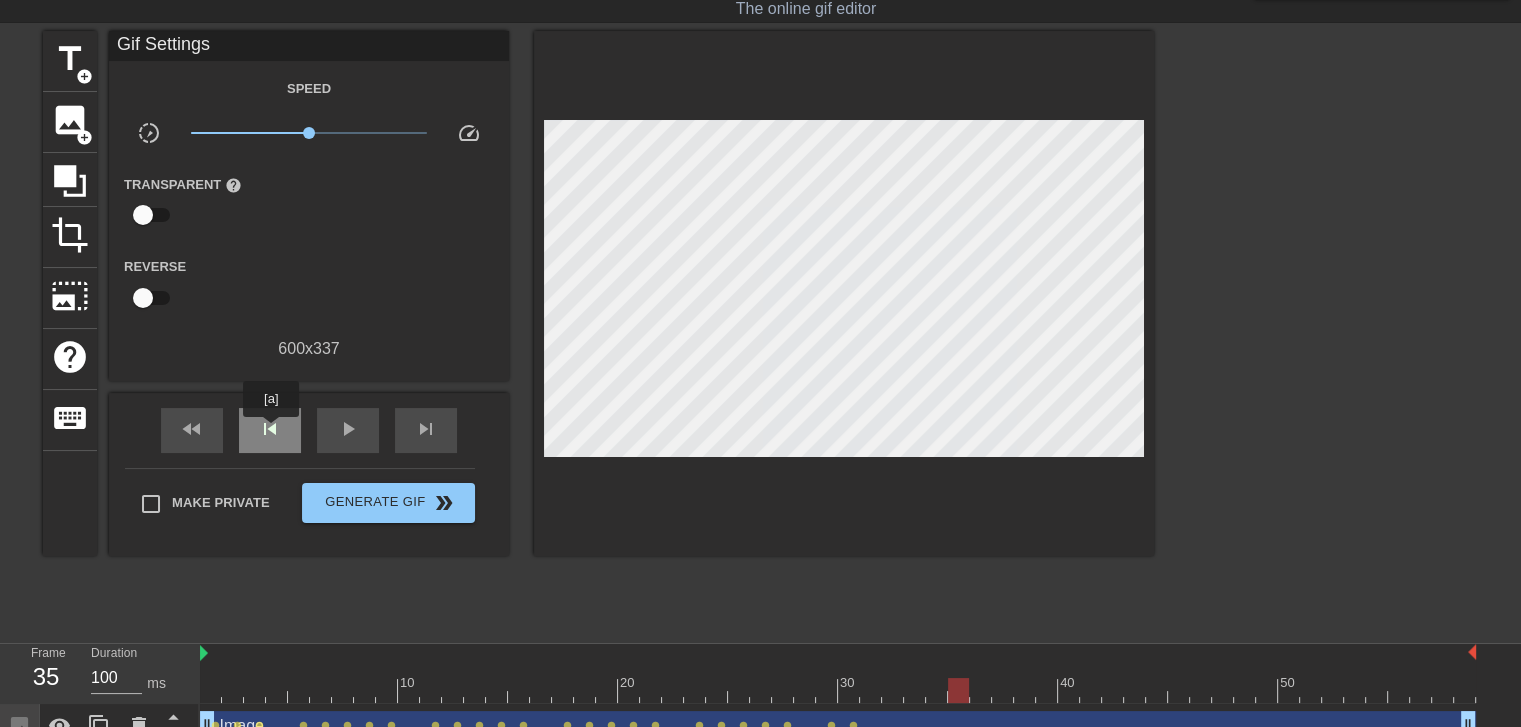 click on "skip_previous" at bounding box center [270, 429] 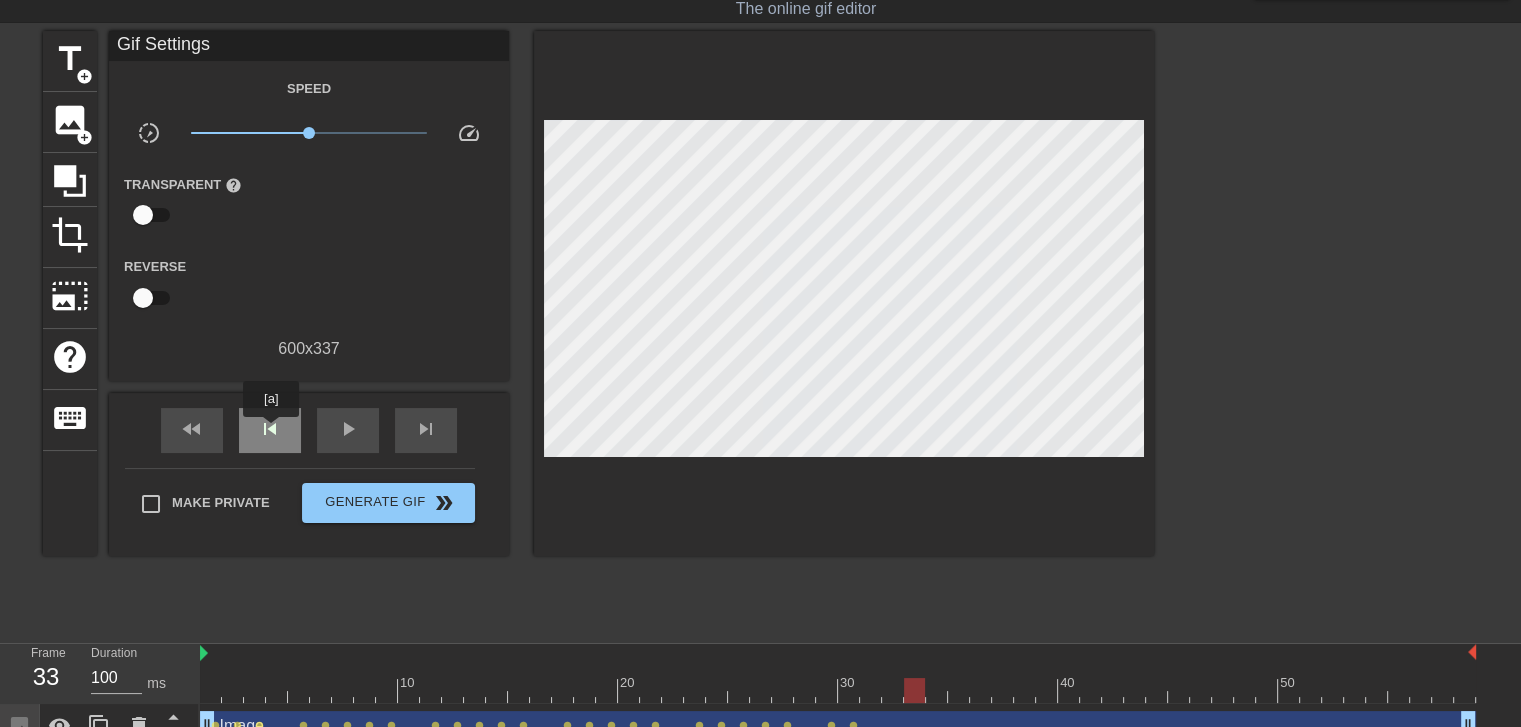 click on "skip_previous" at bounding box center (270, 429) 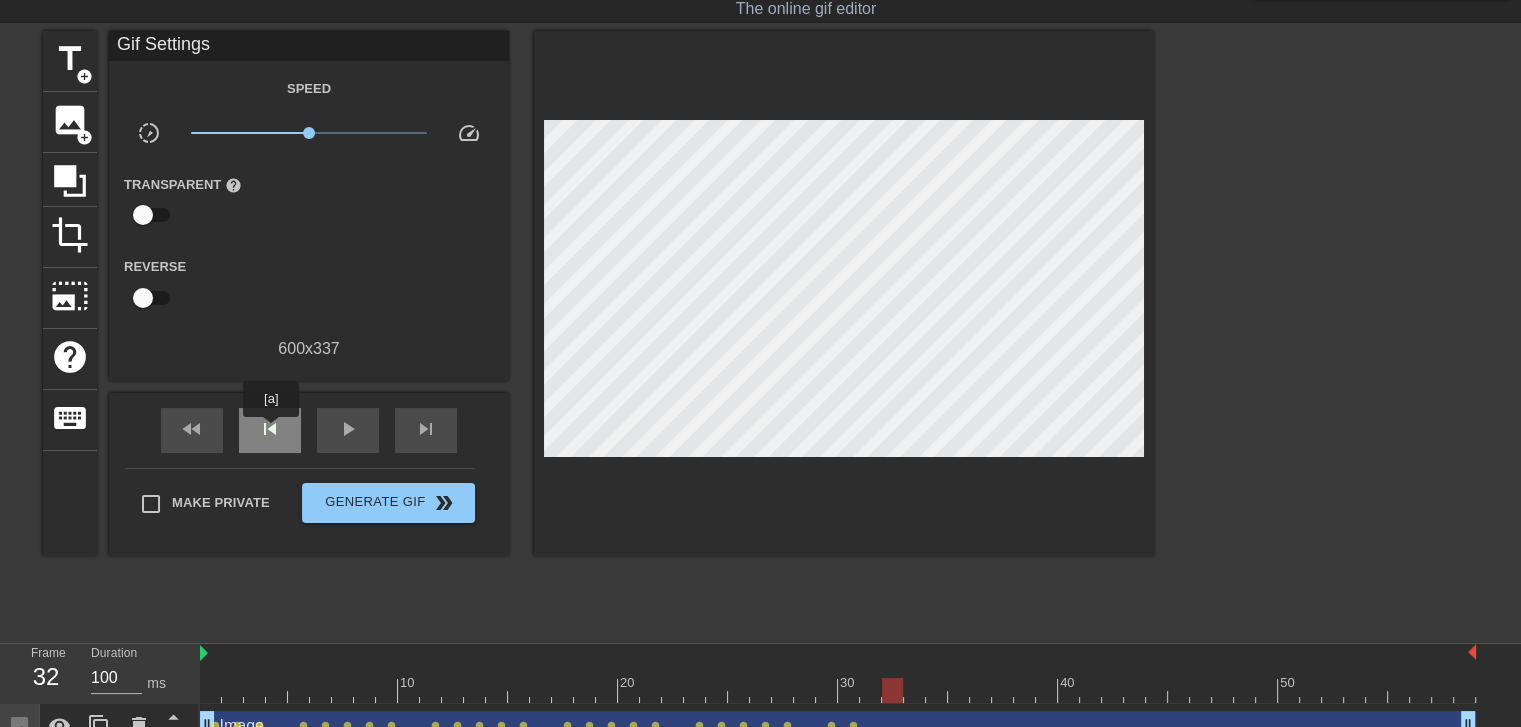 click on "skip_previous" at bounding box center (270, 429) 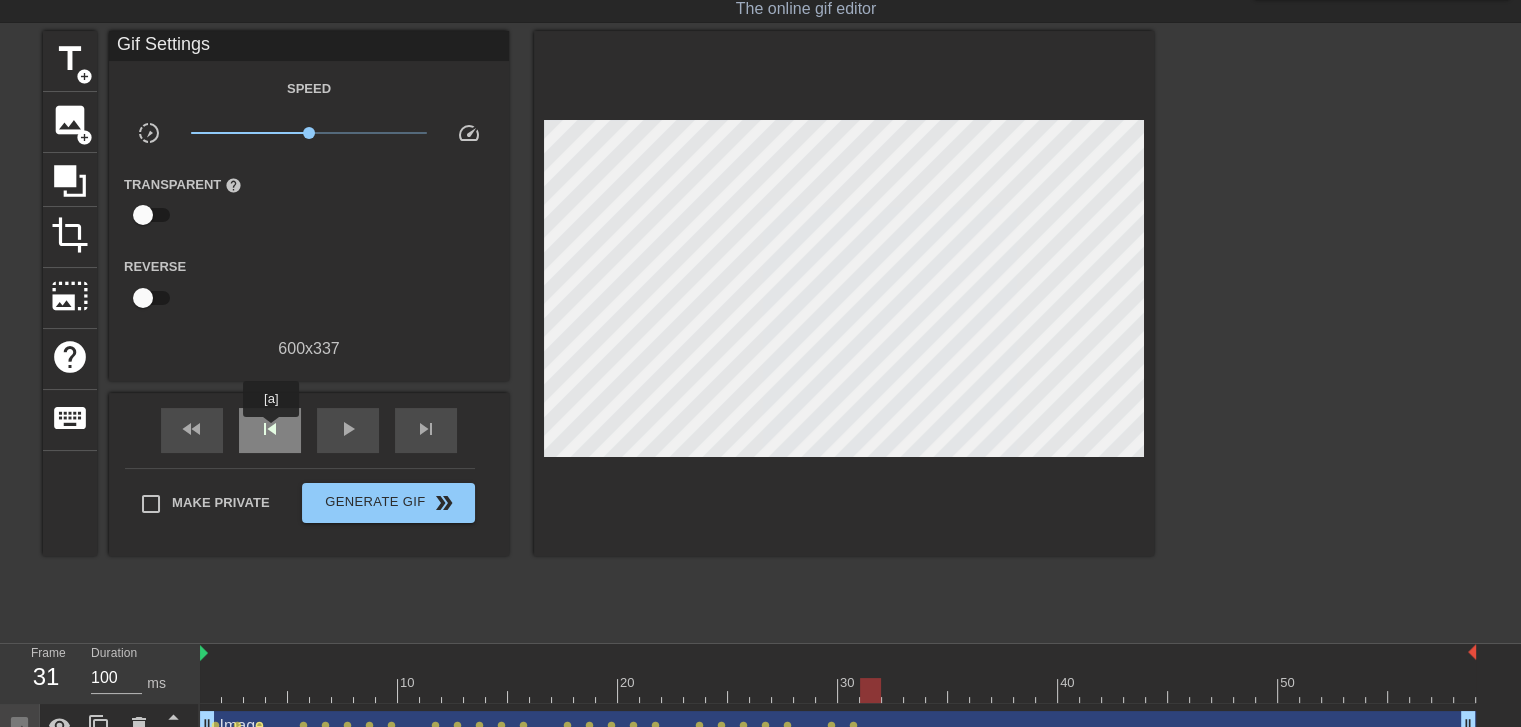 click on "skip_previous" at bounding box center [270, 429] 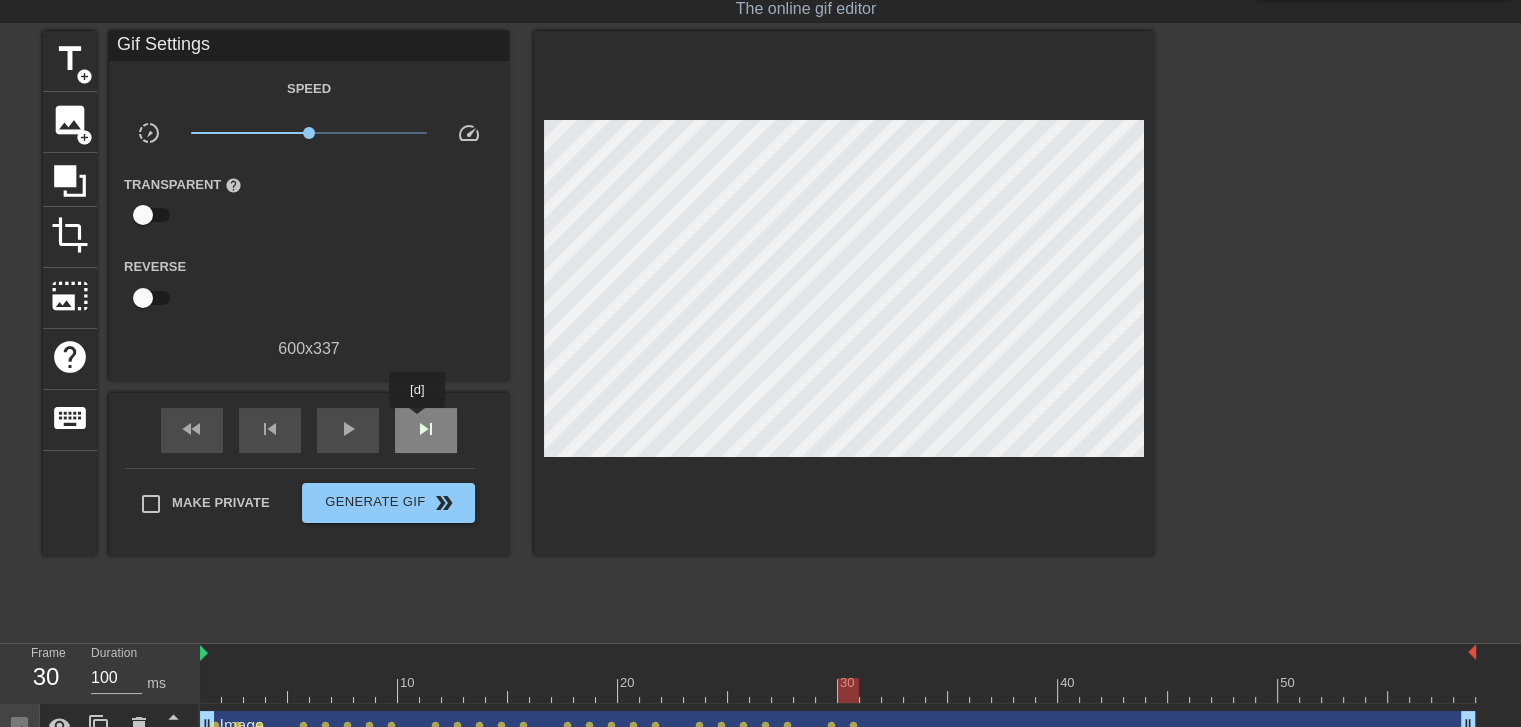 click on "skip_next" at bounding box center [426, 429] 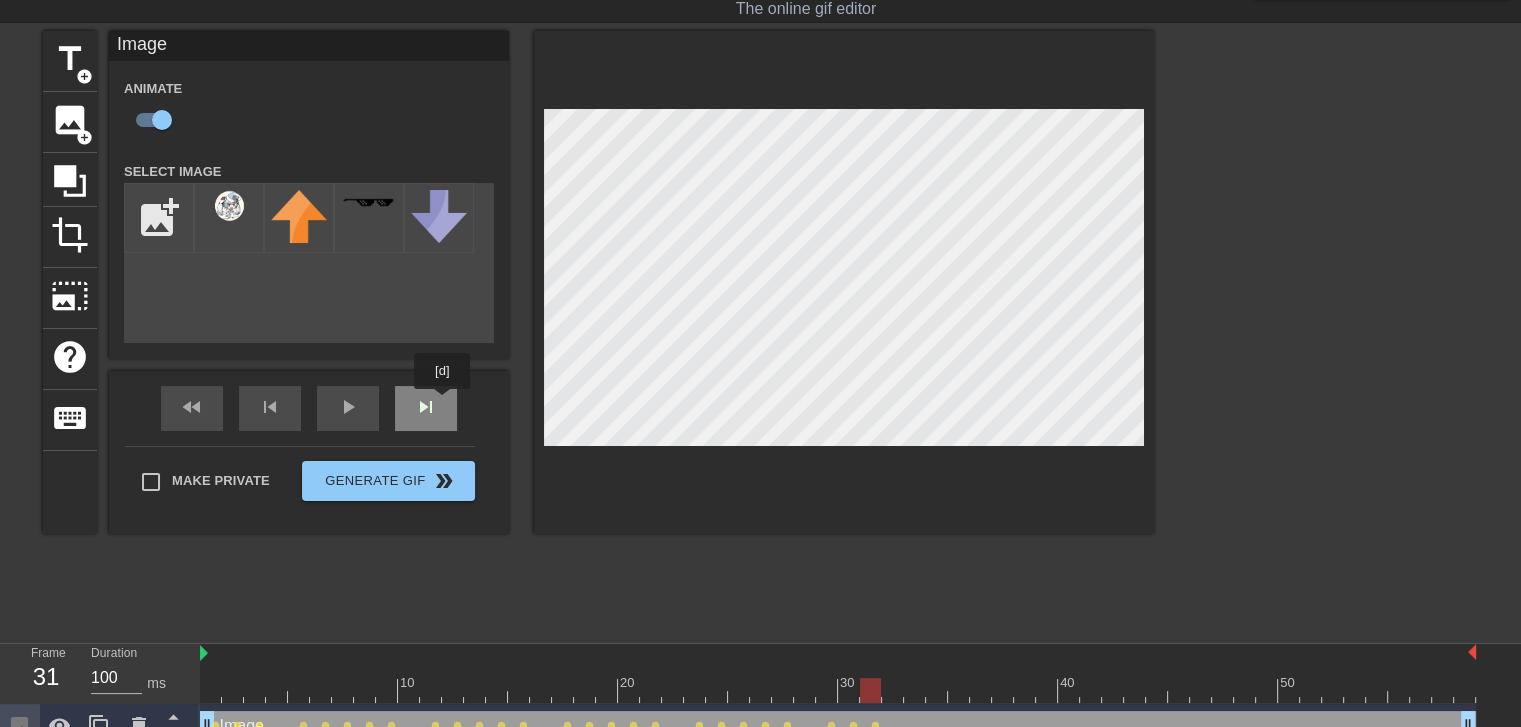 click on "fast_rewind skip_previous play_arrow skip_next" at bounding box center (309, 408) 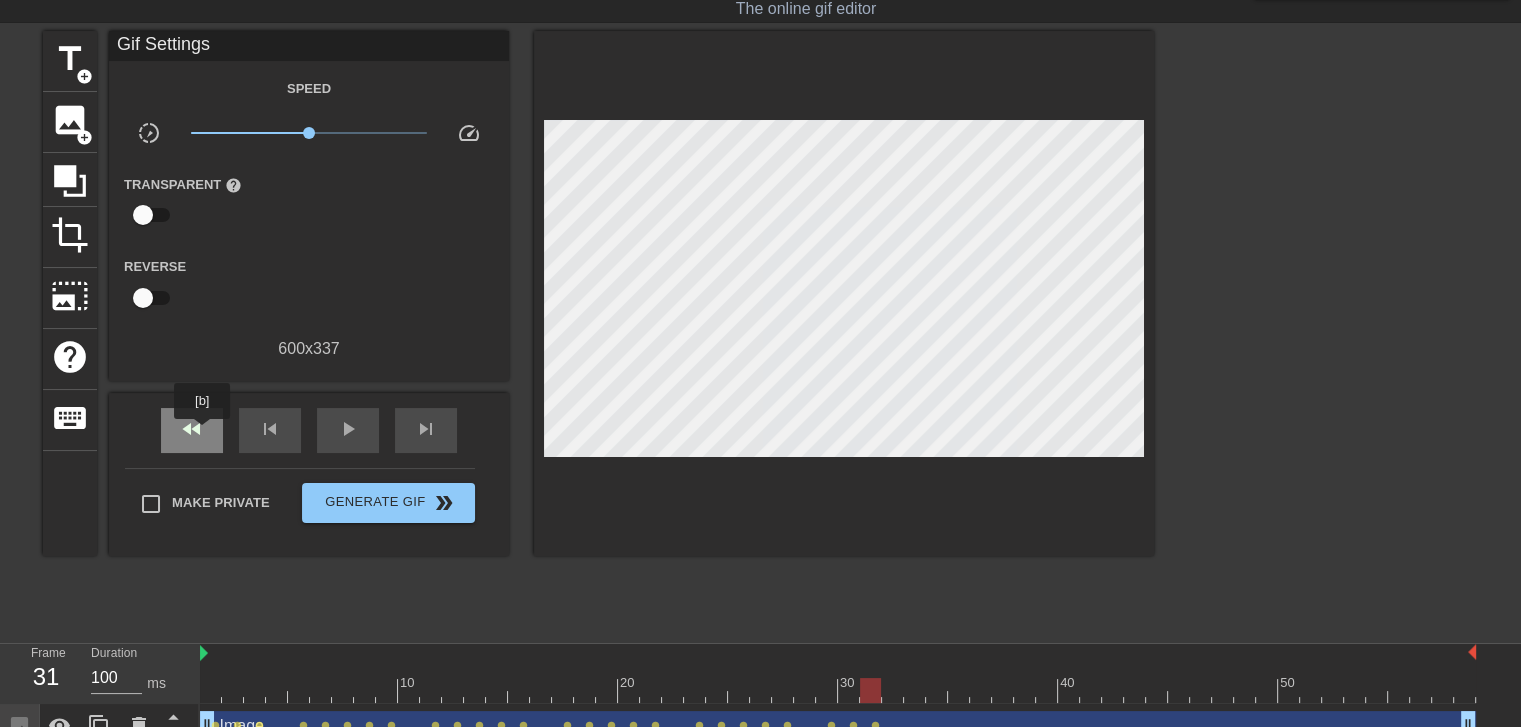 click on "fast_rewind" at bounding box center [192, 429] 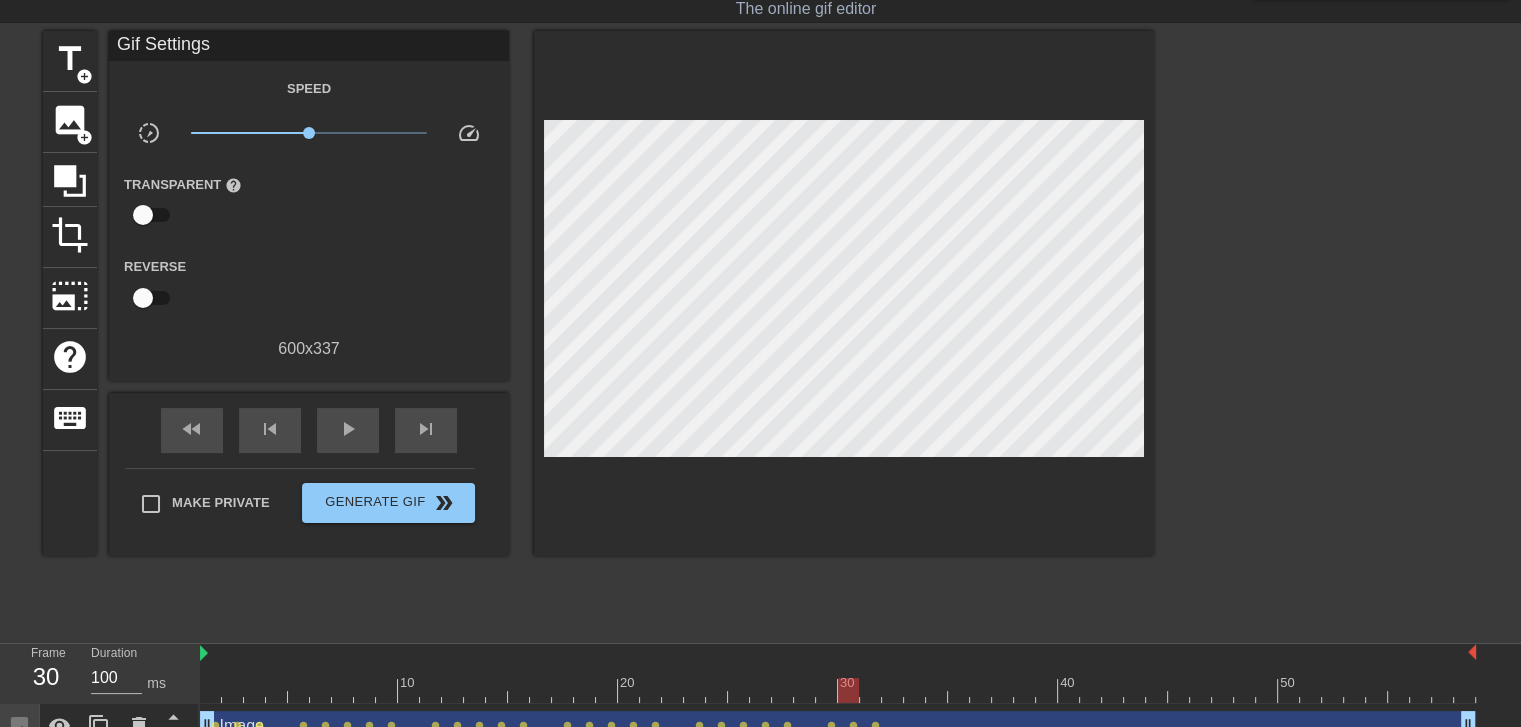 click at bounding box center [838, 690] 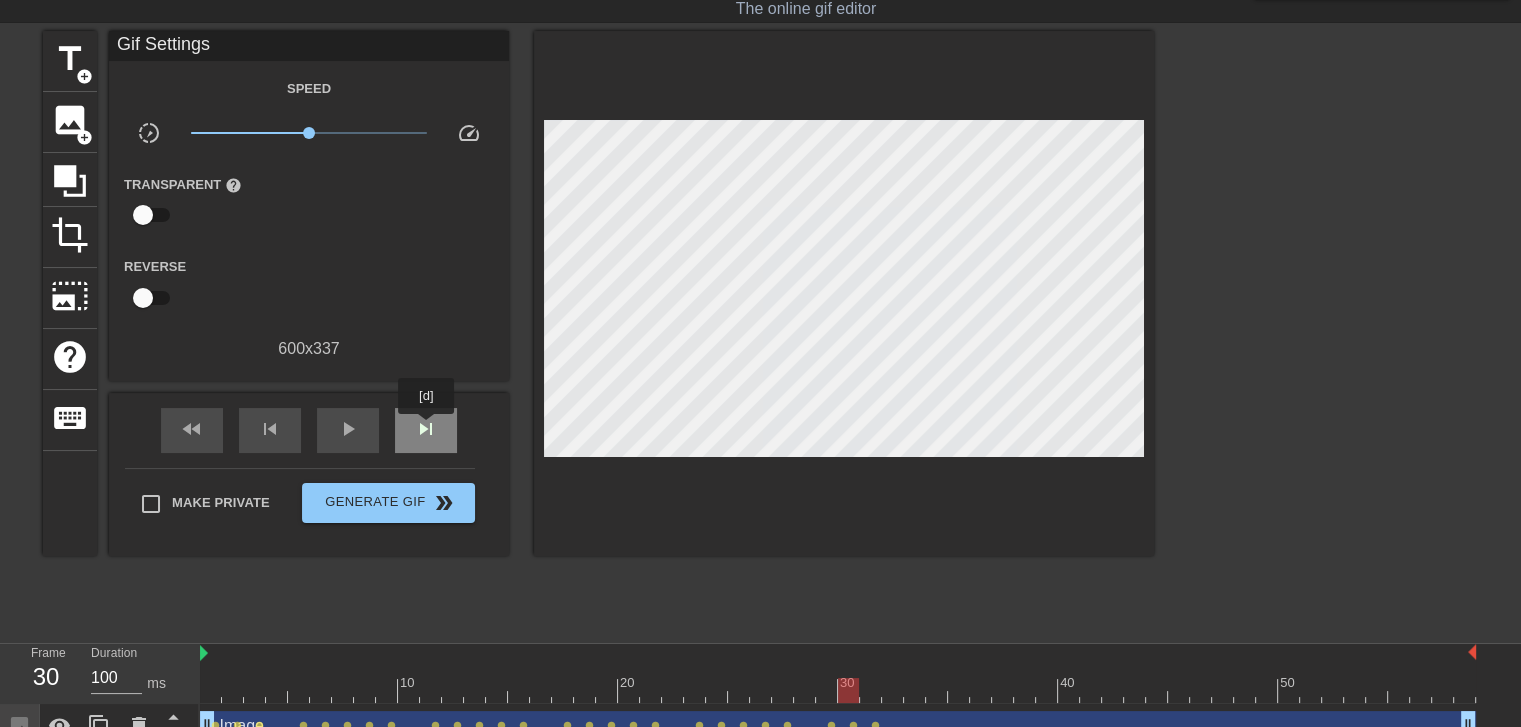 click on "skip_next" at bounding box center (426, 429) 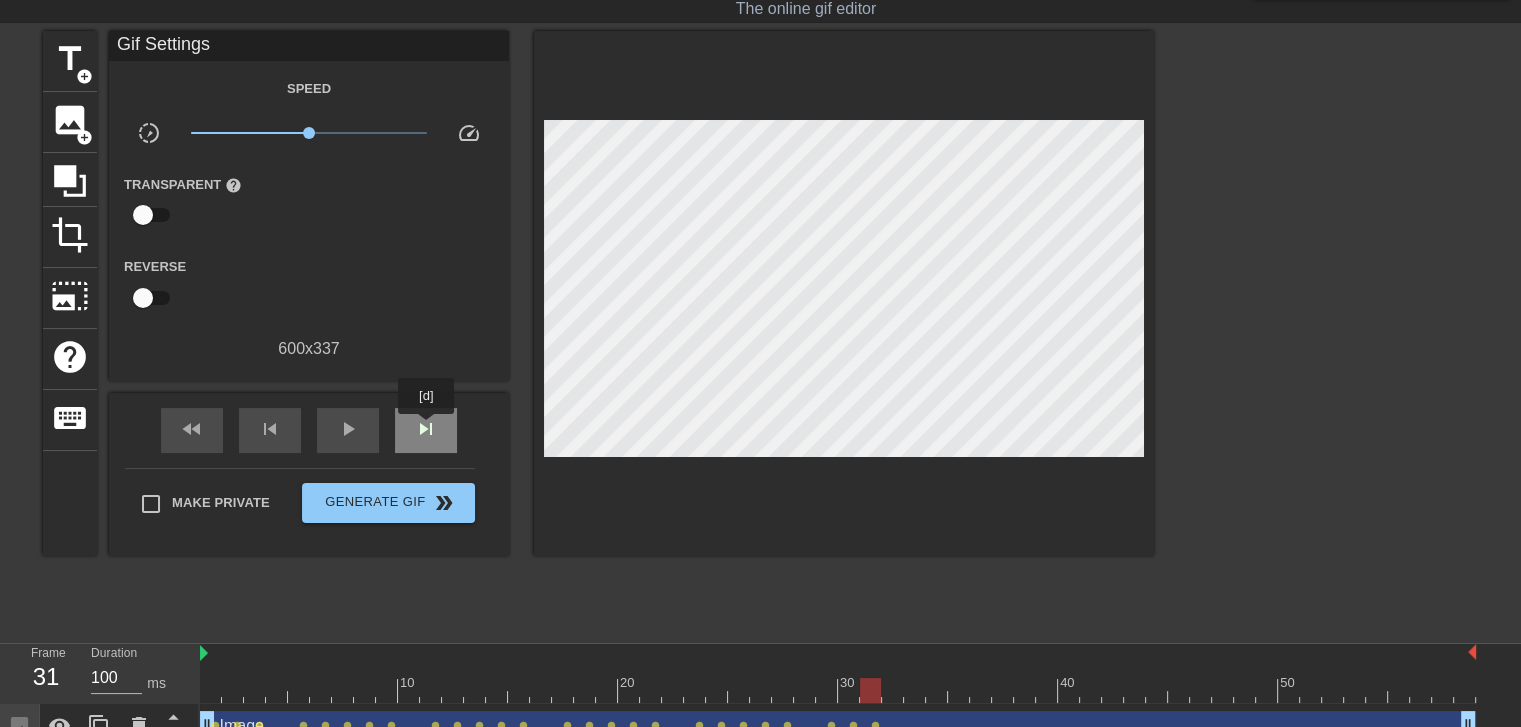 click on "skip_next" at bounding box center (426, 429) 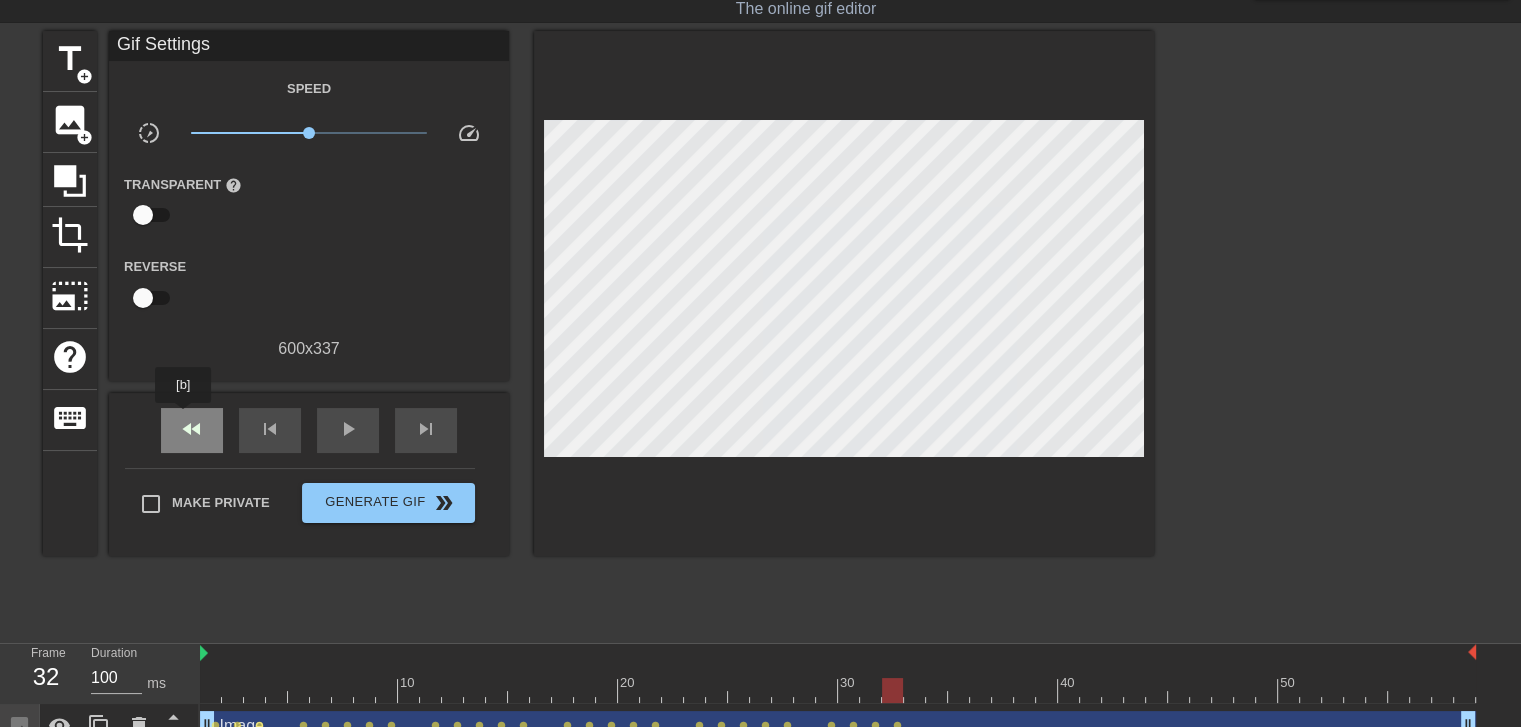 click on "fast_rewind" at bounding box center (192, 429) 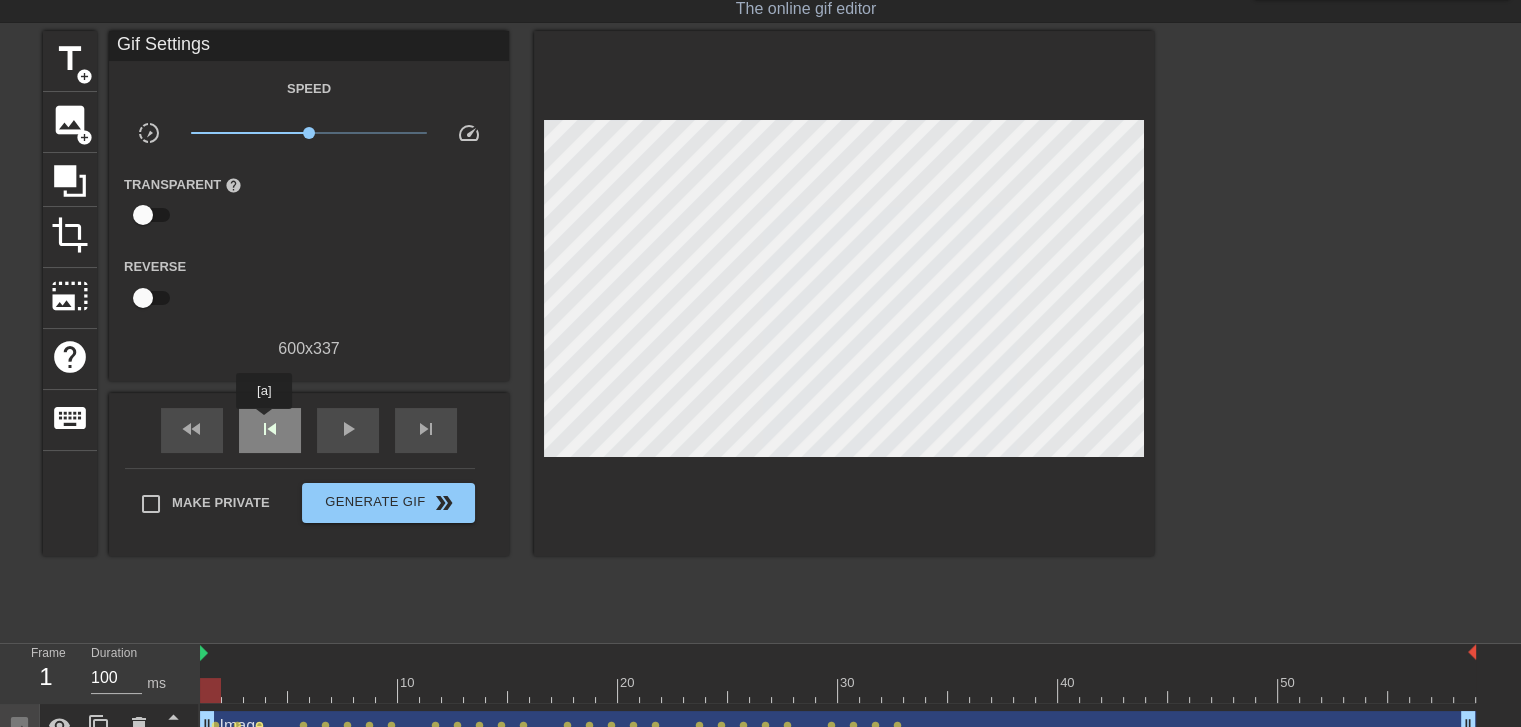 click on "skip_previous" at bounding box center (270, 429) 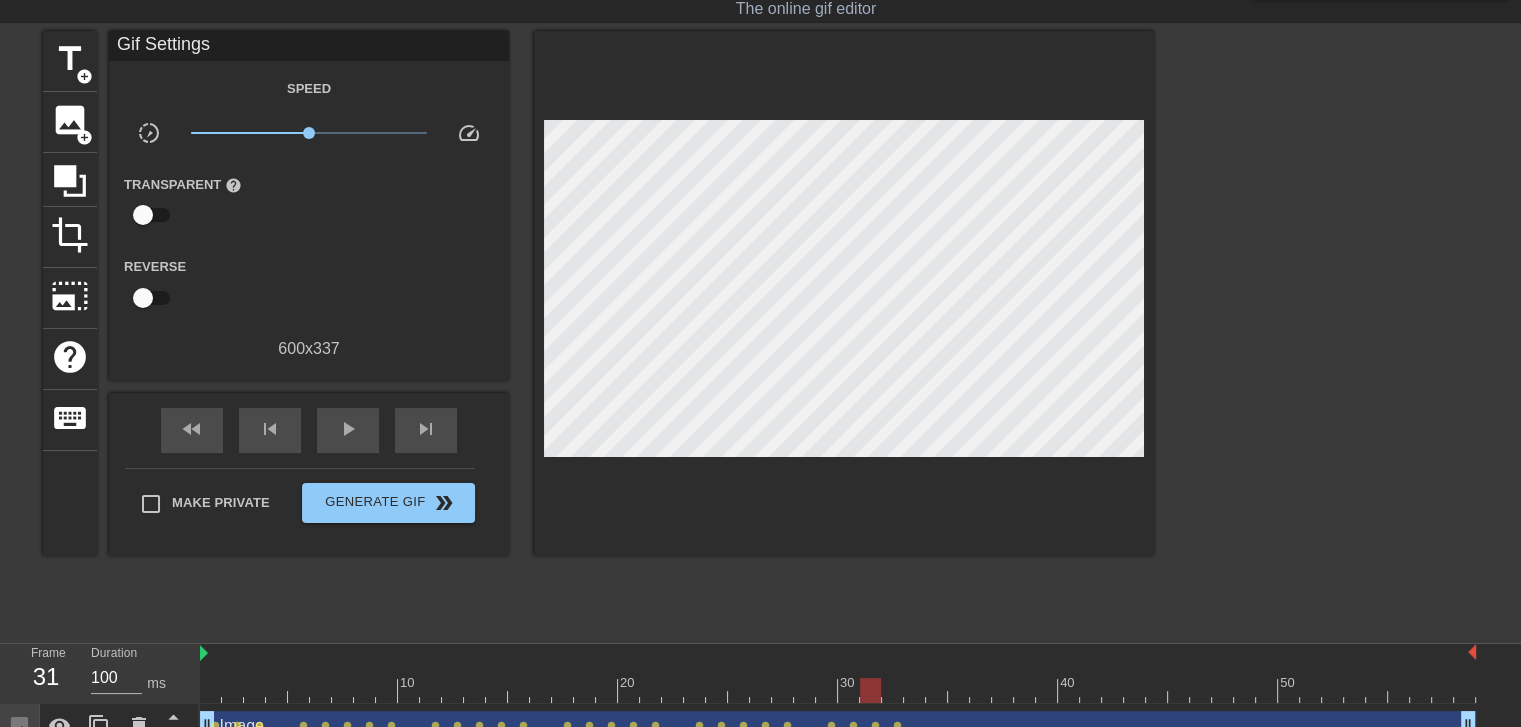 click at bounding box center [871, 676] 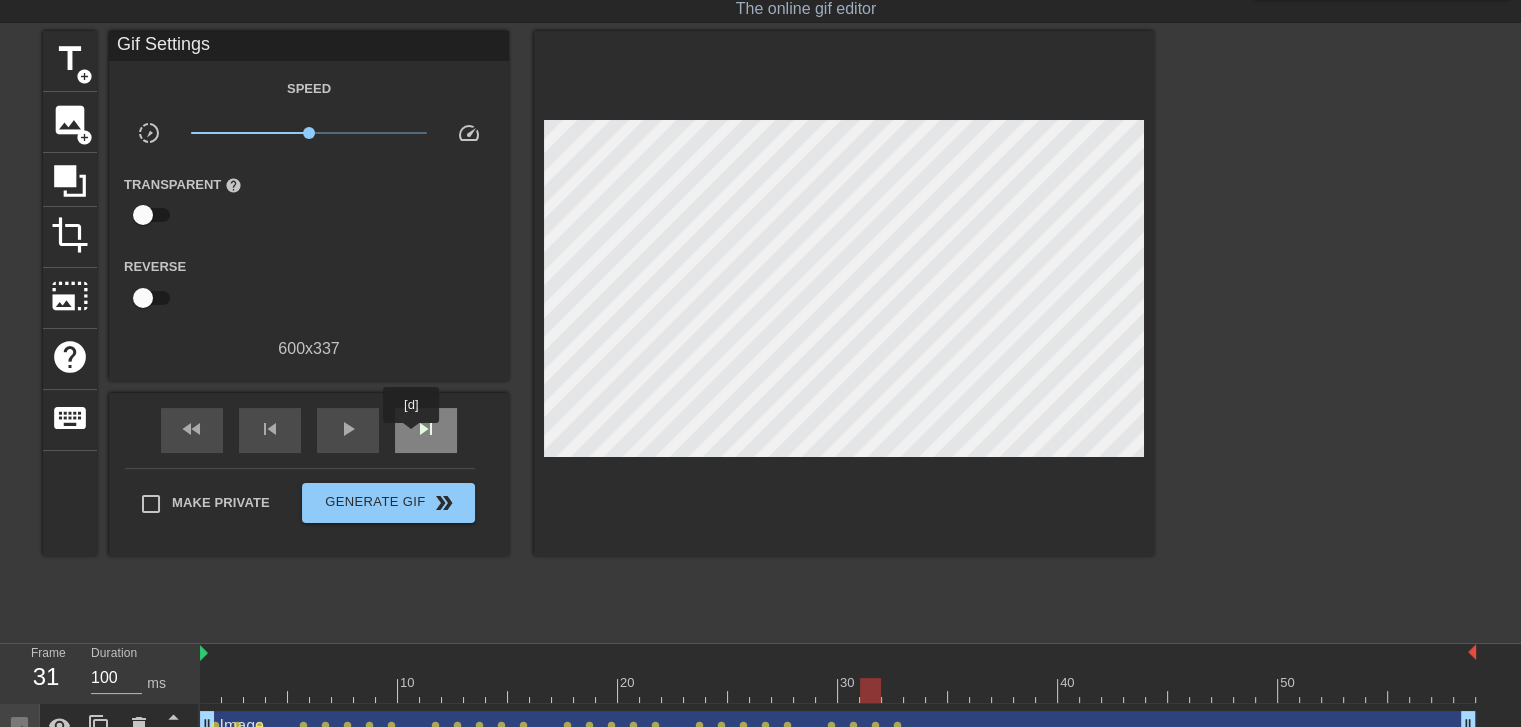 click on "skip_next" at bounding box center (426, 430) 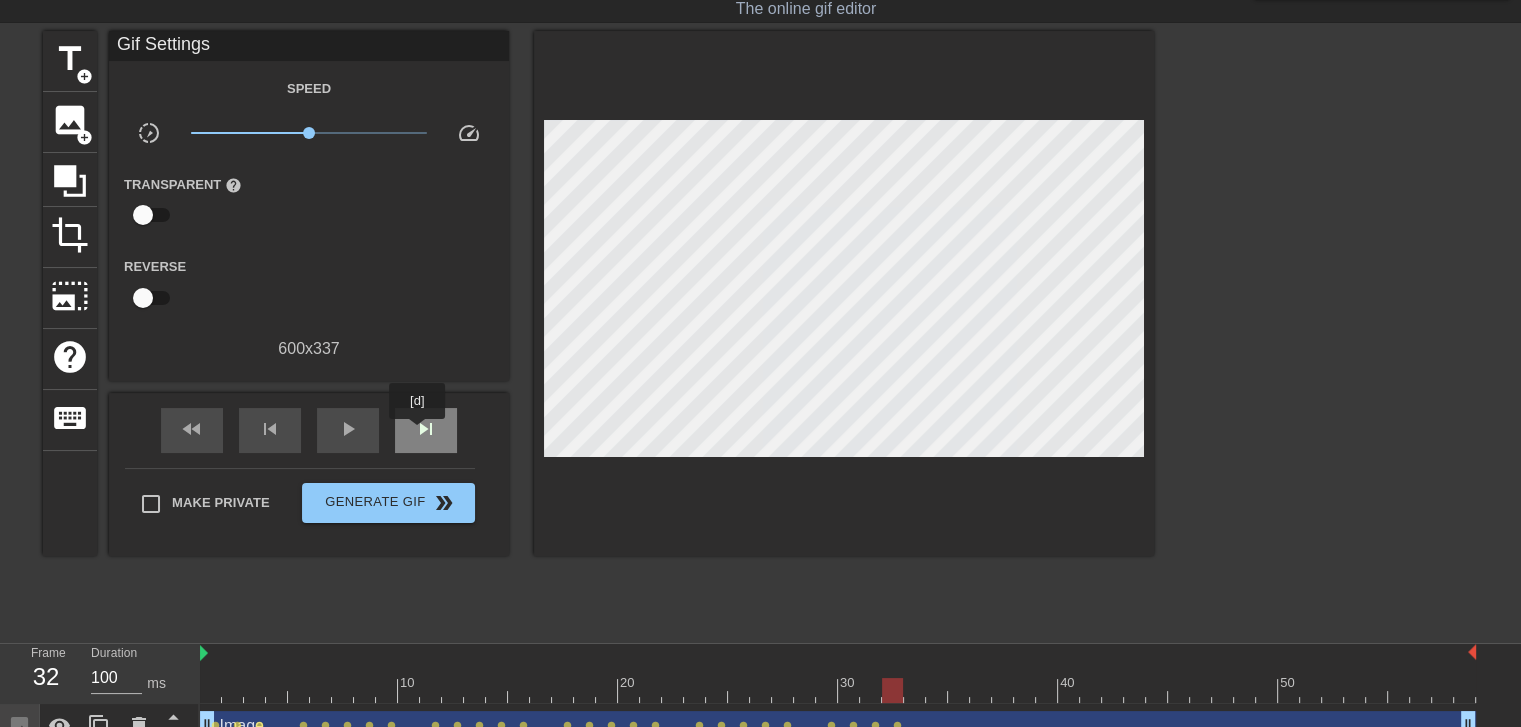 click on "skip_next" at bounding box center (426, 429) 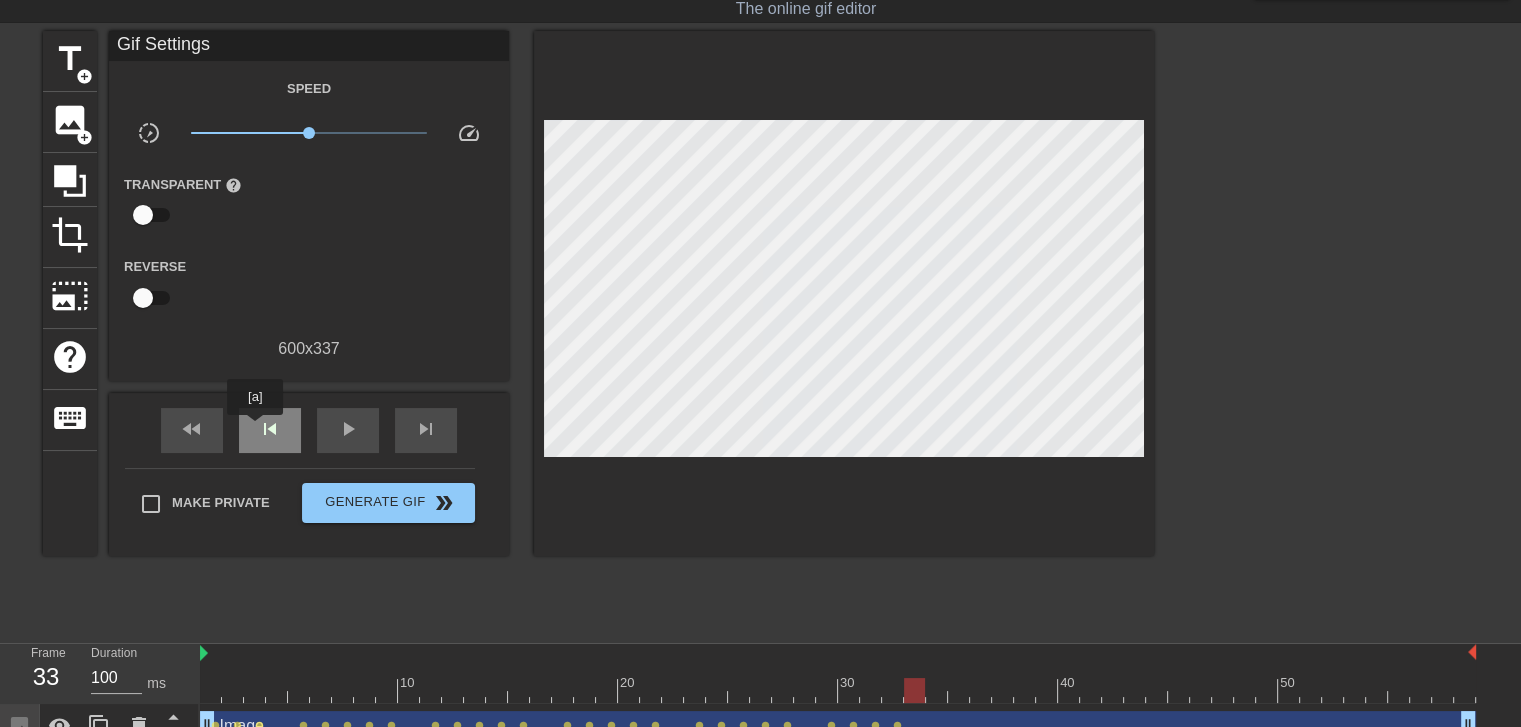 click on "skip_previous" at bounding box center (270, 430) 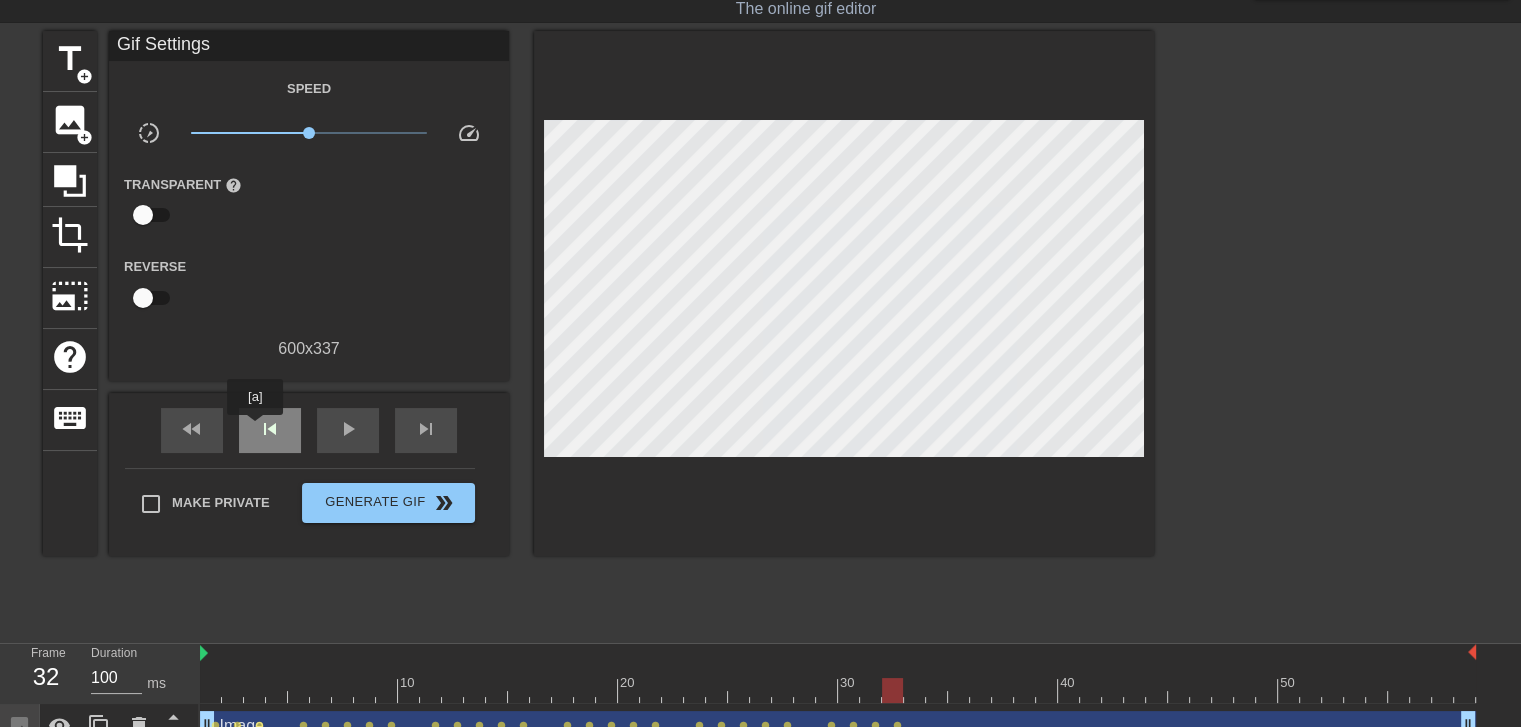 click on "skip_previous" at bounding box center [270, 430] 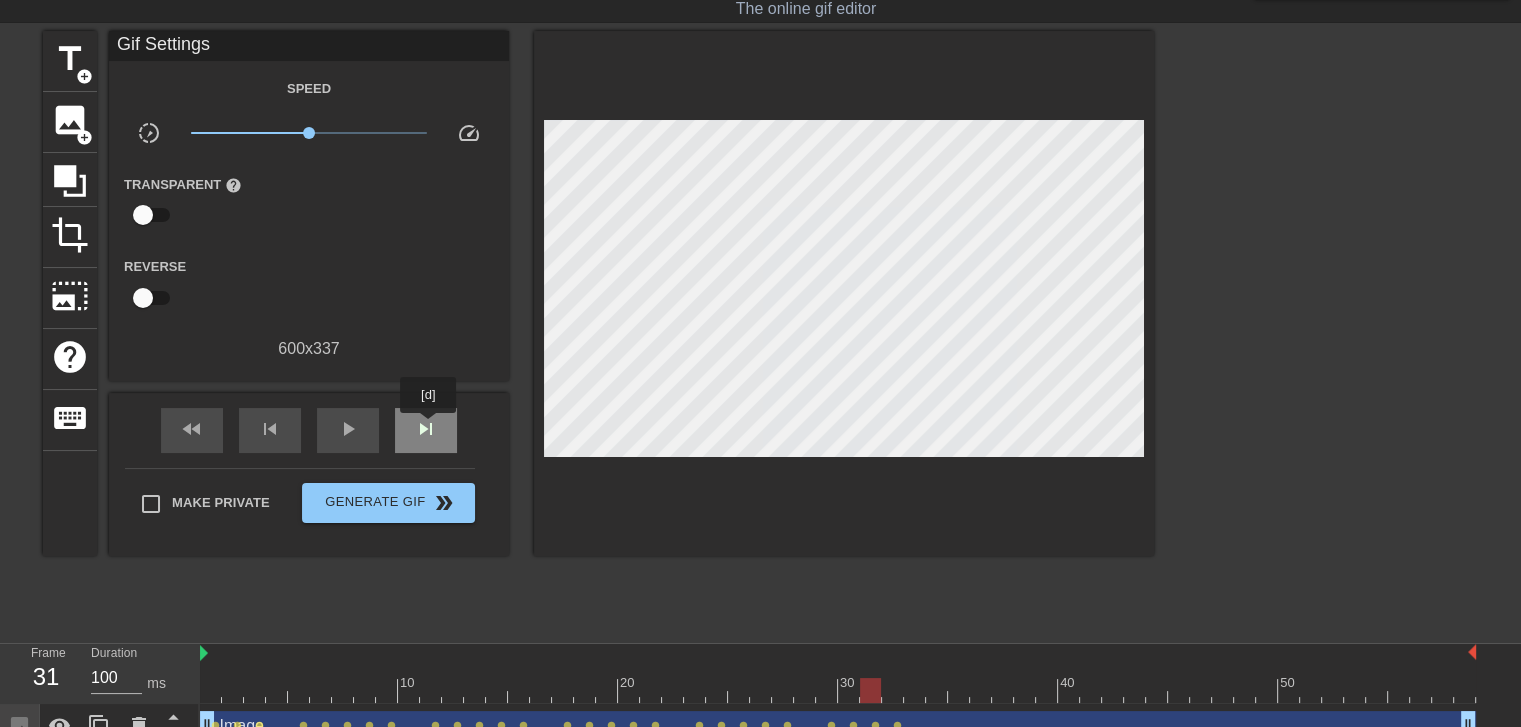 click on "skip_next" at bounding box center [426, 429] 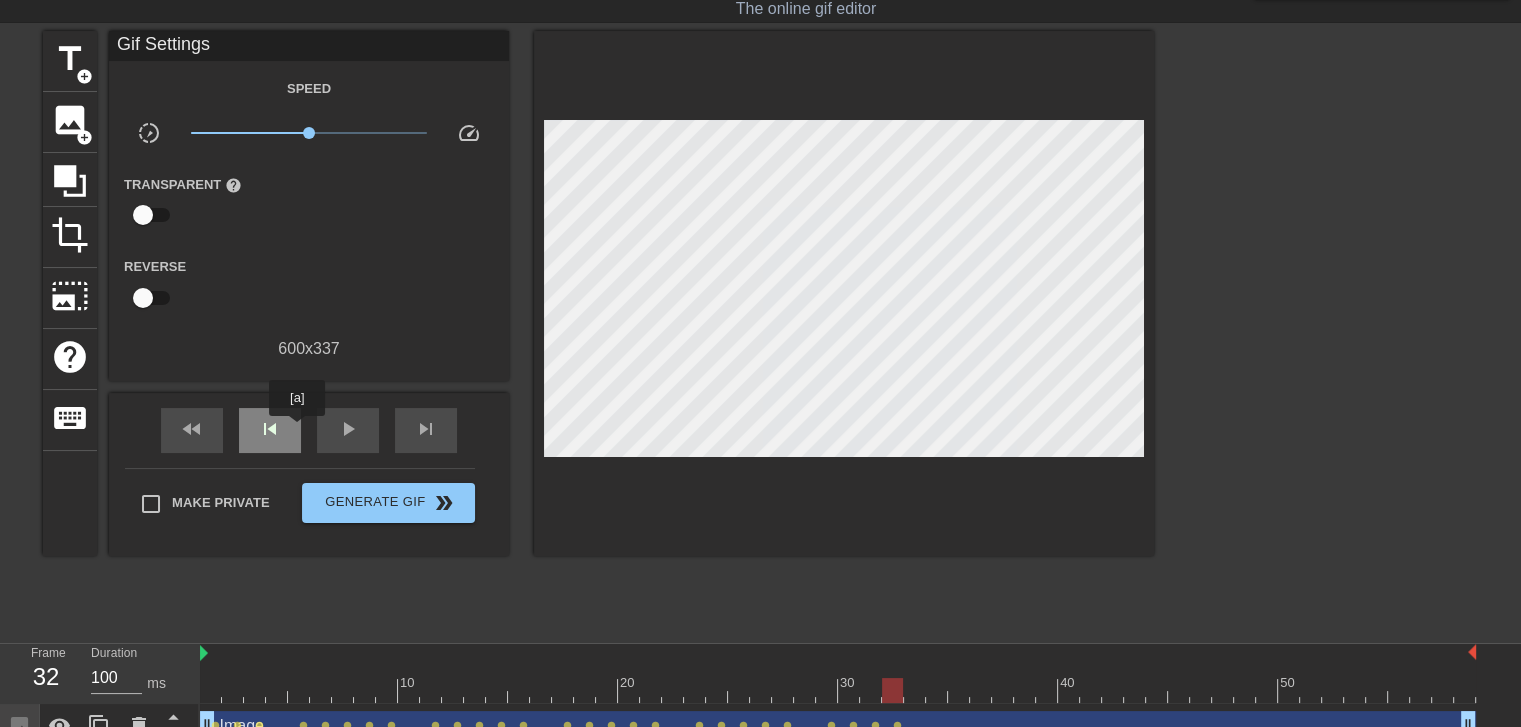 click on "skip_previous" at bounding box center (270, 429) 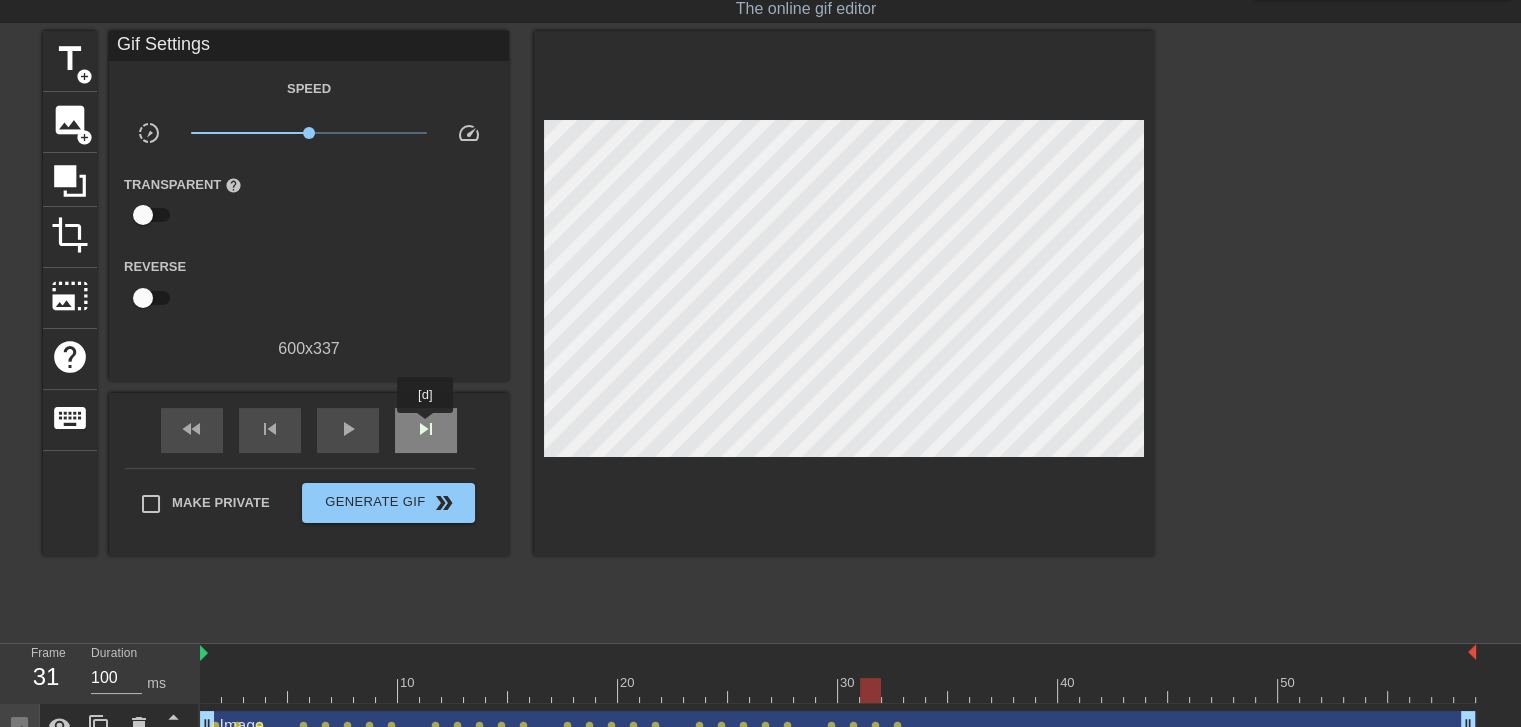 click on "skip_next" at bounding box center (426, 429) 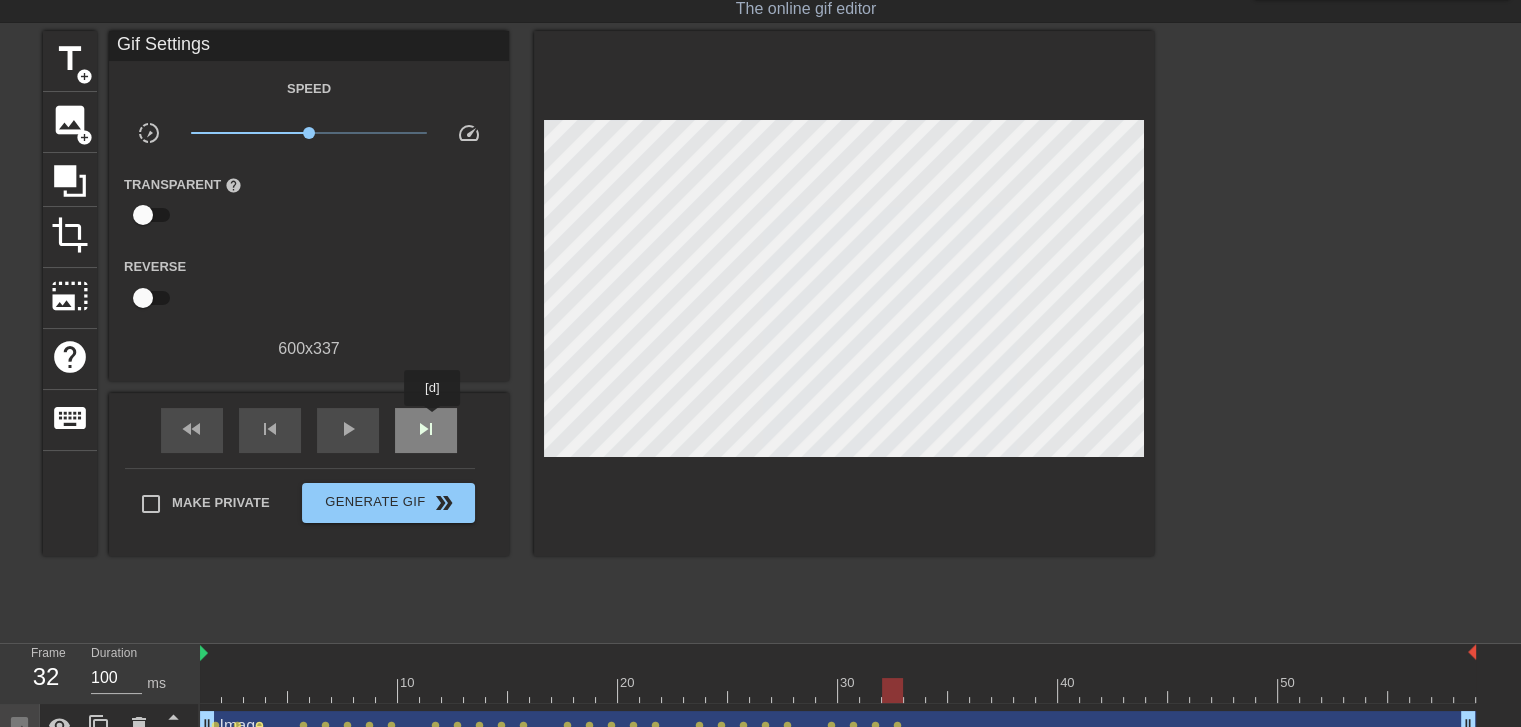 click on "skip_next" at bounding box center [426, 429] 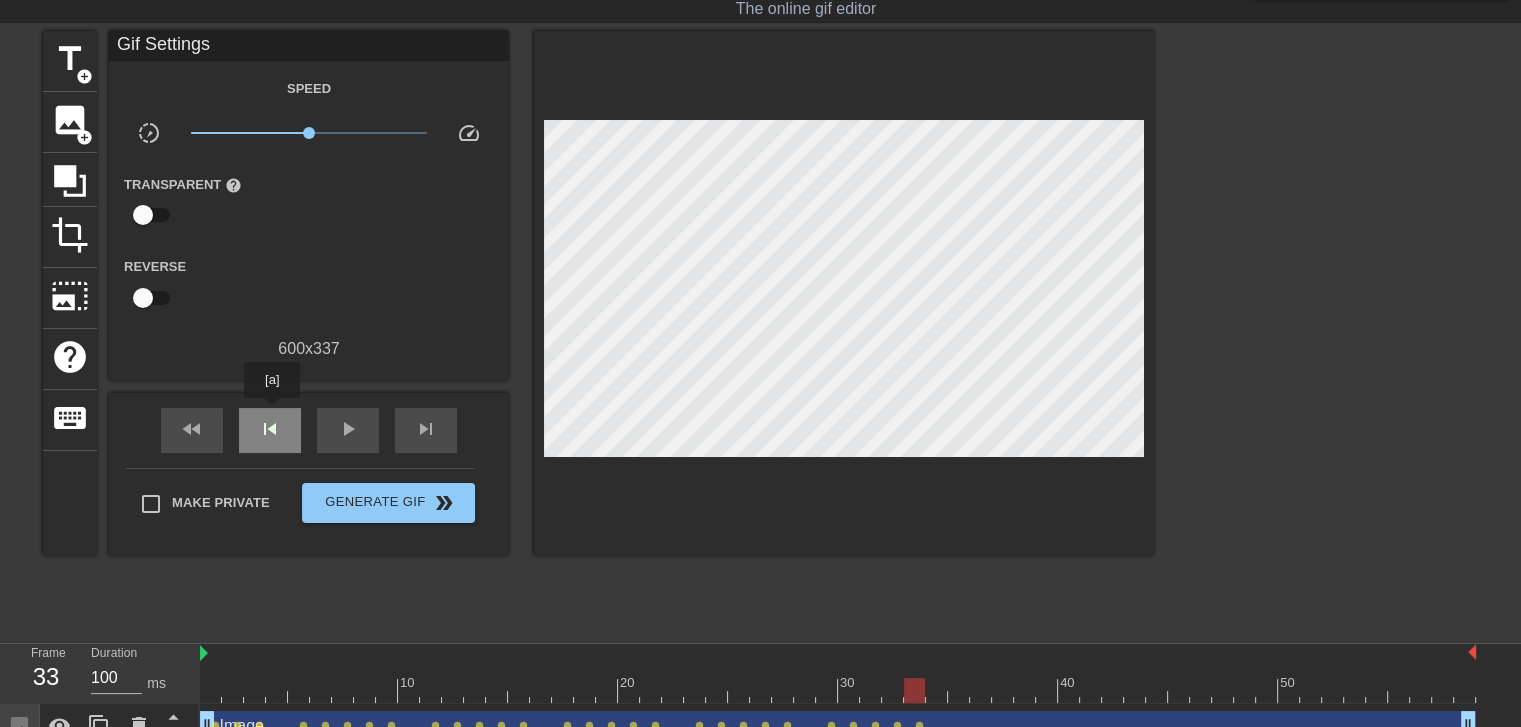 click on "skip_previous" at bounding box center (270, 430) 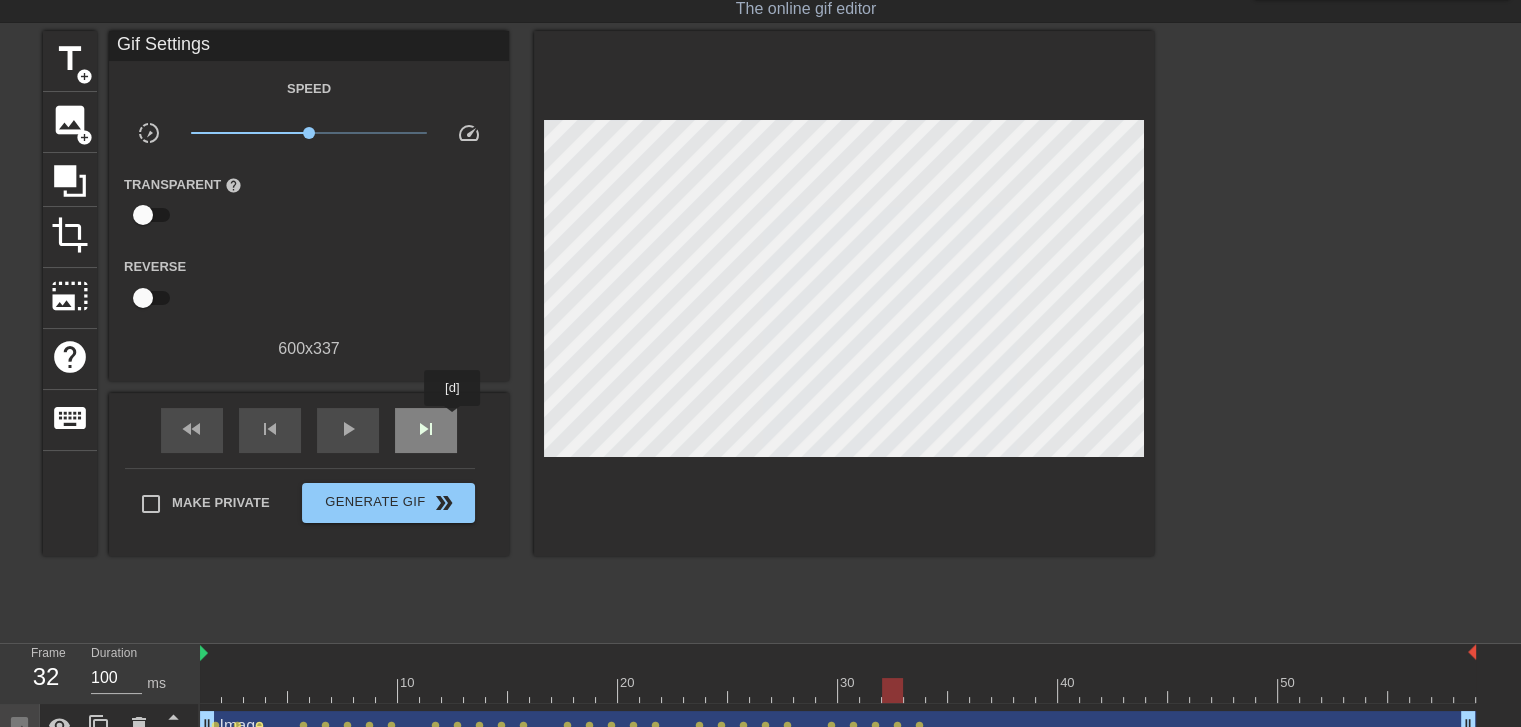 click on "skip_next" at bounding box center (426, 430) 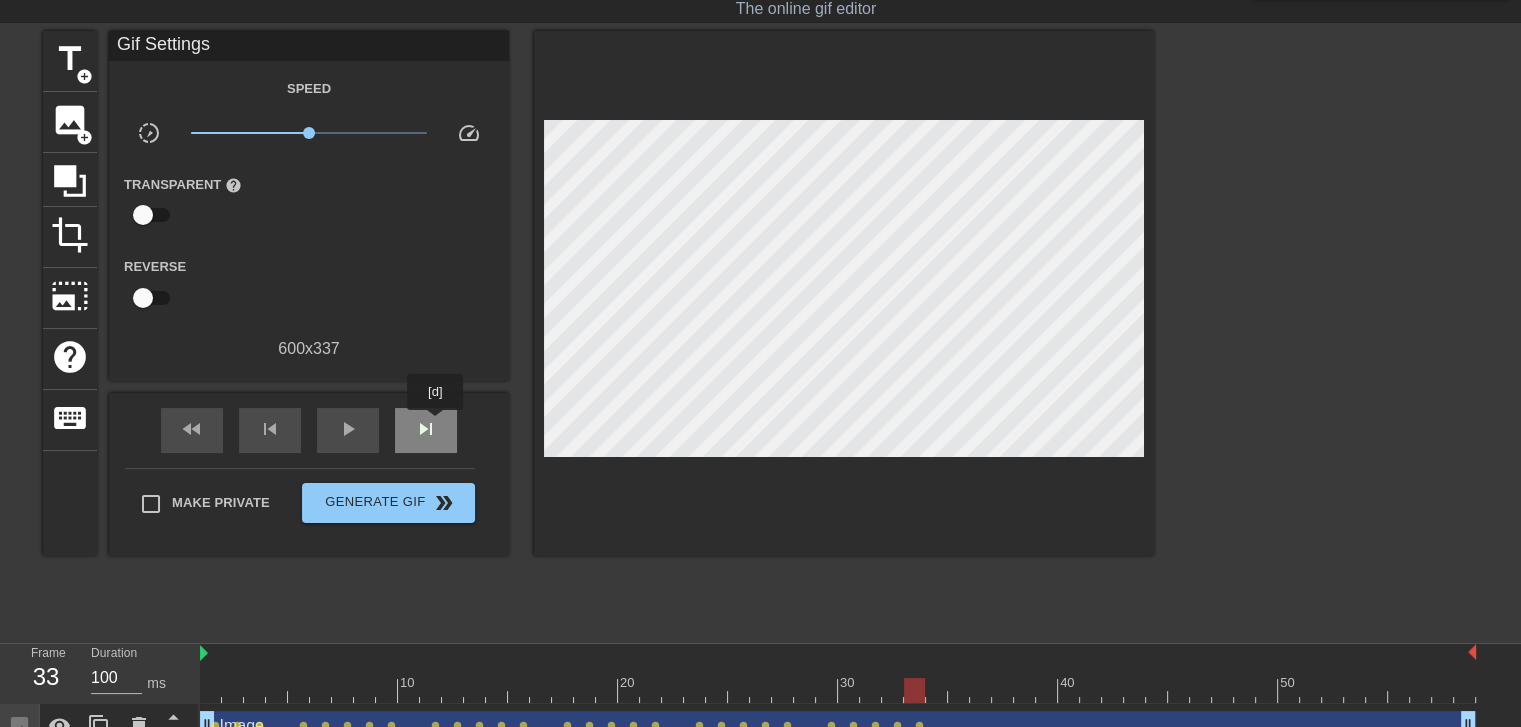 click on "skip_next" at bounding box center (426, 429) 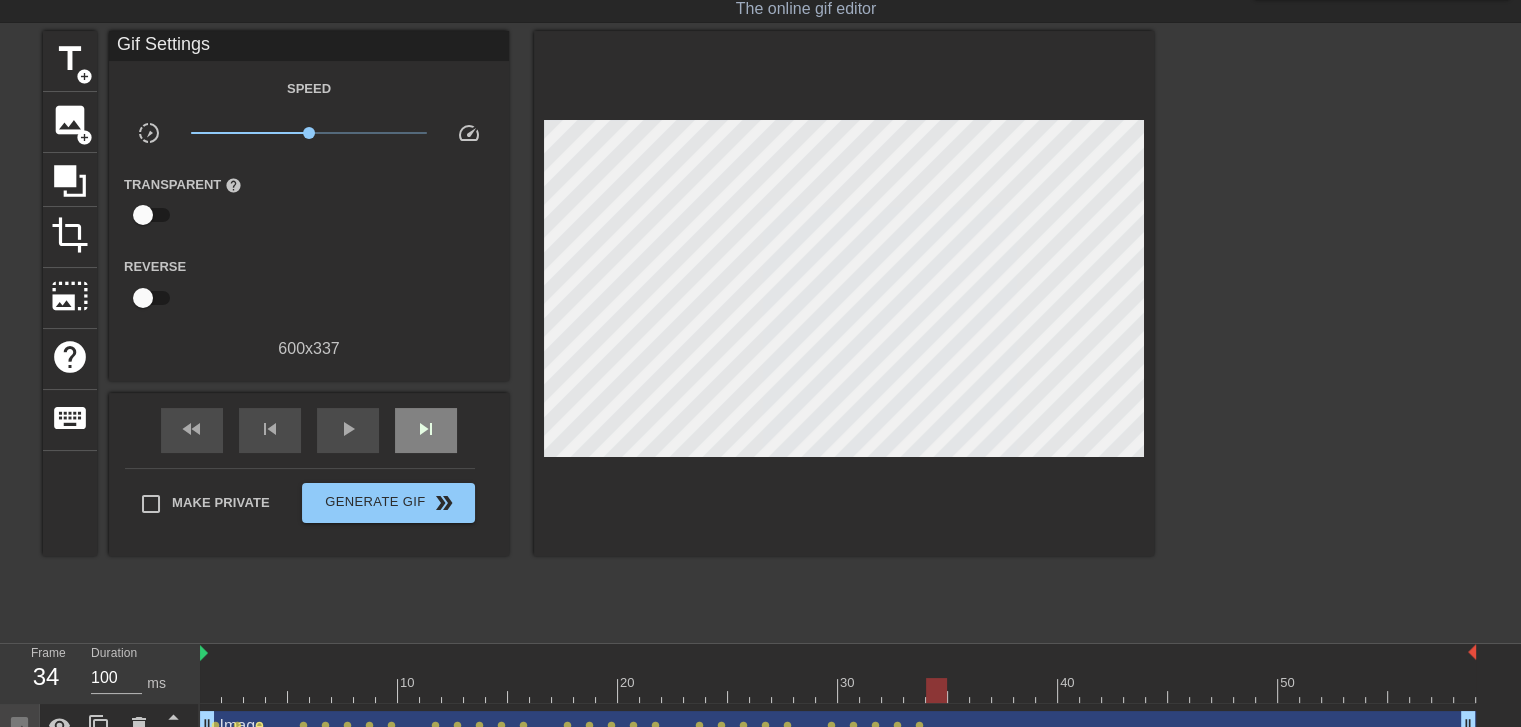 click on "skip_next" at bounding box center (426, 430) 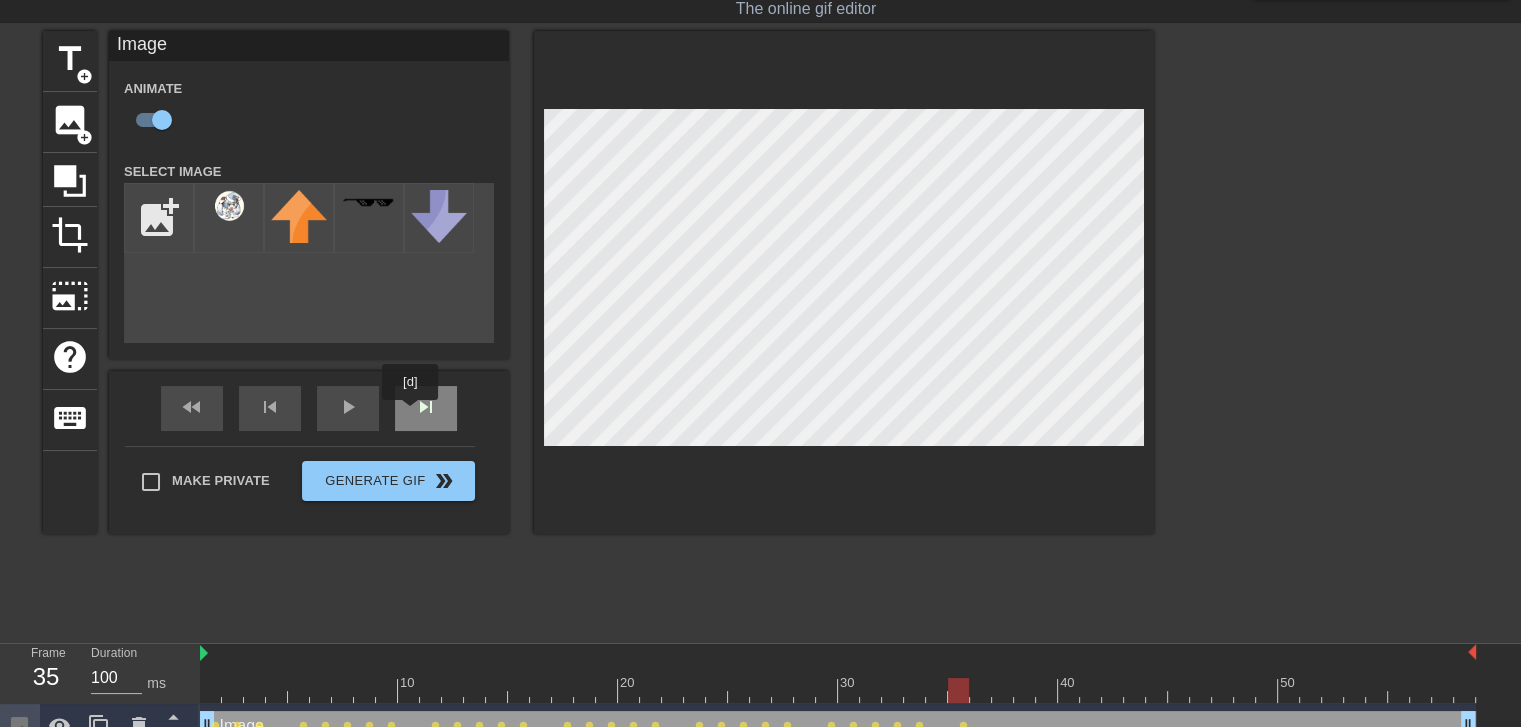 click on "skip_next" at bounding box center (426, 408) 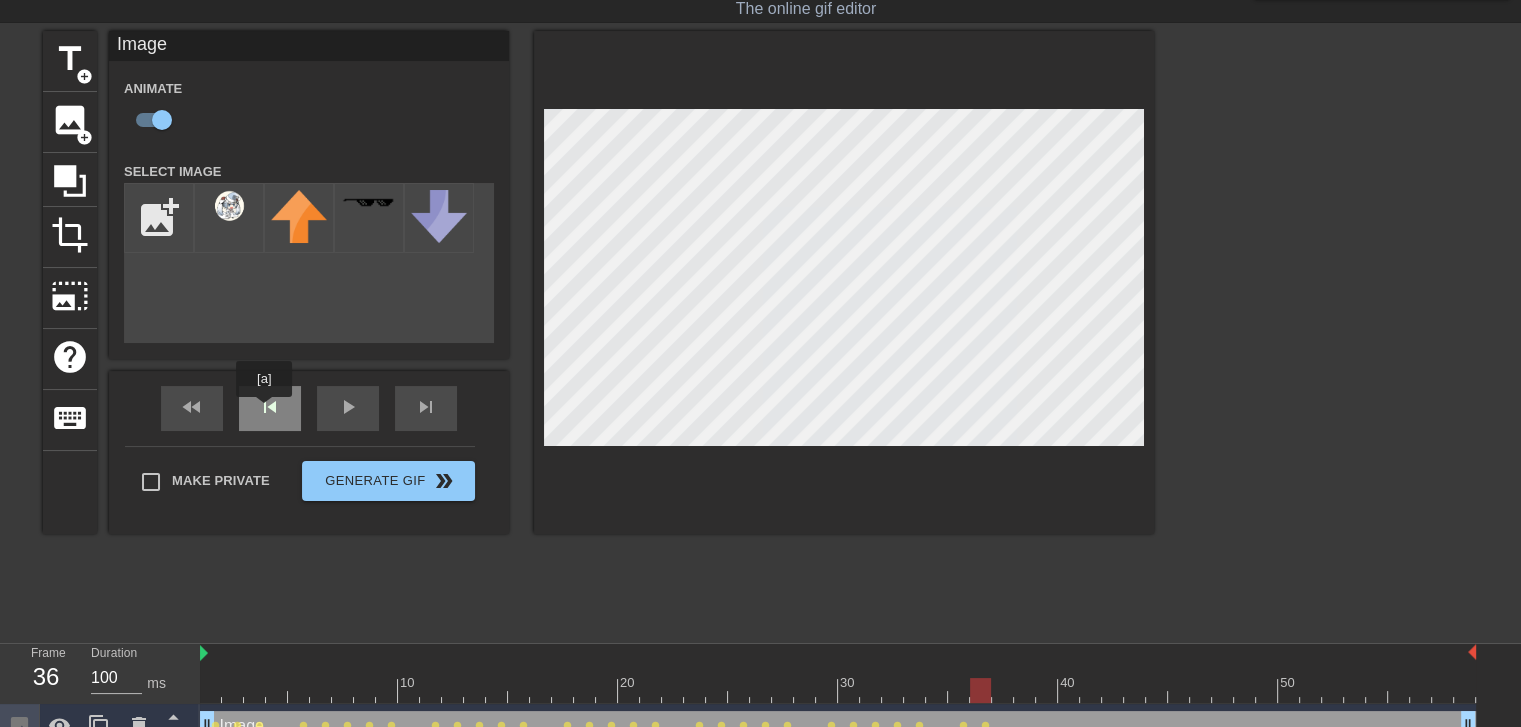 click on "skip_previous" at bounding box center [270, 408] 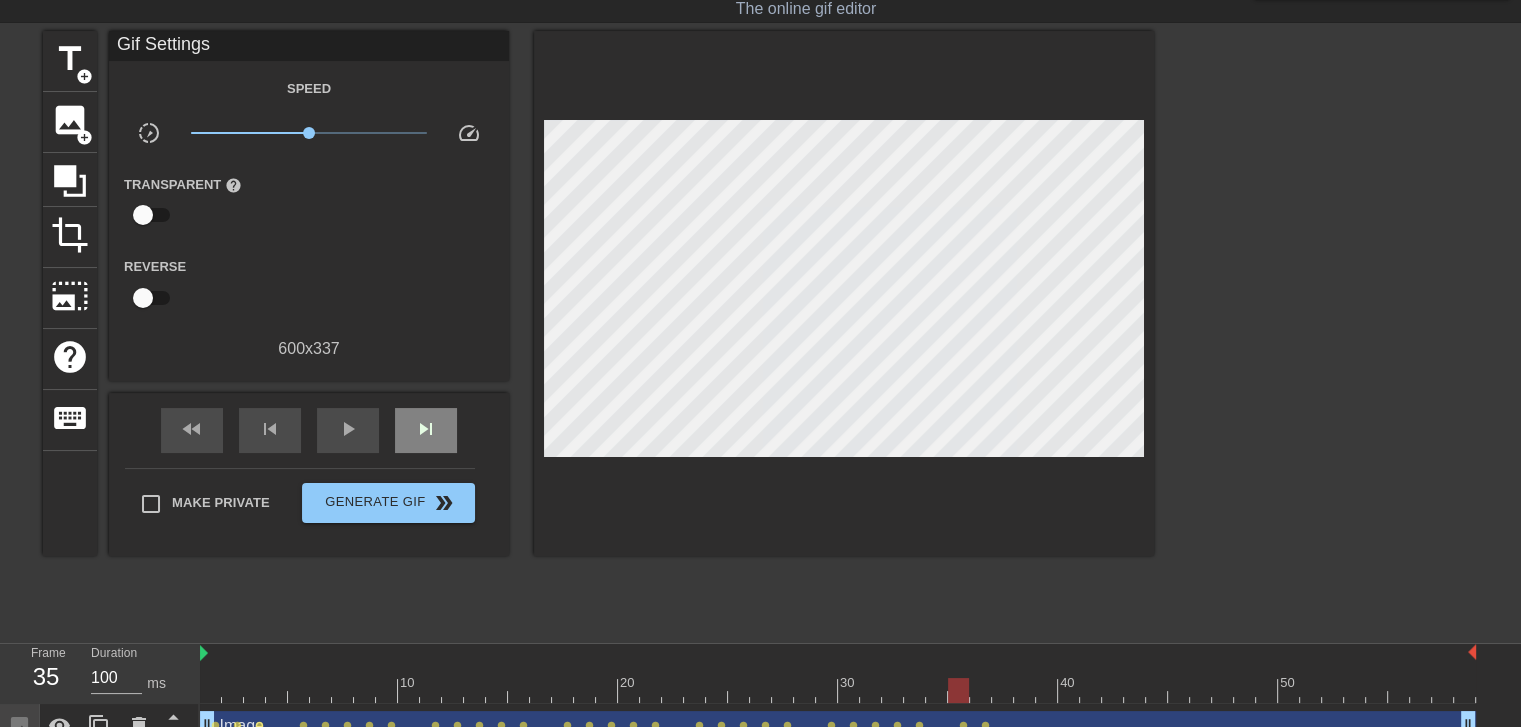 click on "skip_next" at bounding box center [426, 430] 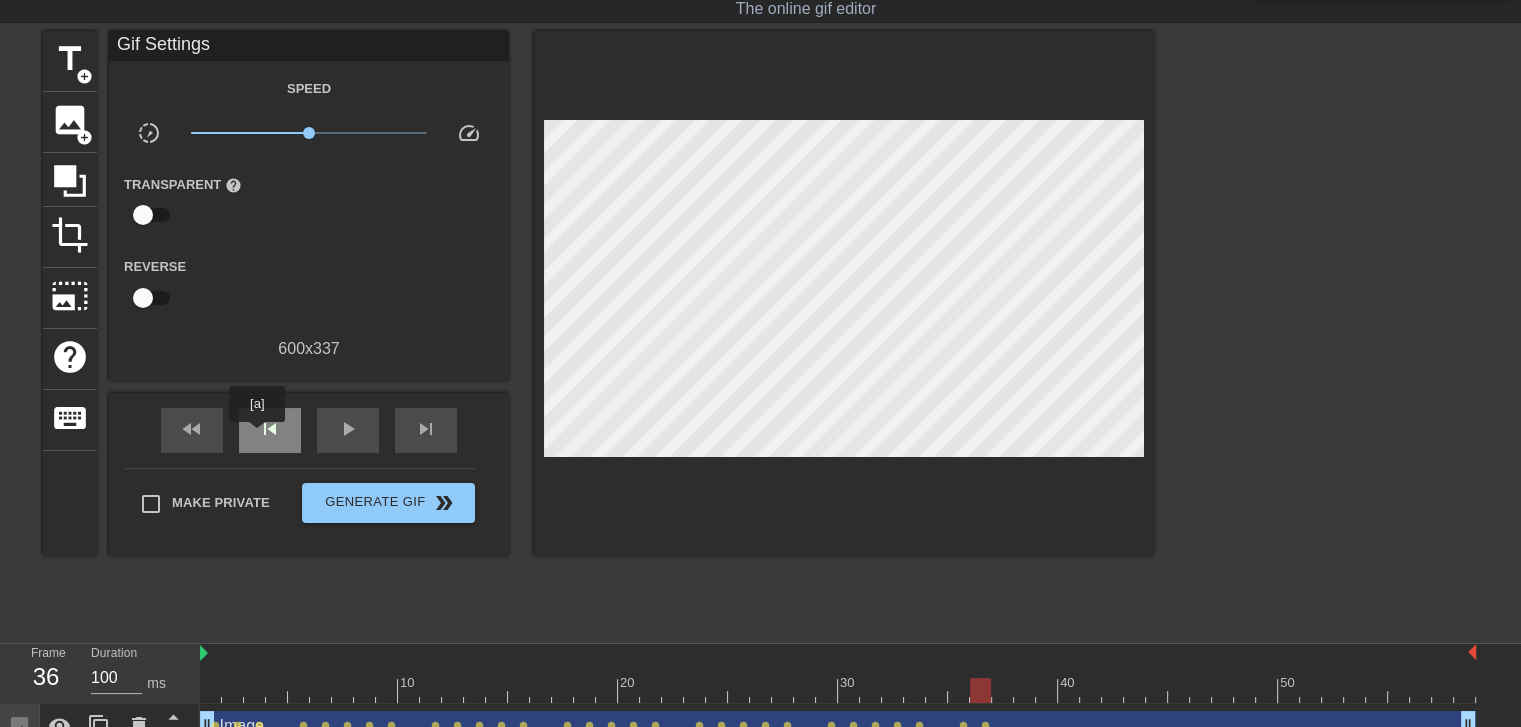 click on "skip_previous" at bounding box center [270, 429] 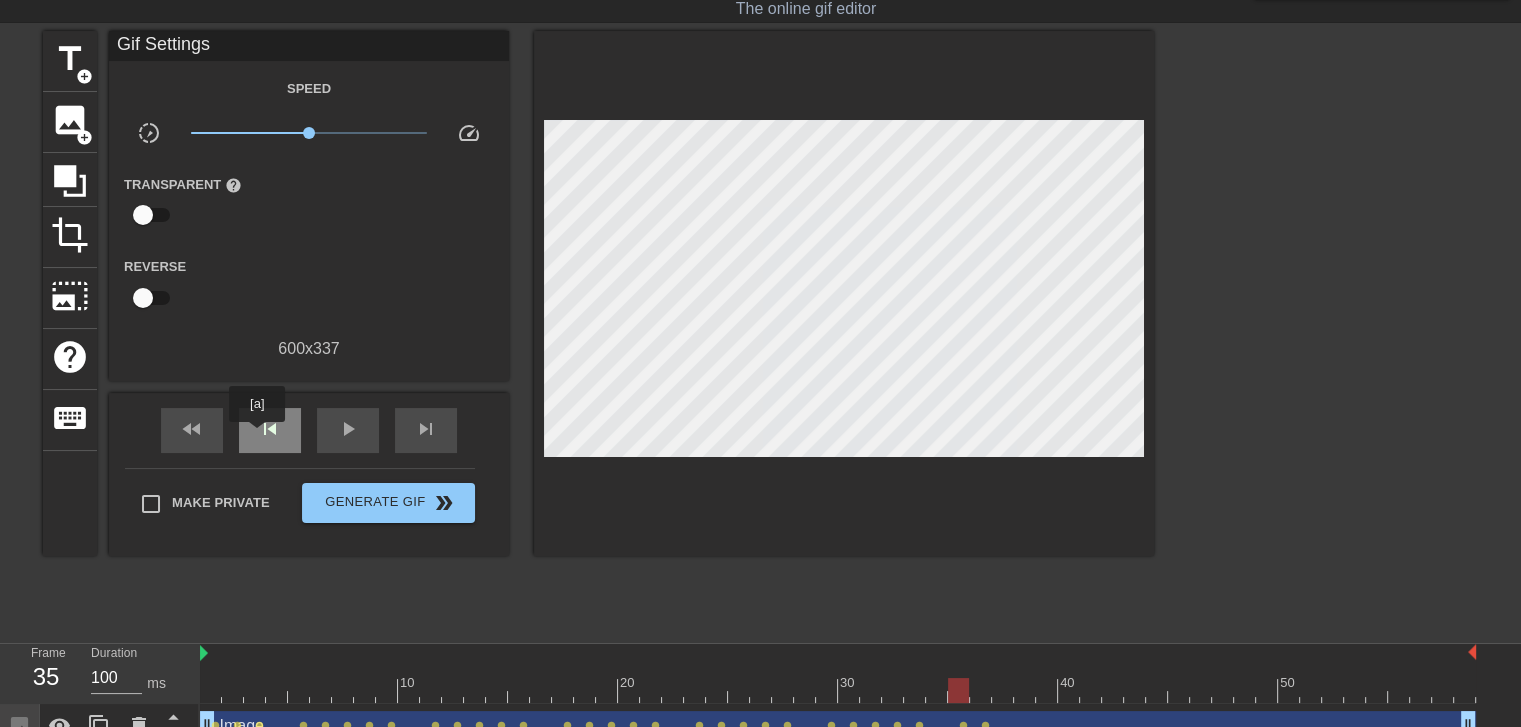 click on "skip_previous" at bounding box center [270, 429] 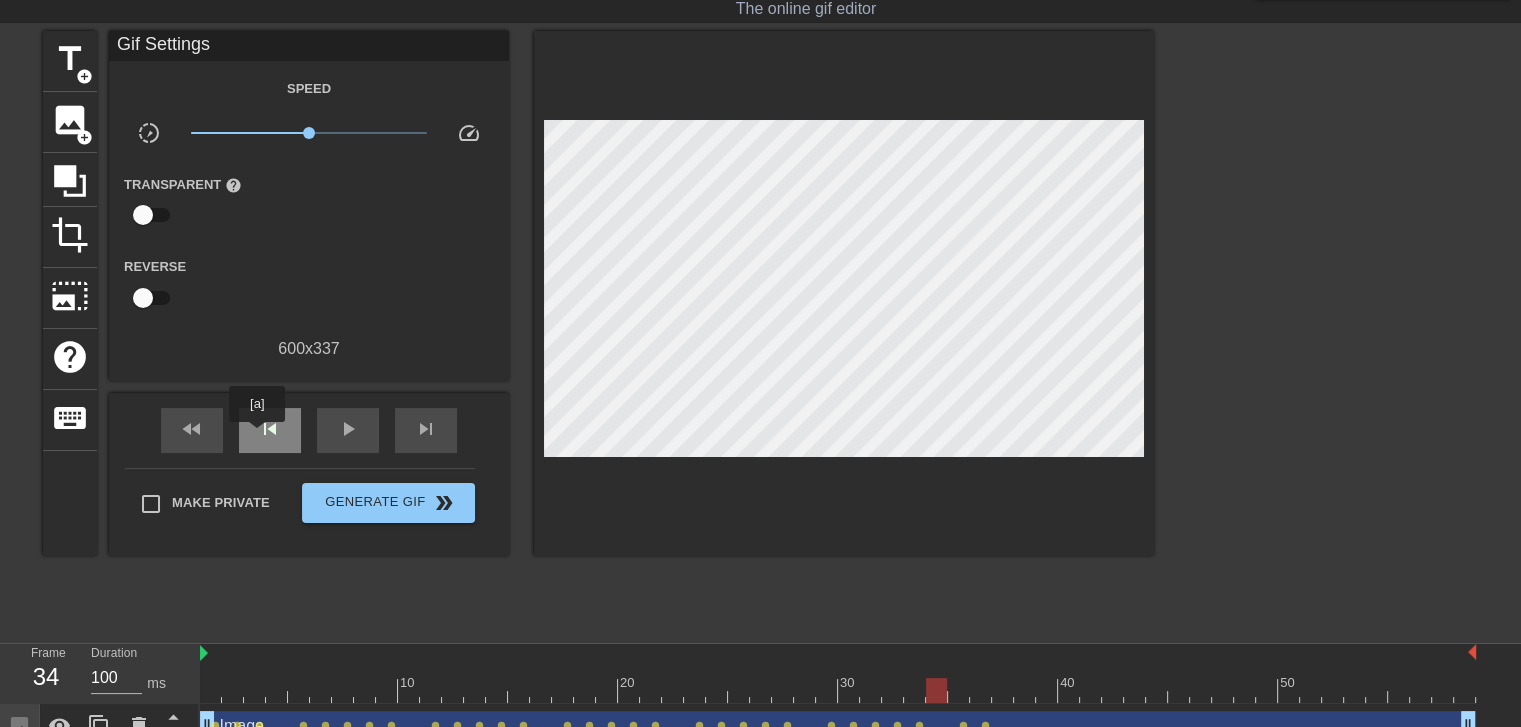 click on "skip_previous" at bounding box center (270, 429) 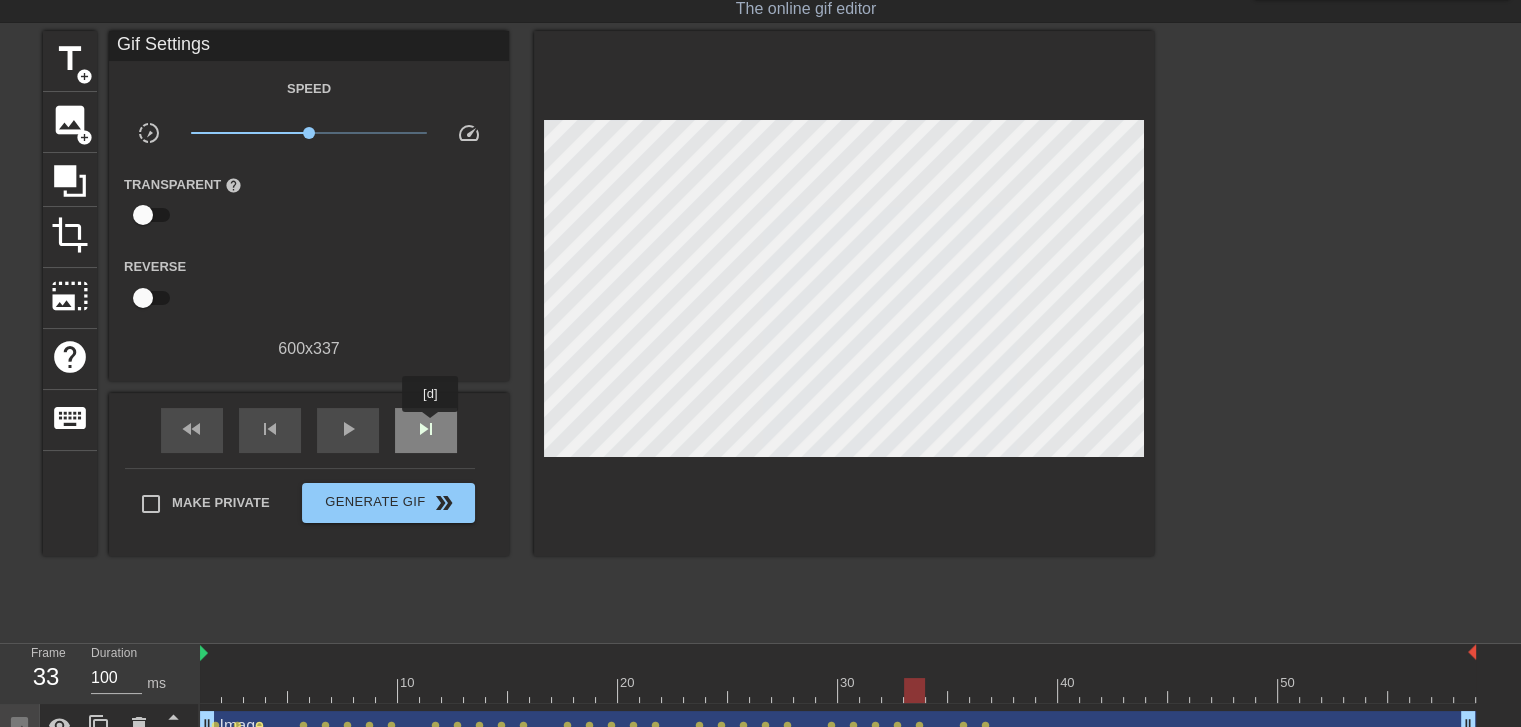 click on "skip_next" at bounding box center (426, 429) 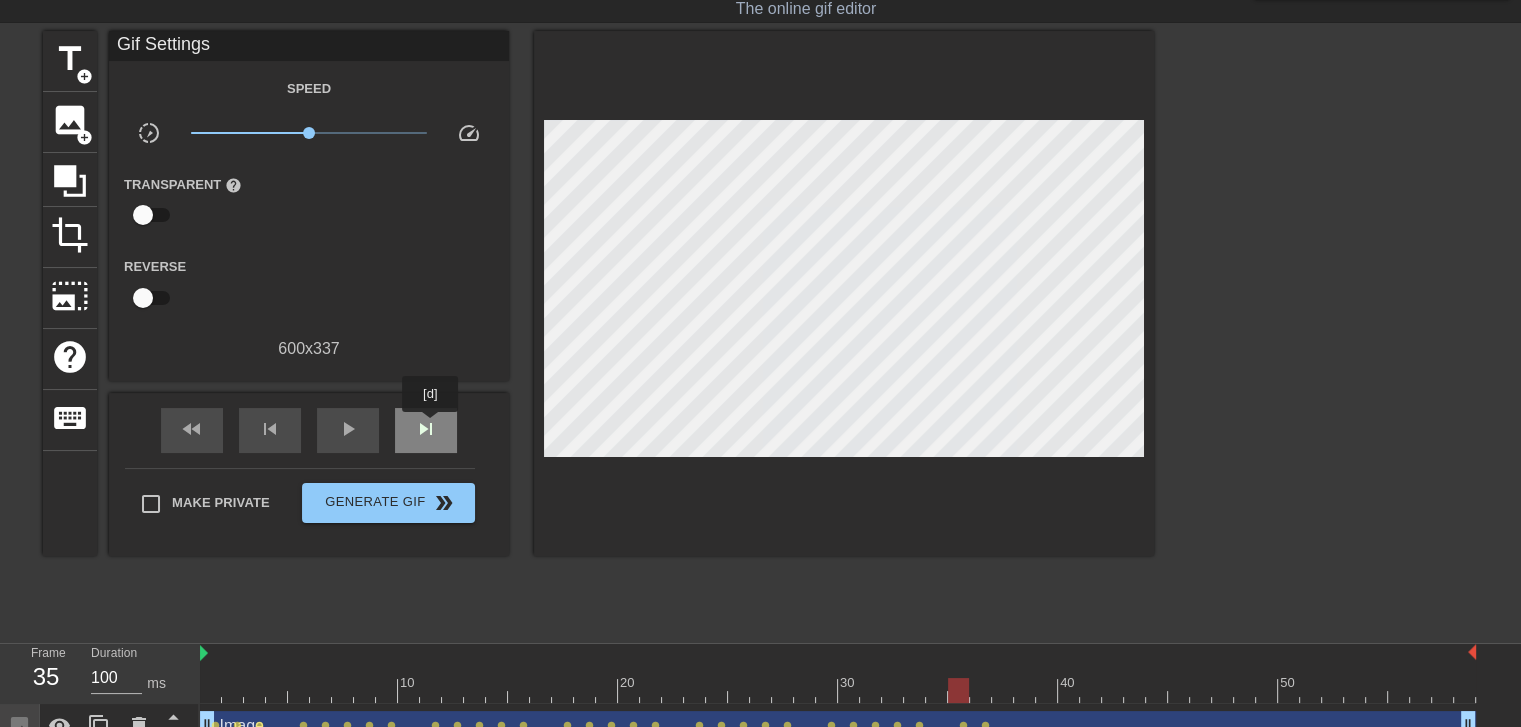 click on "skip_next" at bounding box center (426, 429) 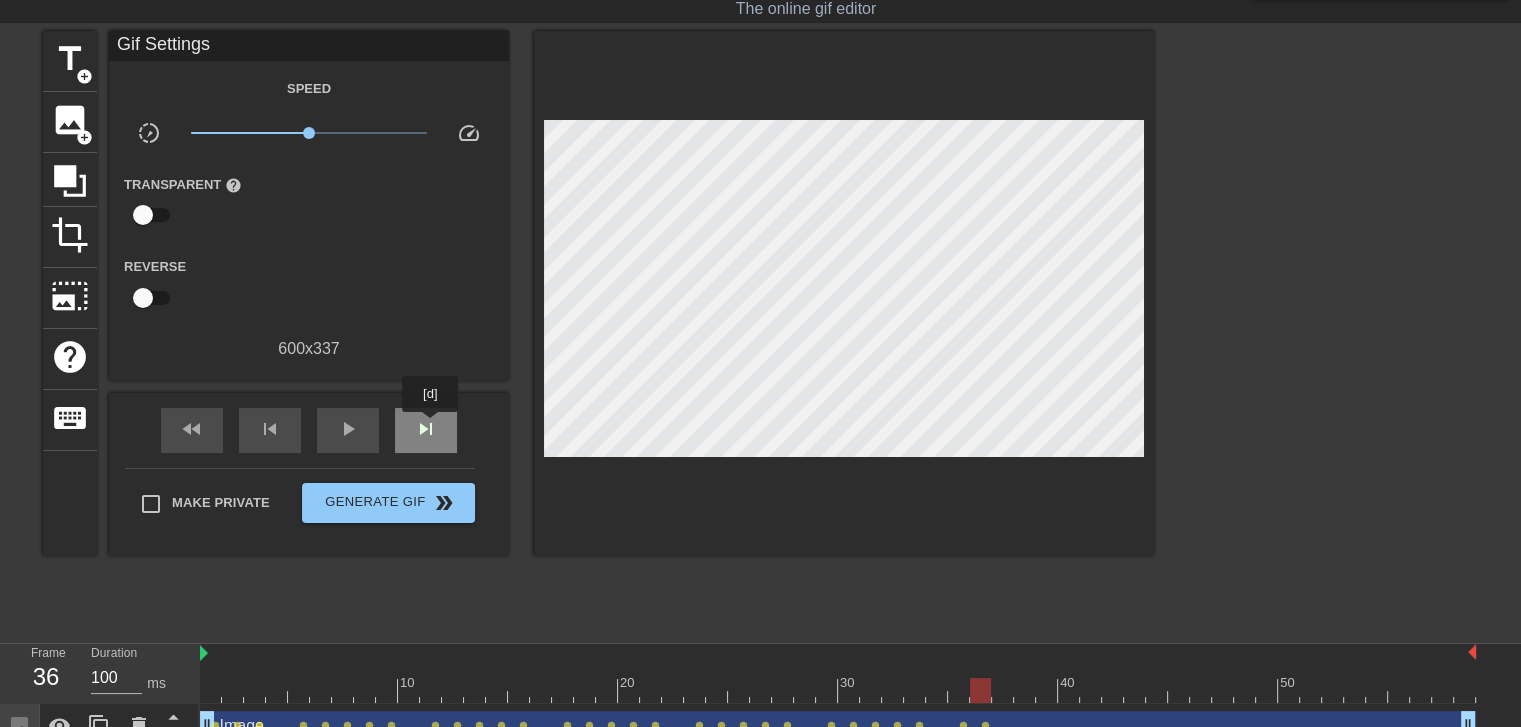 click on "skip_next" at bounding box center [426, 429] 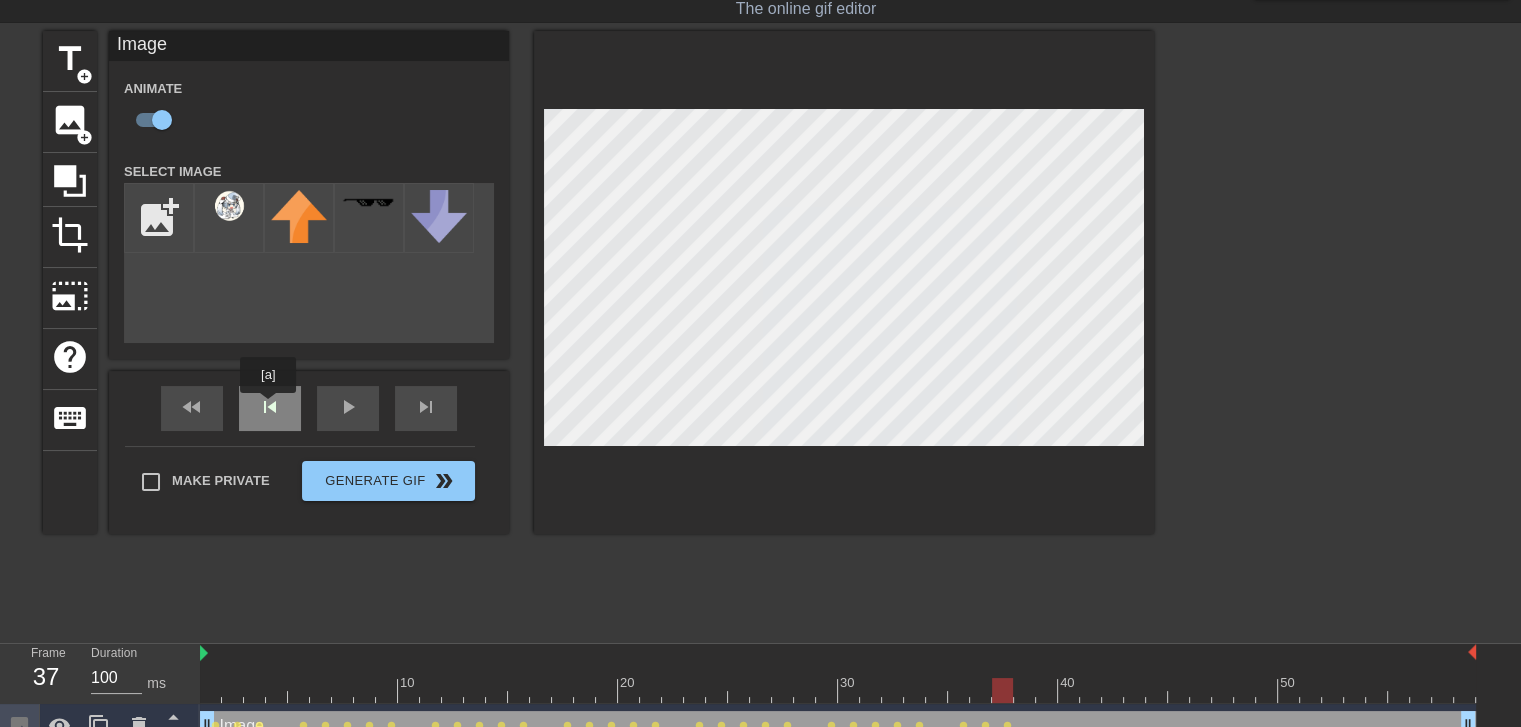 click on "skip_previous" at bounding box center [270, 408] 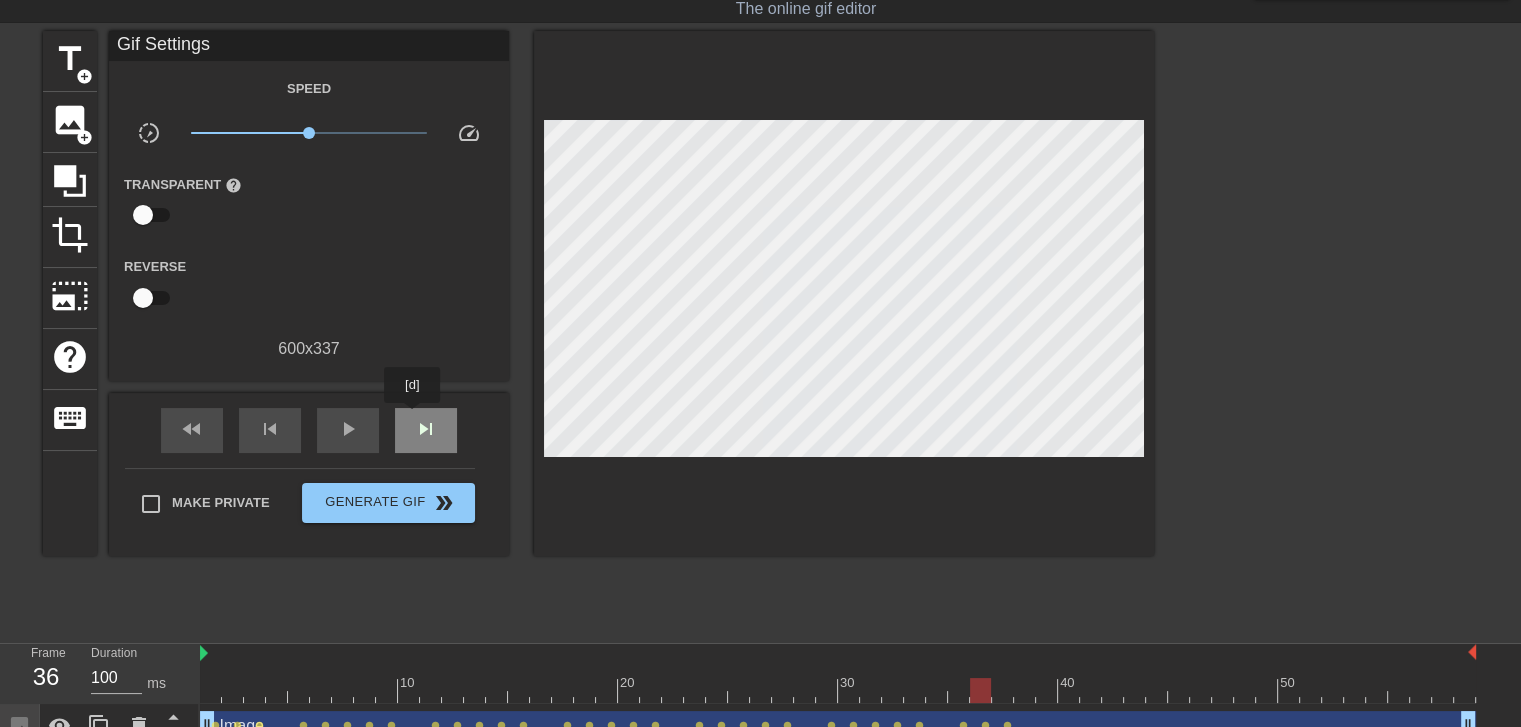 click on "skip_next" at bounding box center (426, 429) 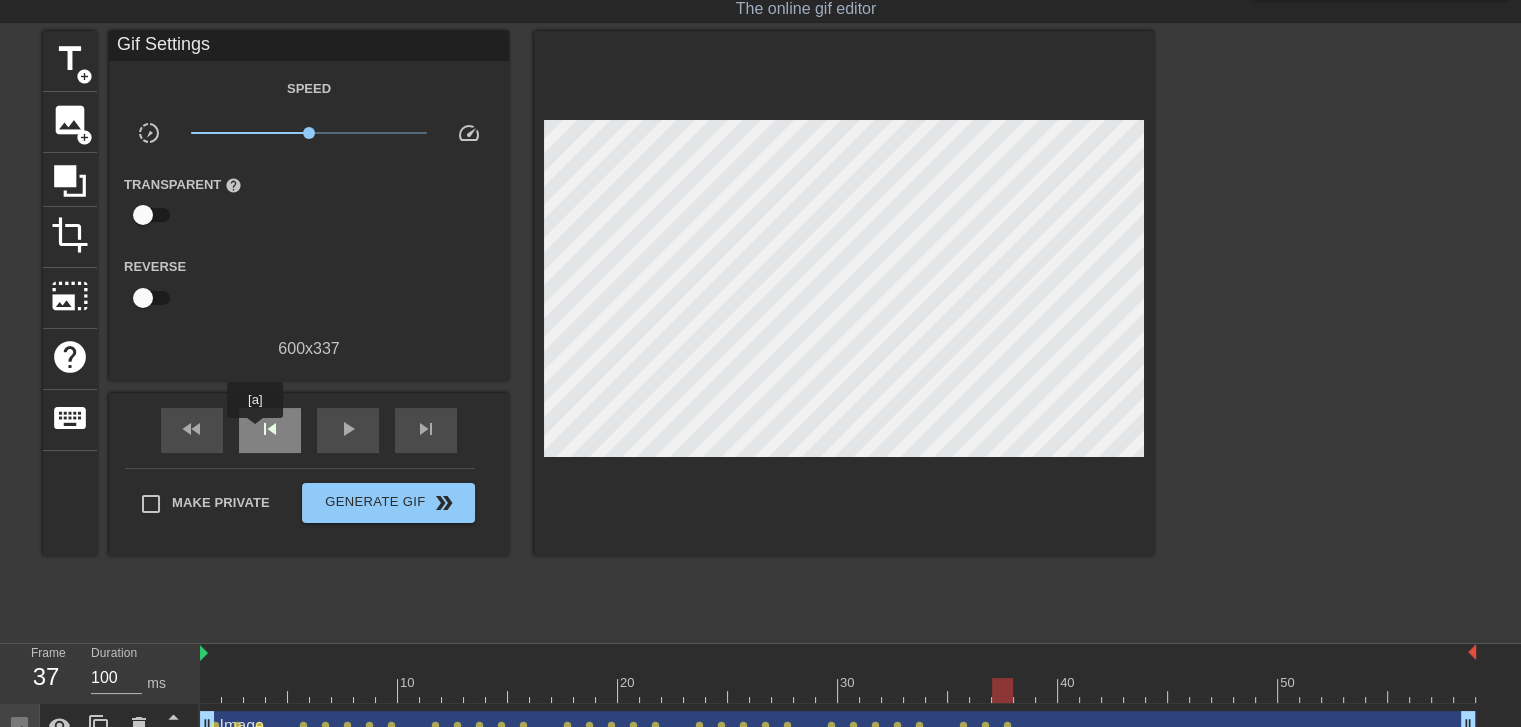 click on "skip_previous" at bounding box center (270, 430) 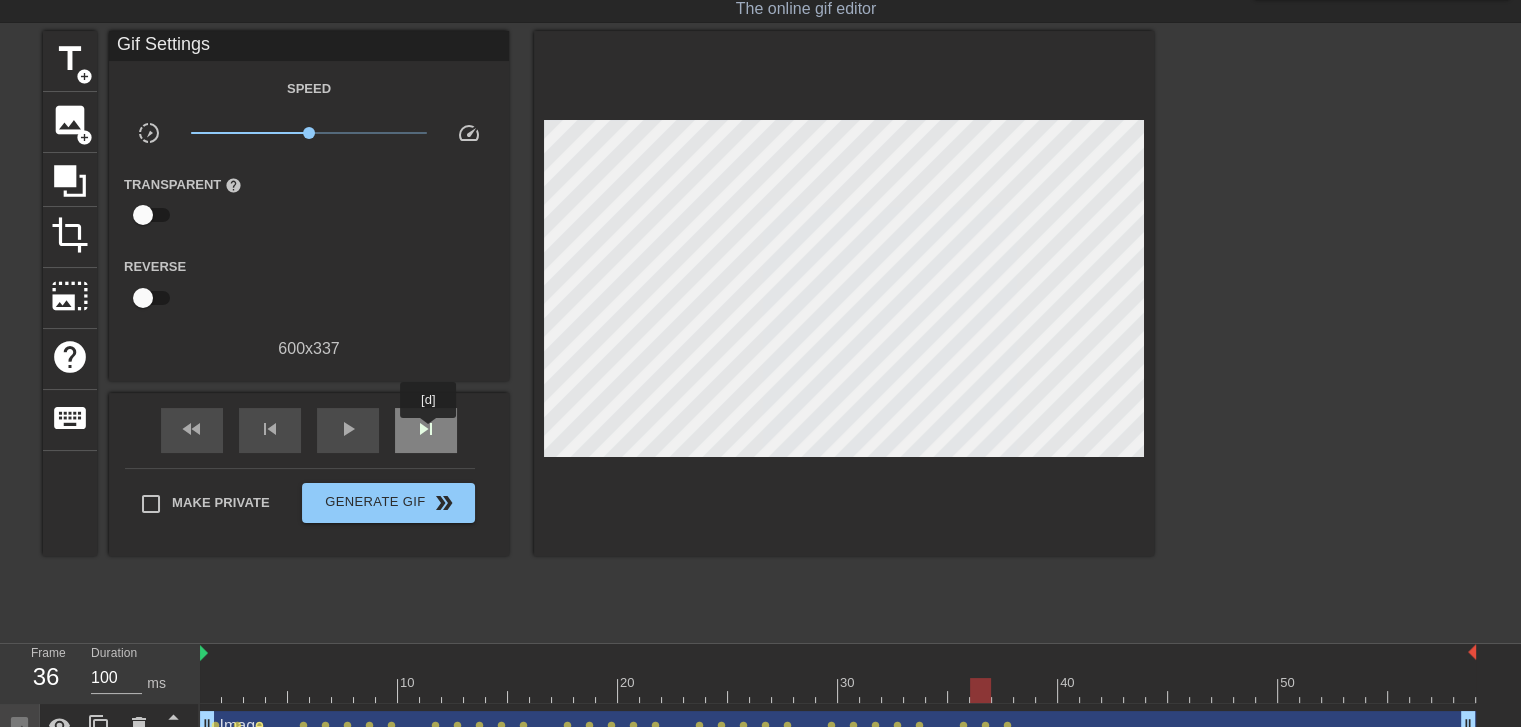 click on "skip_next" at bounding box center [426, 429] 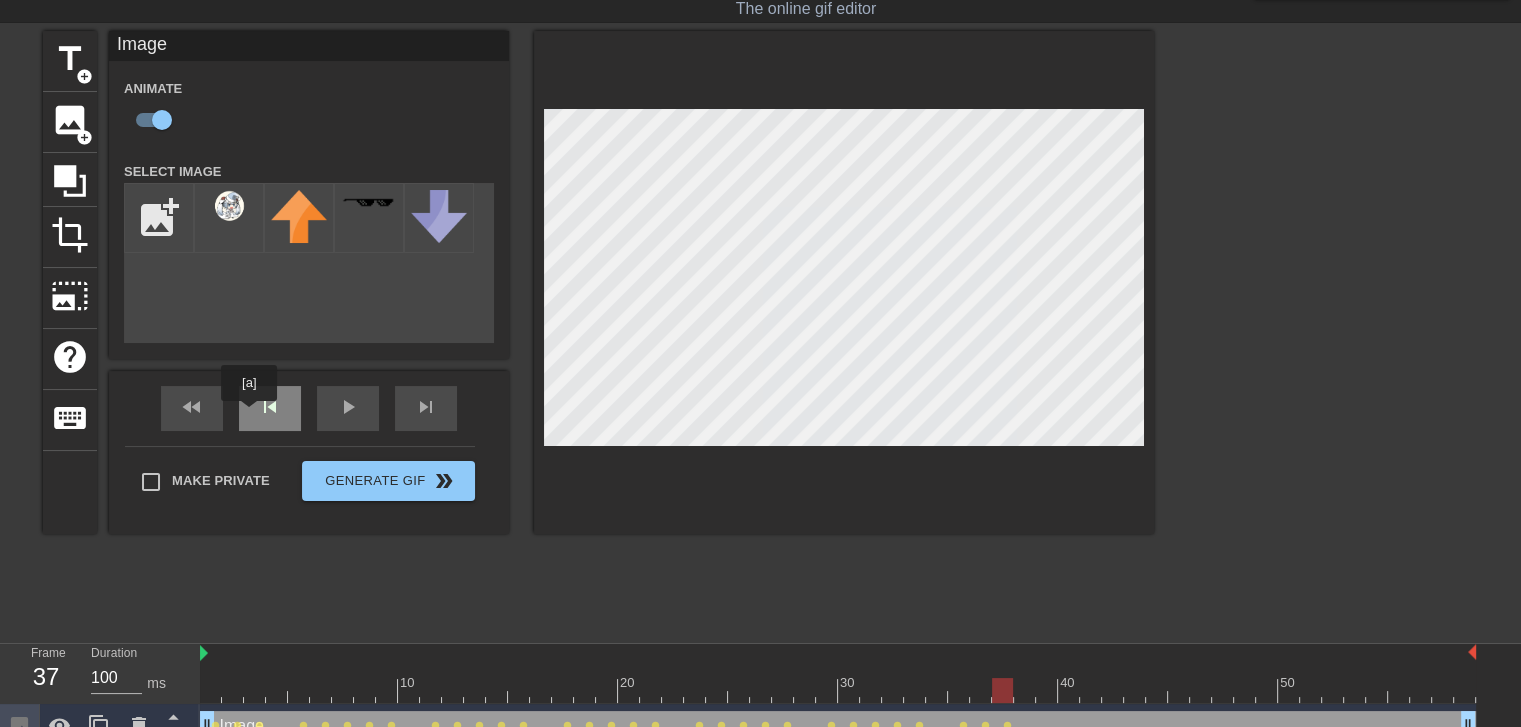 click on "skip_previous" at bounding box center (270, 408) 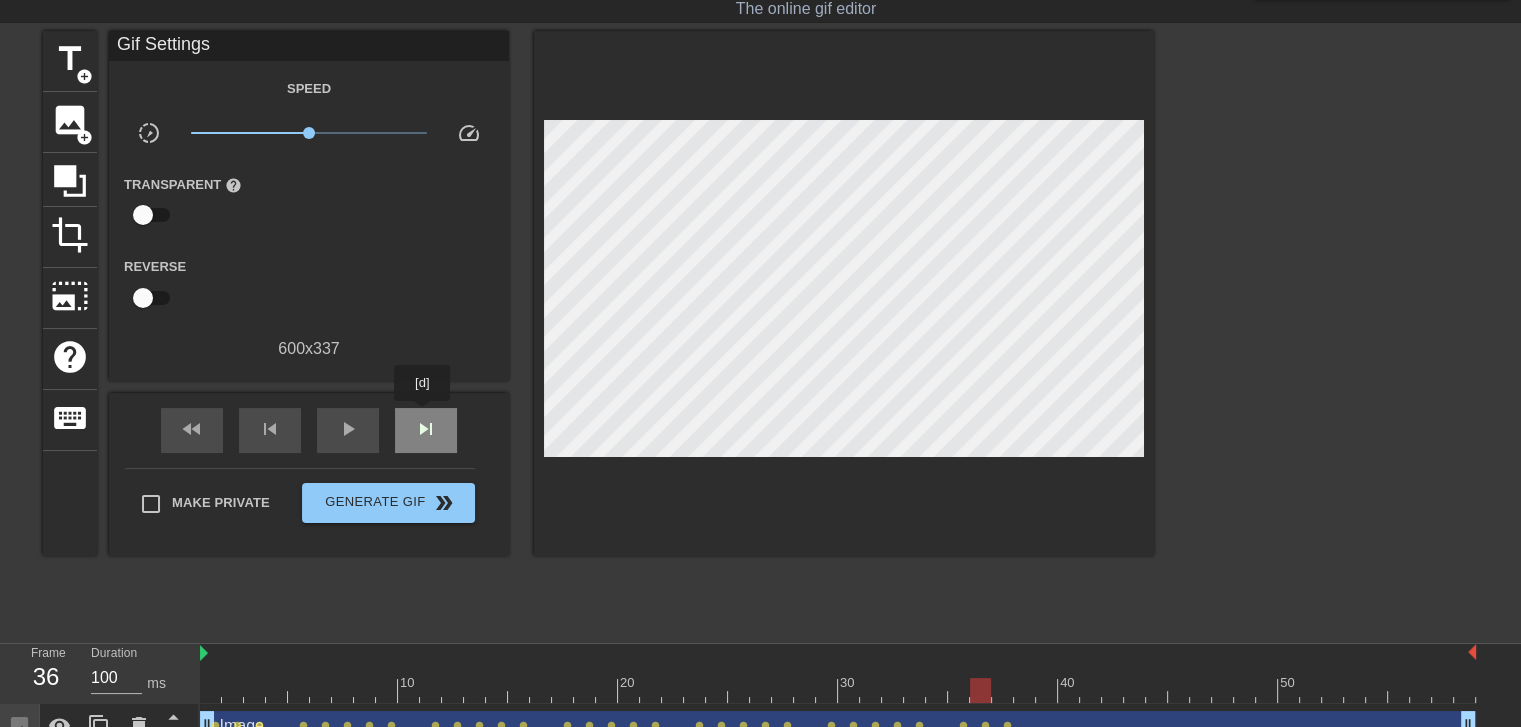 click on "skip_next" at bounding box center (426, 429) 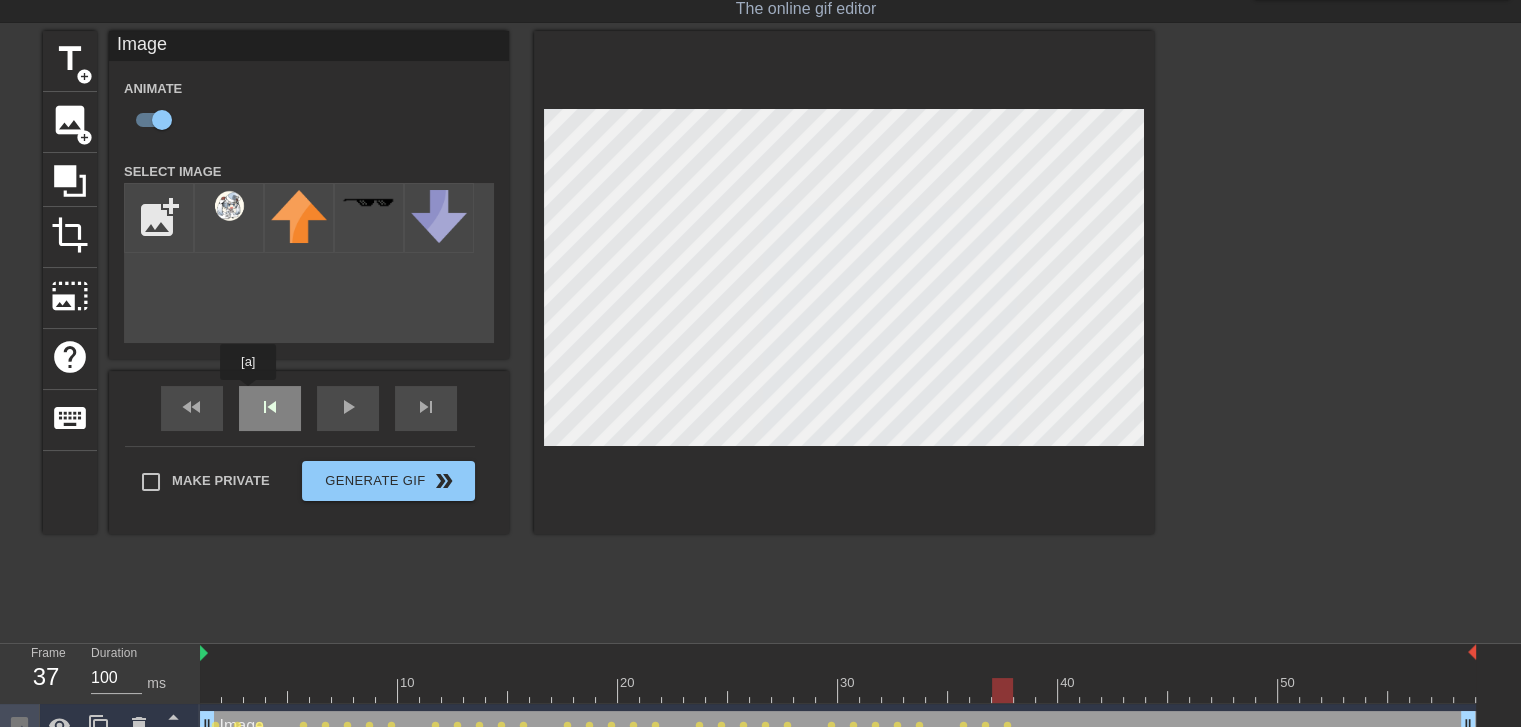 click on "fast_rewind skip_previous play_arrow skip_next" at bounding box center [309, 408] 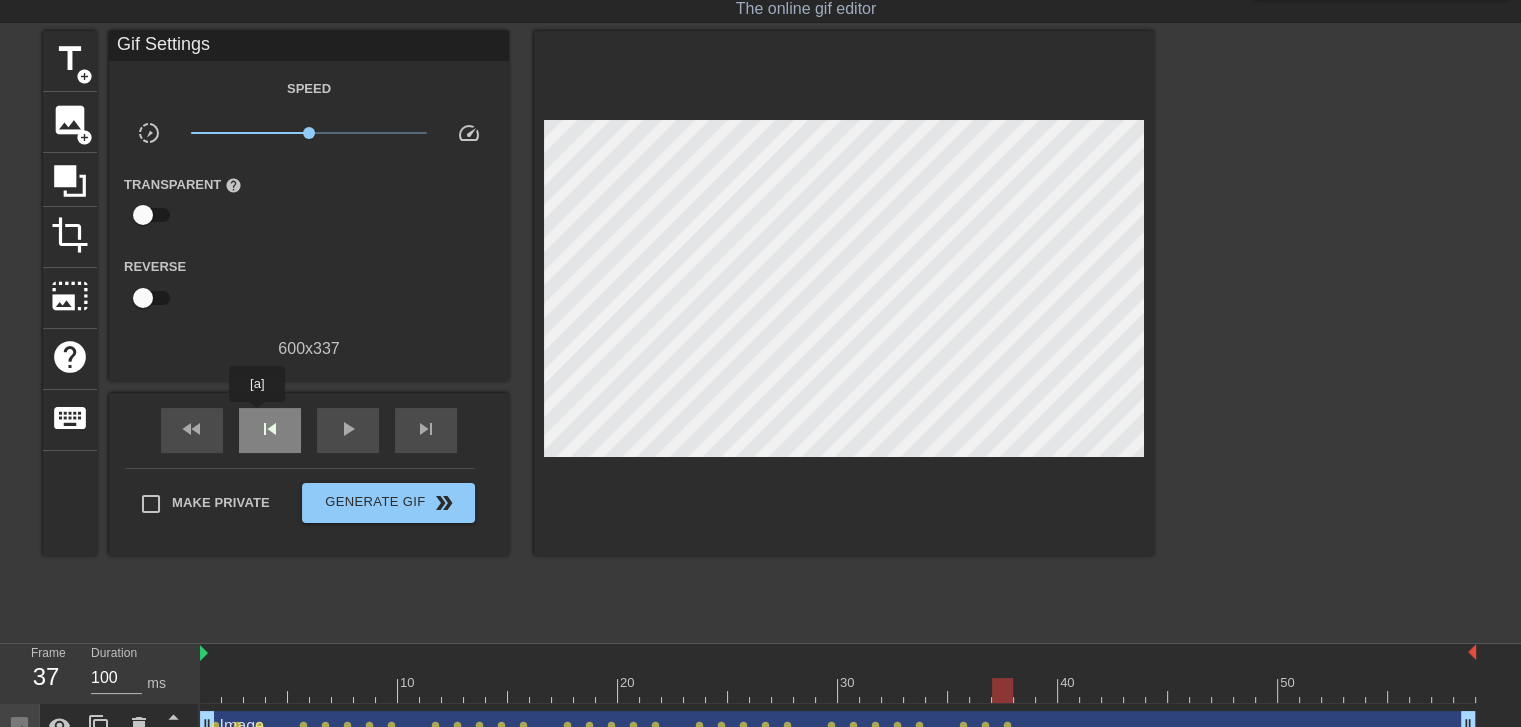 click on "skip_previous" at bounding box center (270, 429) 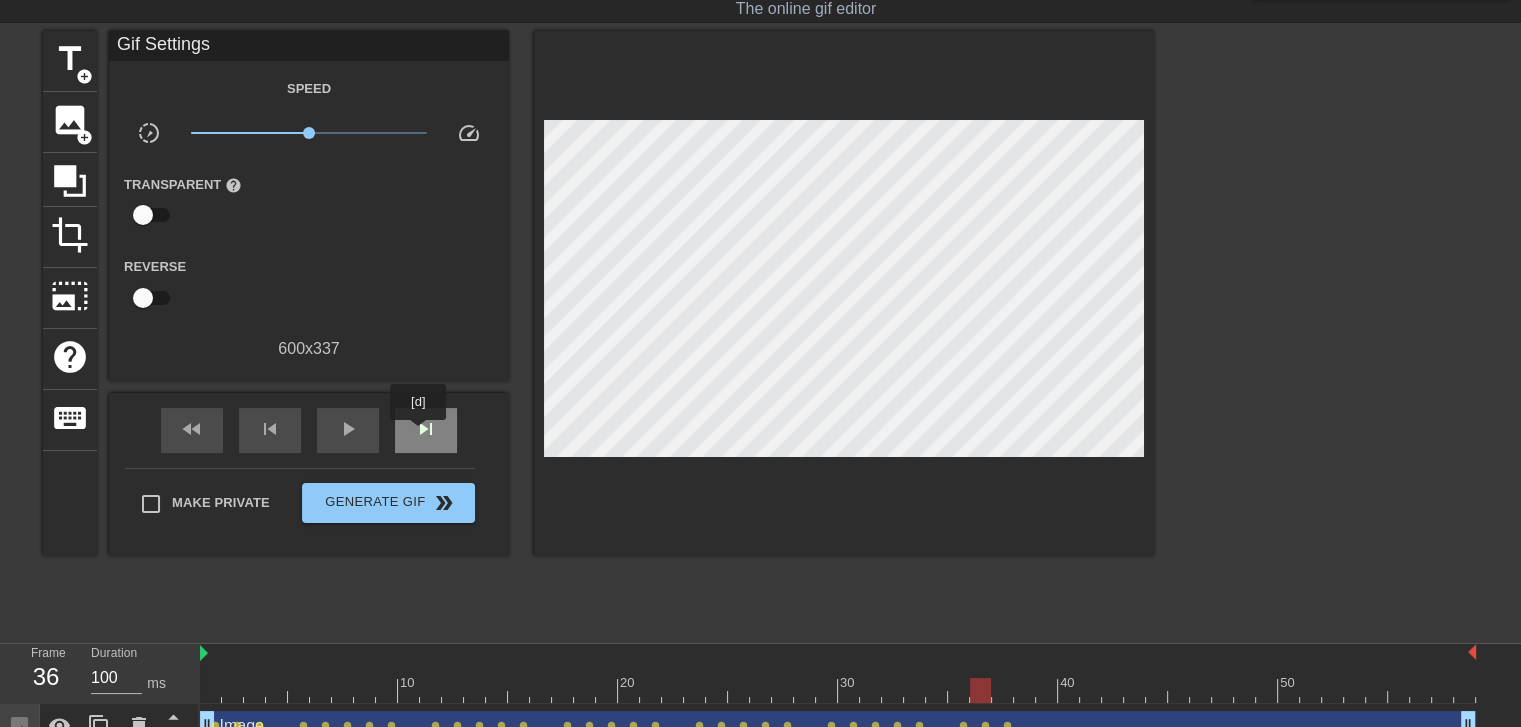 click on "skip_next" at bounding box center (426, 429) 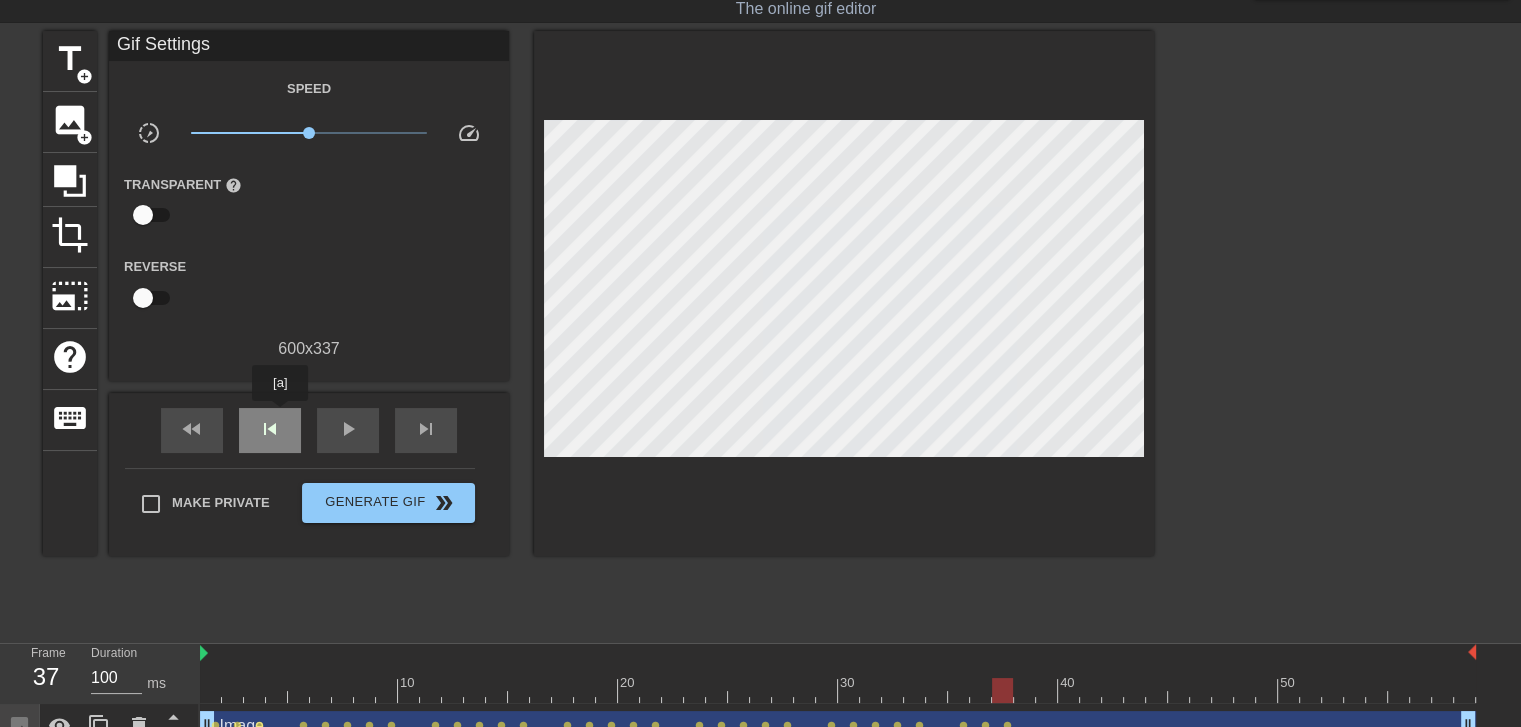 click on "skip_previous" at bounding box center [270, 429] 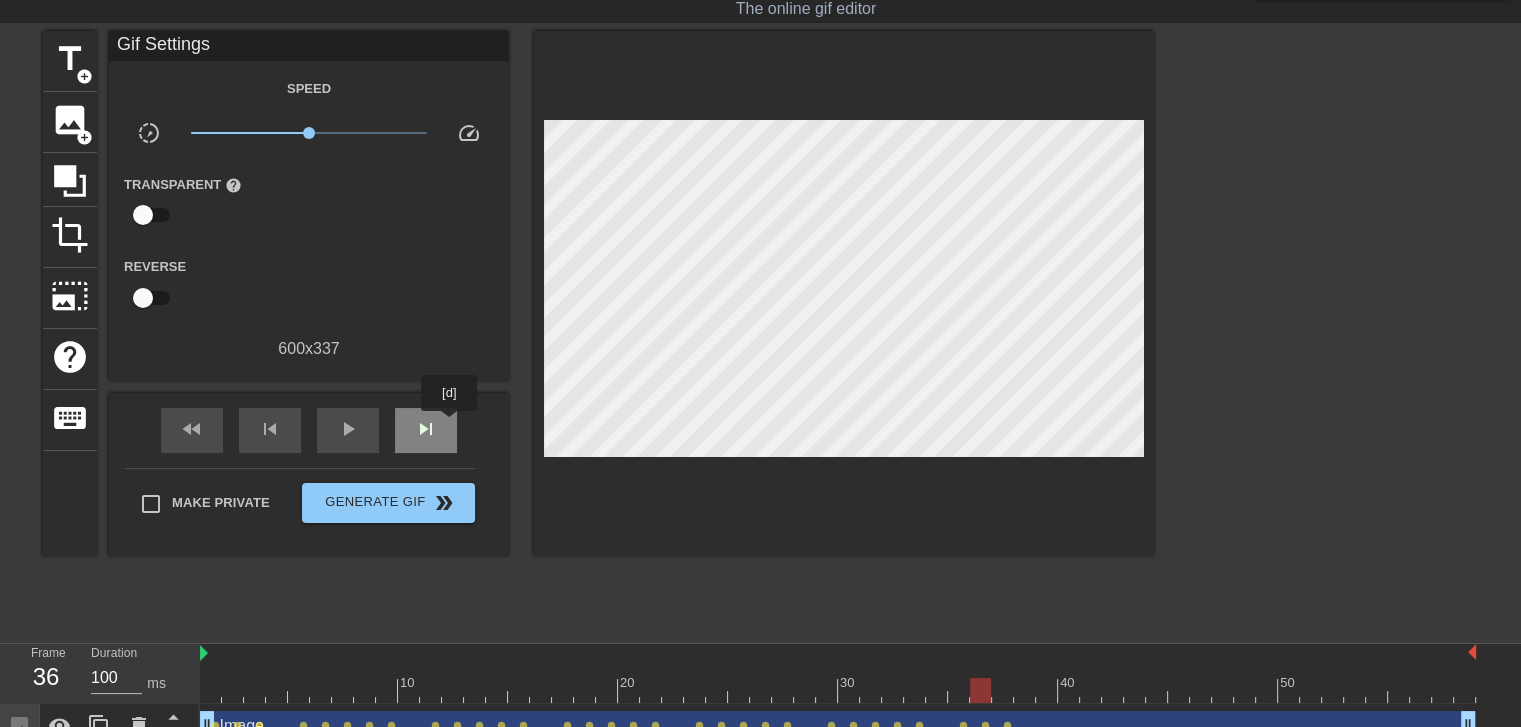 click on "skip_next" at bounding box center (426, 430) 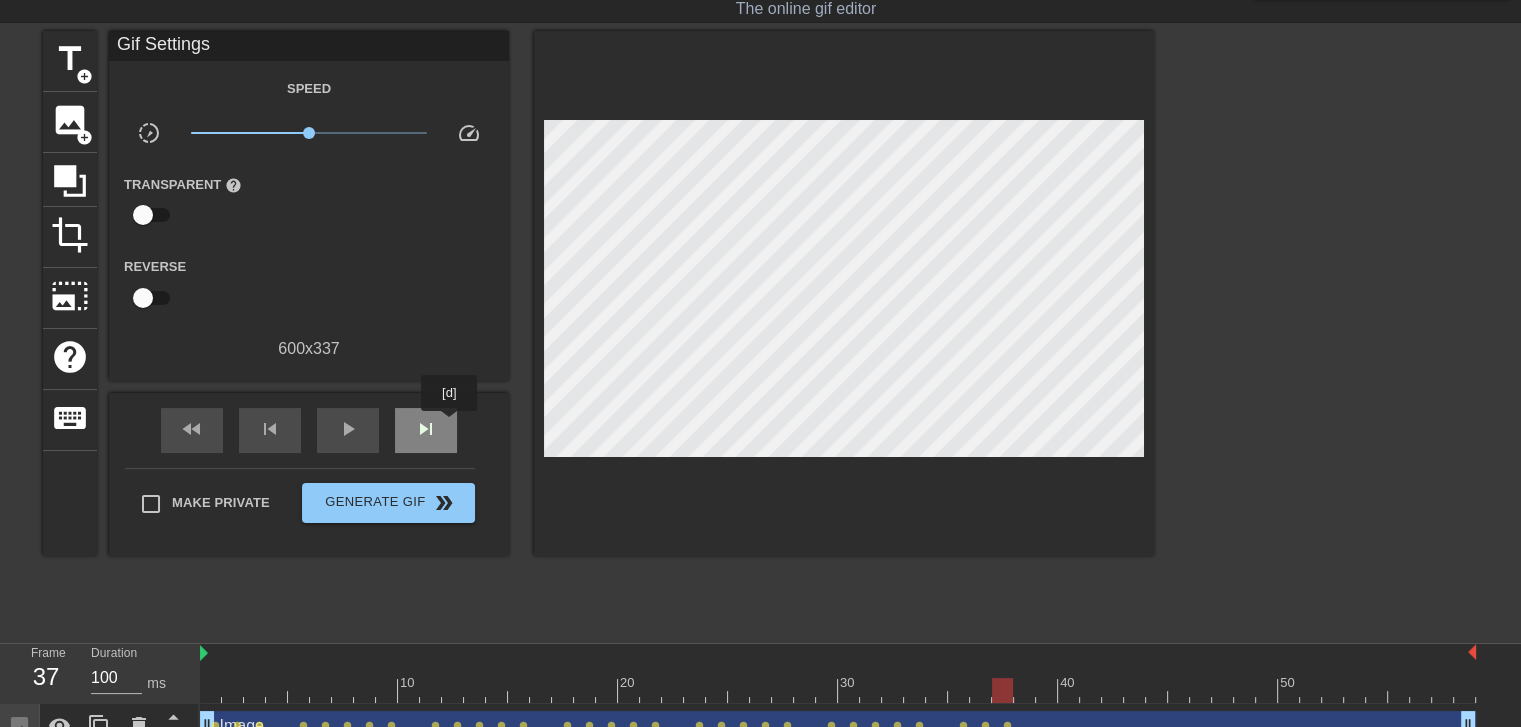 click on "skip_next" at bounding box center [426, 430] 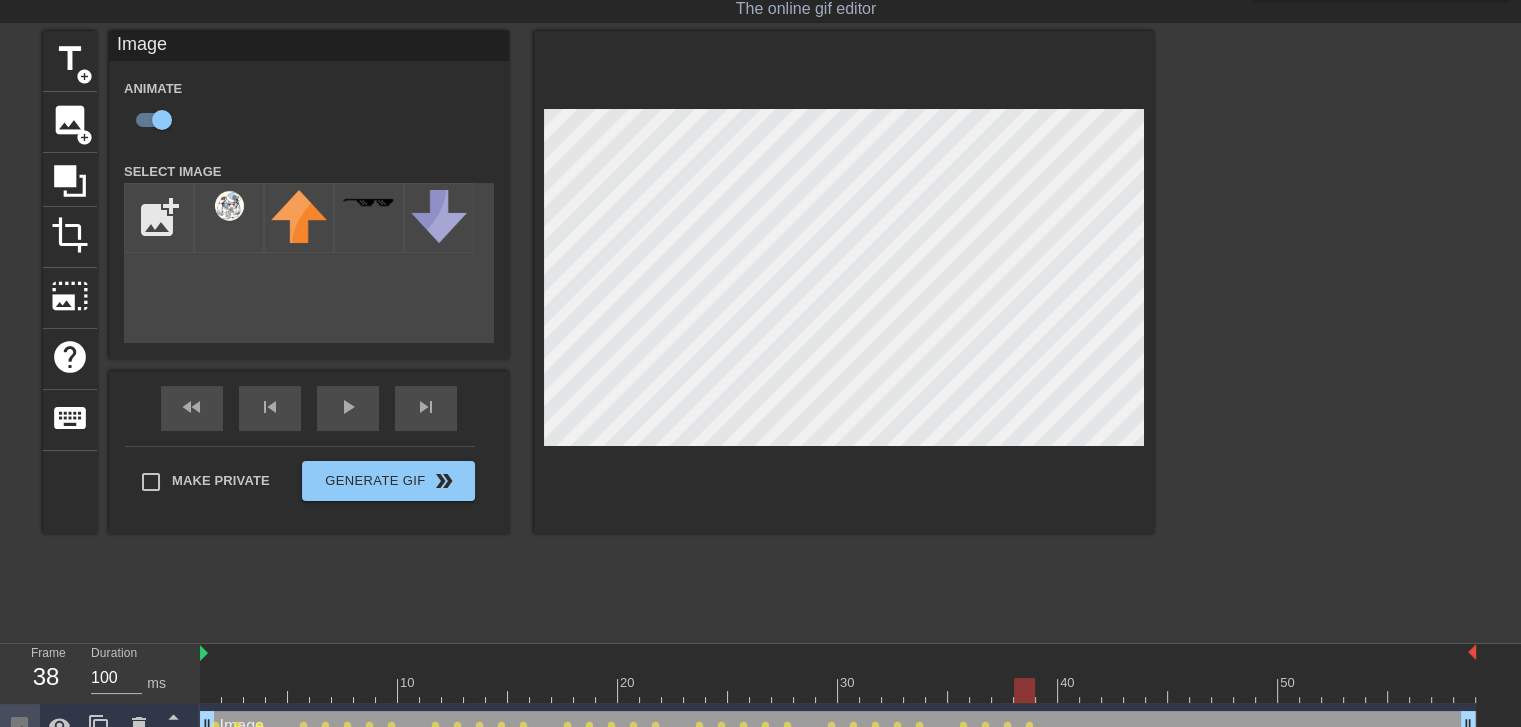 click on "title add_circle image add_circle crop photo_size_select_large help keyboard Image Animate Select Image add_photo_alternate fast_rewind skip_previous play_arrow skip_next Make Private Generate Gif double_arrow" at bounding box center [760, 331] 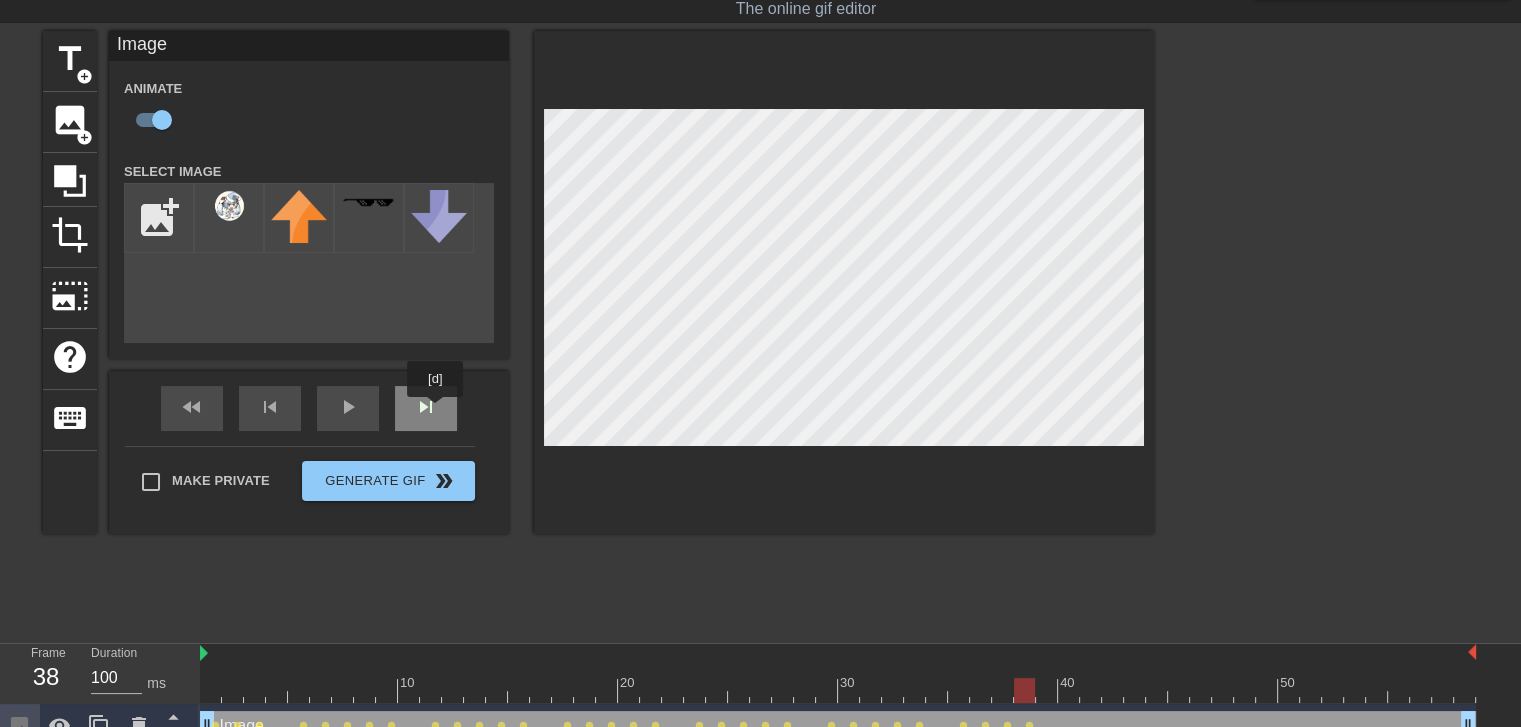click on "skip_next" at bounding box center [426, 408] 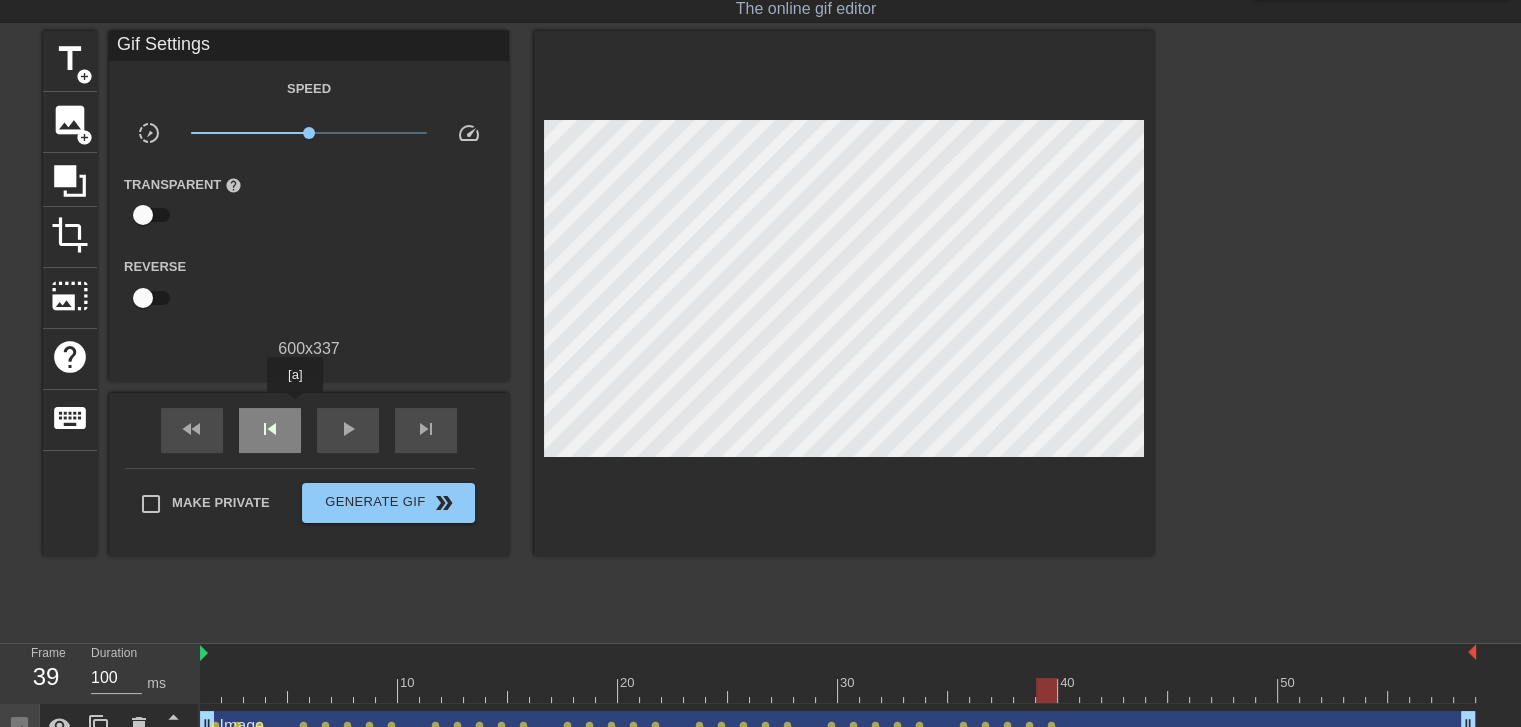 click on "skip_previous" at bounding box center (270, 430) 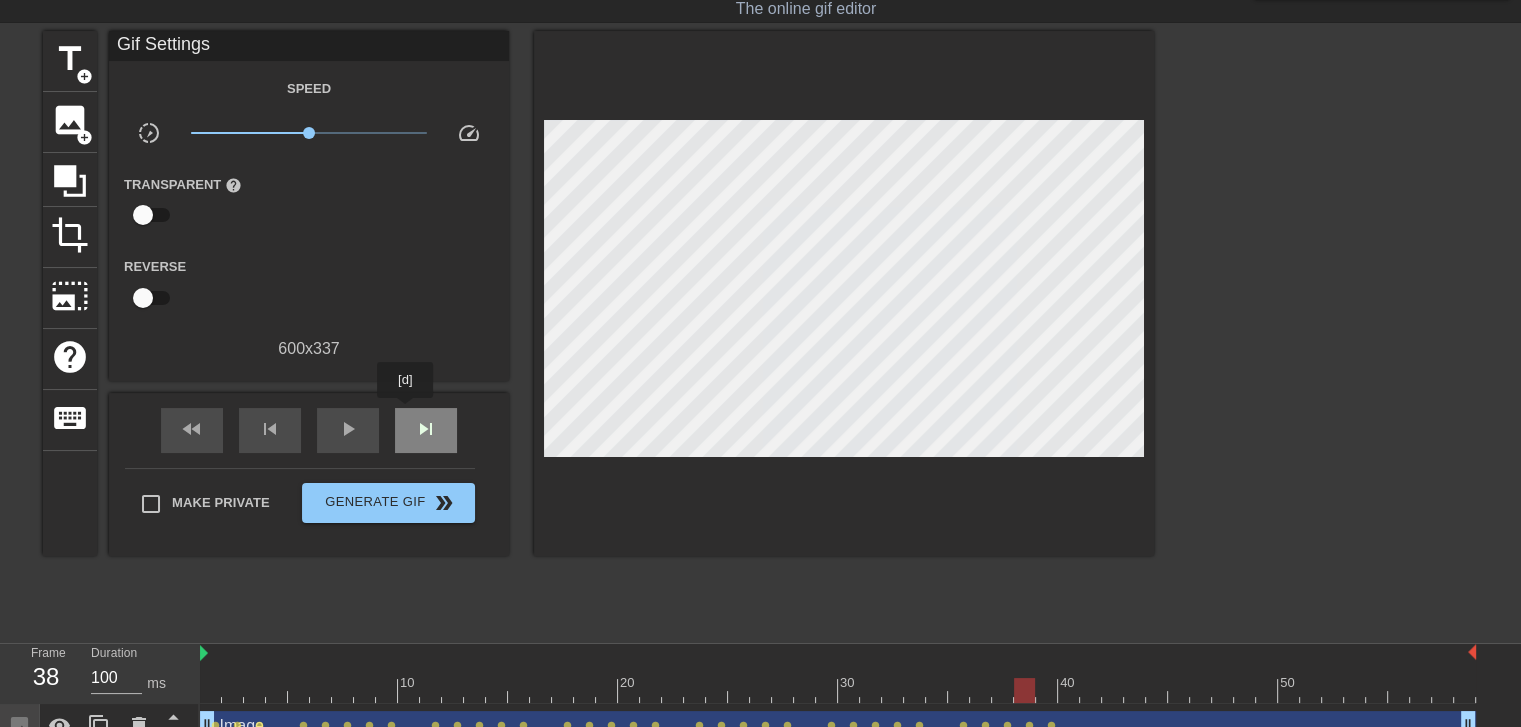 click on "skip_next" at bounding box center (426, 430) 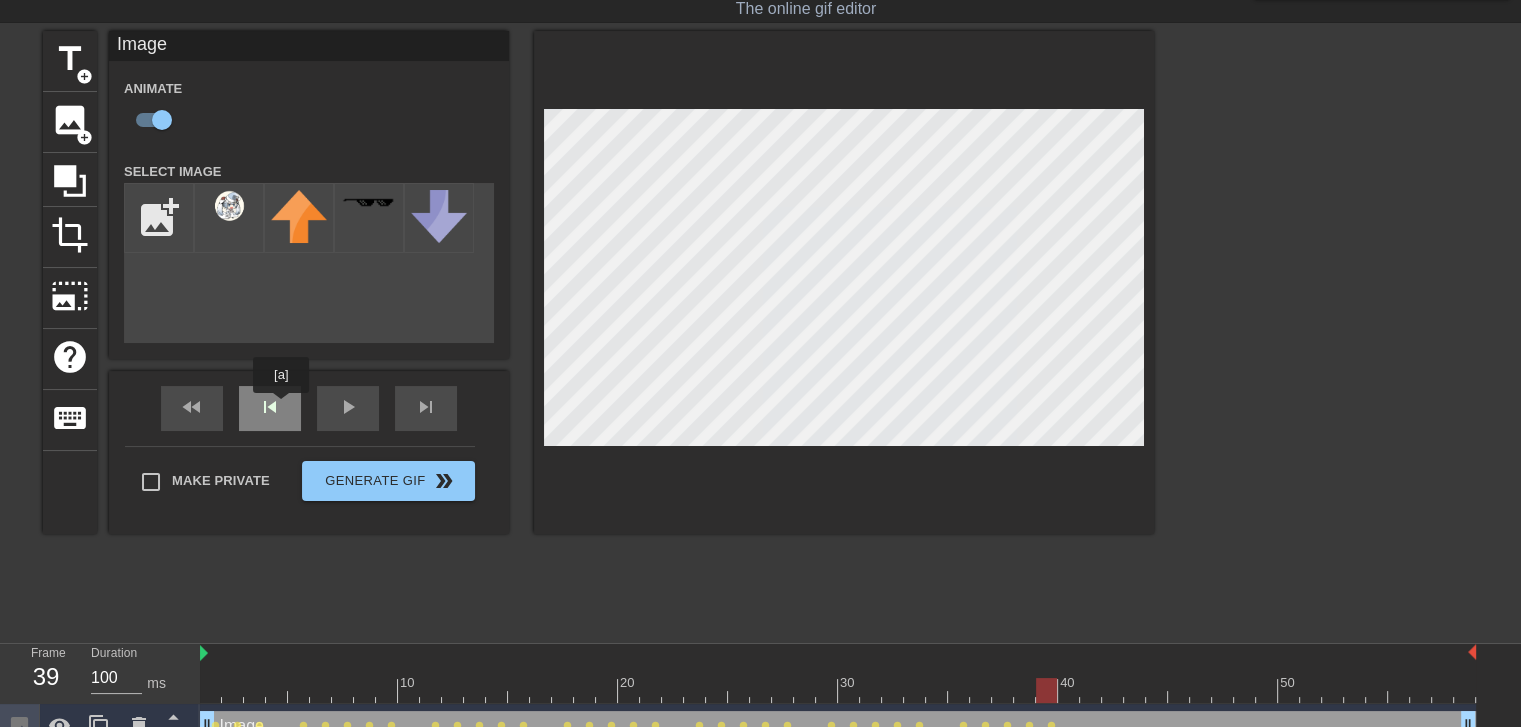 click on "skip_previous" at bounding box center [270, 408] 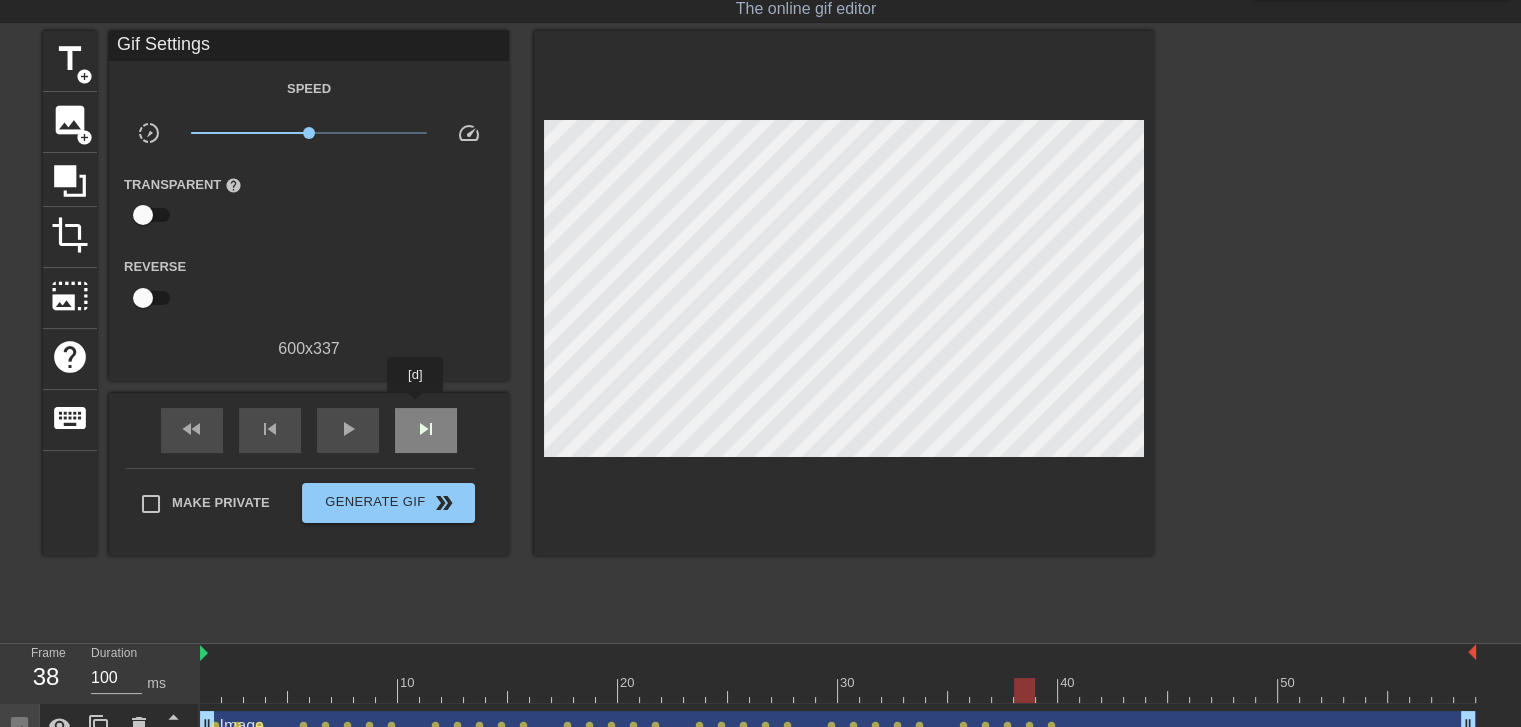 click on "skip_next" at bounding box center [426, 430] 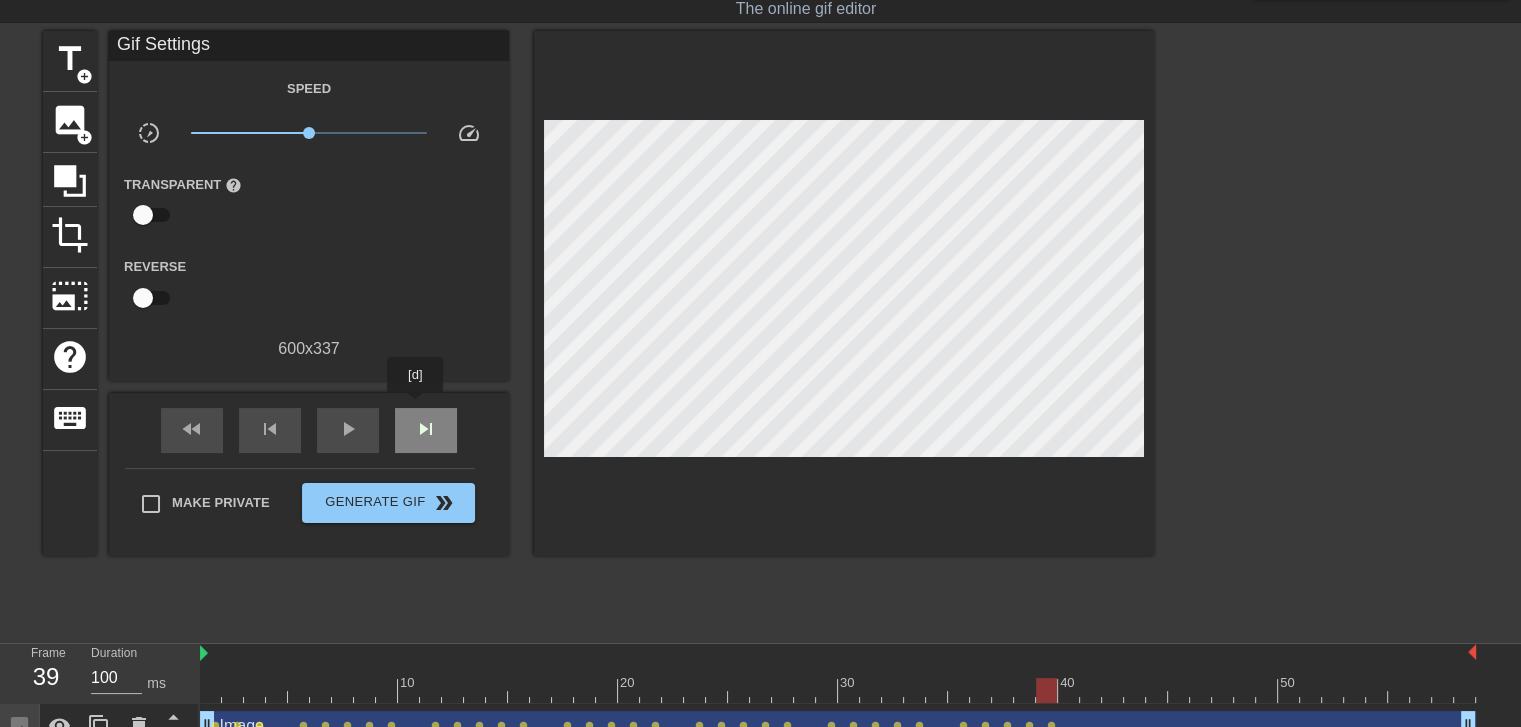 click on "skip_next" at bounding box center (426, 430) 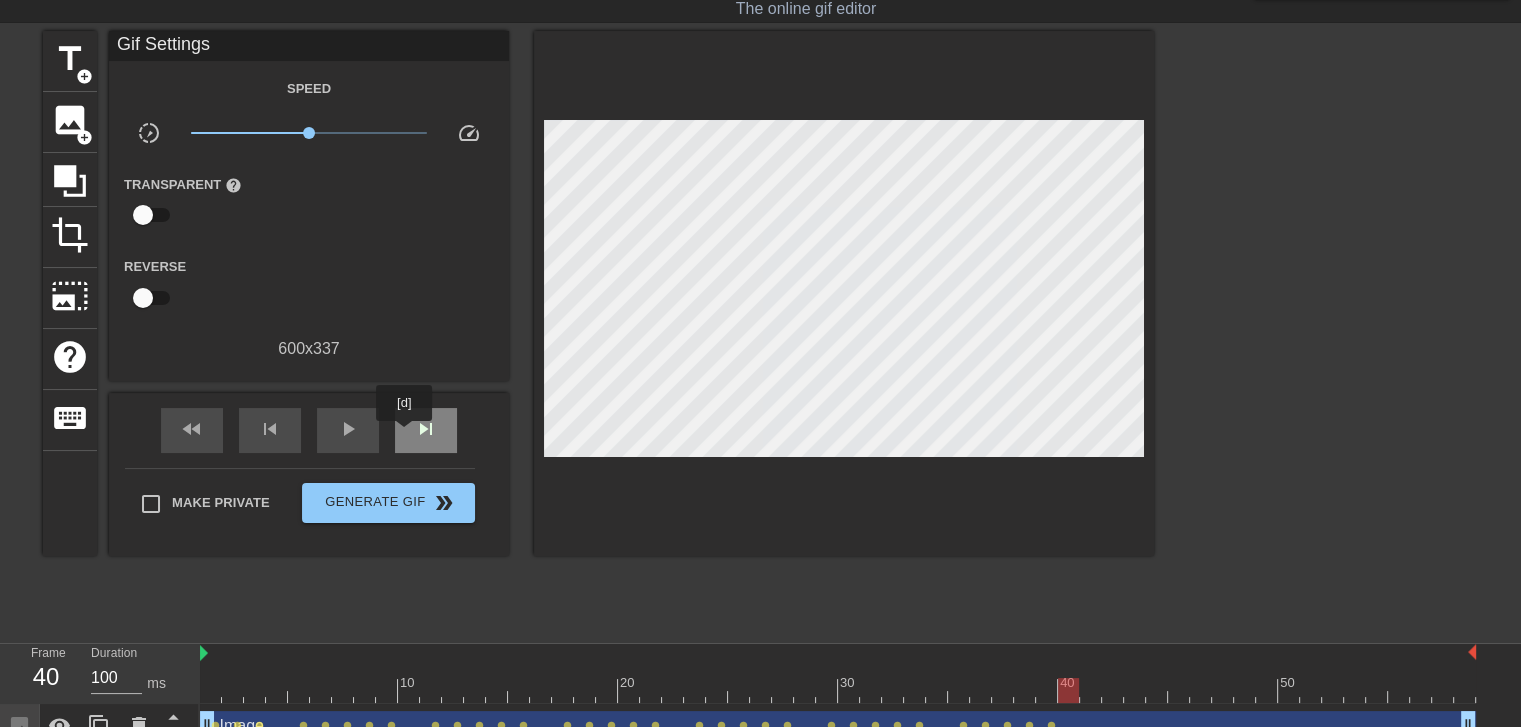 click on "skip_next" at bounding box center (426, 430) 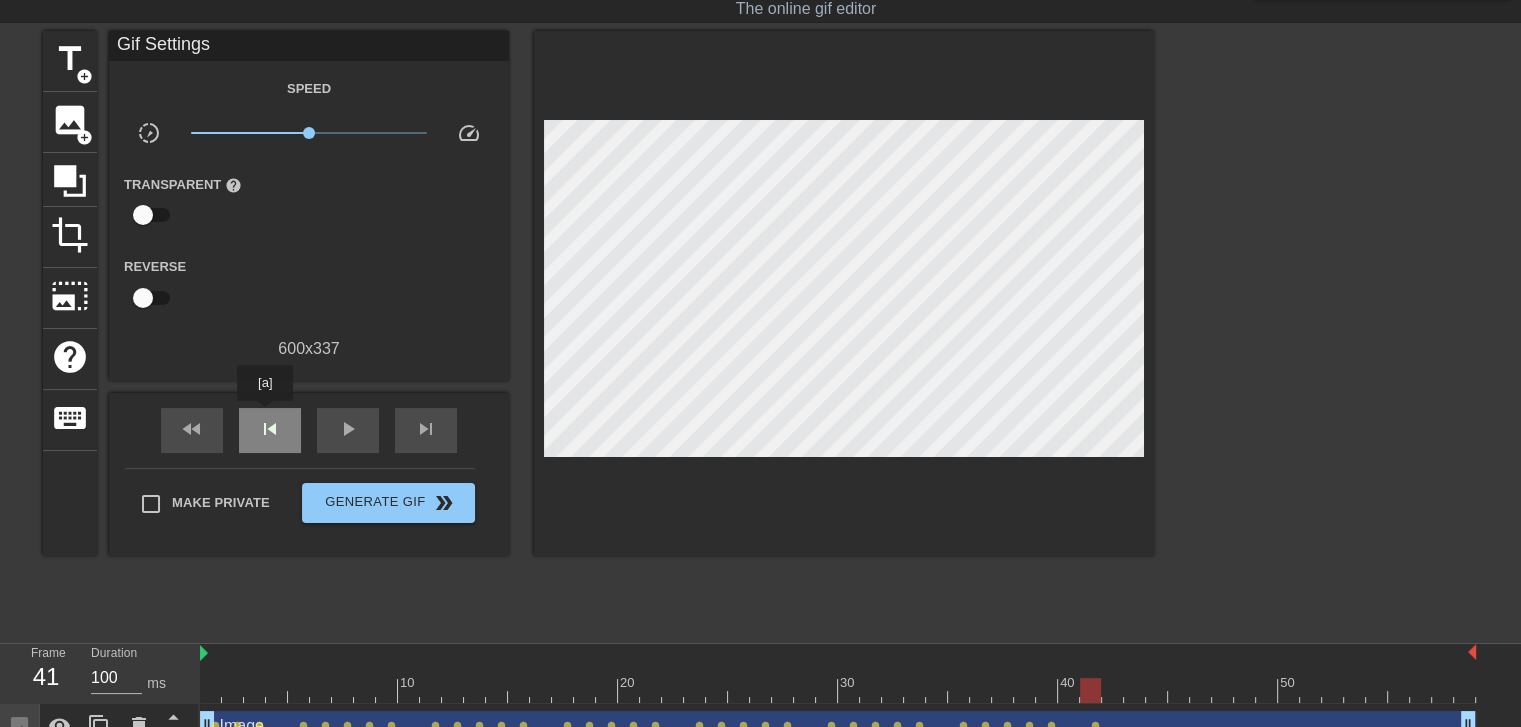 click on "skip_previous" at bounding box center [270, 429] 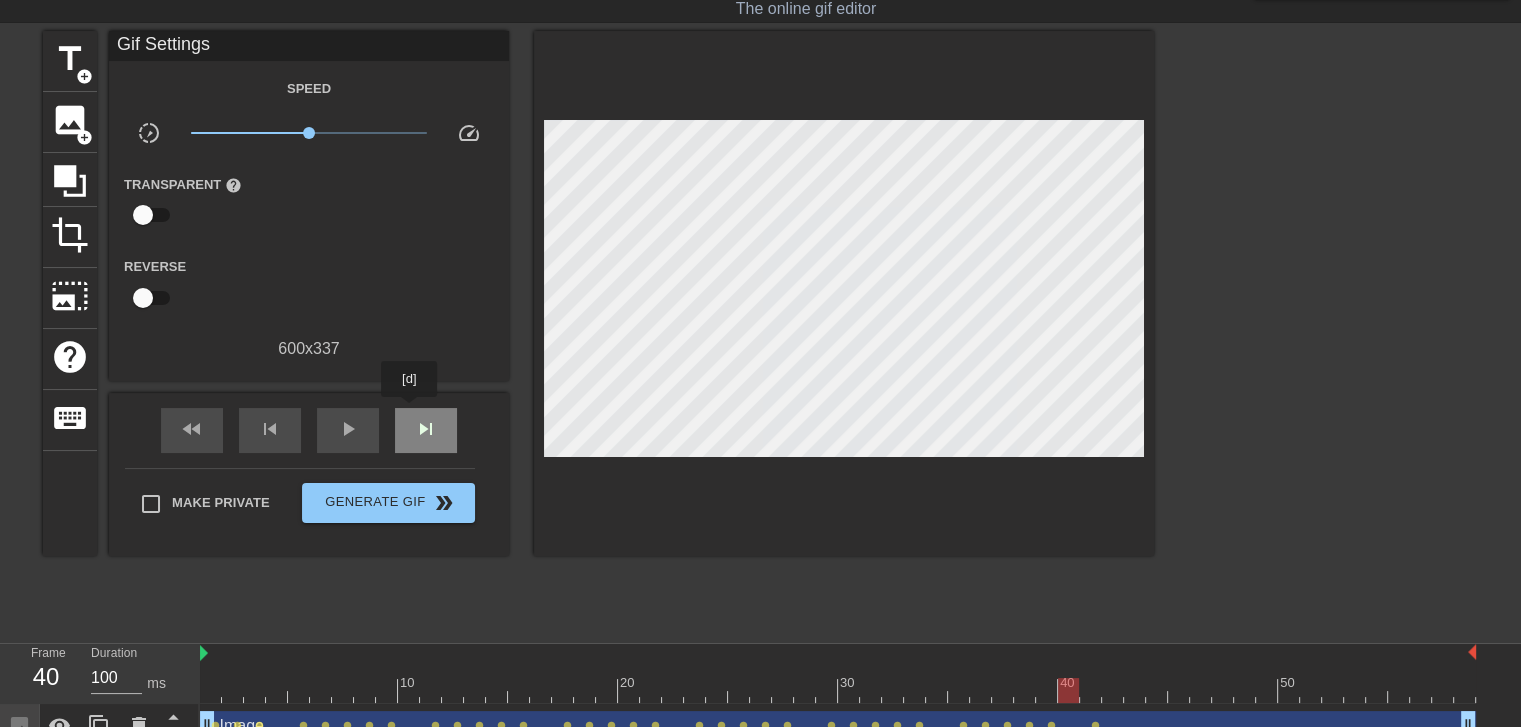 click on "skip_next" at bounding box center [426, 430] 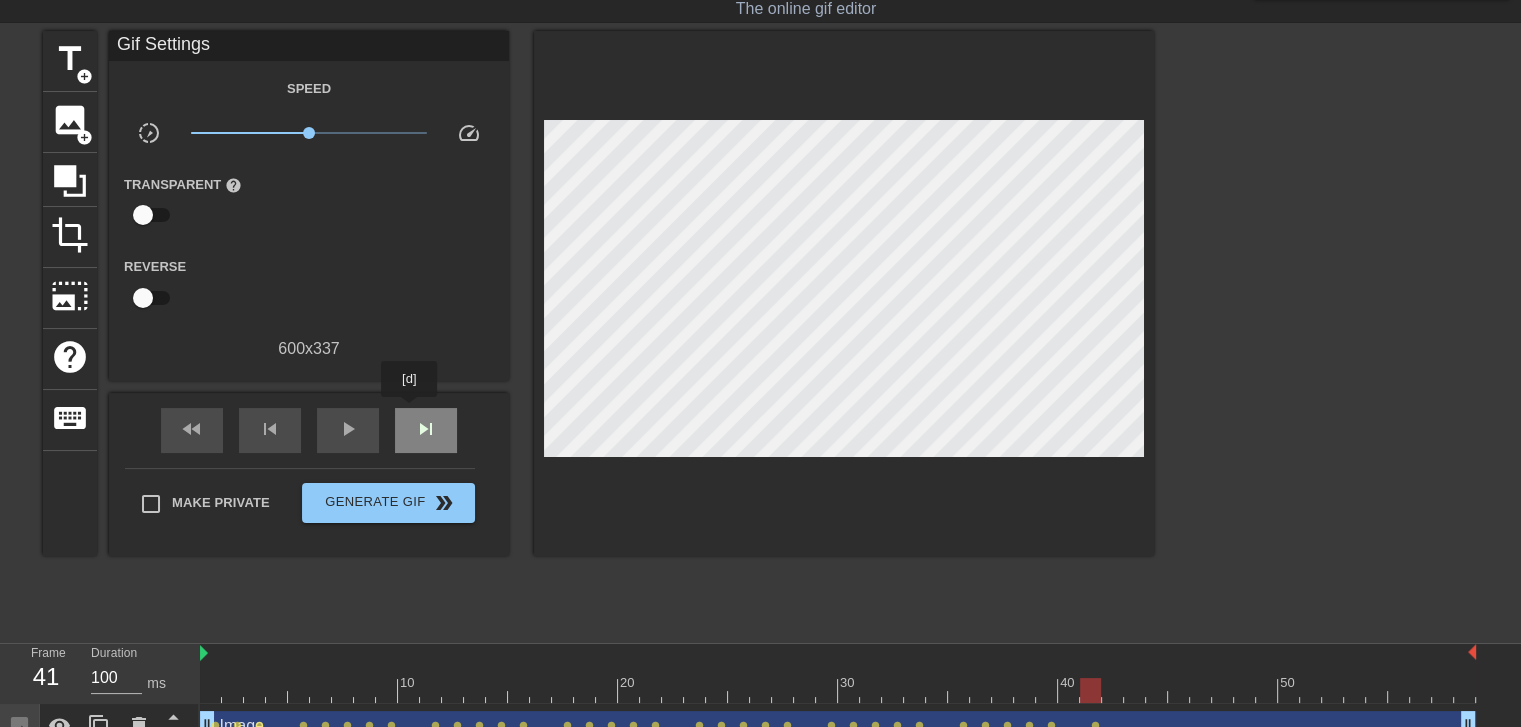 click on "skip_next" at bounding box center [426, 430] 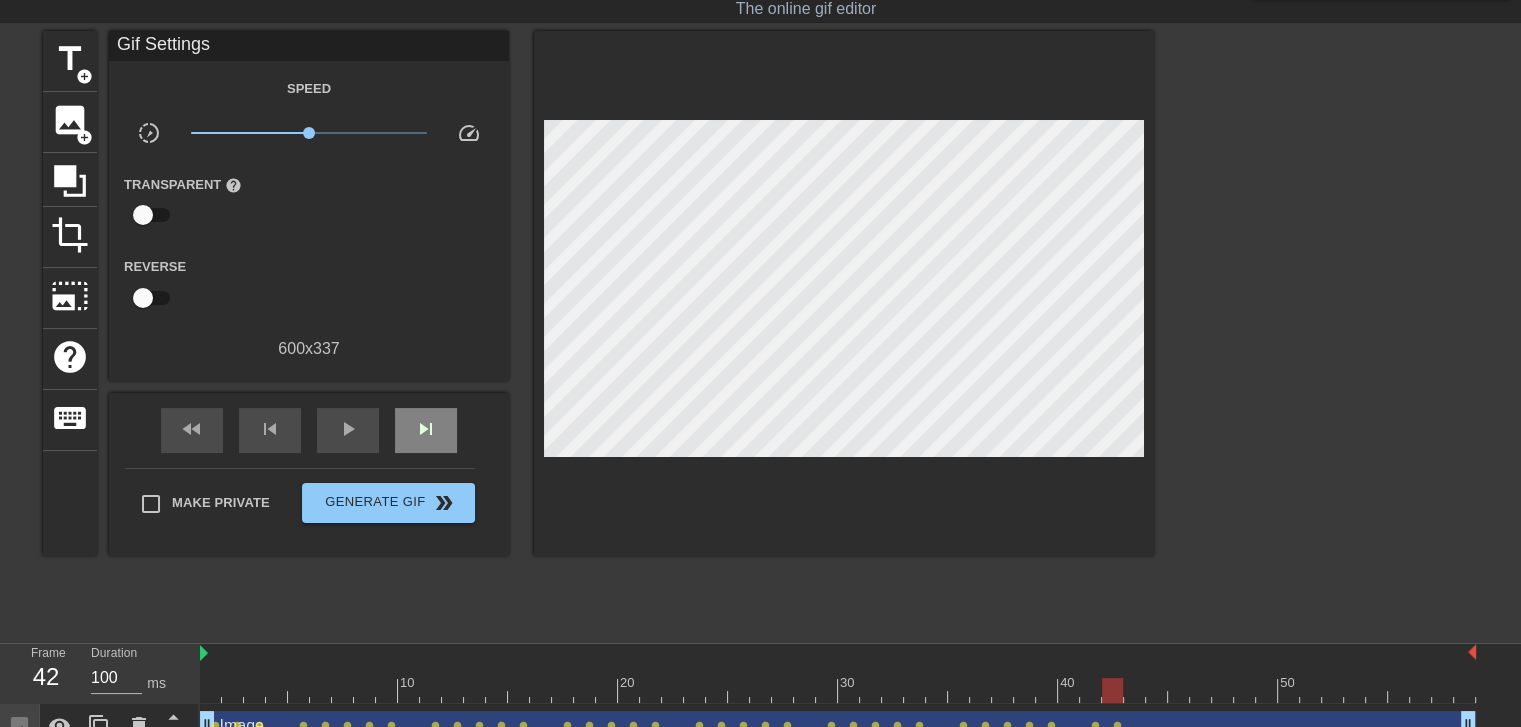 click on "fast_rewind skip_previous play_arrow skip_next" at bounding box center (309, 430) 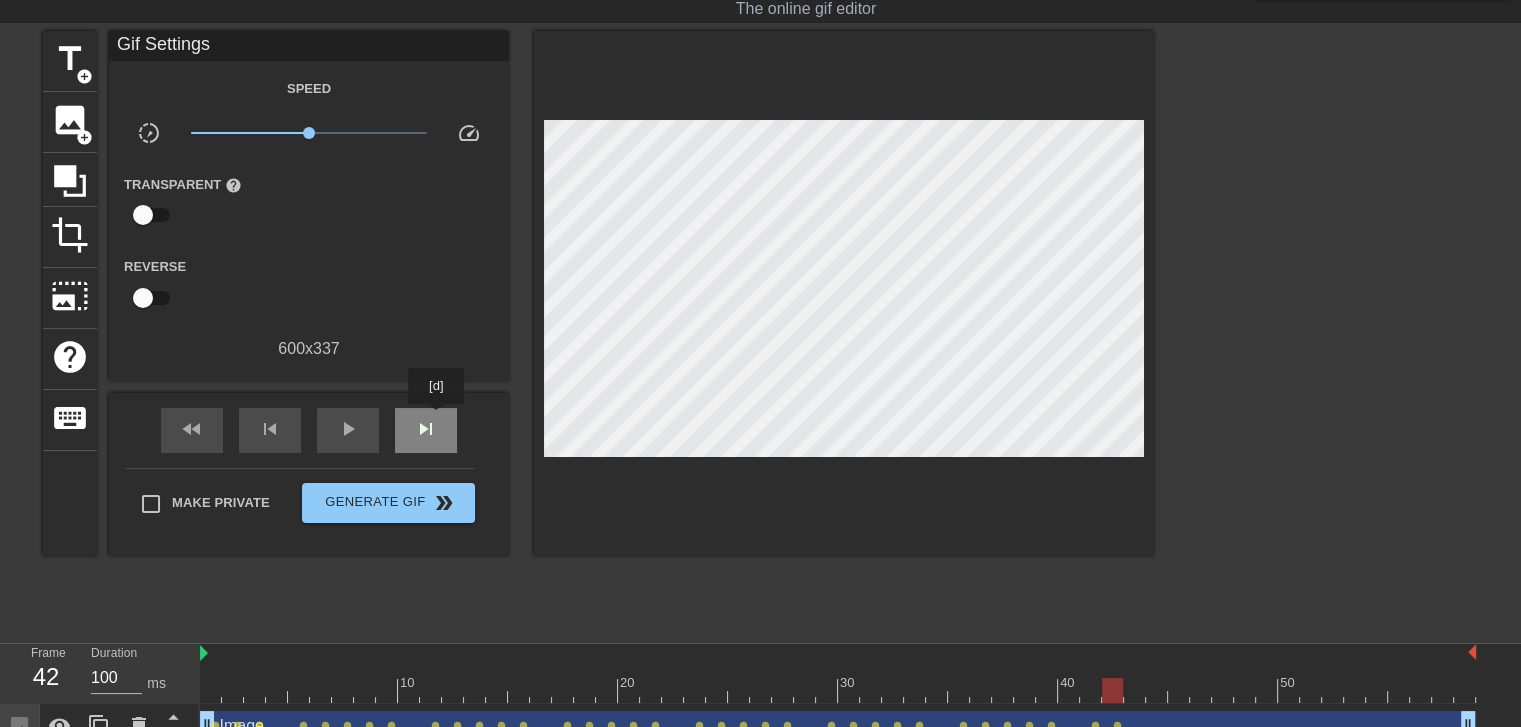 click on "skip_next" at bounding box center (426, 429) 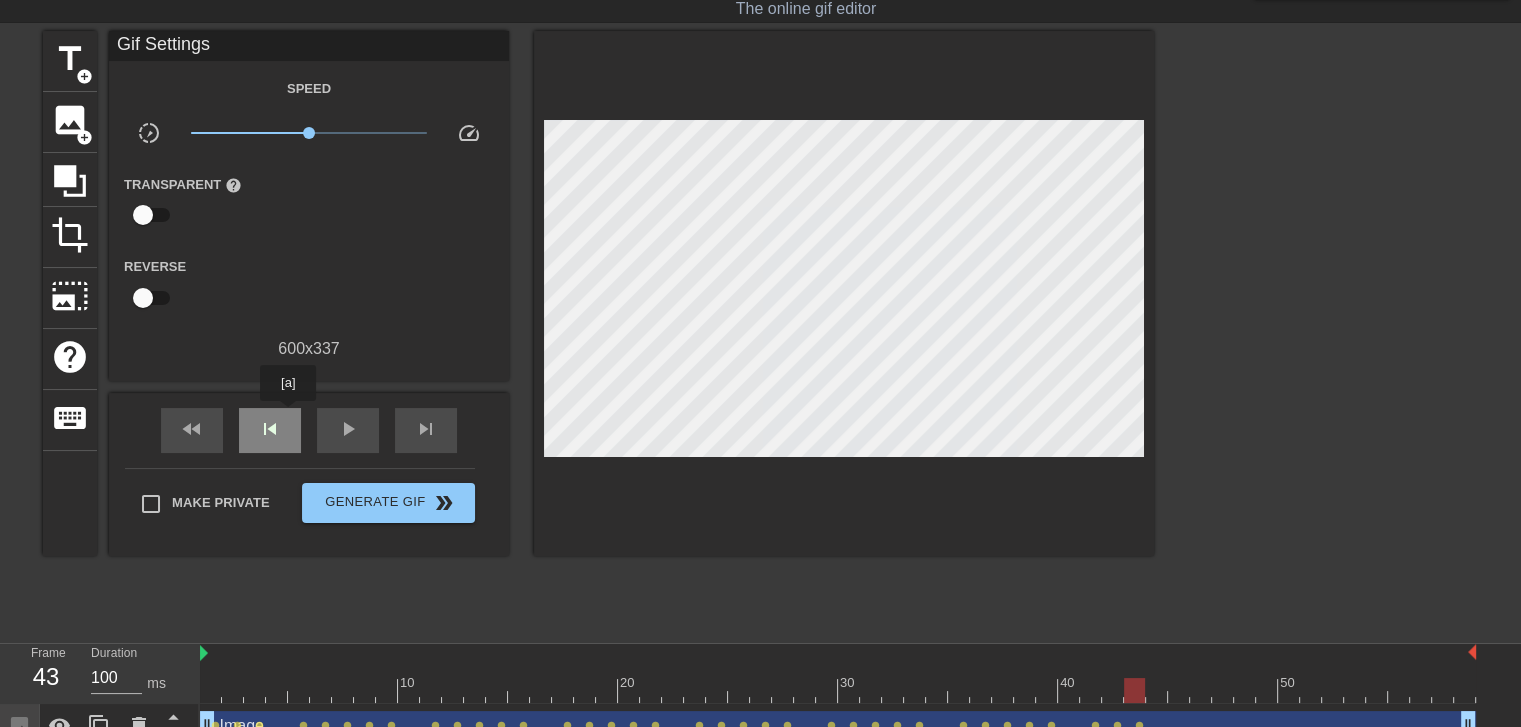 click on "skip_previous" at bounding box center [270, 430] 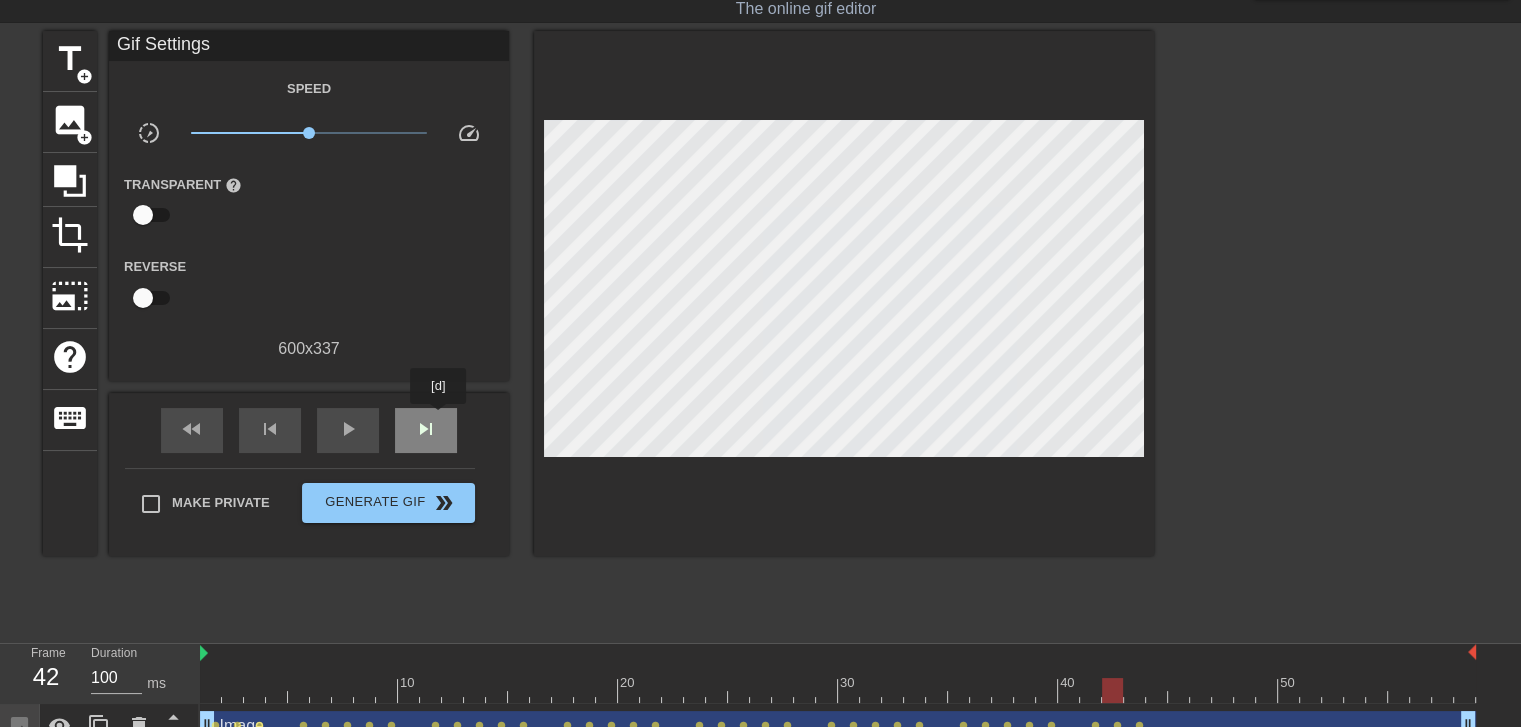 click on "skip_next" at bounding box center [426, 430] 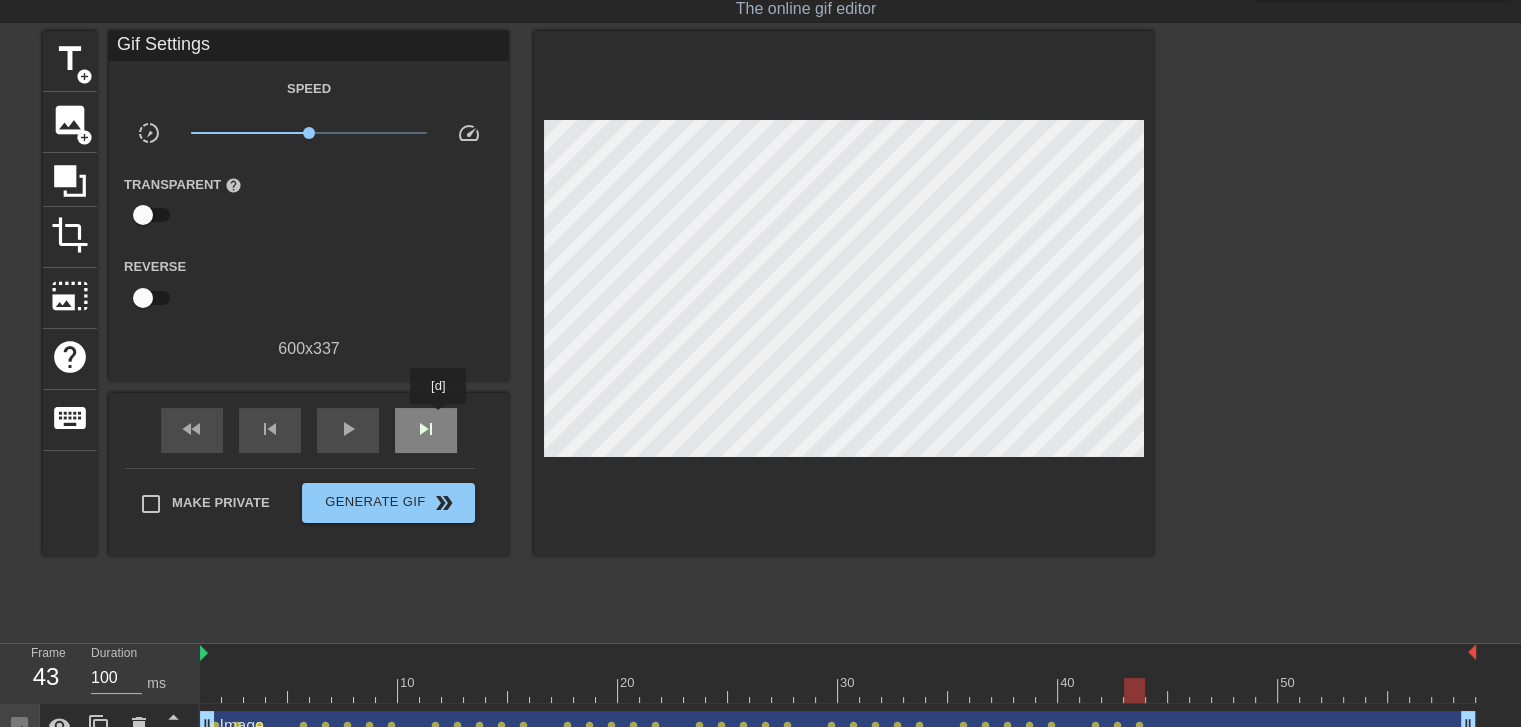 click on "skip_next" at bounding box center (426, 430) 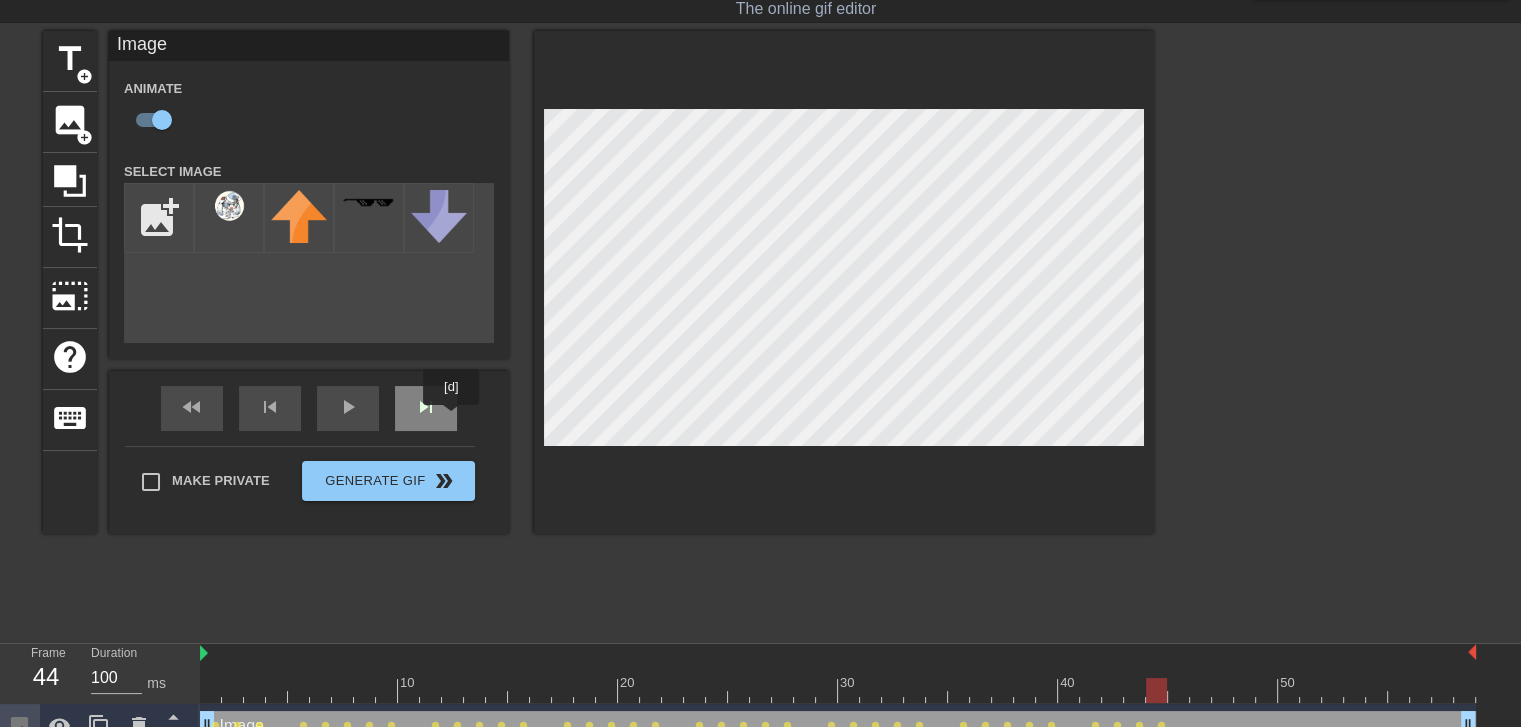 click on "skip_next" at bounding box center [426, 408] 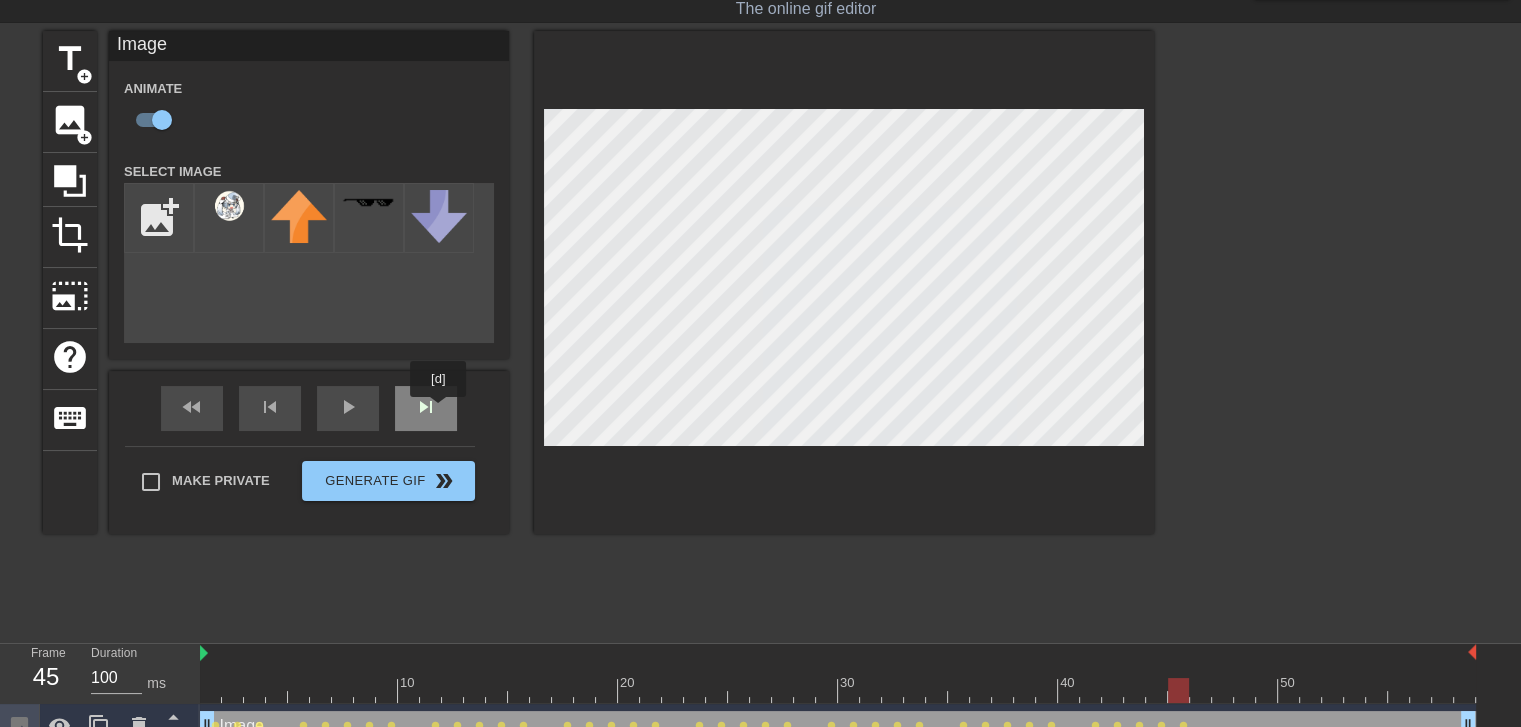 click on "fast_rewind skip_previous play_arrow skip_next" at bounding box center [309, 408] 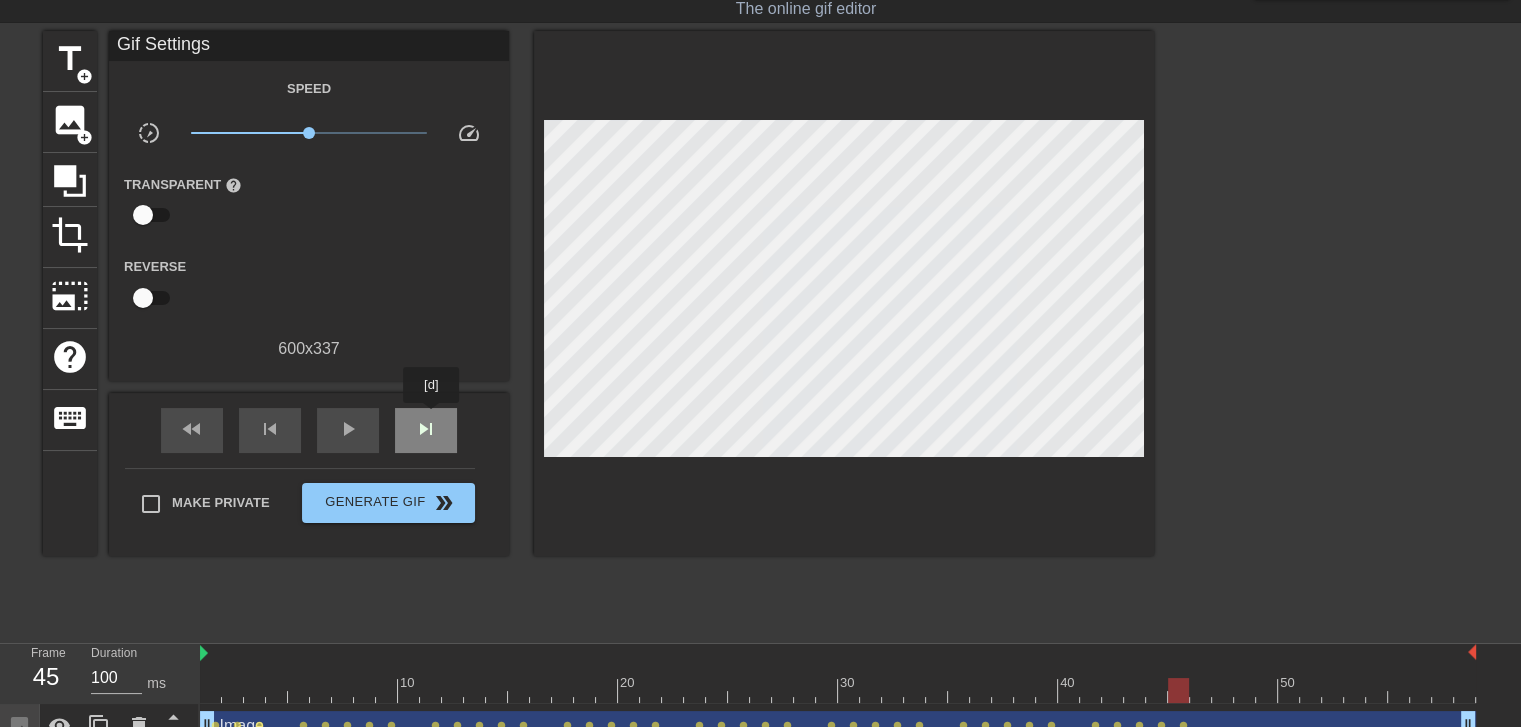 click on "skip_next" at bounding box center [426, 429] 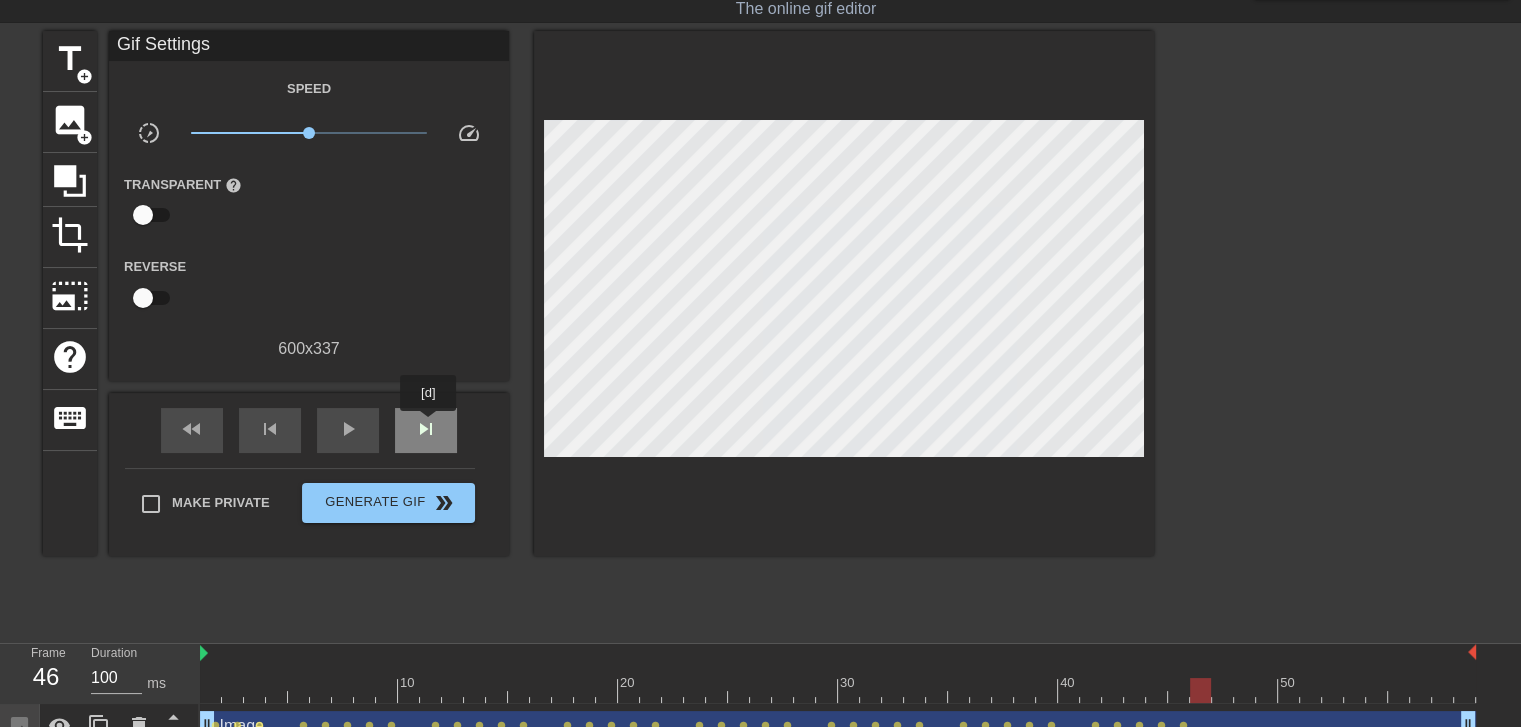 click on "skip_next" at bounding box center [426, 429] 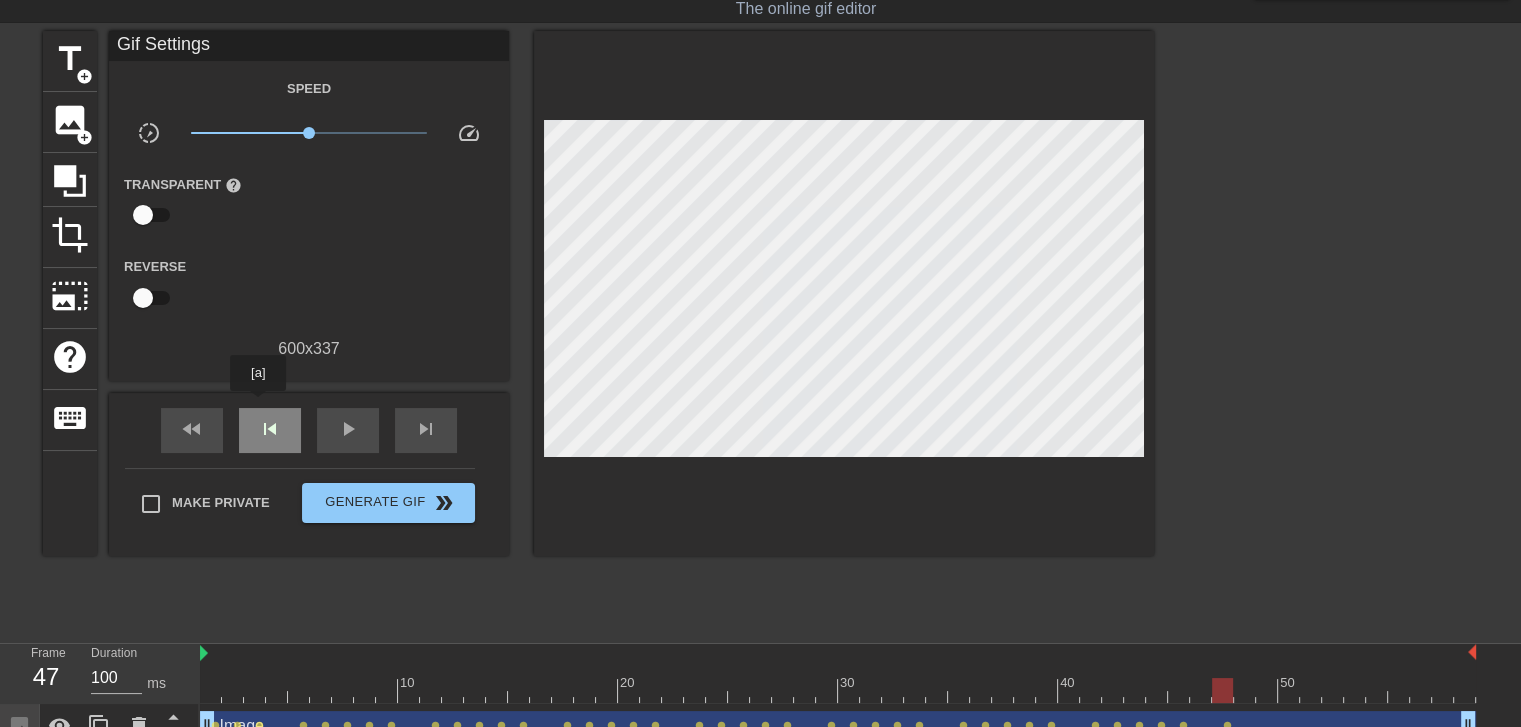 click on "skip_previous" at bounding box center [270, 430] 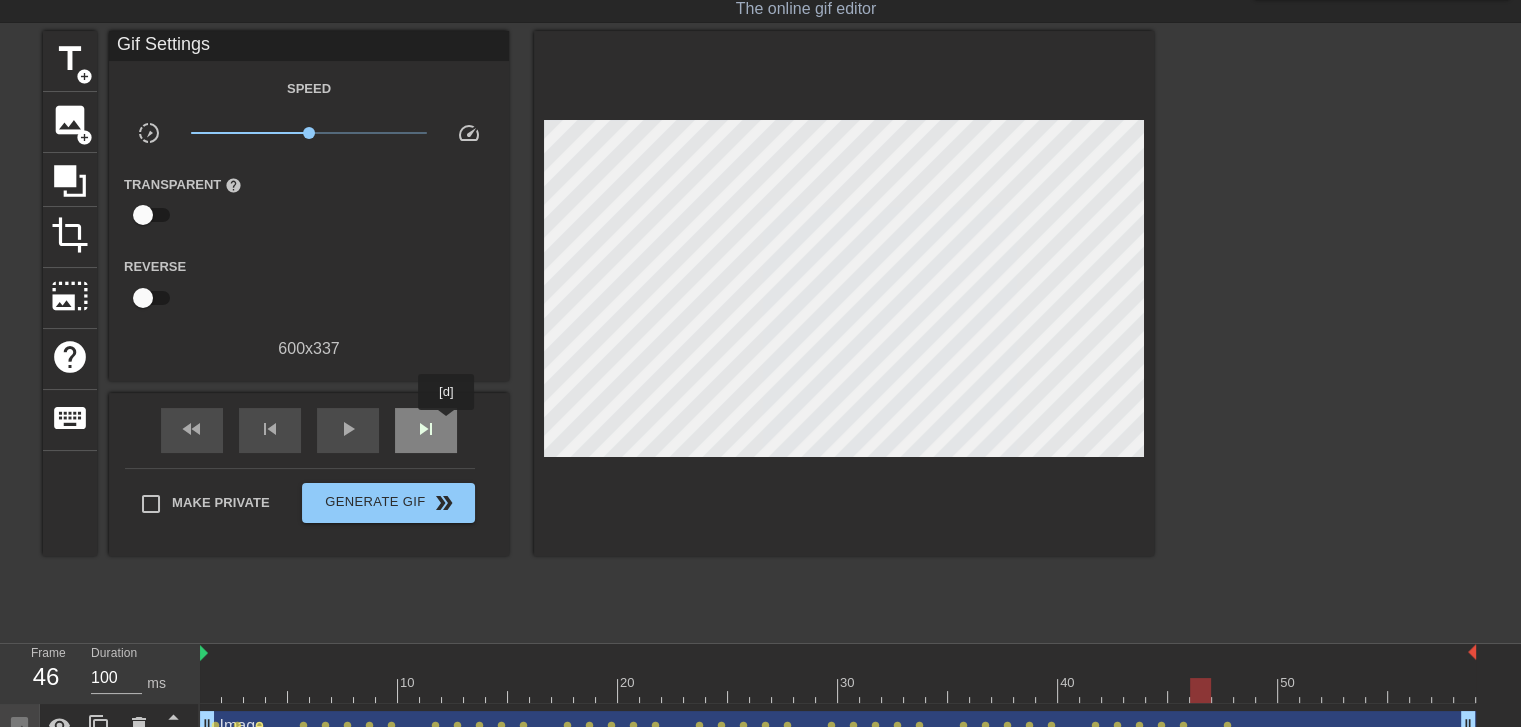 click on "skip_next" at bounding box center (426, 430) 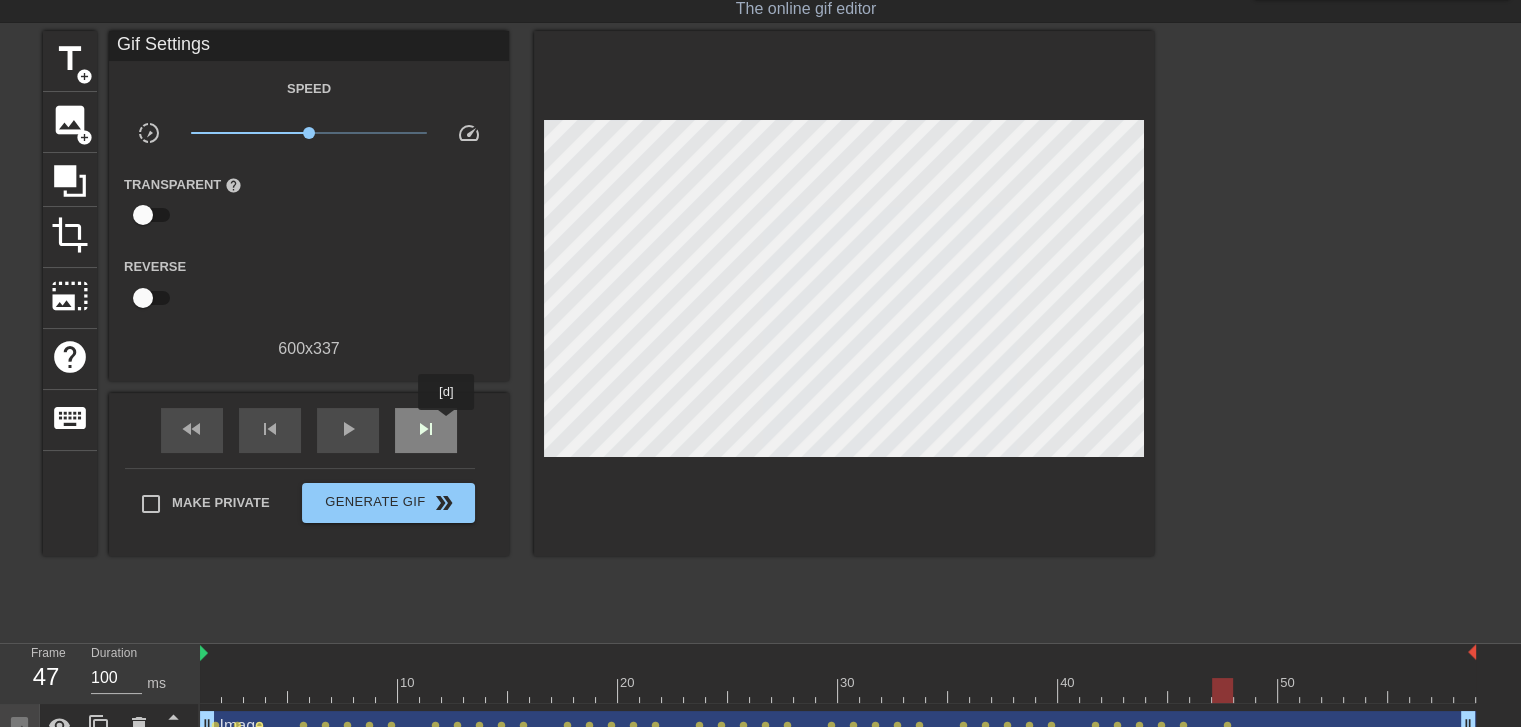 click on "skip_next" at bounding box center (426, 430) 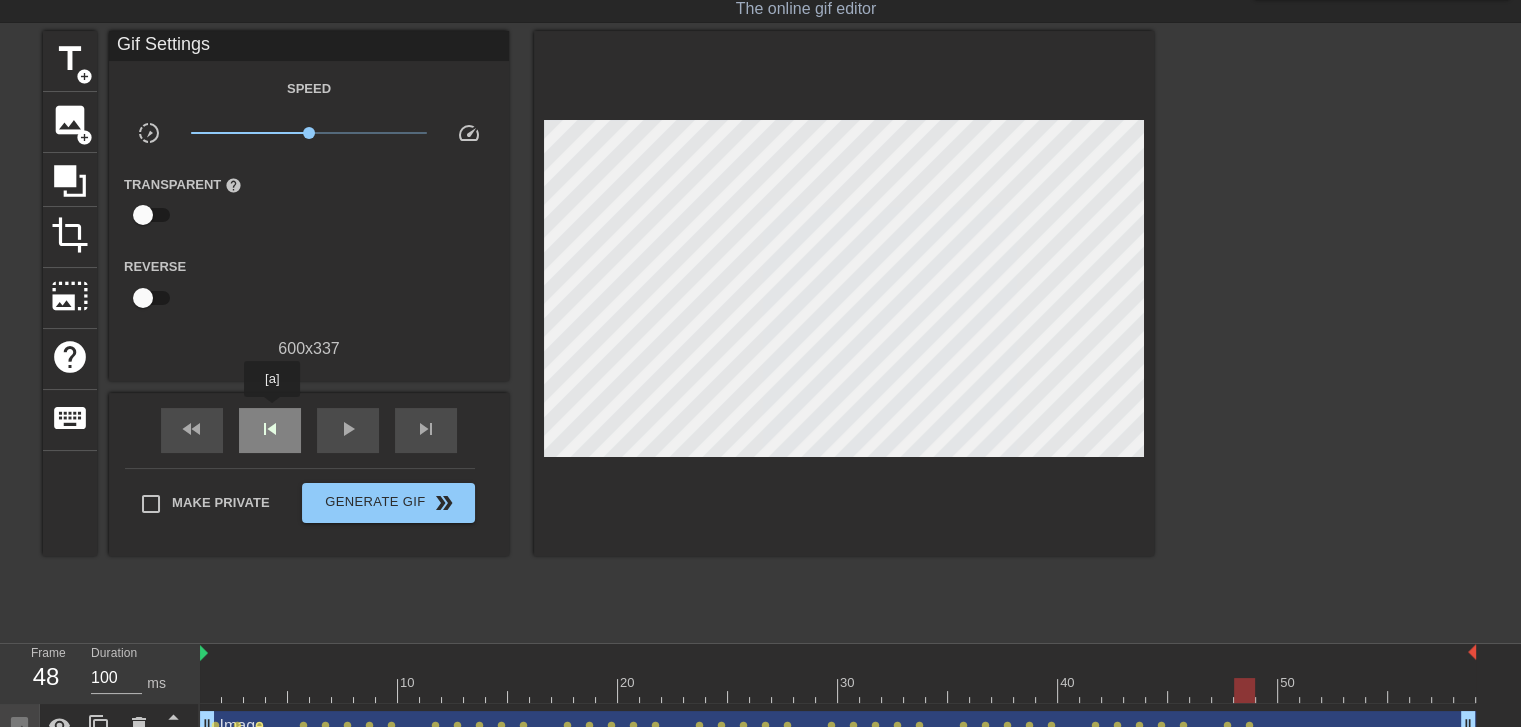 click on "skip_previous" at bounding box center (270, 430) 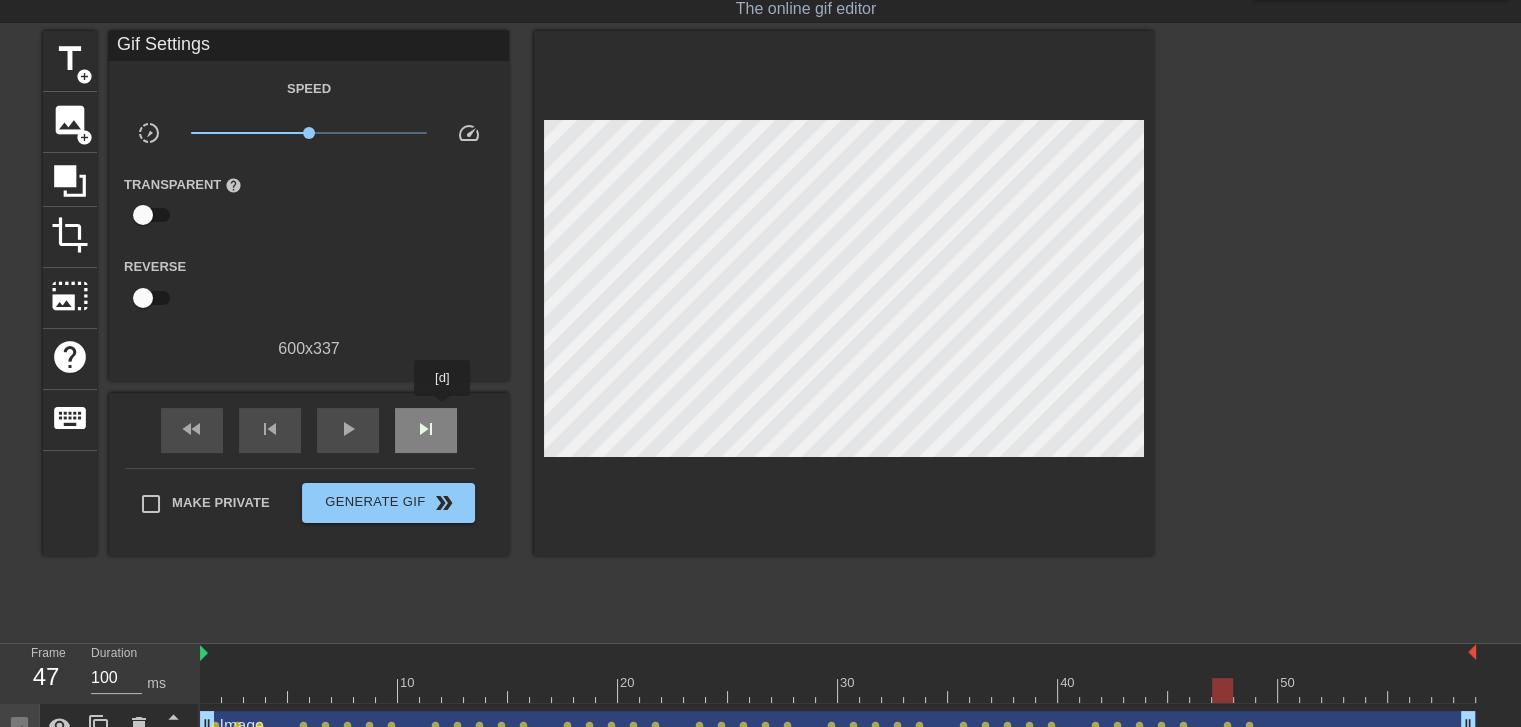 click on "skip_next" at bounding box center [426, 430] 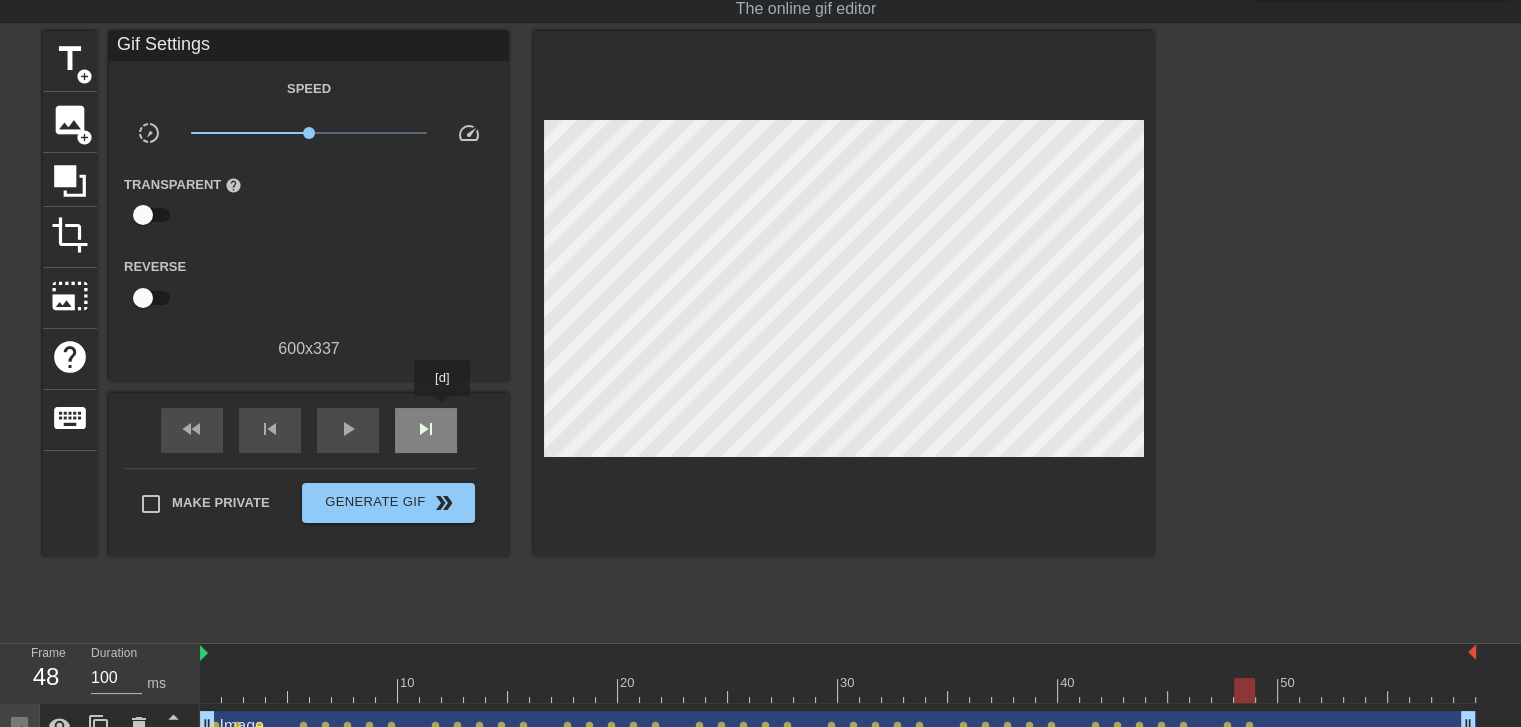 click on "skip_next" at bounding box center [426, 430] 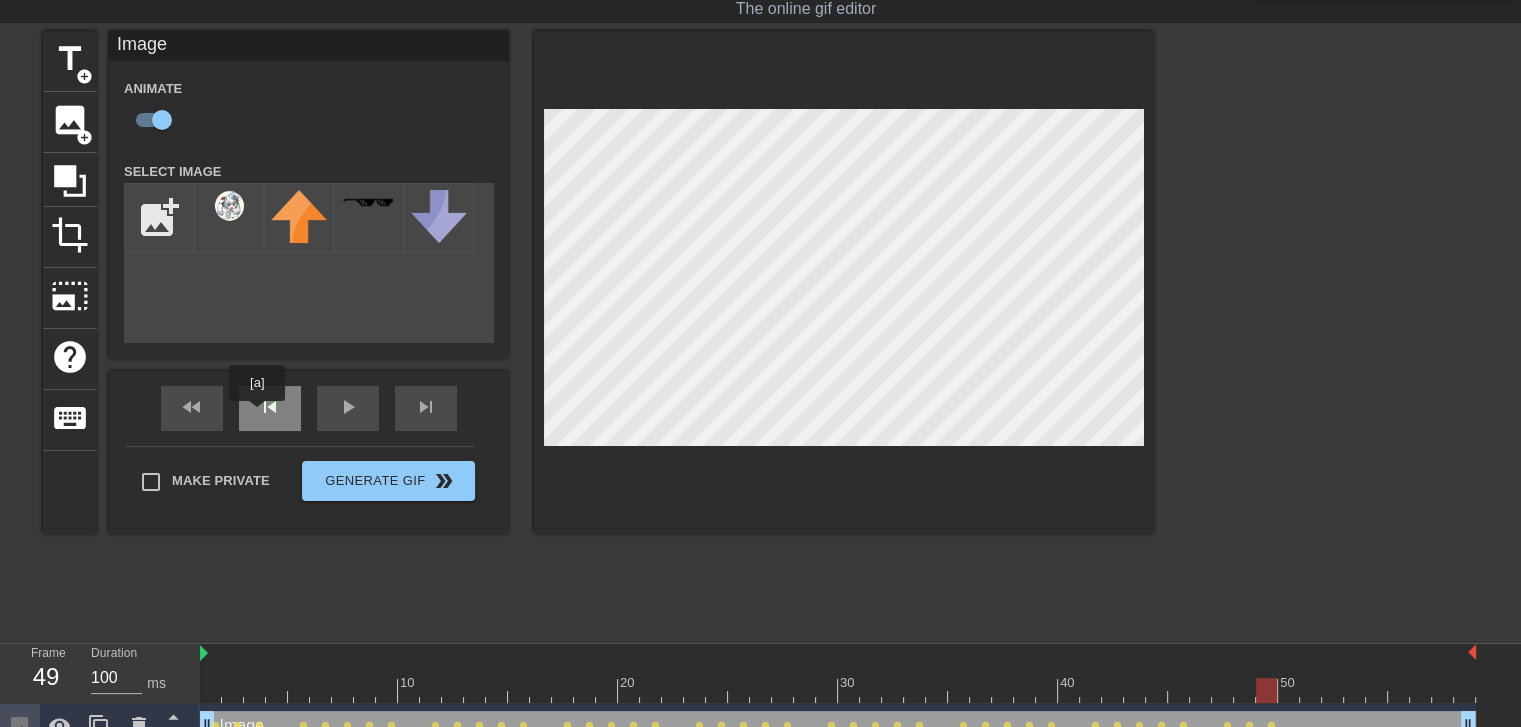 click on "skip_previous" at bounding box center [270, 408] 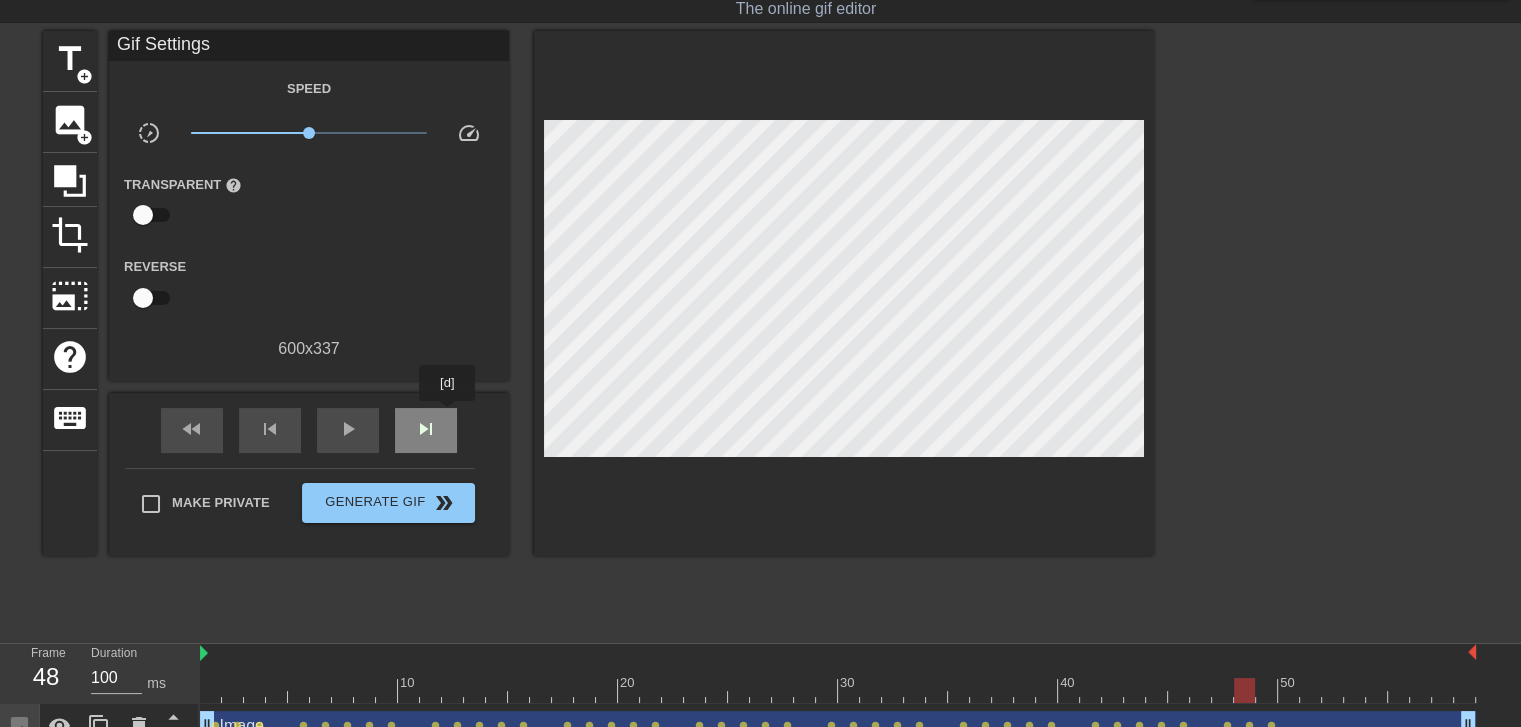 click on "skip_next" at bounding box center (426, 430) 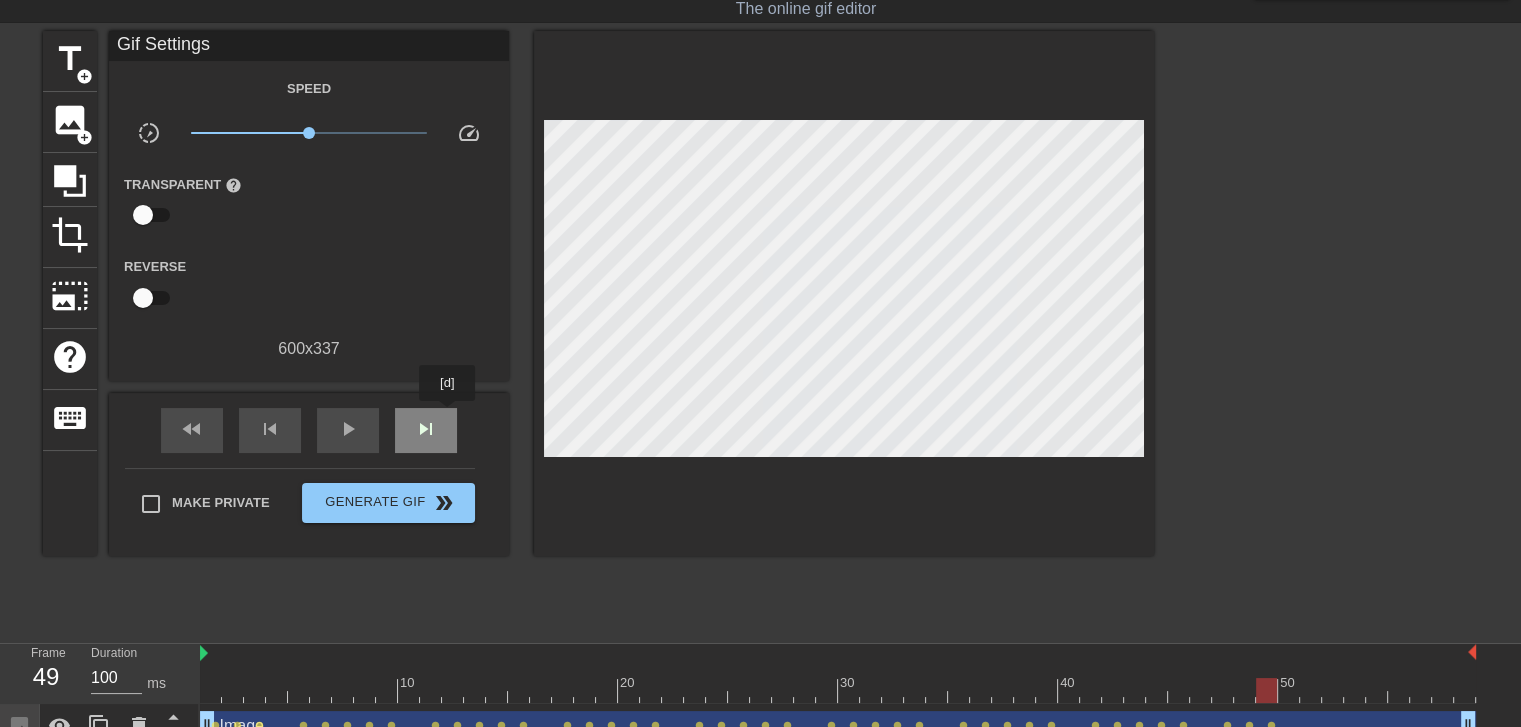 click on "skip_next" at bounding box center [426, 430] 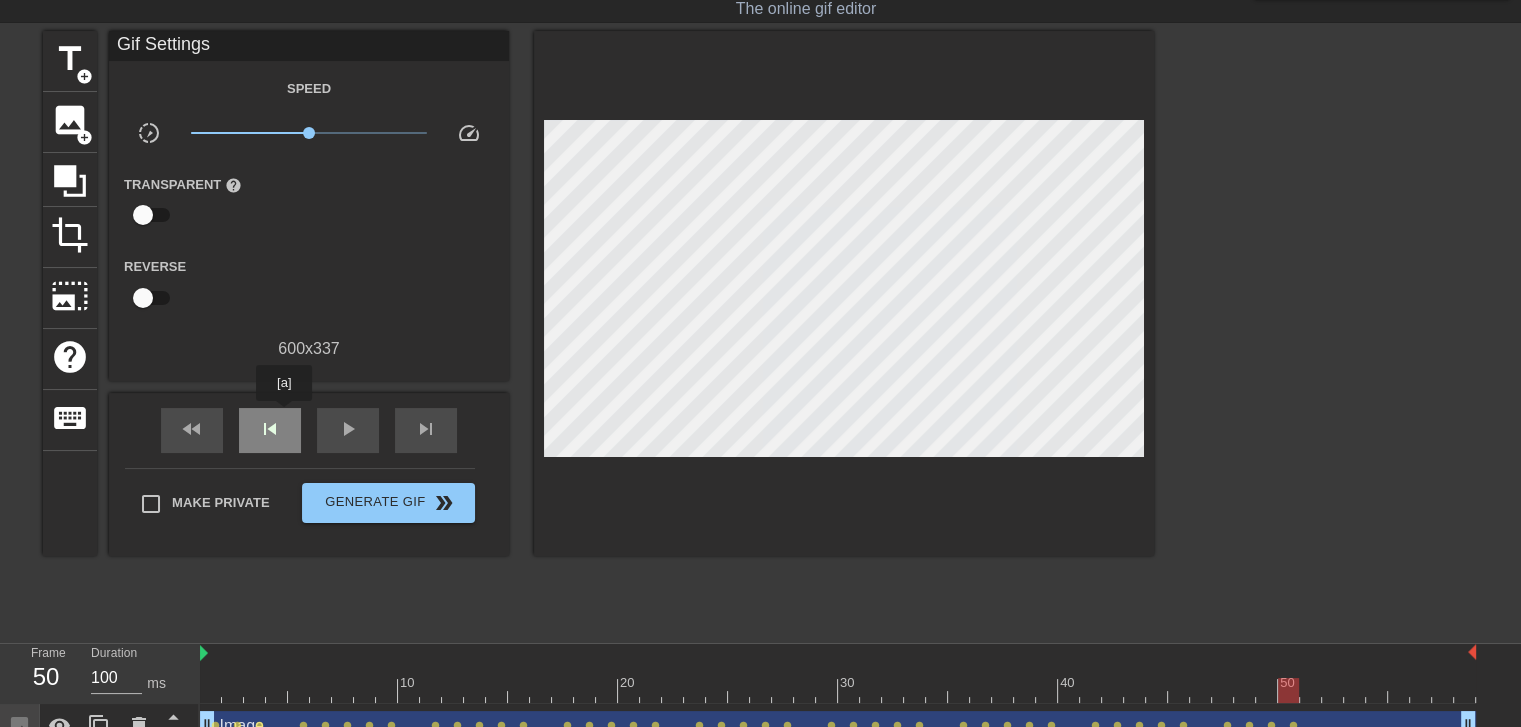 click on "skip_previous" at bounding box center [270, 430] 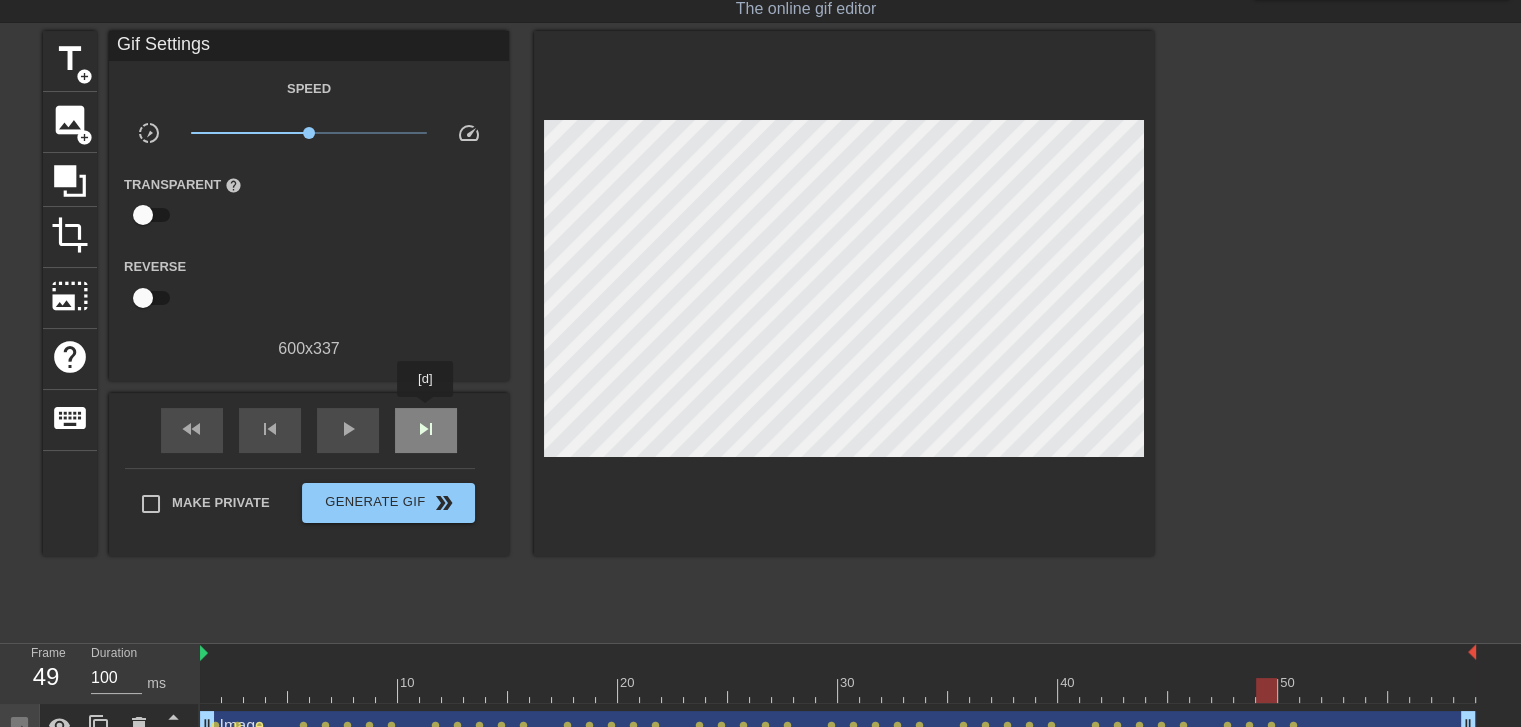 click on "skip_next" at bounding box center [426, 430] 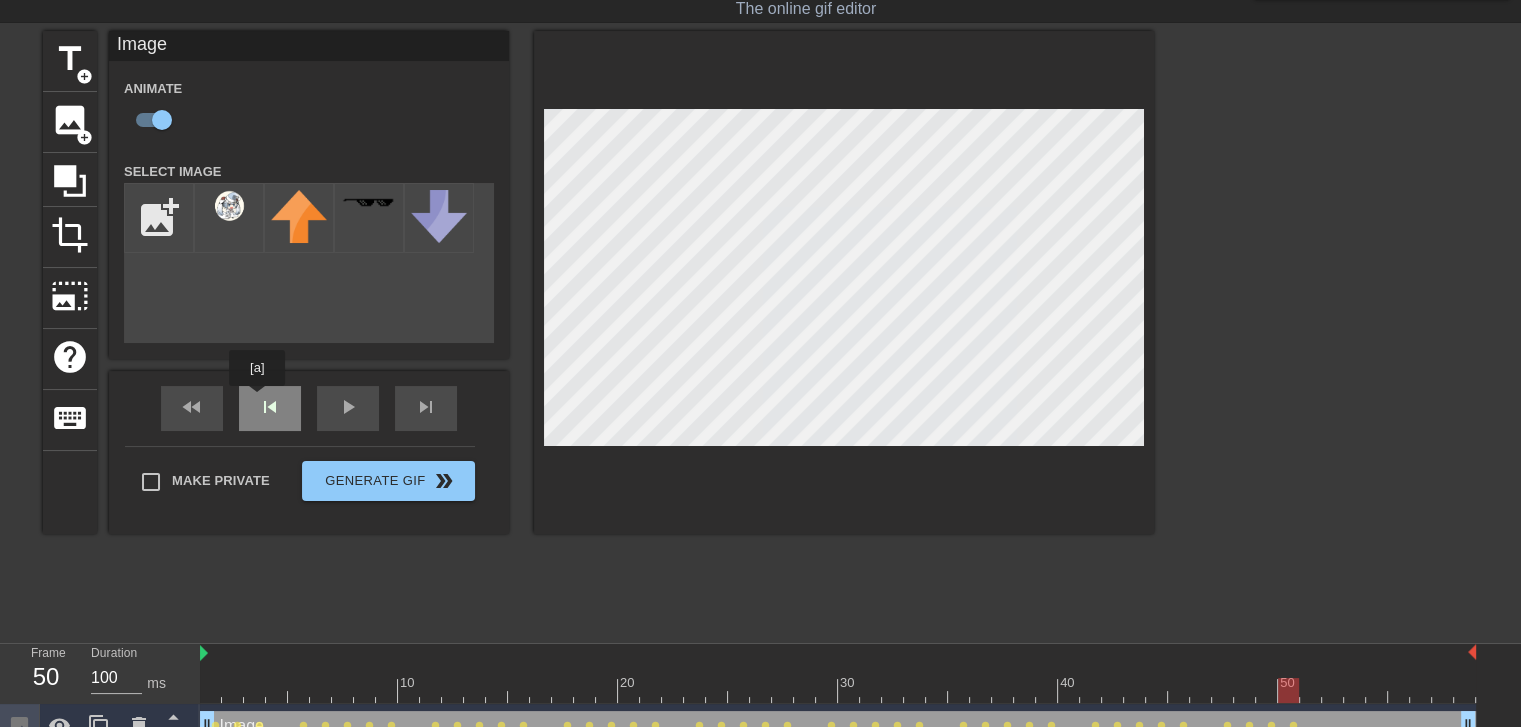 click on "fast_rewind skip_previous play_arrow skip_next" at bounding box center (309, 408) 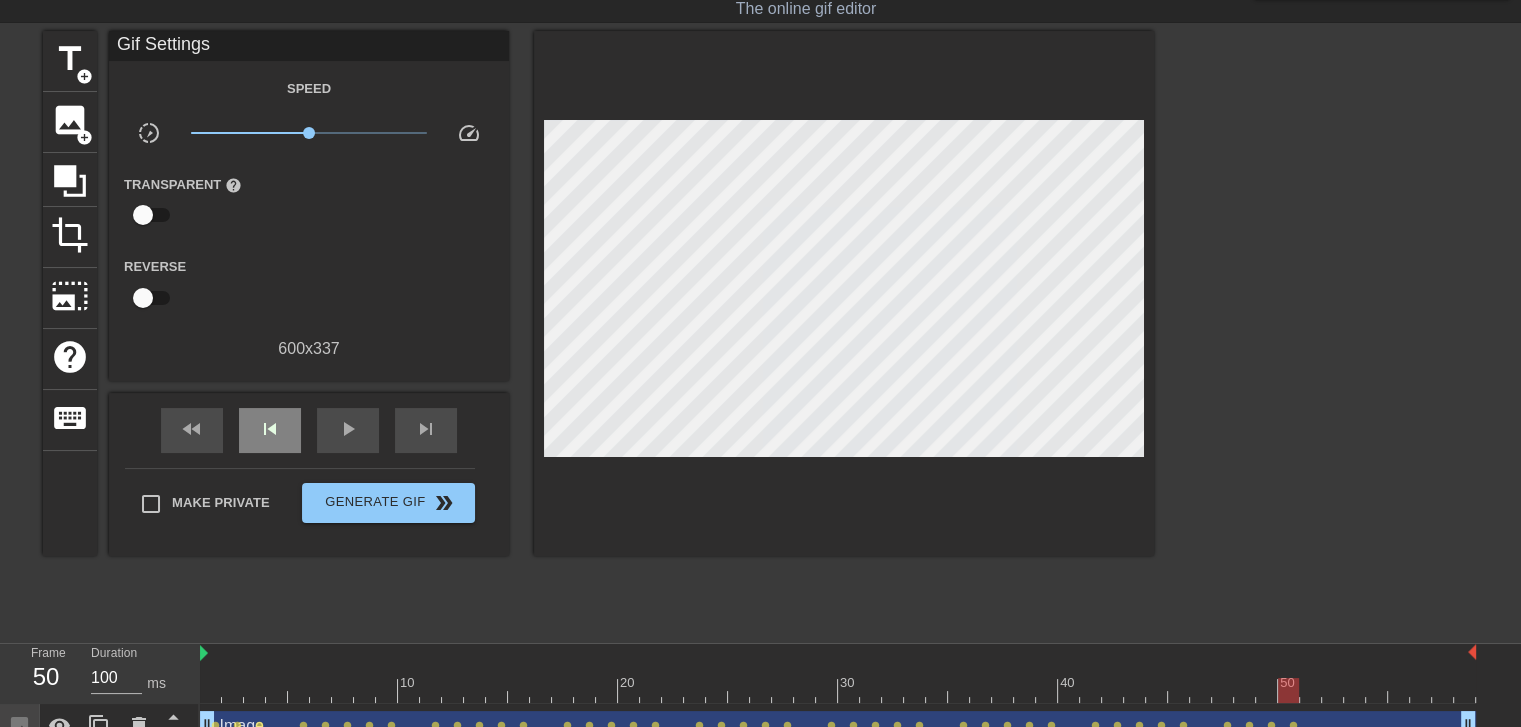 click on "skip_previous" at bounding box center (270, 429) 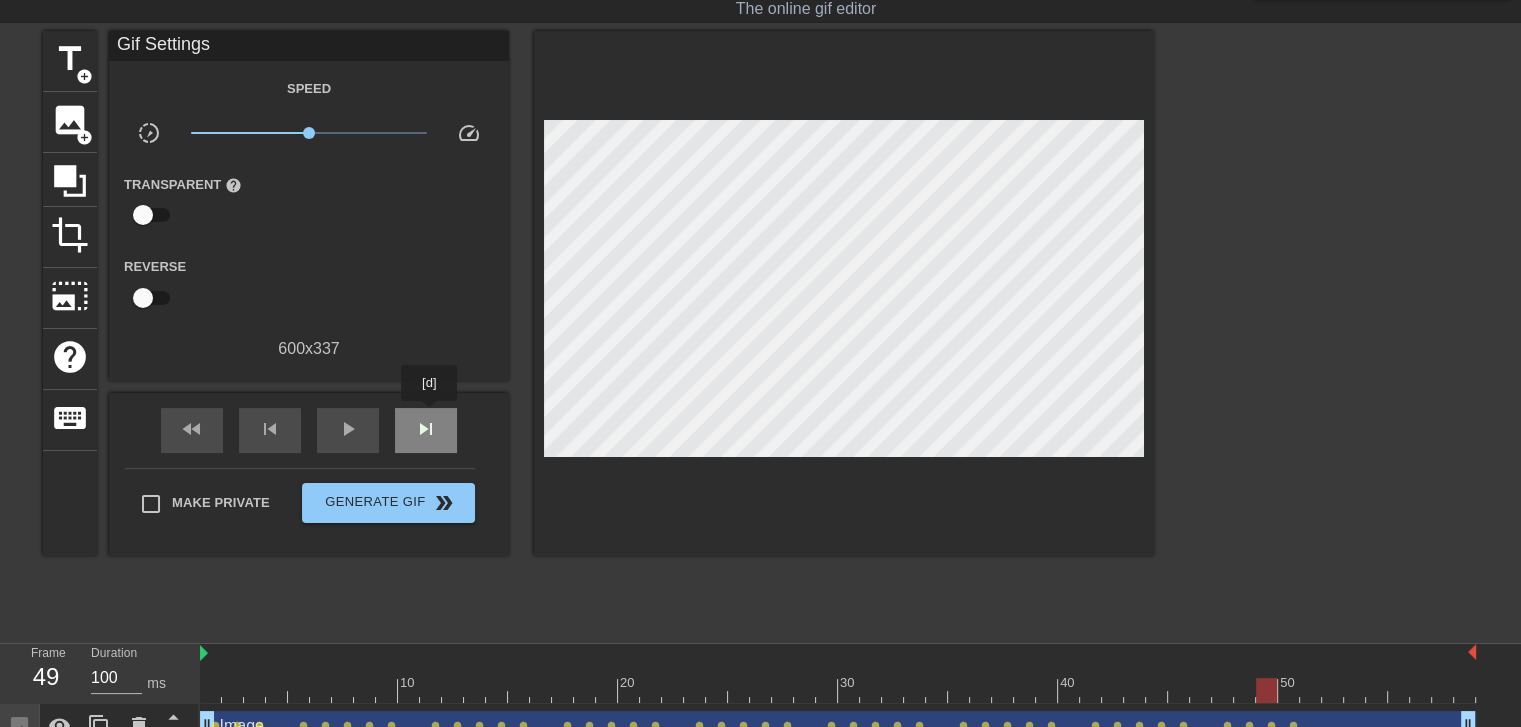 click on "skip_next" at bounding box center (426, 429) 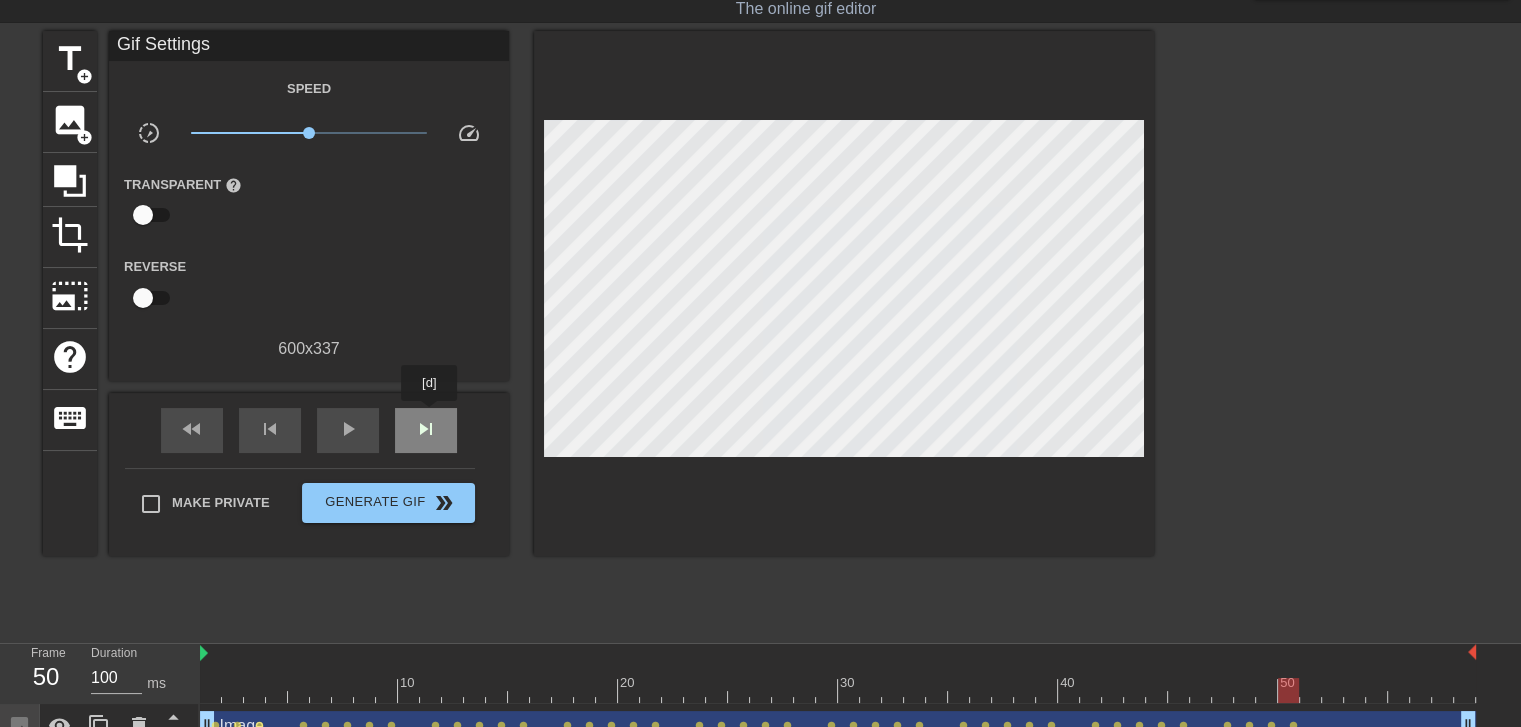 click on "skip_next" at bounding box center [426, 429] 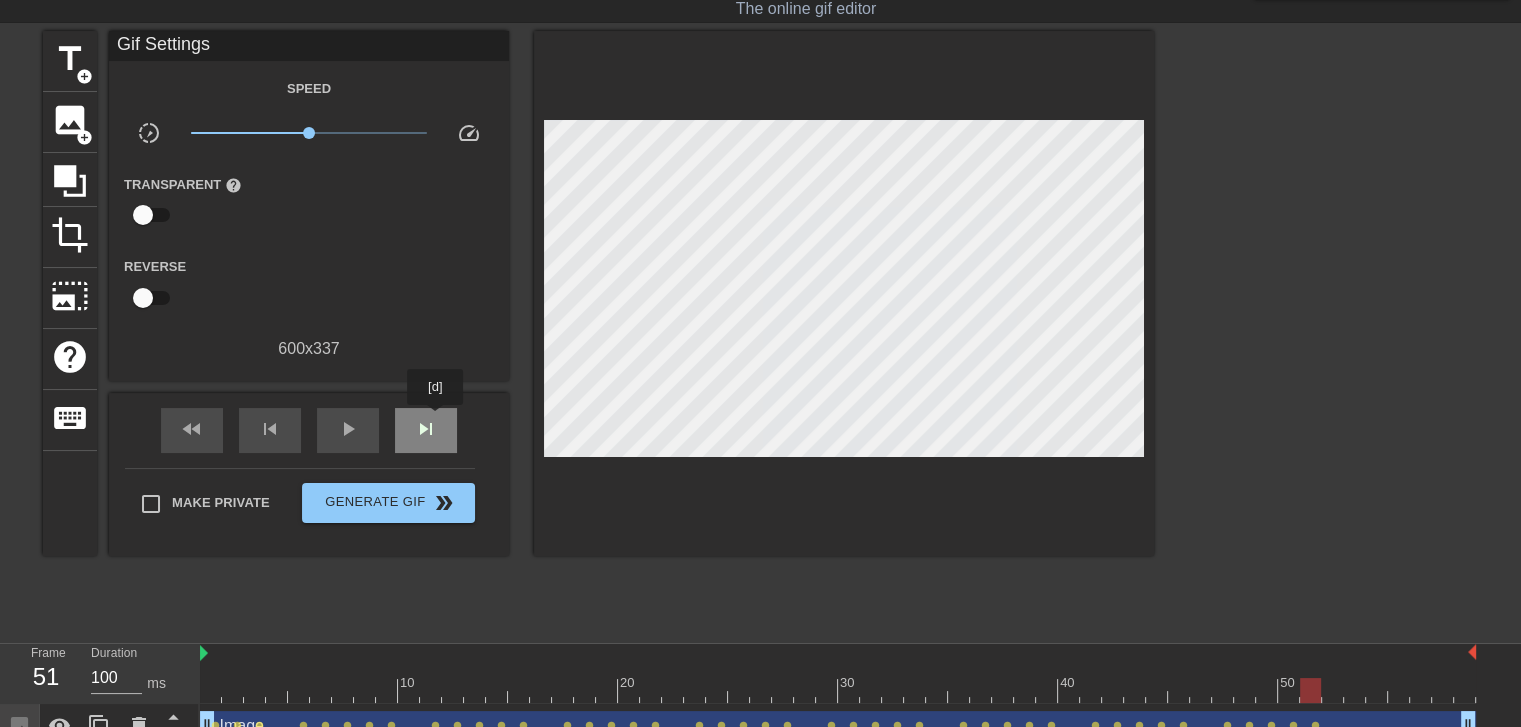 click on "skip_next" at bounding box center [426, 430] 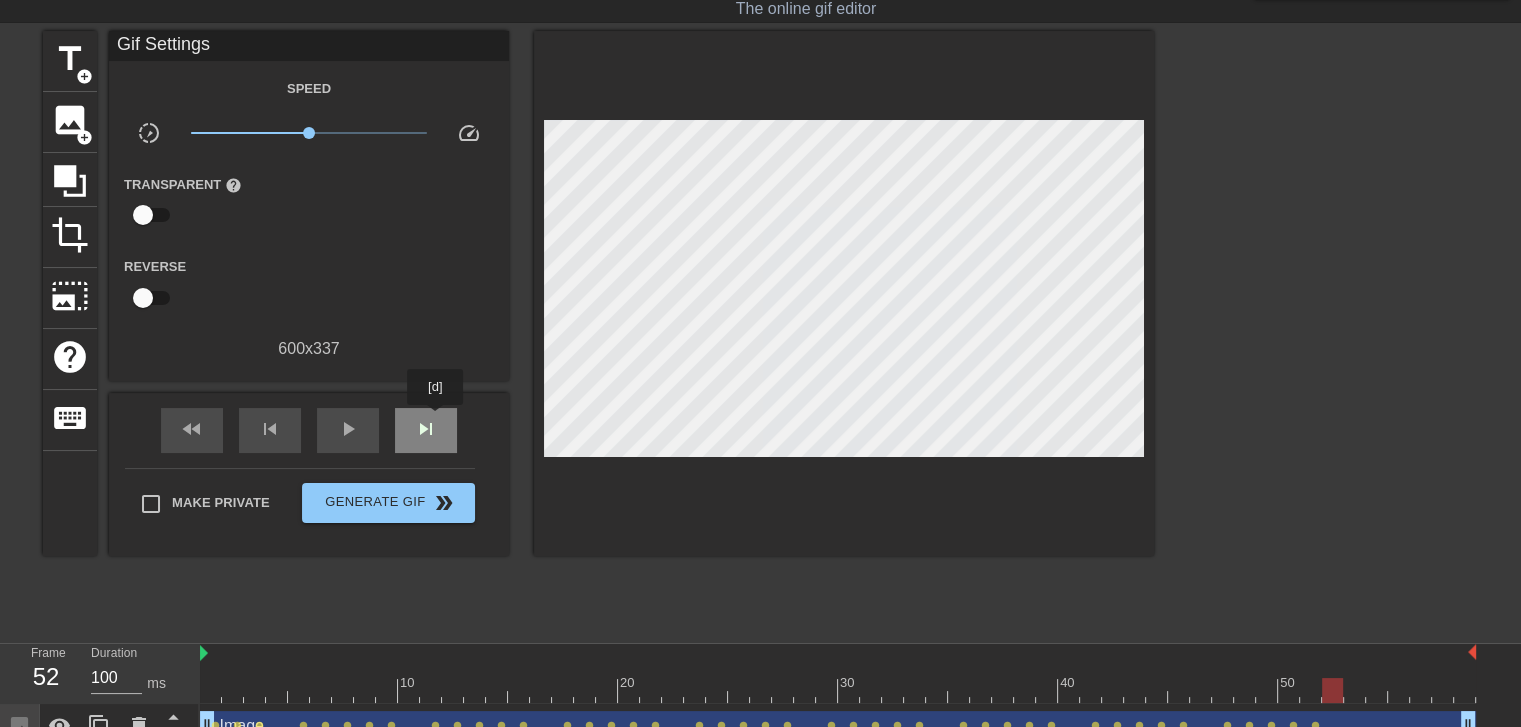 click on "skip_next" at bounding box center [426, 429] 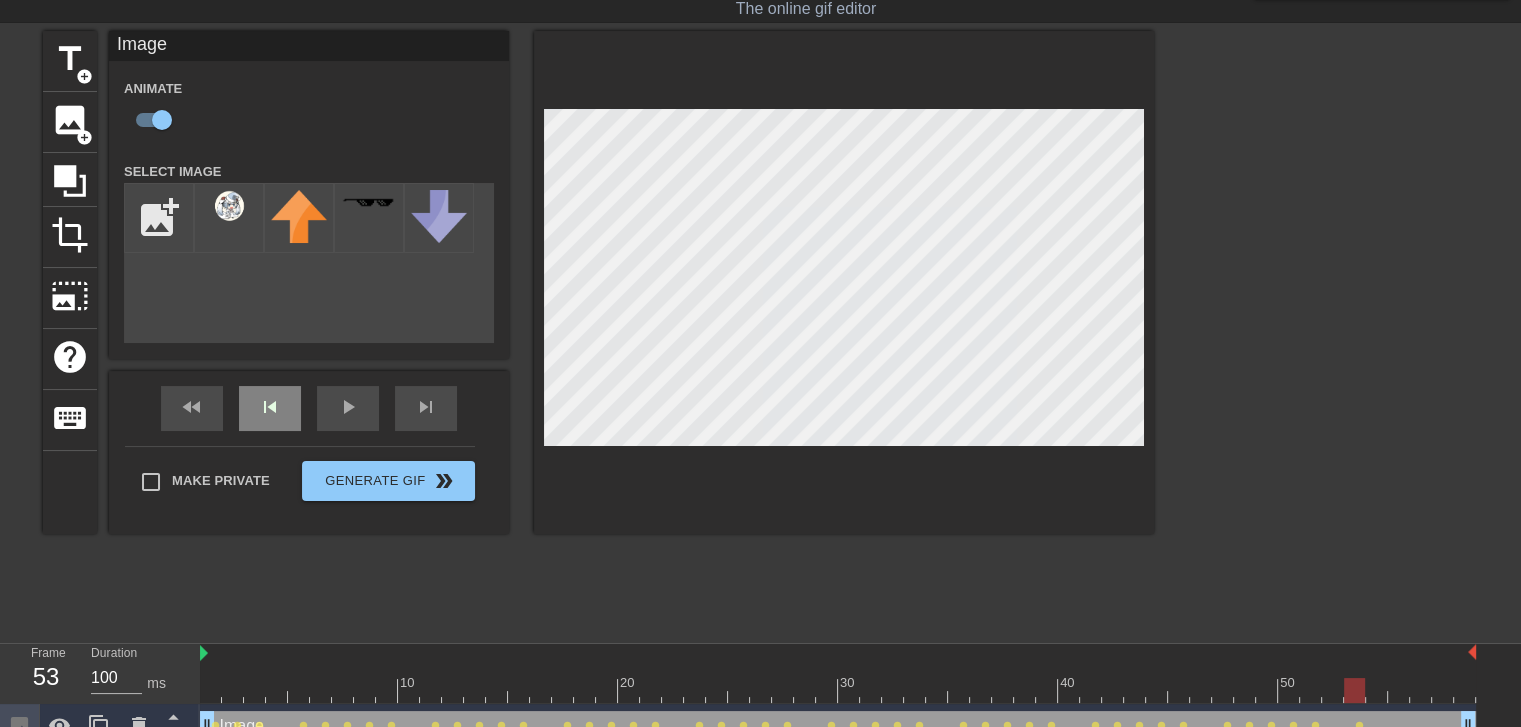click on "fast_rewind skip_previous play_arrow skip_next" at bounding box center [309, 408] 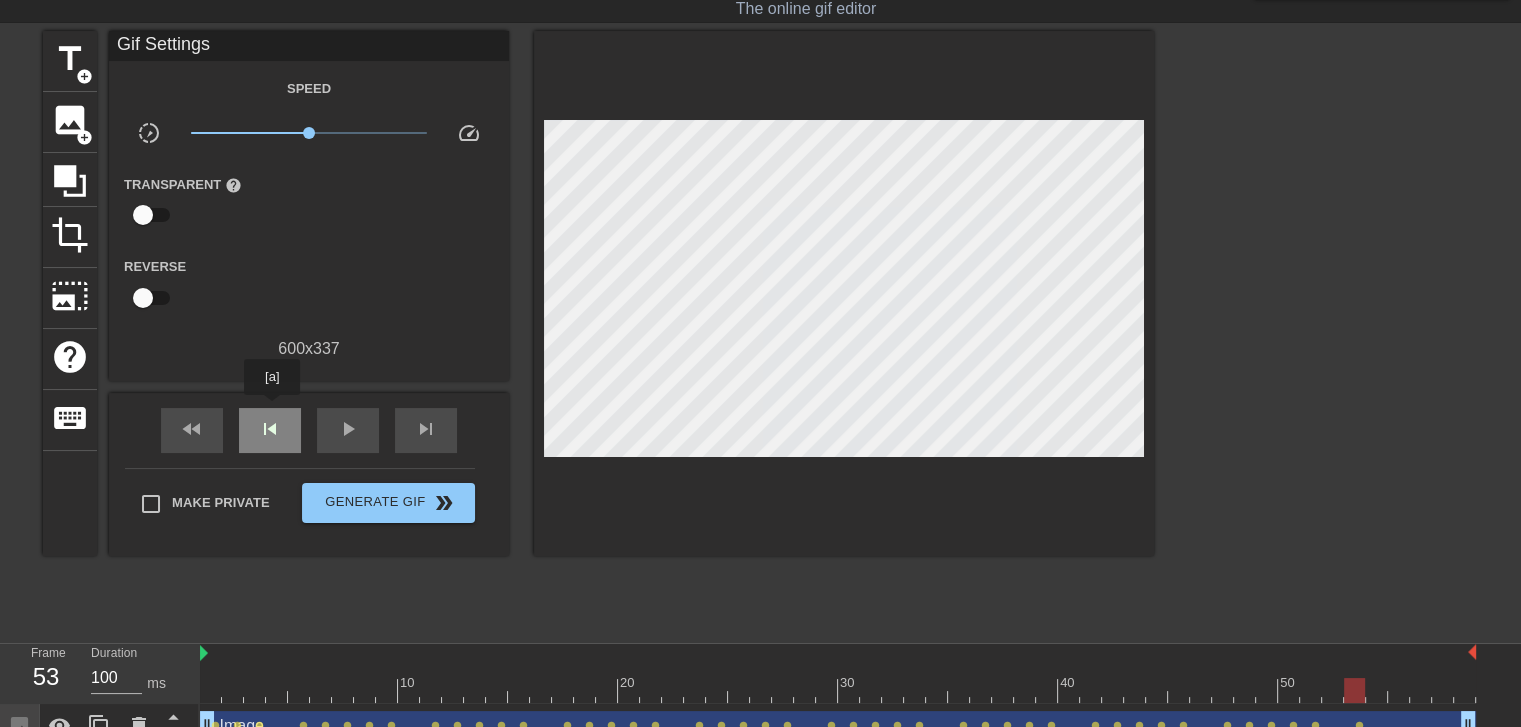 click on "skip_previous" at bounding box center (270, 429) 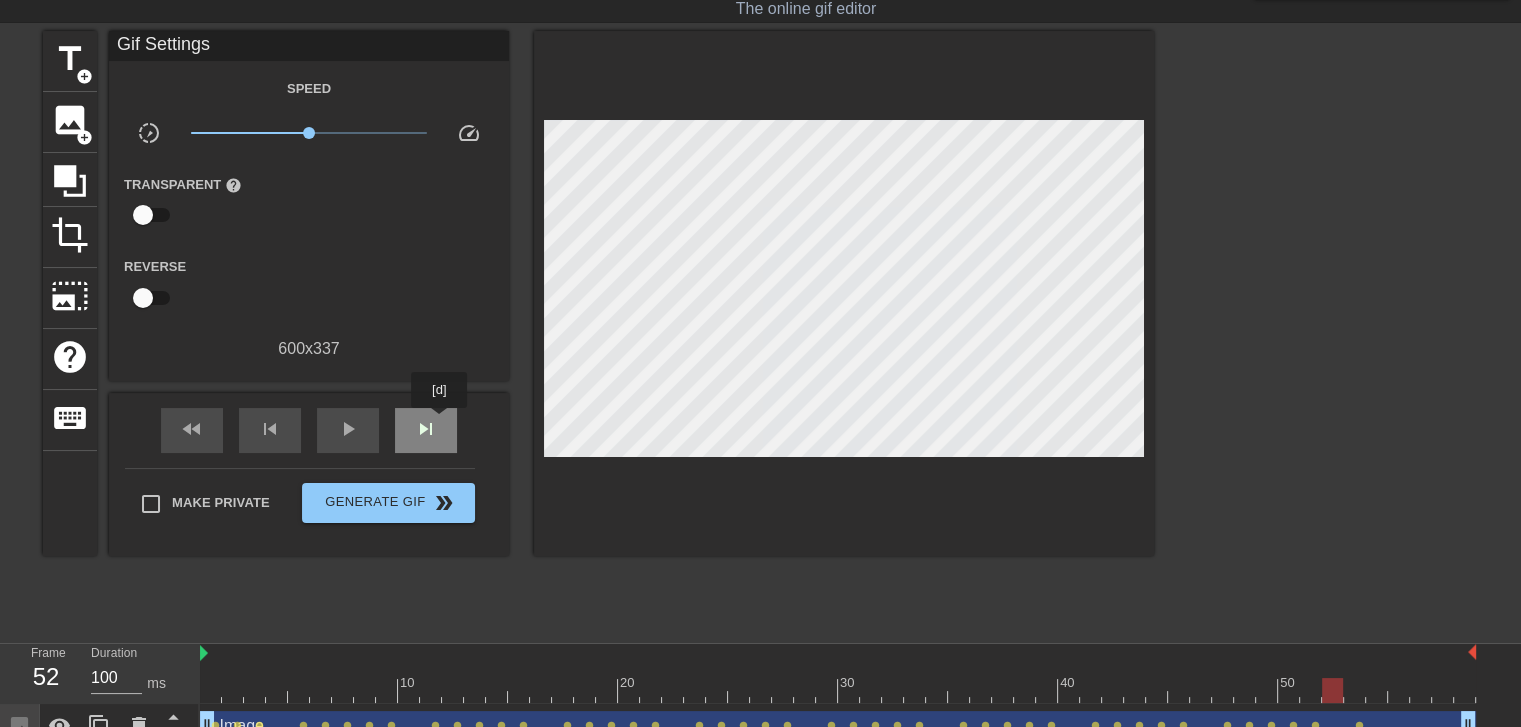 click on "skip_next" at bounding box center [426, 430] 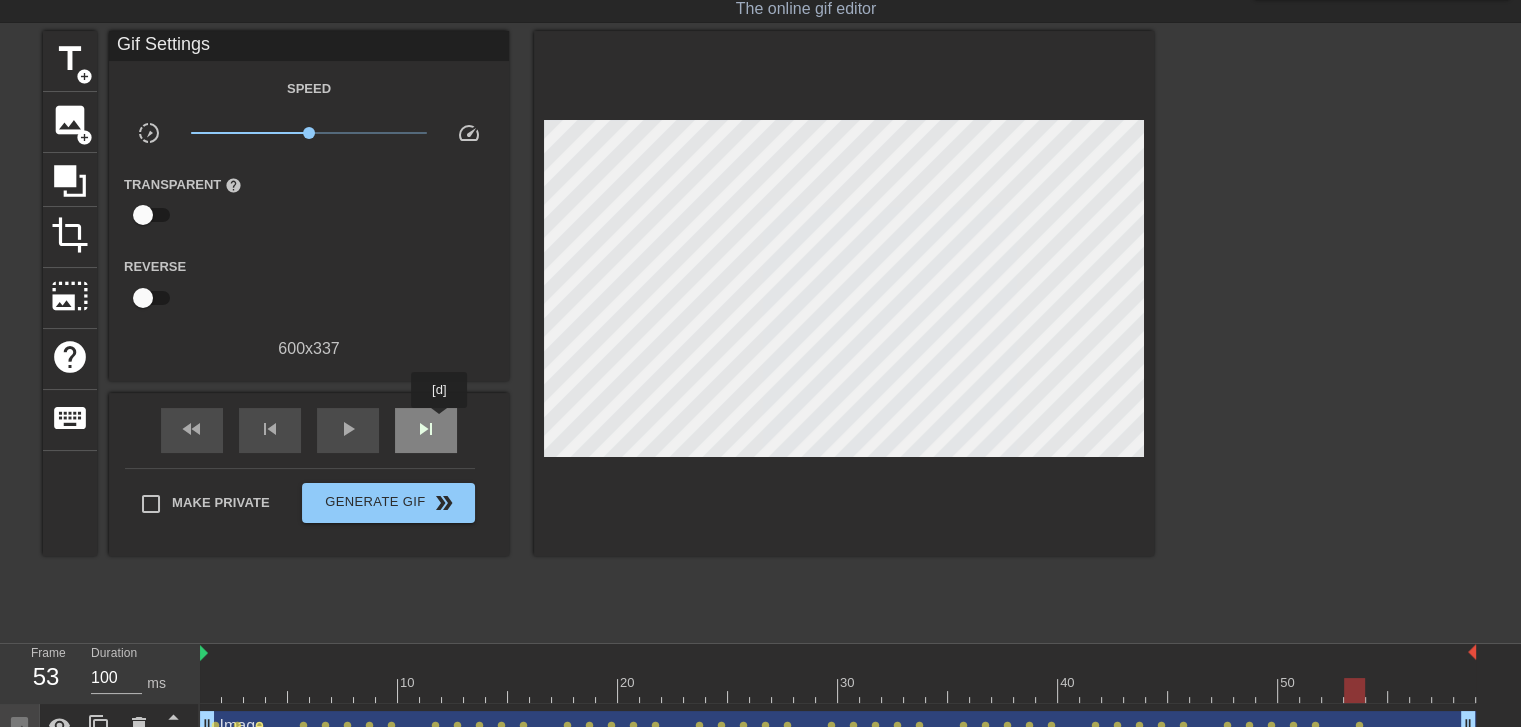 click on "skip_next" at bounding box center [426, 430] 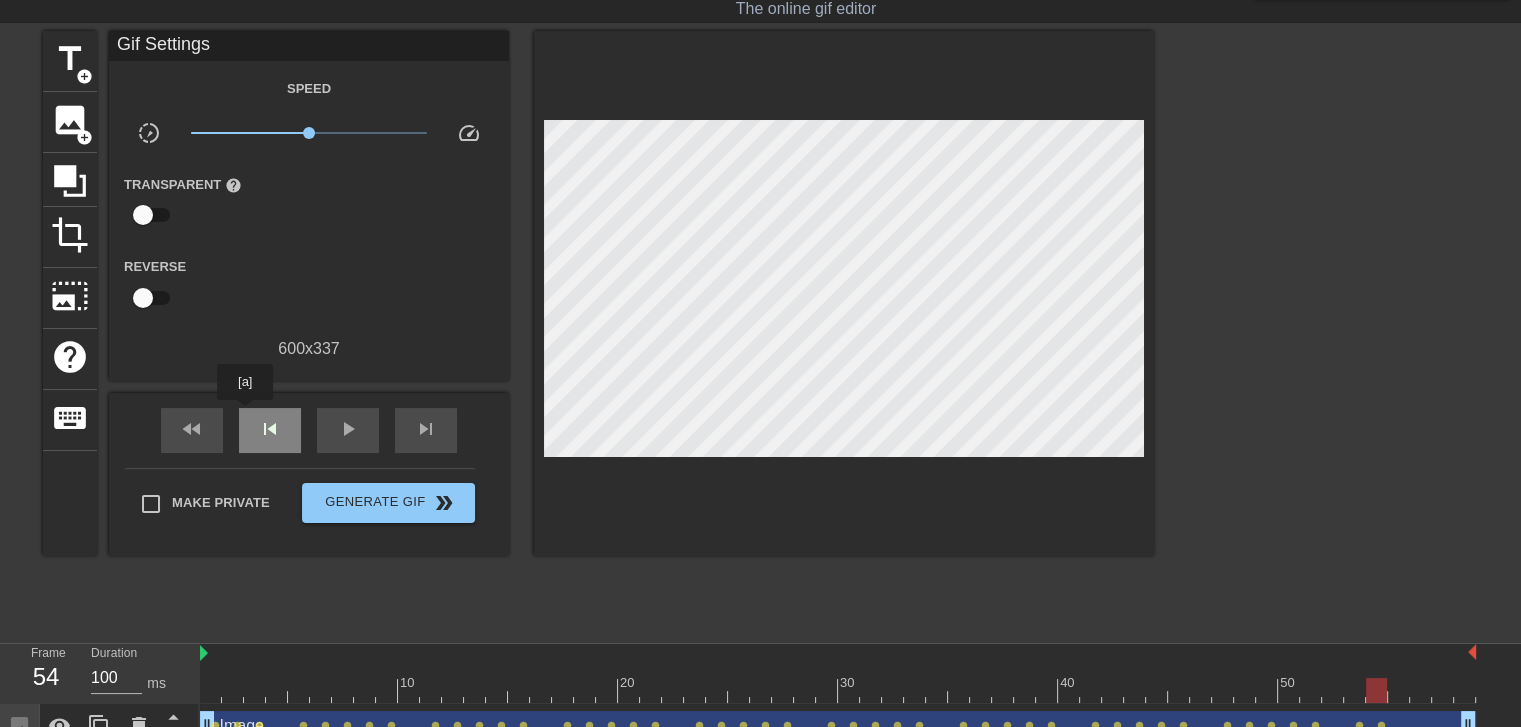click on "skip_previous" at bounding box center (270, 430) 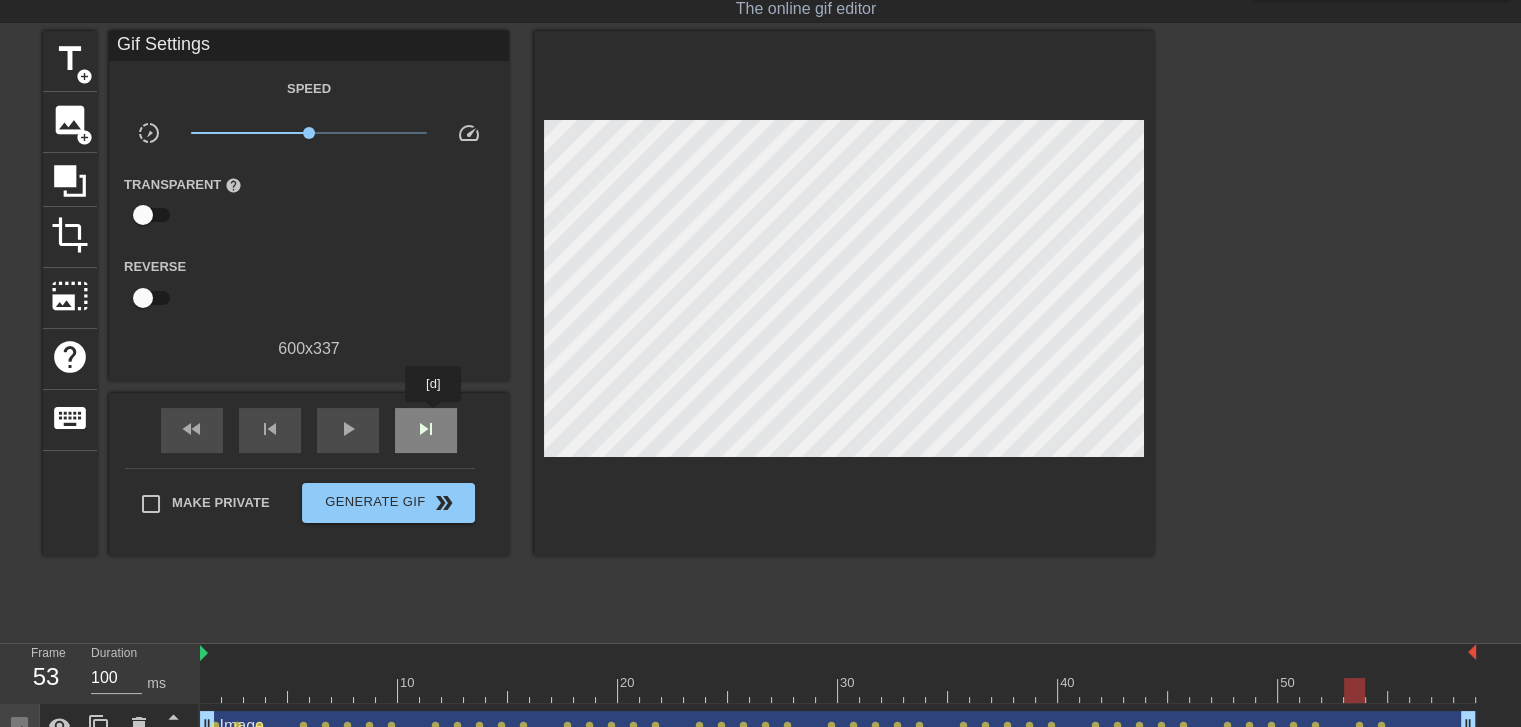 click on "skip_next" at bounding box center [426, 429] 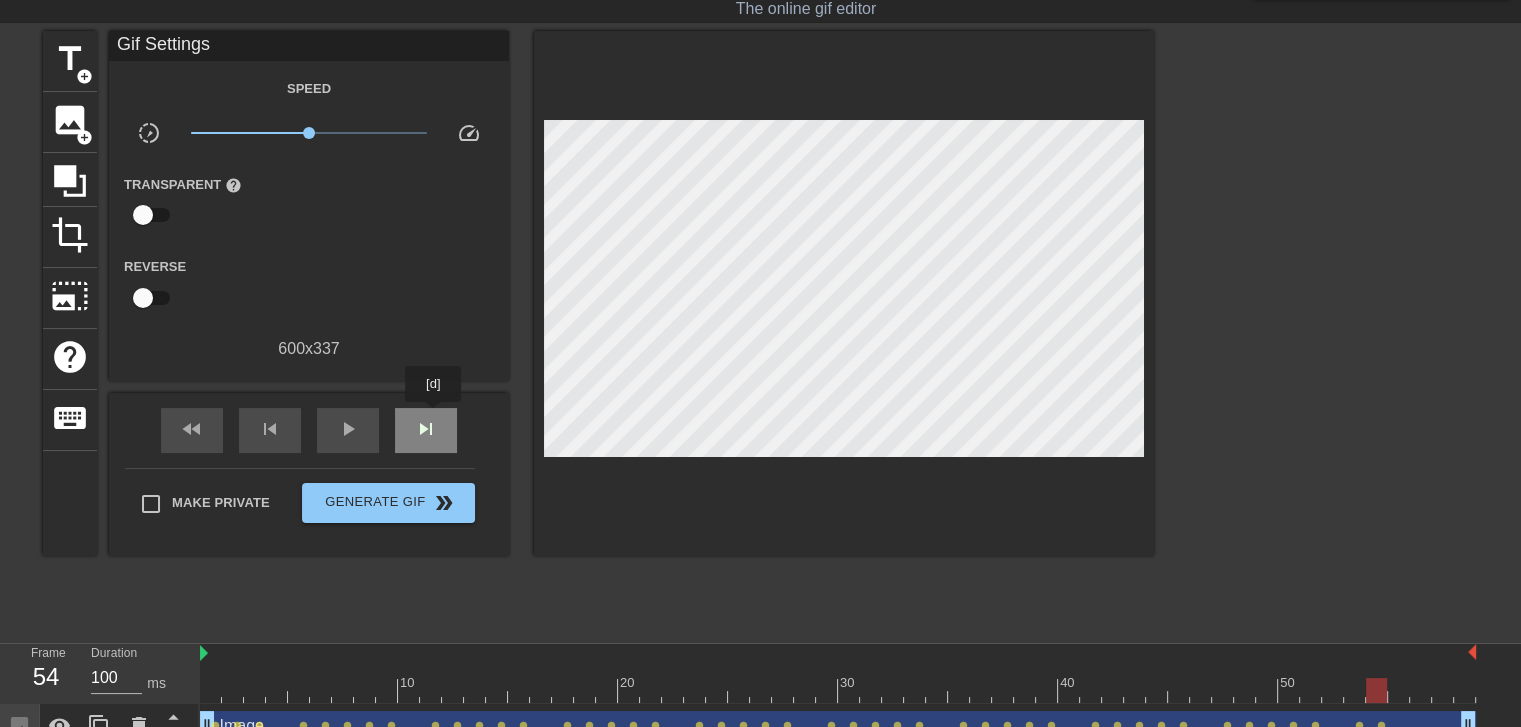 click on "skip_next" at bounding box center [426, 429] 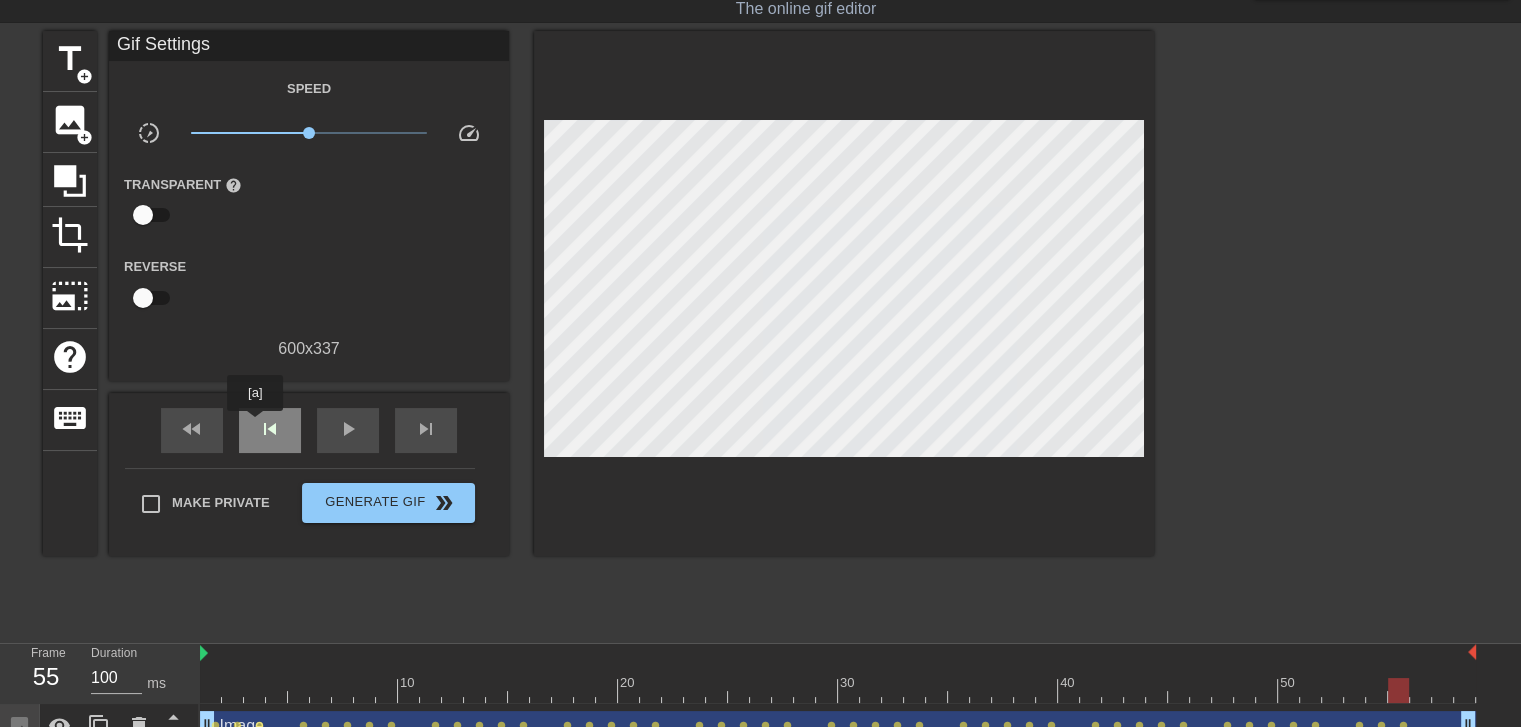 click on "skip_previous" at bounding box center [270, 430] 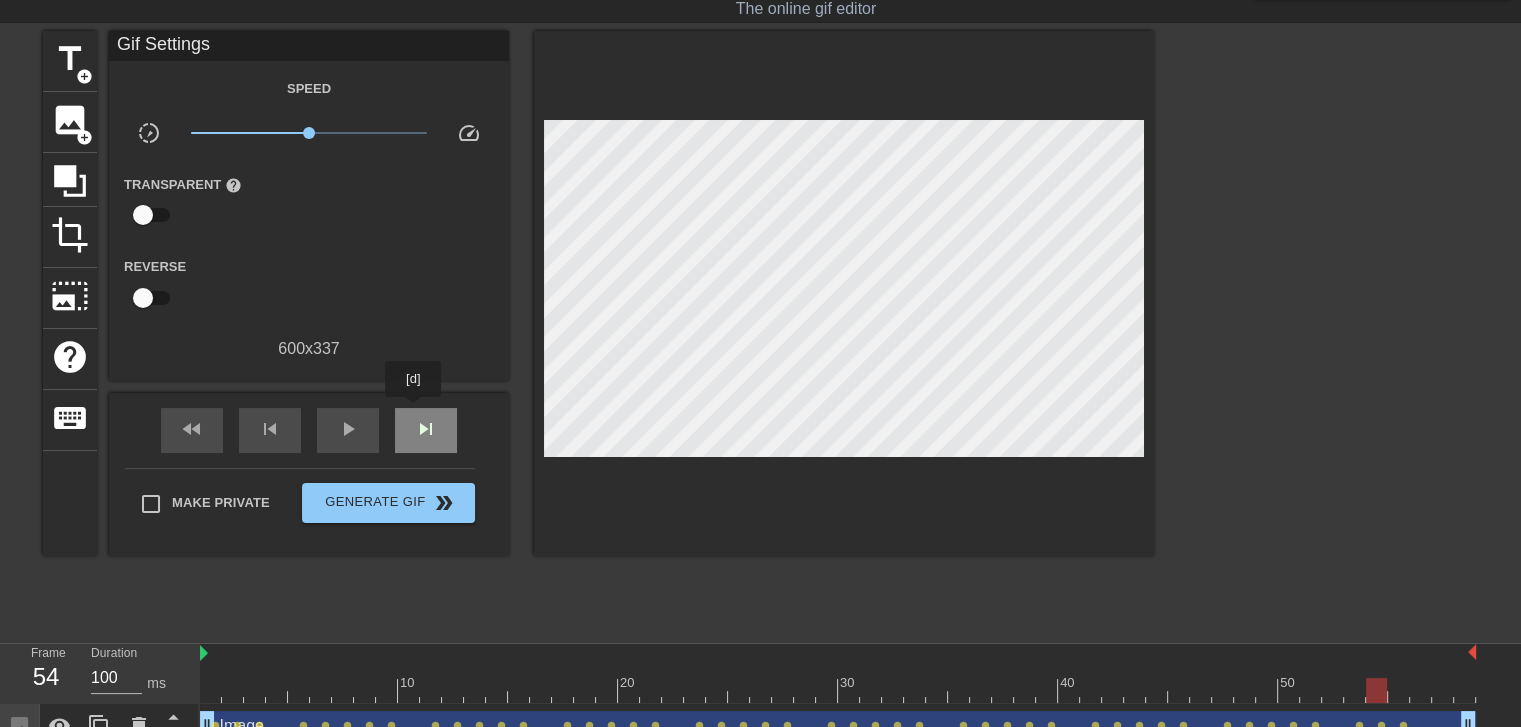 click on "skip_next" at bounding box center (426, 430) 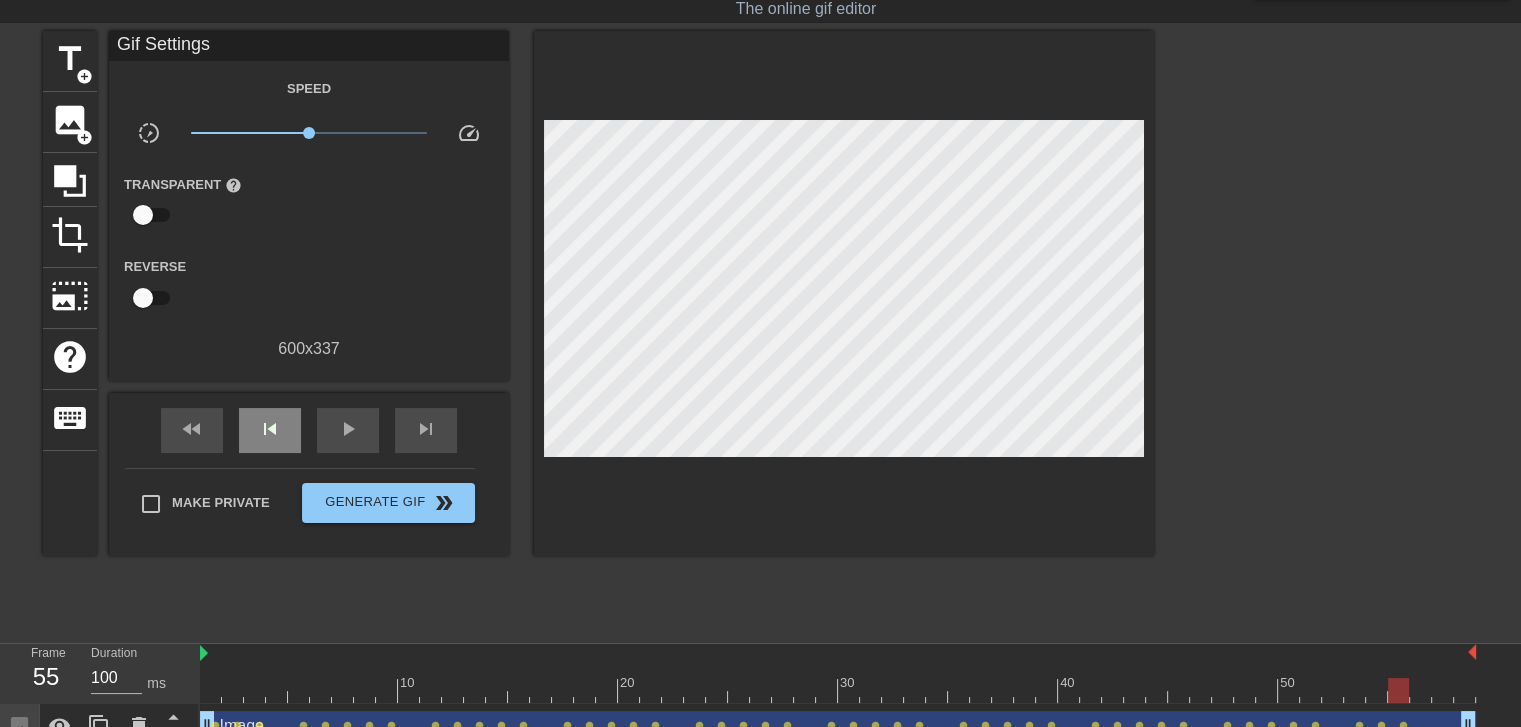click on "fast_rewind skip_previous play_arrow skip_next" at bounding box center (309, 430) 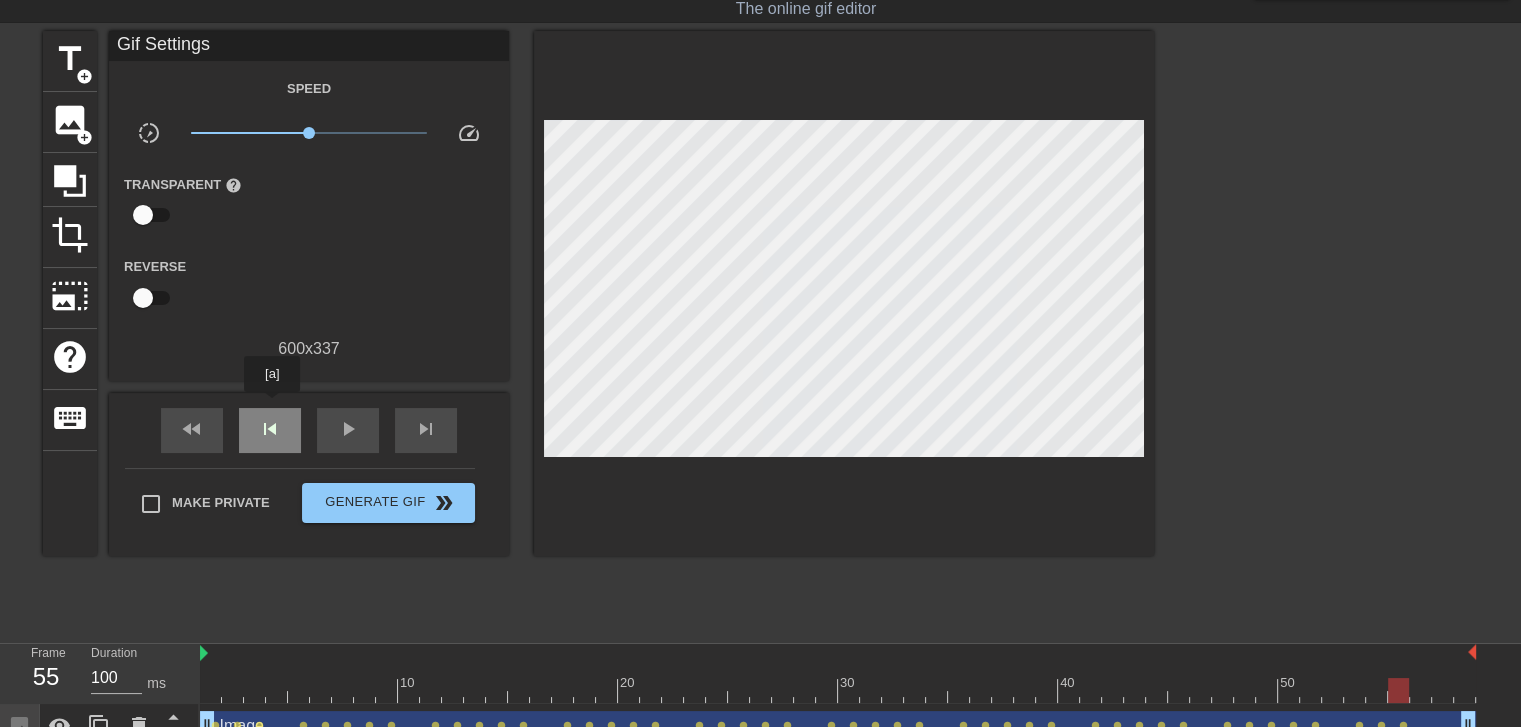 click on "skip_previous" at bounding box center (270, 430) 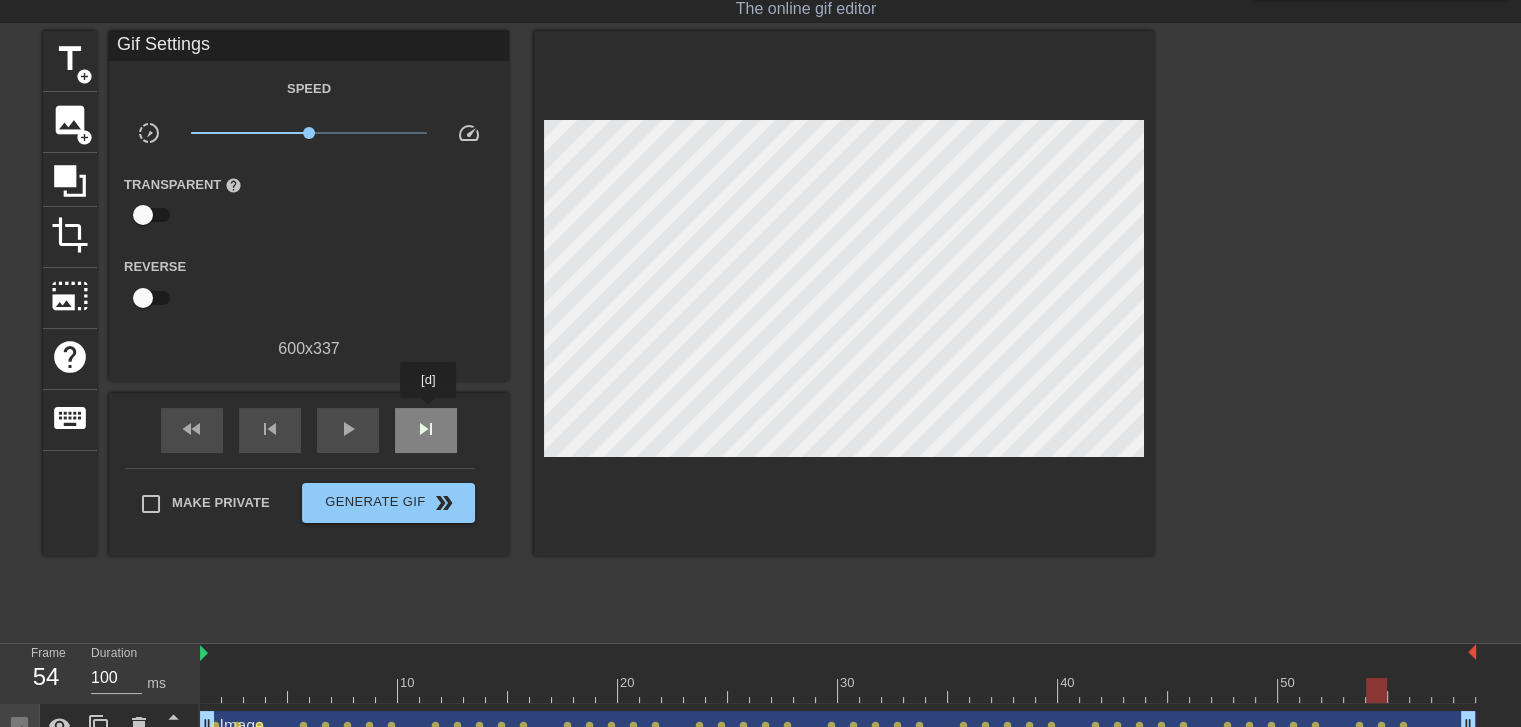 click on "skip_next" at bounding box center (426, 430) 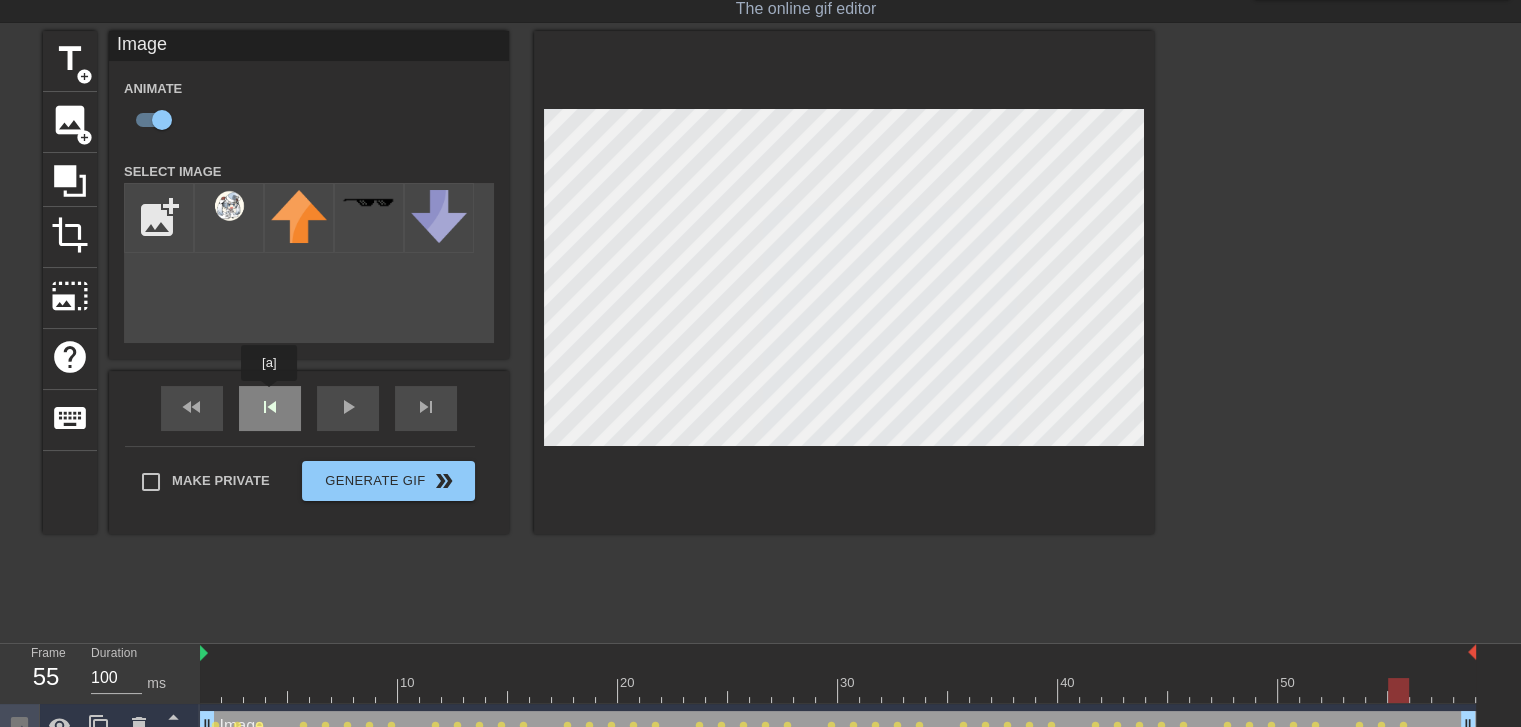 click on "fast_rewind skip_previous play_arrow skip_next" at bounding box center [309, 408] 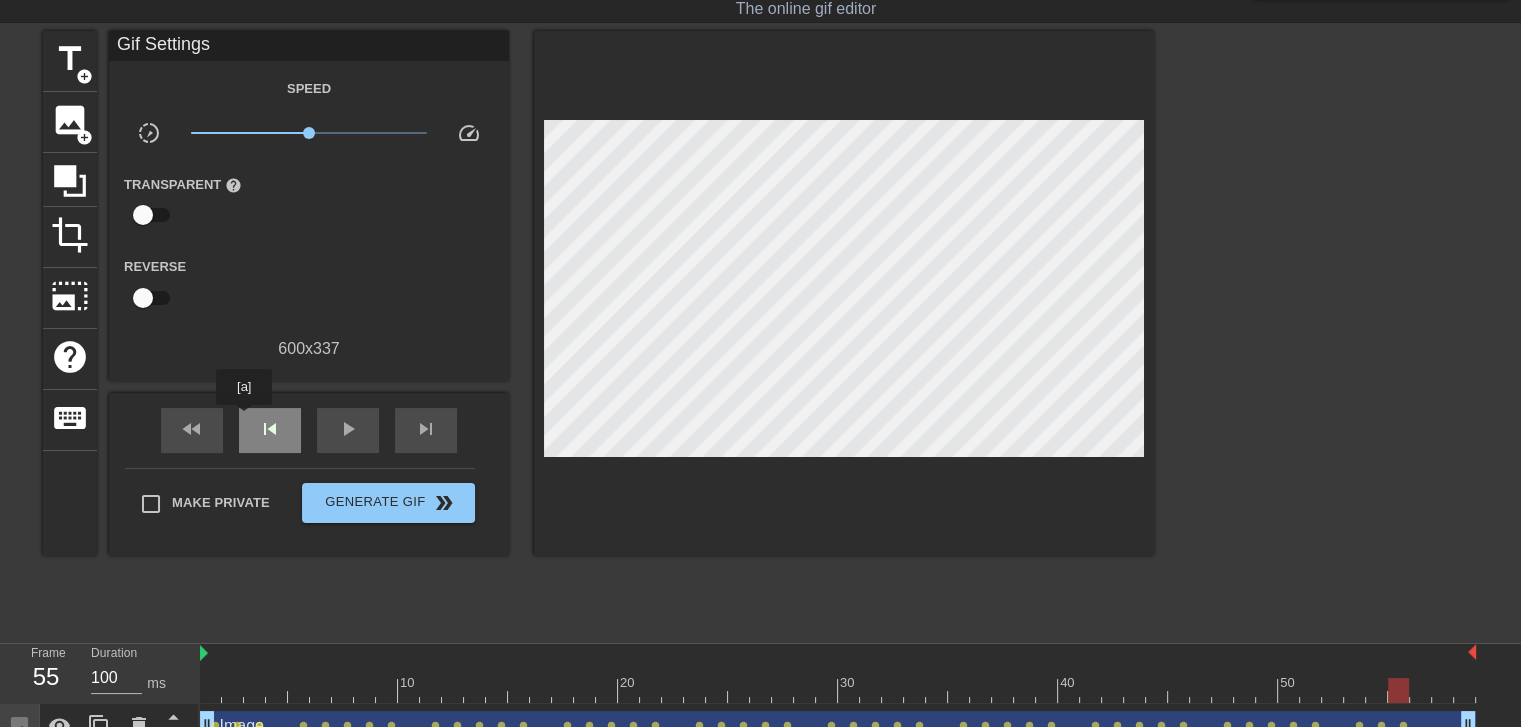 click on "skip_previous" at bounding box center (270, 430) 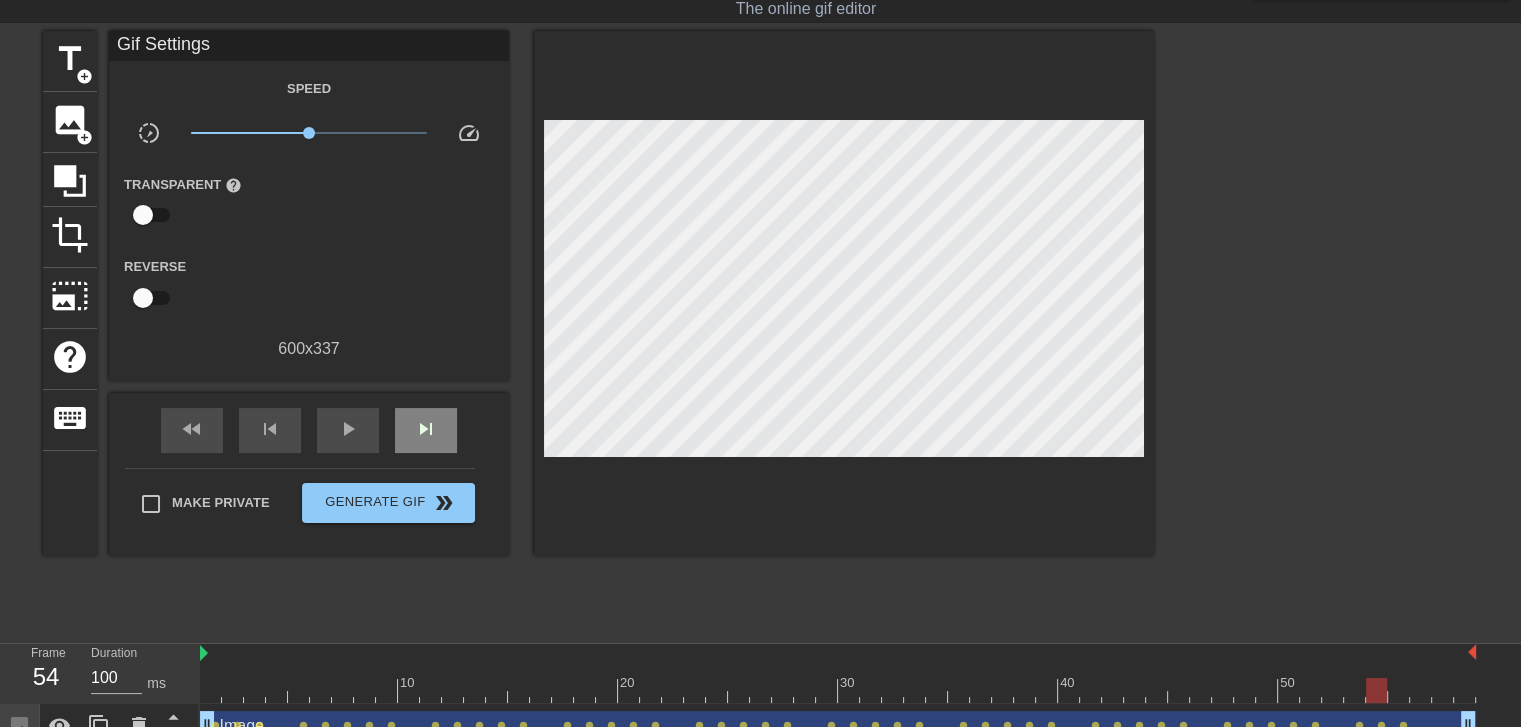 click on "fast_rewind skip_previous play_arrow skip_next" at bounding box center [309, 430] 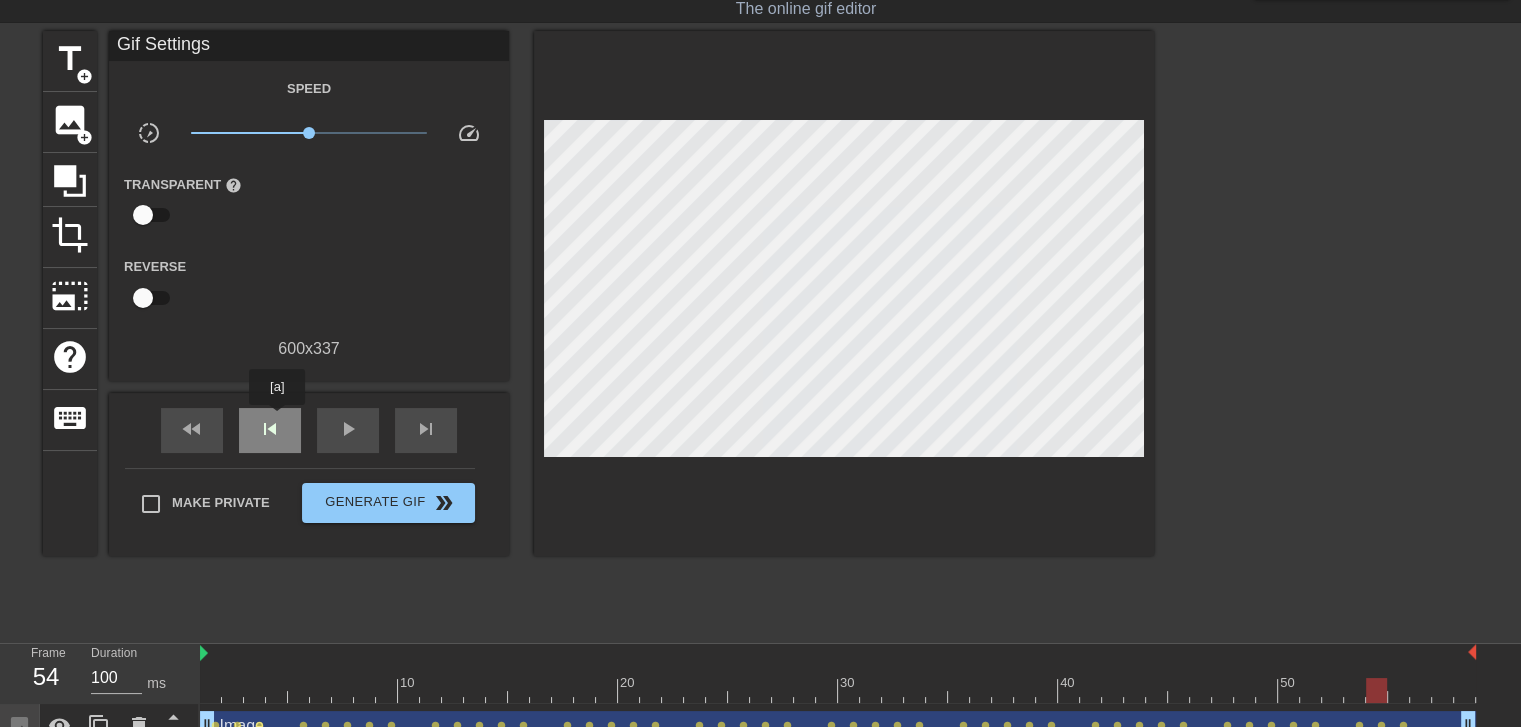 click on "skip_previous" at bounding box center [270, 429] 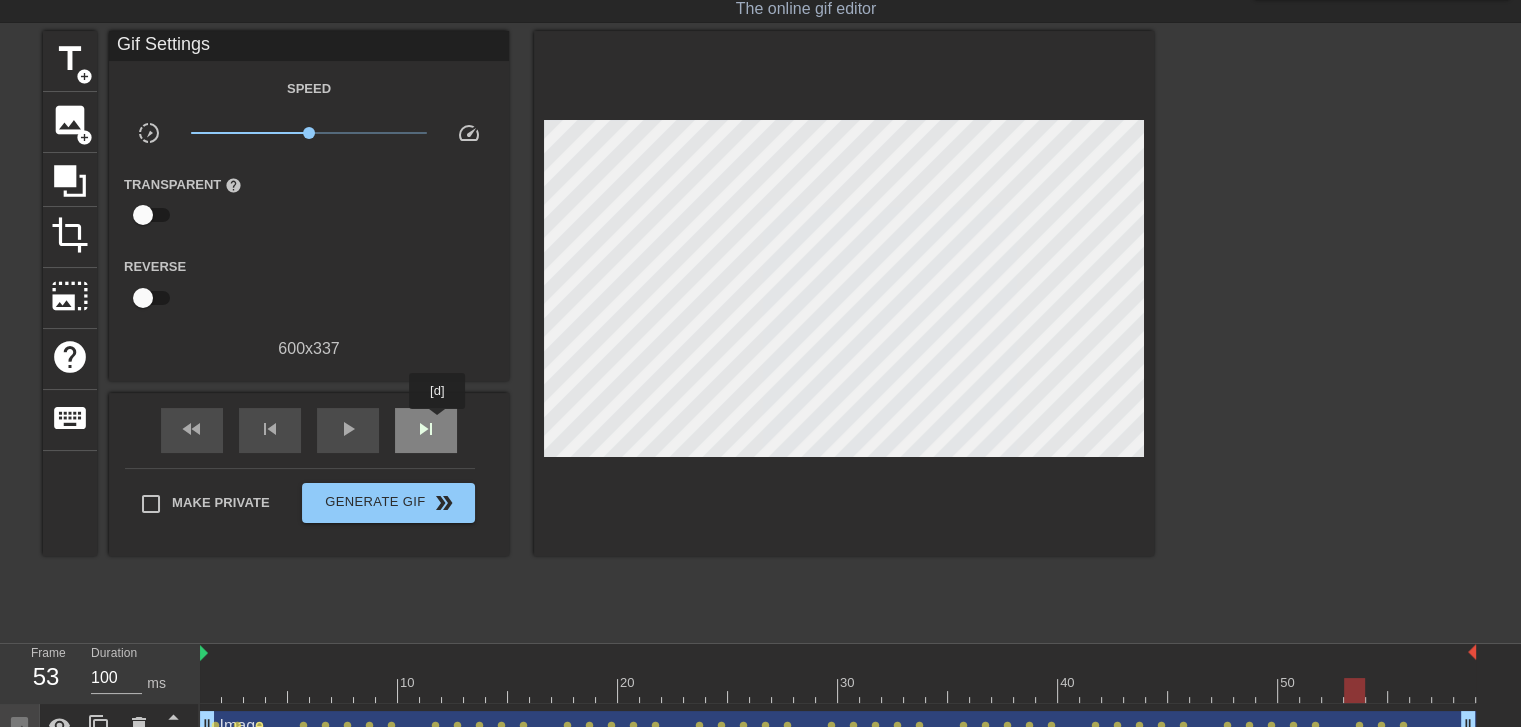 click on "skip_next" at bounding box center [426, 430] 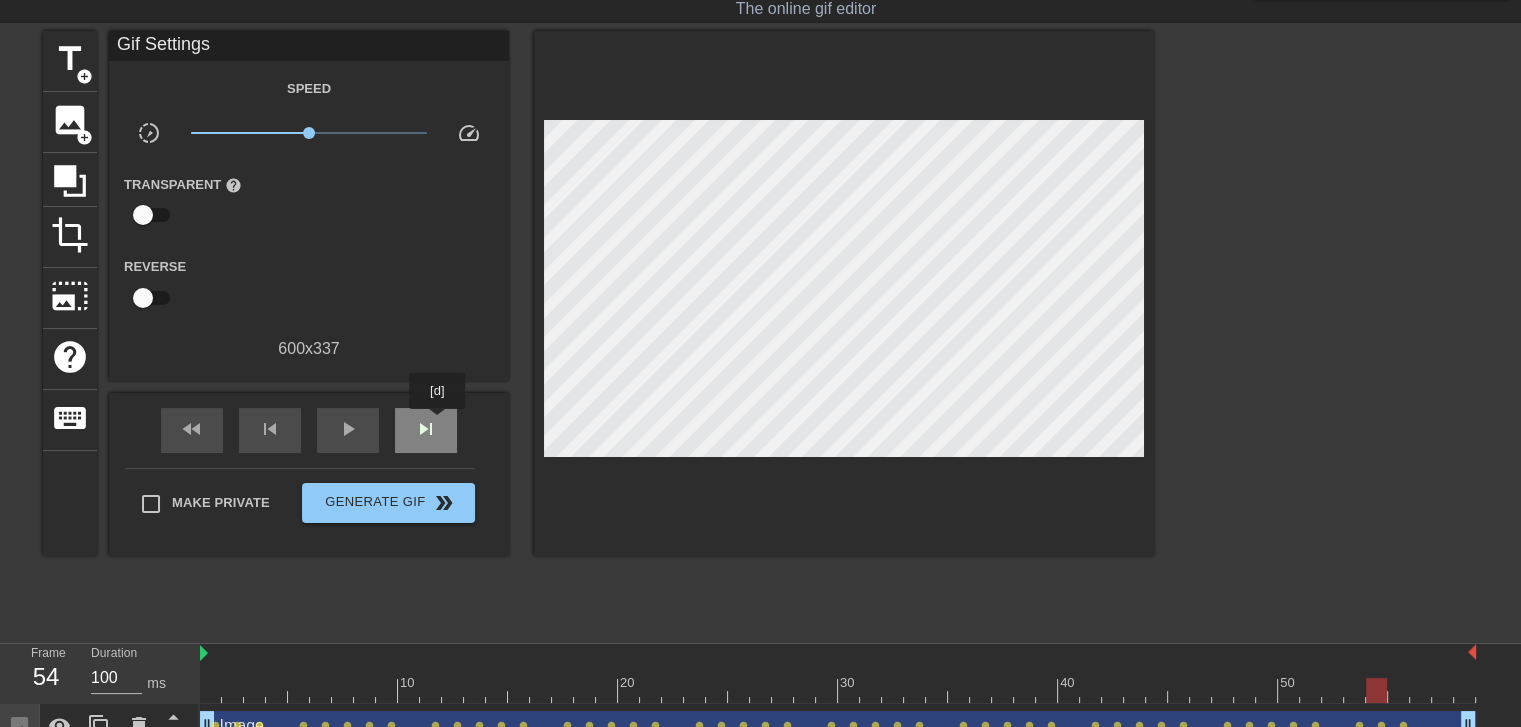 click on "skip_next" at bounding box center (426, 430) 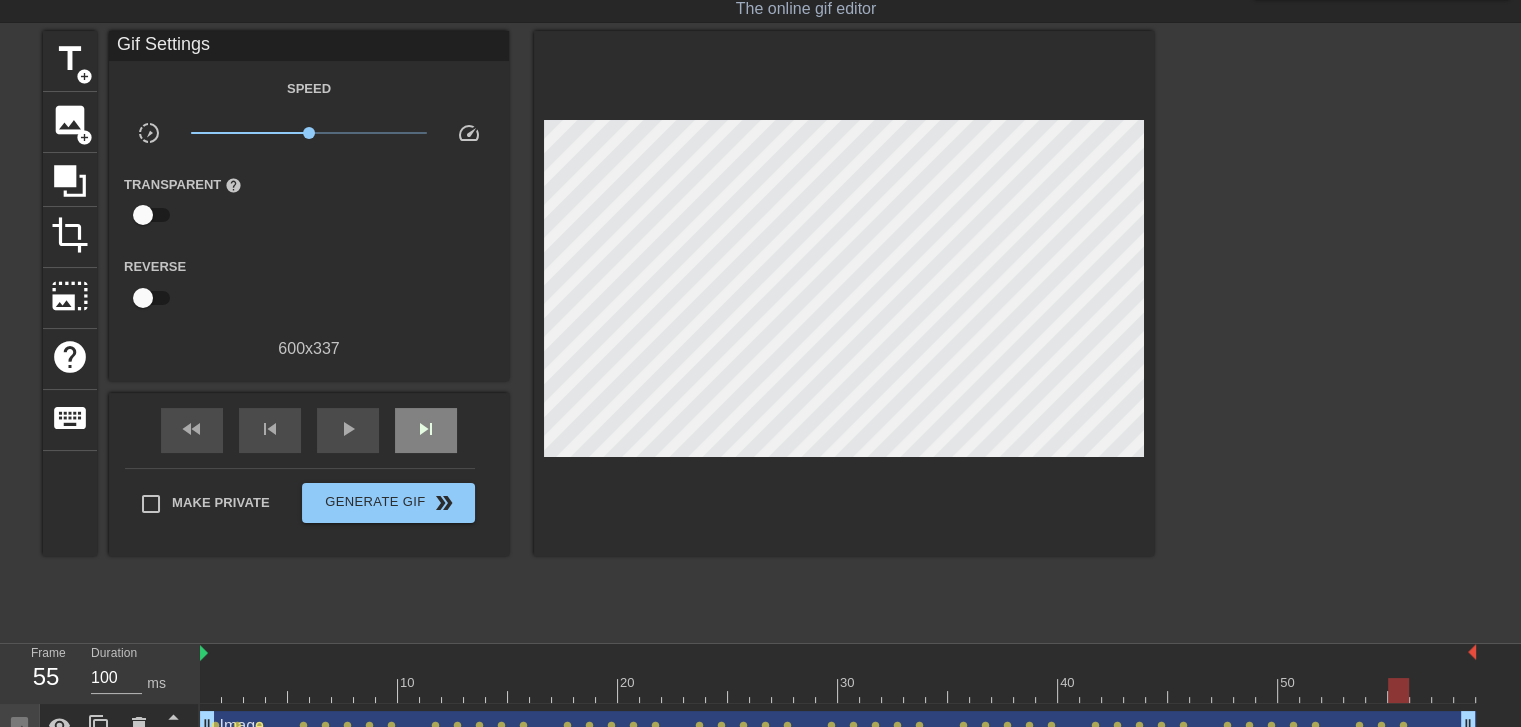 click on "fast_rewind skip_previous play_arrow skip_next" at bounding box center (309, 430) 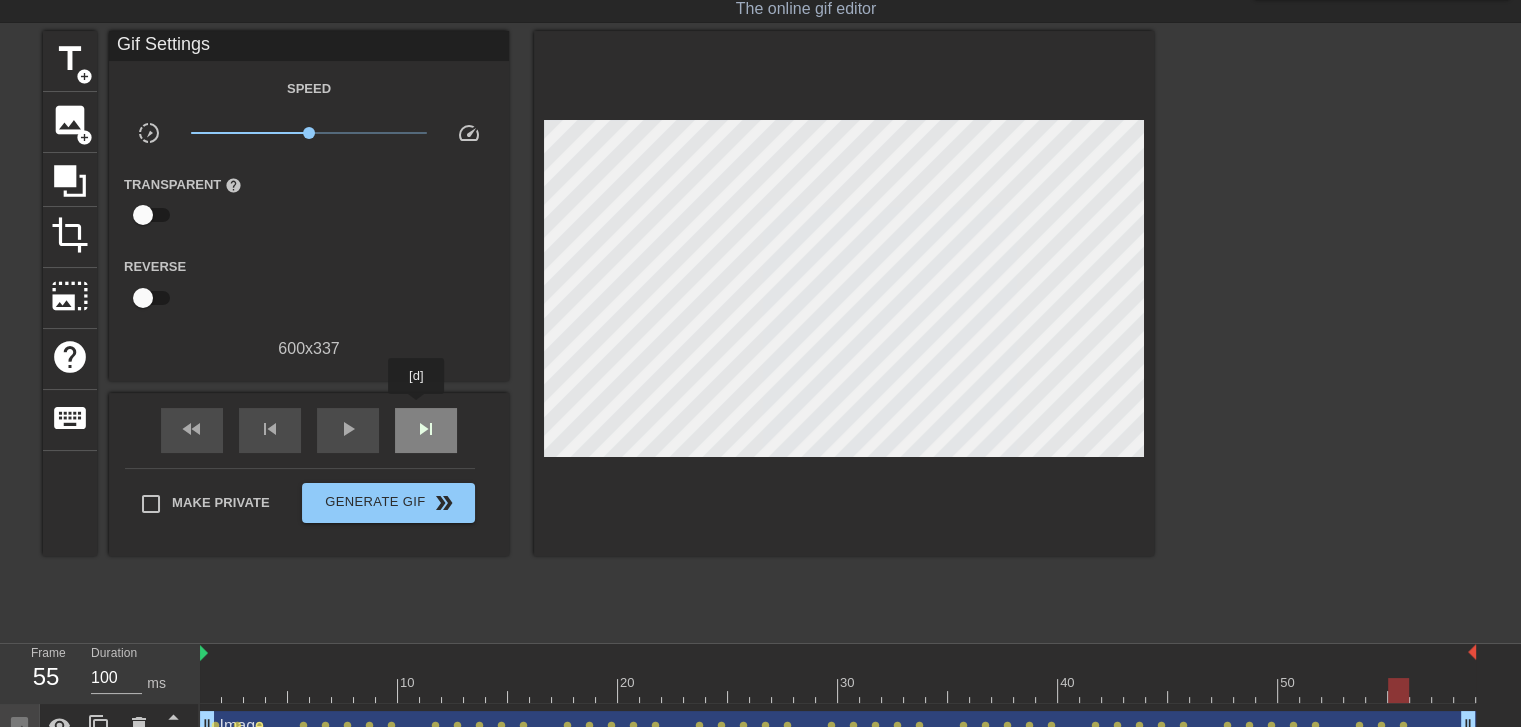 click on "skip_next" at bounding box center [426, 429] 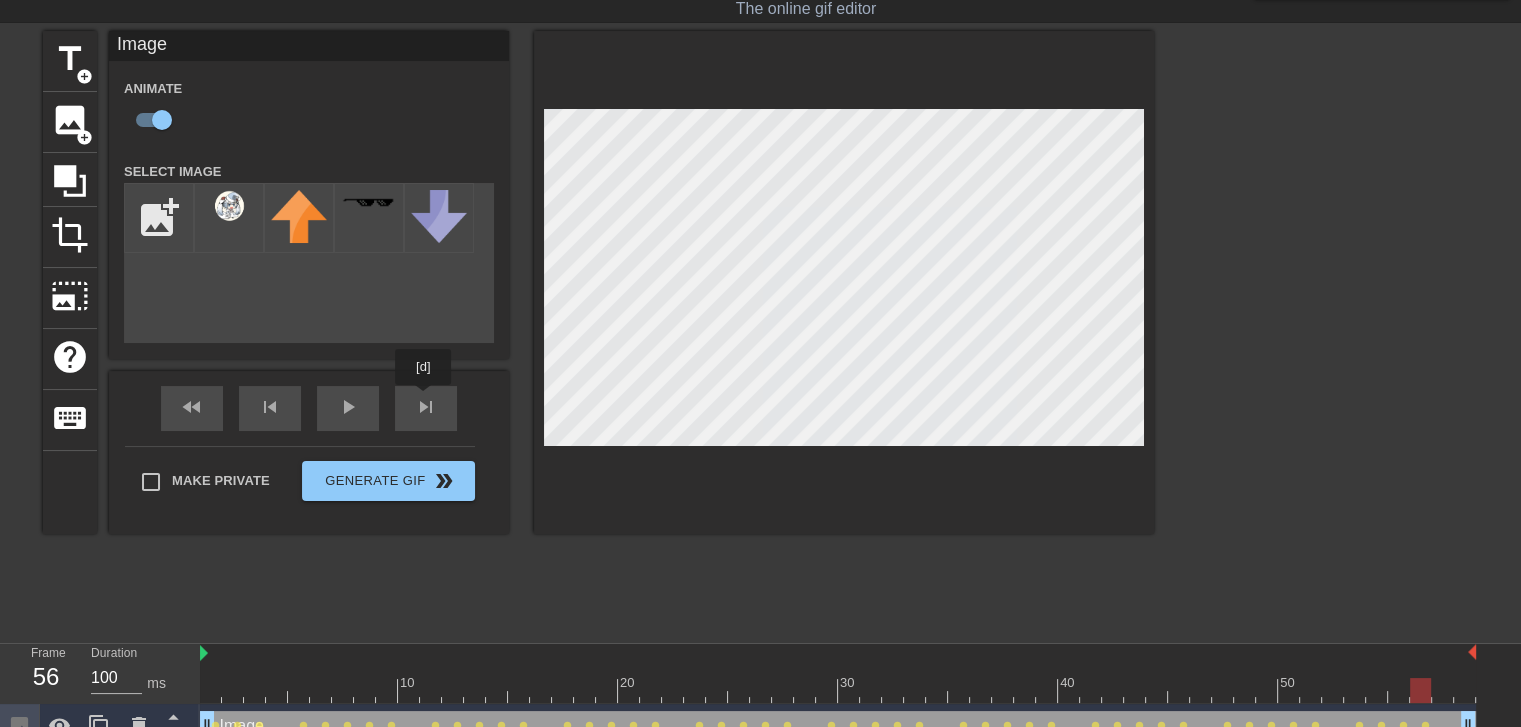 click on "fast_rewind skip_previous play_arrow skip_next" at bounding box center [309, 408] 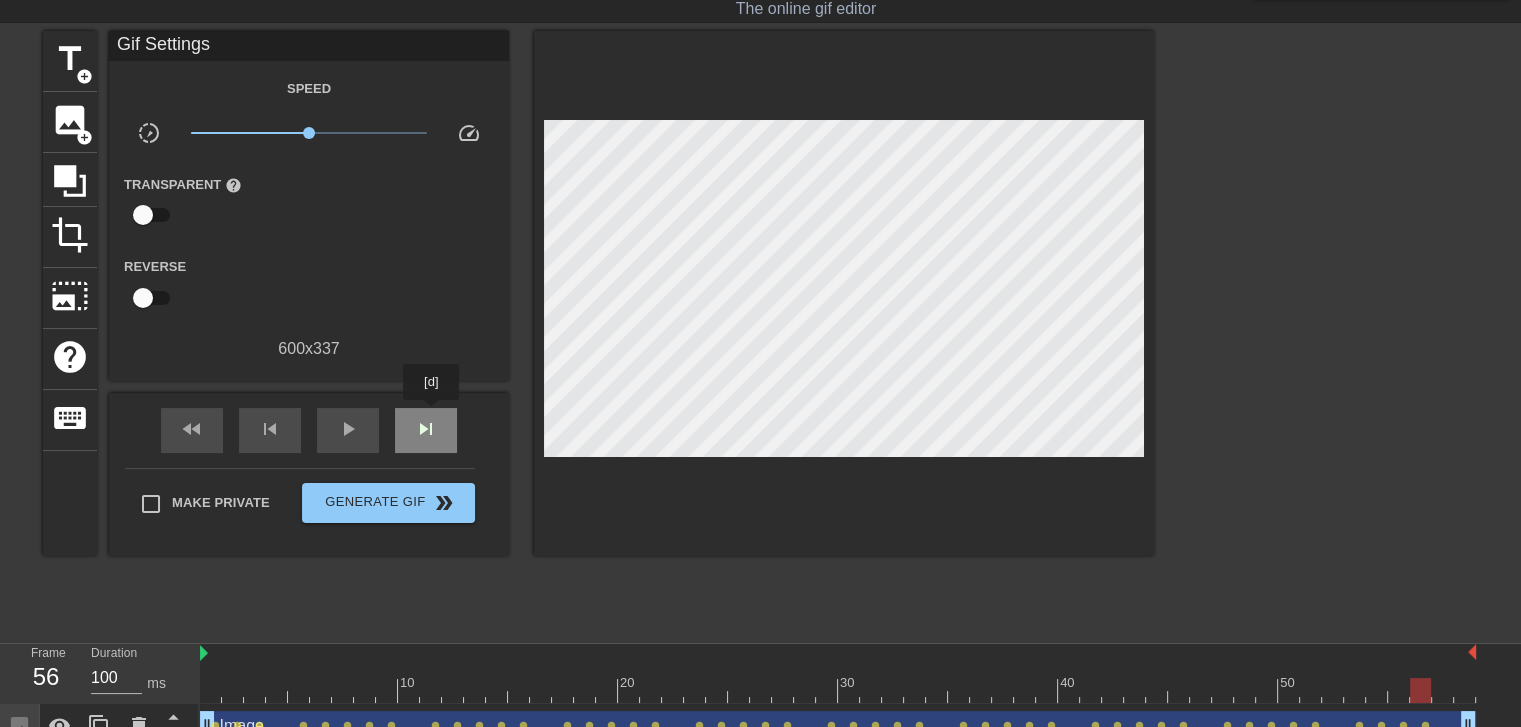 click on "skip_next" at bounding box center (426, 429) 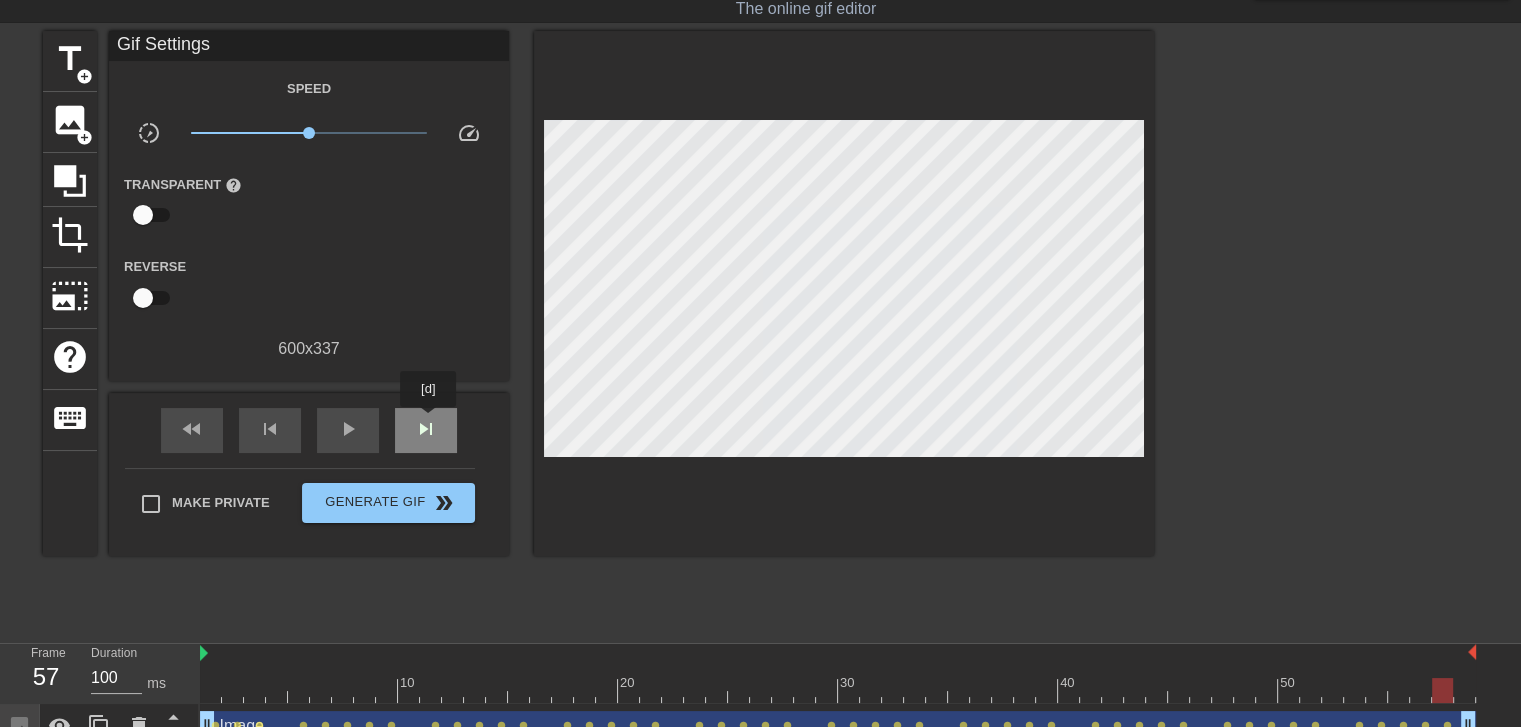 click on "skip_next" at bounding box center (426, 430) 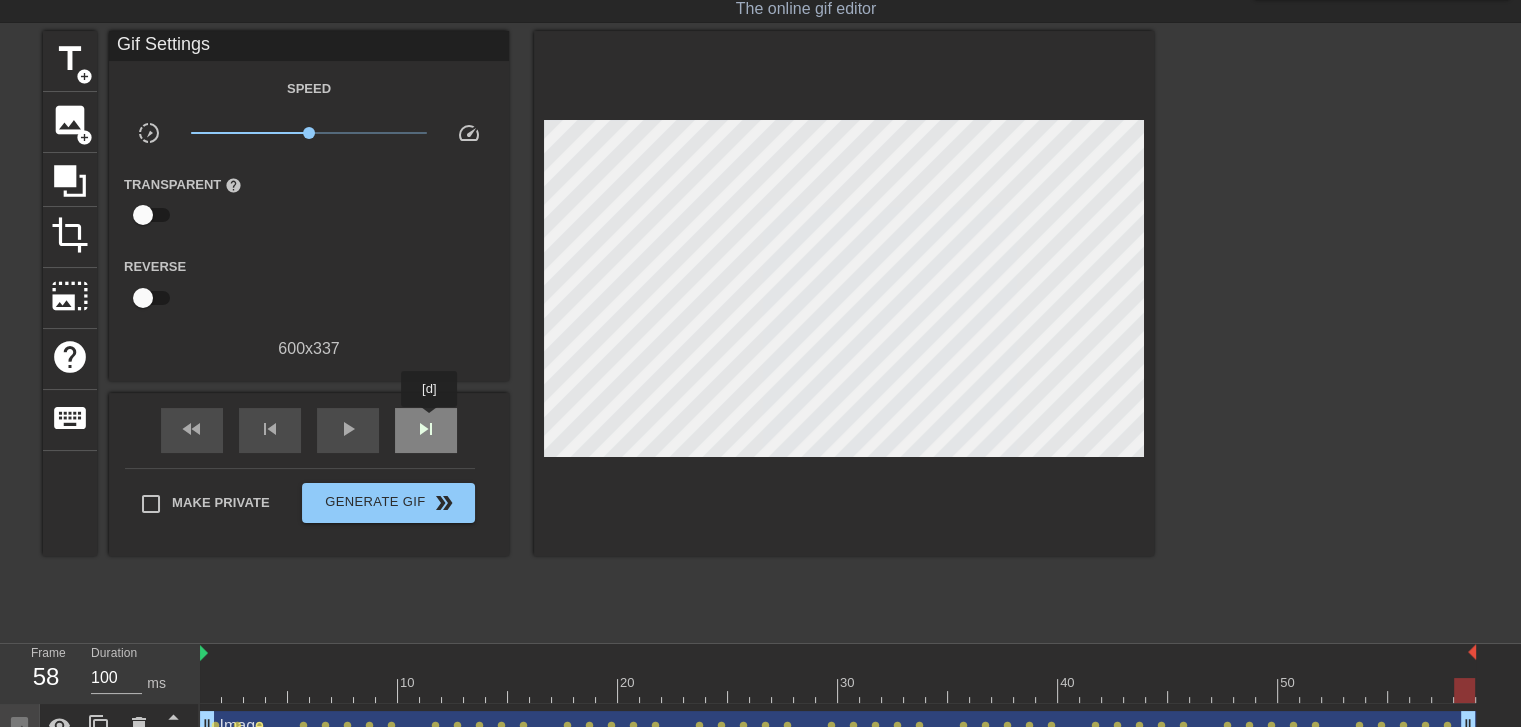 click on "skip_next" at bounding box center [426, 429] 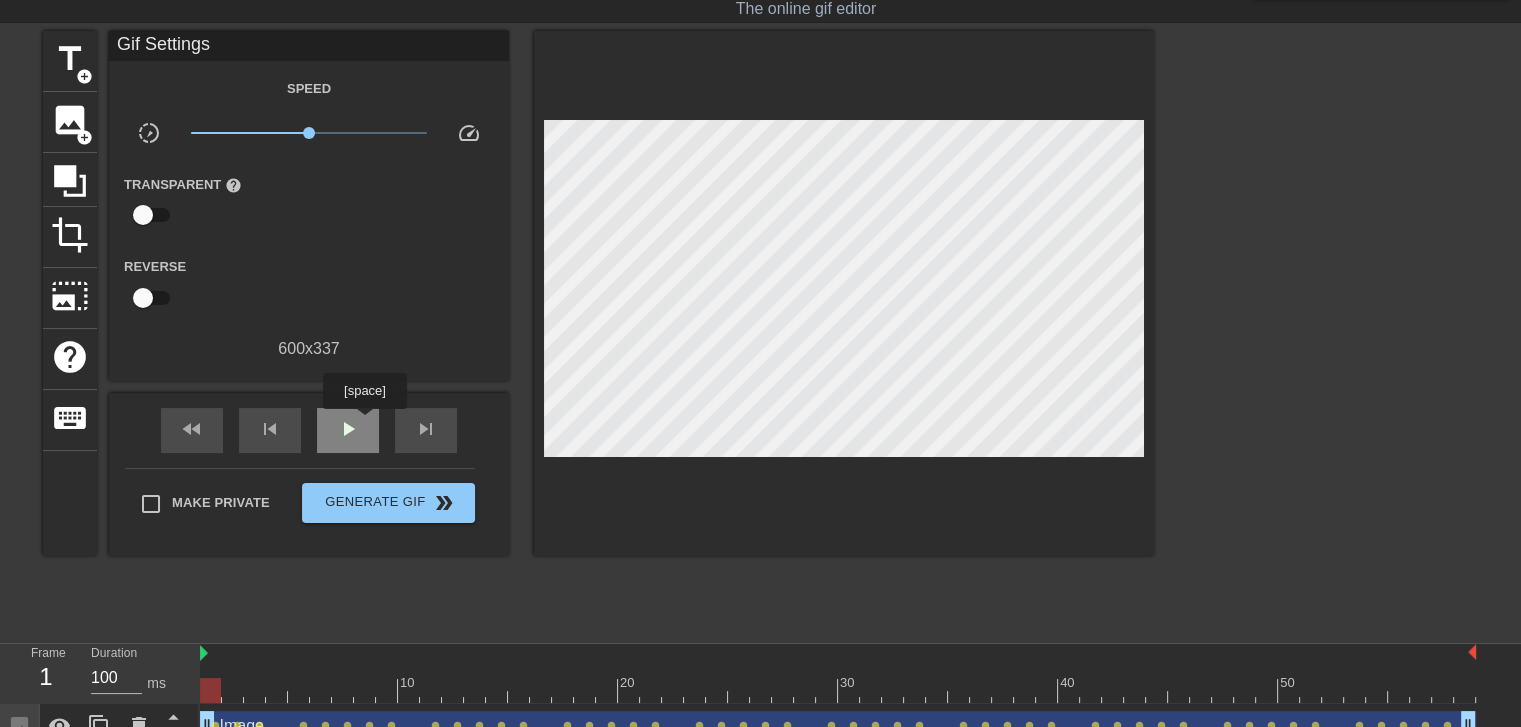 click on "play_arrow" at bounding box center [348, 430] 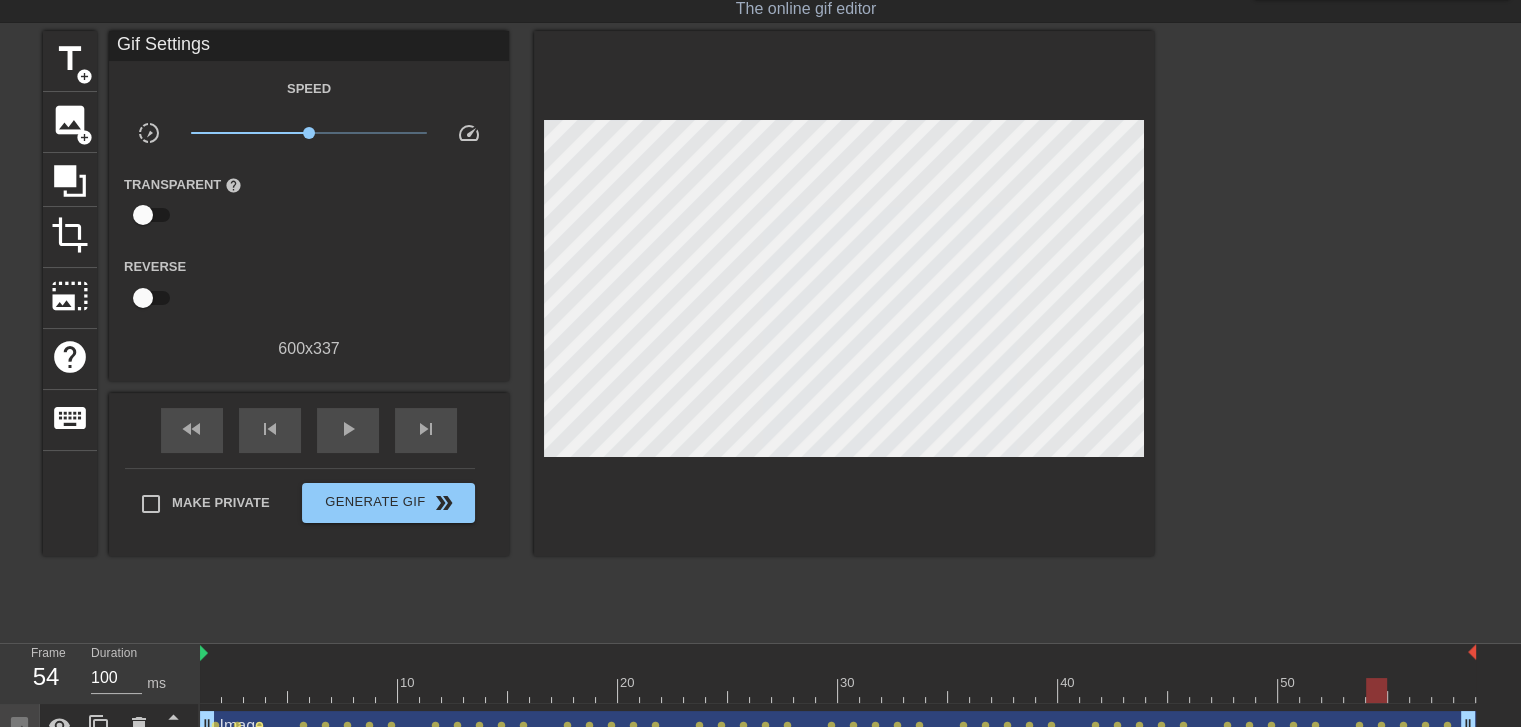 click at bounding box center [838, 690] 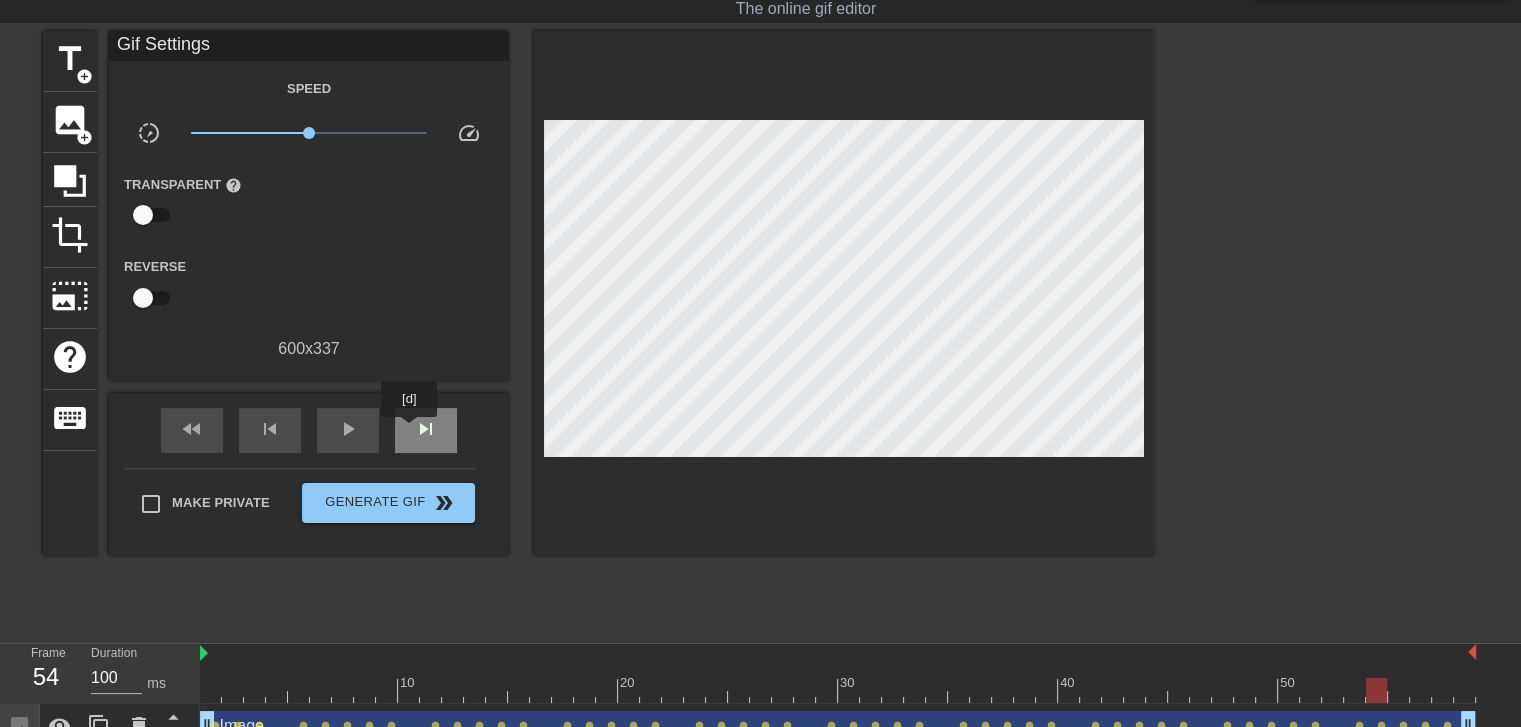 click on "skip_next" at bounding box center [426, 430] 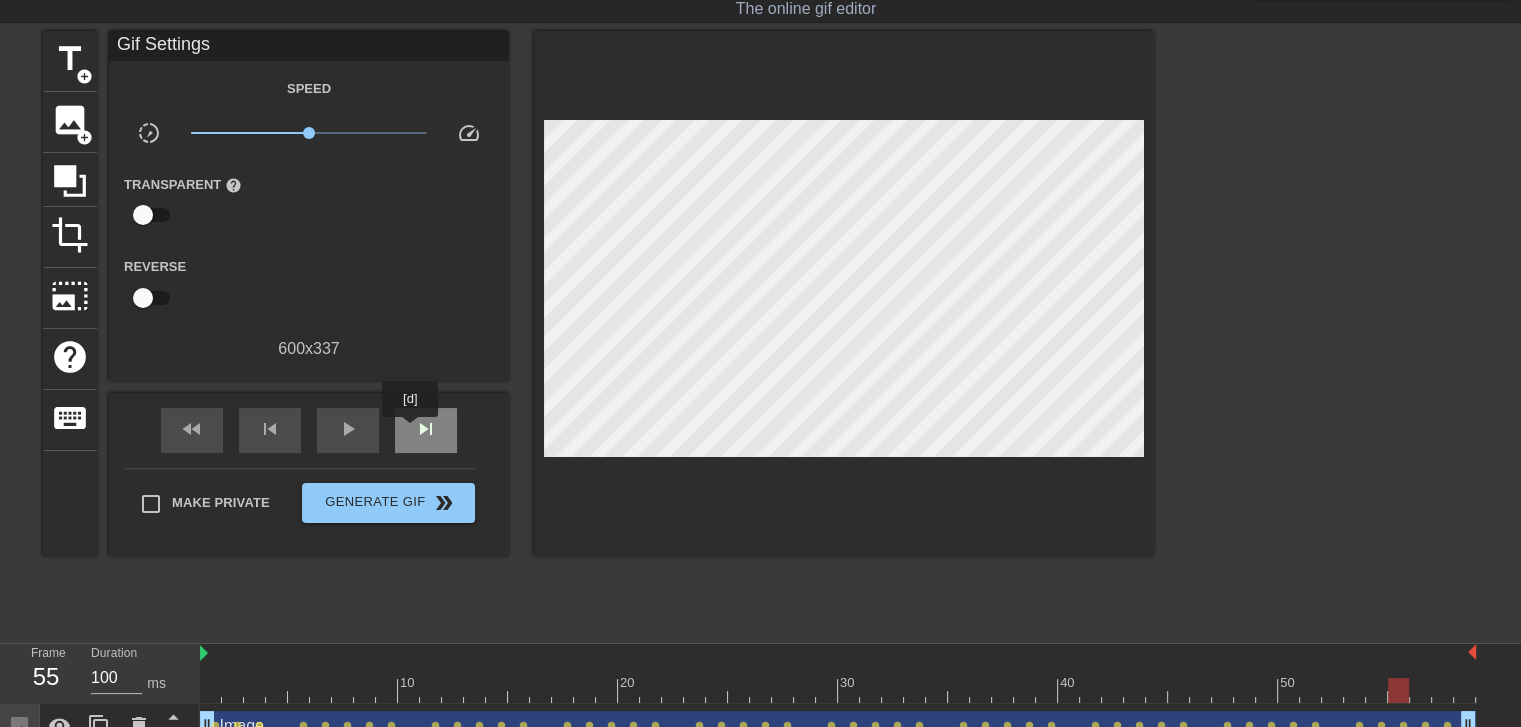 click on "skip_next" at bounding box center (426, 430) 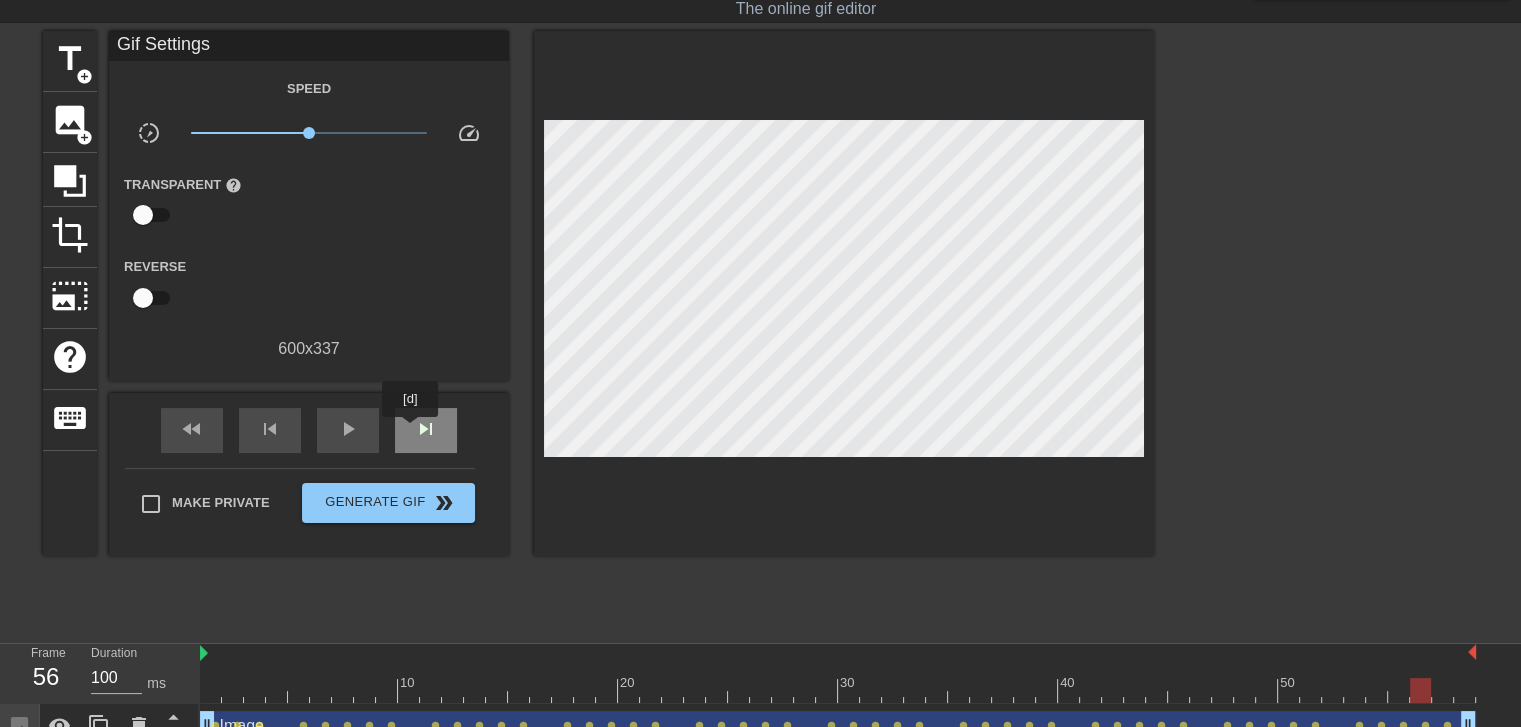click on "skip_next" at bounding box center [426, 430] 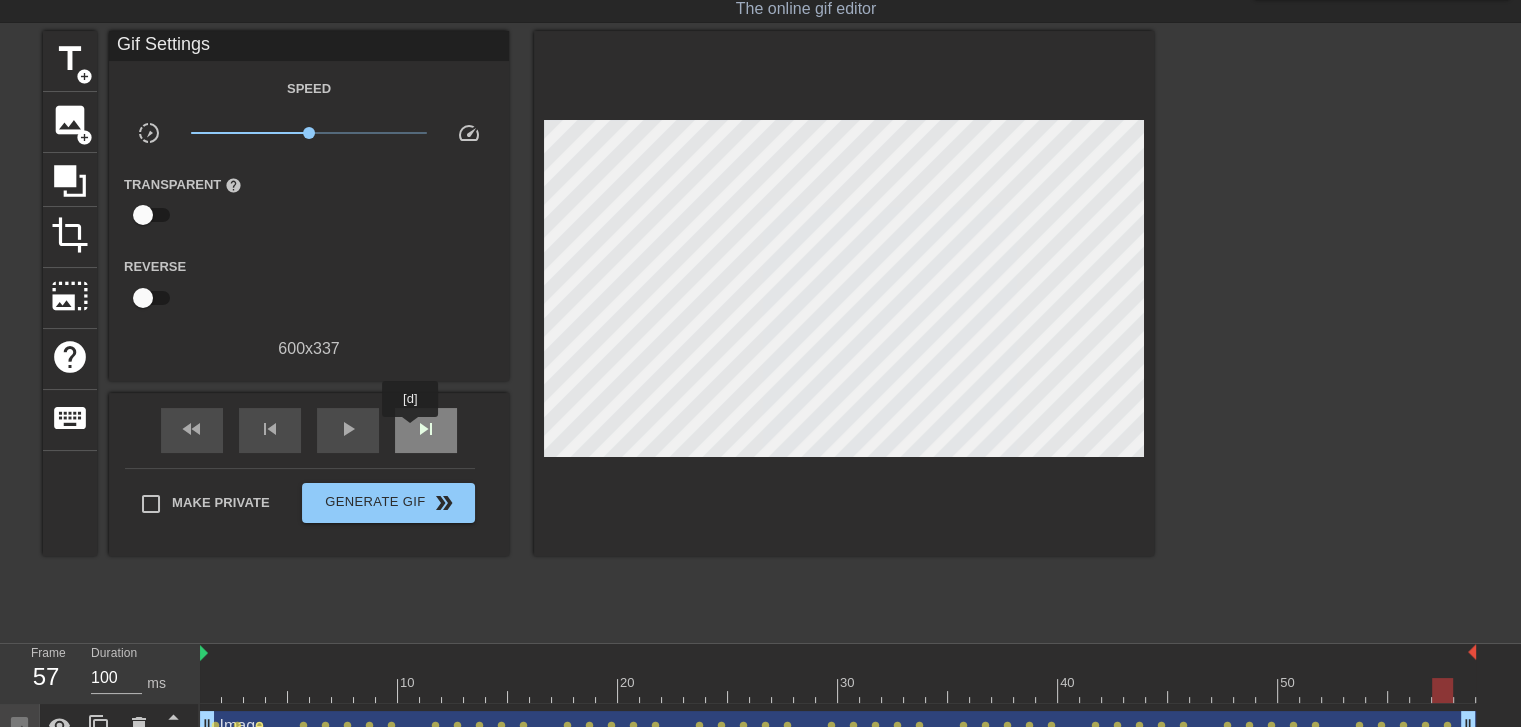 click on "skip_next" at bounding box center (426, 430) 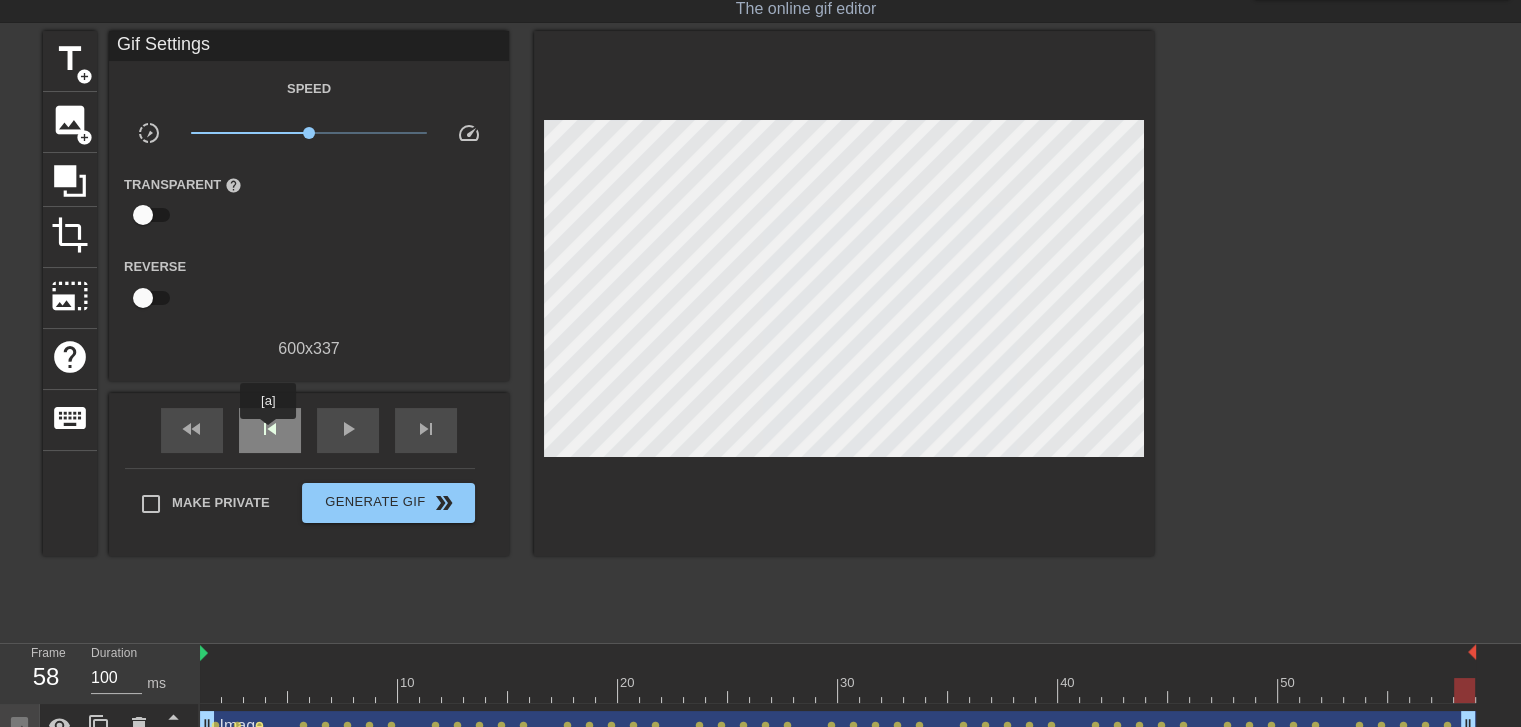 click on "skip_previous" at bounding box center (270, 429) 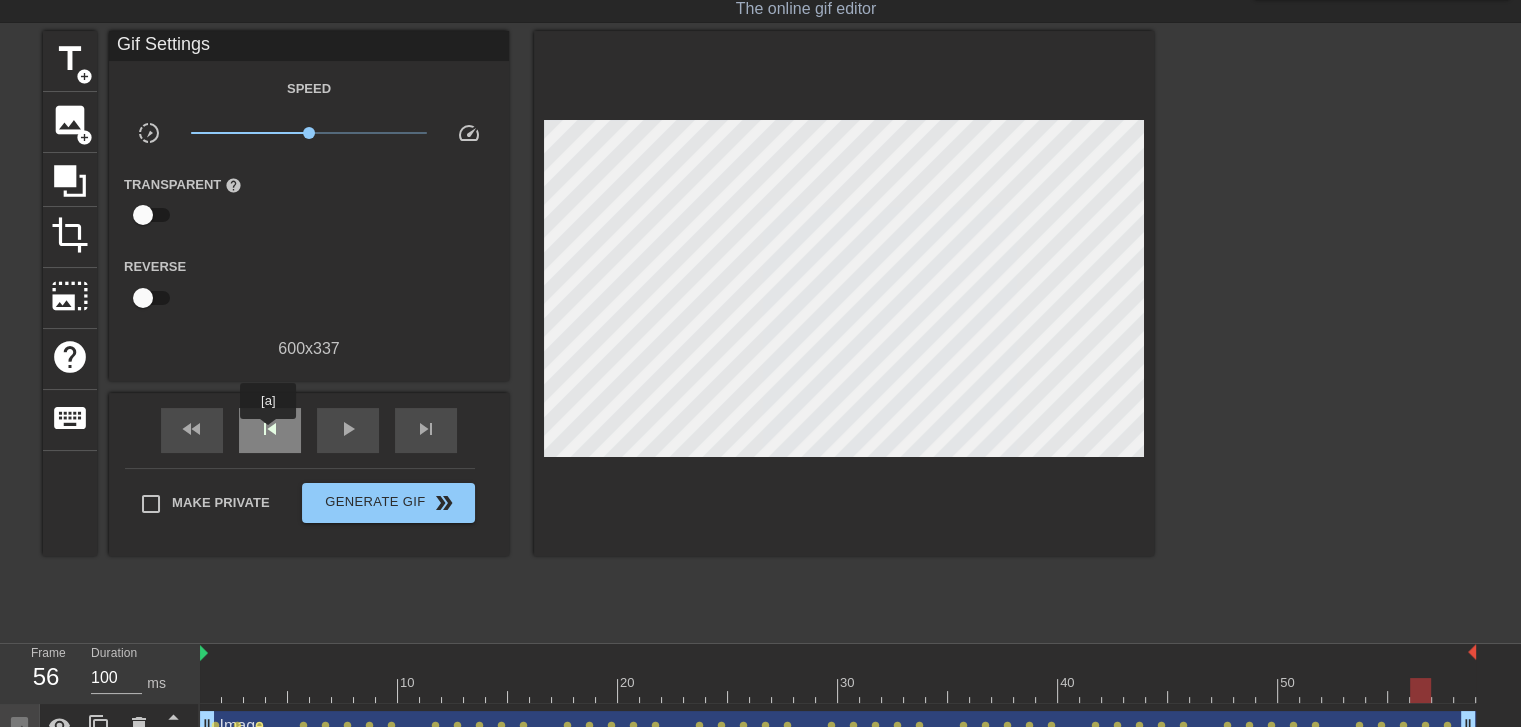click on "skip_previous" at bounding box center (270, 429) 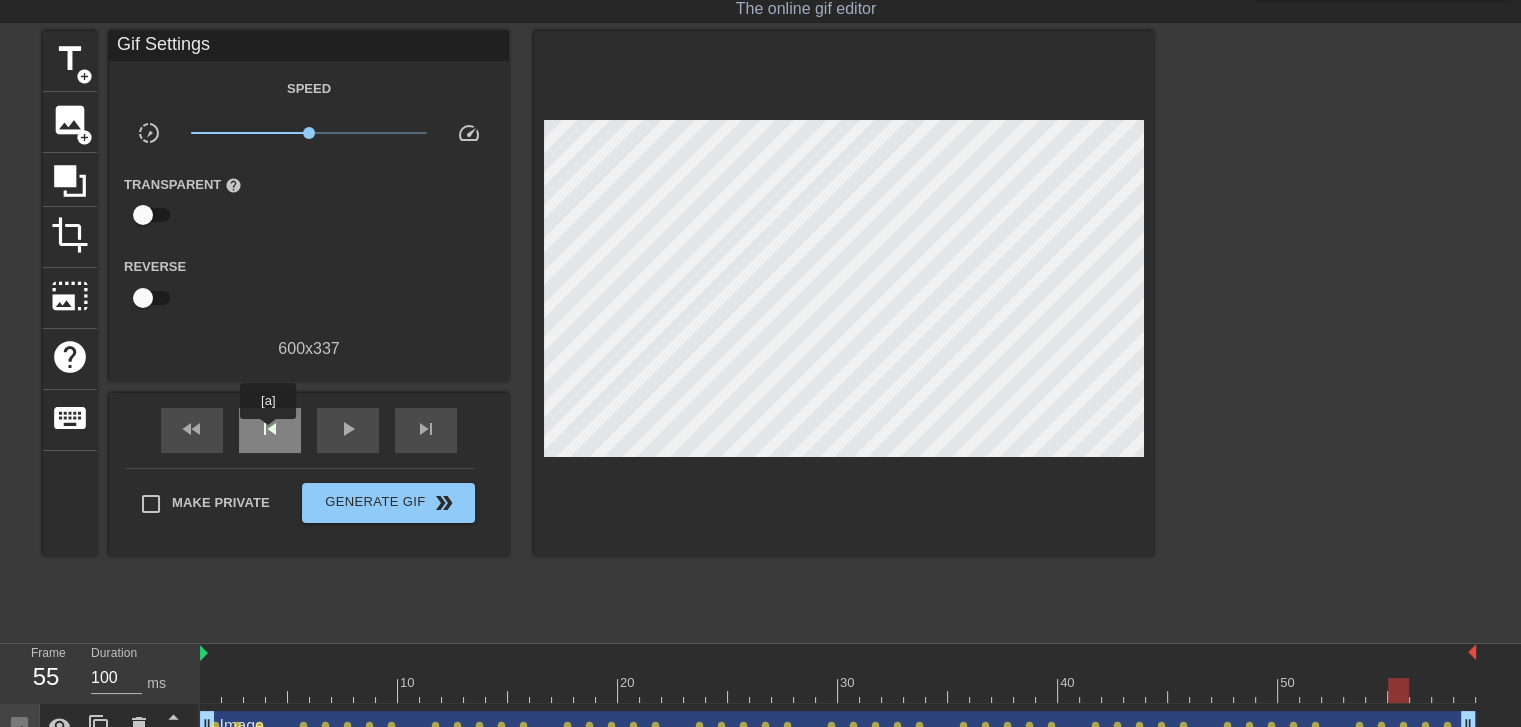 click on "skip_previous" at bounding box center [270, 429] 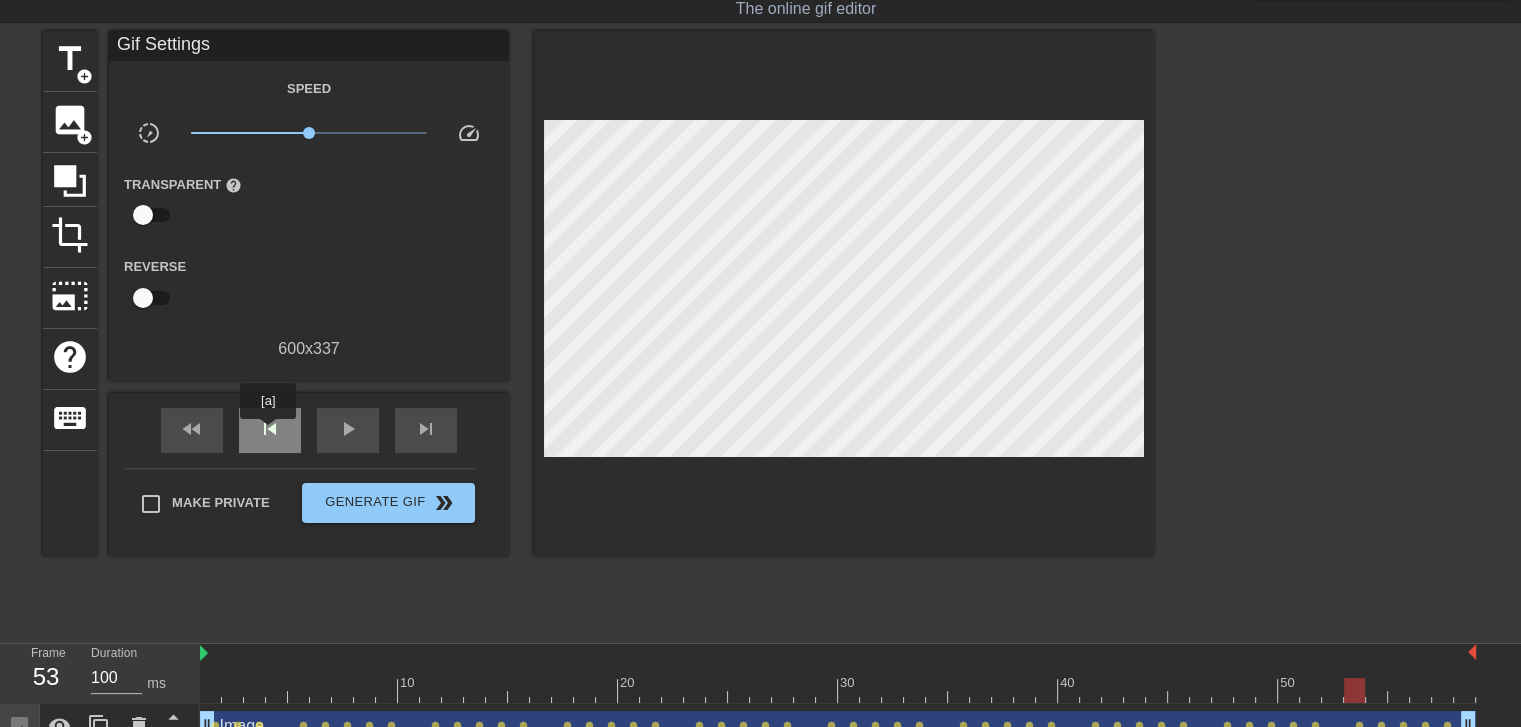 click on "skip_previous" at bounding box center (270, 429) 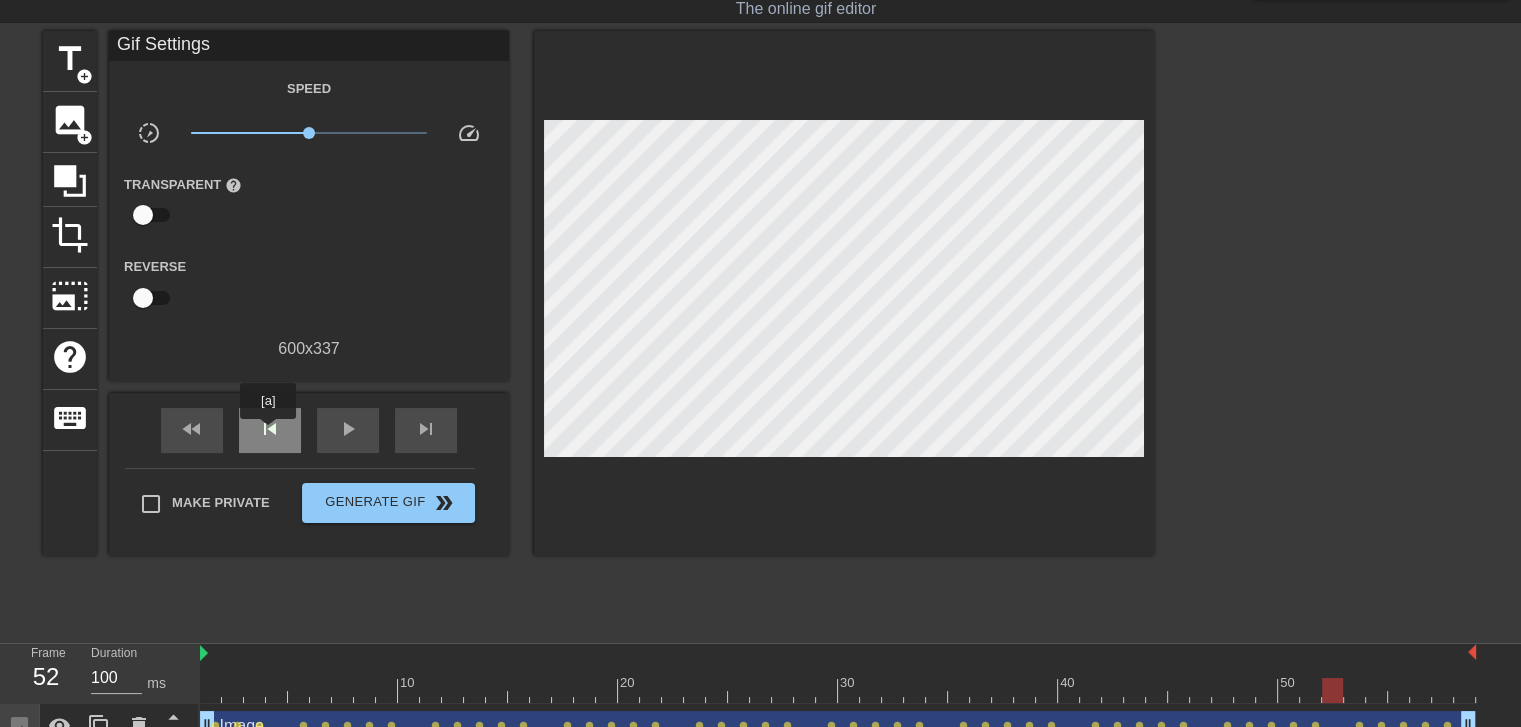 click on "skip_previous" at bounding box center [270, 429] 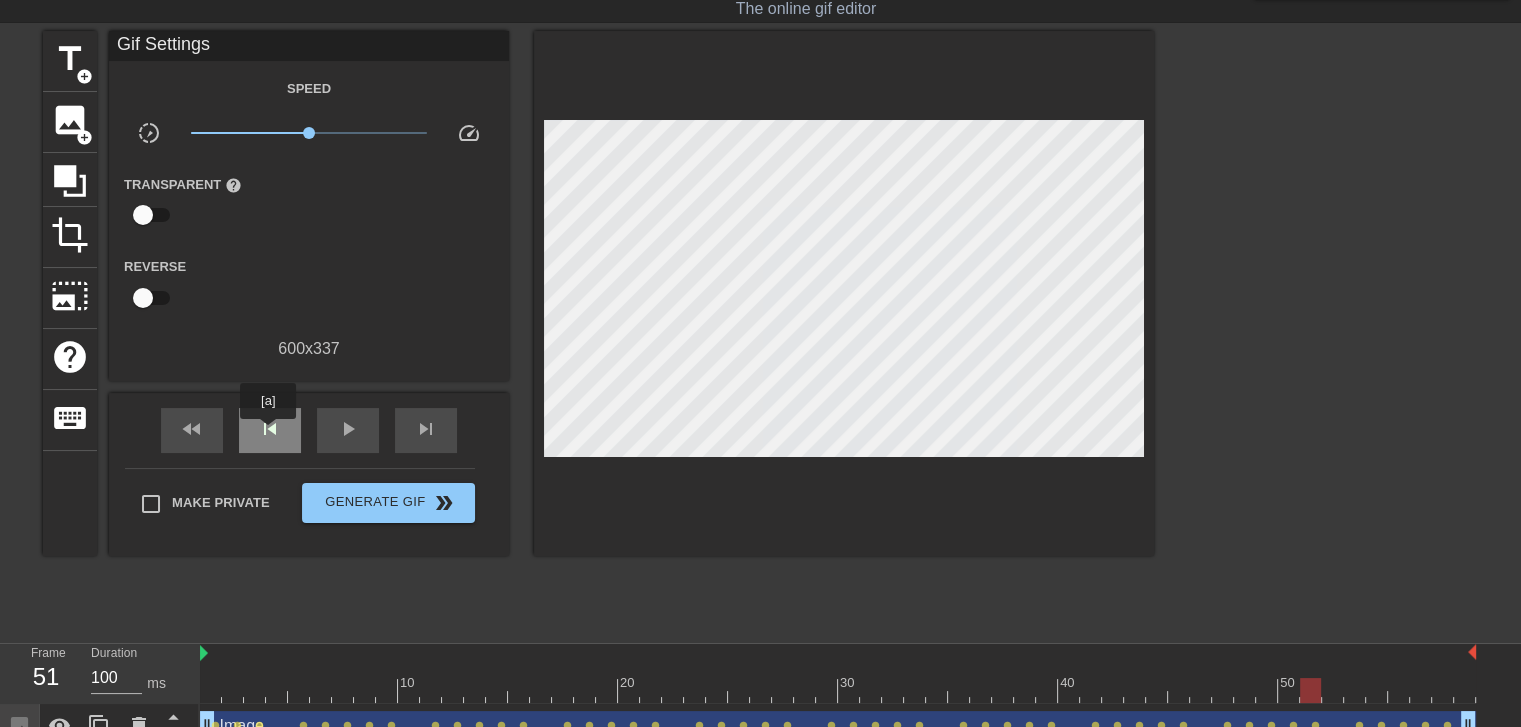 click on "skip_previous" at bounding box center [270, 429] 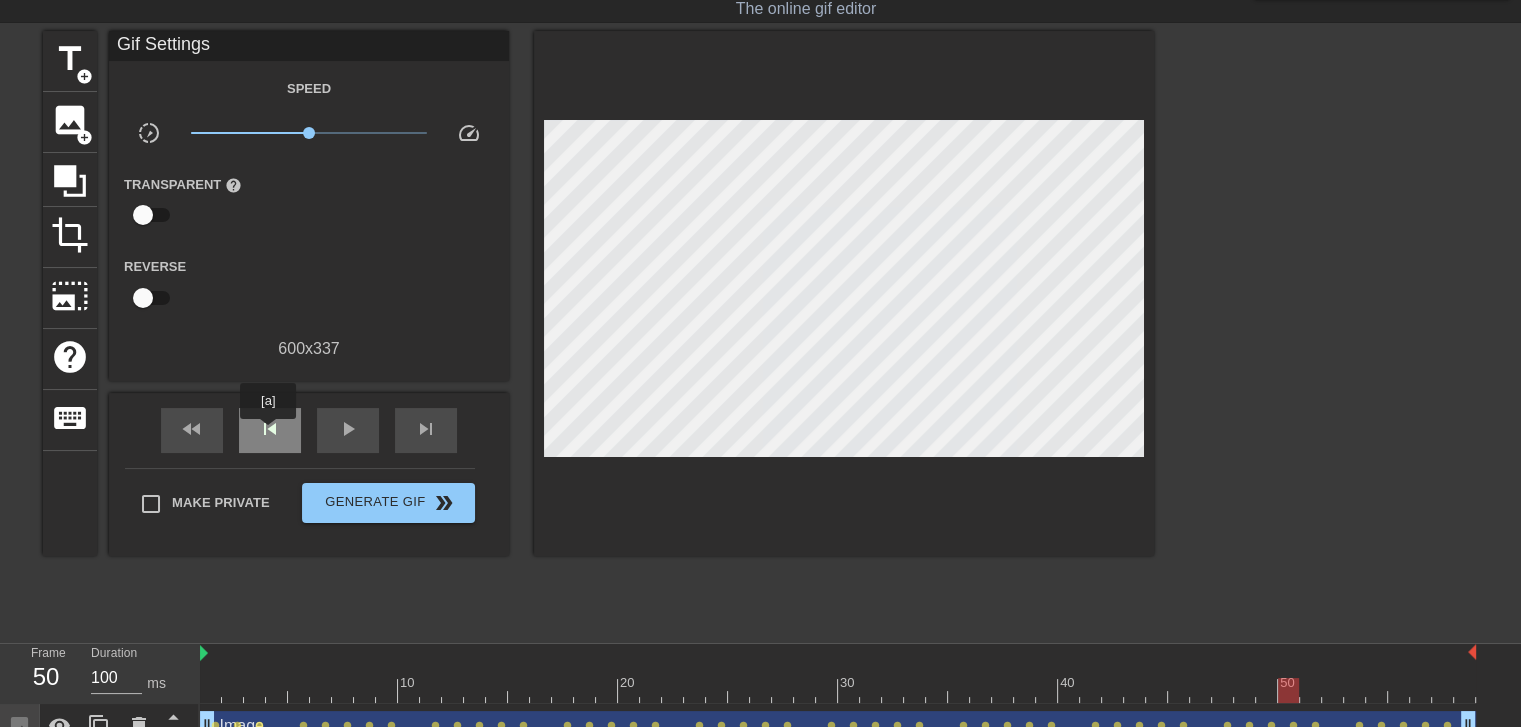 click on "skip_previous" at bounding box center [270, 429] 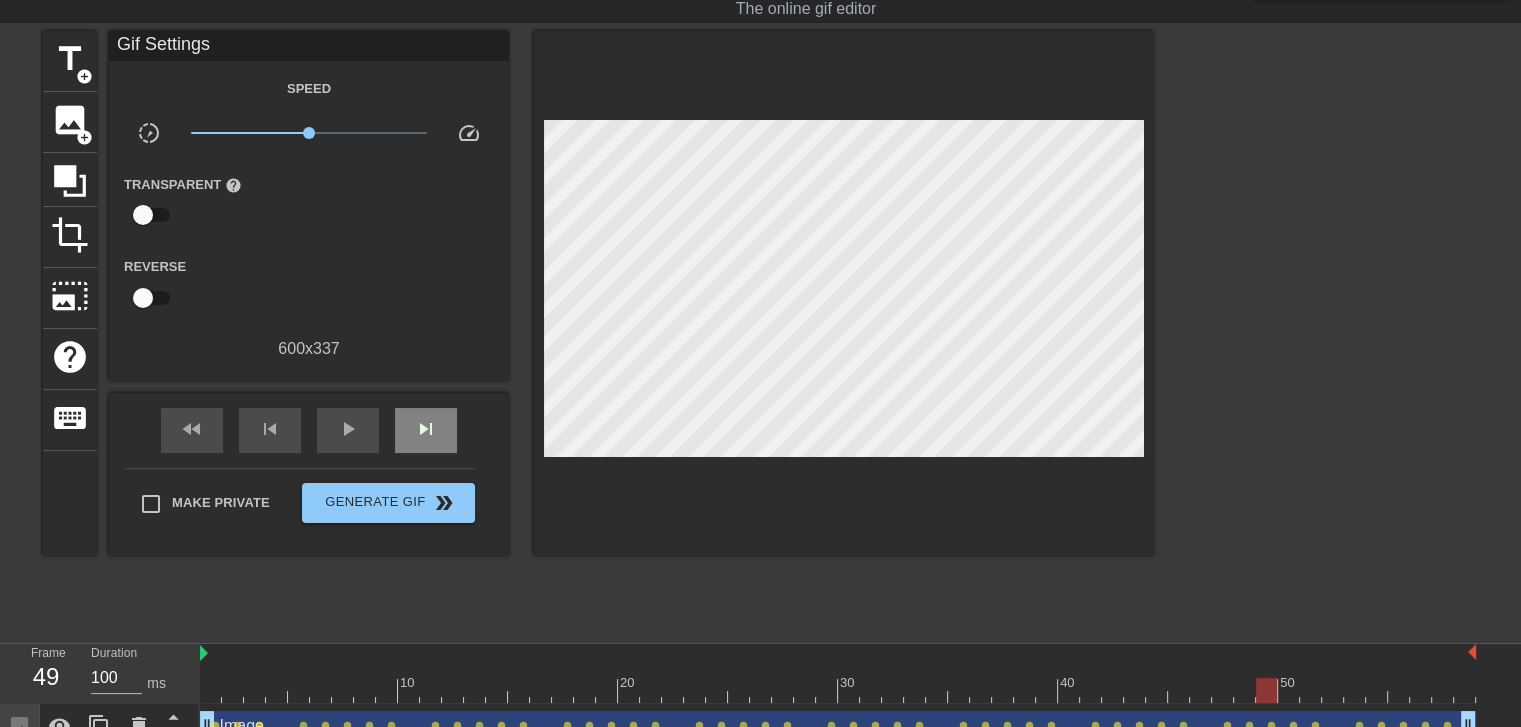 click on "skip_next" at bounding box center [426, 430] 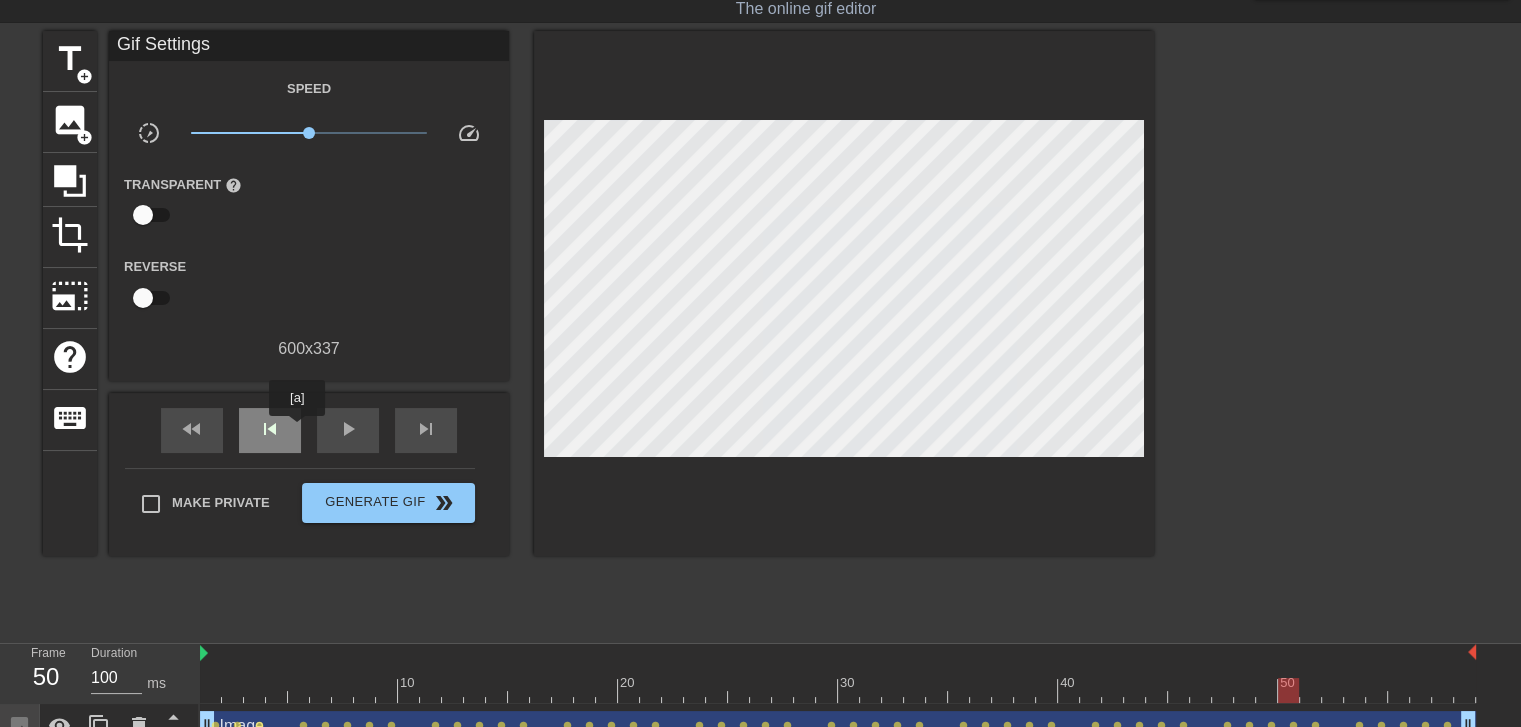 click on "skip_previous" at bounding box center [270, 430] 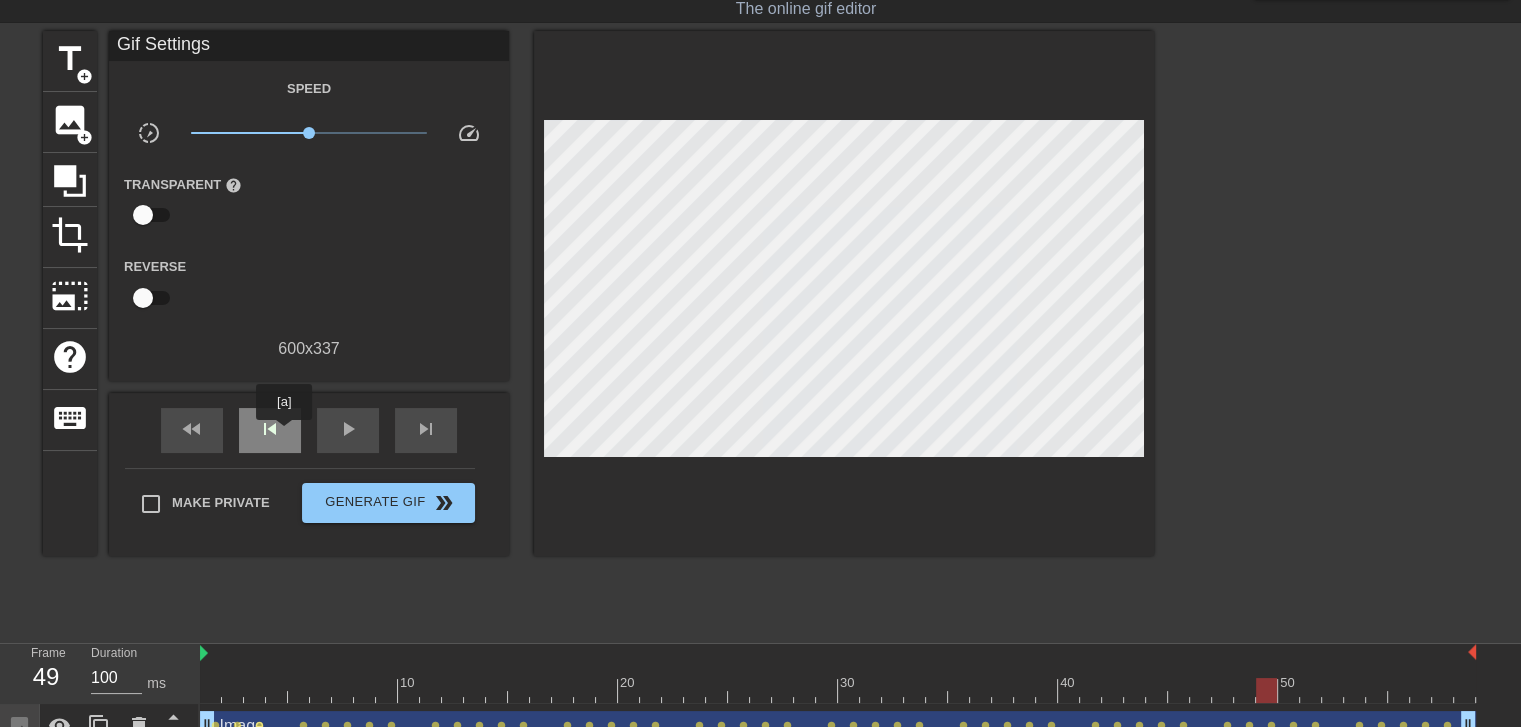 click on "skip_previous" at bounding box center [270, 430] 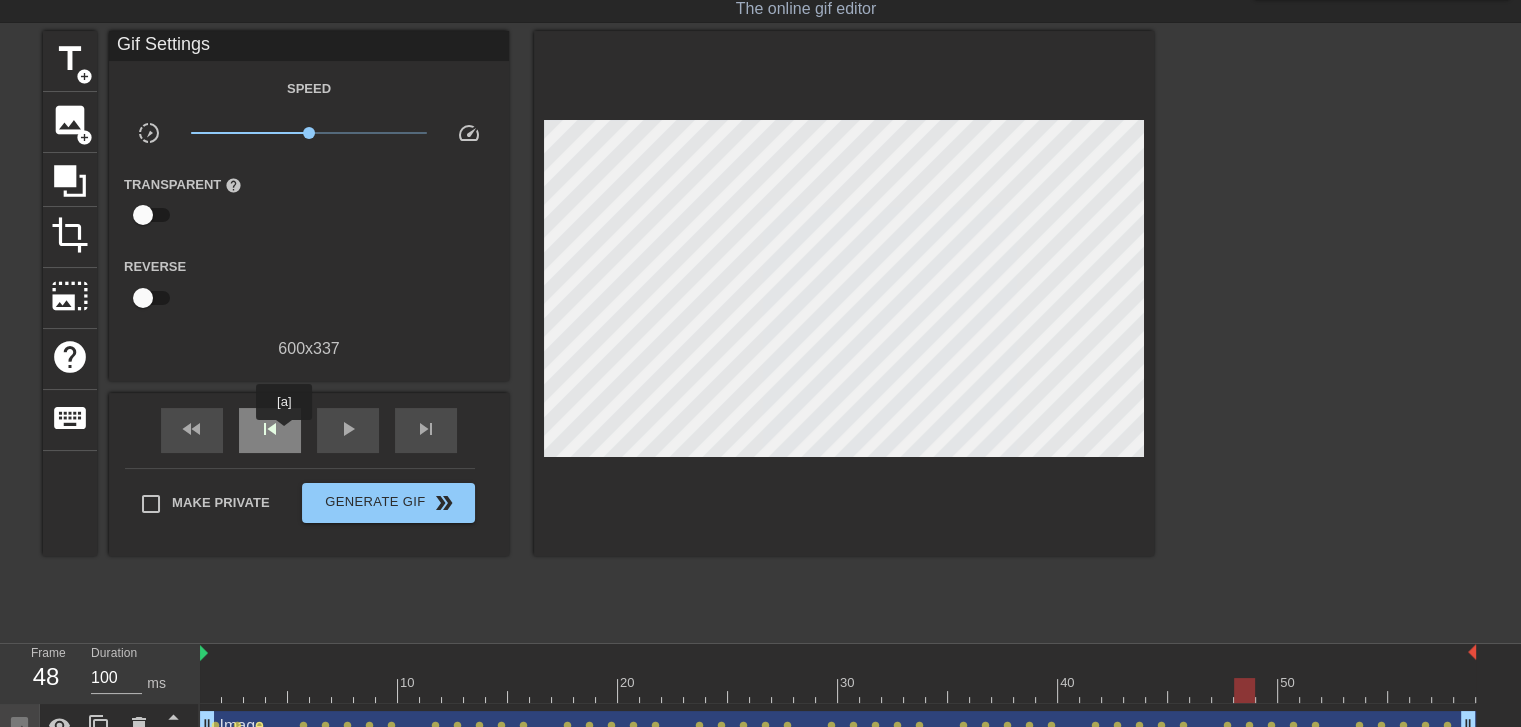 click on "skip_previous" at bounding box center (270, 430) 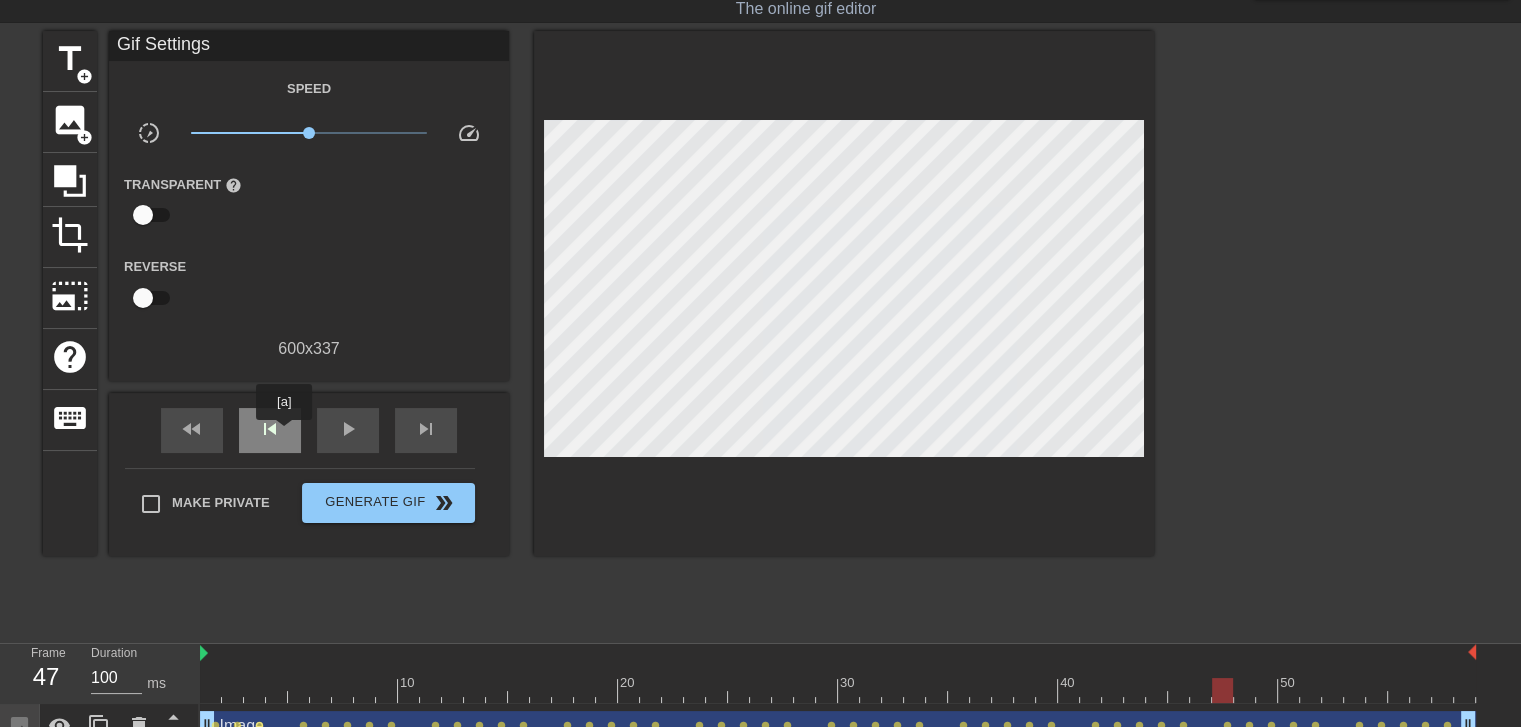 click on "skip_previous" at bounding box center (270, 430) 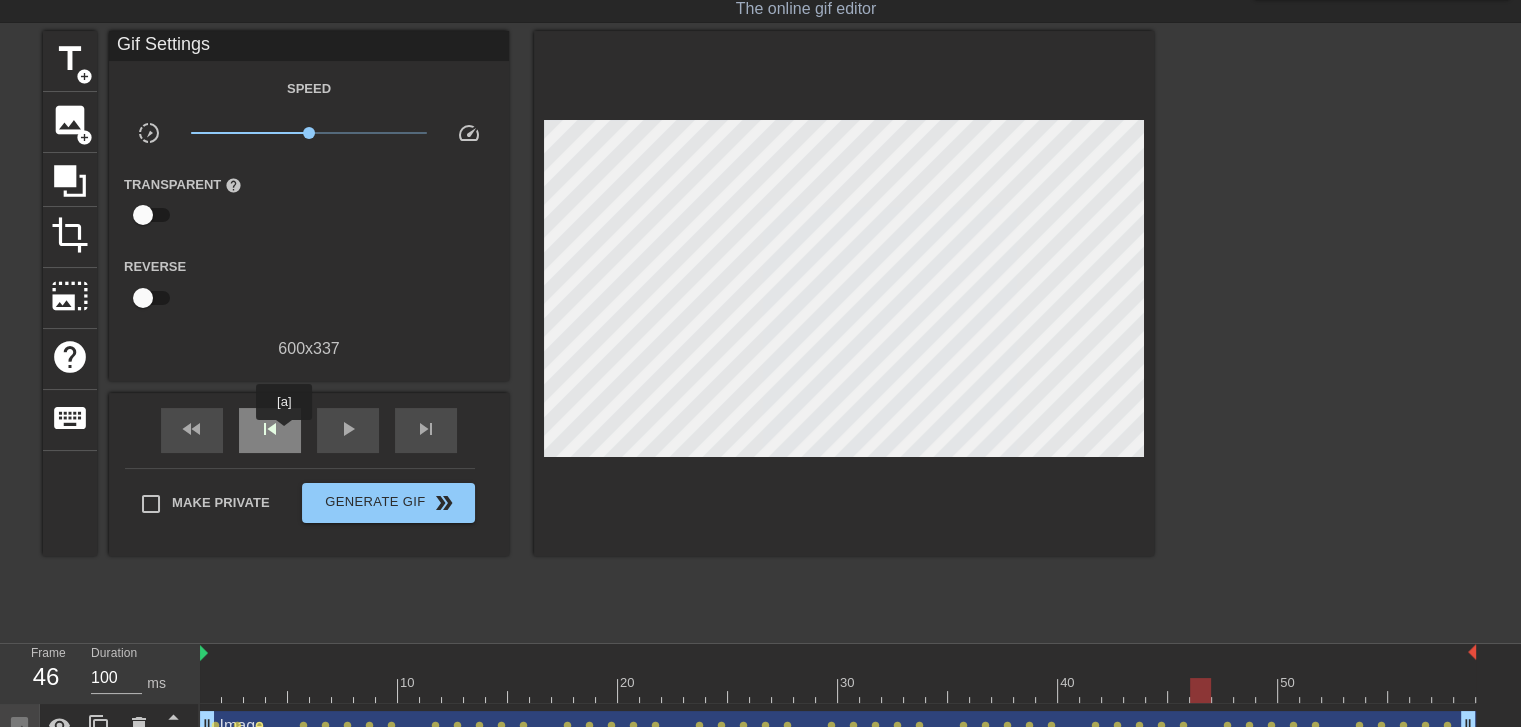 click on "skip_previous" at bounding box center (270, 430) 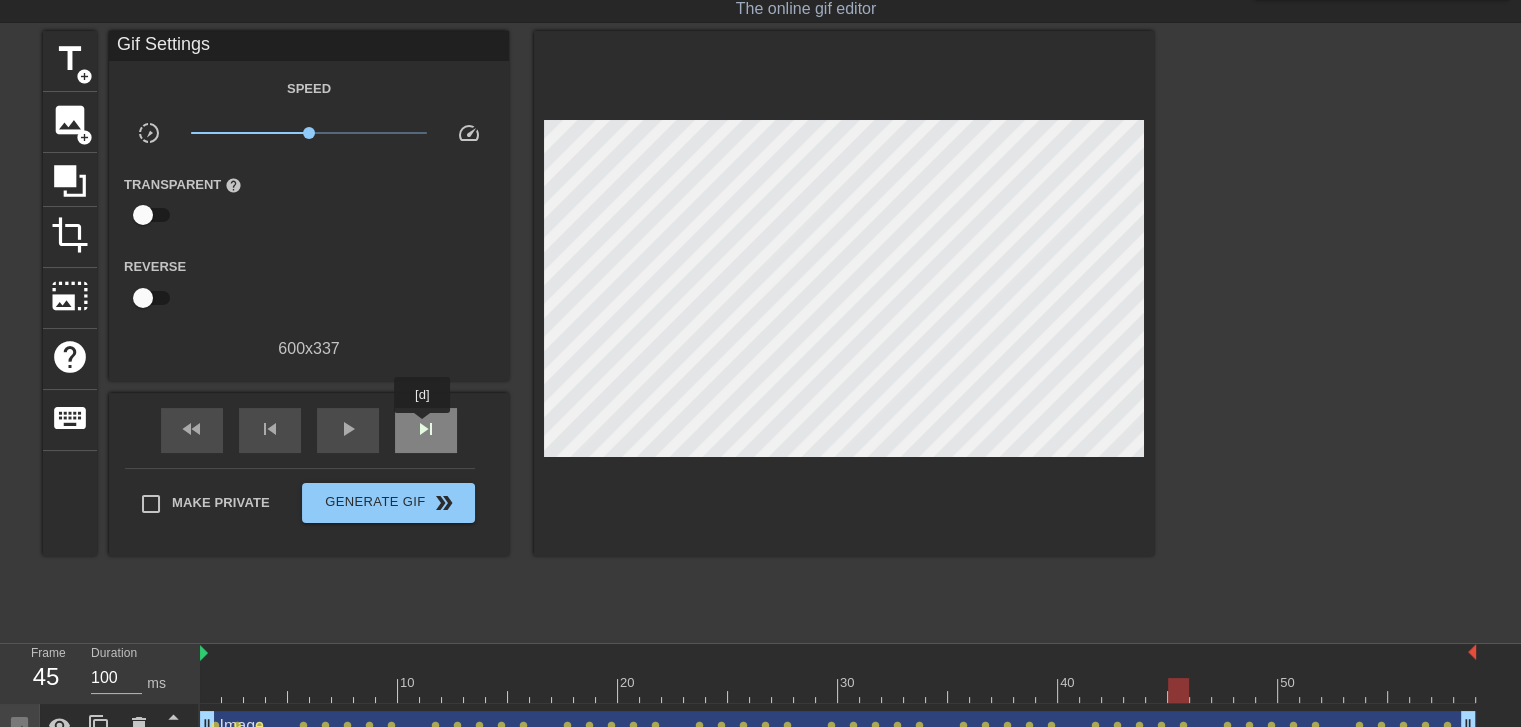 click on "skip_next" at bounding box center (426, 429) 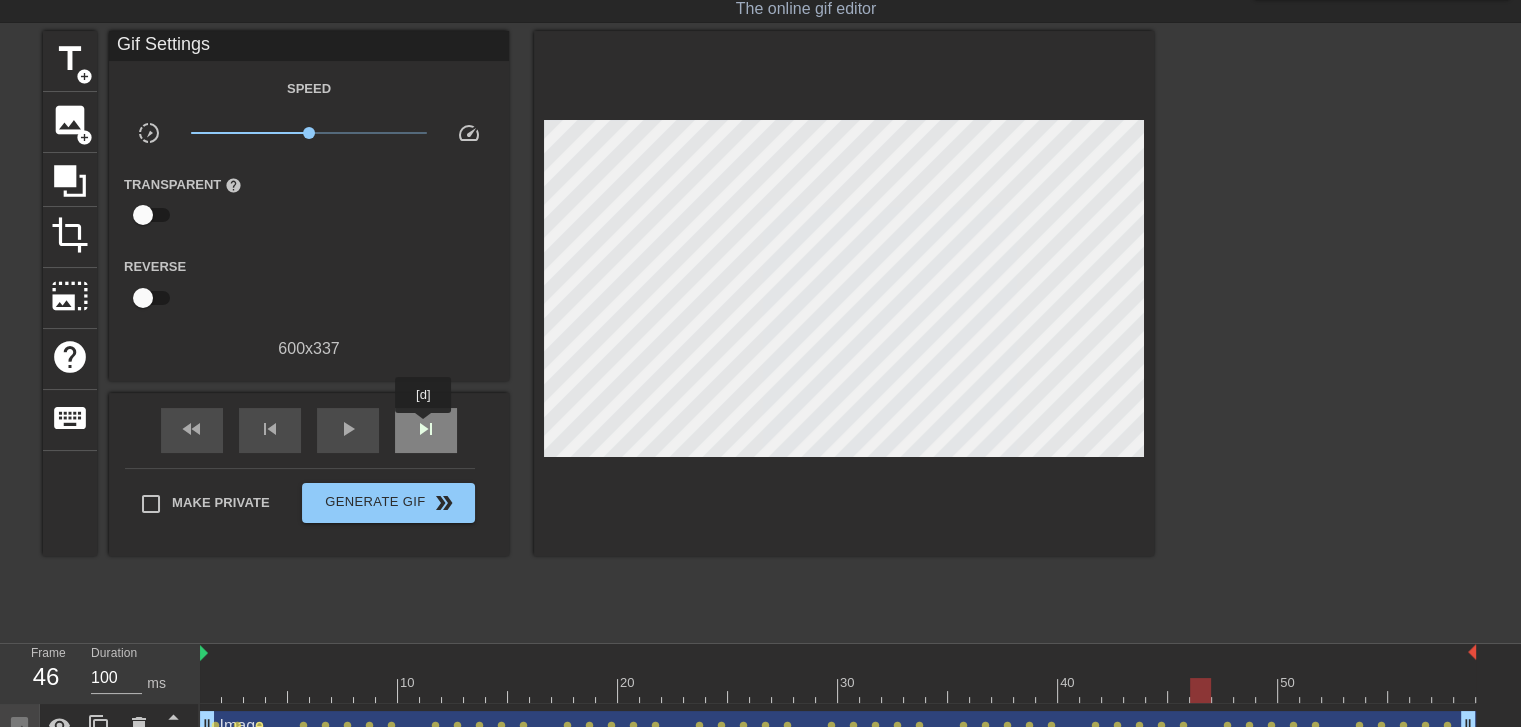click on "skip_next" at bounding box center [426, 429] 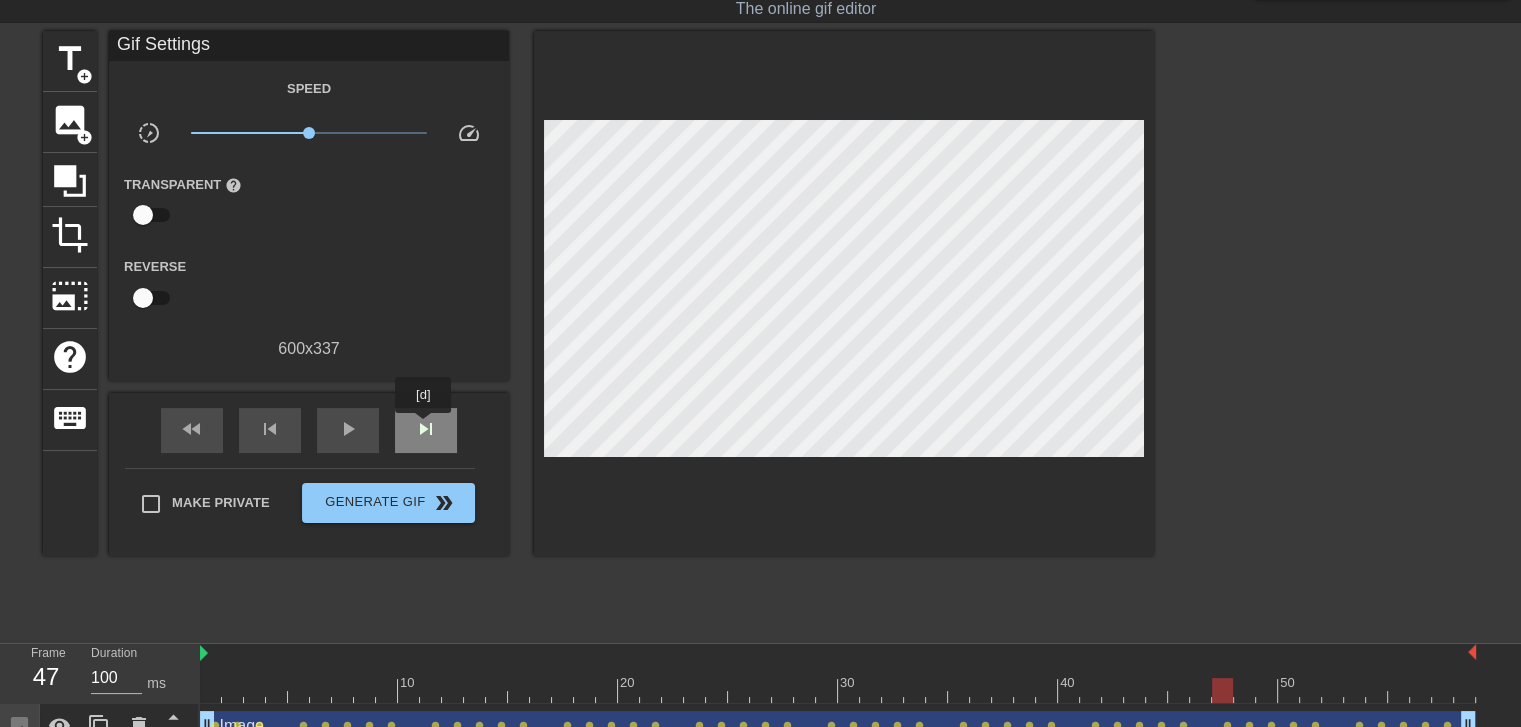 click on "skip_next" at bounding box center [426, 429] 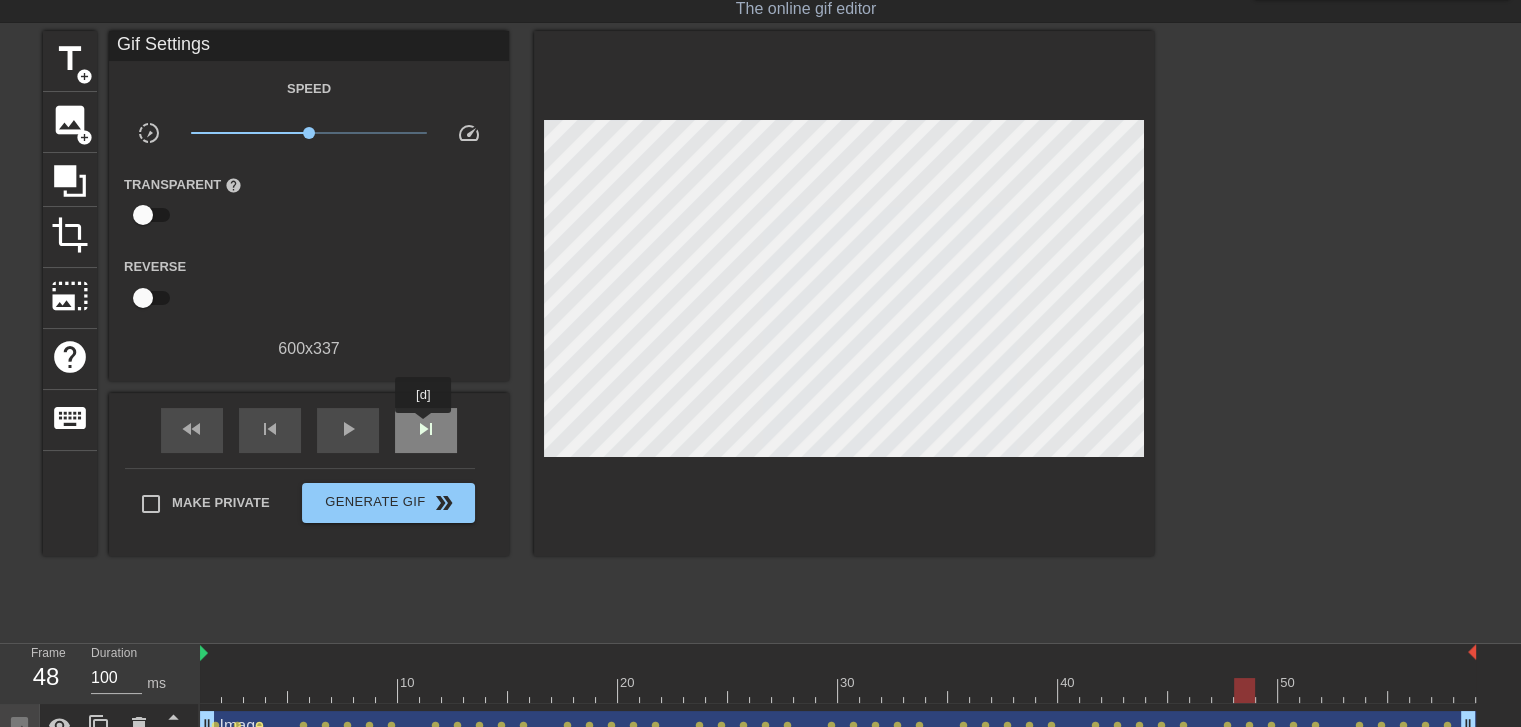 click on "skip_next" at bounding box center (426, 429) 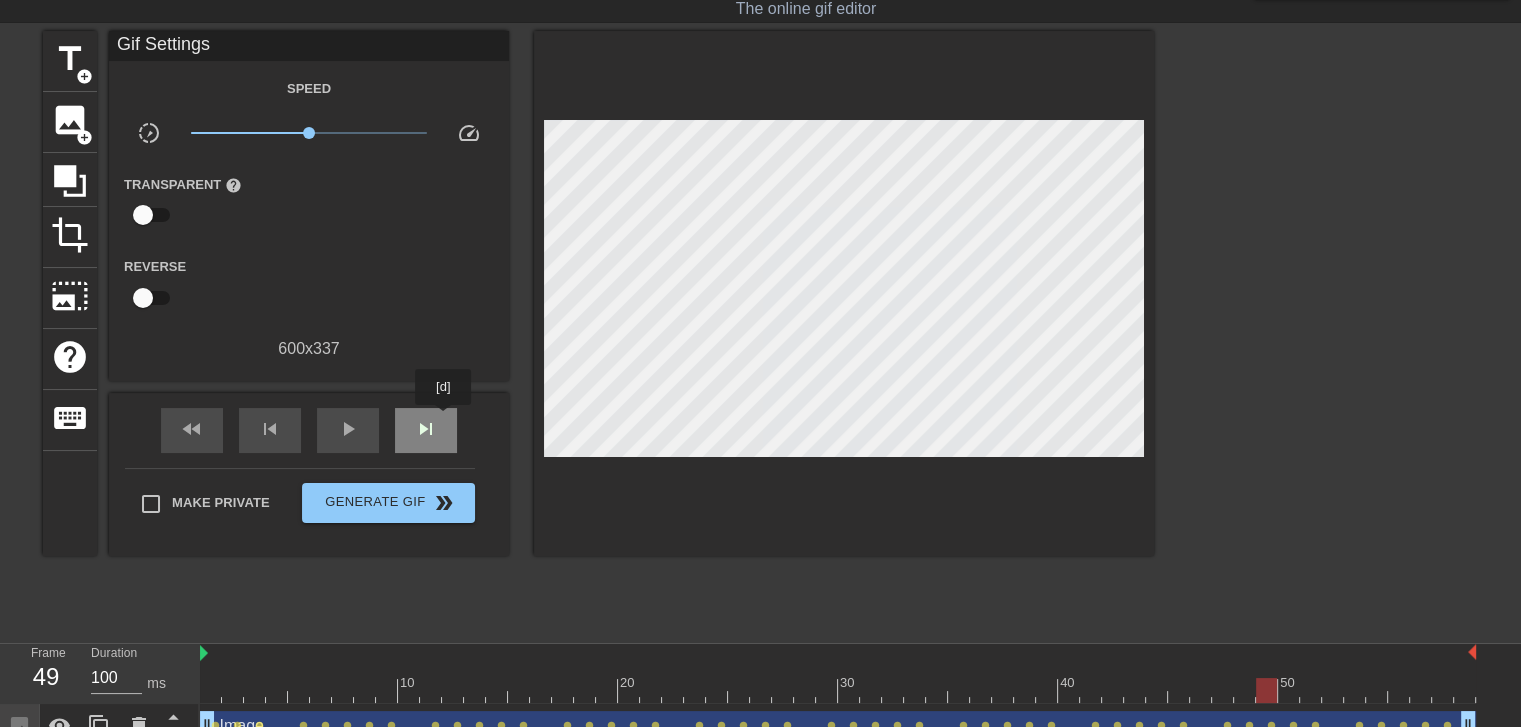 click on "skip_next" at bounding box center [426, 430] 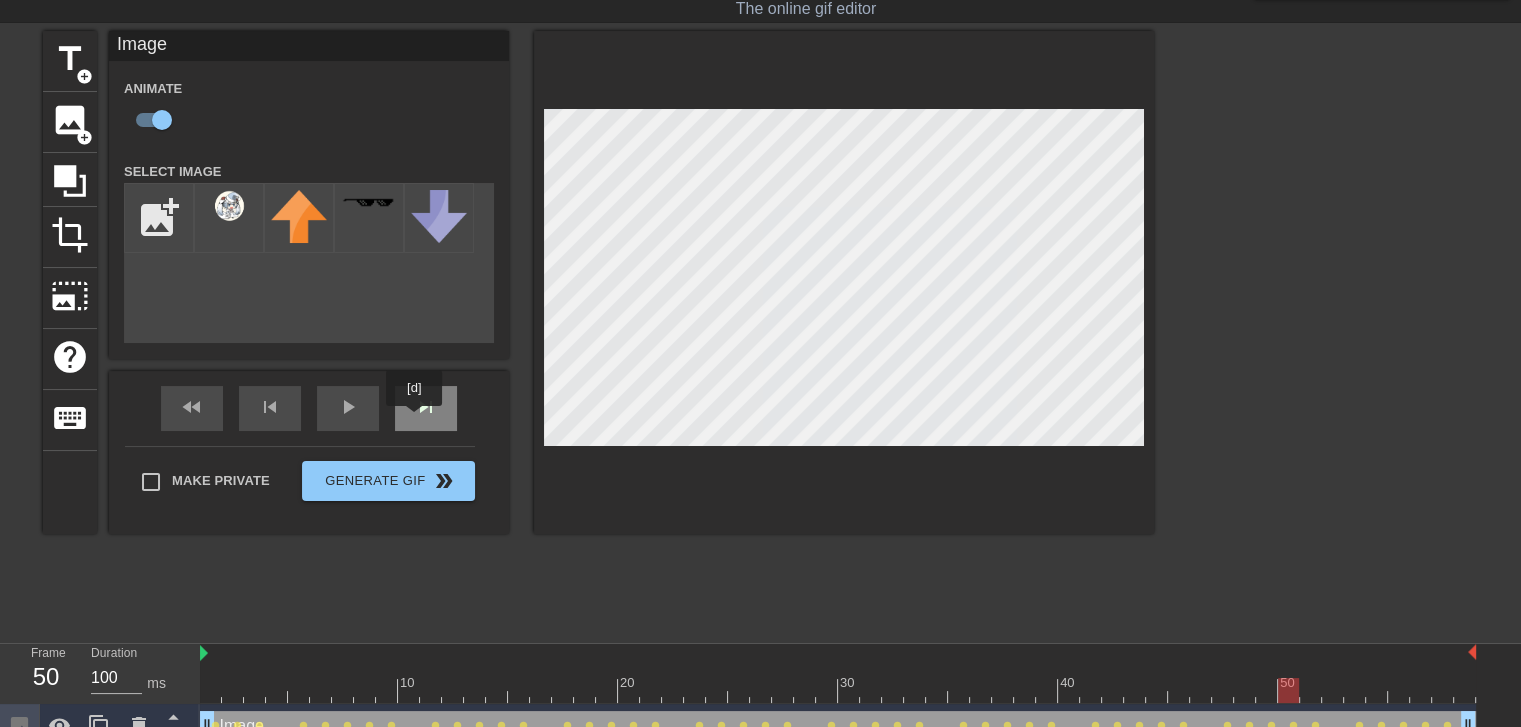 click on "skip_next" at bounding box center [426, 408] 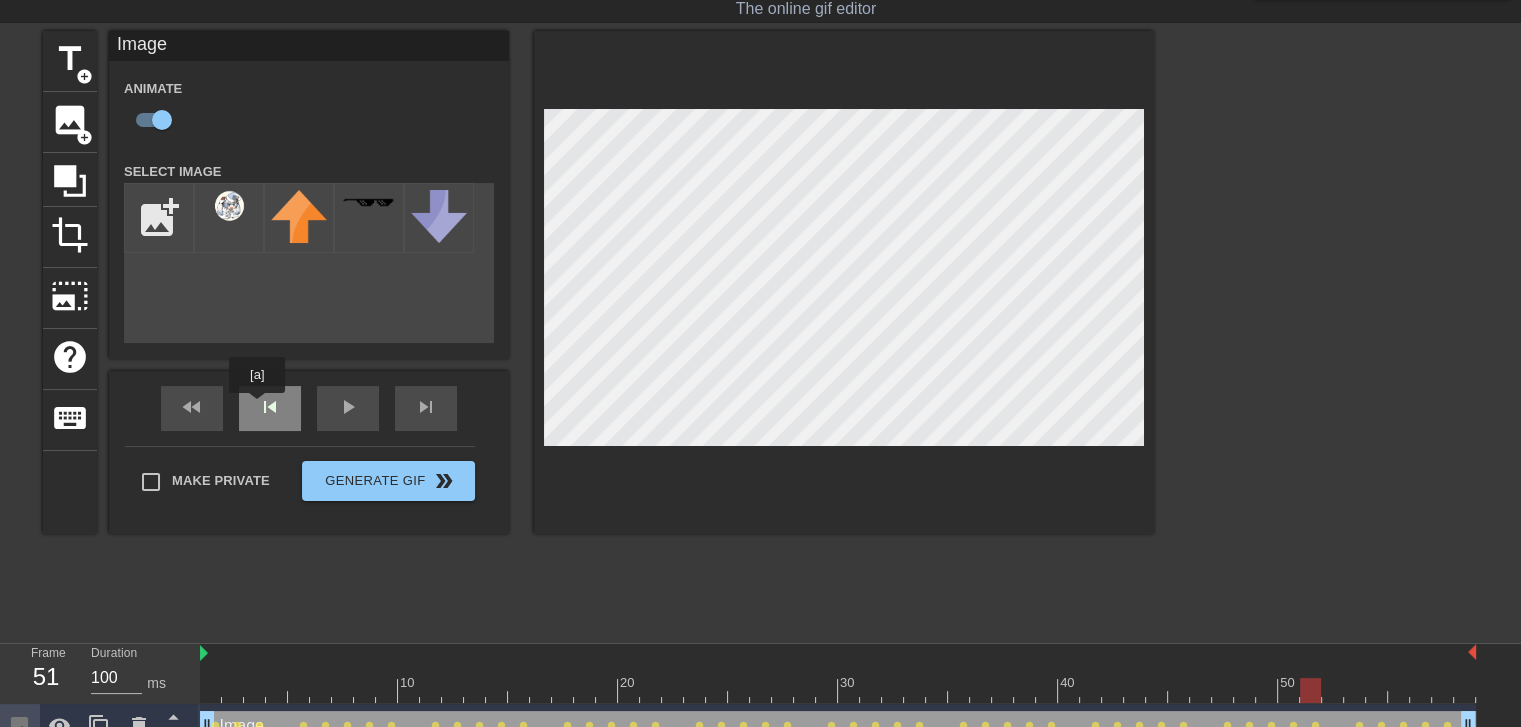 click on "skip_previous" at bounding box center (270, 408) 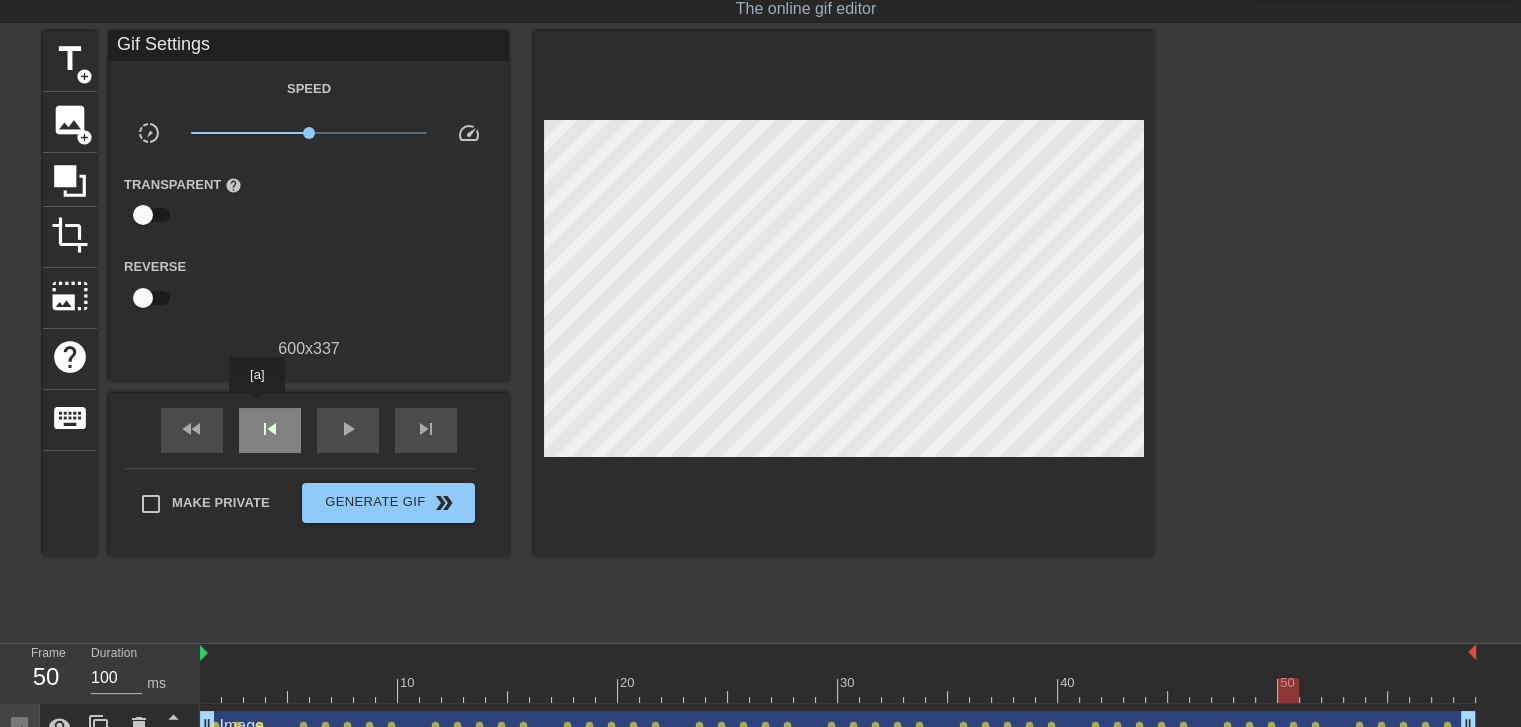 click on "skip_previous" at bounding box center [270, 430] 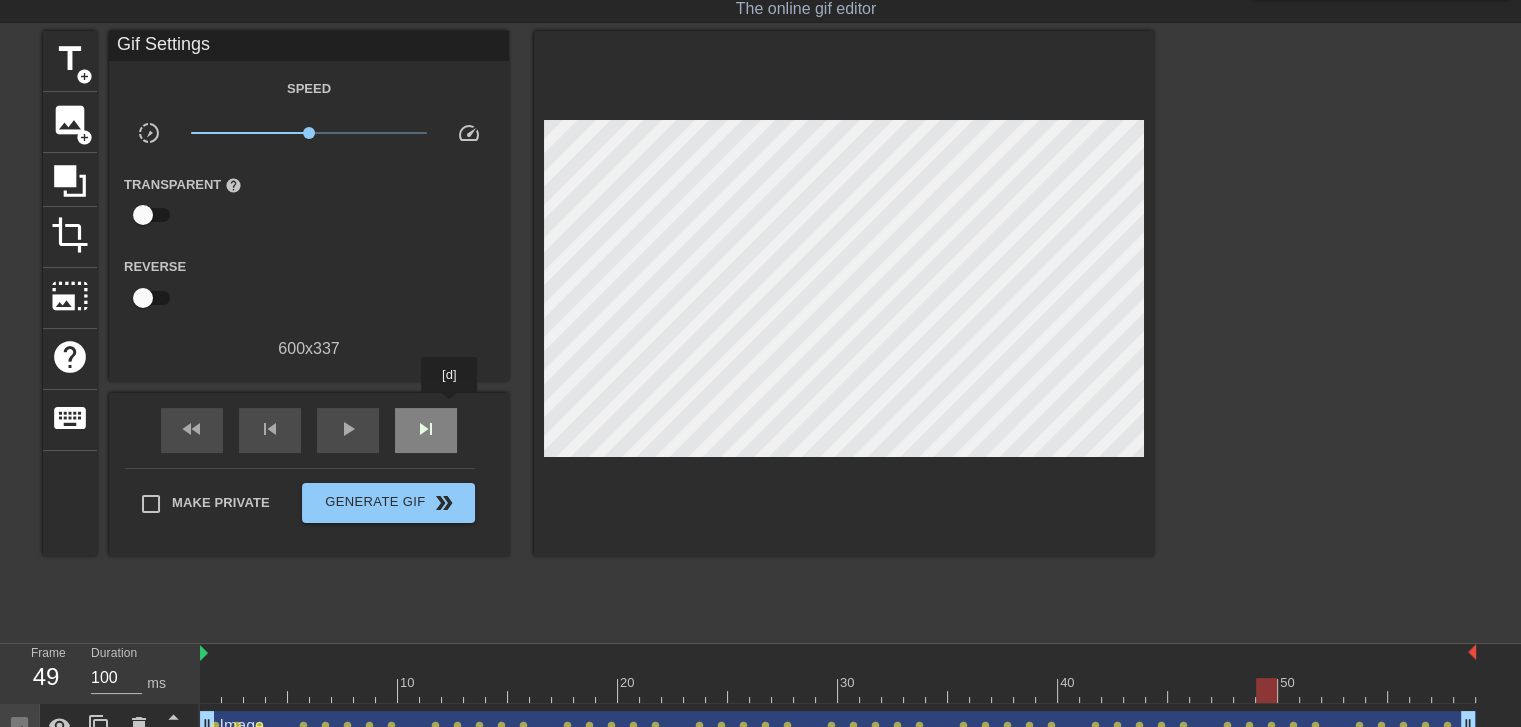 click on "skip_next" at bounding box center (426, 430) 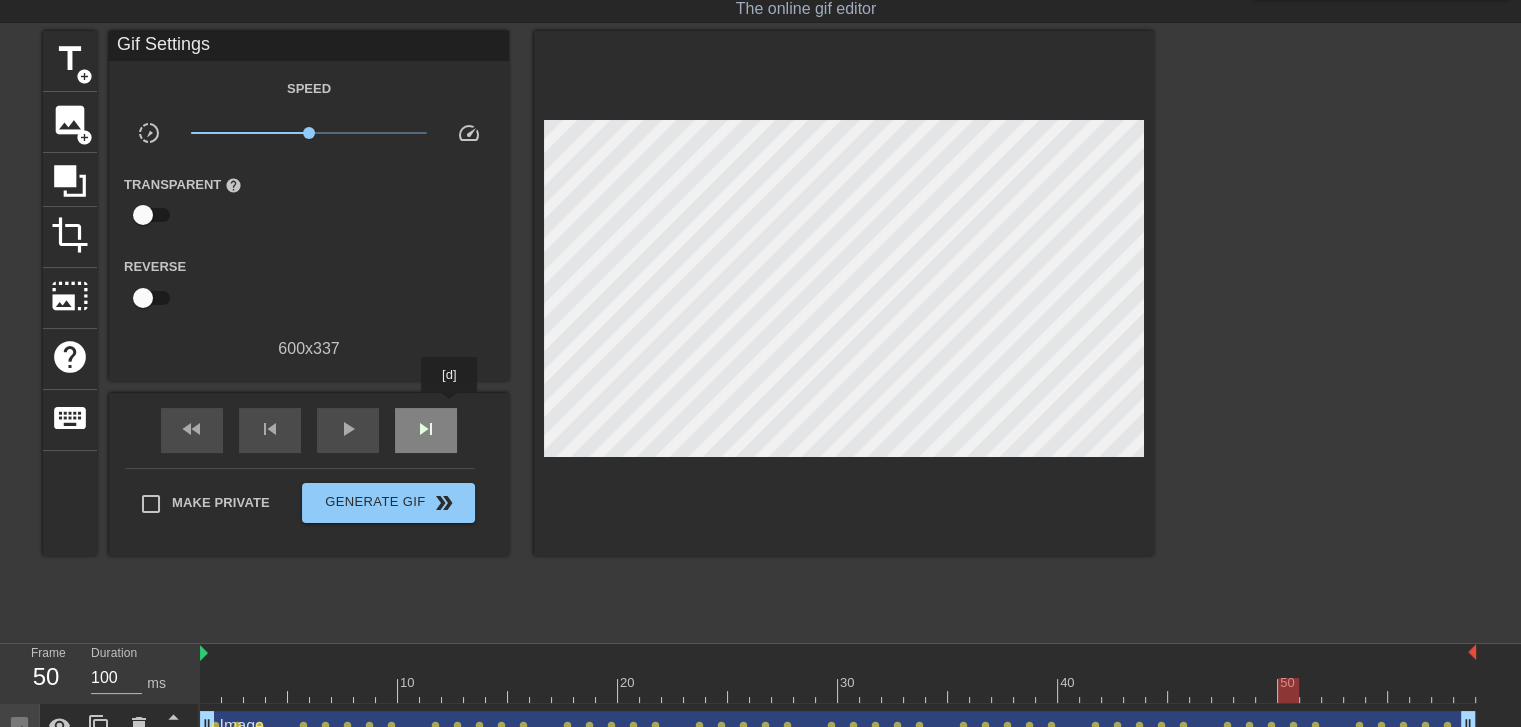 click on "skip_next" at bounding box center [426, 430] 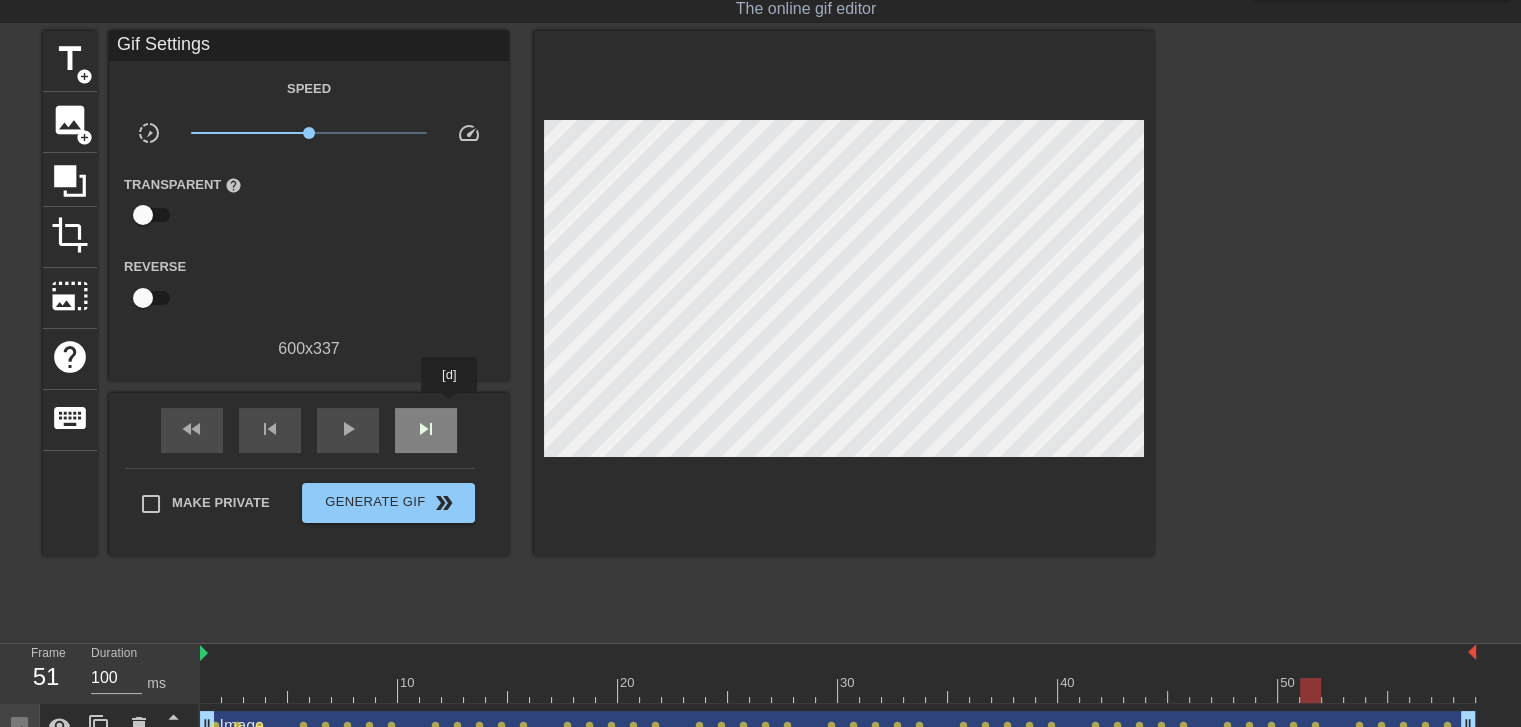 click on "skip_next" at bounding box center [426, 430] 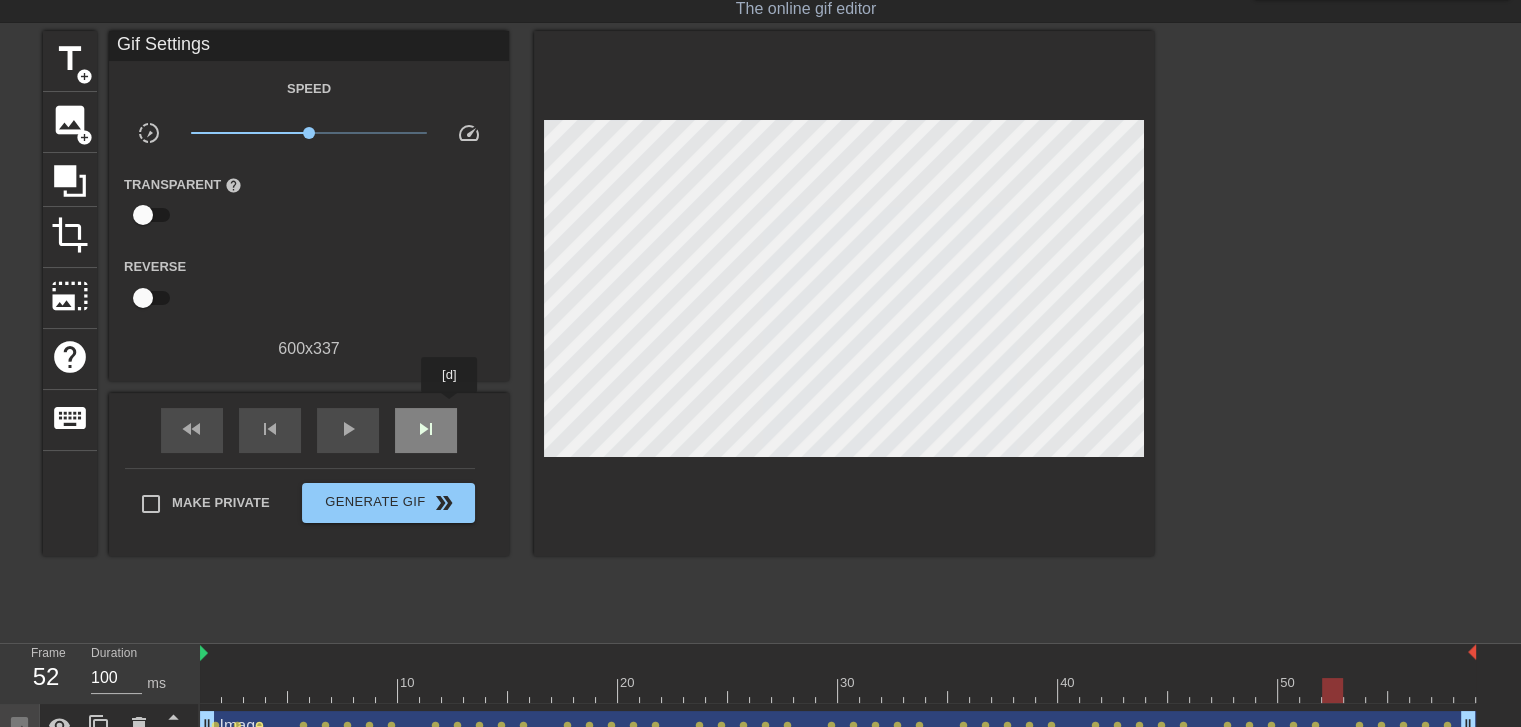 click on "skip_next" at bounding box center (426, 430) 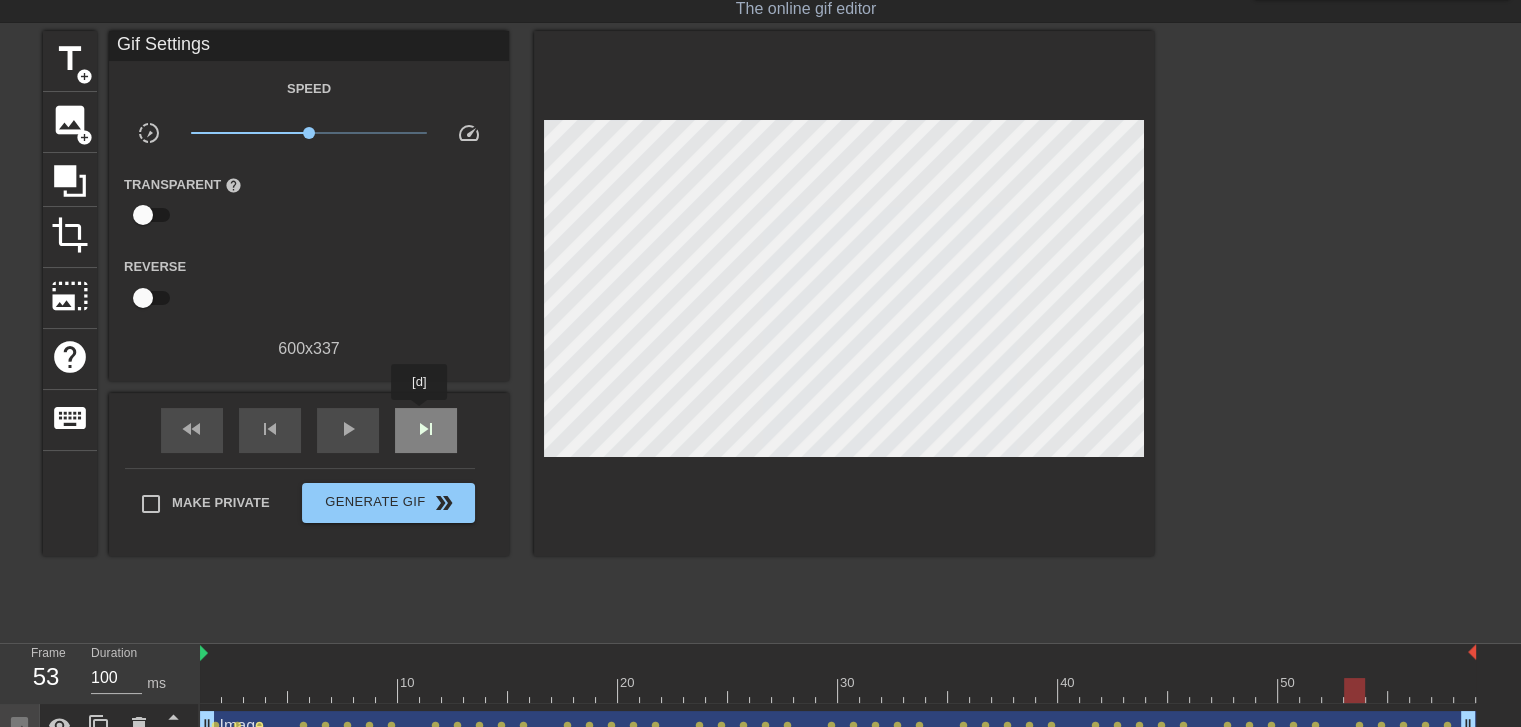 click on "skip_next" at bounding box center (426, 429) 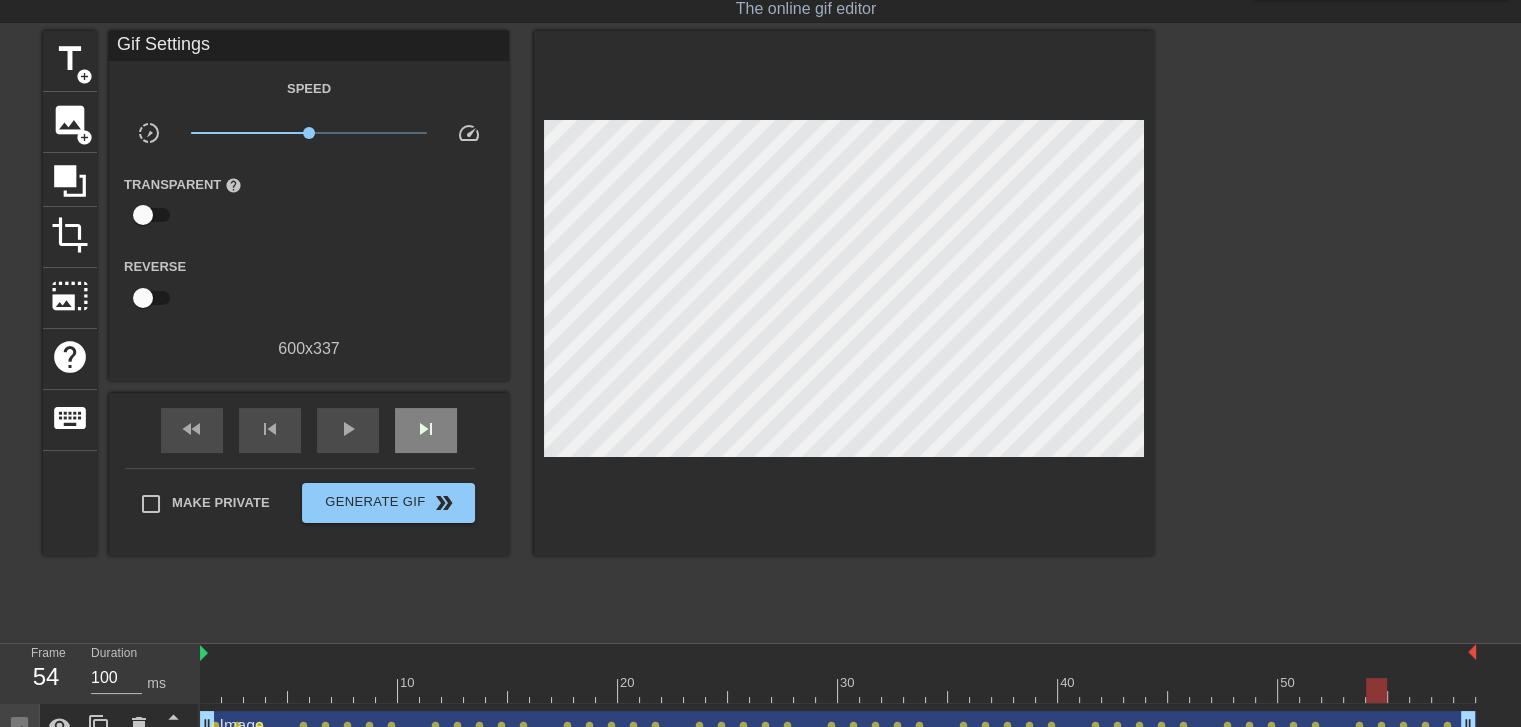 click on "fast_rewind skip_previous play_arrow skip_next" at bounding box center (309, 430) 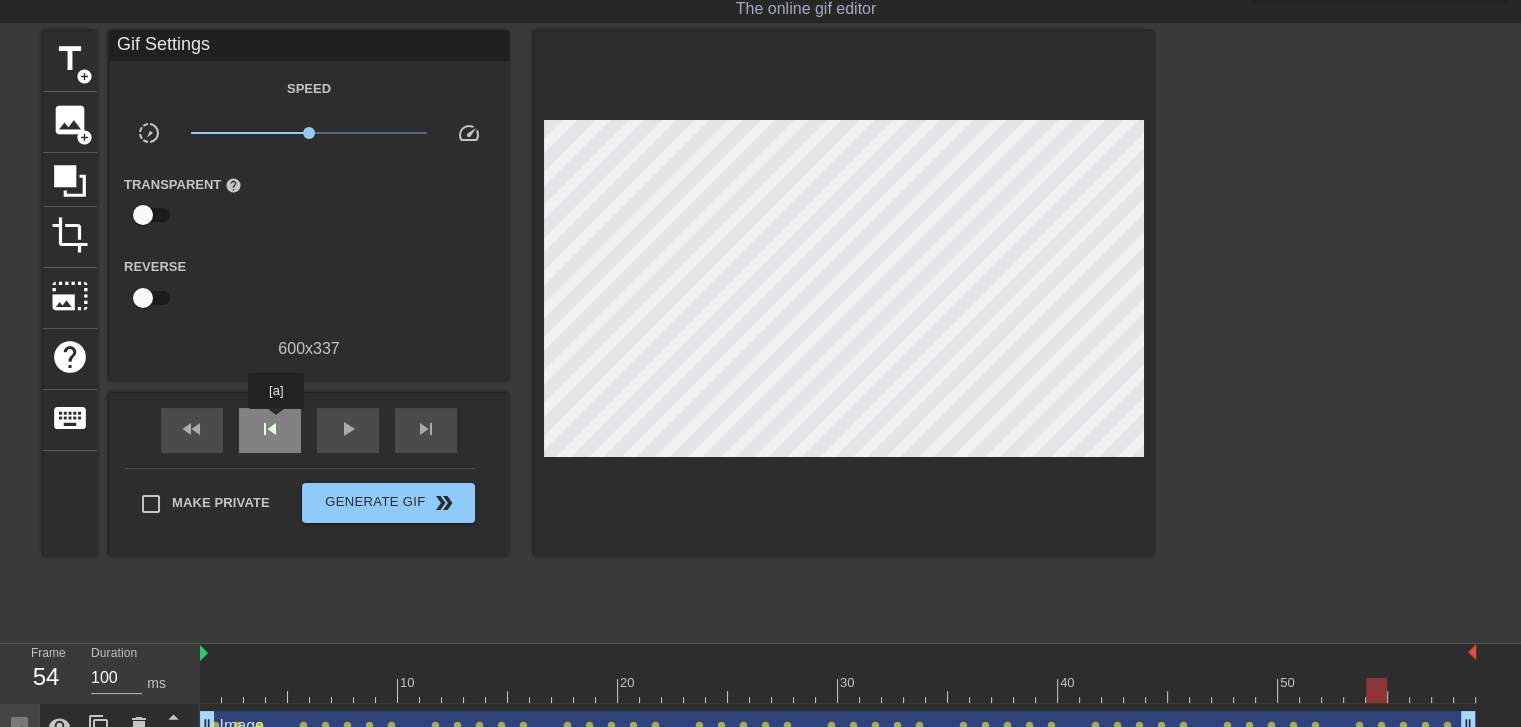 click on "skip_previous" at bounding box center [270, 429] 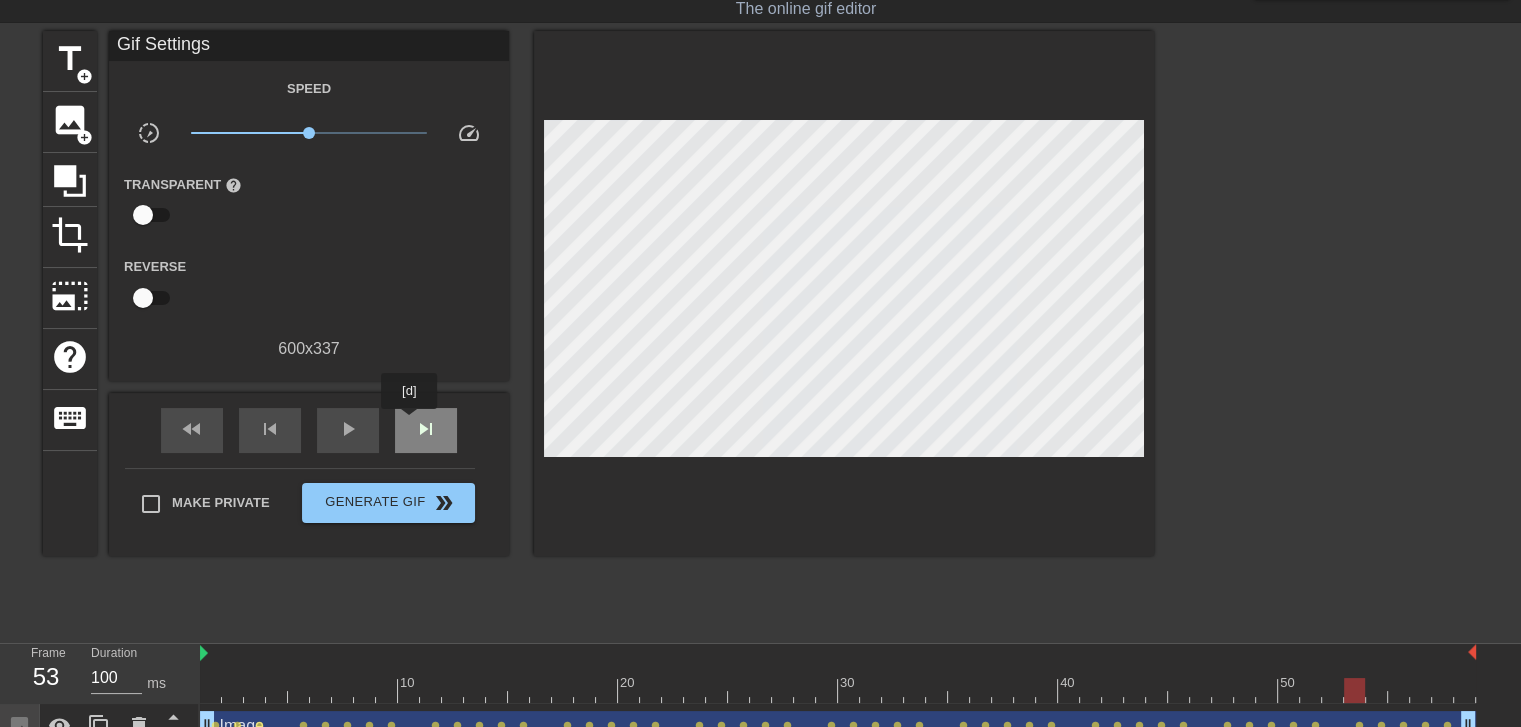 click on "skip_next" at bounding box center (426, 430) 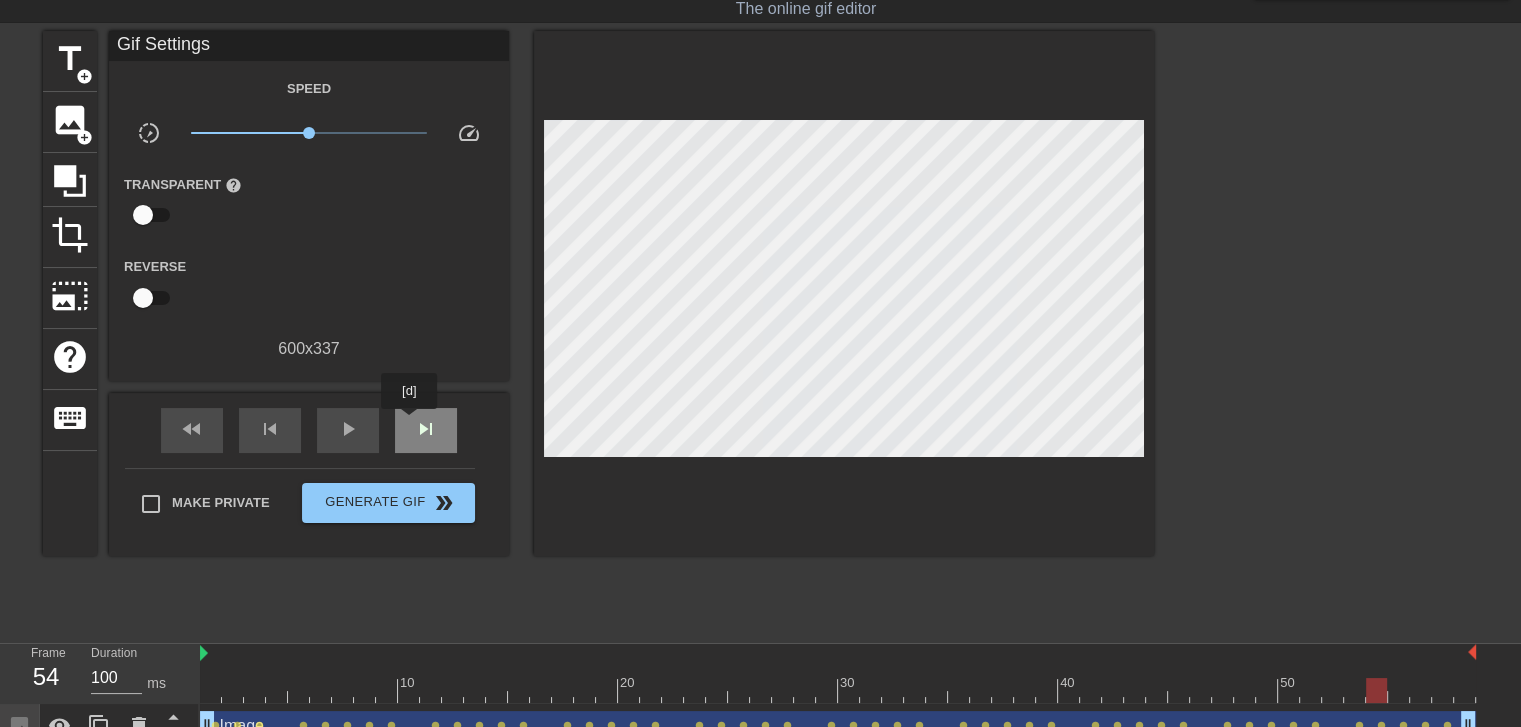 click on "skip_next" at bounding box center [426, 430] 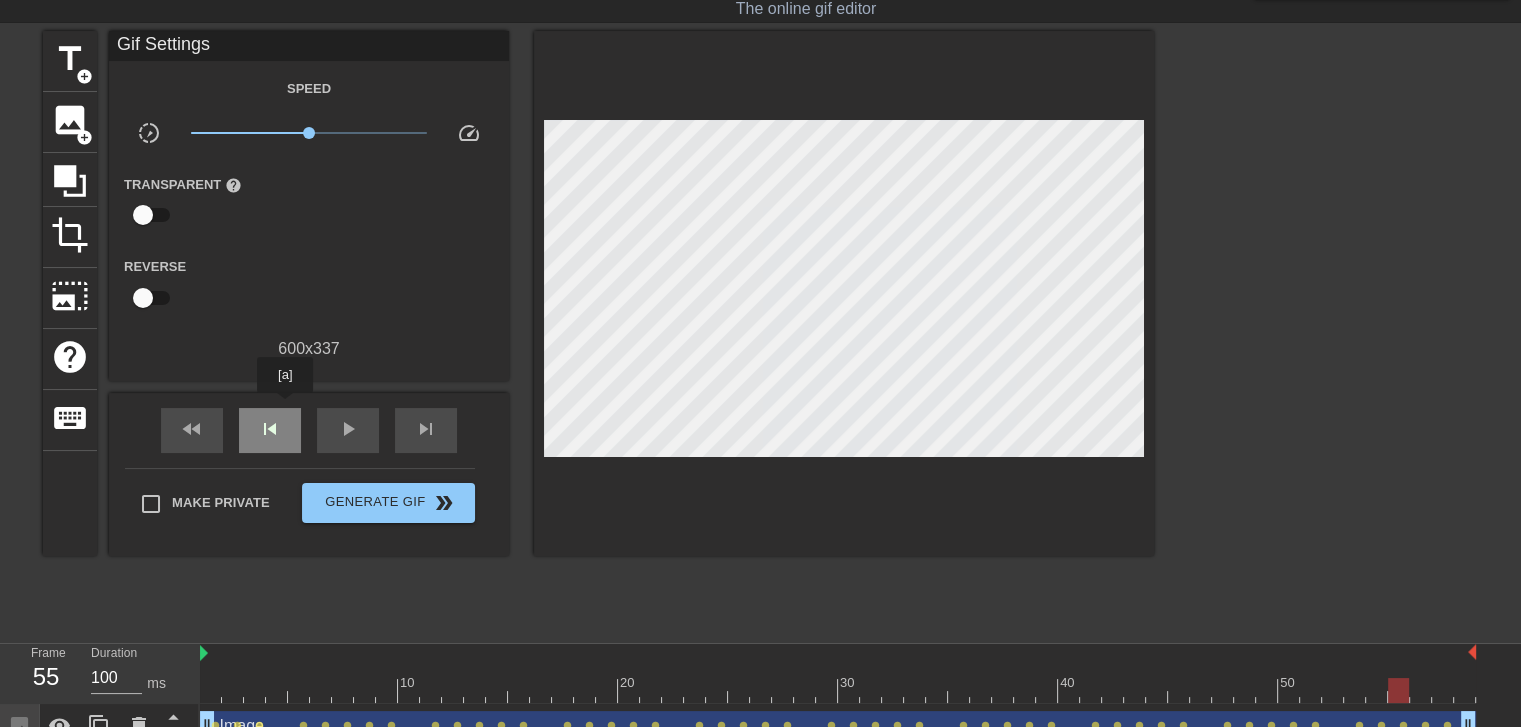 click on "skip_previous" at bounding box center [270, 430] 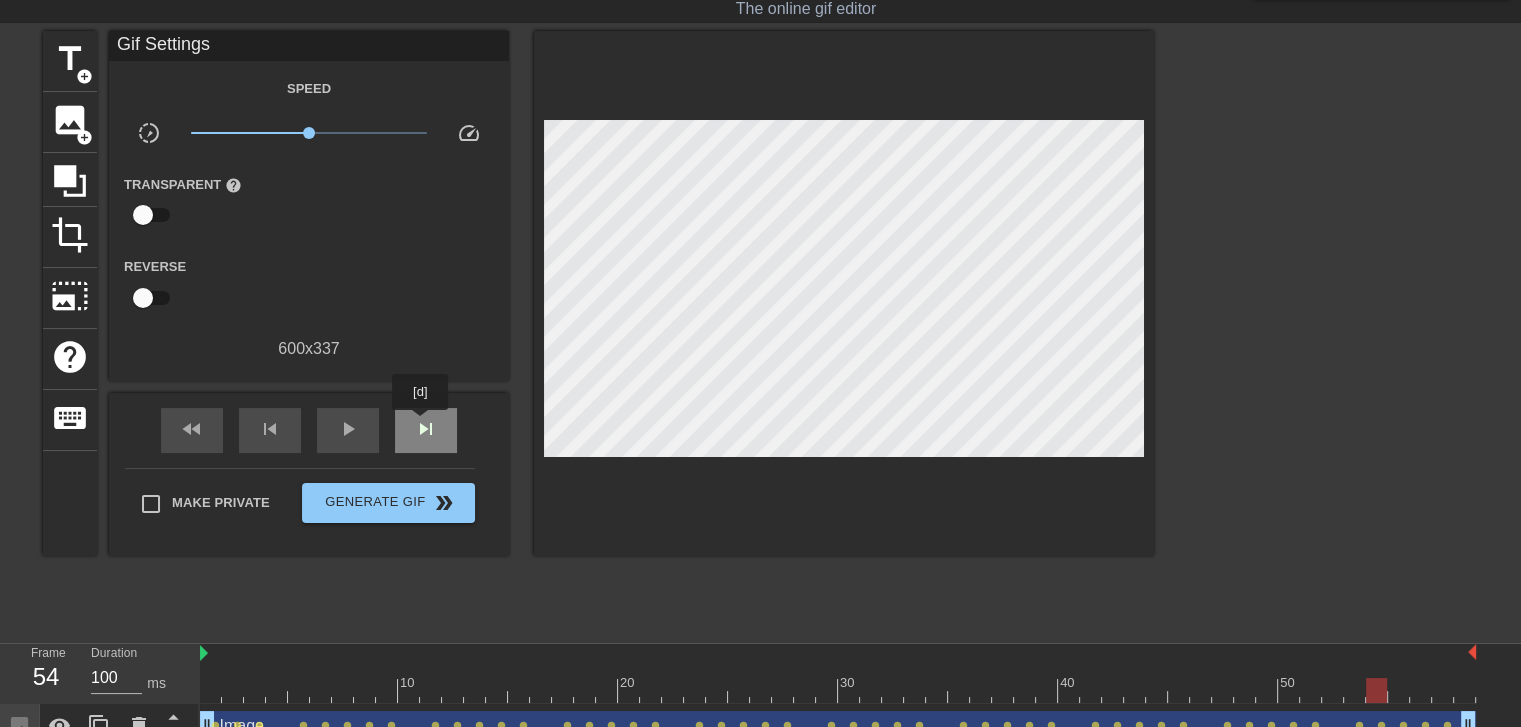 click on "skip_next" at bounding box center (426, 429) 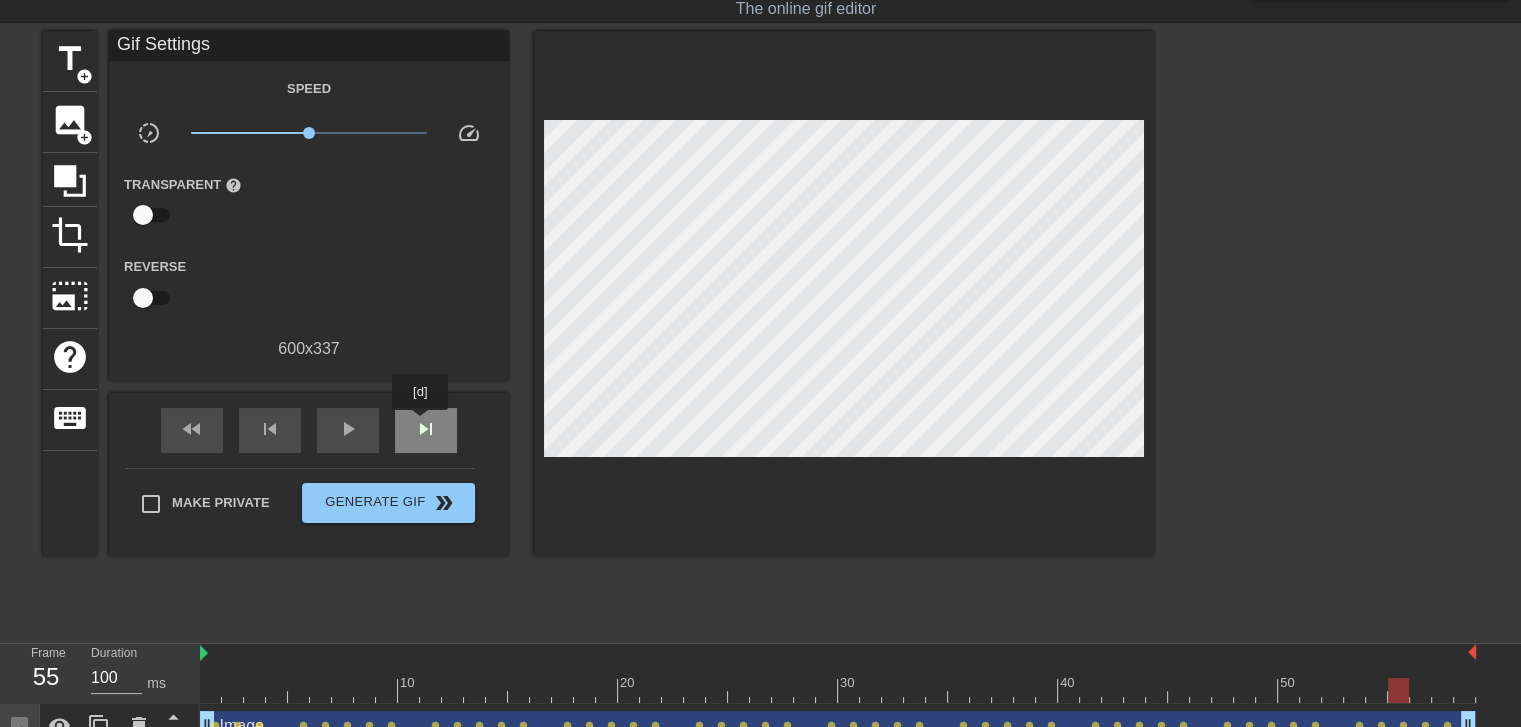 click on "skip_next" at bounding box center [426, 429] 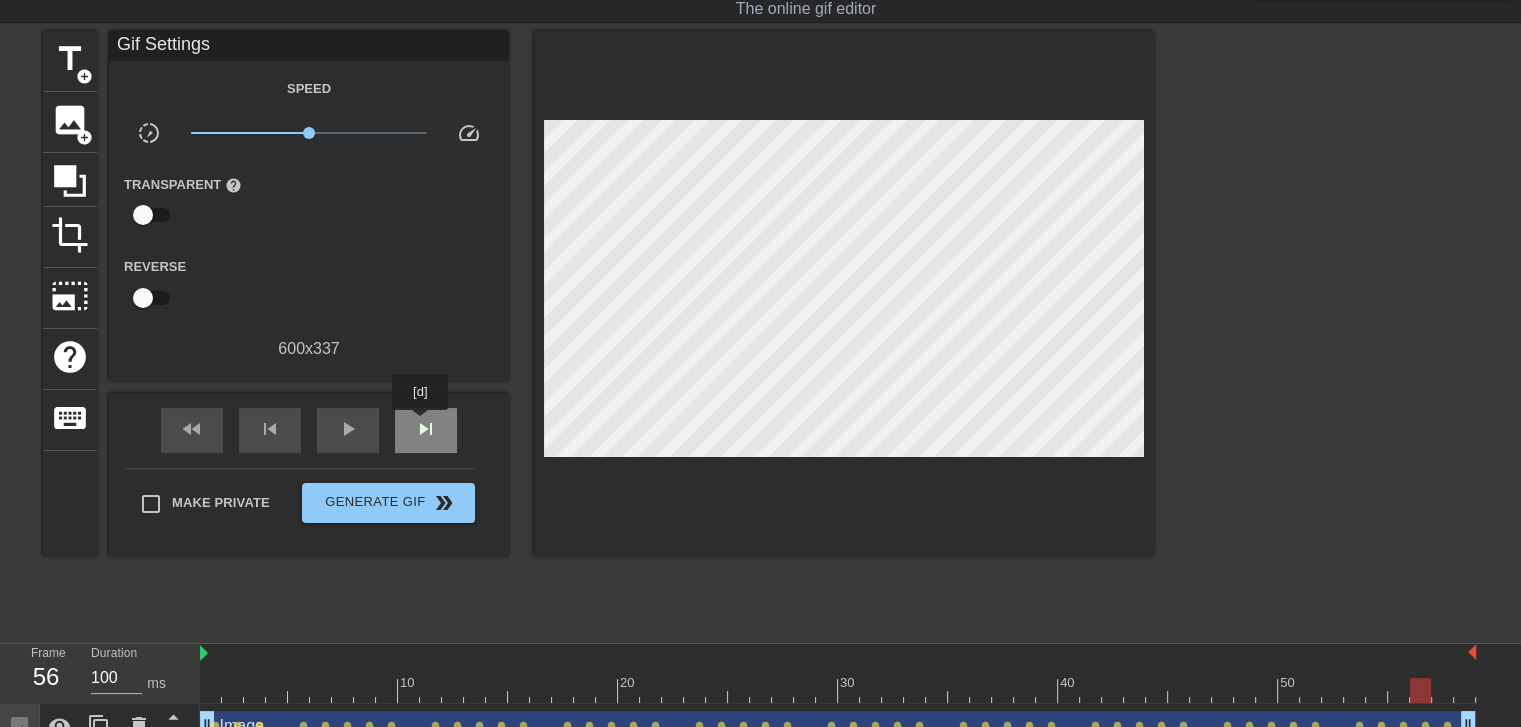 click on "skip_next" at bounding box center [426, 429] 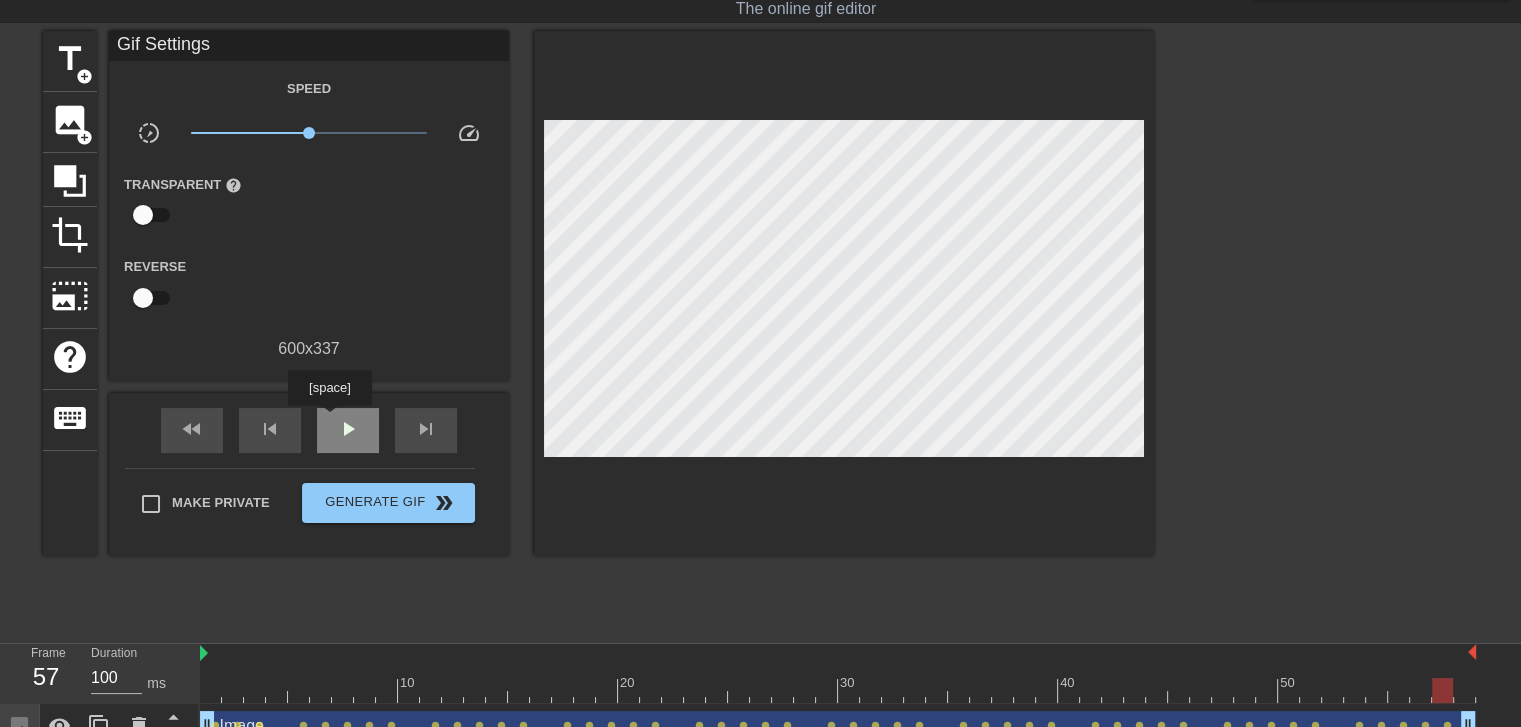 click on "play_arrow" at bounding box center (348, 430) 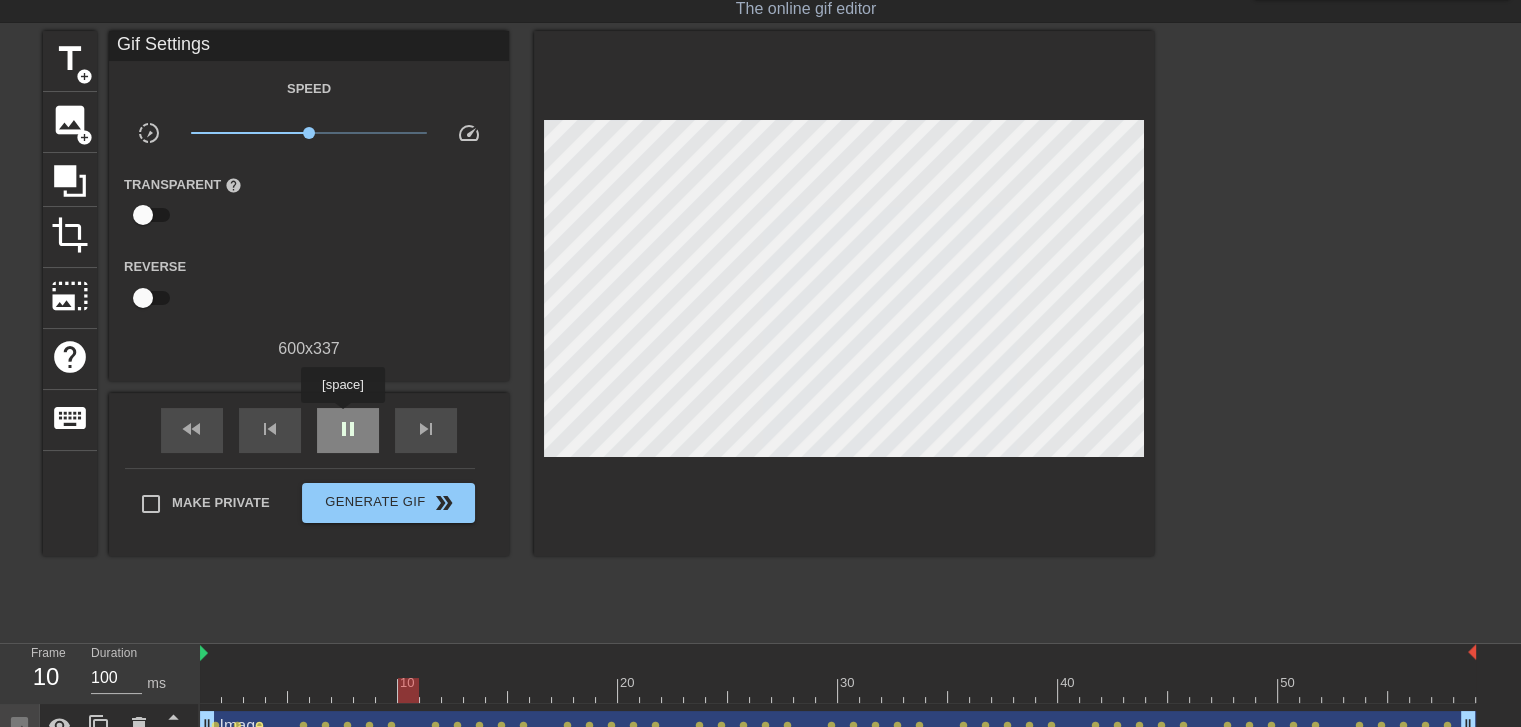 click on "pause" at bounding box center [348, 429] 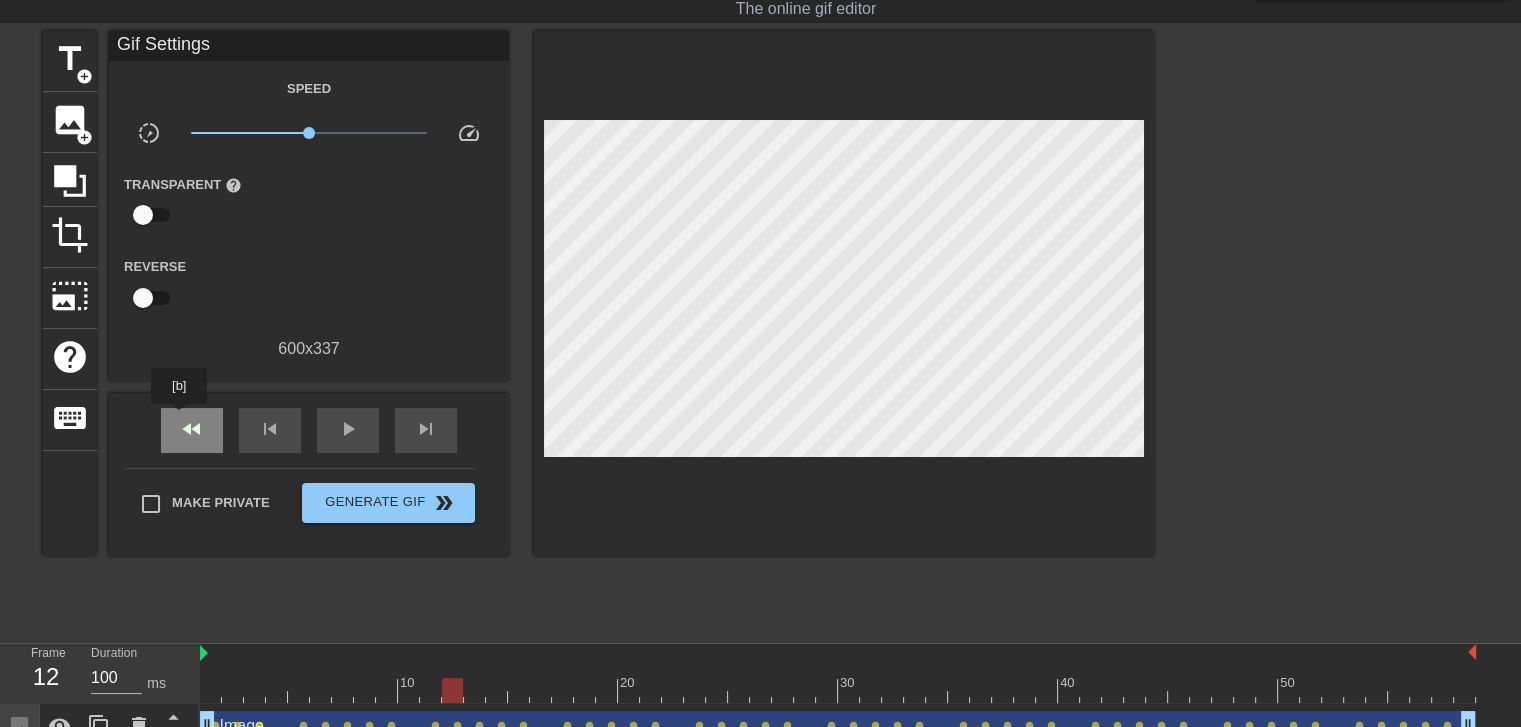 click on "fast_rewind" at bounding box center [192, 429] 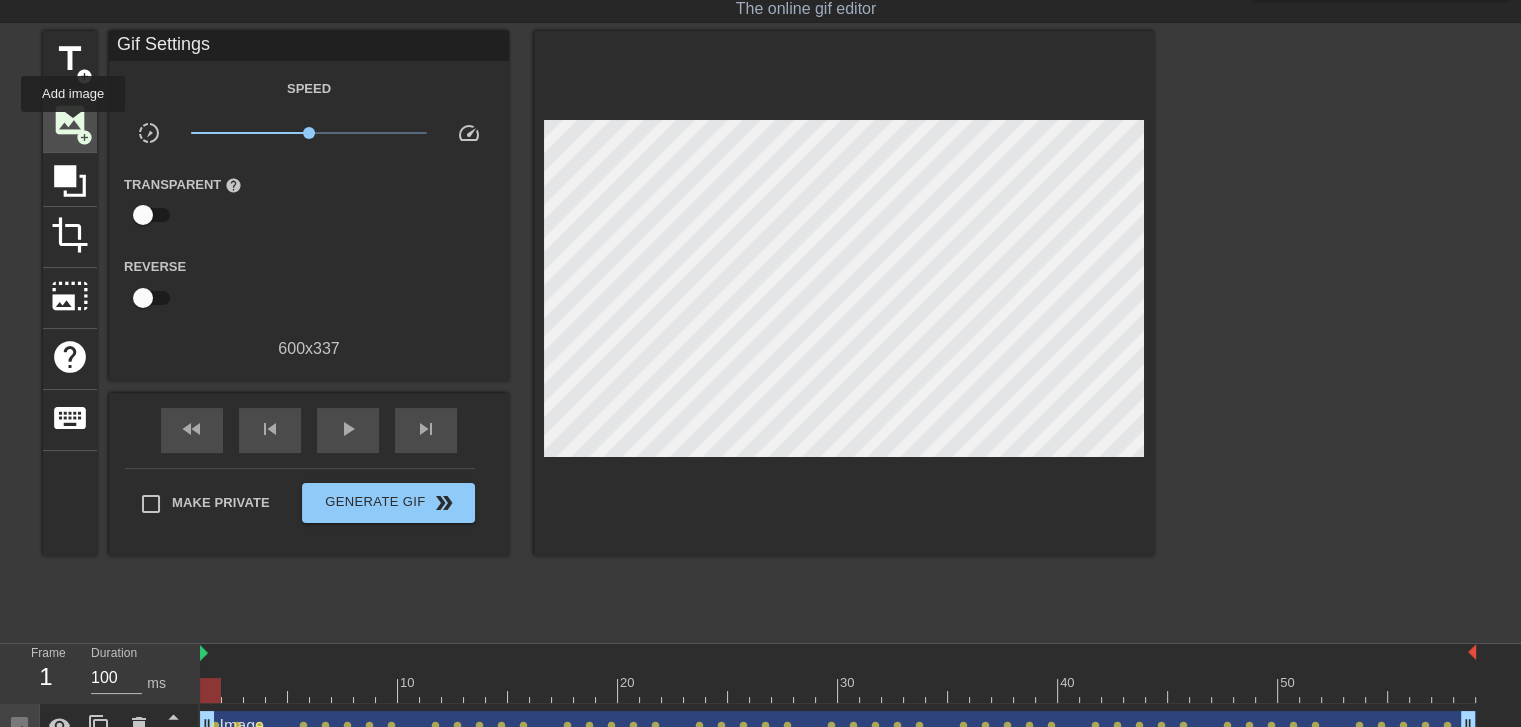 click on "image" at bounding box center [70, 120] 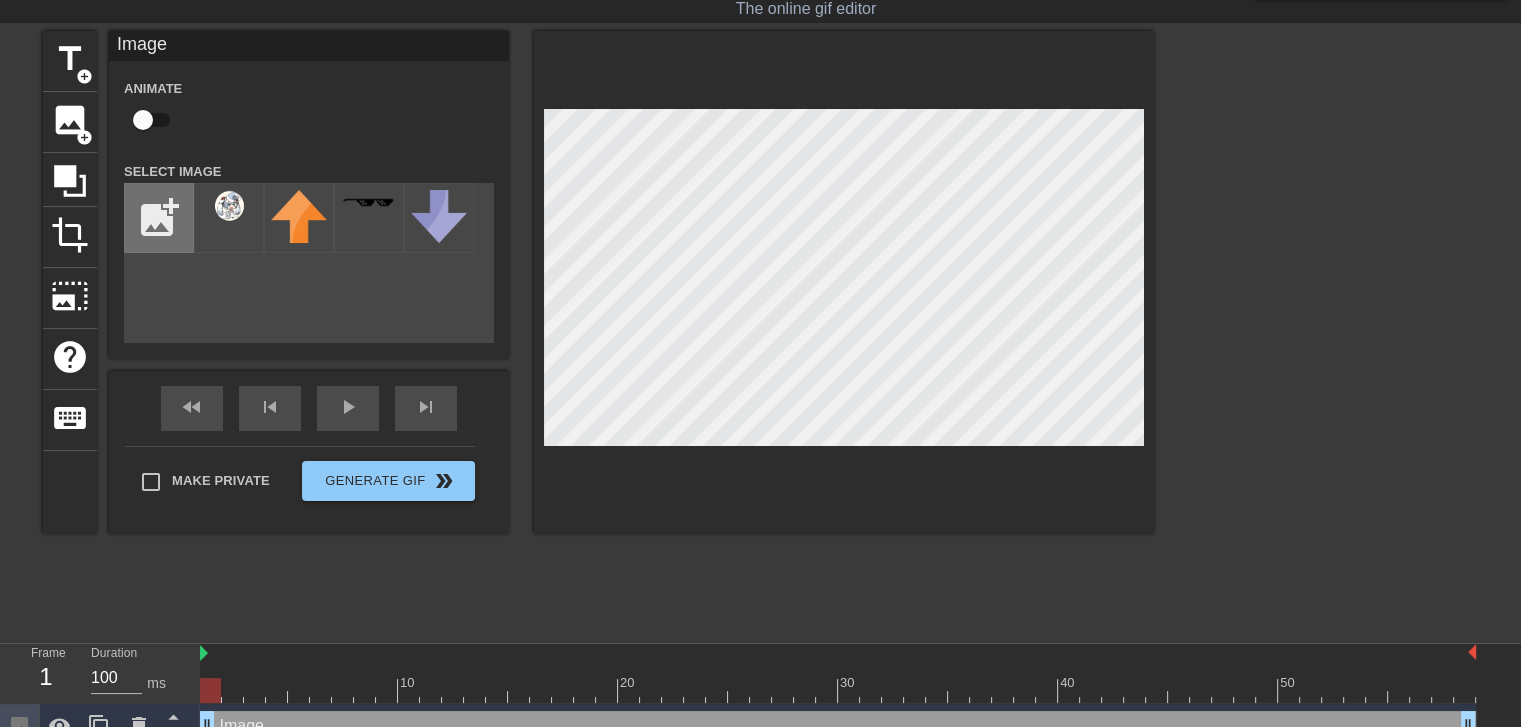 click at bounding box center [159, 218] 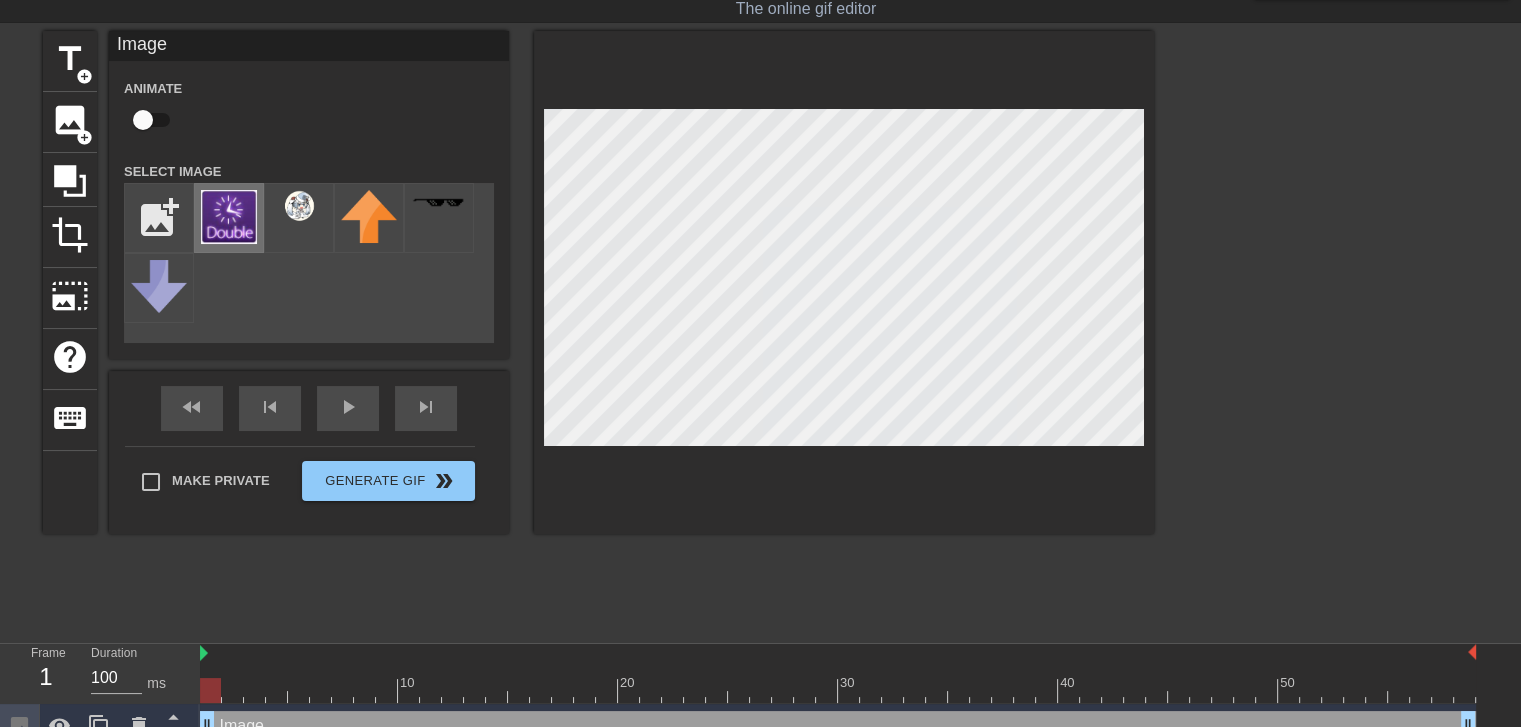 click at bounding box center [229, 217] 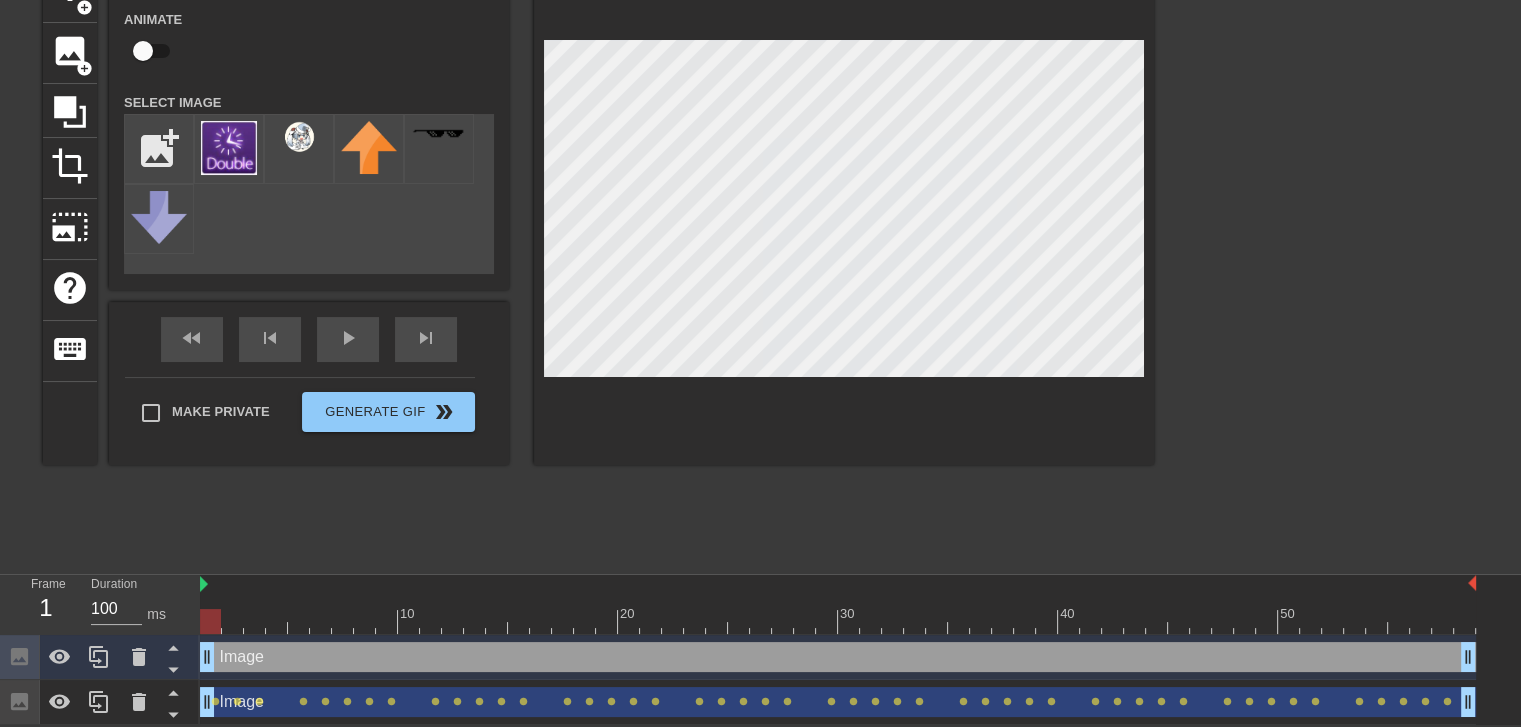 scroll, scrollTop: 118, scrollLeft: 0, axis: vertical 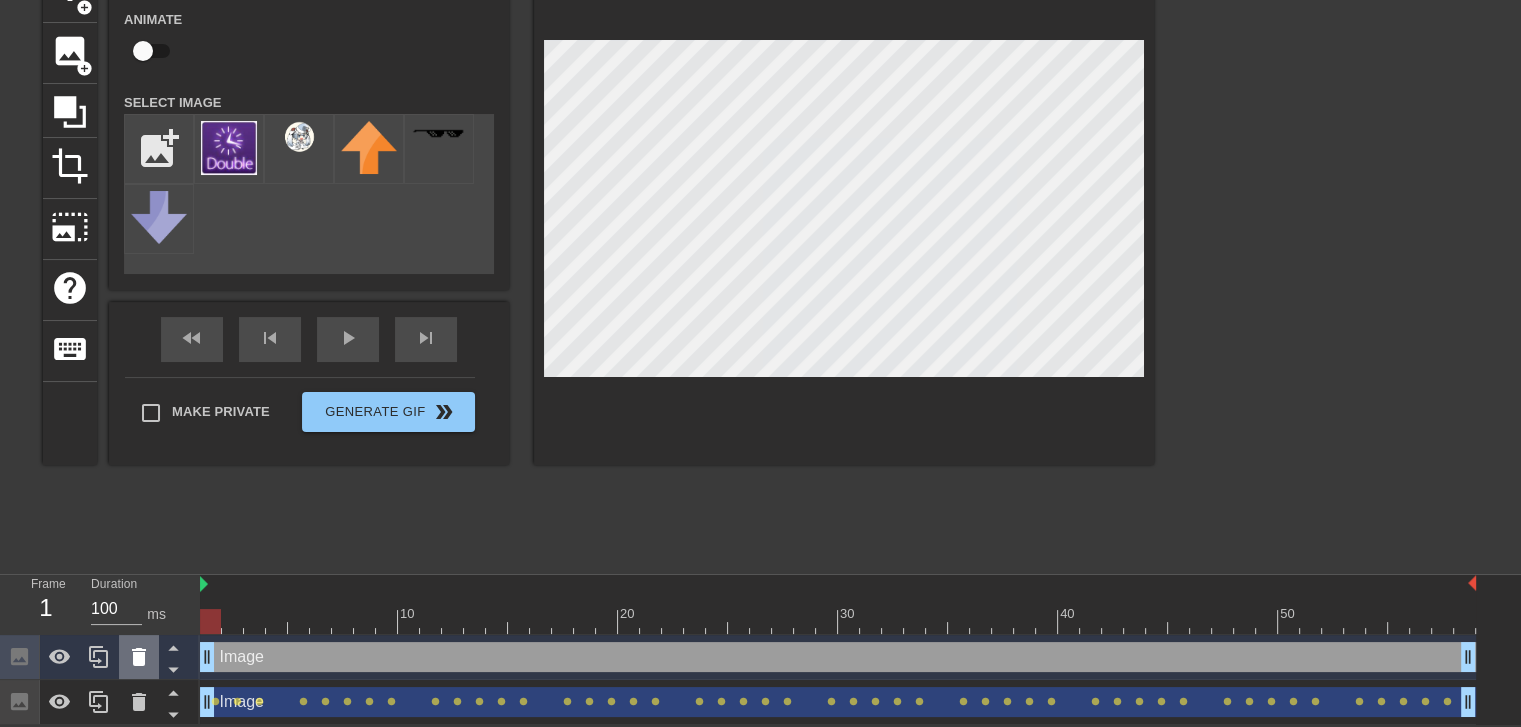 click 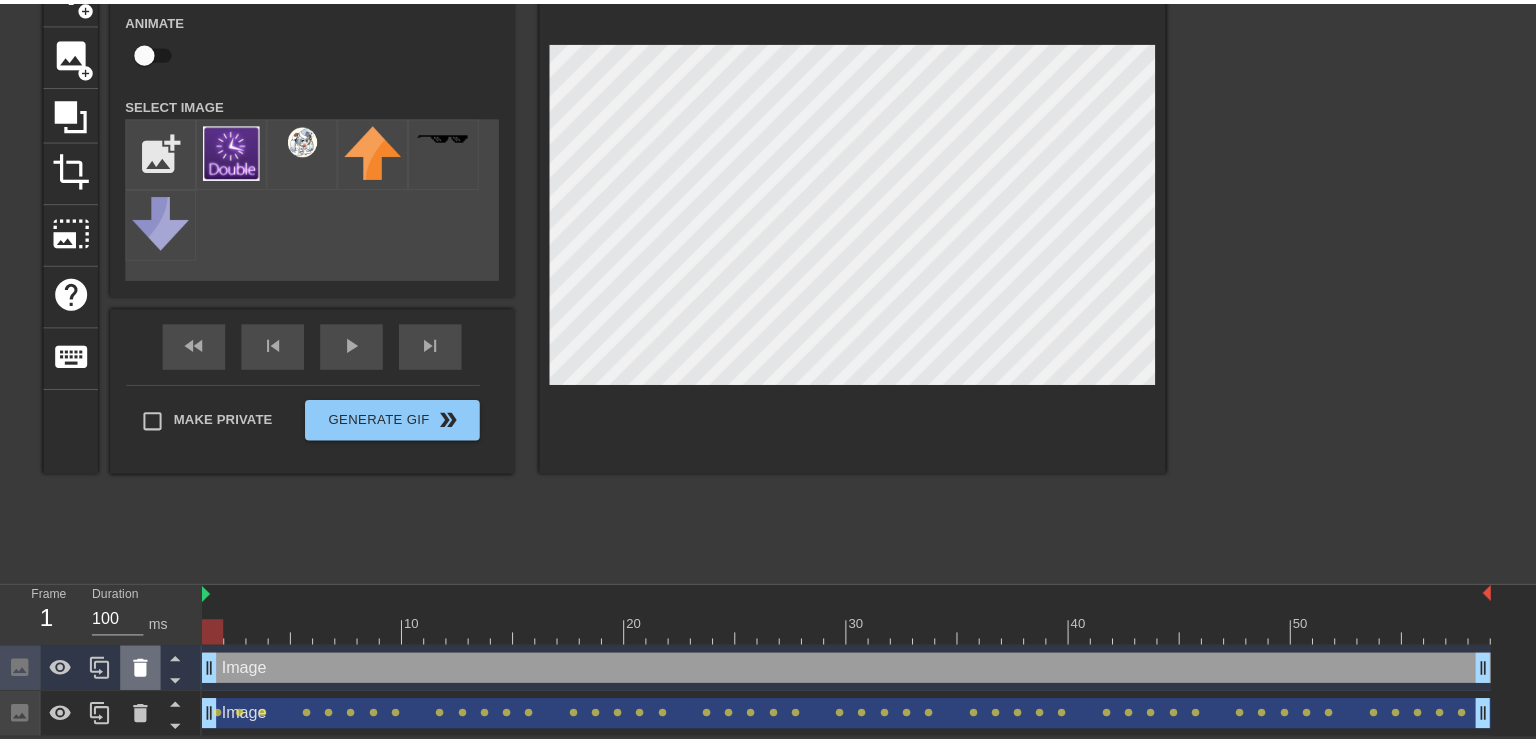 scroll, scrollTop: 103, scrollLeft: 0, axis: vertical 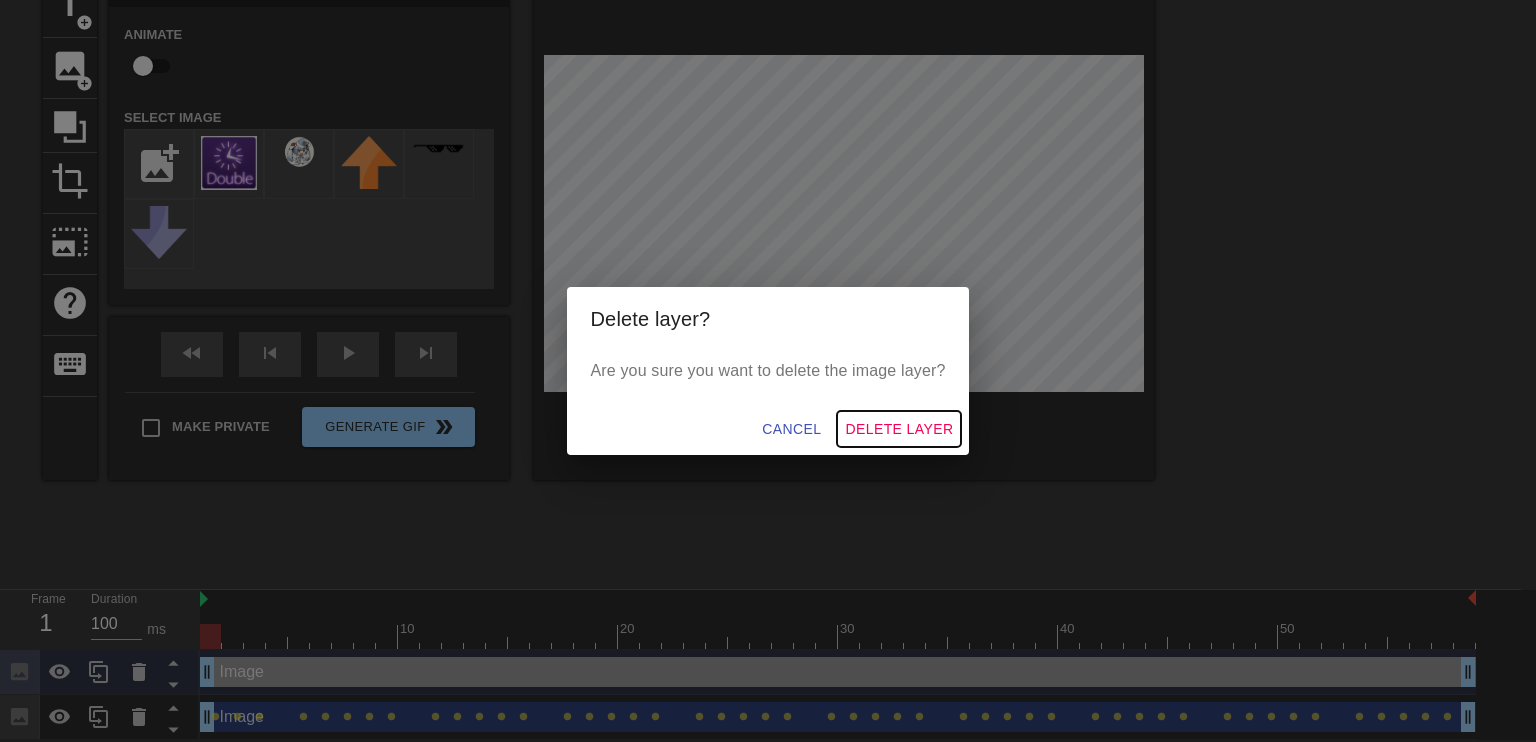 click on "Delete Layer" at bounding box center [899, 429] 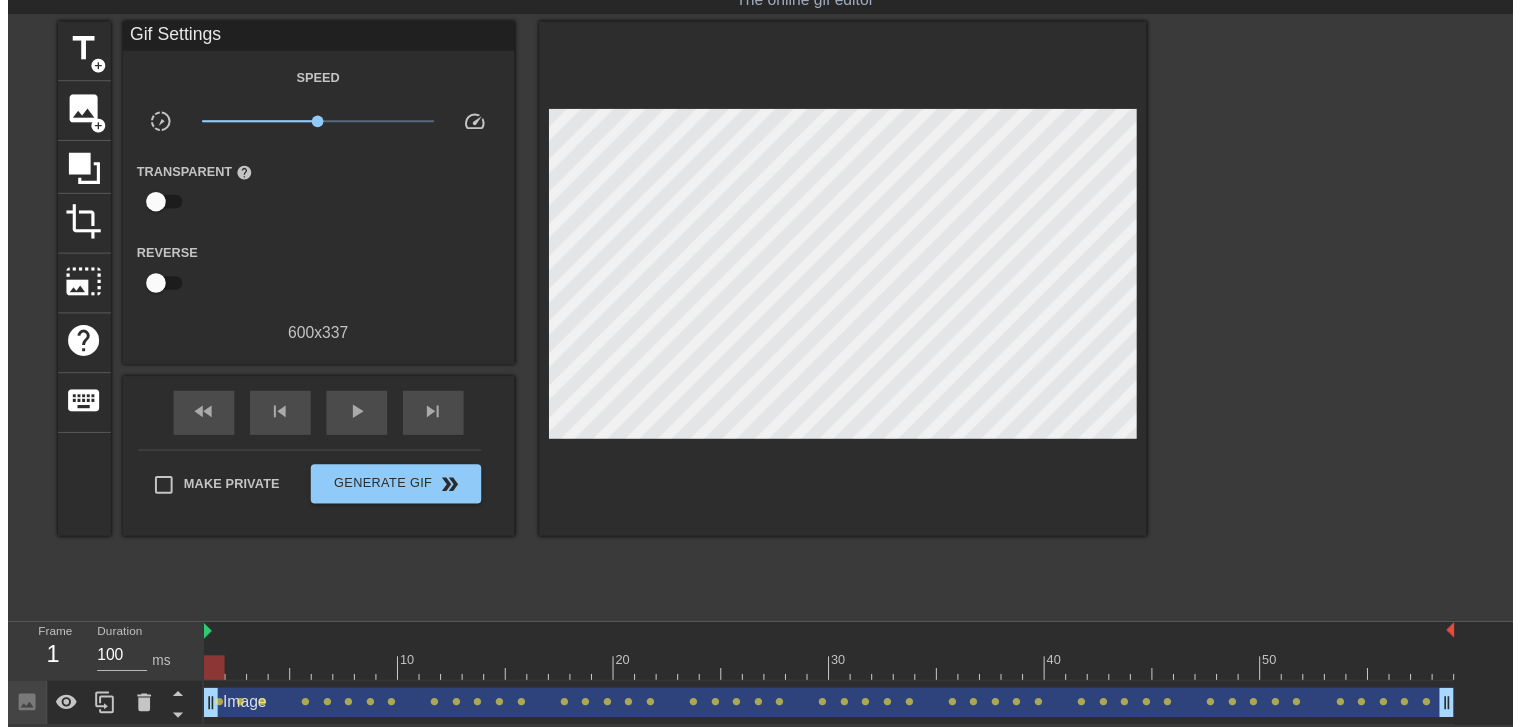 scroll, scrollTop: 73, scrollLeft: 0, axis: vertical 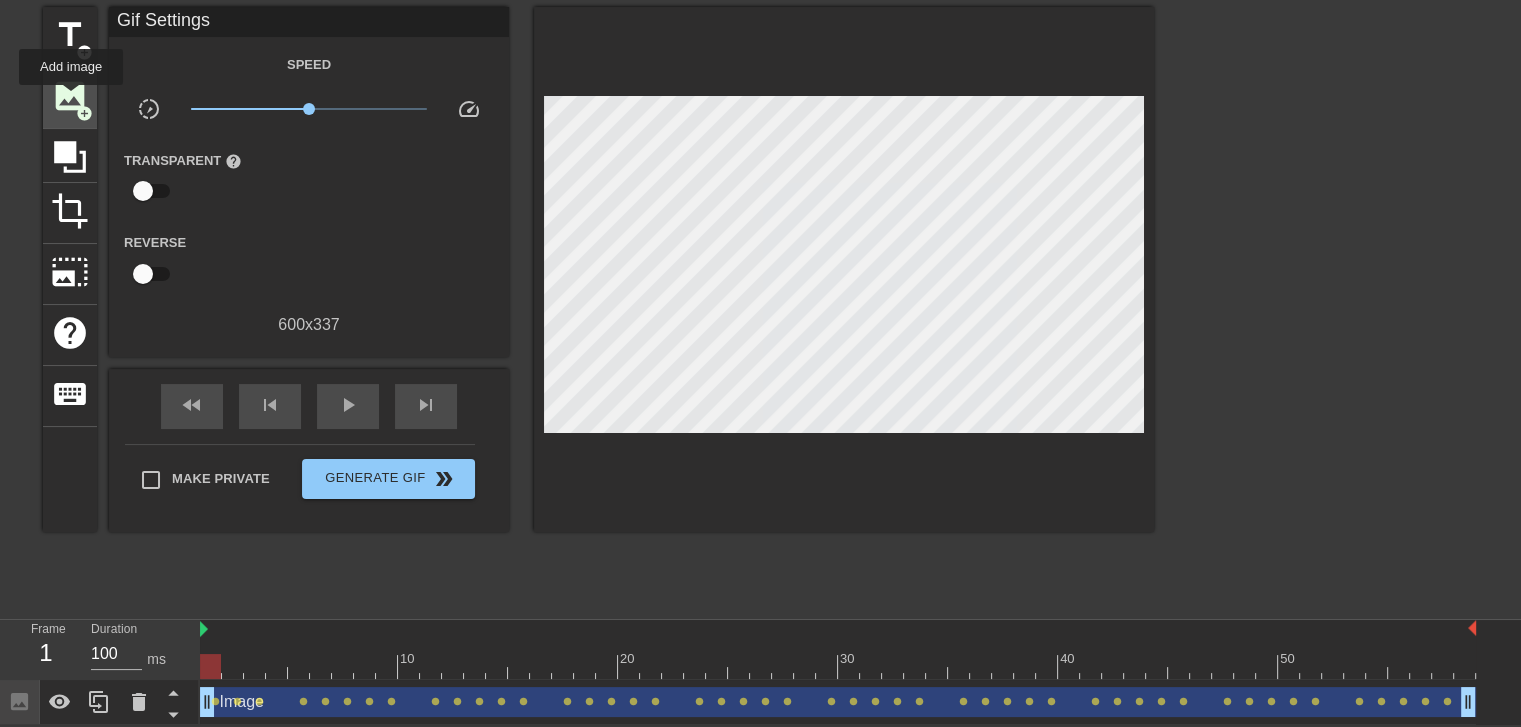 click on "image" at bounding box center [70, 96] 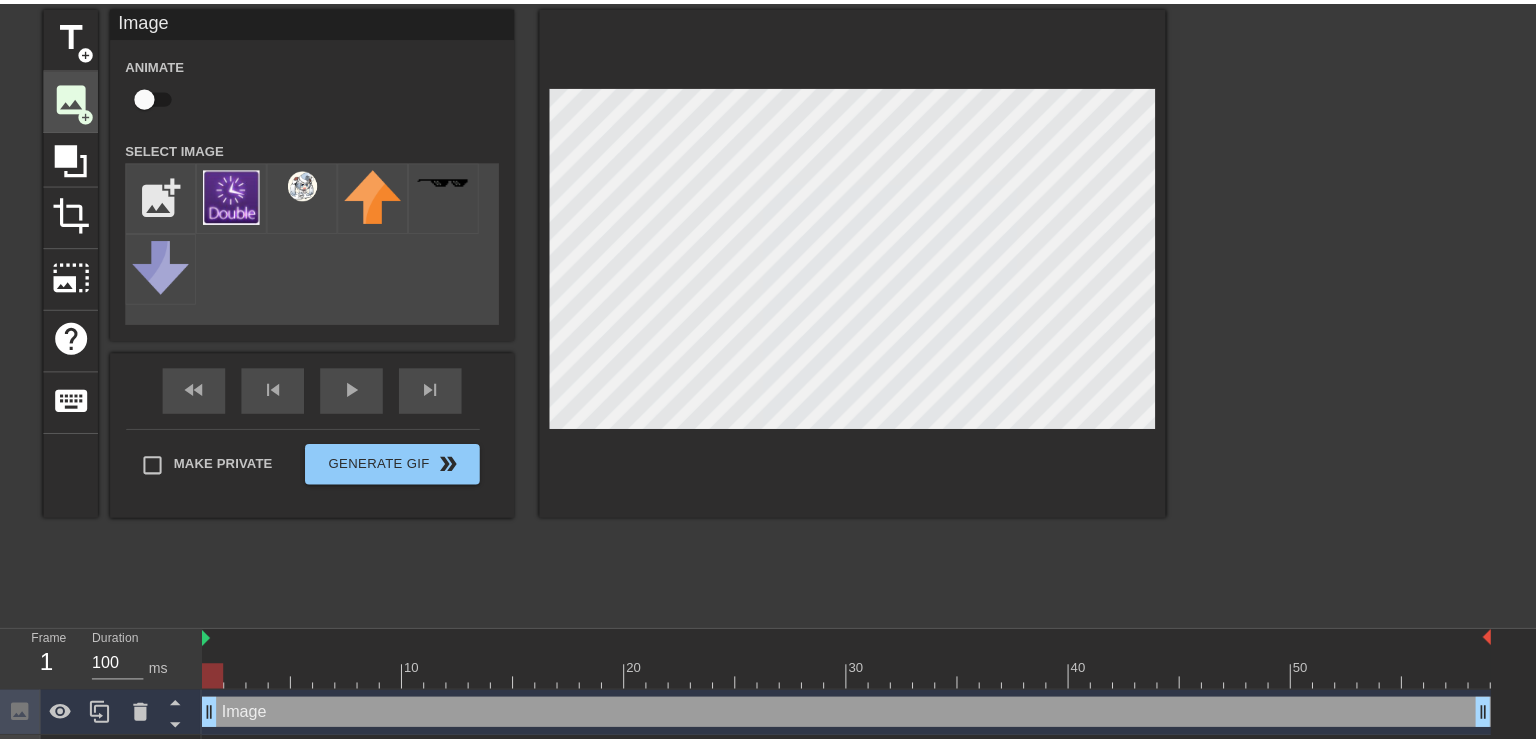 scroll, scrollTop: 103, scrollLeft: 0, axis: vertical 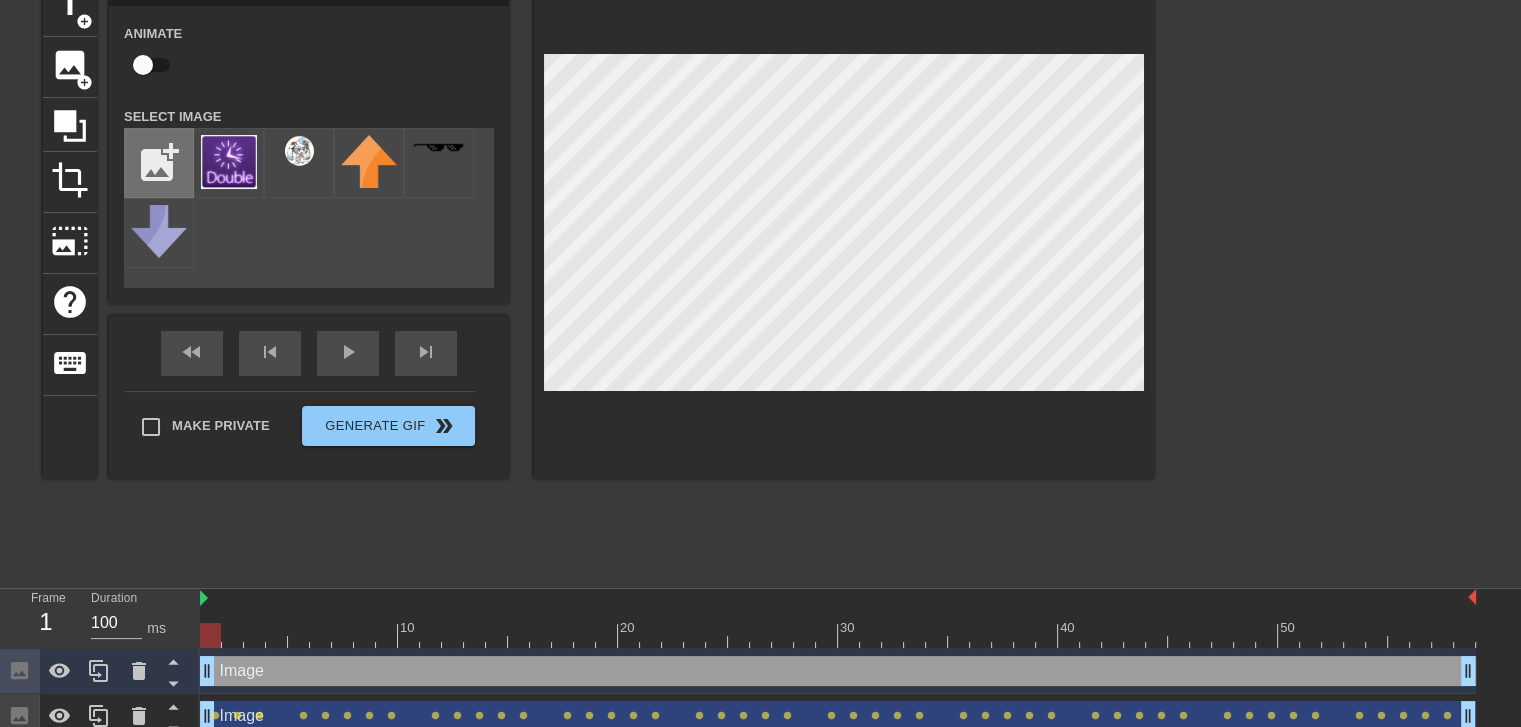 click at bounding box center (159, 163) 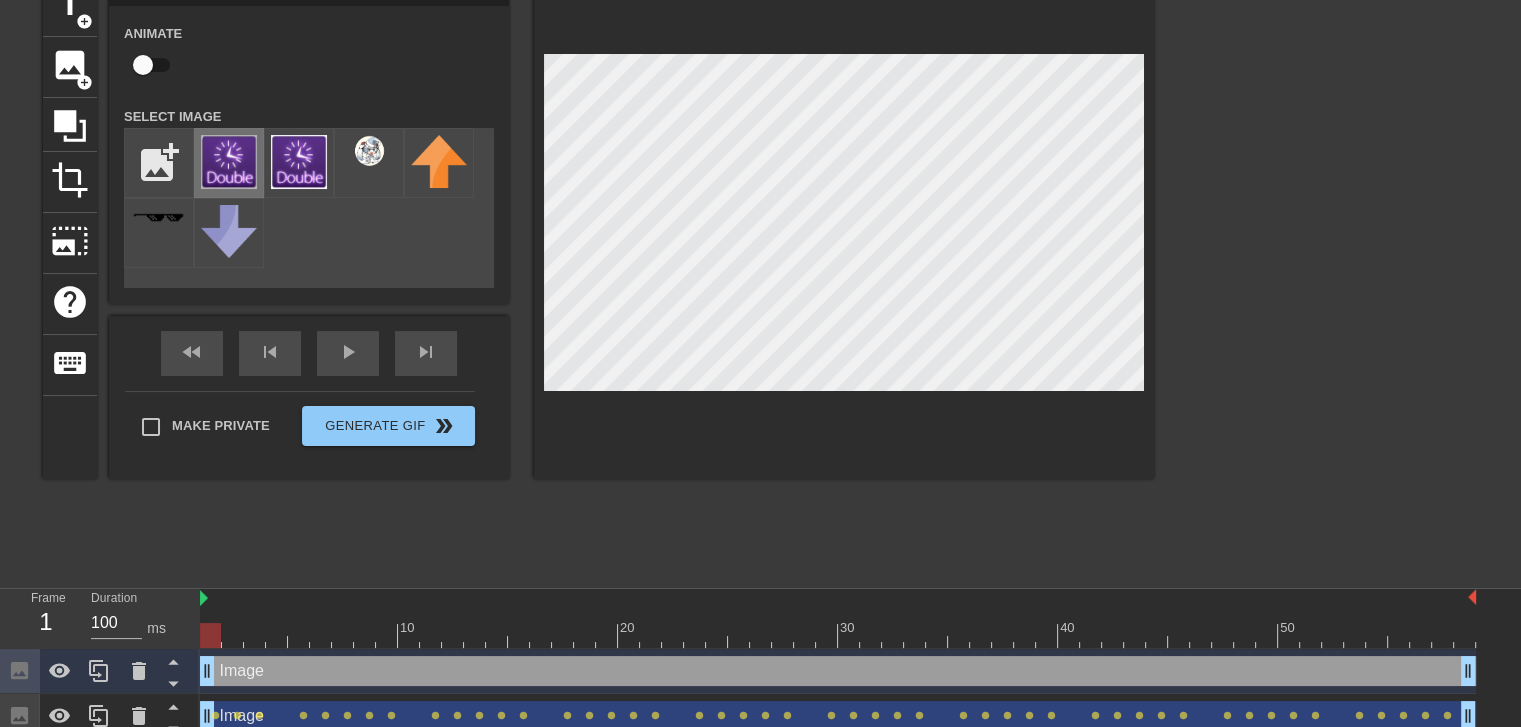 click at bounding box center (229, 162) 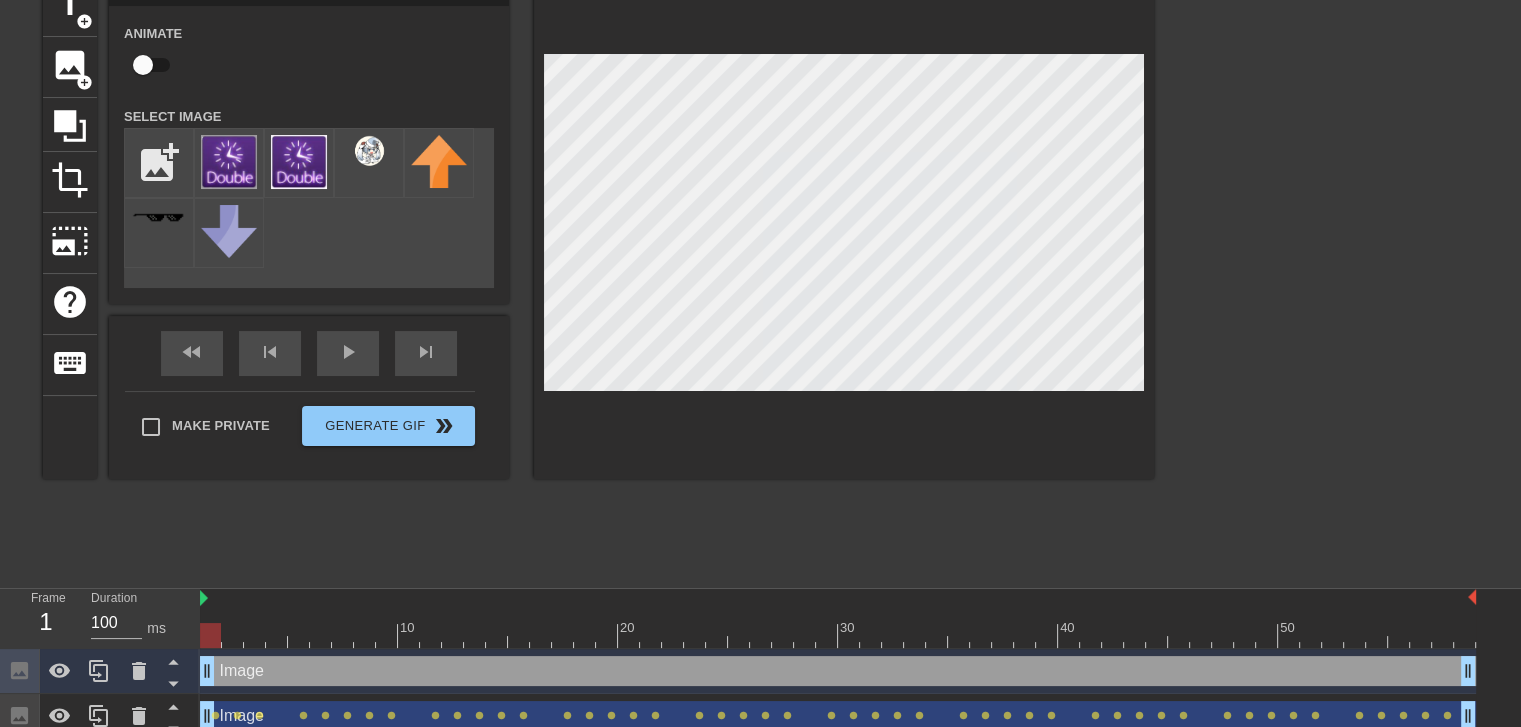 click at bounding box center (844, 227) 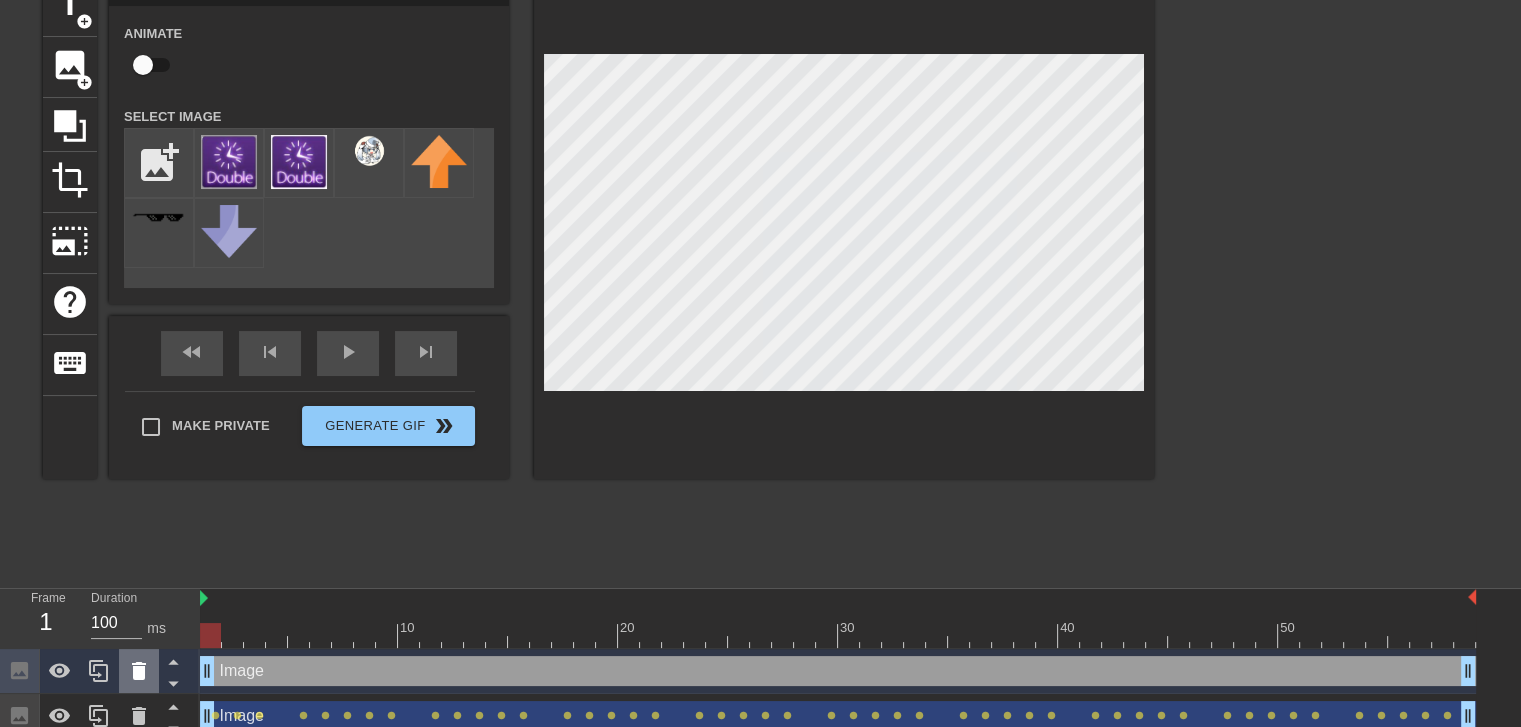 click 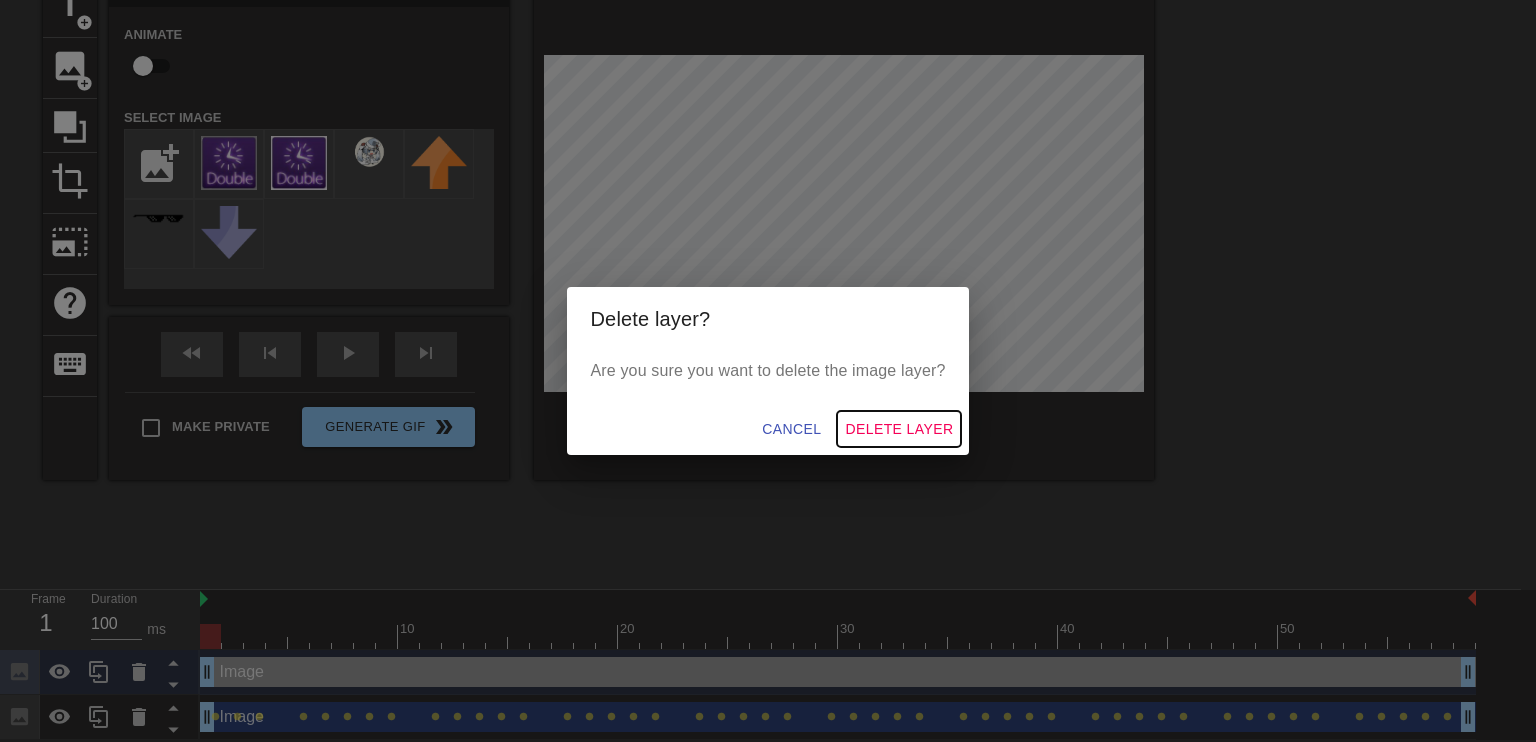 click on "Delete Layer" at bounding box center [899, 429] 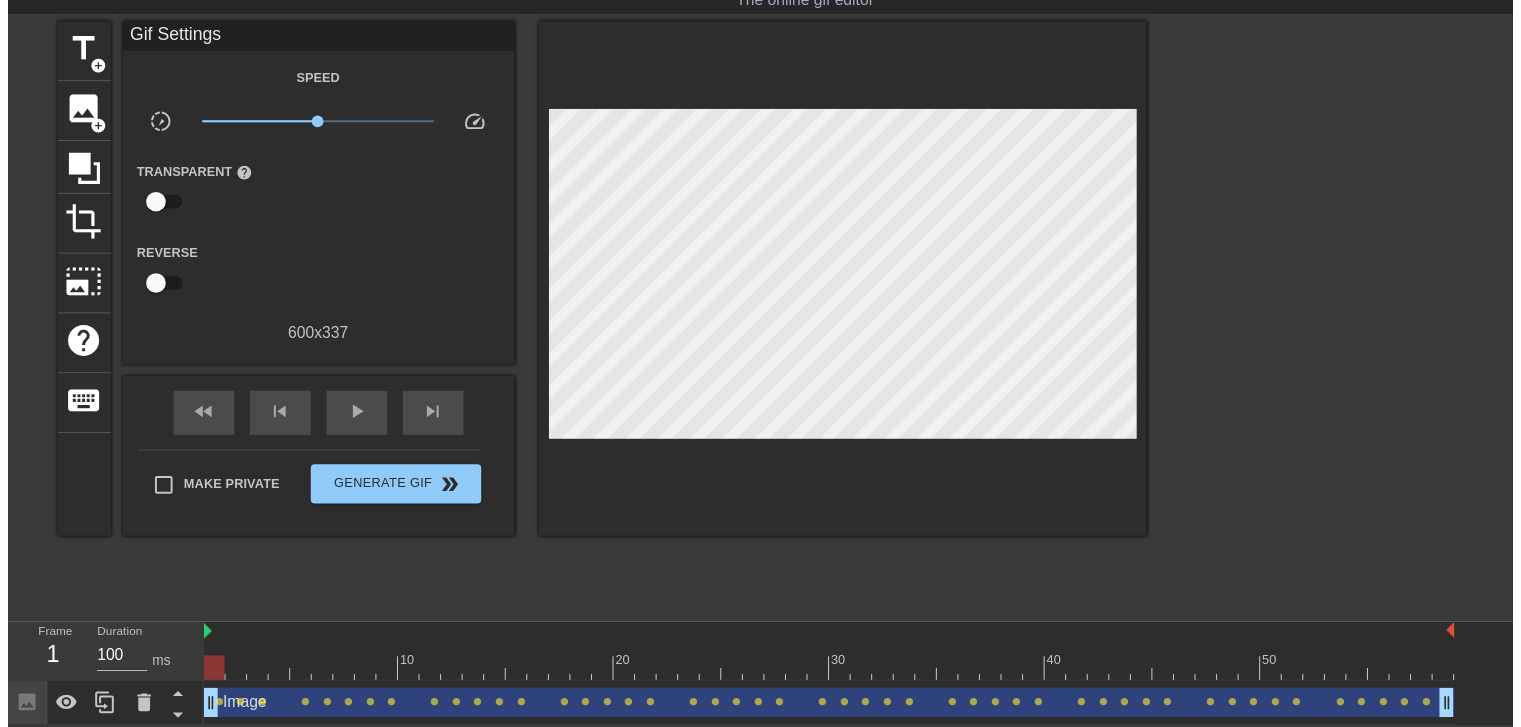 scroll, scrollTop: 73, scrollLeft: 0, axis: vertical 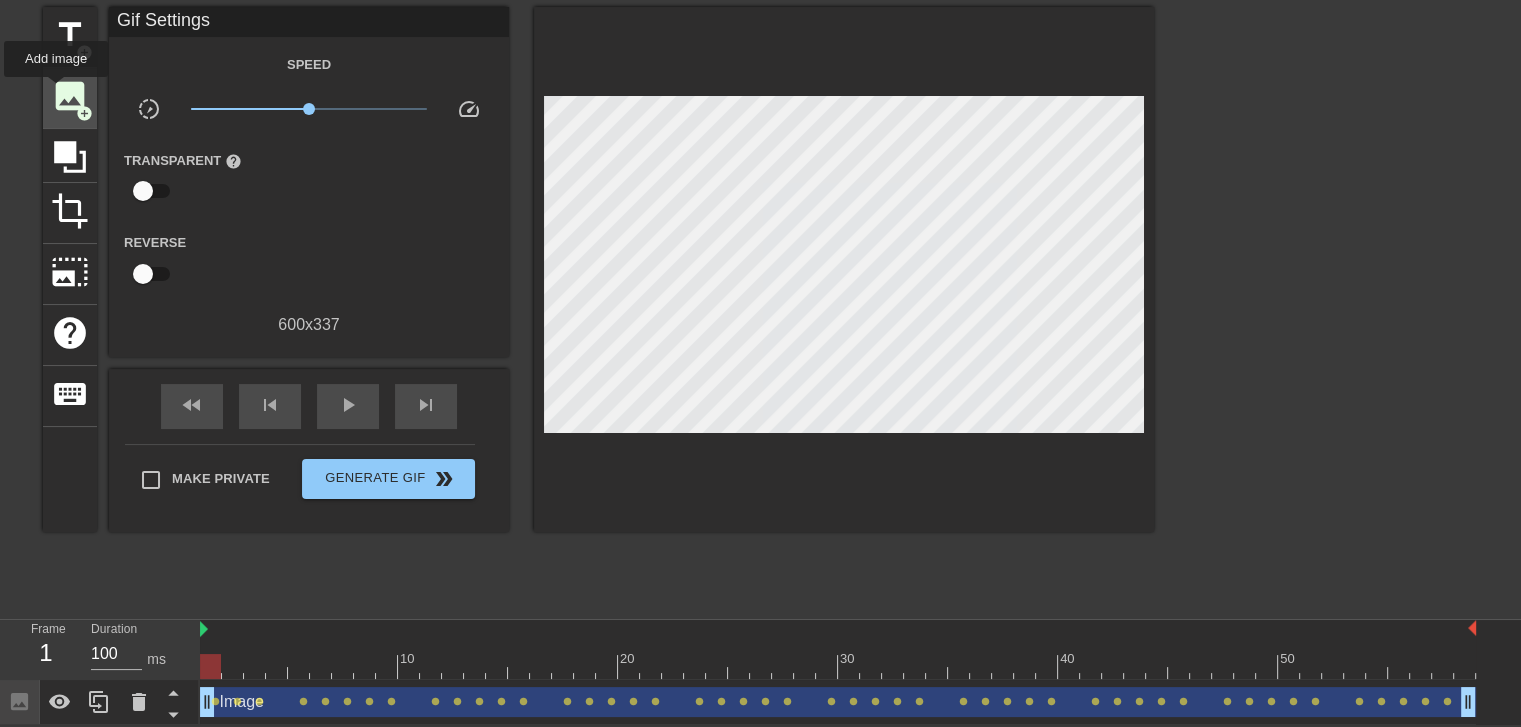 click on "image" at bounding box center [70, 96] 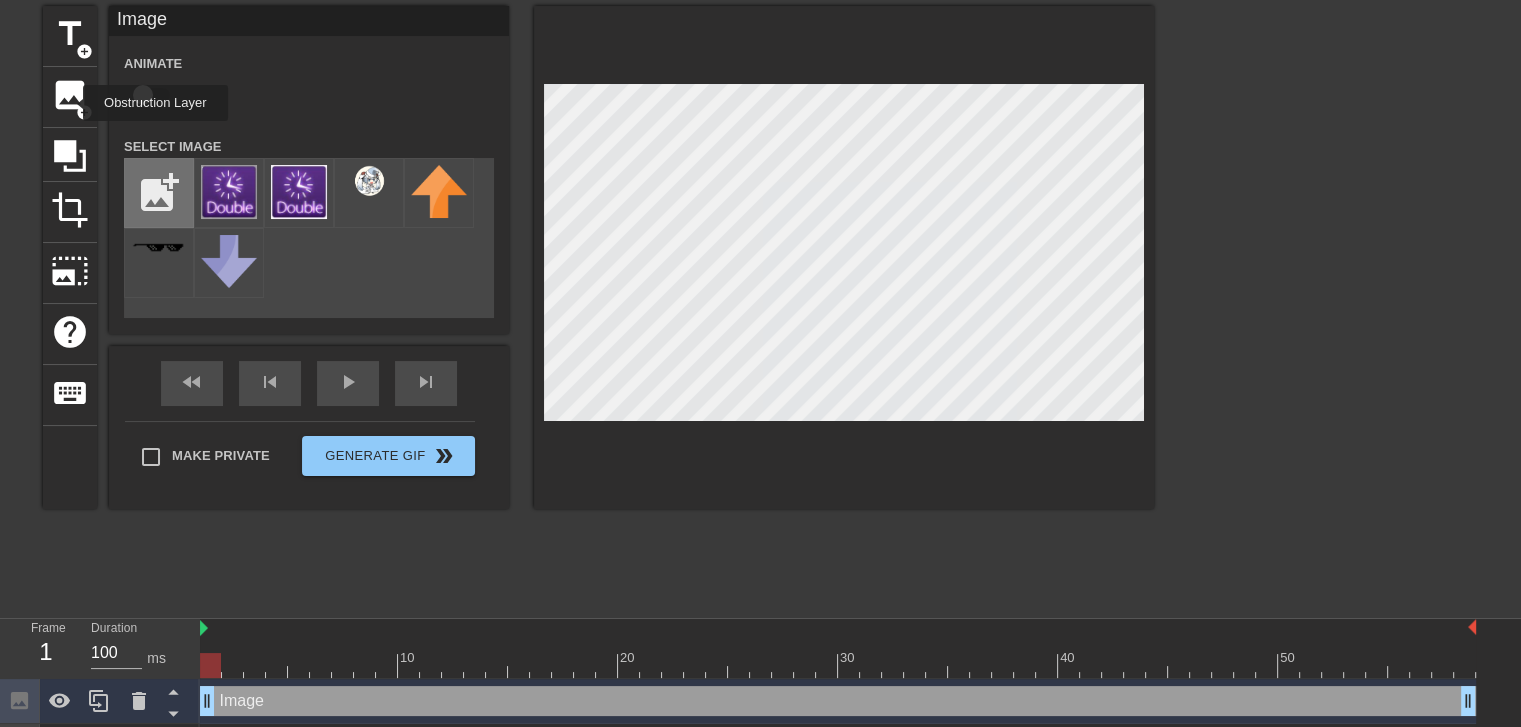 scroll, scrollTop: 103, scrollLeft: 0, axis: vertical 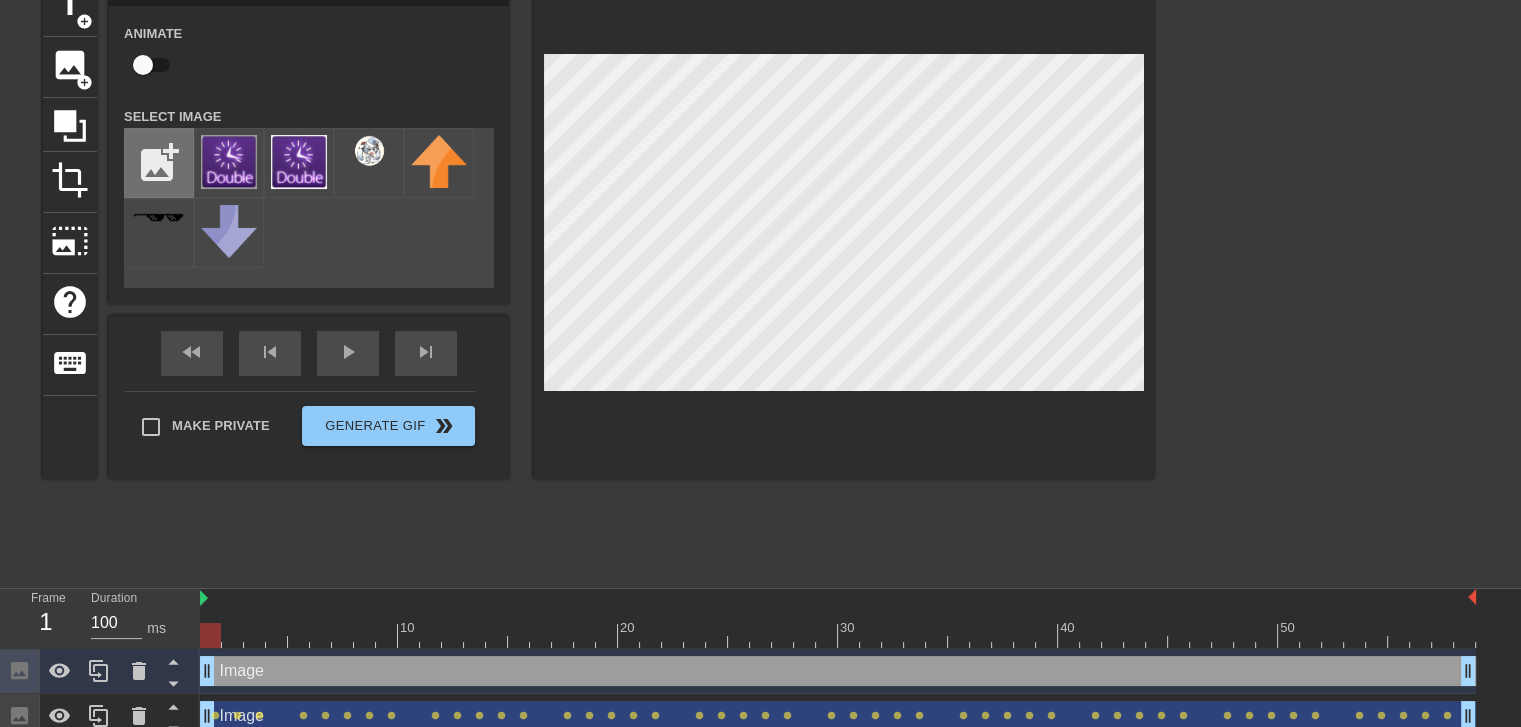 click at bounding box center [159, 163] 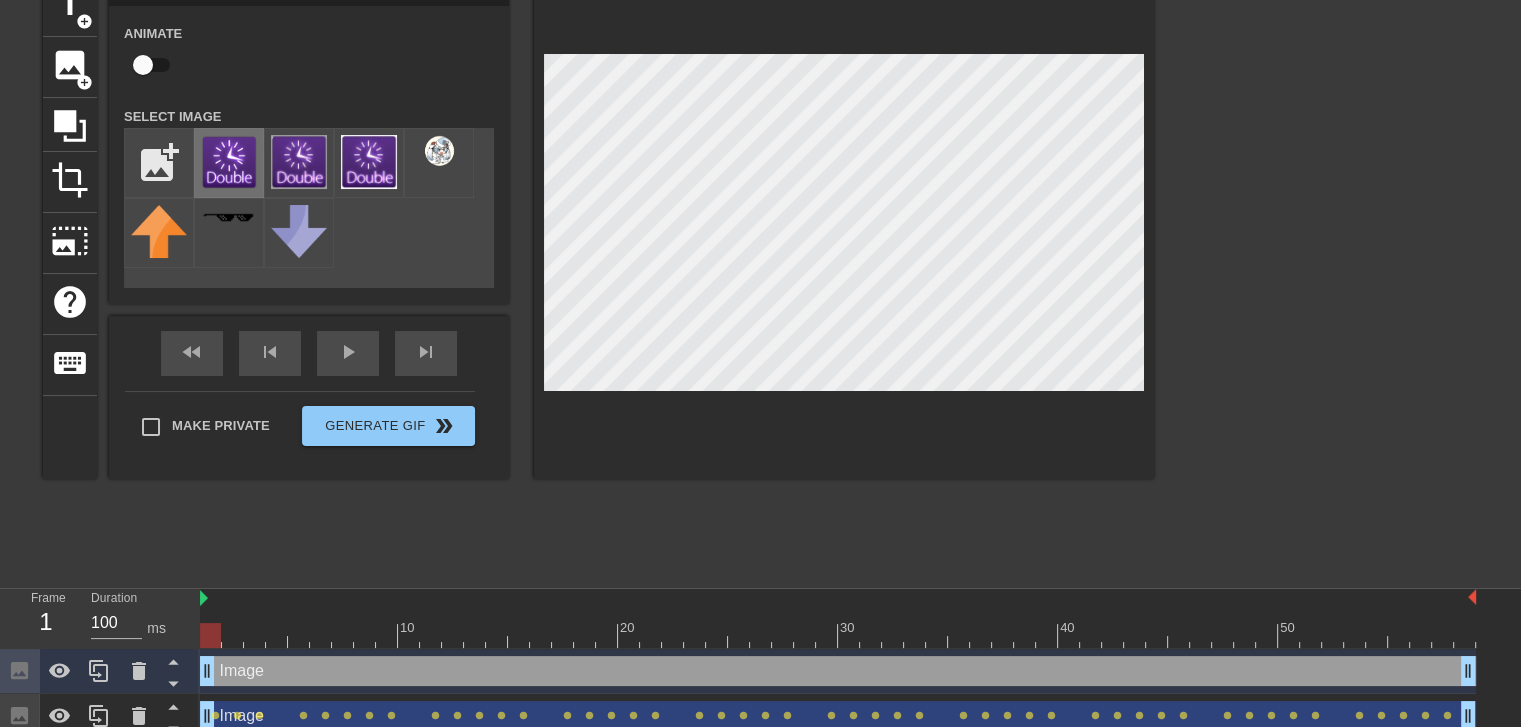 click at bounding box center [229, 162] 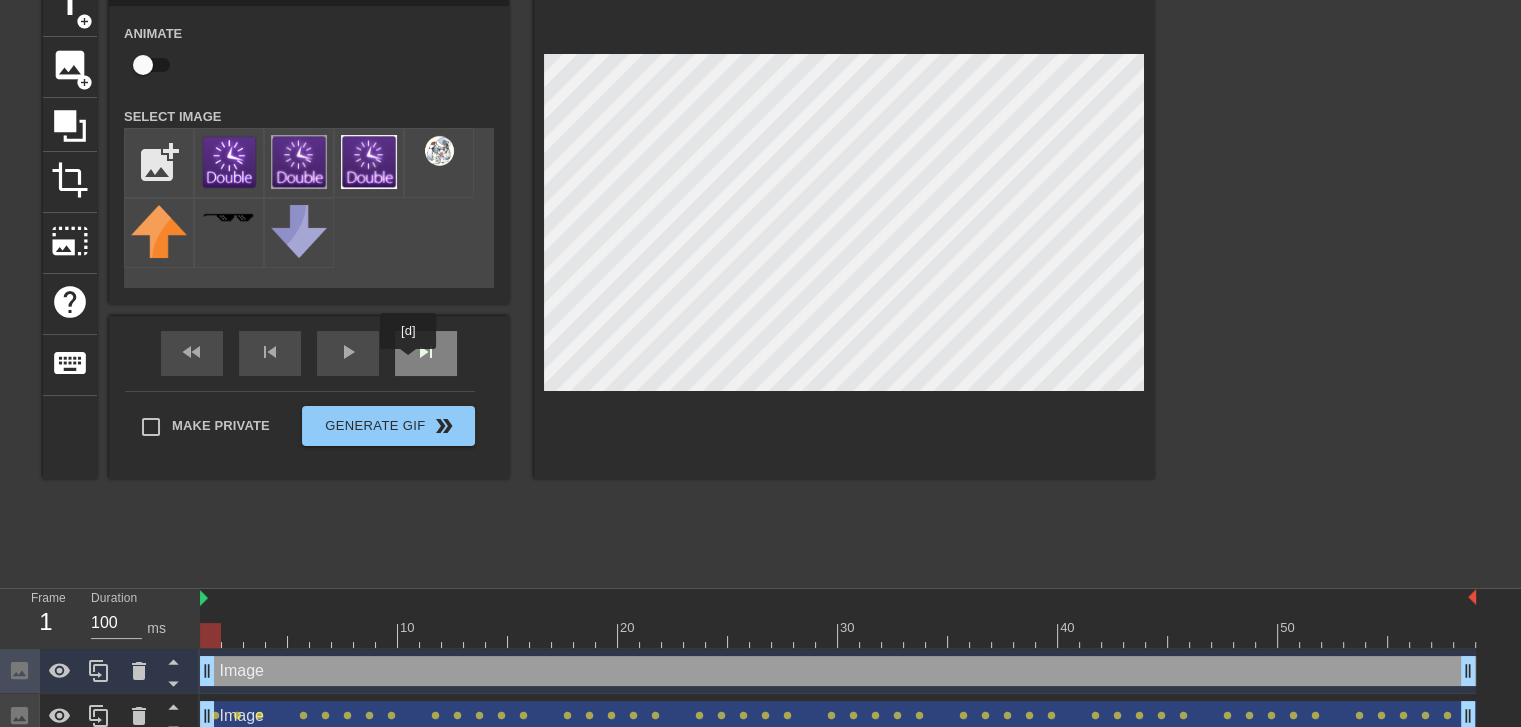 click on "skip_next" at bounding box center (426, 353) 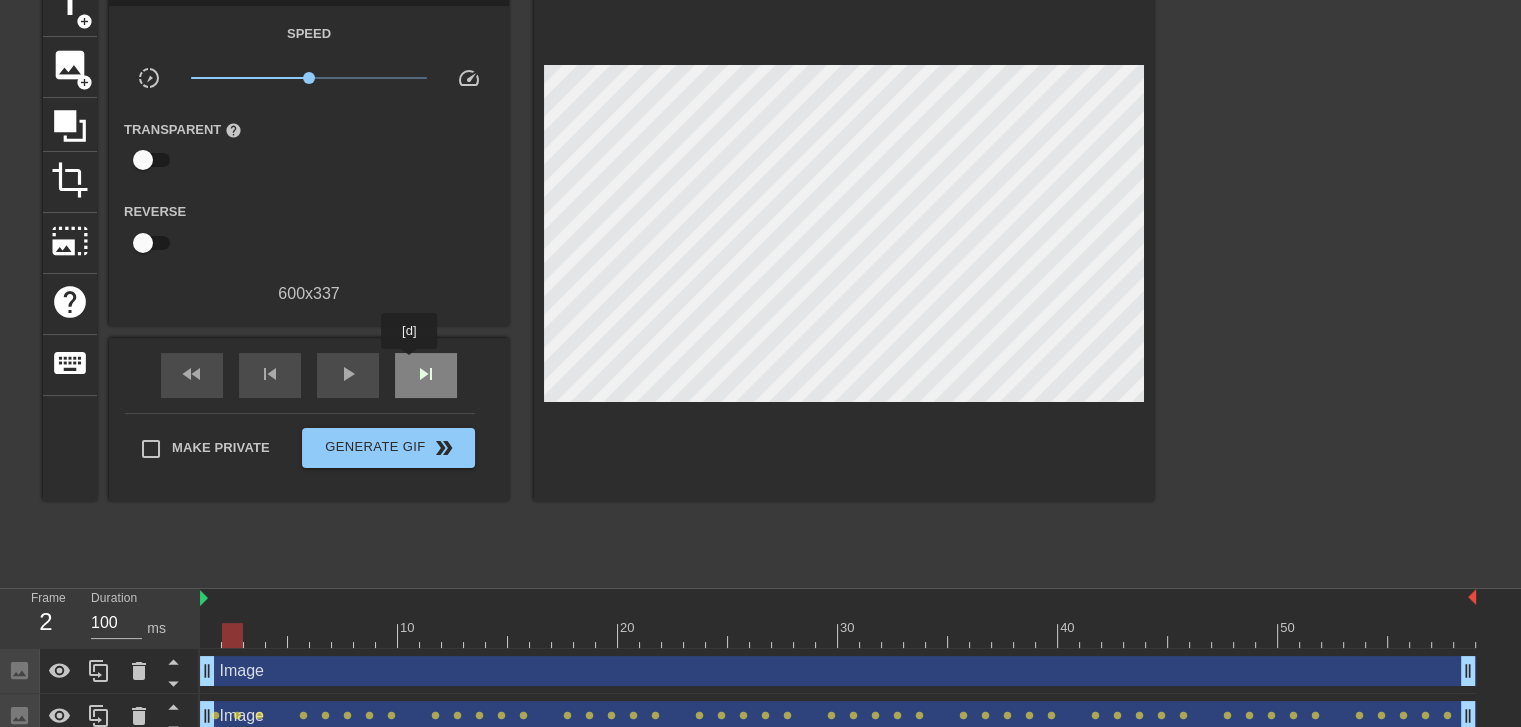 click on "skip_next" at bounding box center (426, 375) 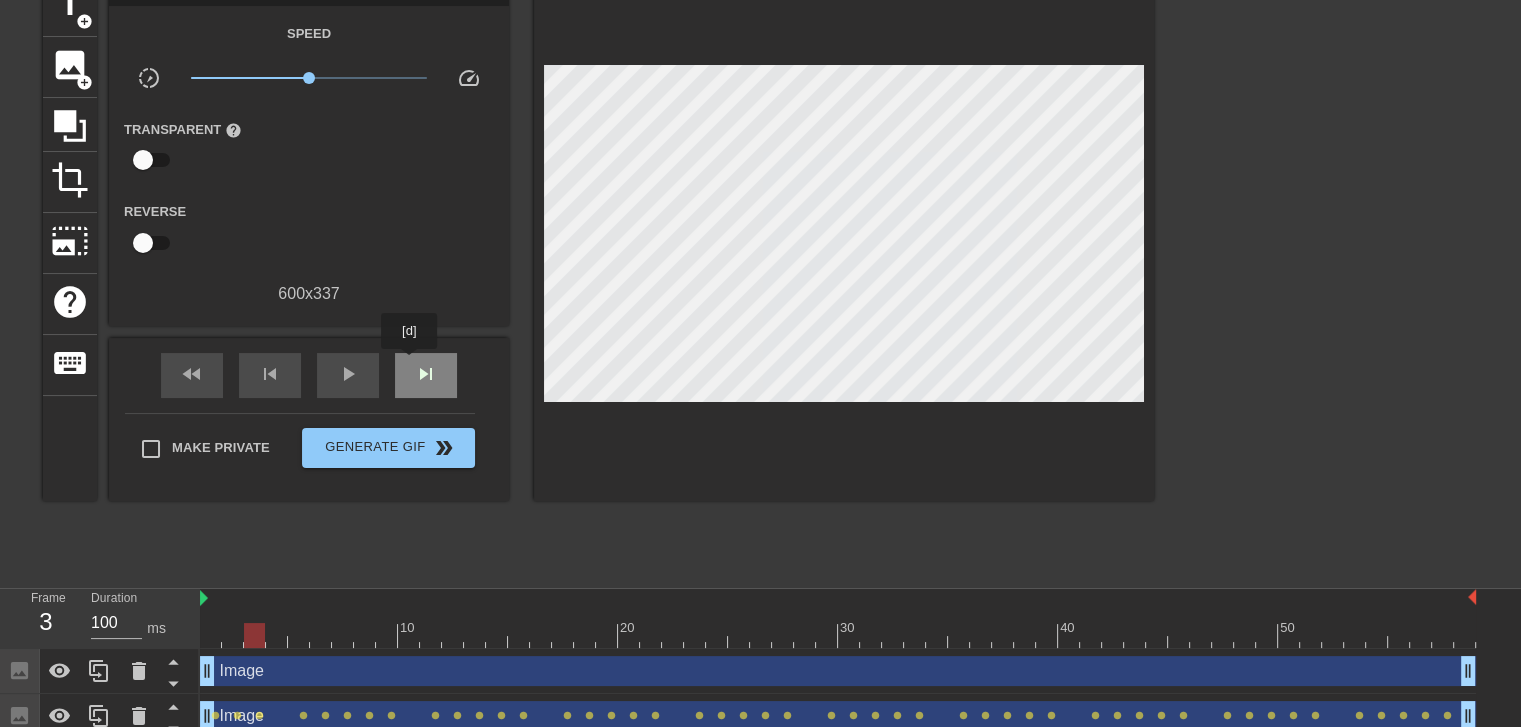 click on "skip_next" at bounding box center [426, 375] 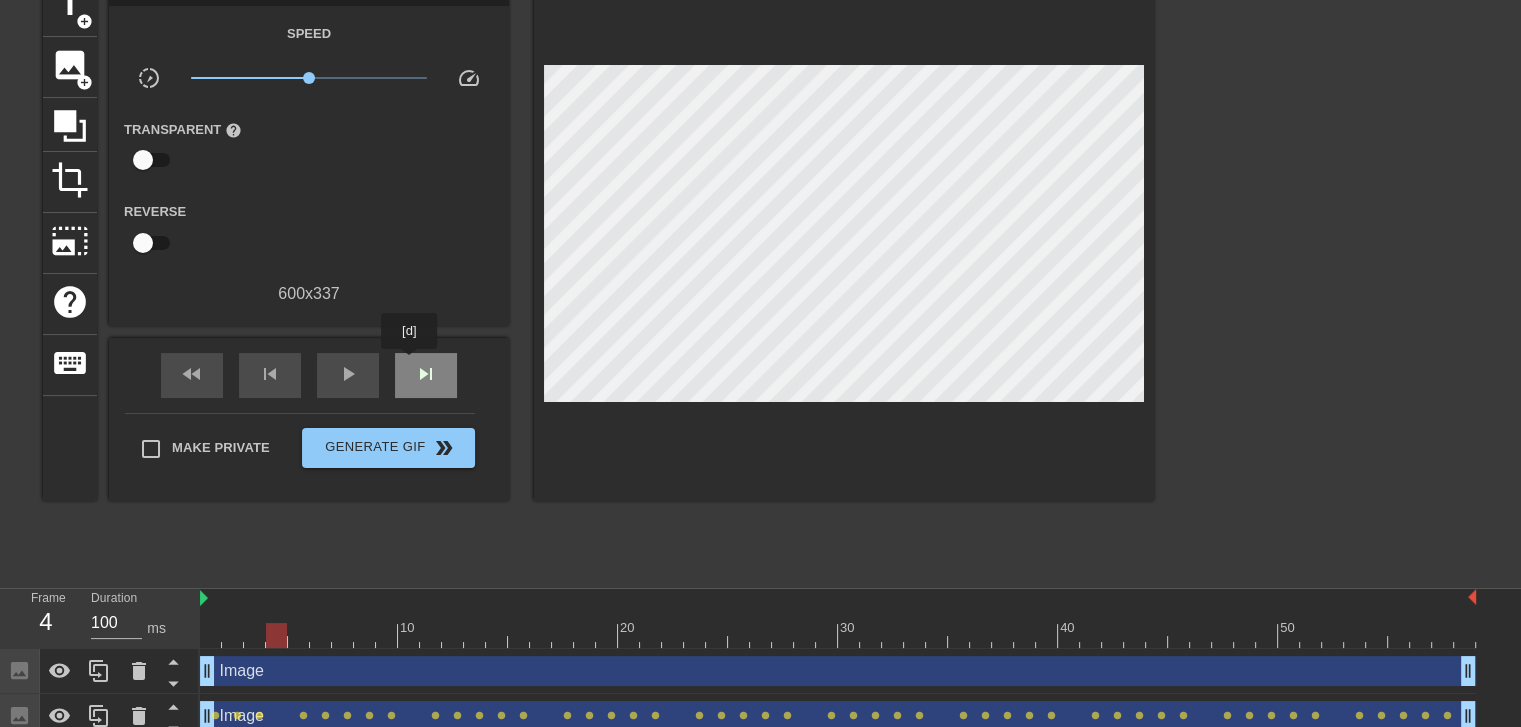 click on "skip_next" at bounding box center (426, 375) 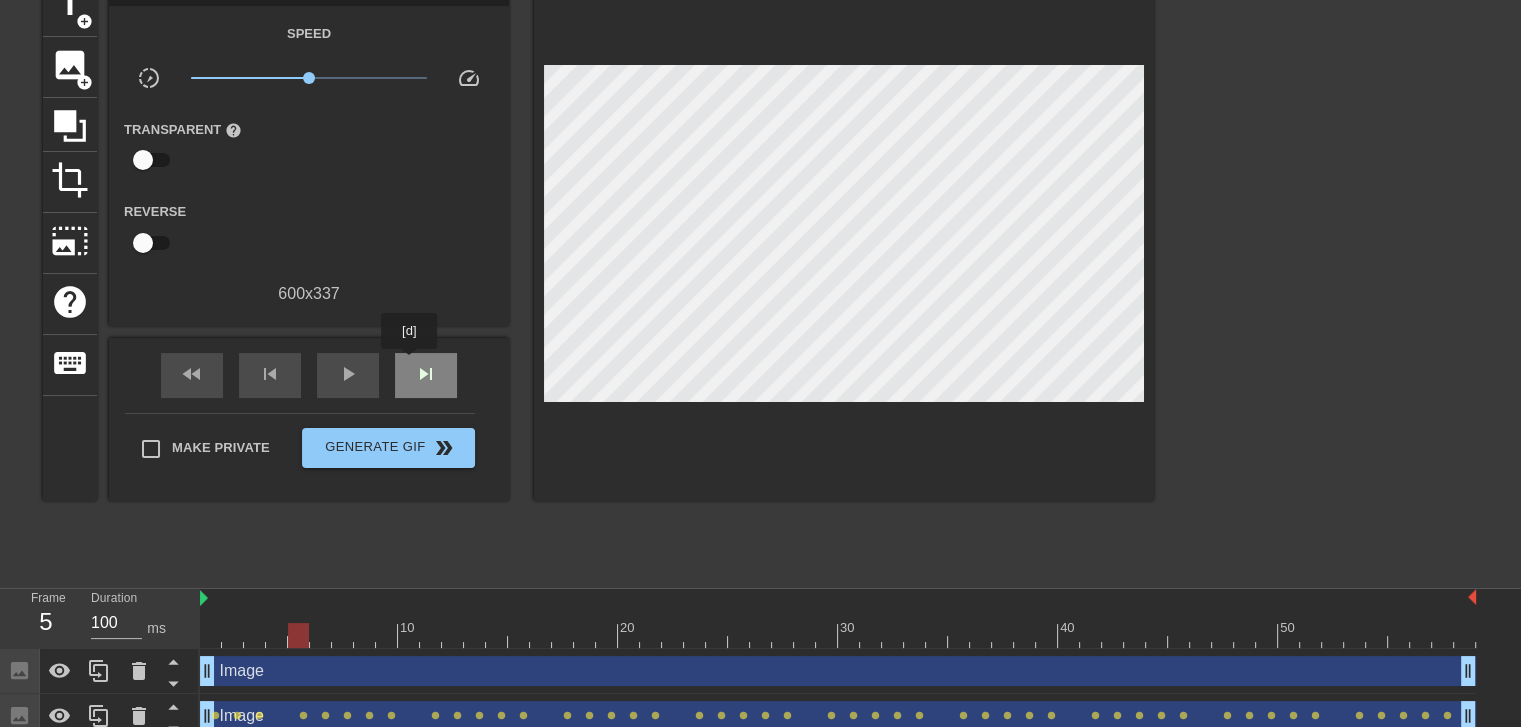 click on "skip_next" at bounding box center (426, 375) 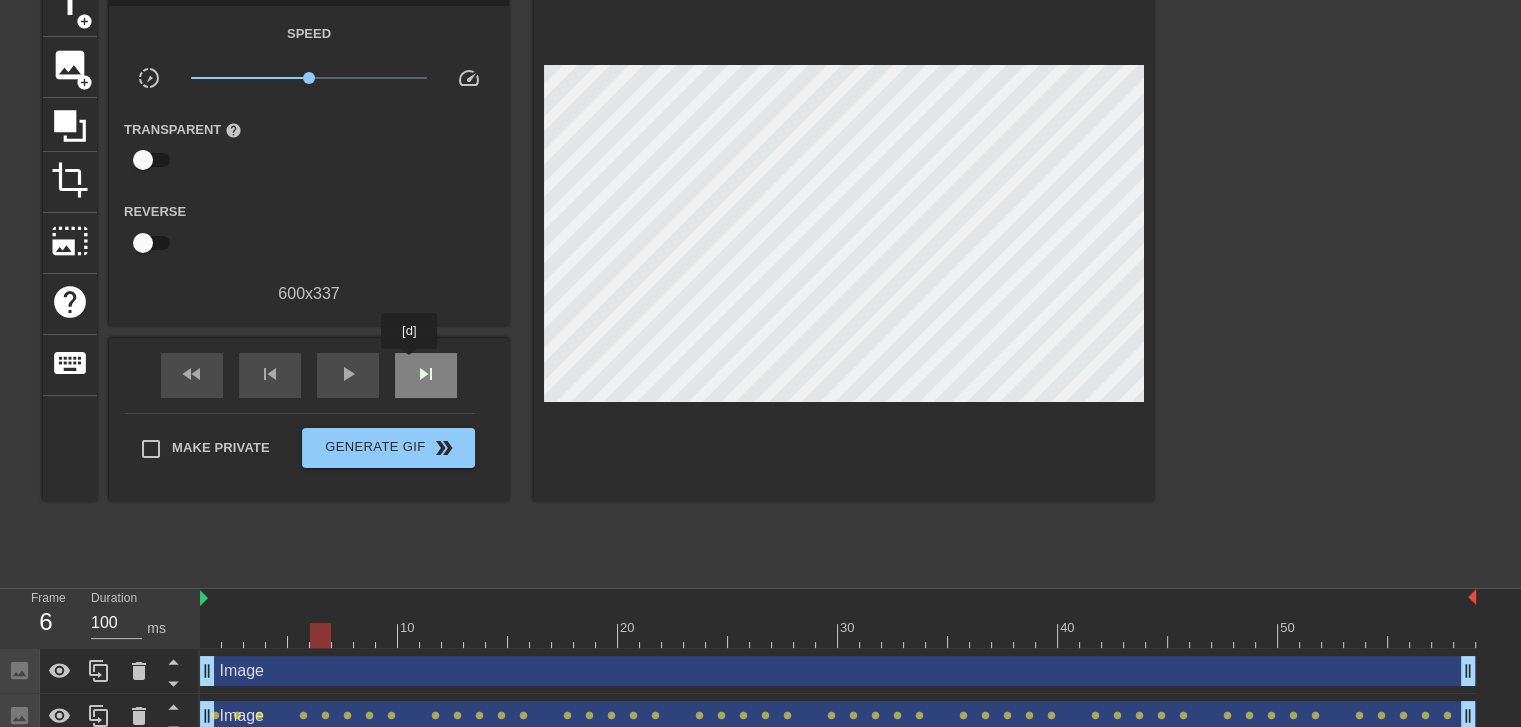 click on "skip_next" at bounding box center (426, 375) 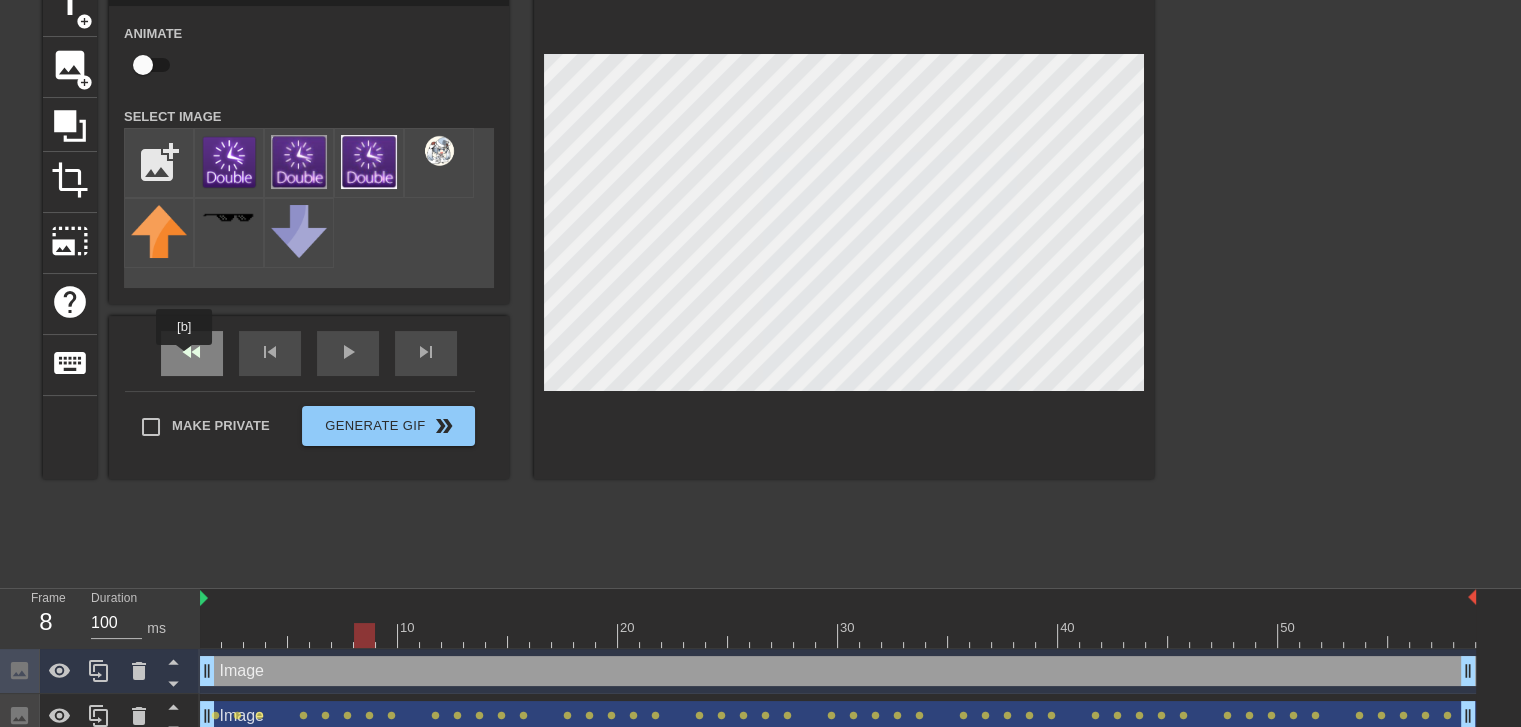 click on "fast_rewind" at bounding box center (192, 352) 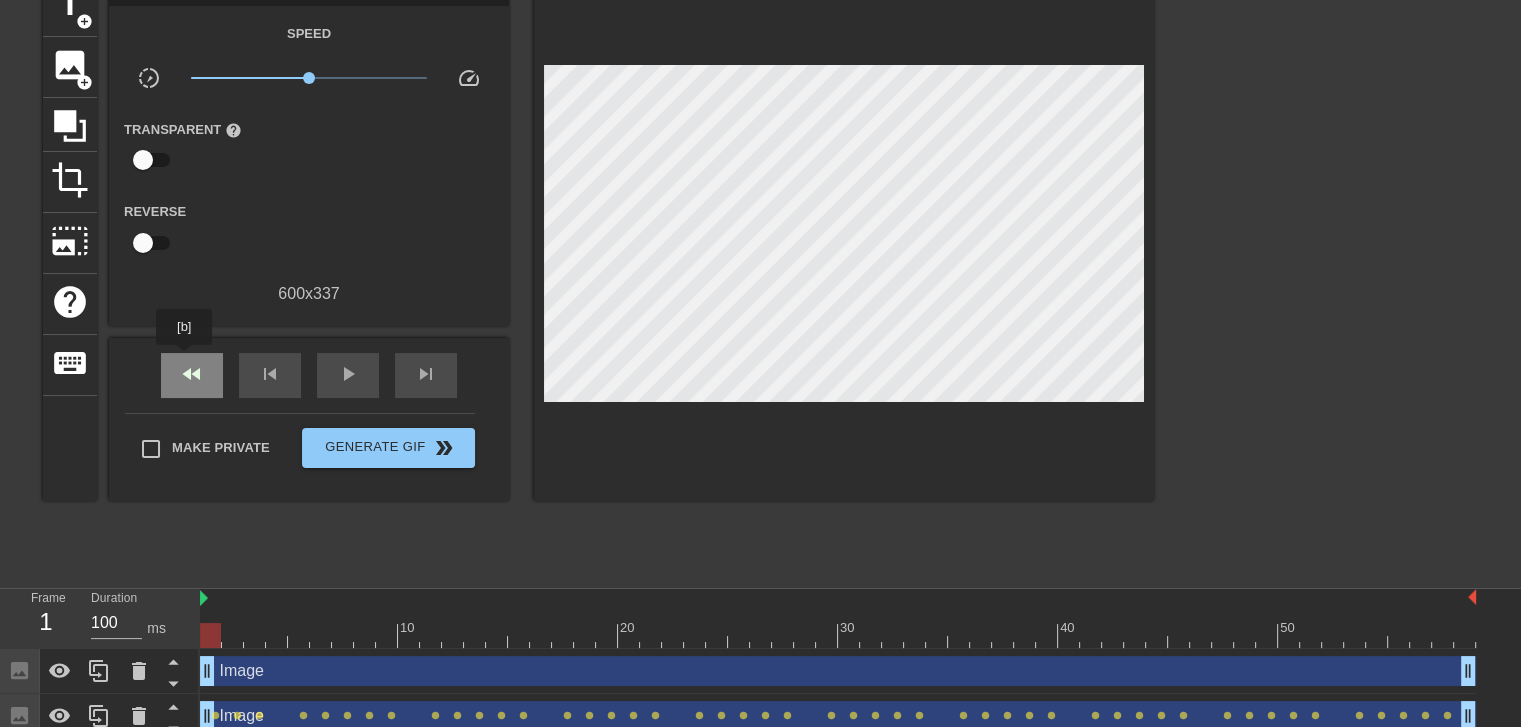 click on "fast_rewind" at bounding box center (192, 374) 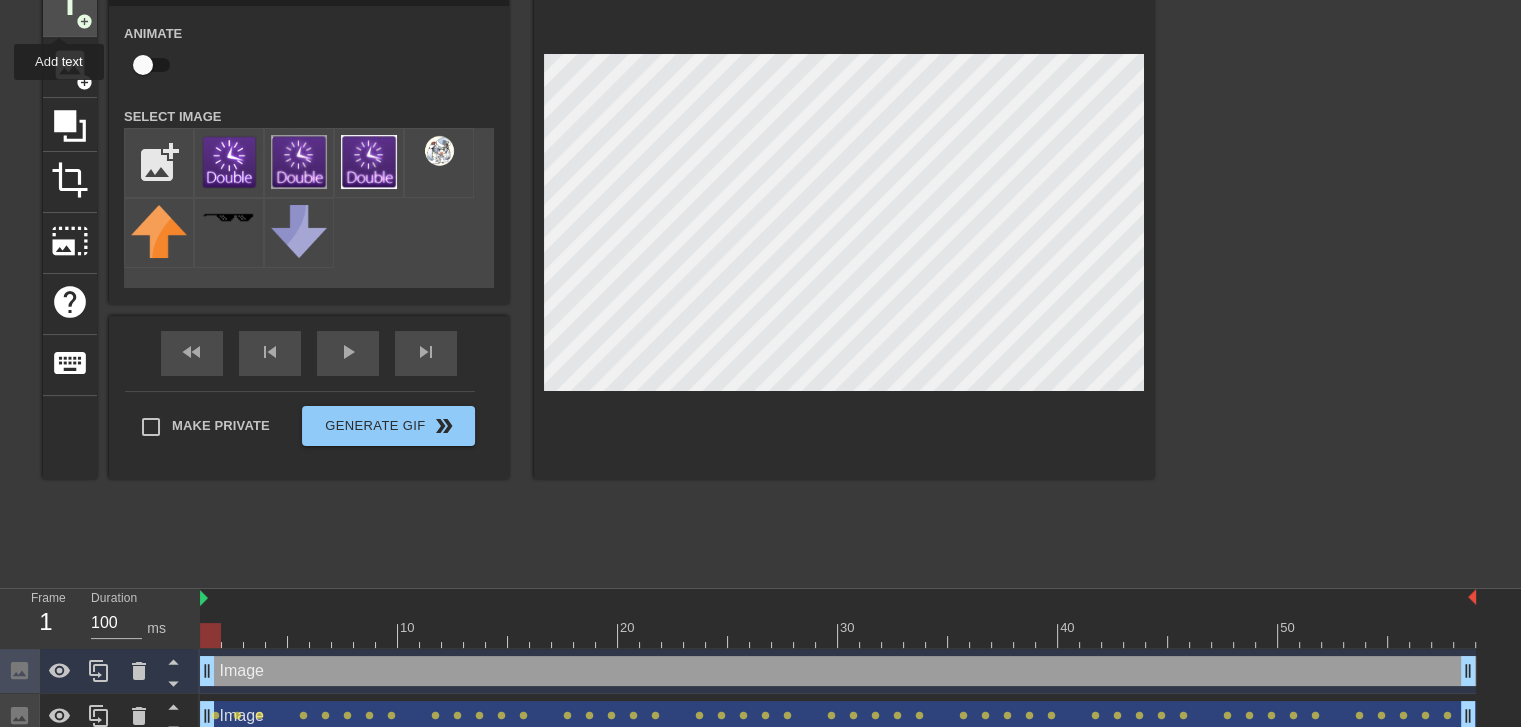 click on "title" at bounding box center (70, 4) 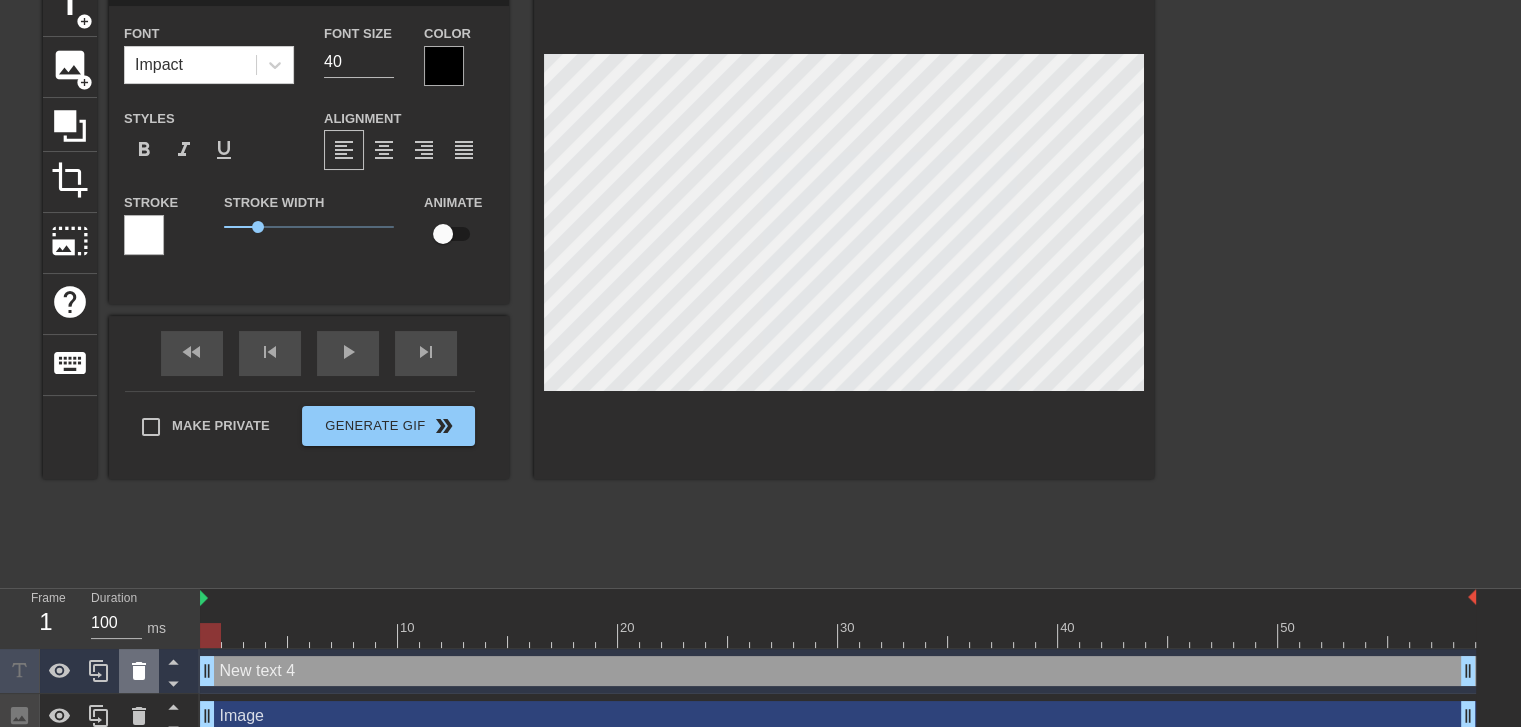 click 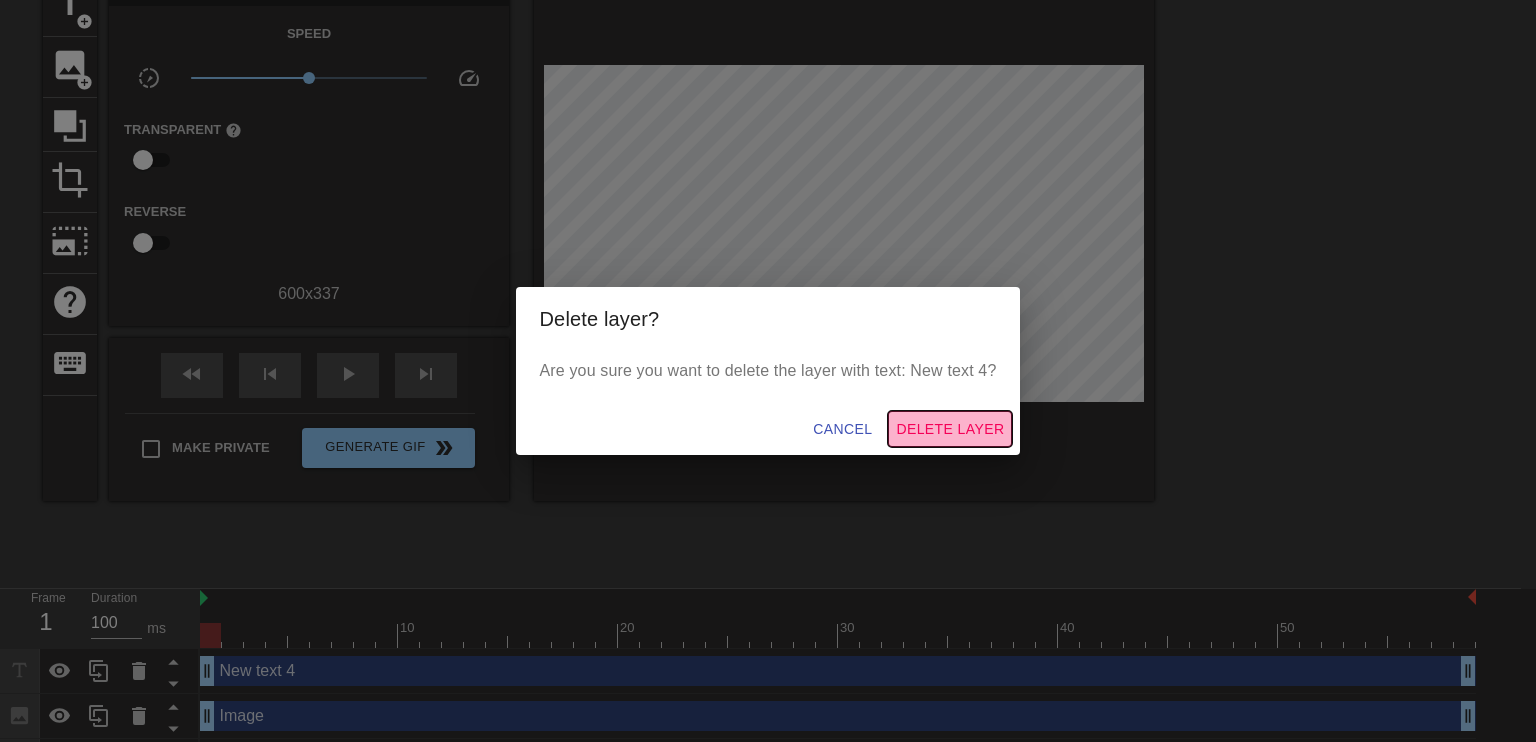 click on "Delete Layer" at bounding box center (950, 429) 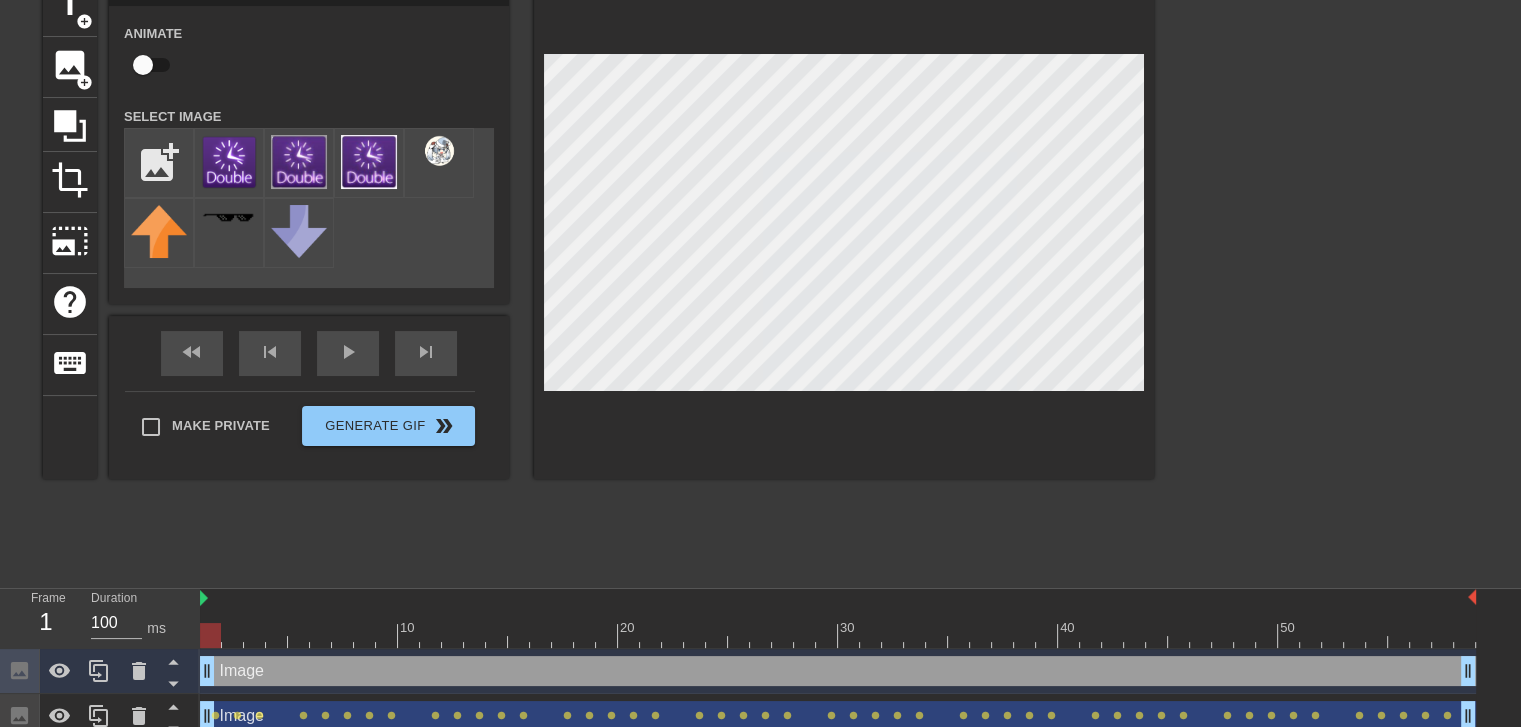 click at bounding box center (143, 65) 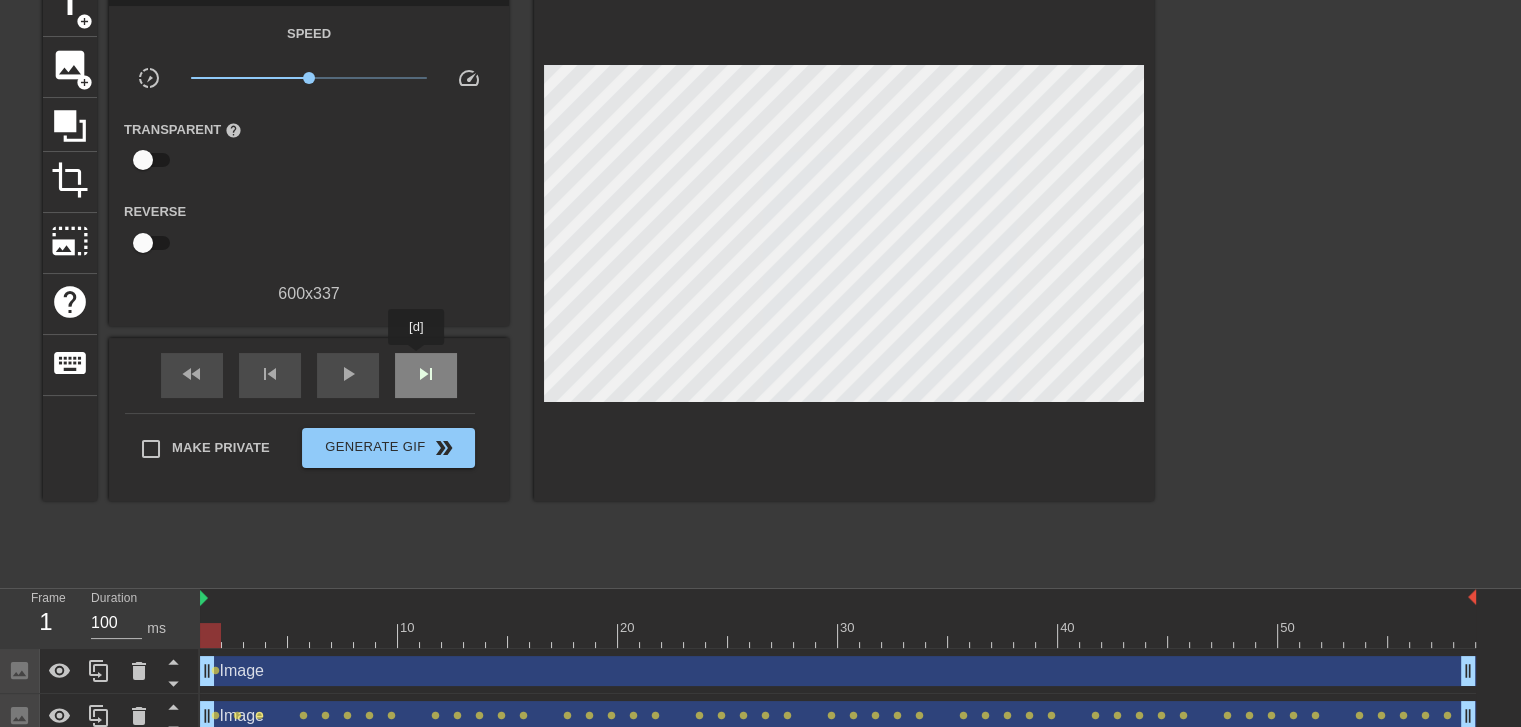click on "skip_next" at bounding box center (426, 375) 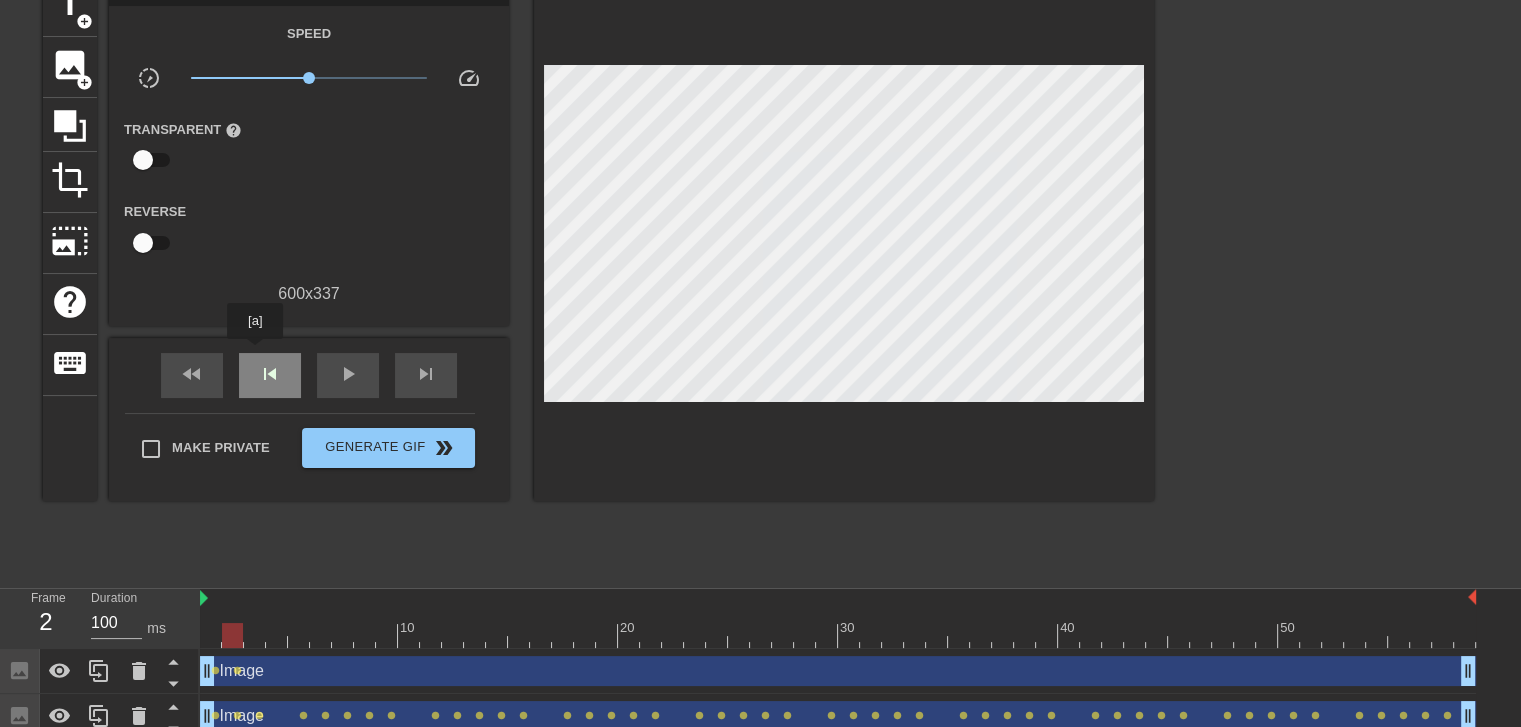 click on "skip_previous" at bounding box center (270, 375) 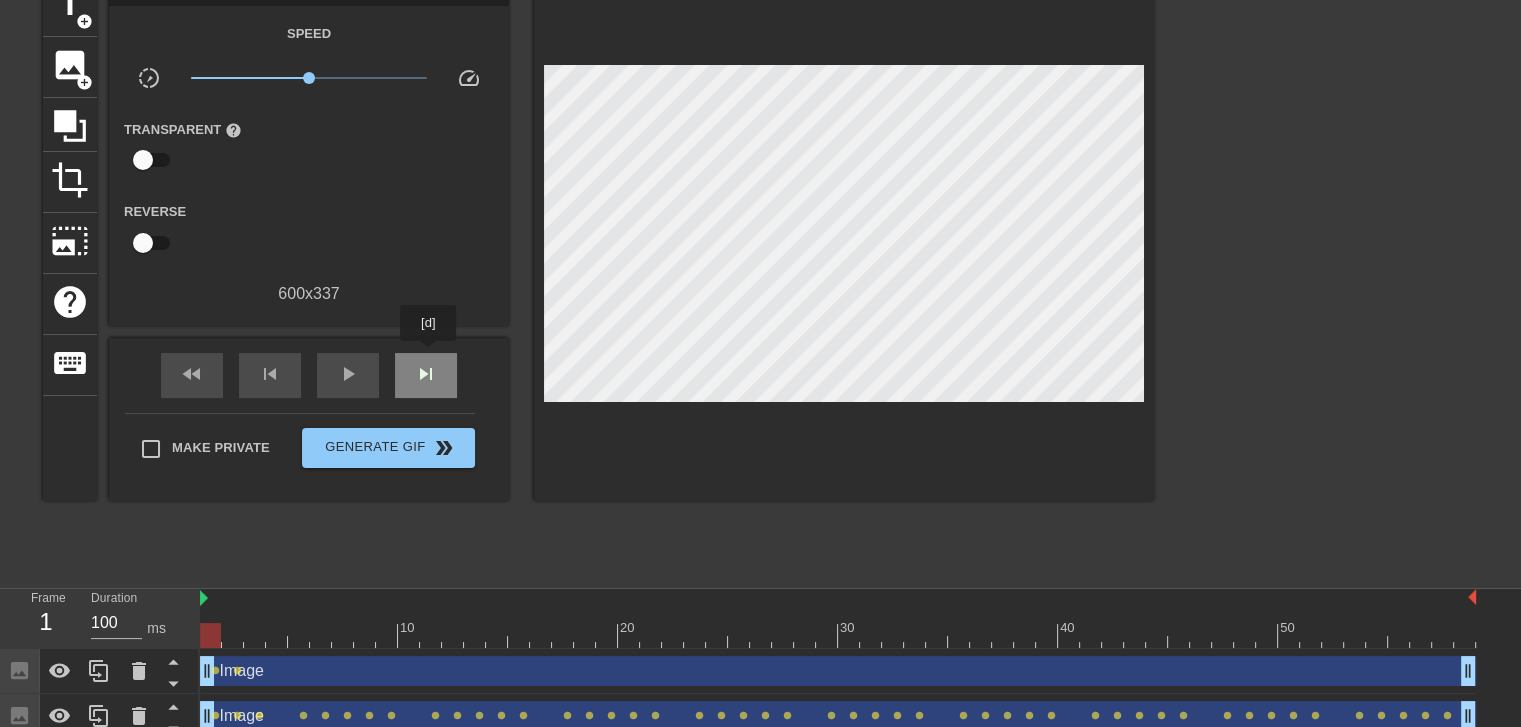 click on "skip_next" at bounding box center (426, 375) 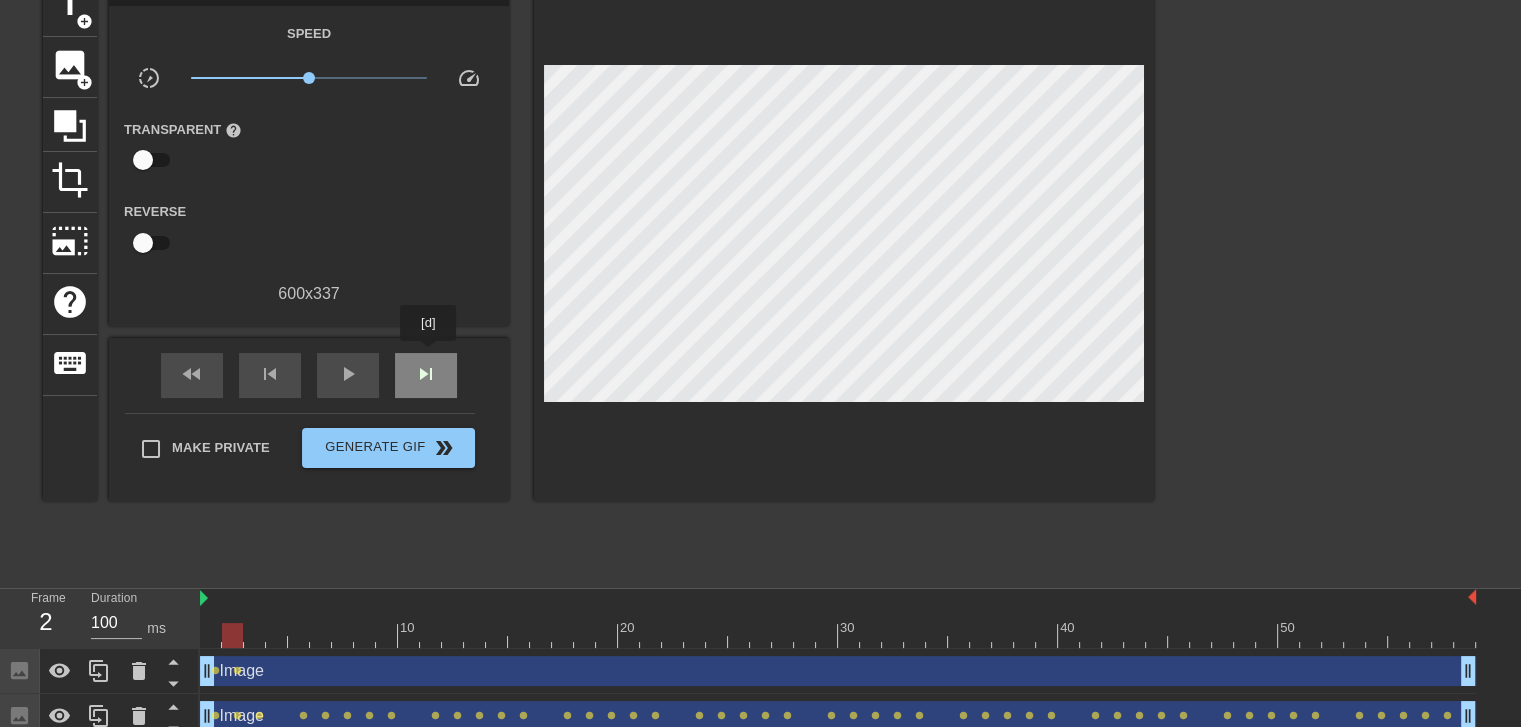 click on "skip_next" at bounding box center (426, 375) 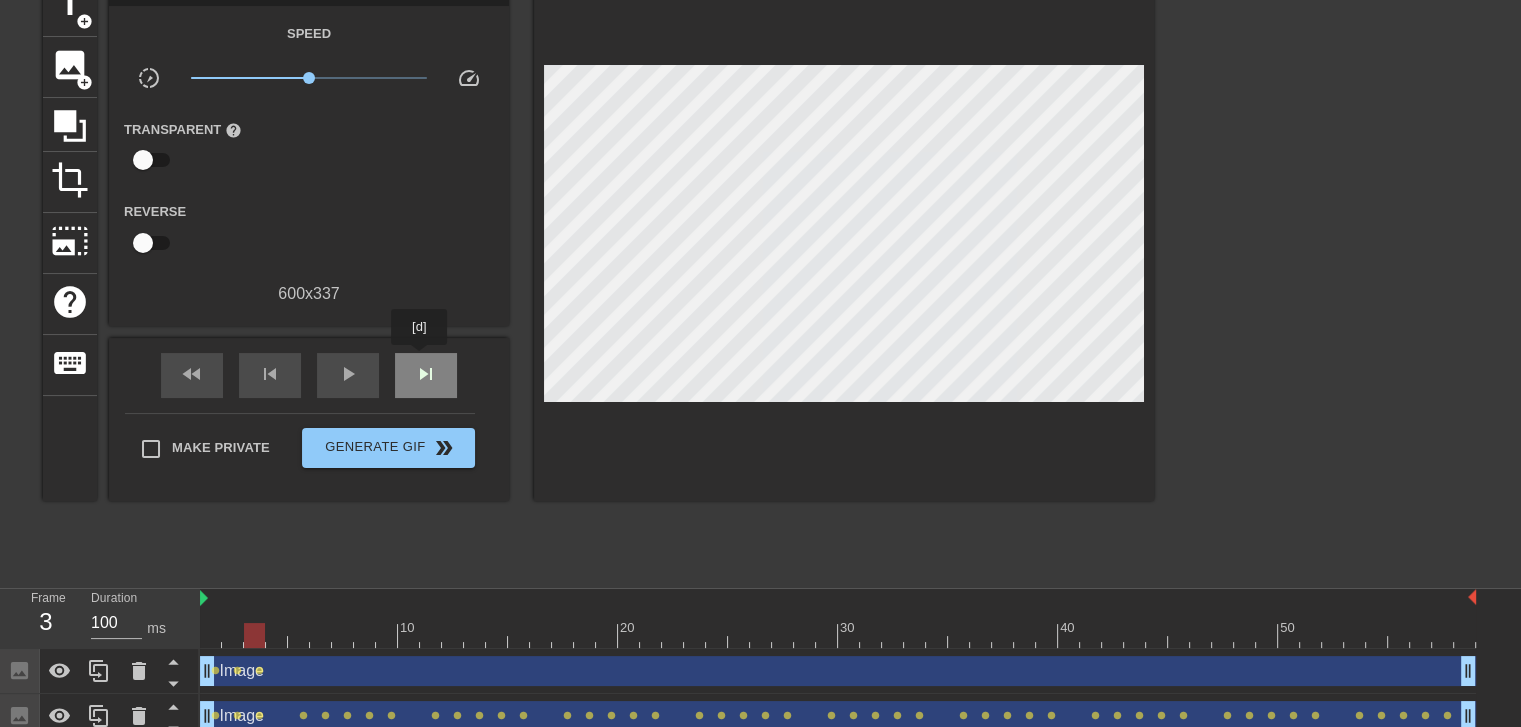 click on "skip_next" at bounding box center [426, 374] 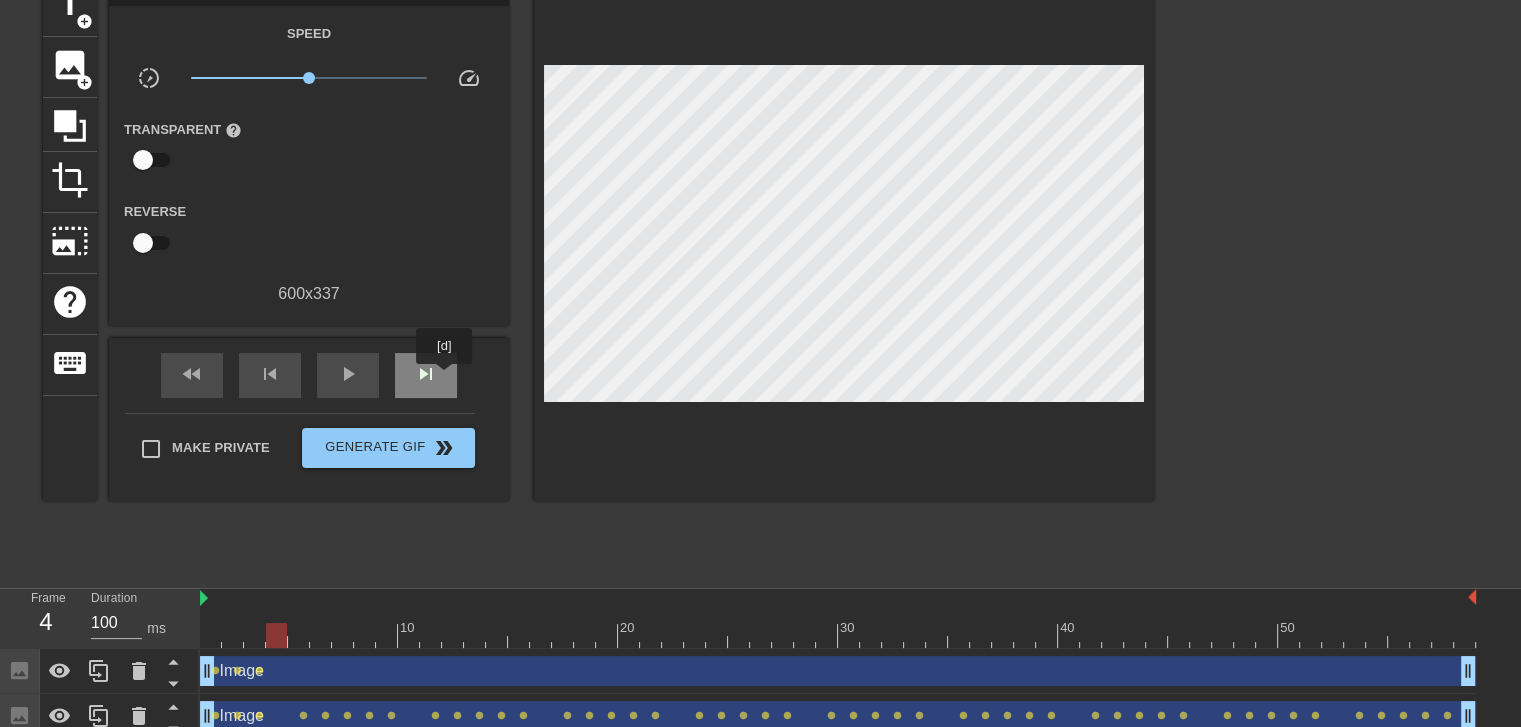 click on "skip_next" at bounding box center [426, 375] 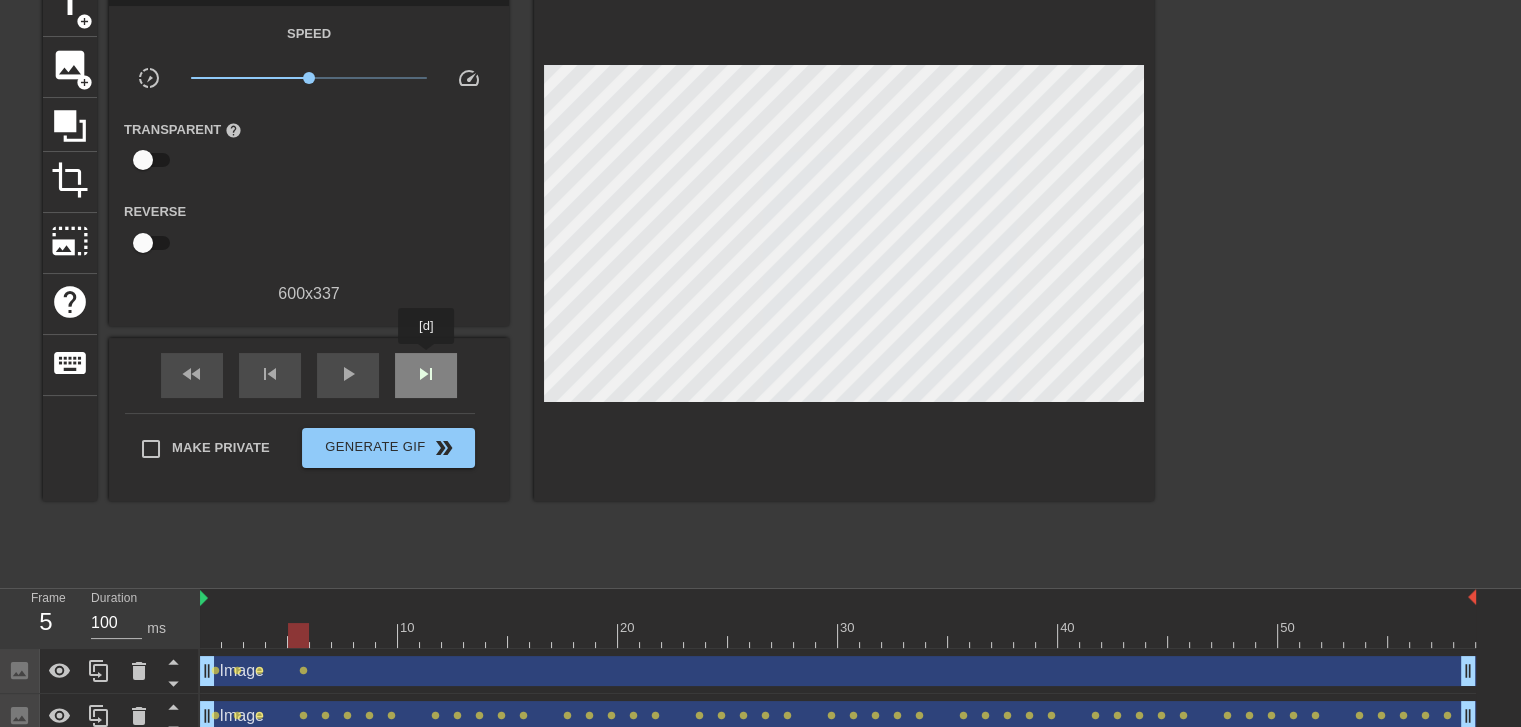 click on "skip_next" at bounding box center [426, 375] 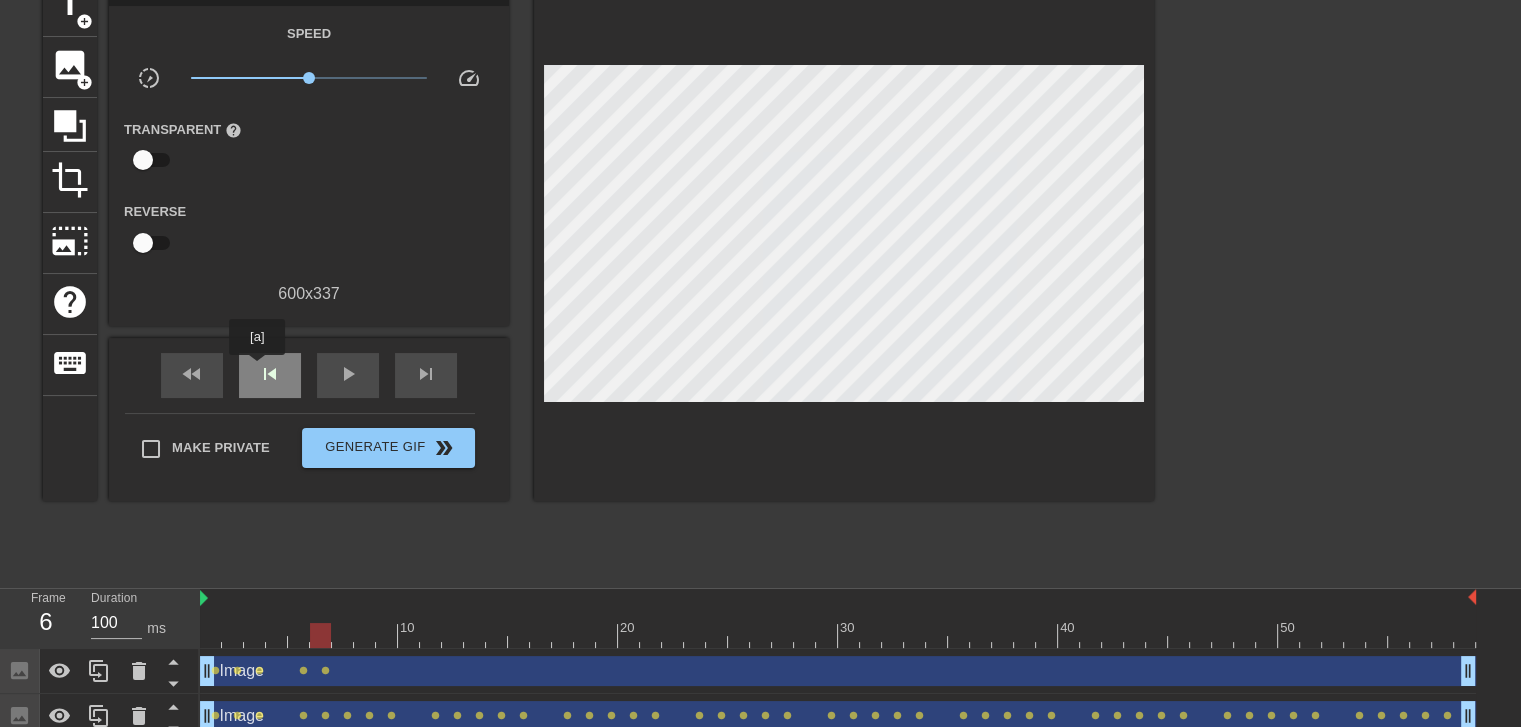 click on "skip_previous" at bounding box center (270, 375) 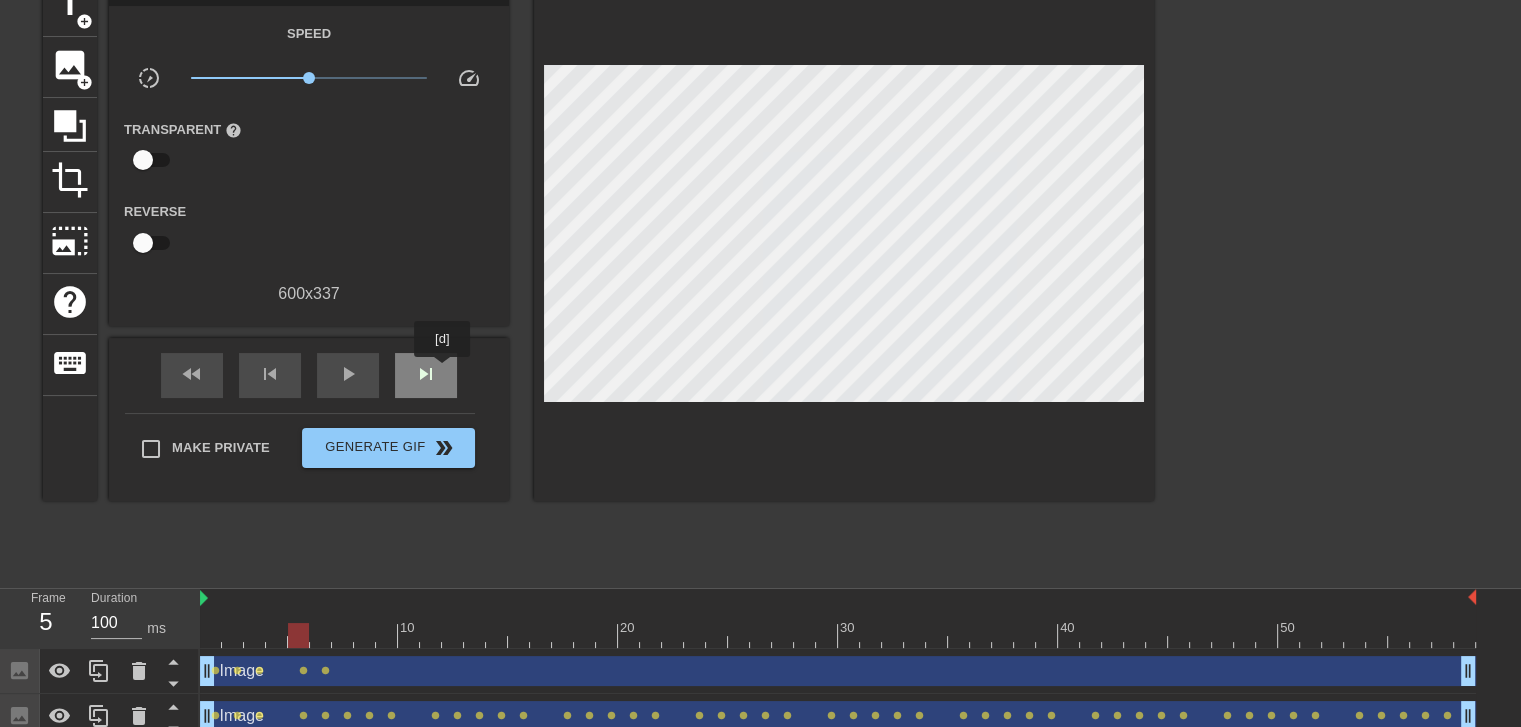 click on "skip_next" at bounding box center [426, 375] 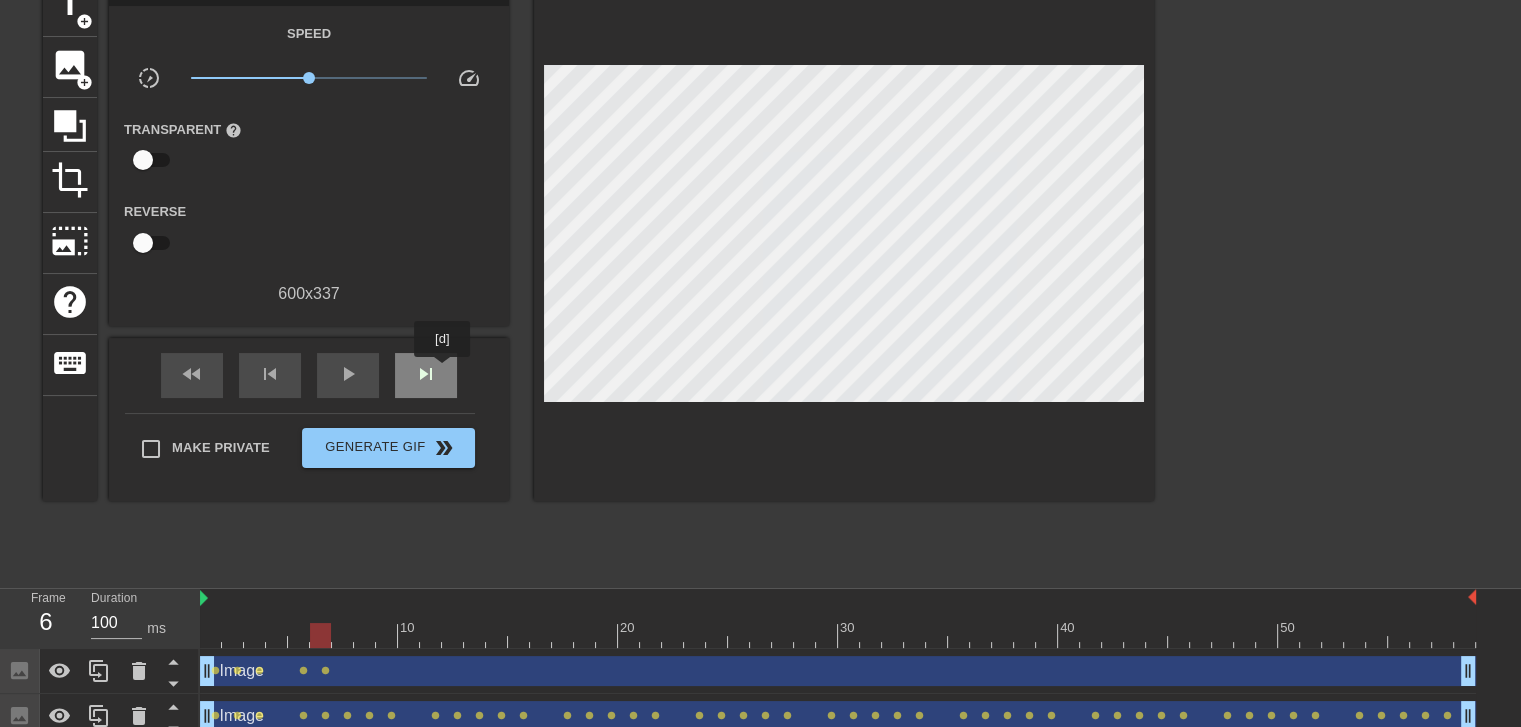 click on "skip_next" at bounding box center (426, 375) 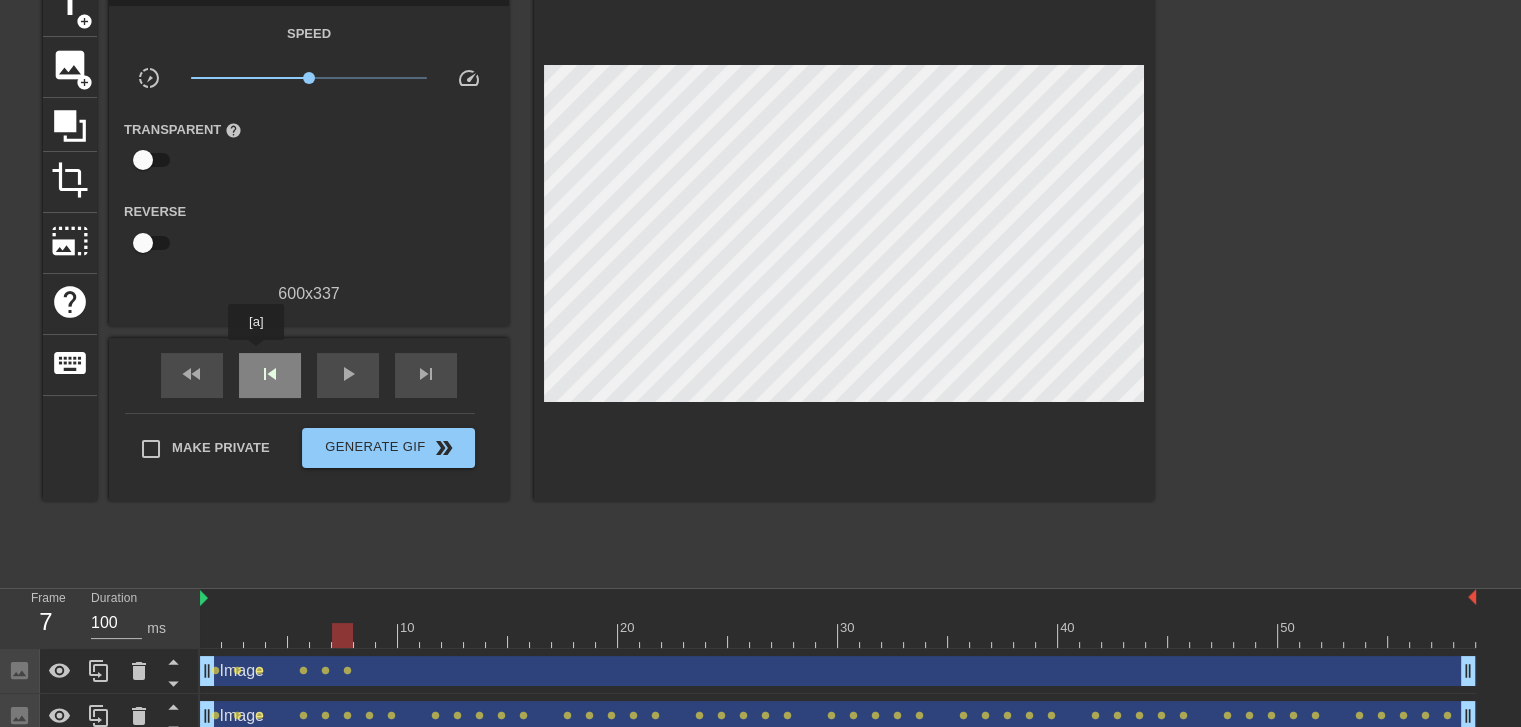 click on "skip_previous" at bounding box center (270, 375) 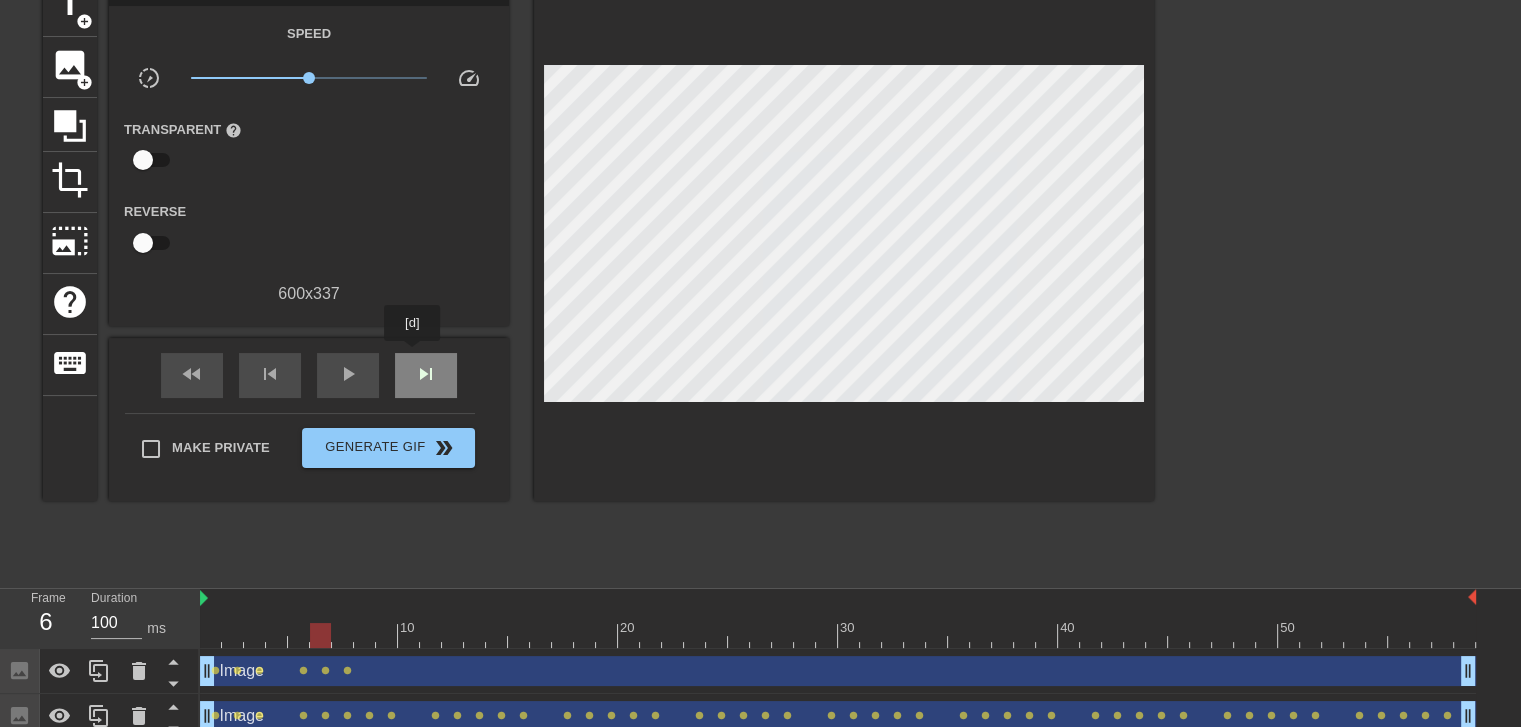 click on "skip_next" at bounding box center [426, 375] 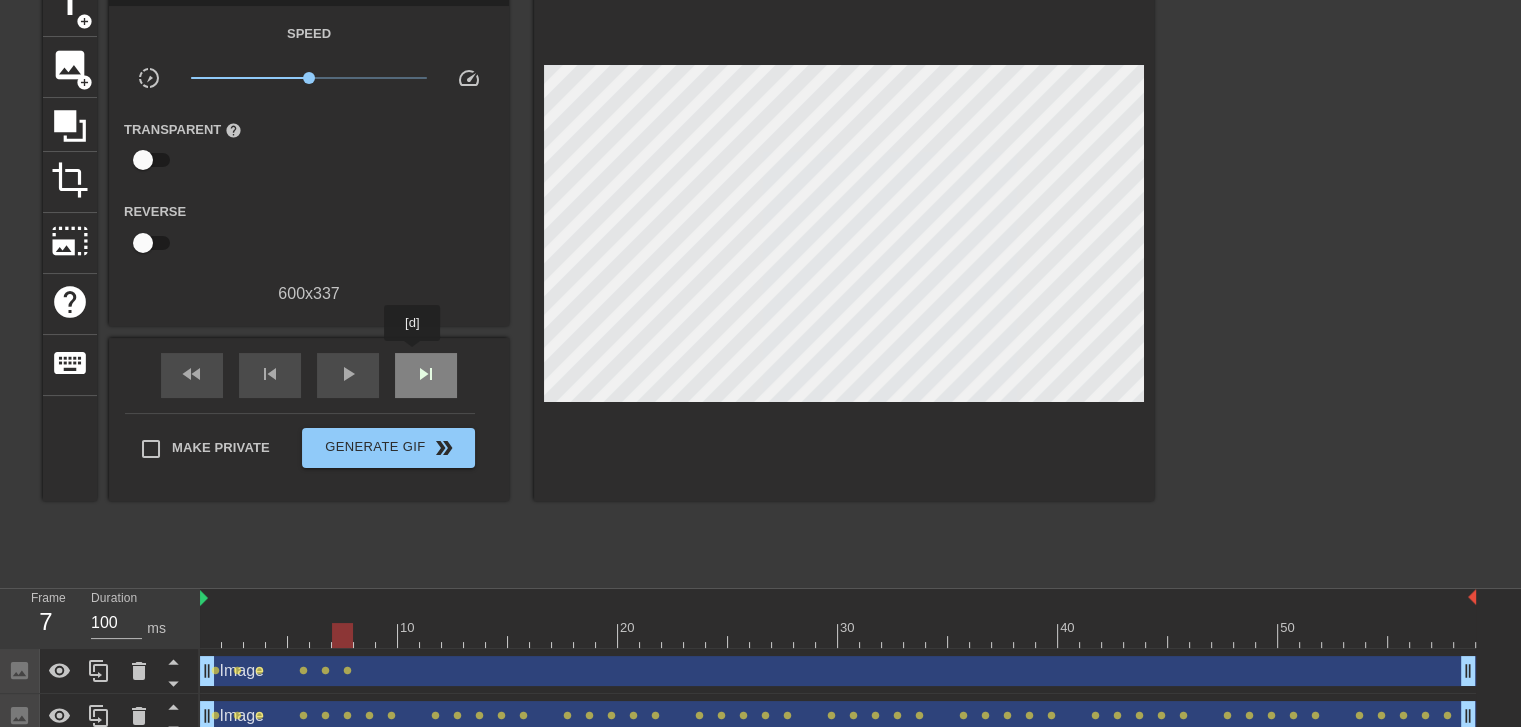 click on "skip_next" at bounding box center [426, 375] 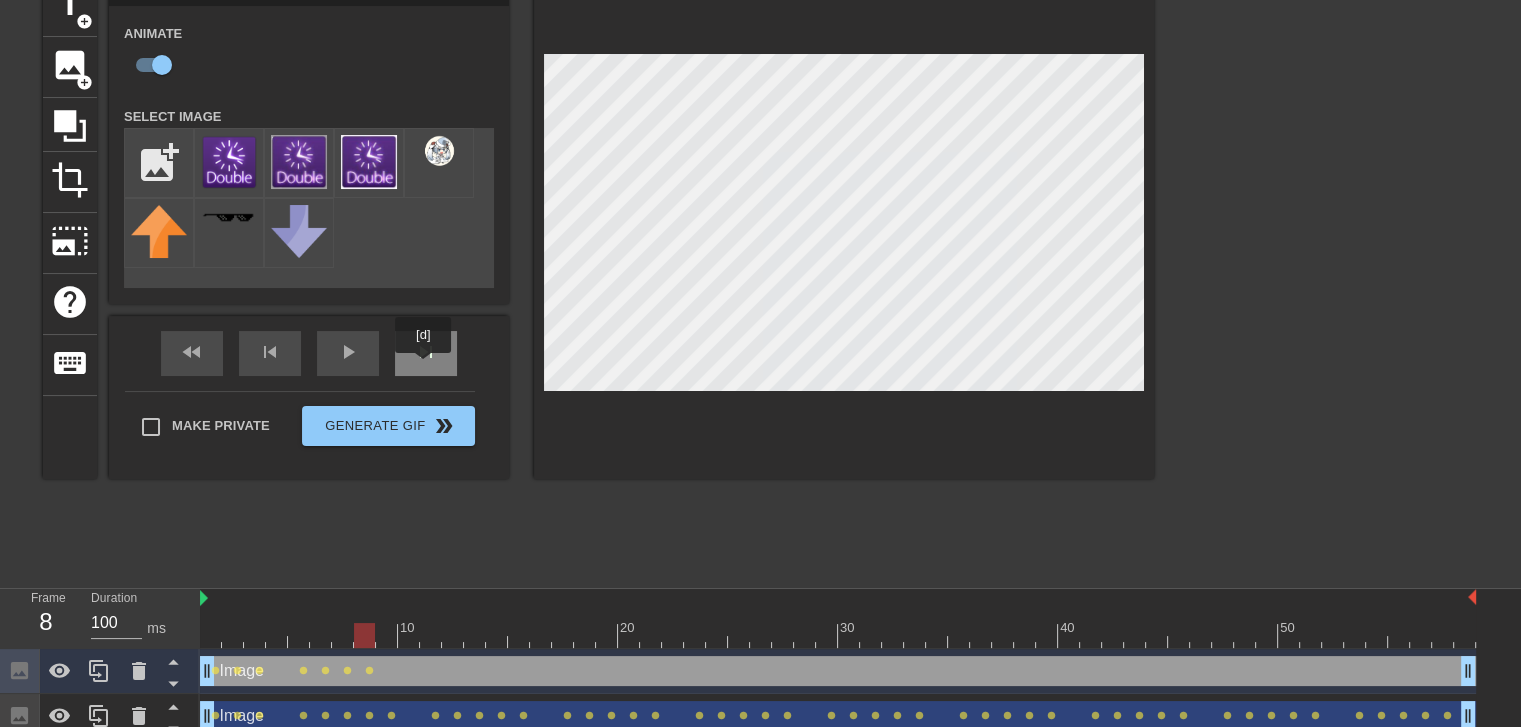 click on "skip_next" at bounding box center (426, 353) 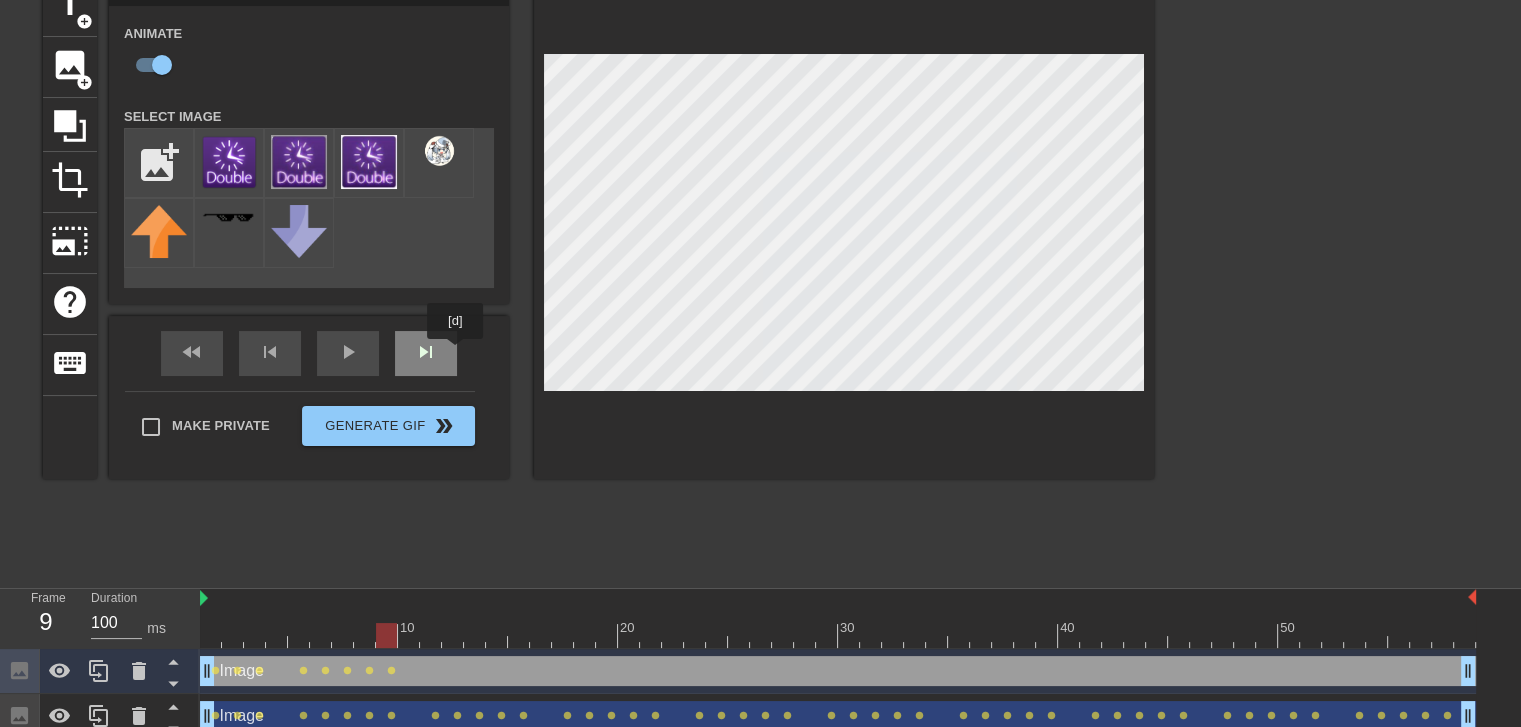 click on "skip_next" at bounding box center (426, 353) 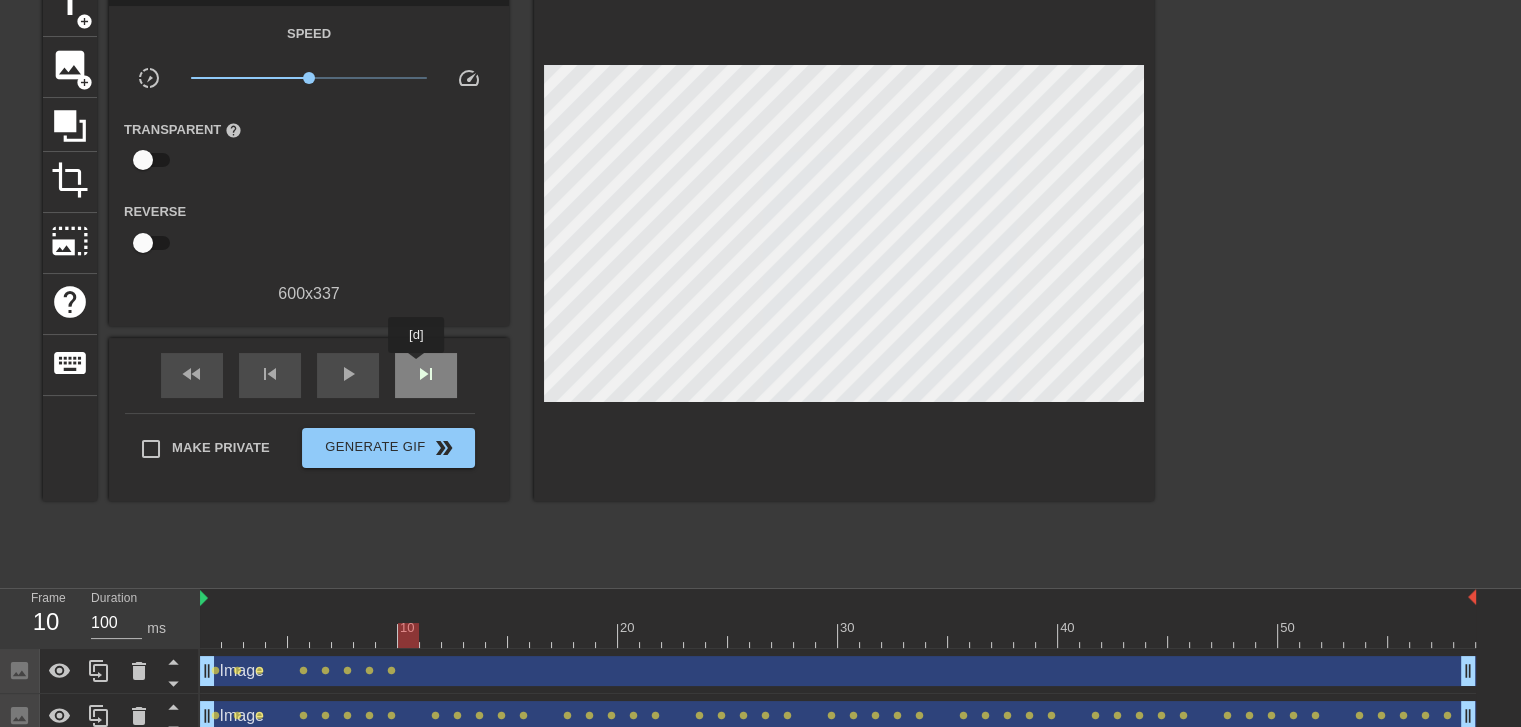 click on "skip_next" at bounding box center [426, 374] 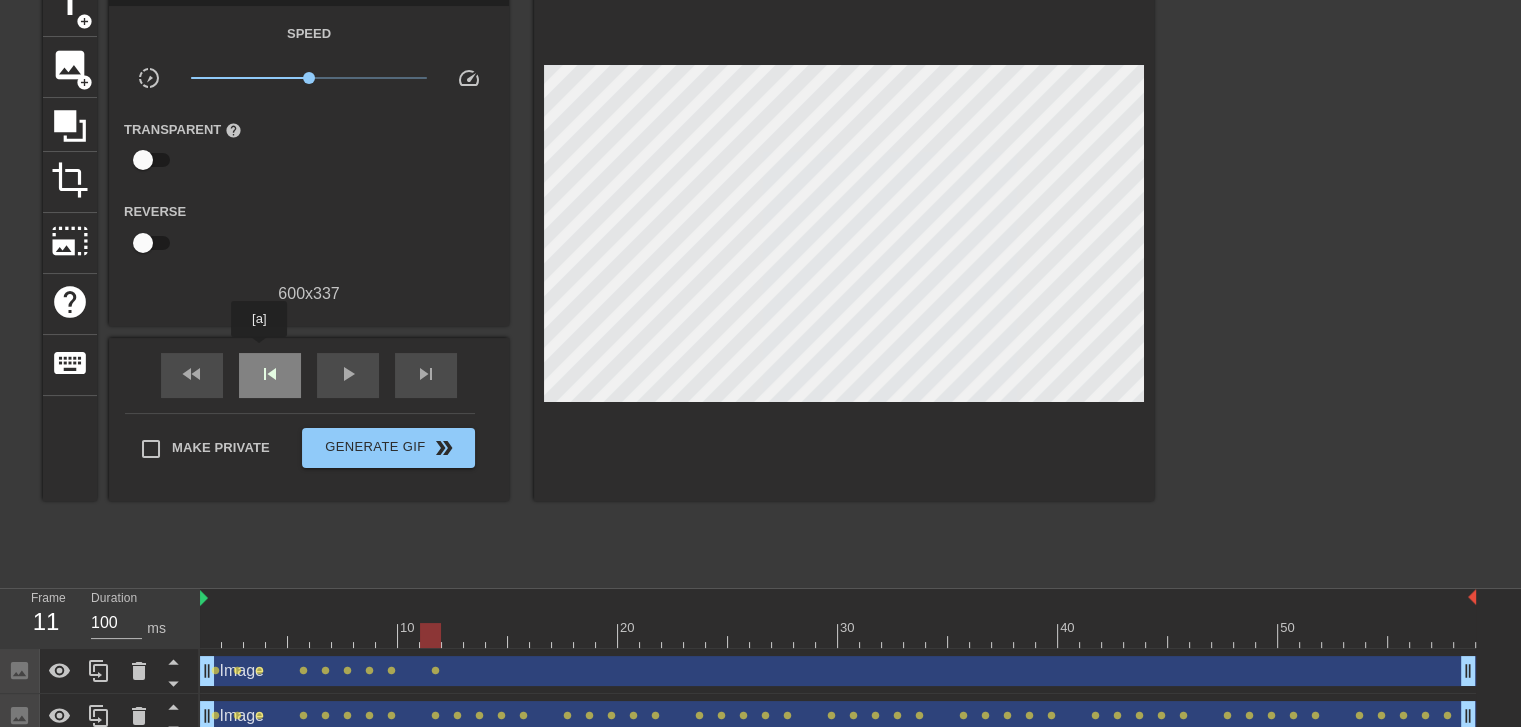 click on "skip_previous" at bounding box center [270, 375] 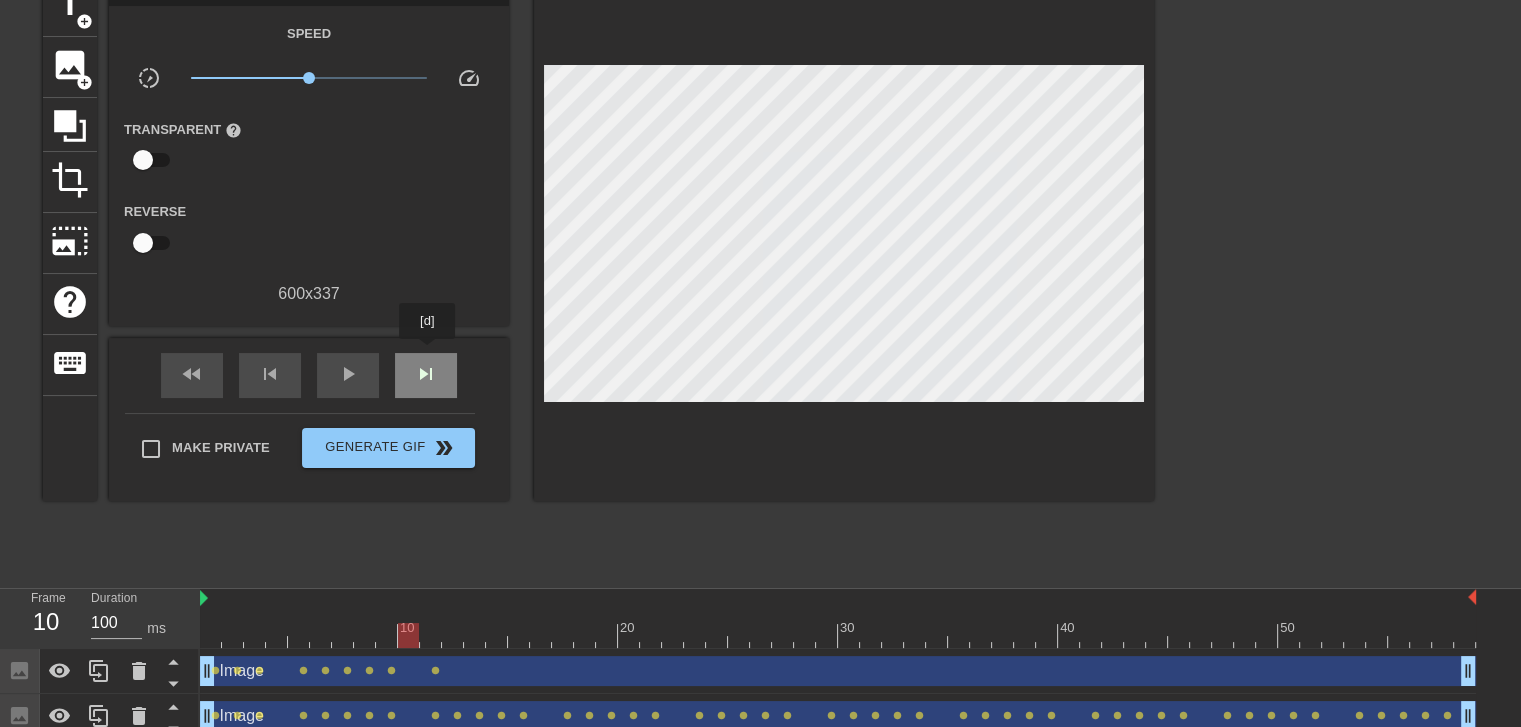 click on "skip_next" at bounding box center (426, 375) 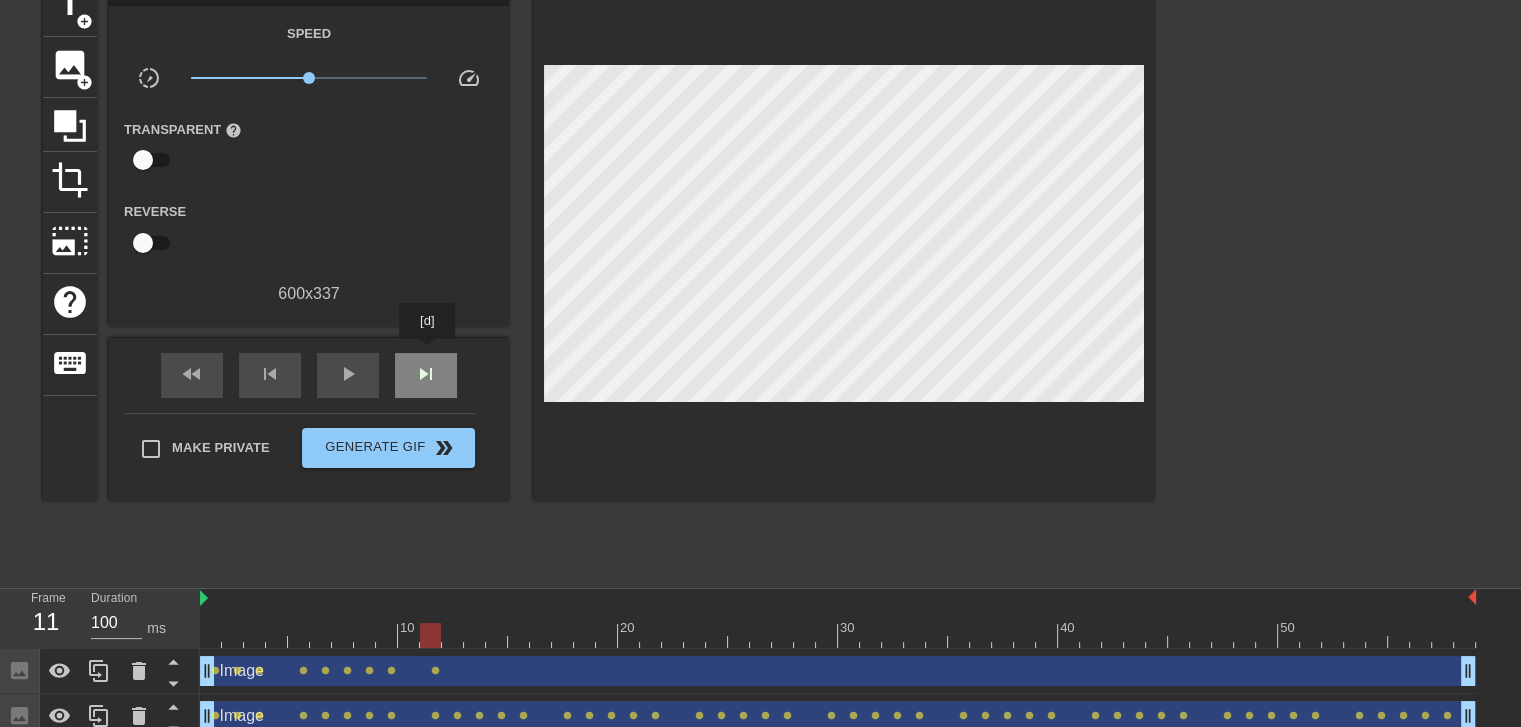 click on "skip_next" at bounding box center [426, 375] 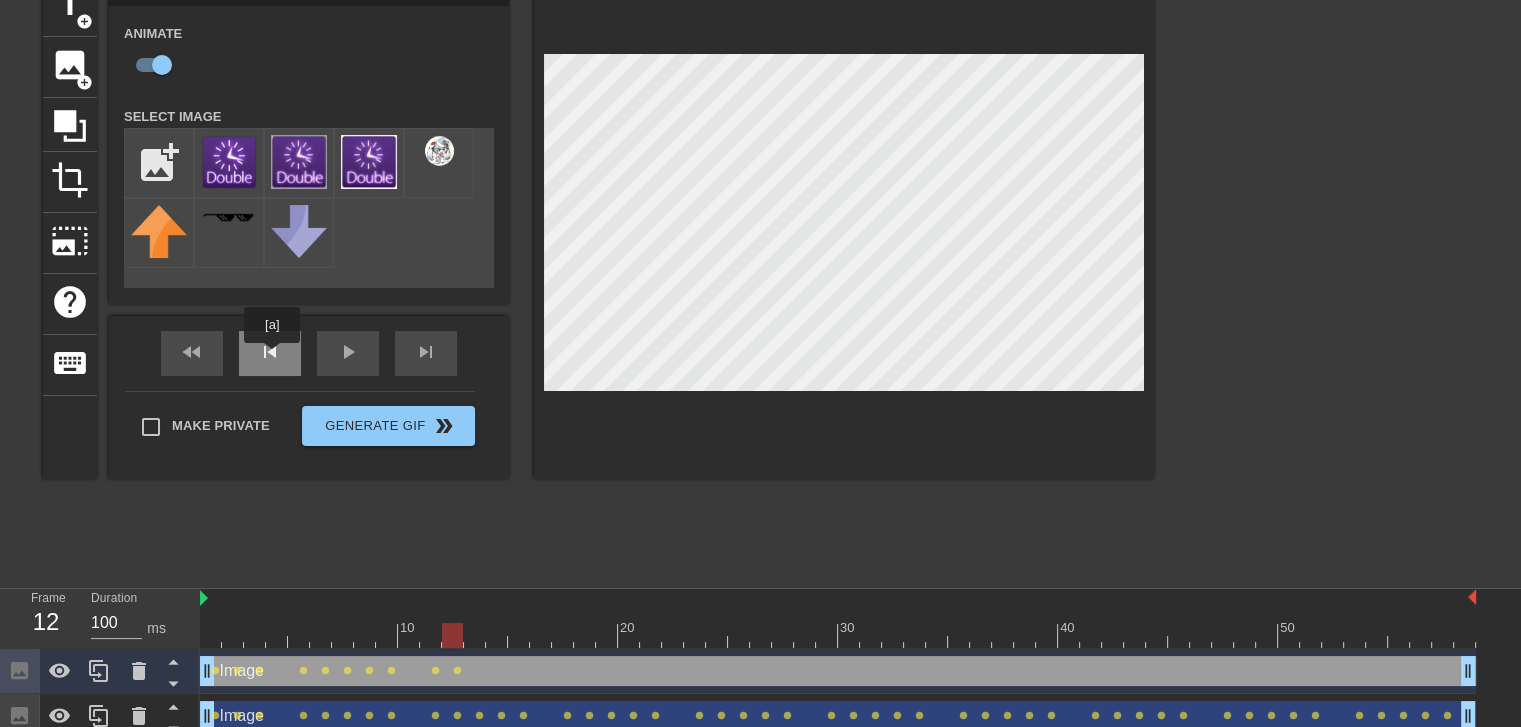 click on "skip_previous" at bounding box center (270, 353) 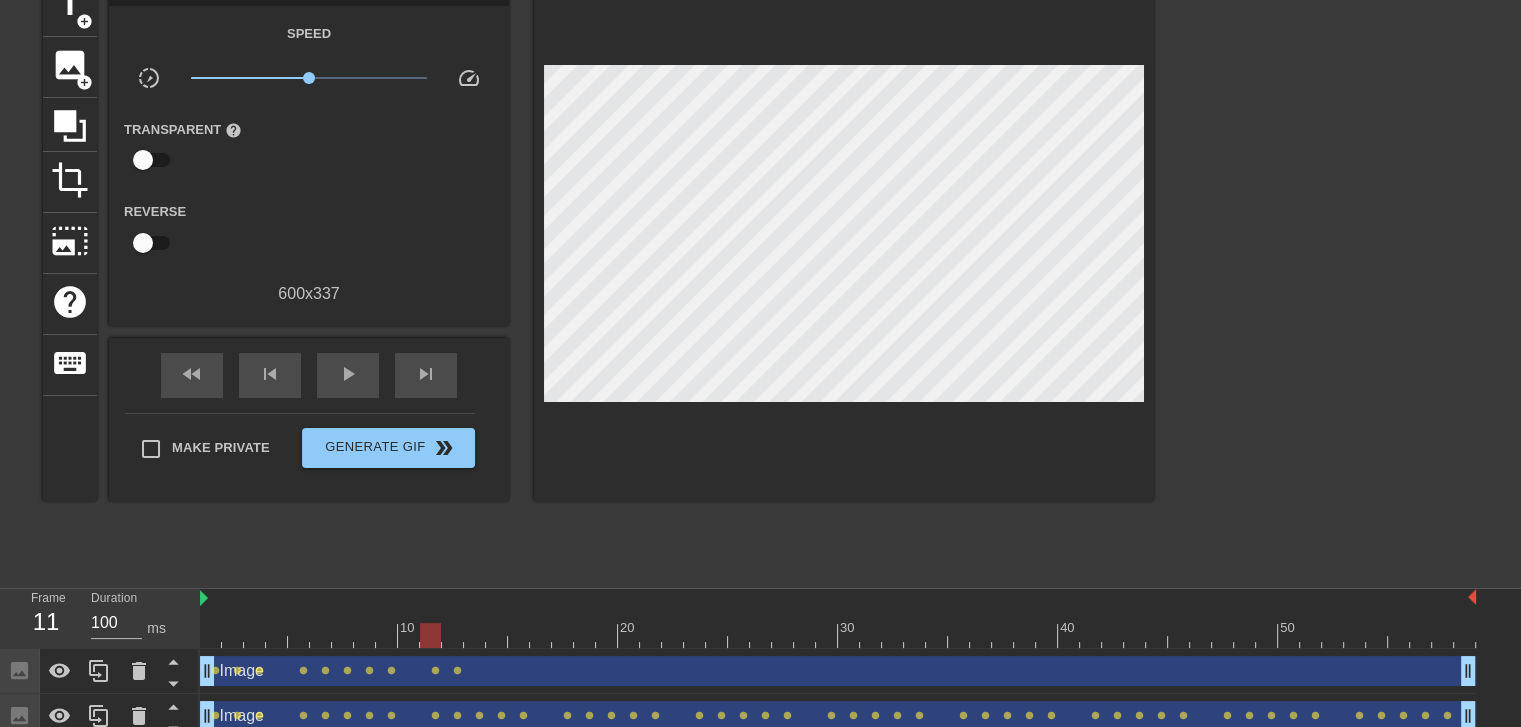 click on "fast_rewind skip_previous play_arrow skip_next" at bounding box center [309, 375] 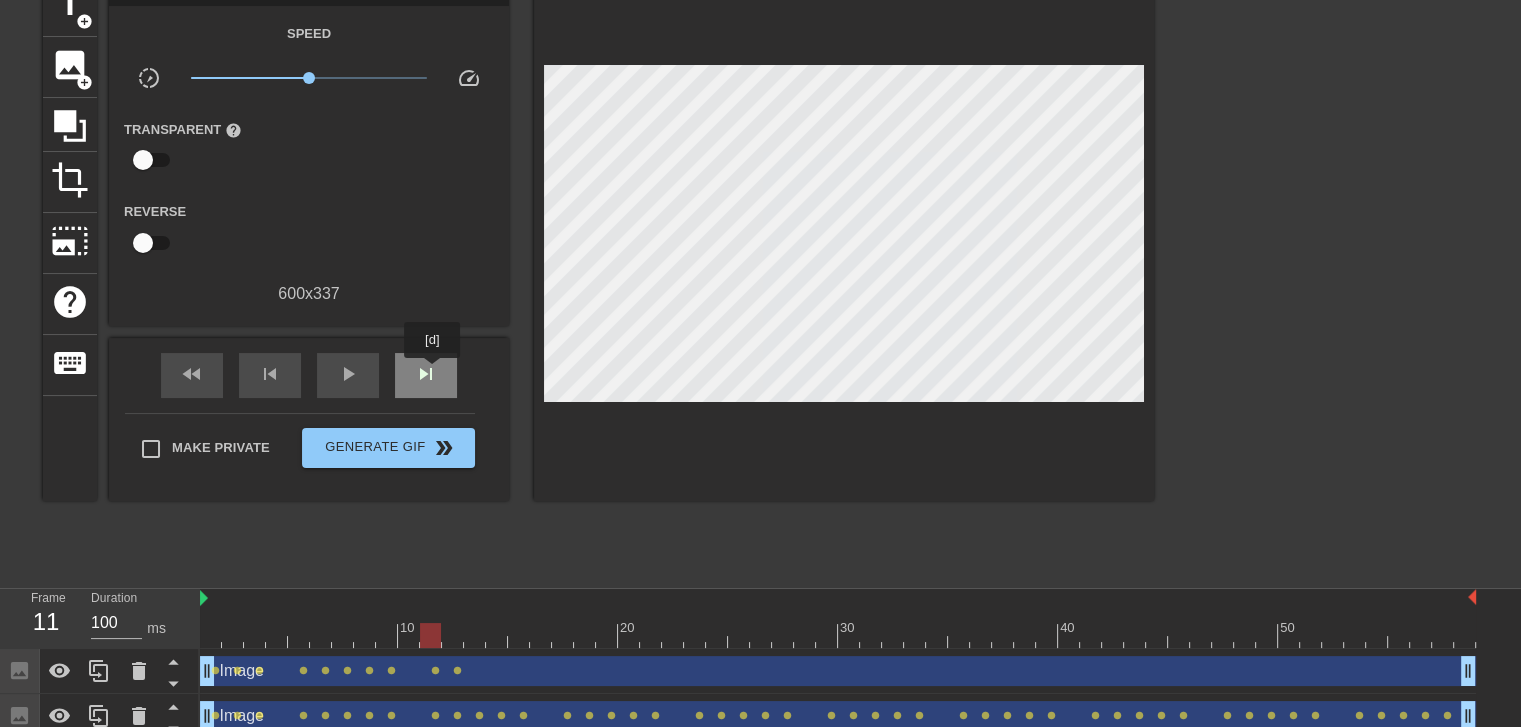 click on "skip_next" at bounding box center (426, 374) 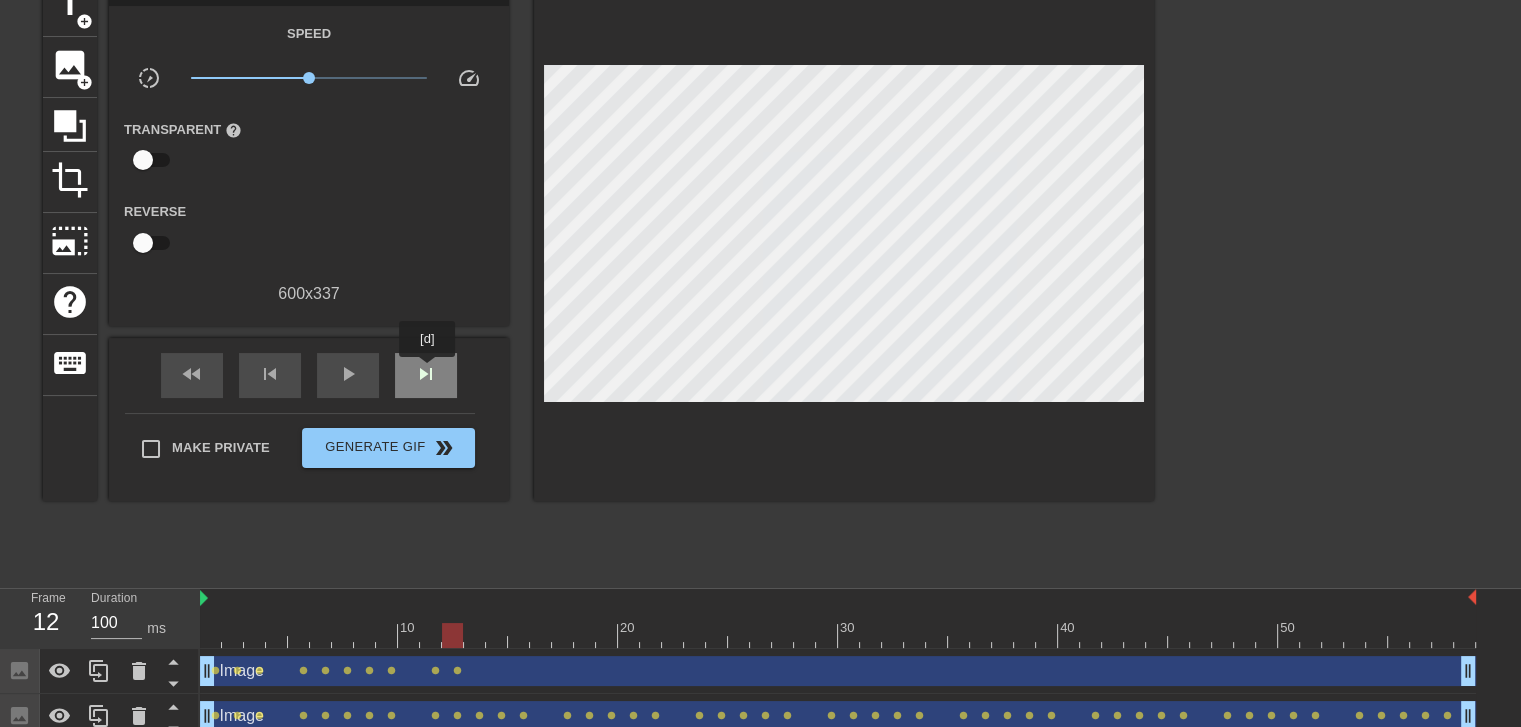 click on "skip_next" at bounding box center (426, 374) 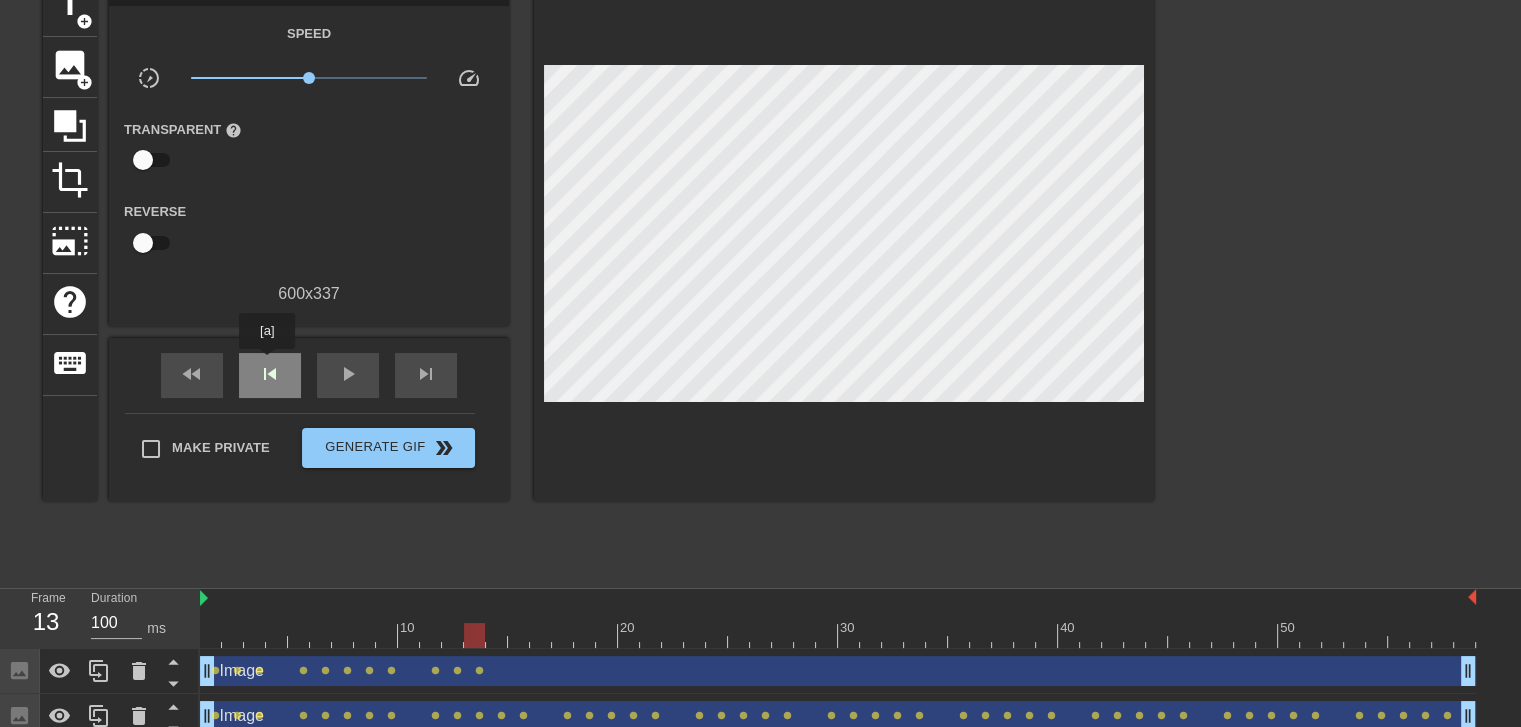click on "skip_previous" at bounding box center (270, 374) 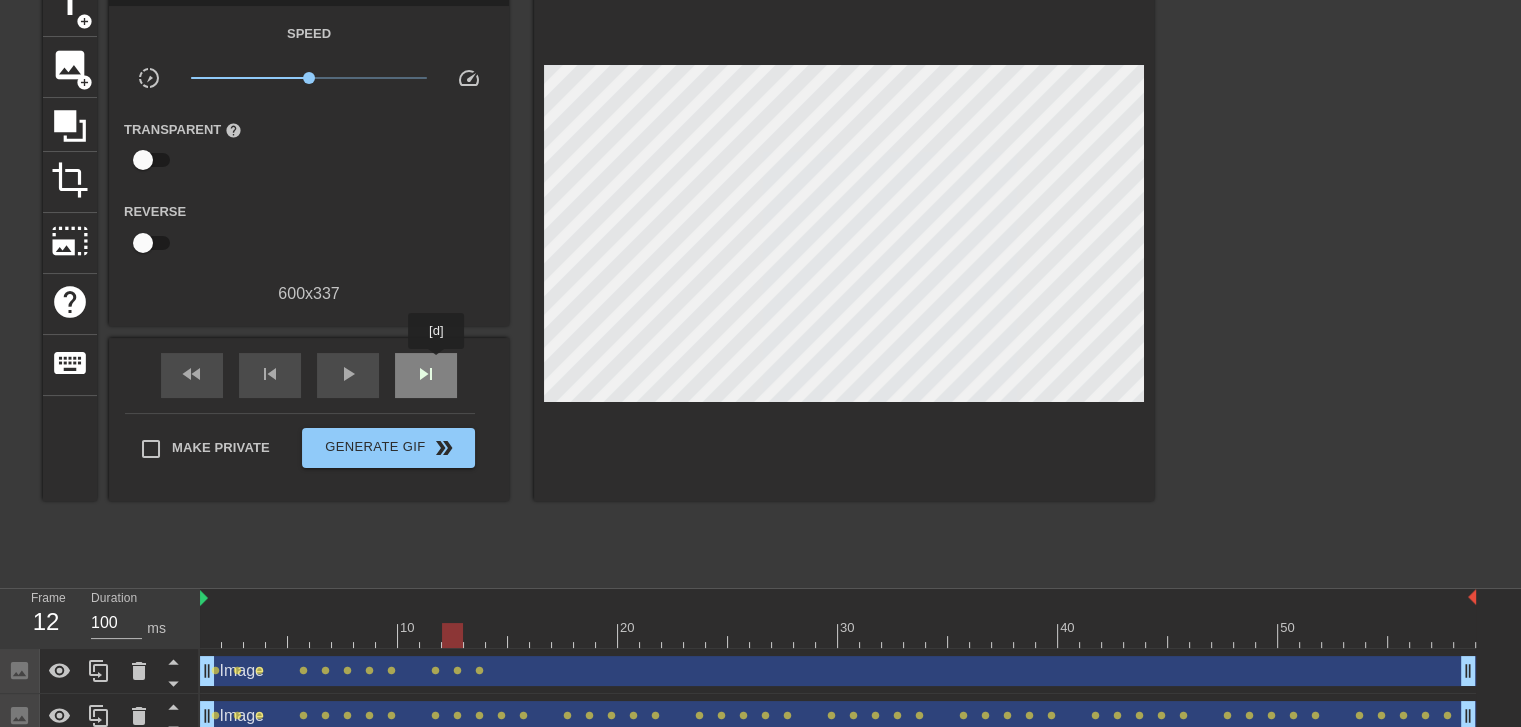 click on "skip_next" at bounding box center [426, 374] 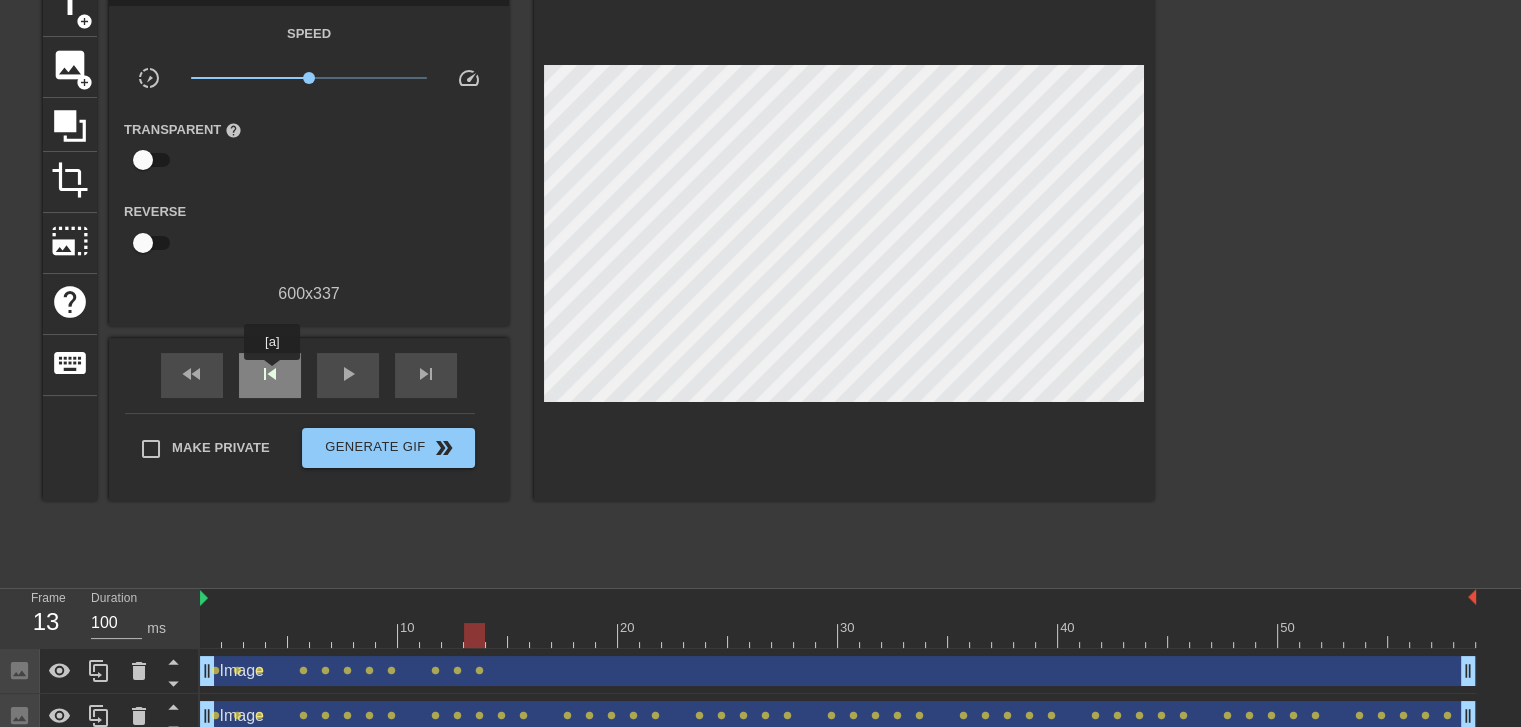 click on "skip_previous" at bounding box center (270, 374) 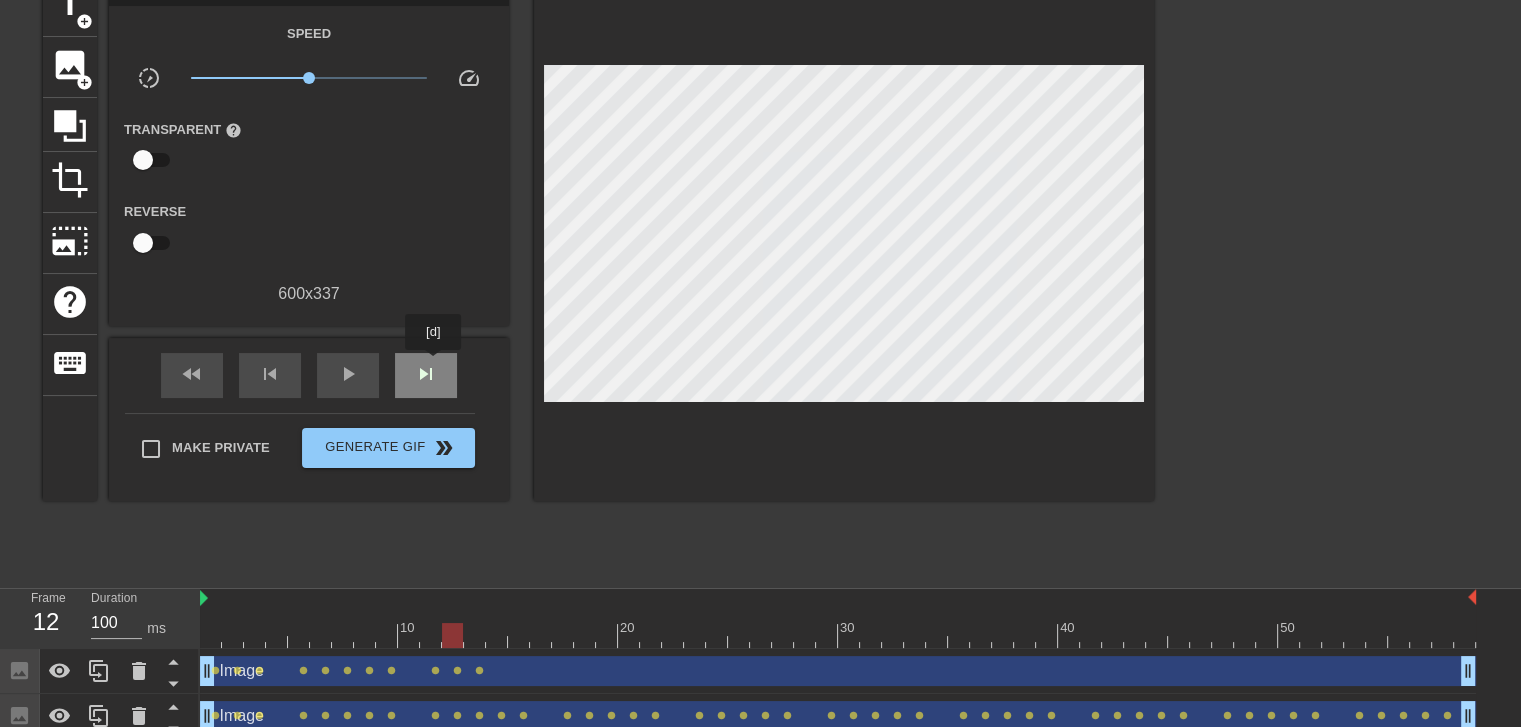 click on "skip_next" at bounding box center (426, 374) 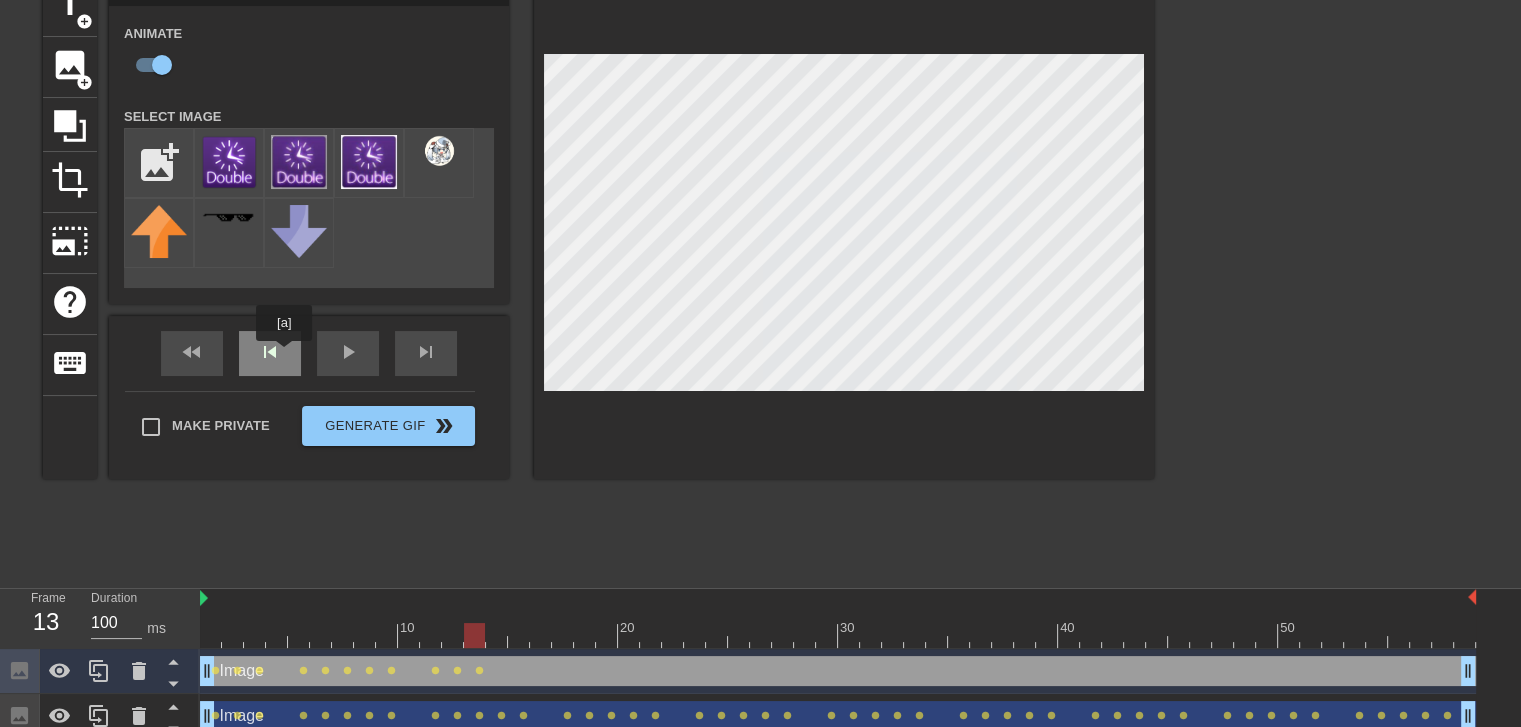 click on "skip_previous" at bounding box center (270, 353) 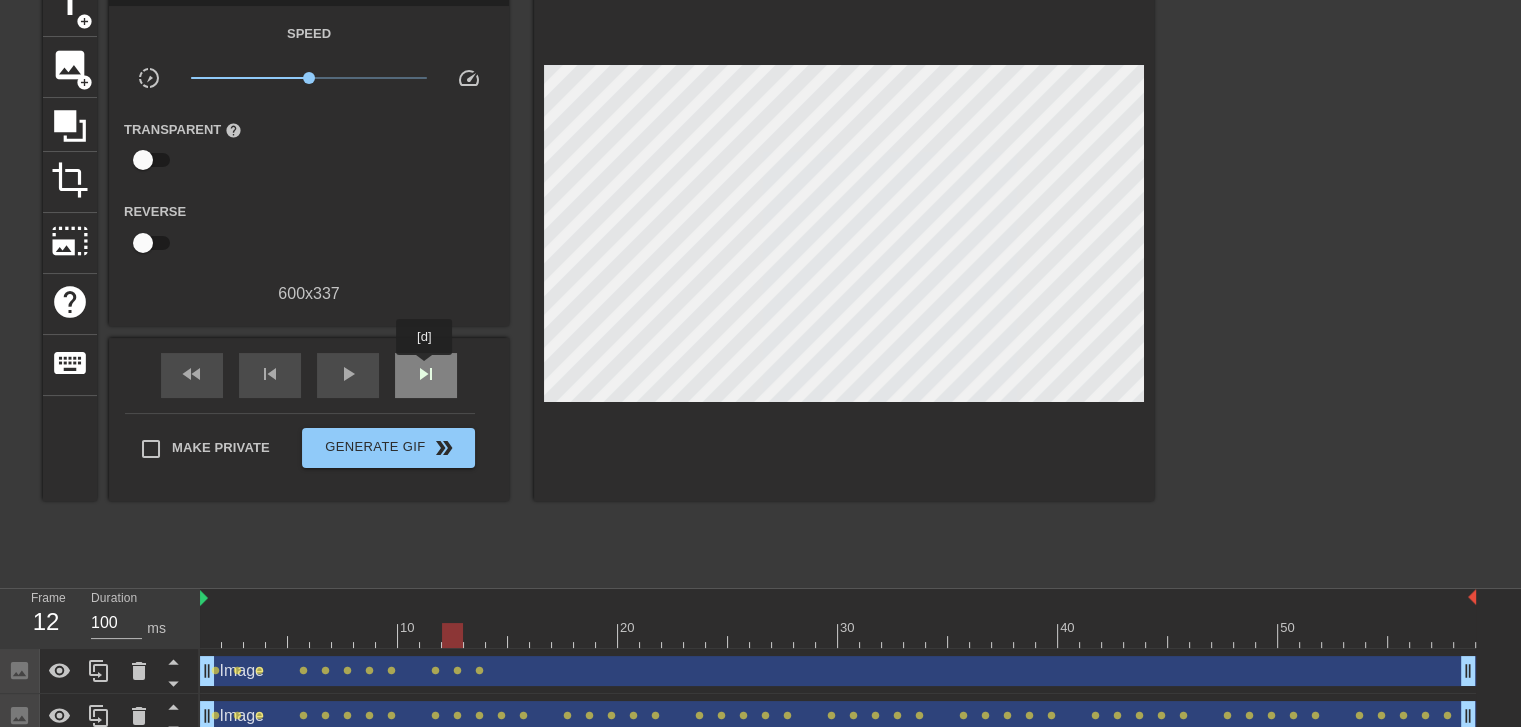 click on "skip_next" at bounding box center [426, 374] 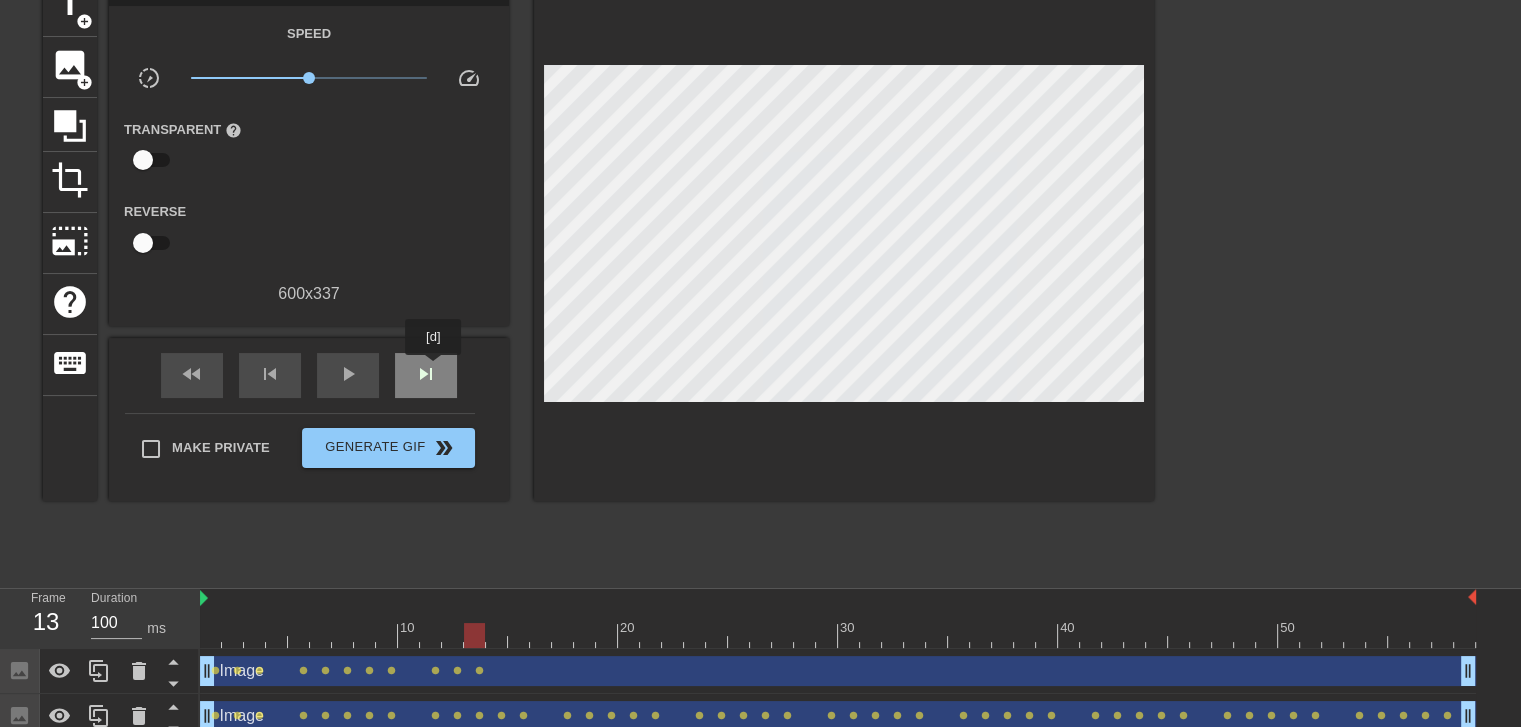 click on "skip_next" at bounding box center [426, 374] 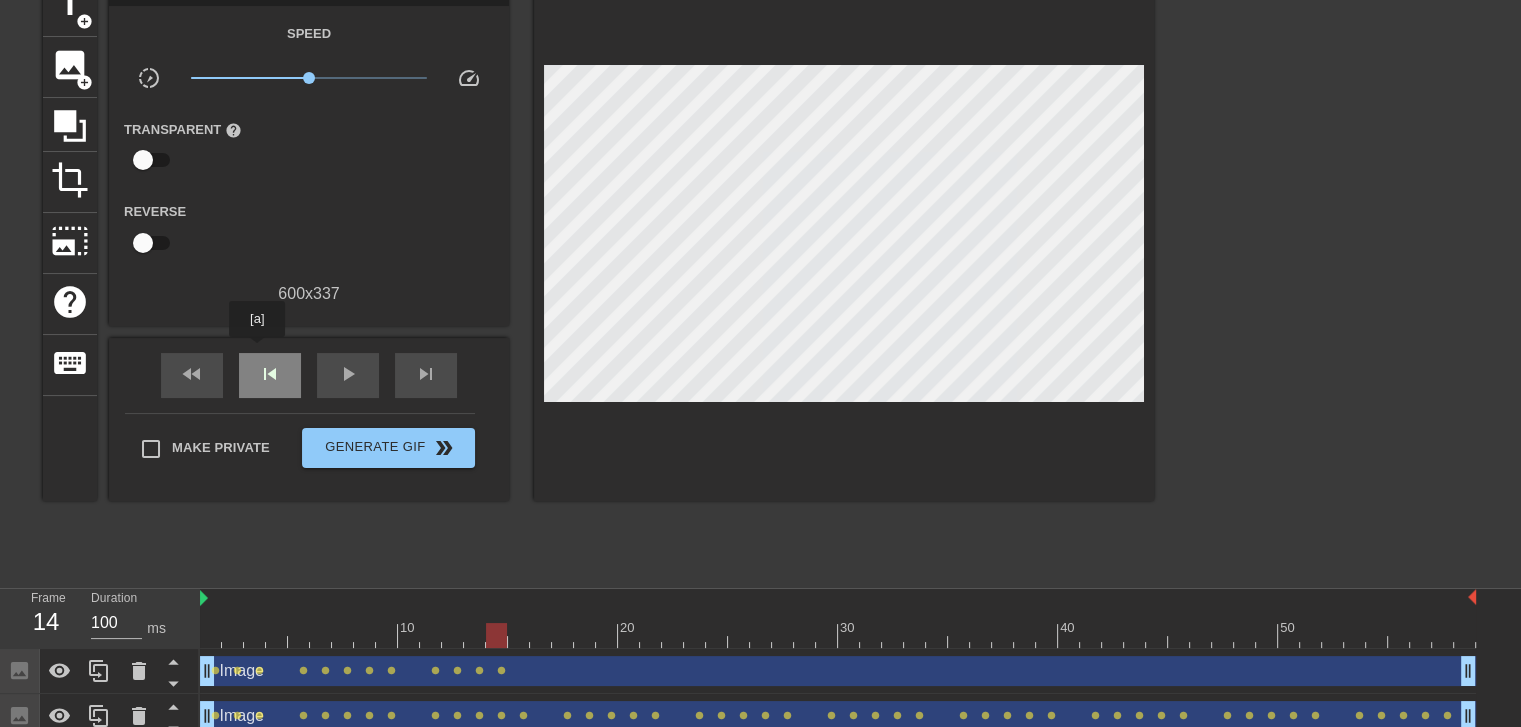 click on "skip_previous" at bounding box center (270, 375) 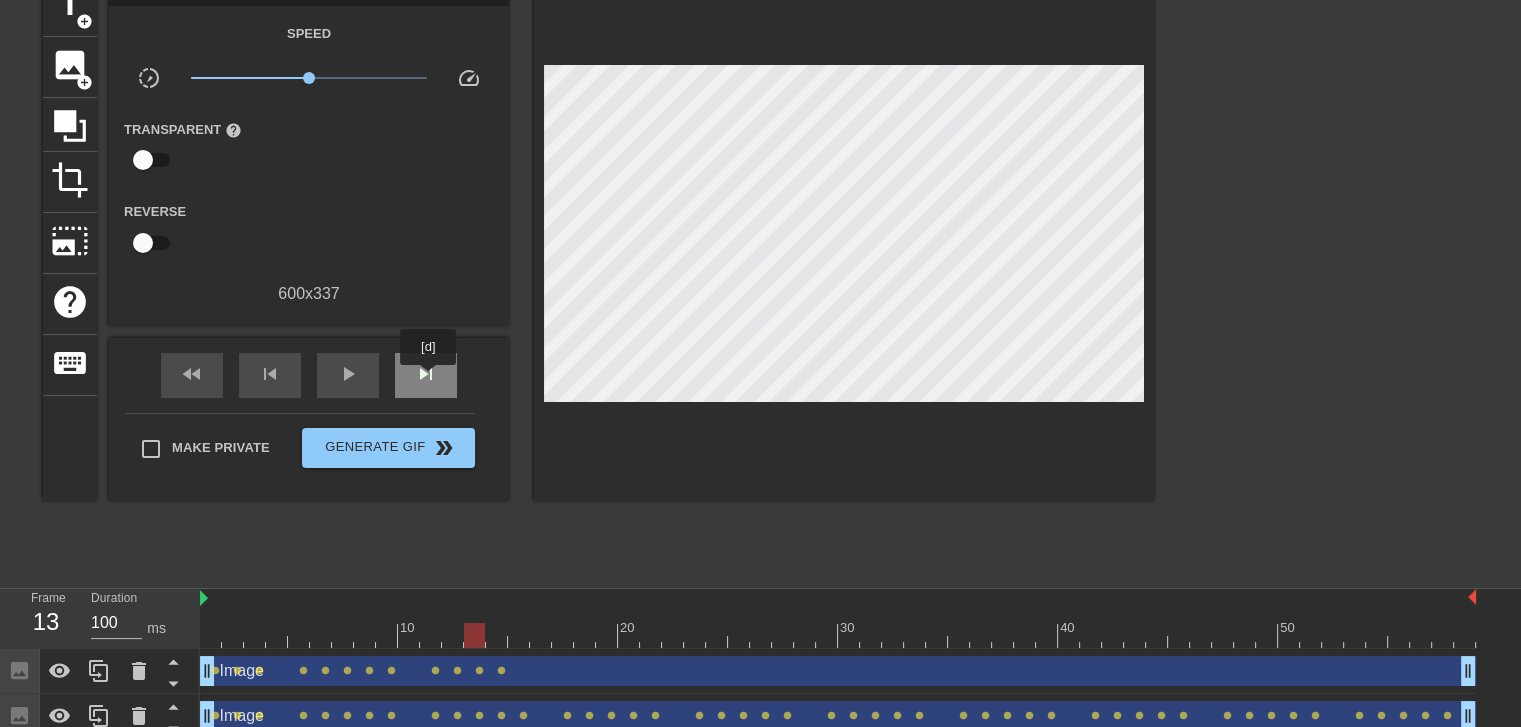 click on "skip_next" at bounding box center (426, 374) 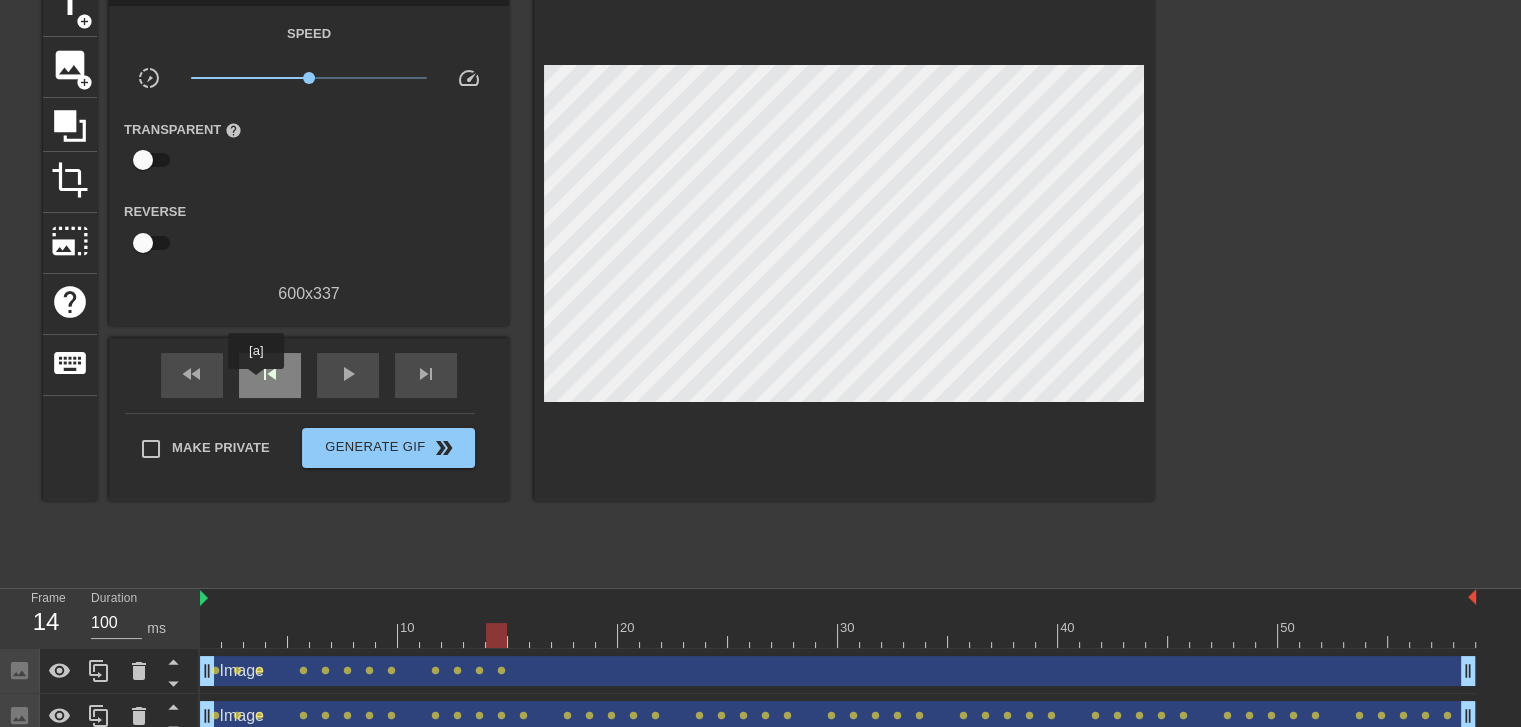 click on "skip_previous" at bounding box center (270, 375) 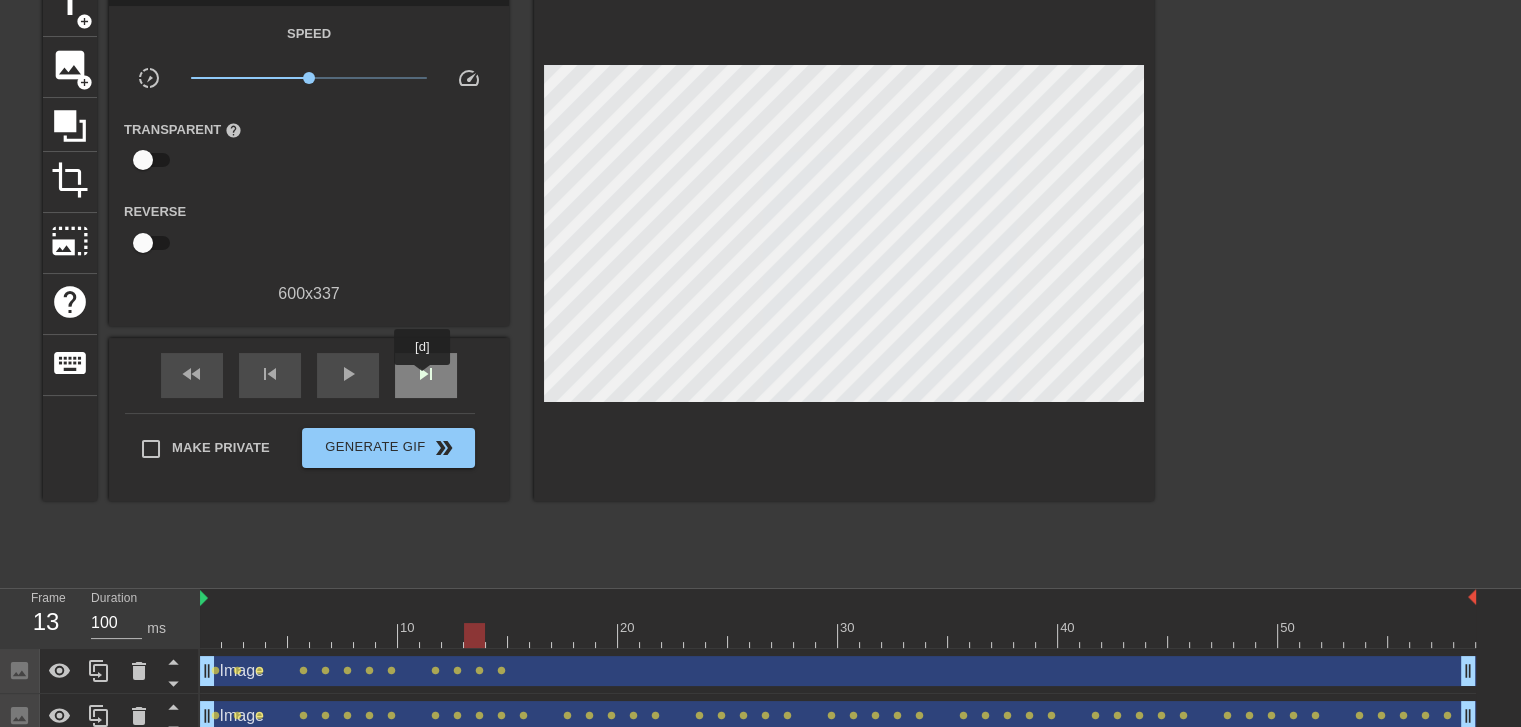 click on "skip_next" at bounding box center (426, 374) 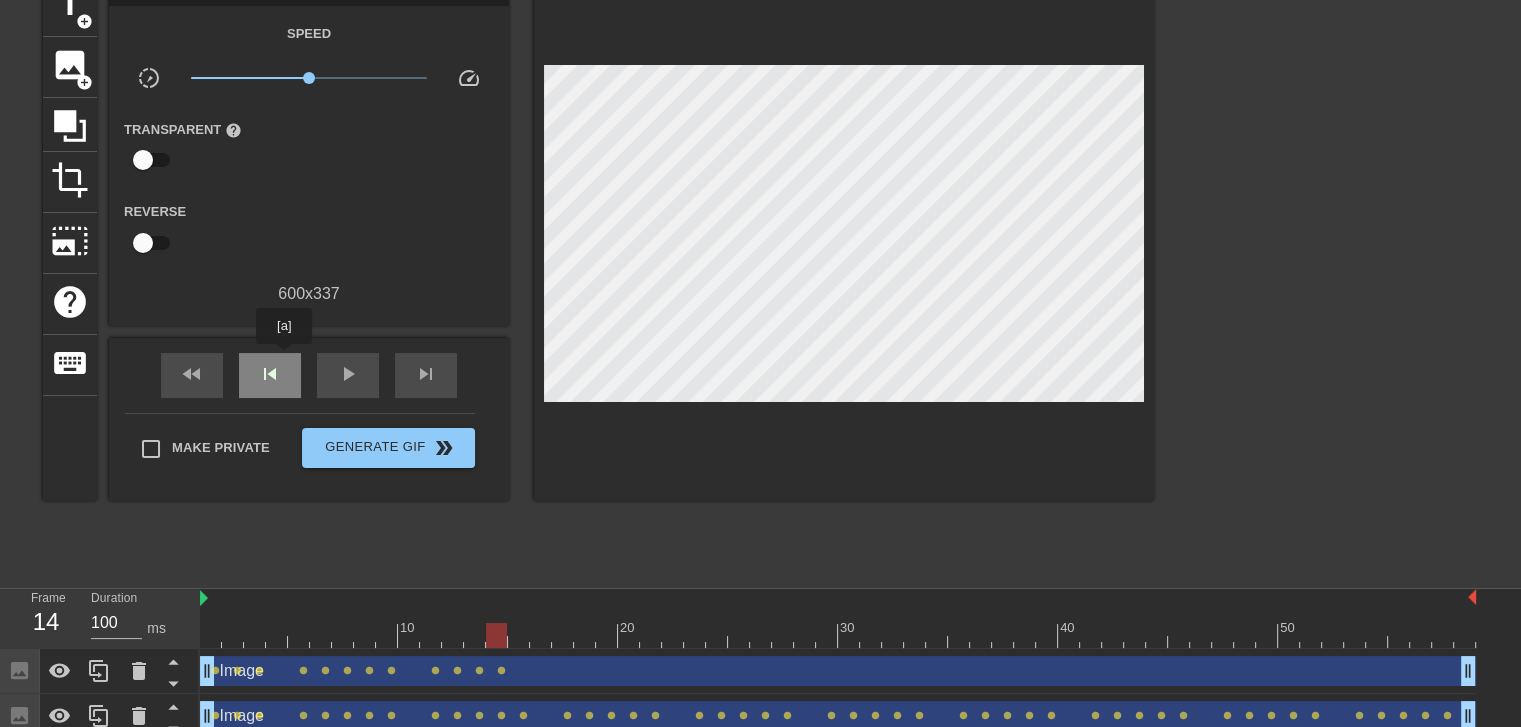 click on "skip_previous" at bounding box center [270, 375] 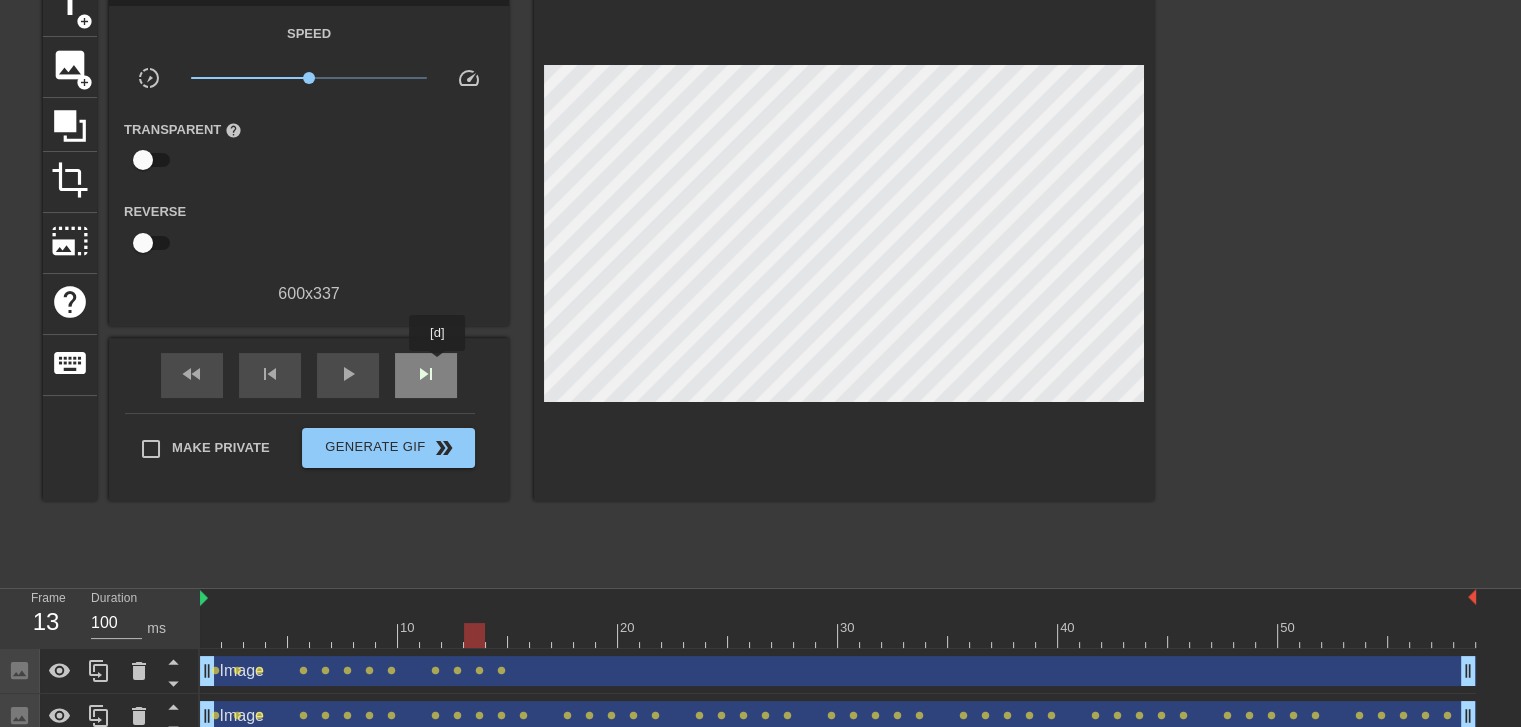 click on "skip_next" at bounding box center [426, 375] 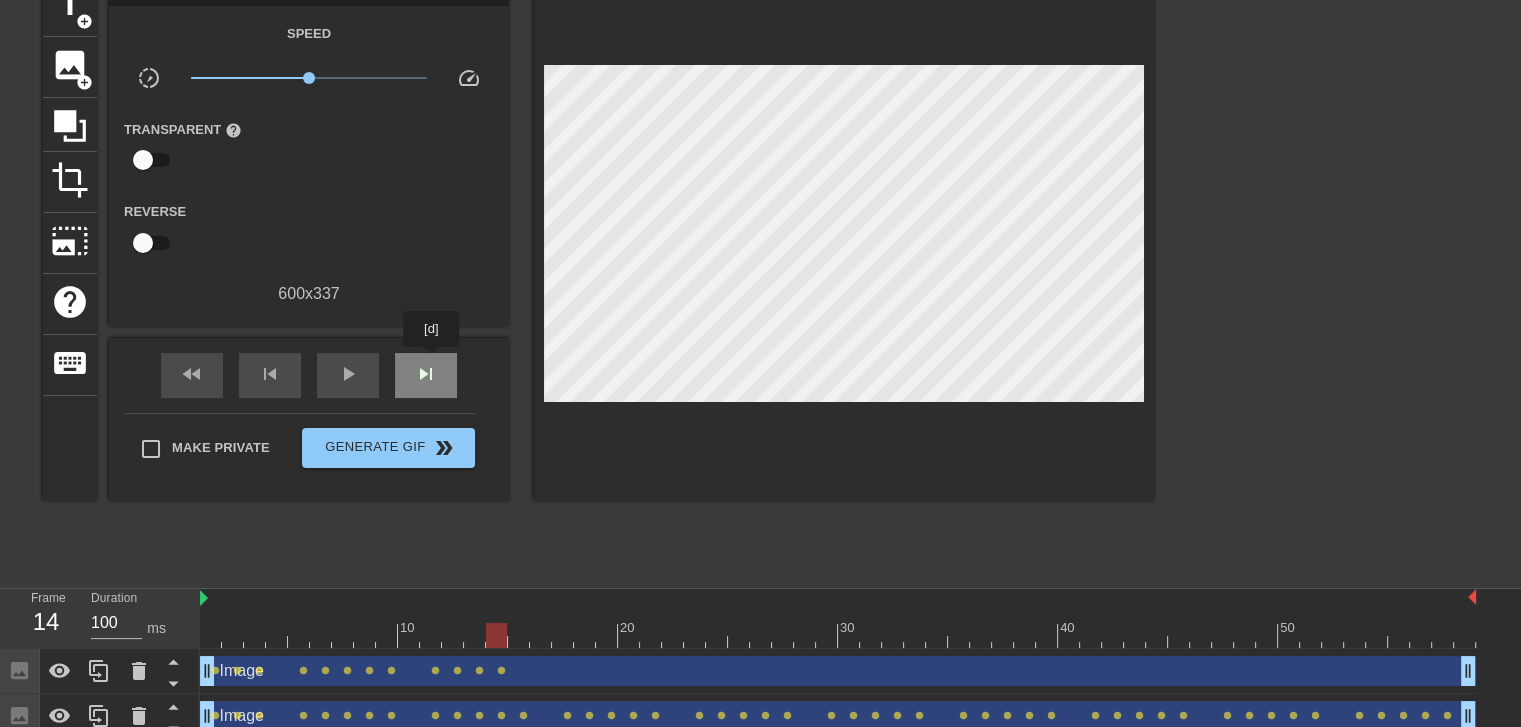 click on "skip_next" at bounding box center (426, 374) 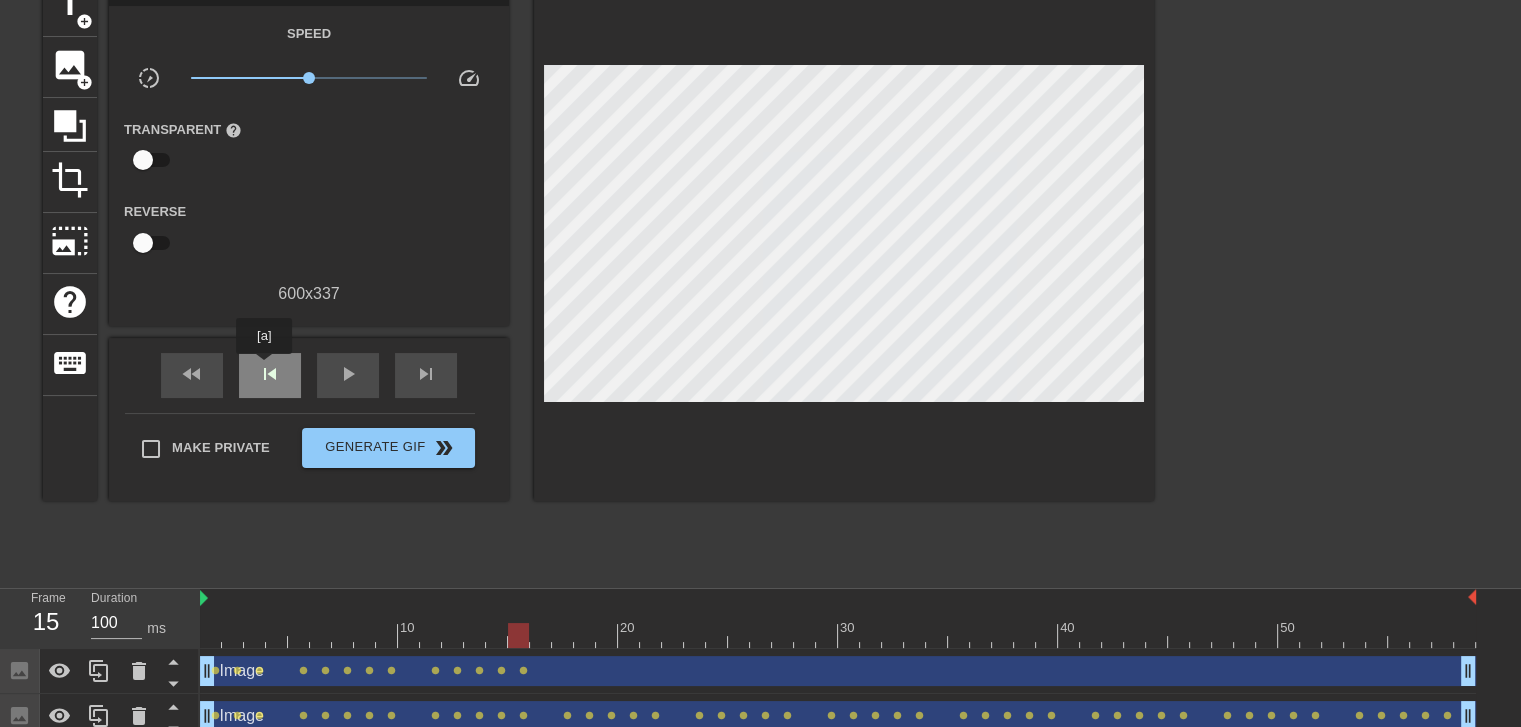 click on "skip_previous" at bounding box center [270, 375] 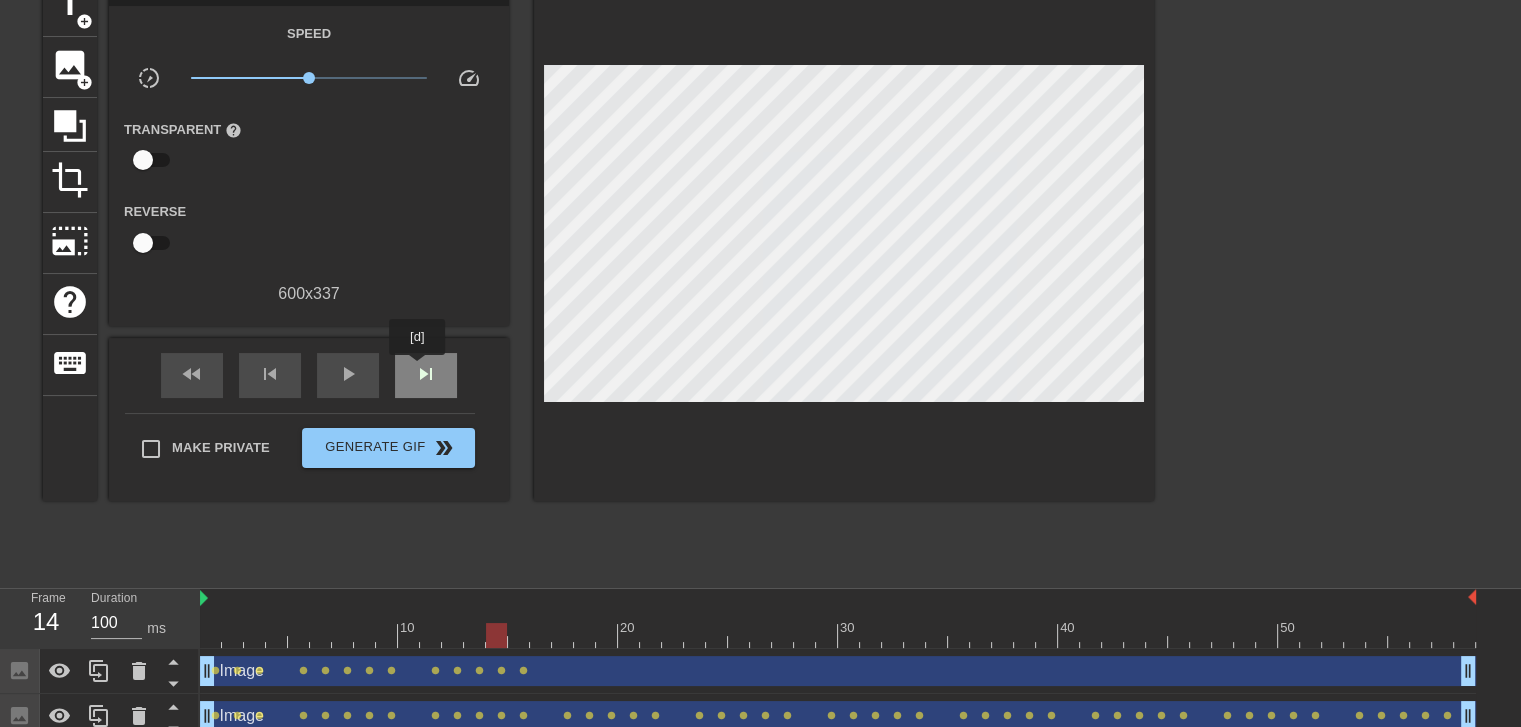 click on "skip_next" at bounding box center (426, 374) 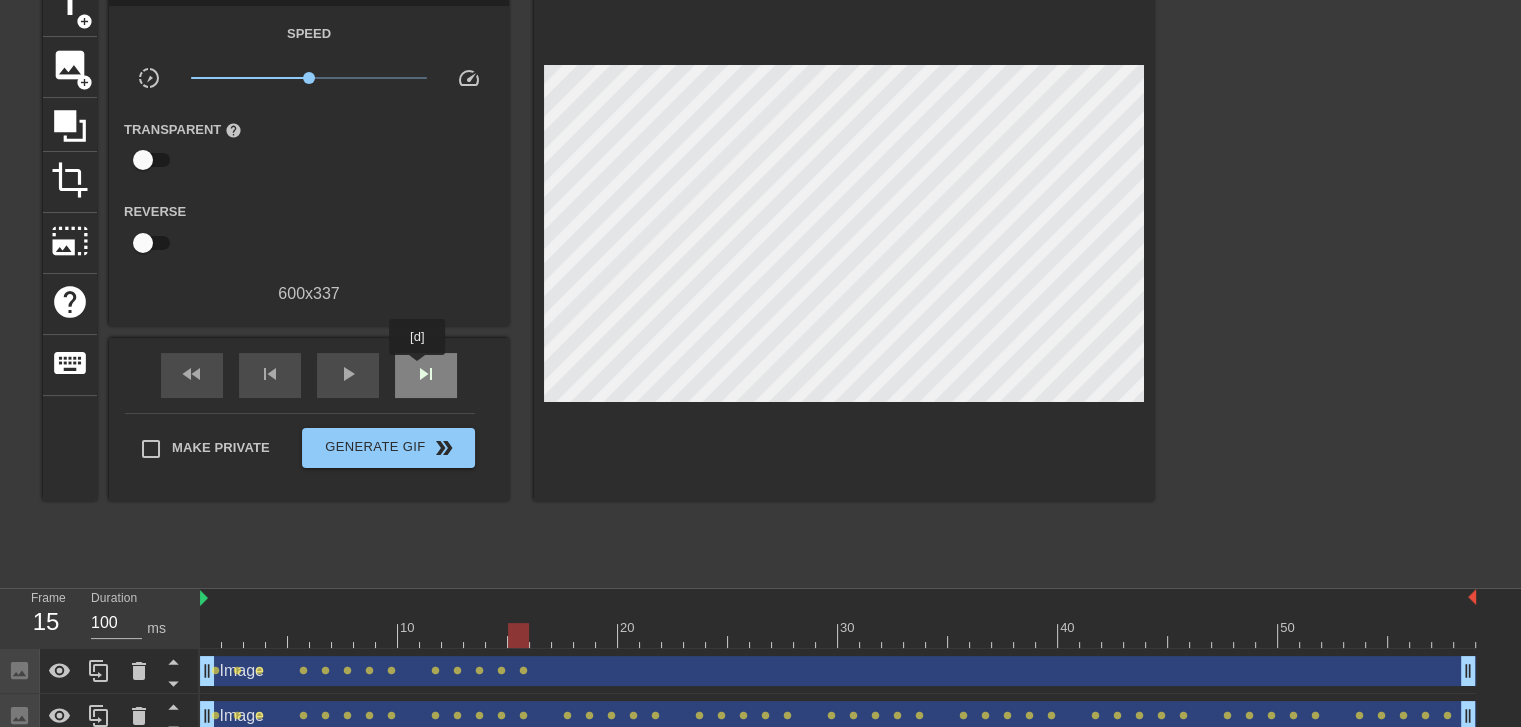 click on "skip_next" at bounding box center (426, 374) 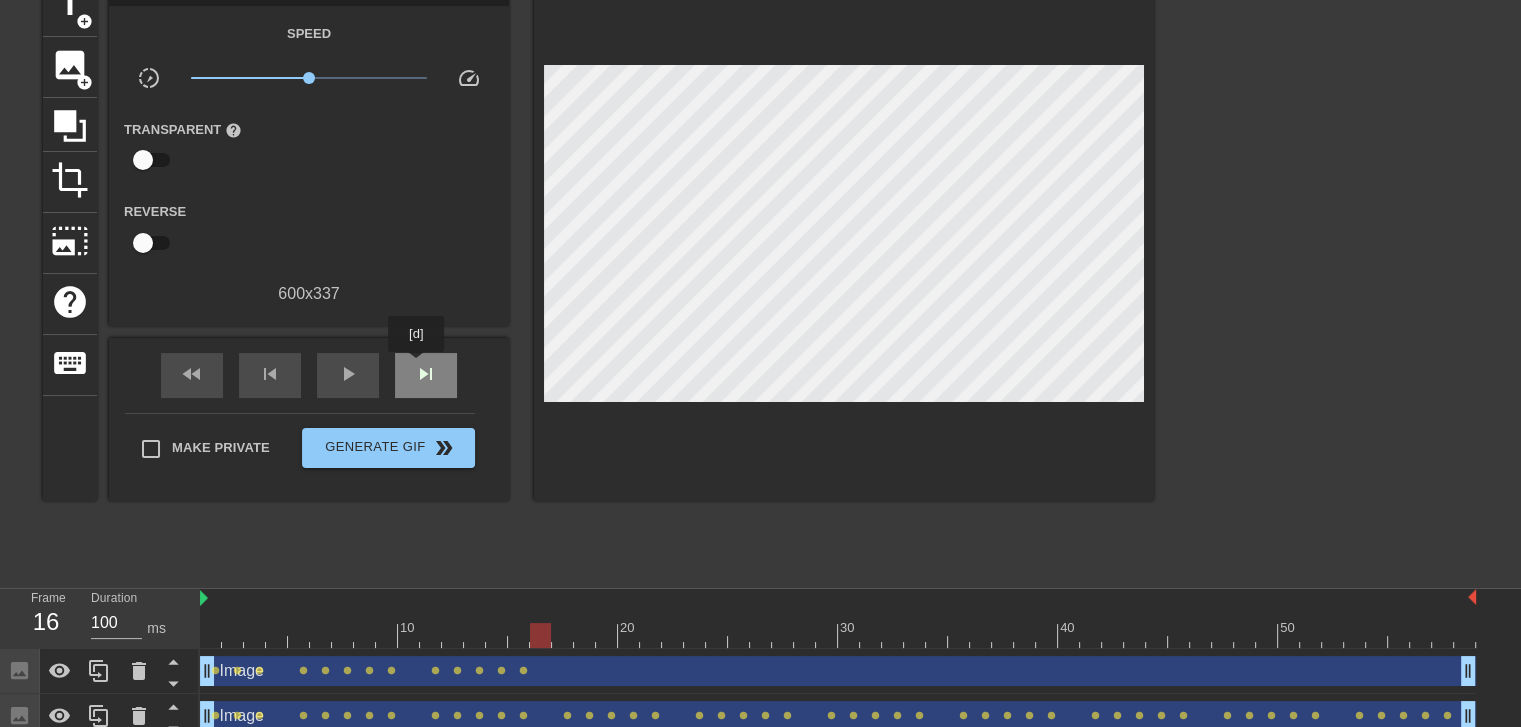click on "skip_next" at bounding box center (426, 374) 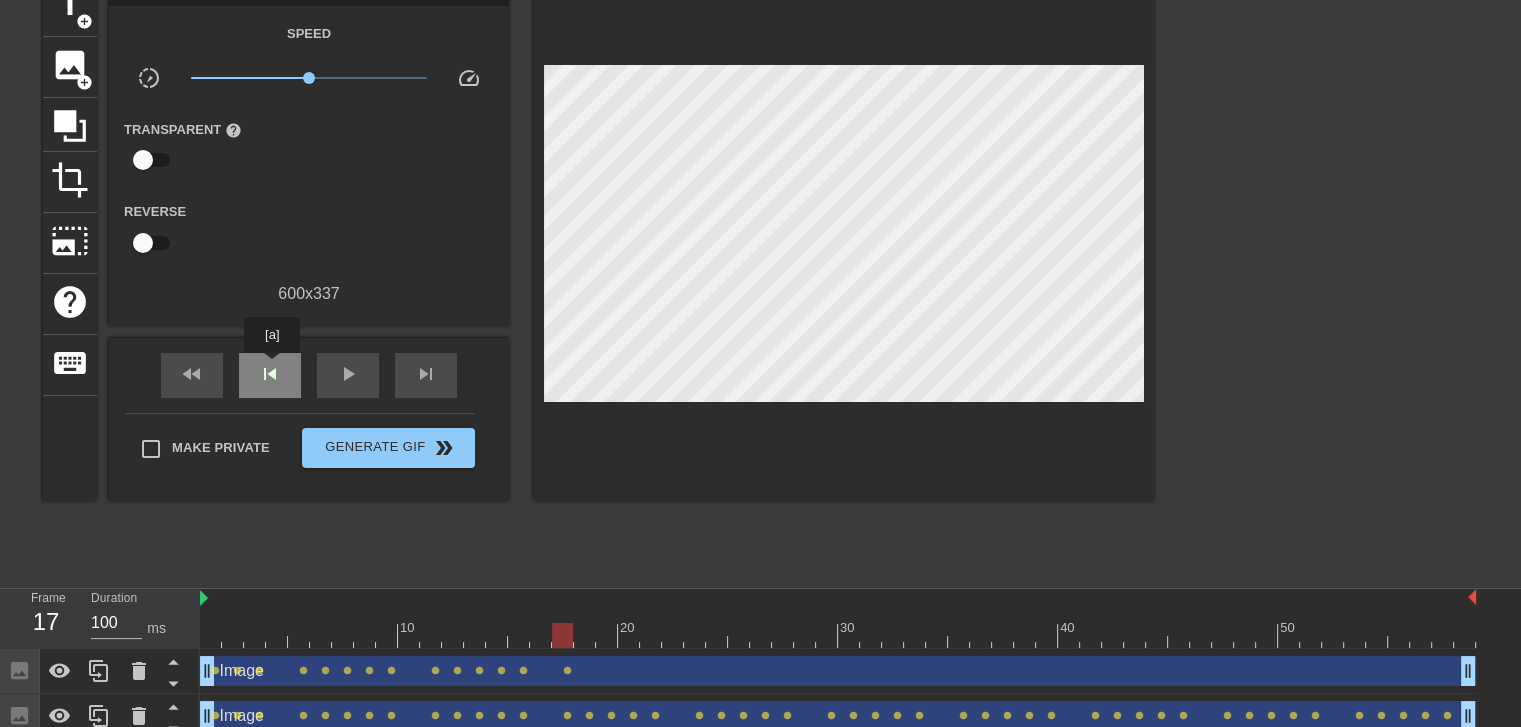 click on "skip_previous" at bounding box center [270, 375] 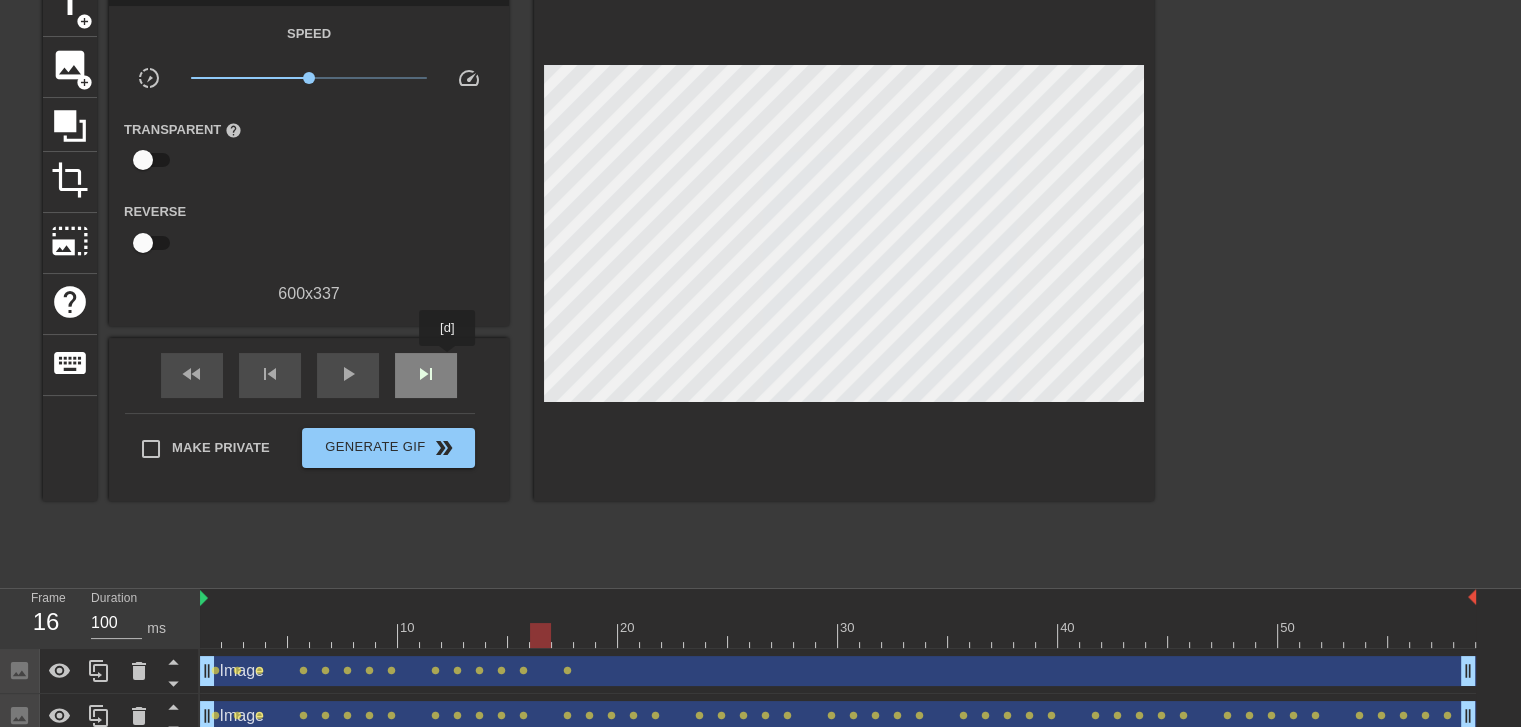 click on "skip_next" at bounding box center [426, 375] 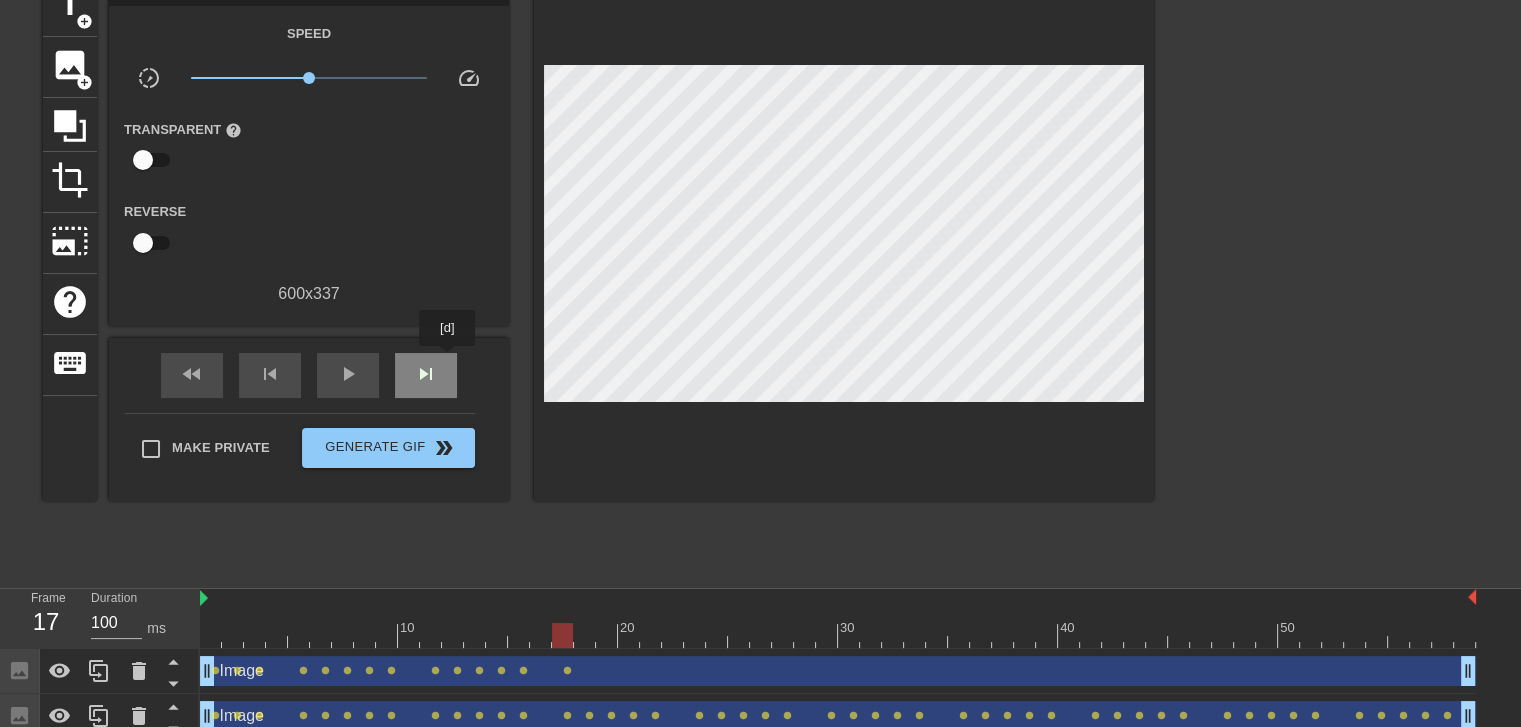 click on "skip_next" at bounding box center [426, 375] 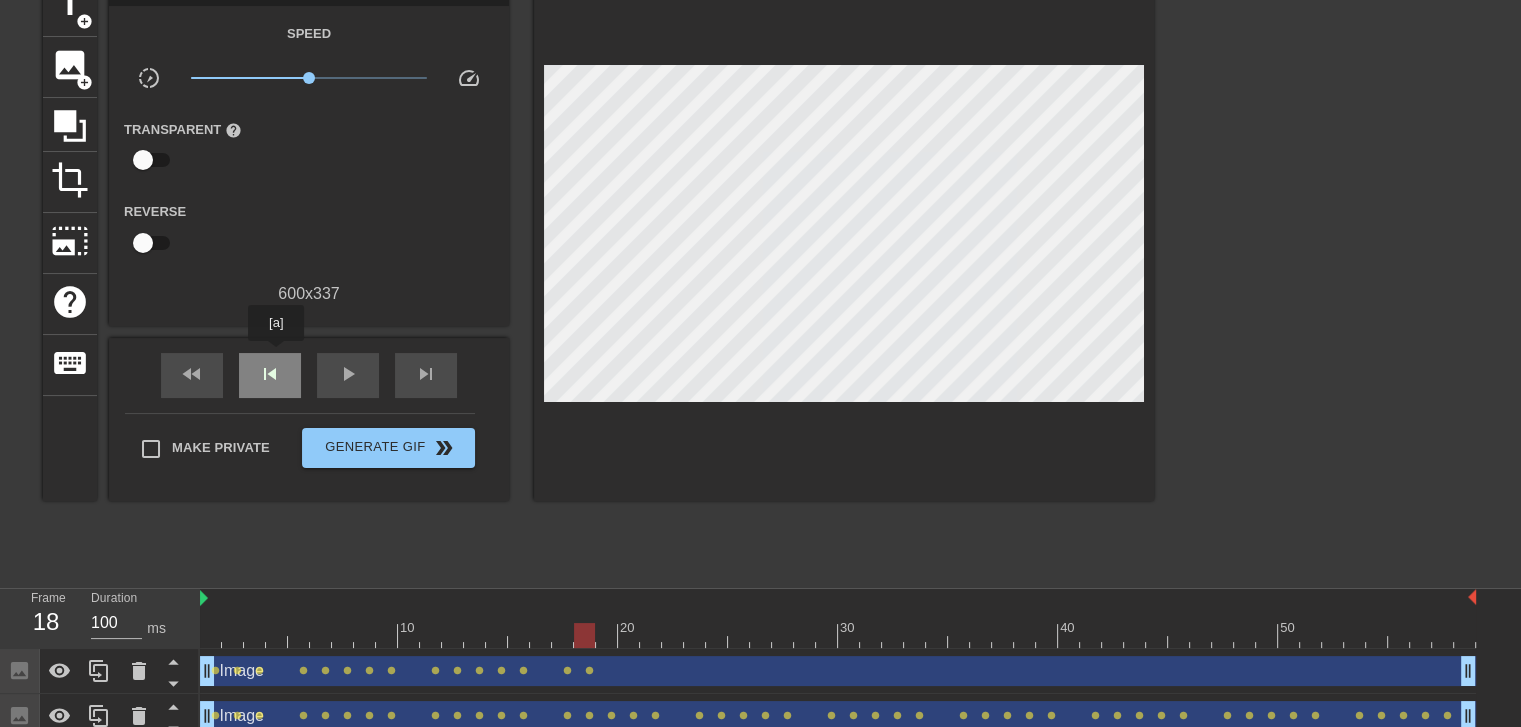 click on "skip_previous" at bounding box center (270, 375) 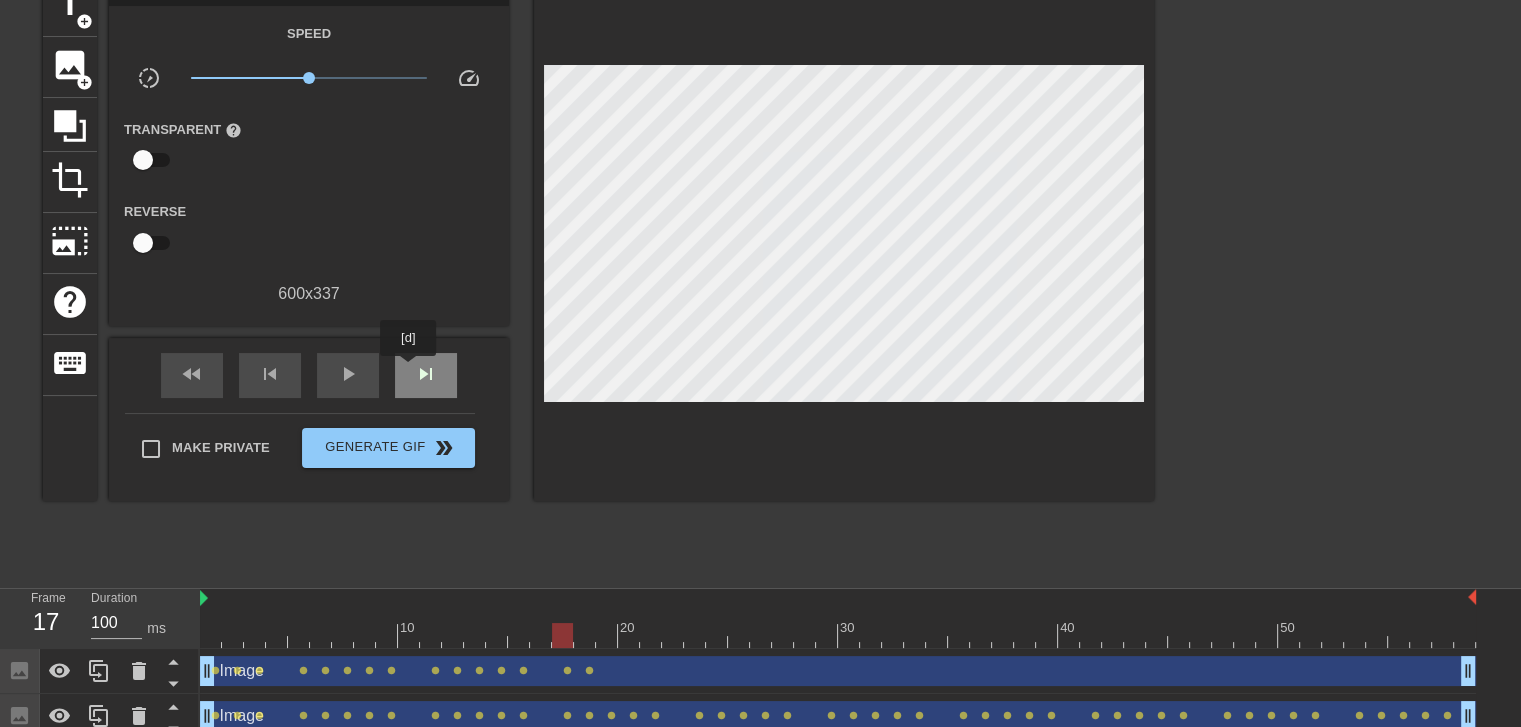 click on "skip_next" at bounding box center [426, 375] 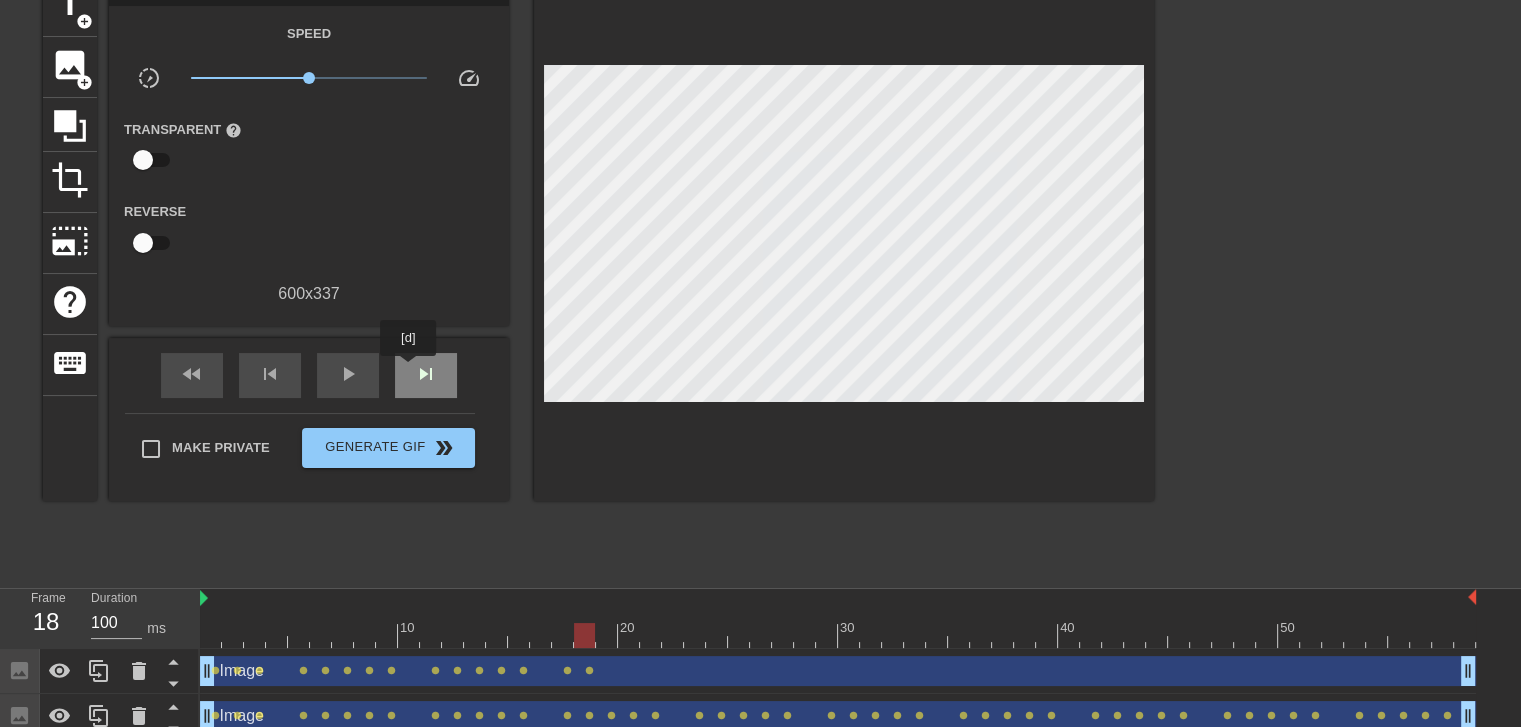 click on "skip_next" at bounding box center (426, 375) 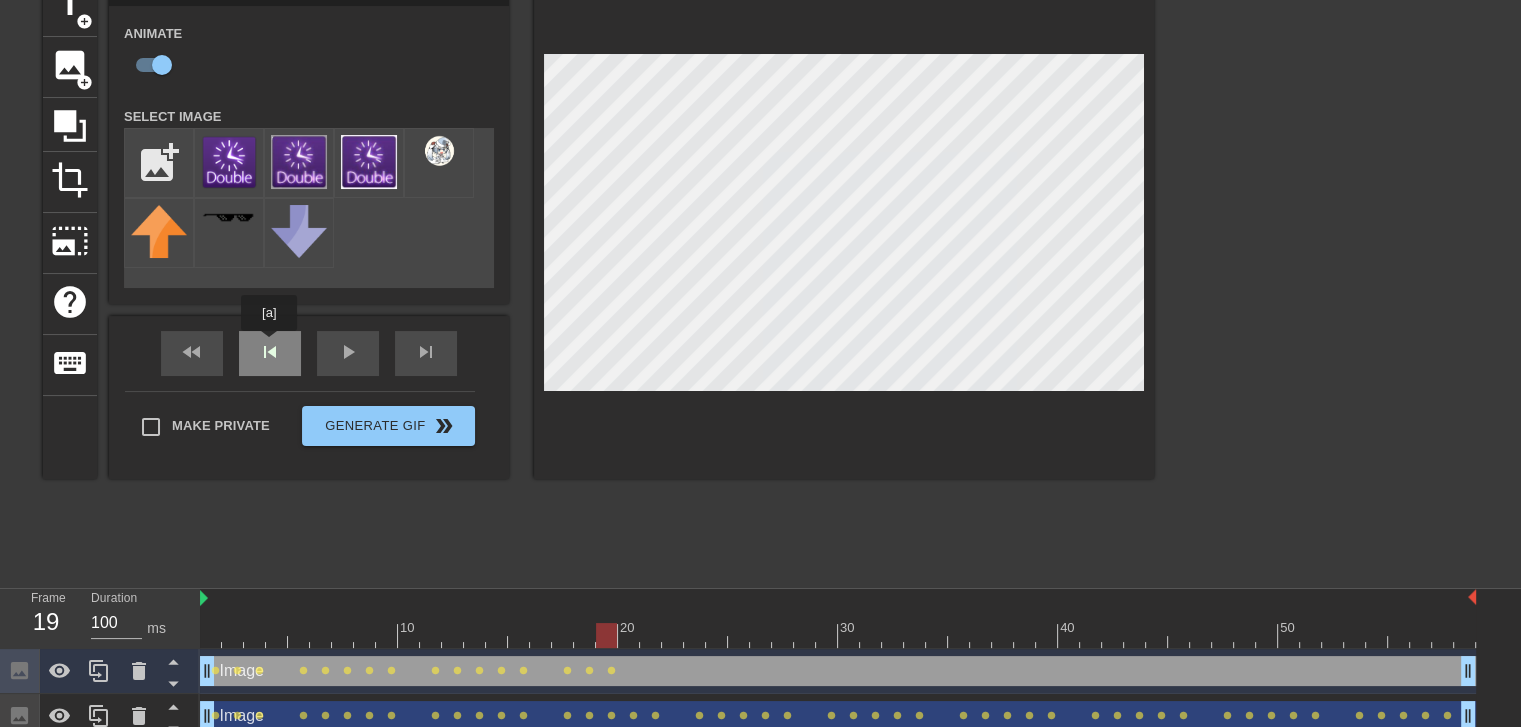 click on "fast_rewind skip_previous play_arrow skip_next" at bounding box center (309, 353) 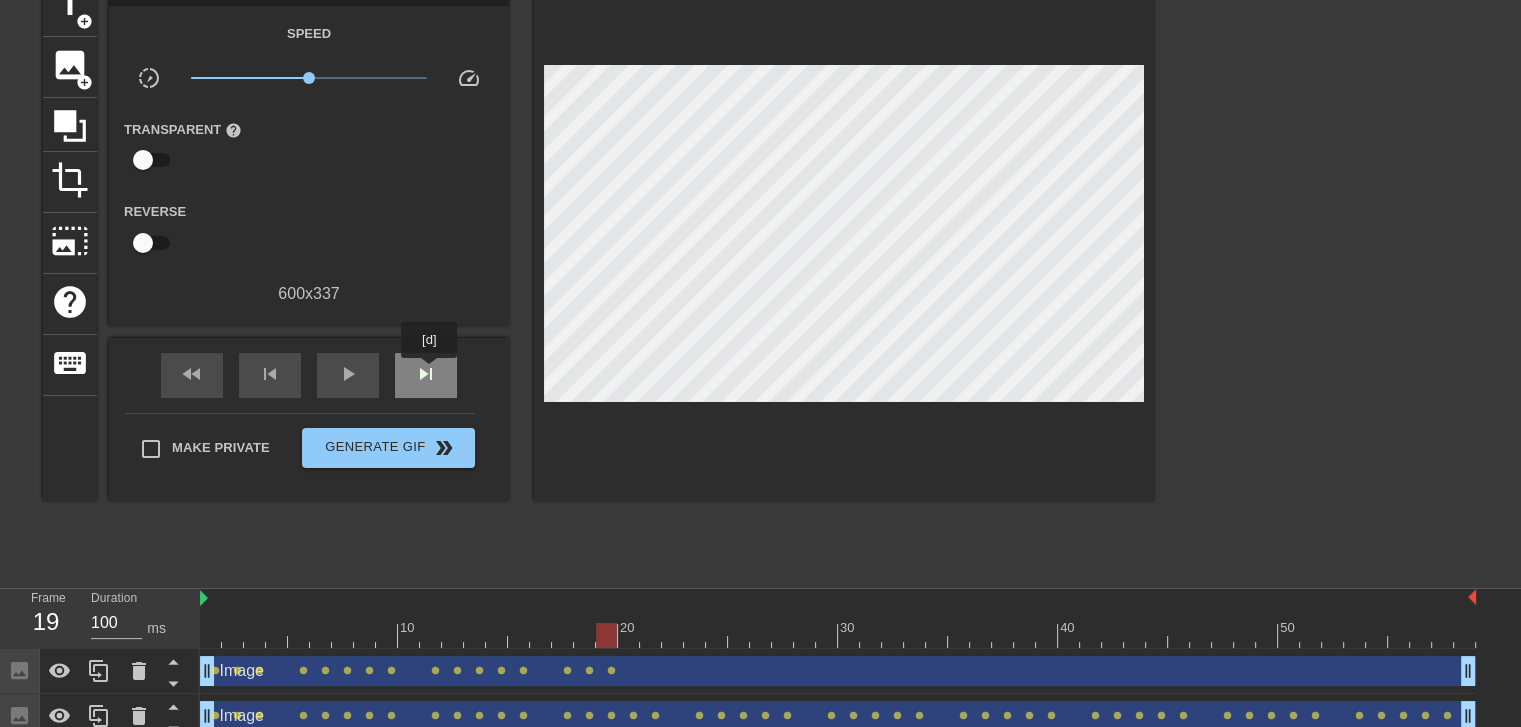 click on "skip_next" at bounding box center [426, 374] 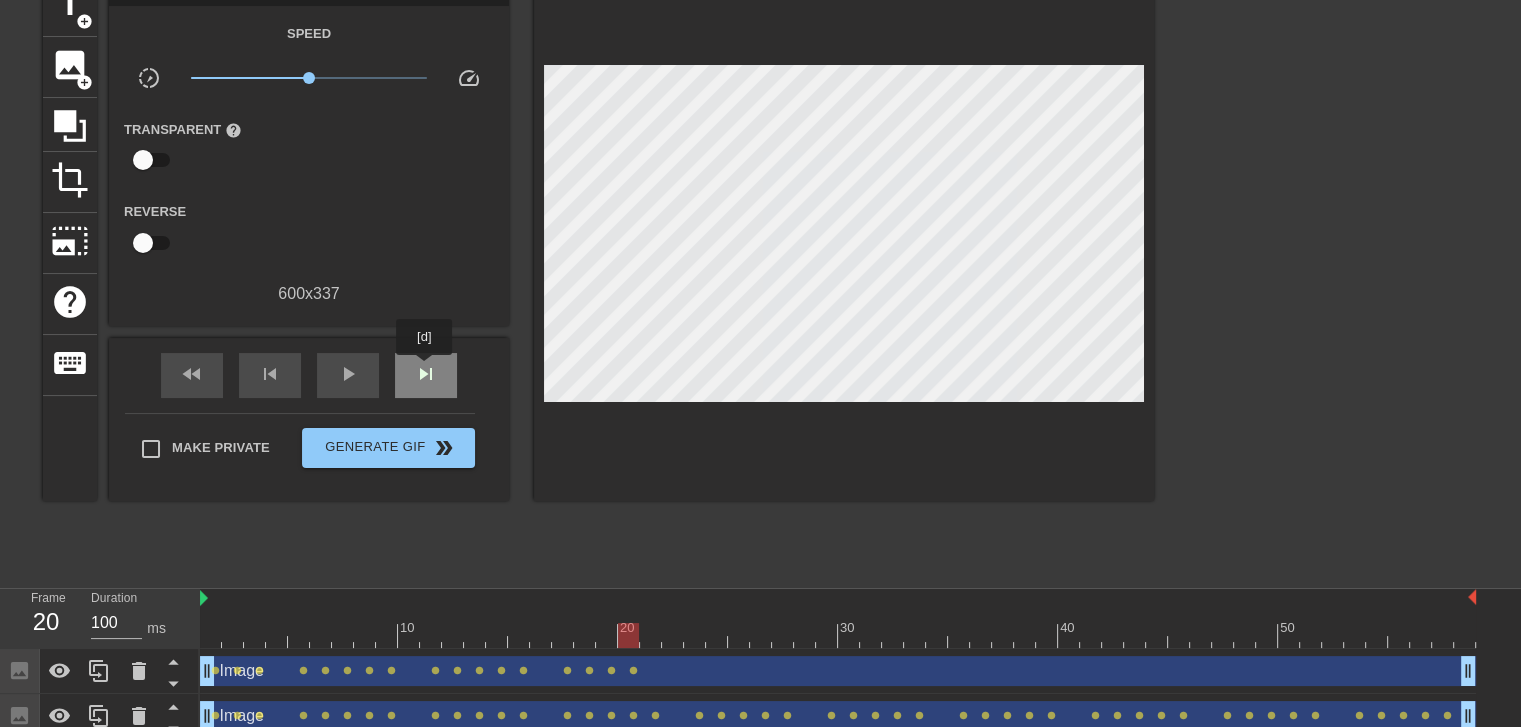 click on "skip_next" at bounding box center (426, 375) 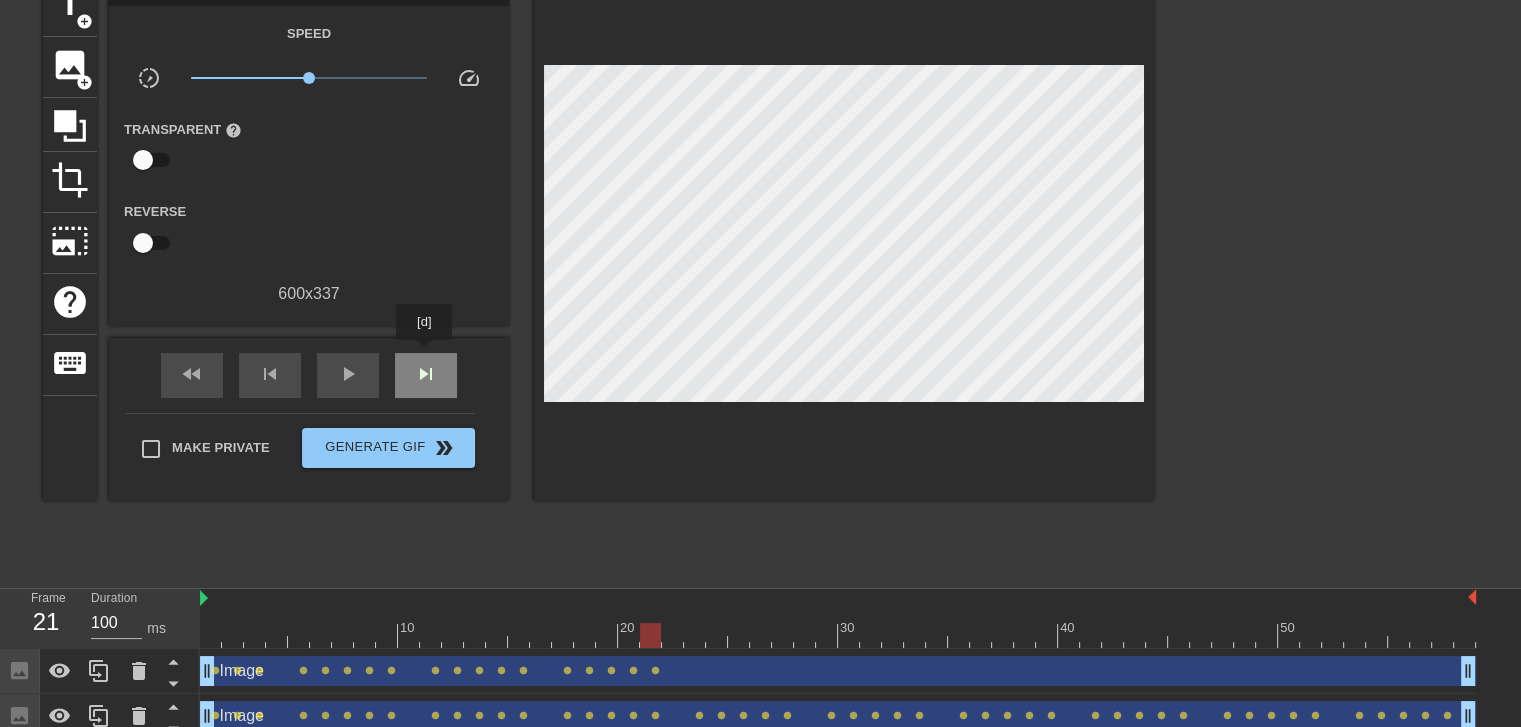 click on "skip_next" at bounding box center (426, 375) 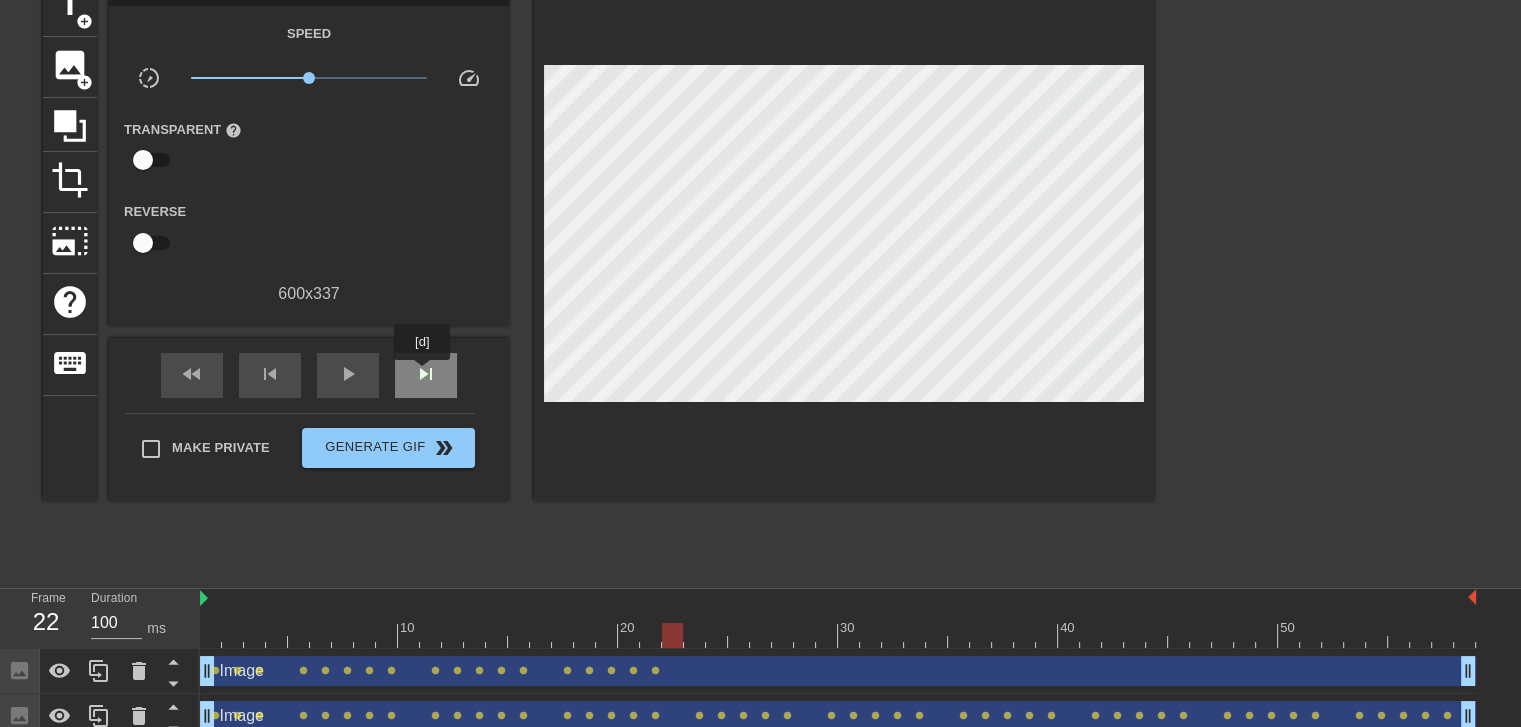 click on "skip_next" at bounding box center [426, 374] 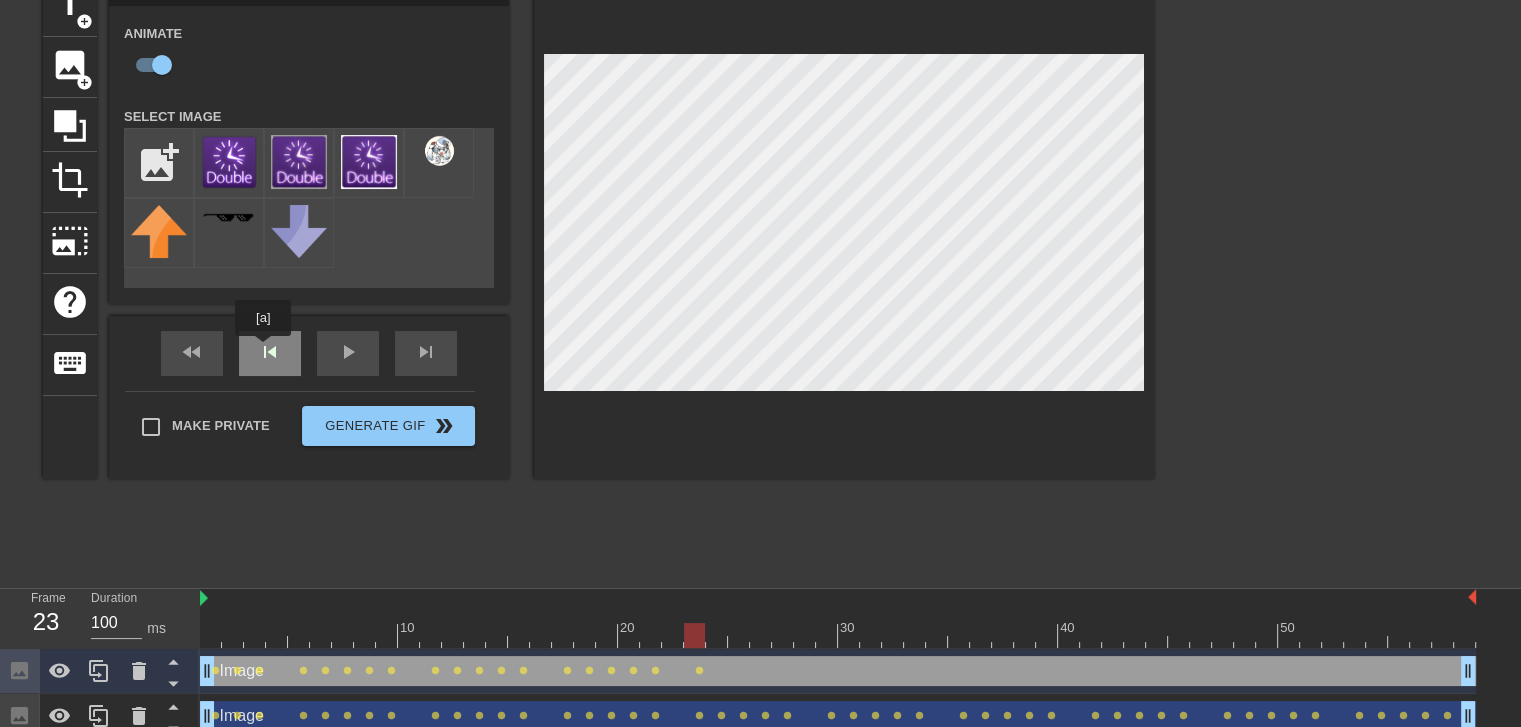click on "fast_rewind skip_previous play_arrow skip_next" at bounding box center (309, 353) 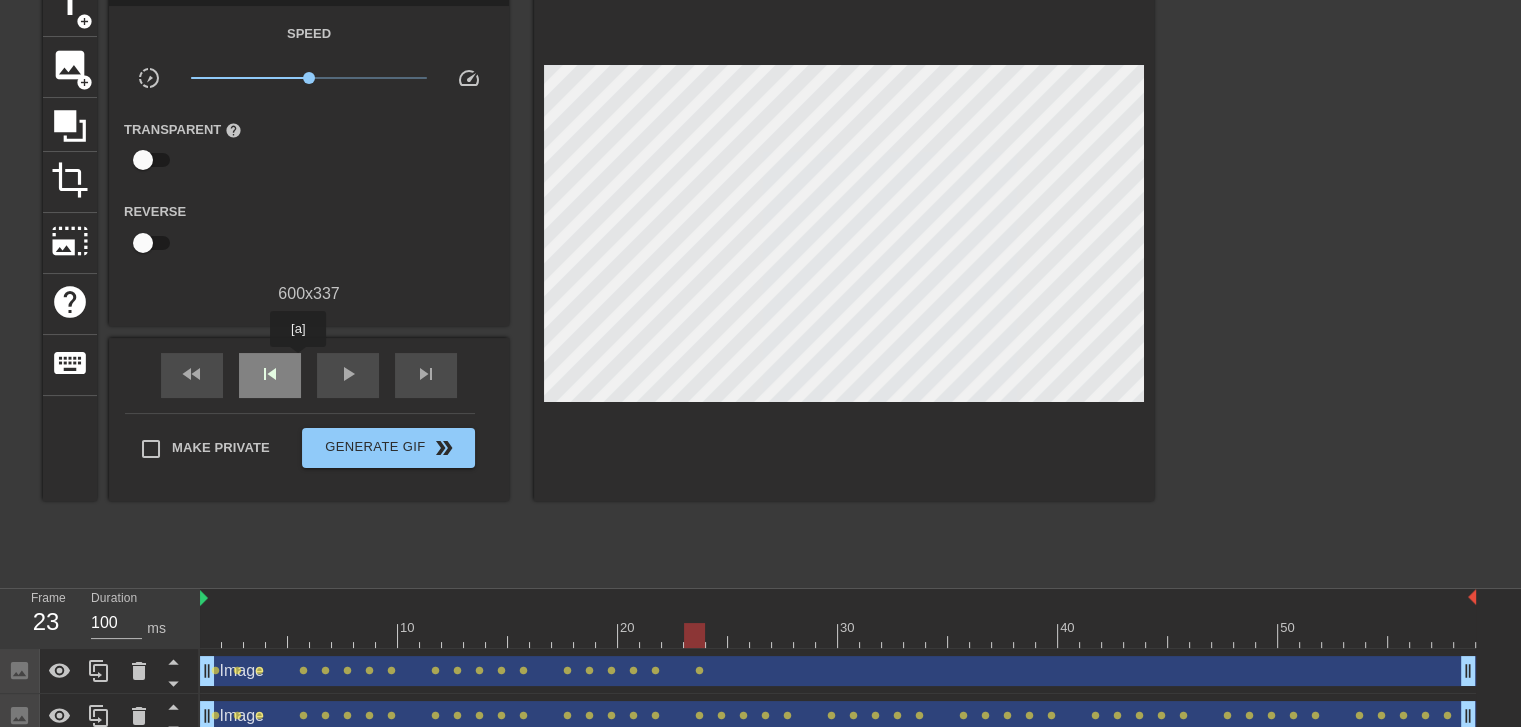 click on "skip_previous" at bounding box center (270, 375) 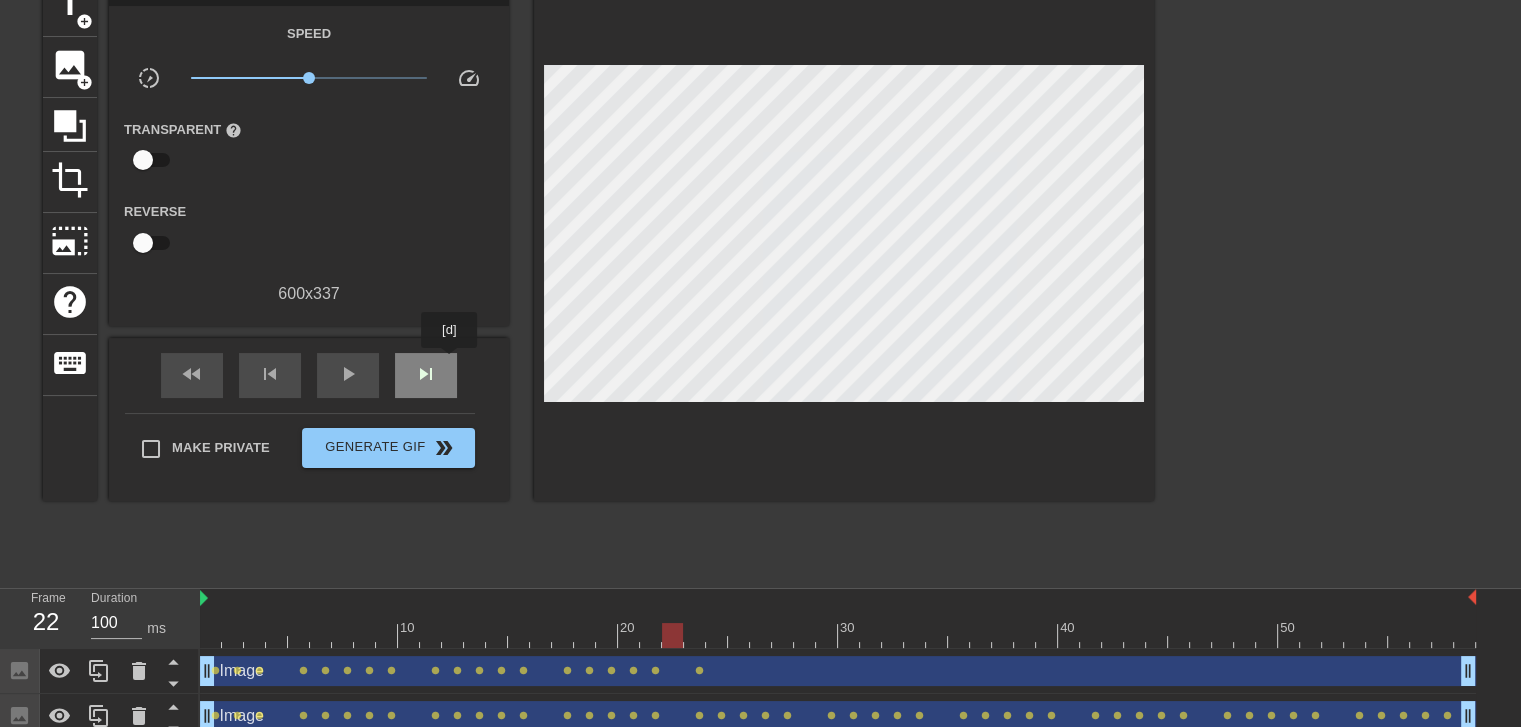 click on "skip_next" at bounding box center [426, 375] 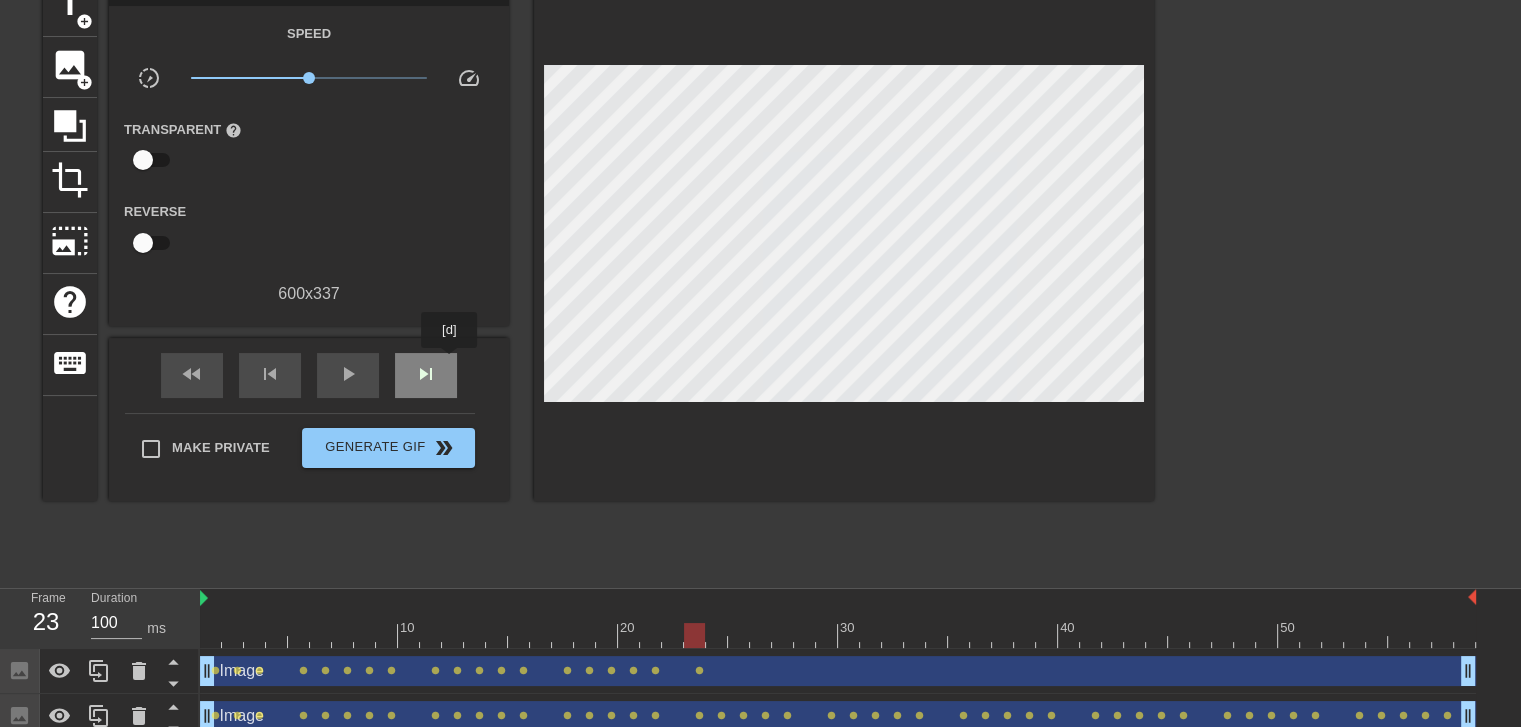 click on "skip_next" at bounding box center [426, 375] 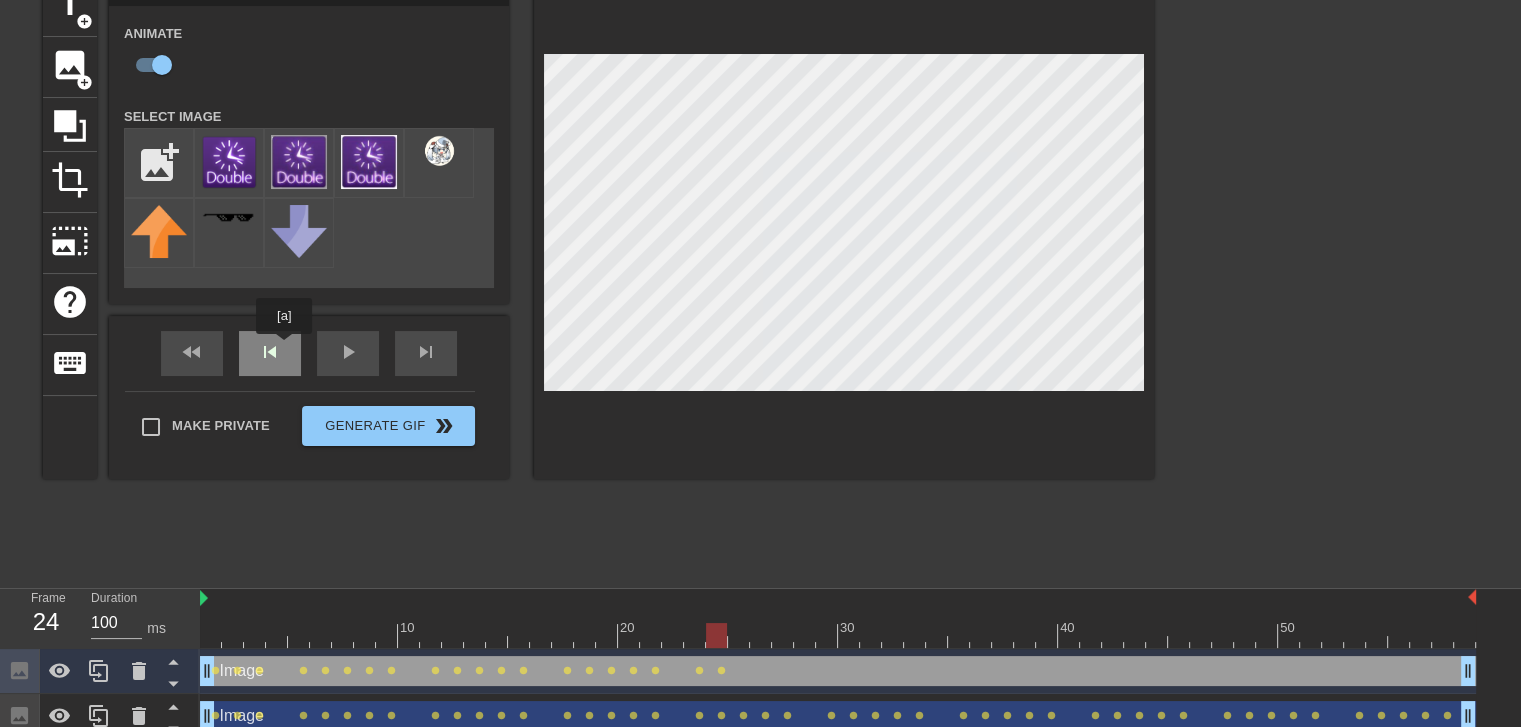click on "skip_previous" at bounding box center (270, 353) 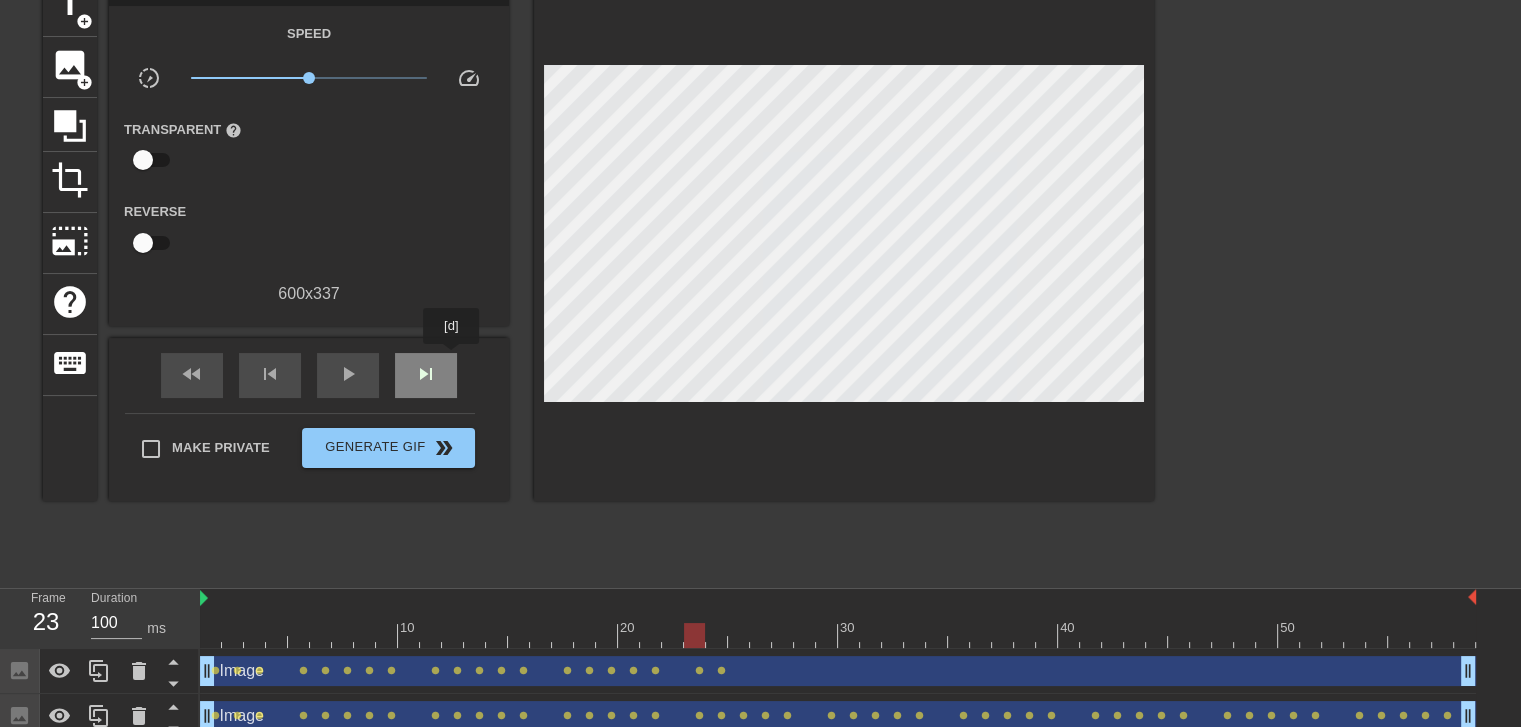 click on "skip_next" at bounding box center [426, 375] 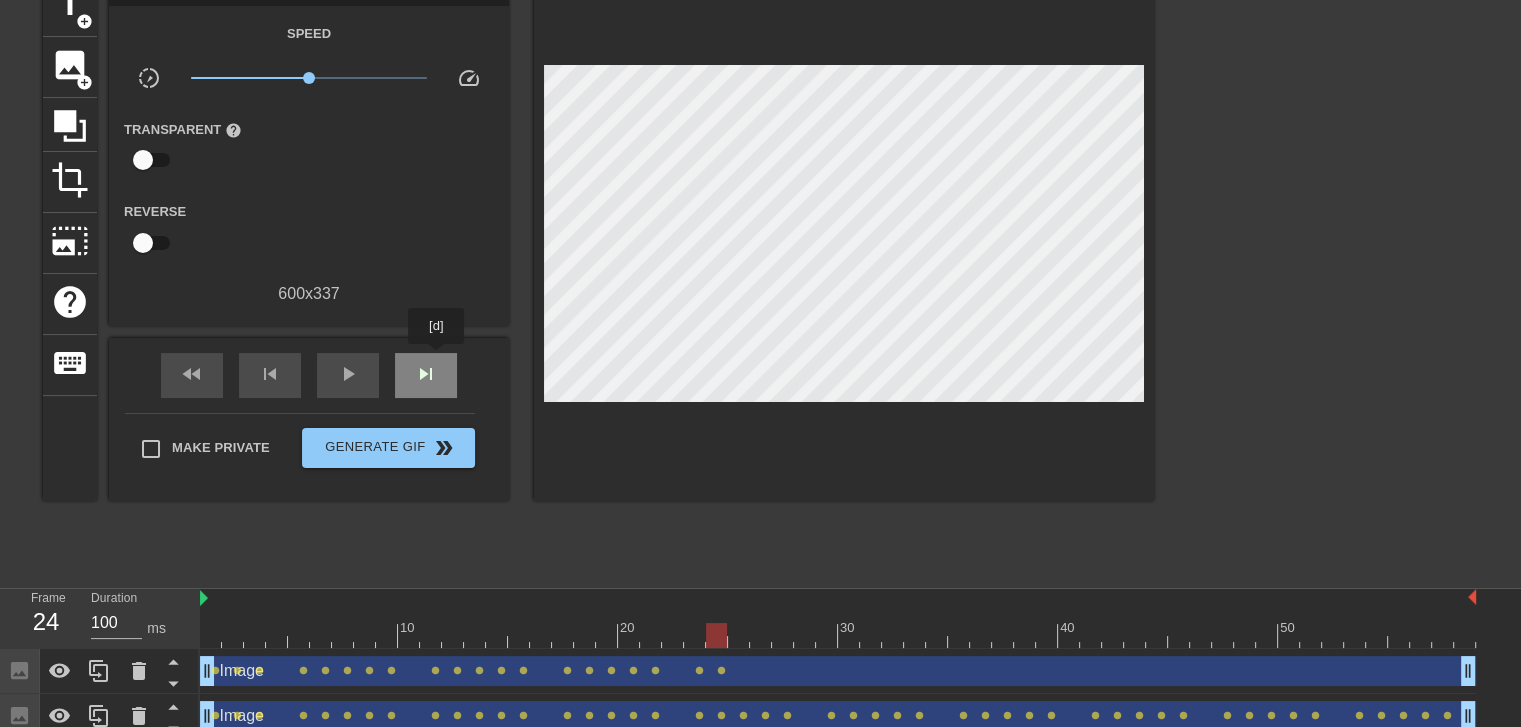 click on "skip_next" at bounding box center [426, 375] 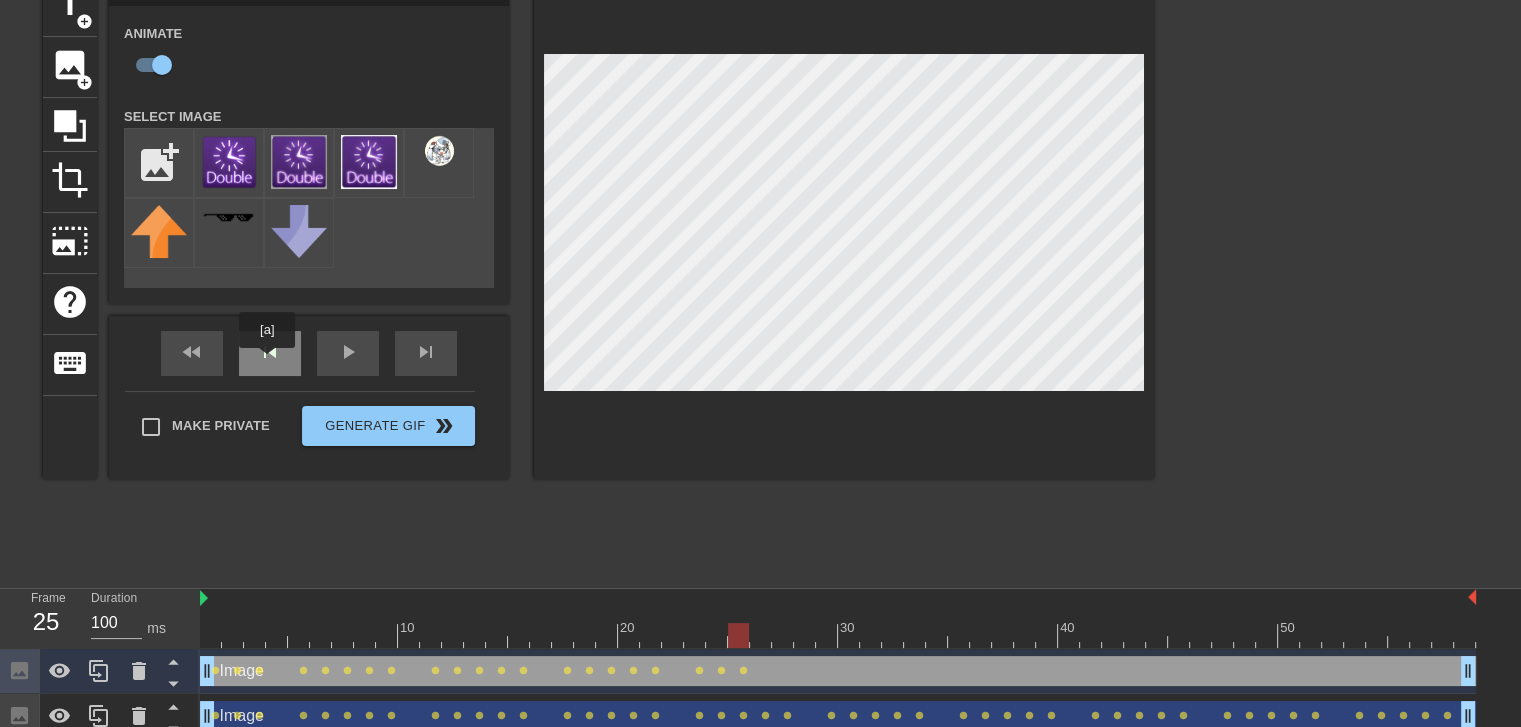 click on "skip_previous" at bounding box center [270, 352] 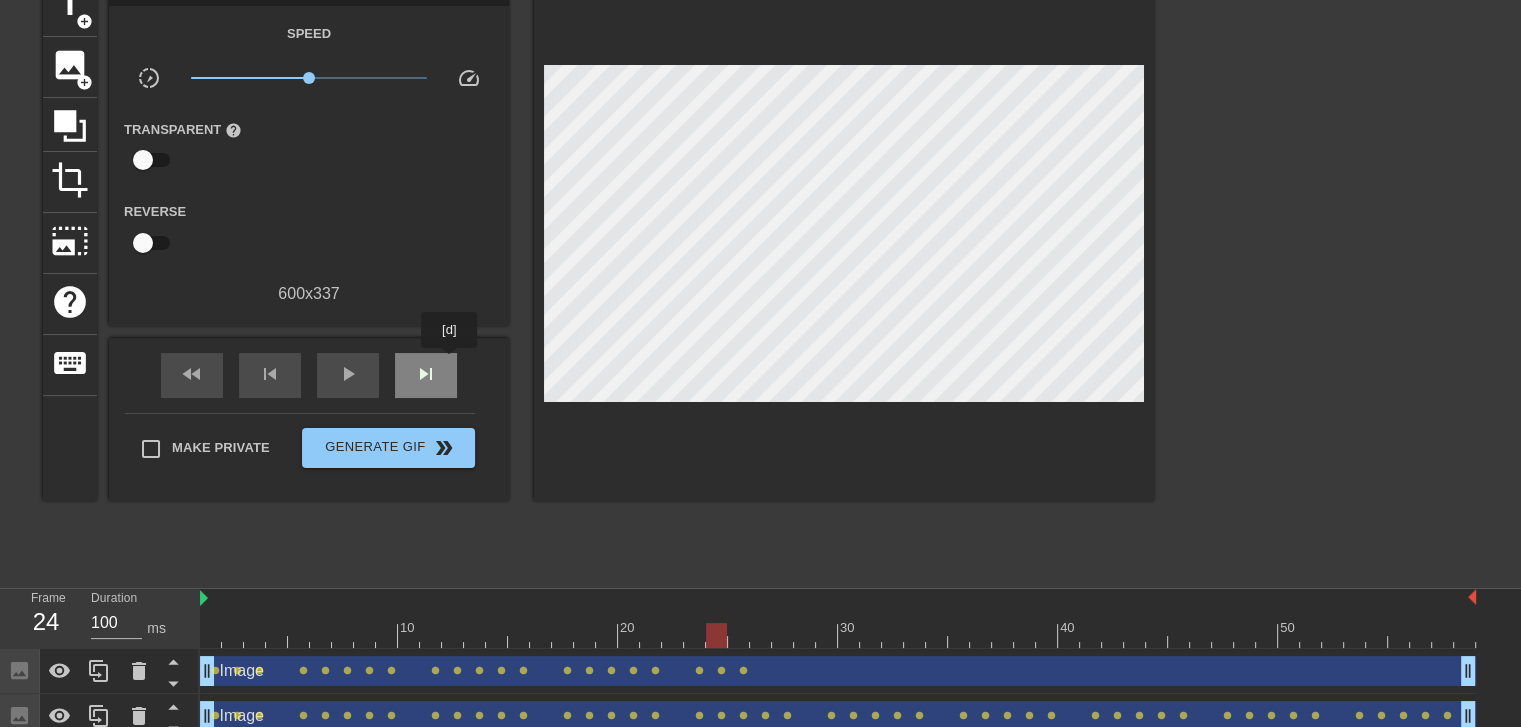 click on "skip_next" at bounding box center [426, 375] 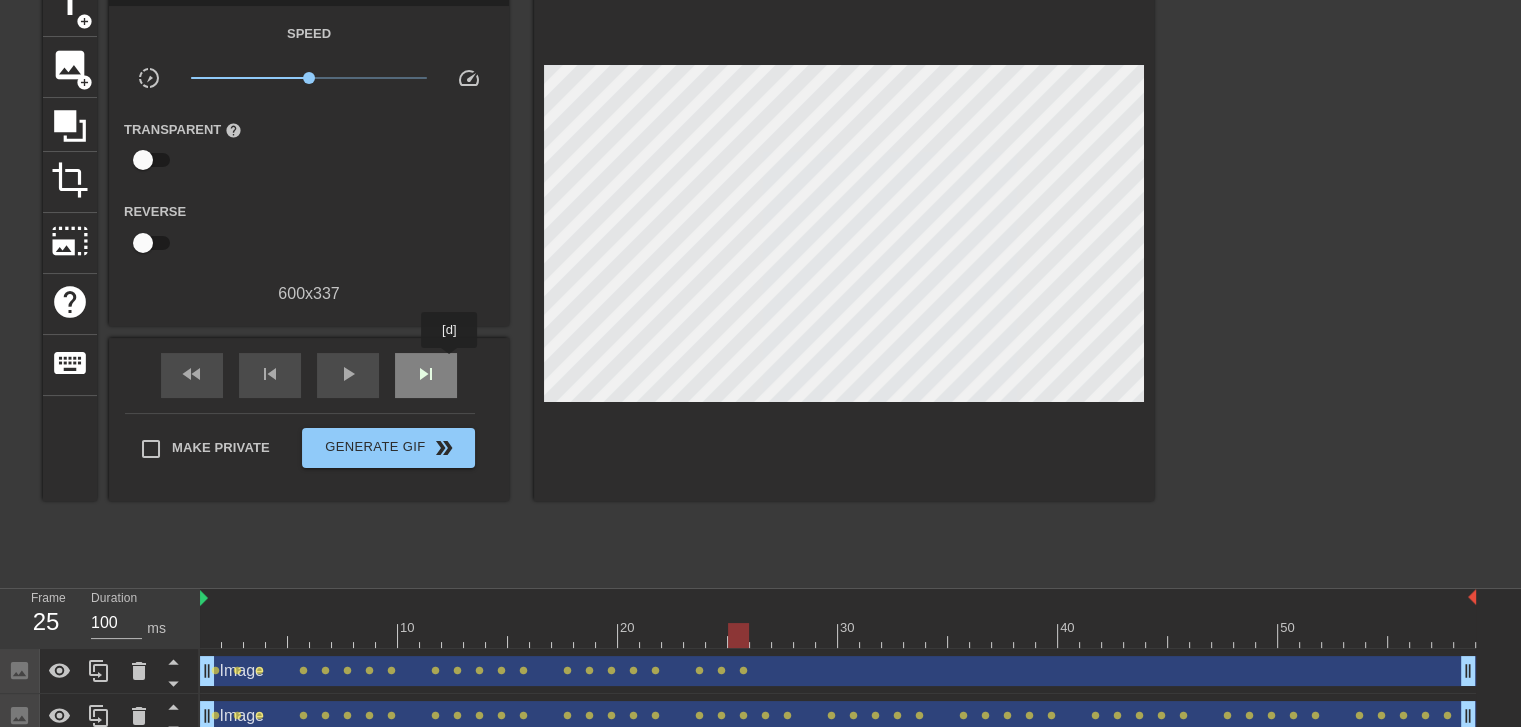click on "skip_next" at bounding box center [426, 375] 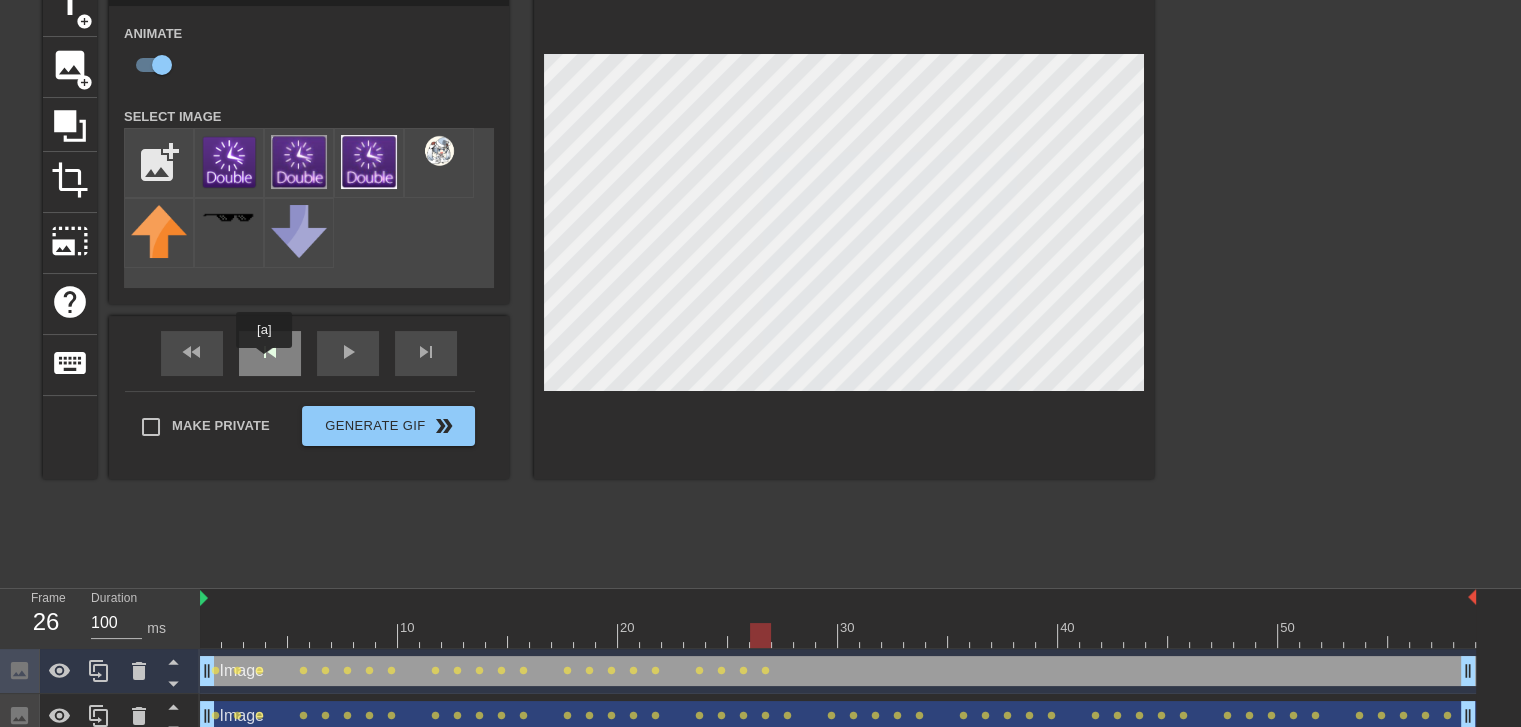 click on "skip_previous" at bounding box center [270, 352] 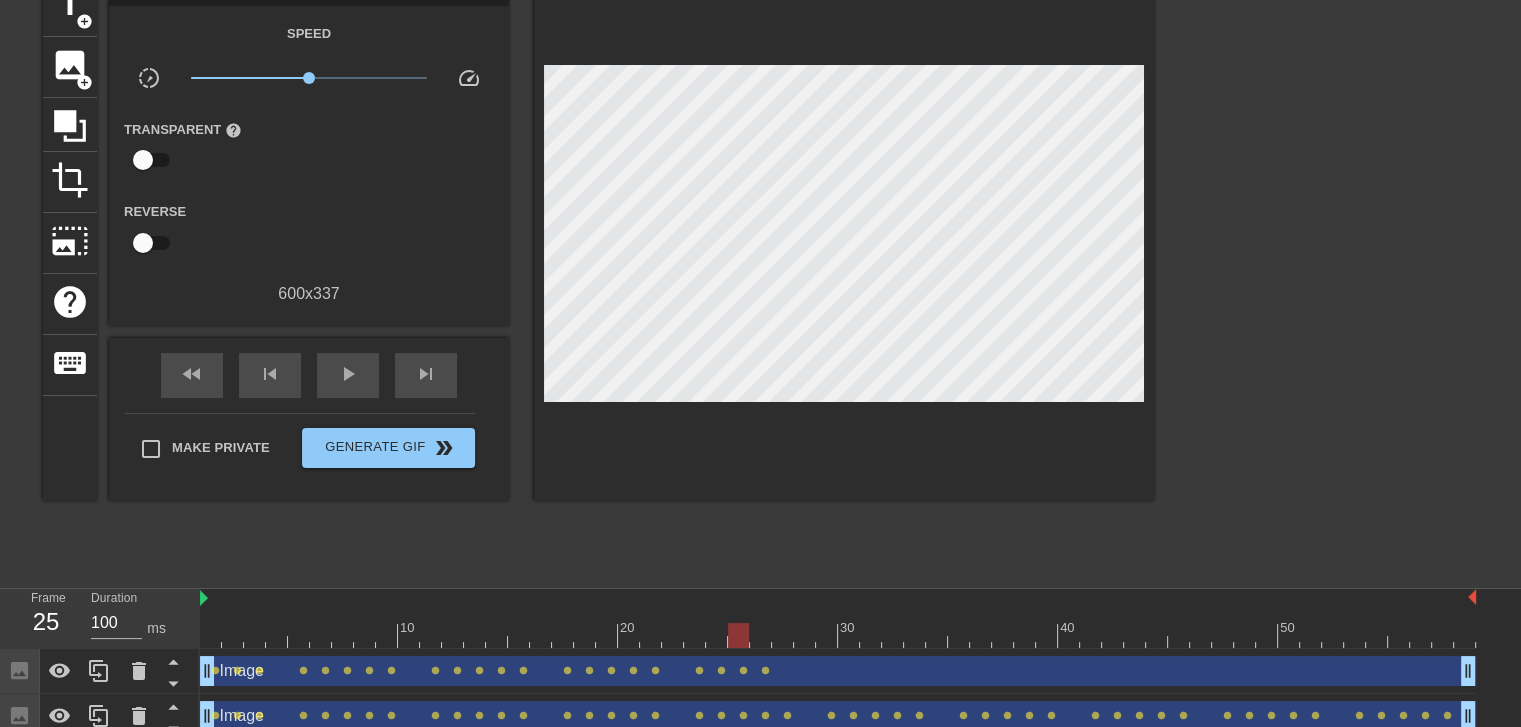 click on "fast_rewind skip_previous play_arrow skip_next Make Private Generate Gif double_arrow" at bounding box center (309, 419) 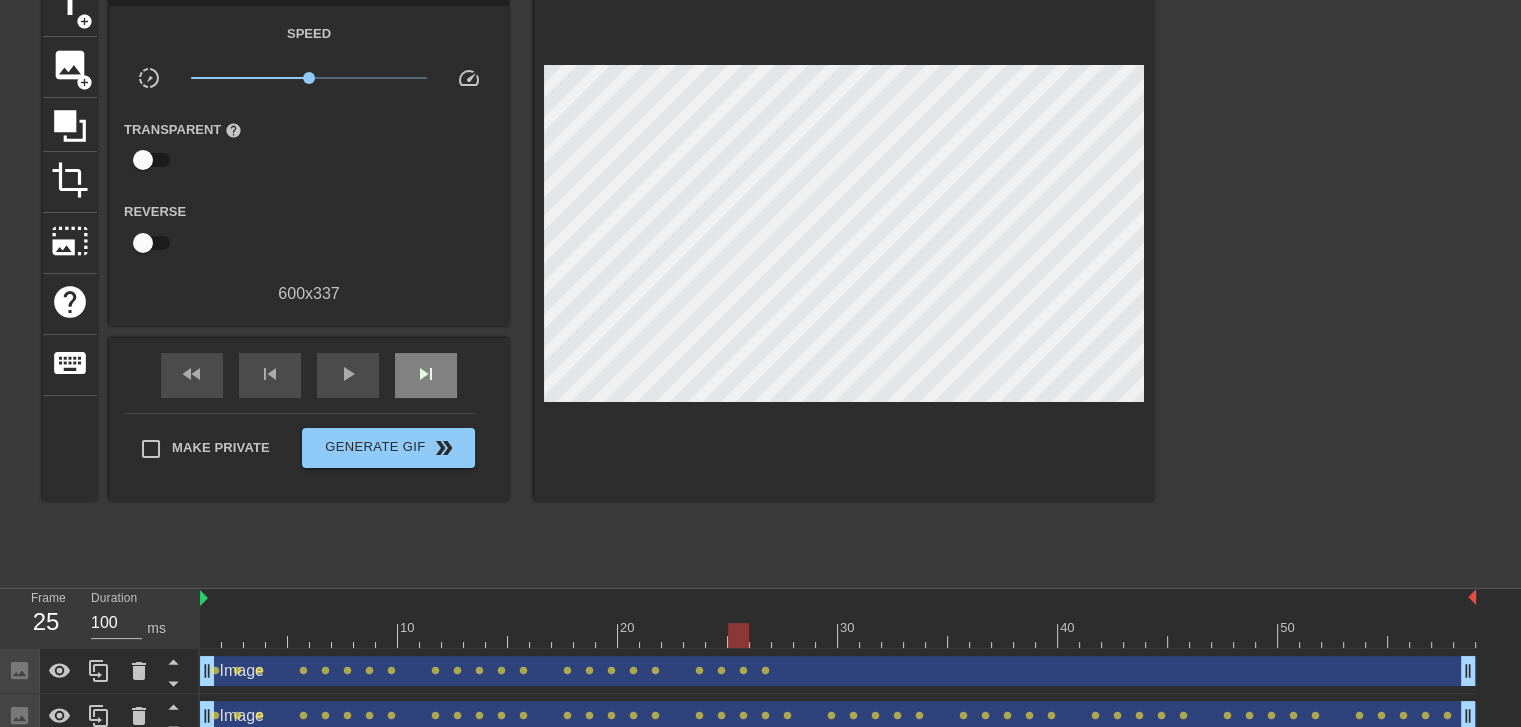 click on "skip_next" at bounding box center [426, 375] 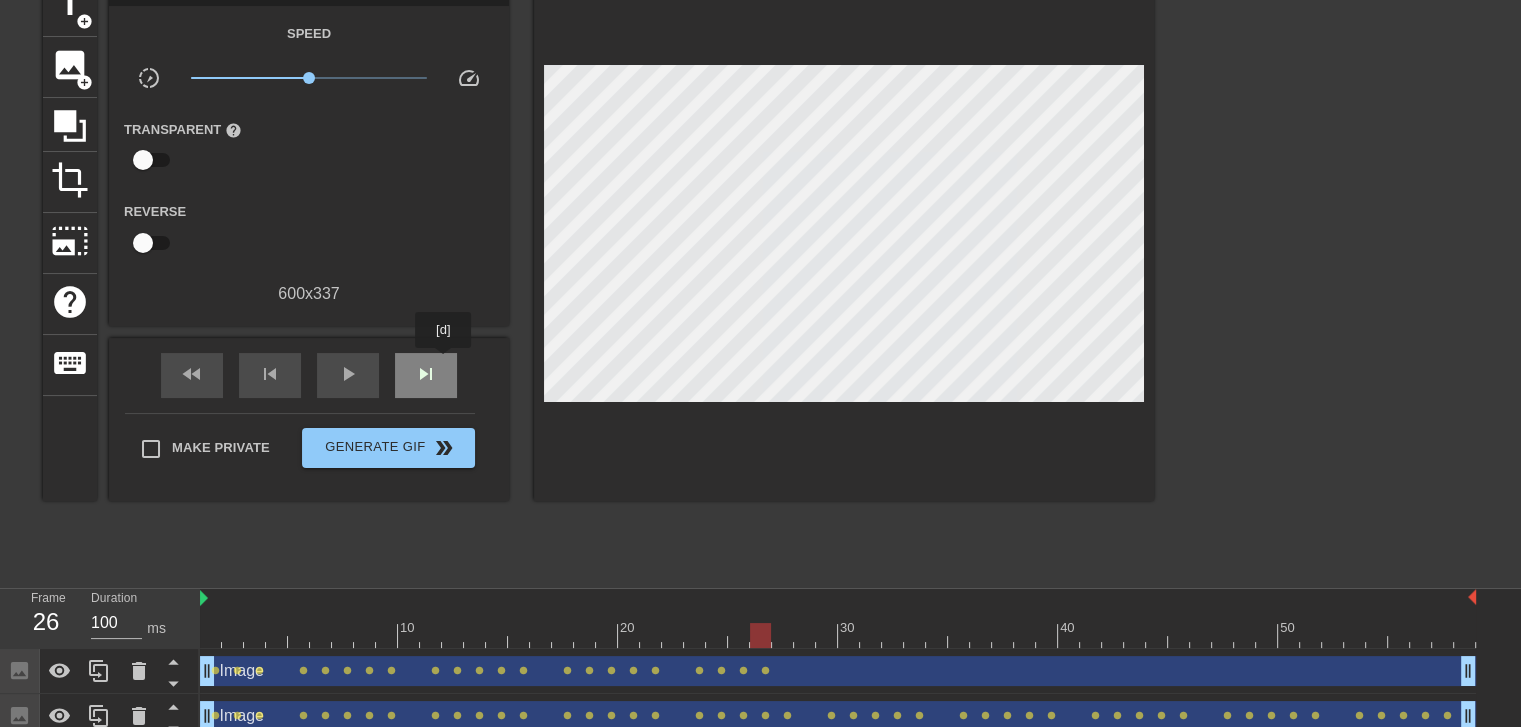 click on "skip_next" at bounding box center (426, 375) 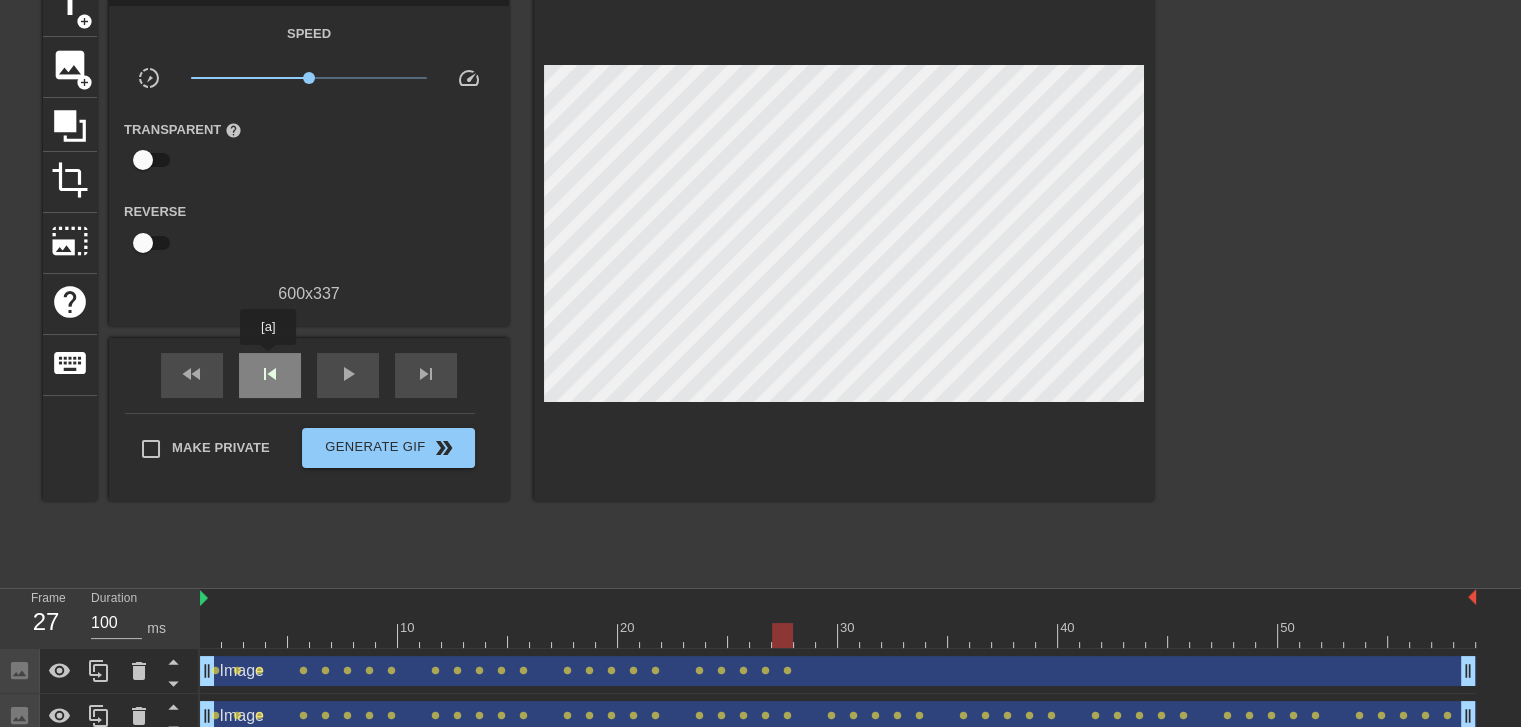click on "skip_previous" at bounding box center (270, 374) 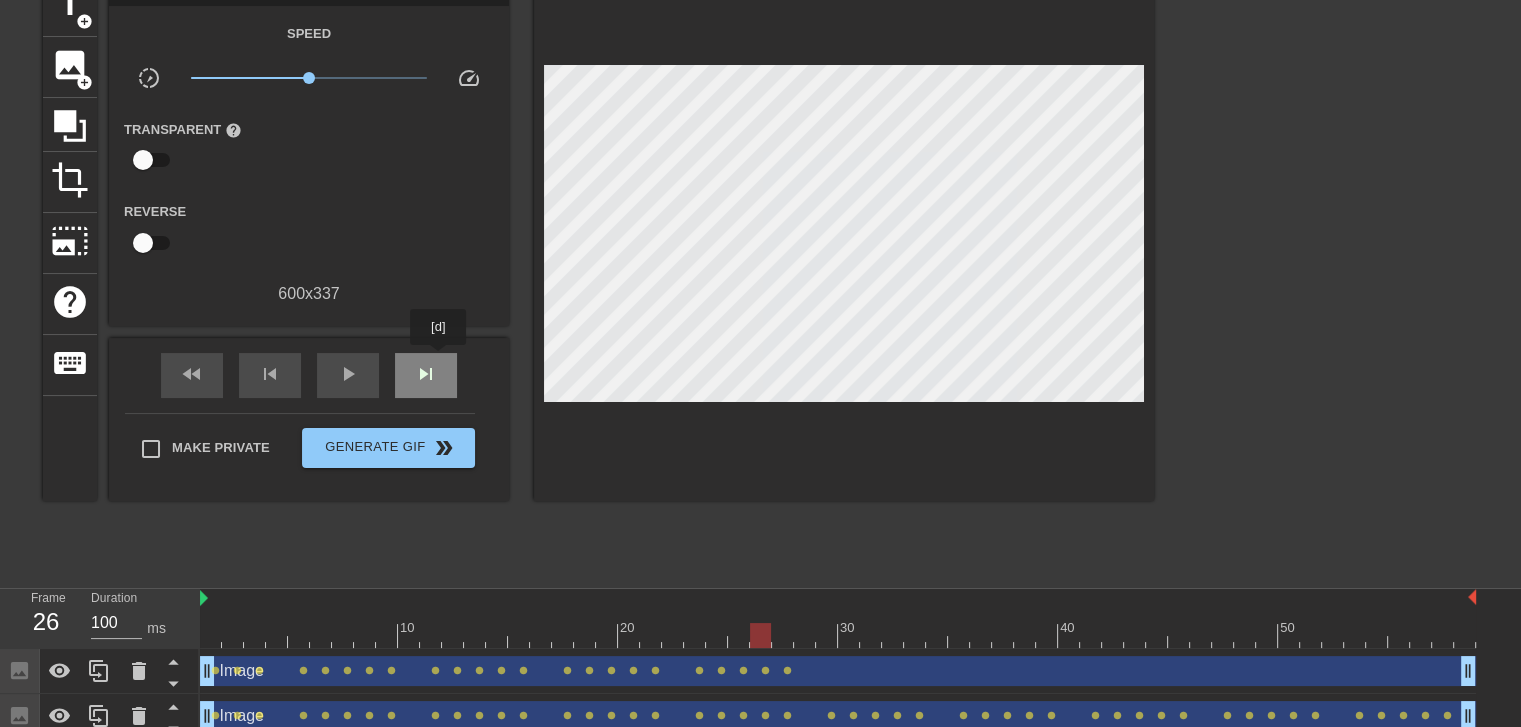 click on "skip_next" at bounding box center [426, 375] 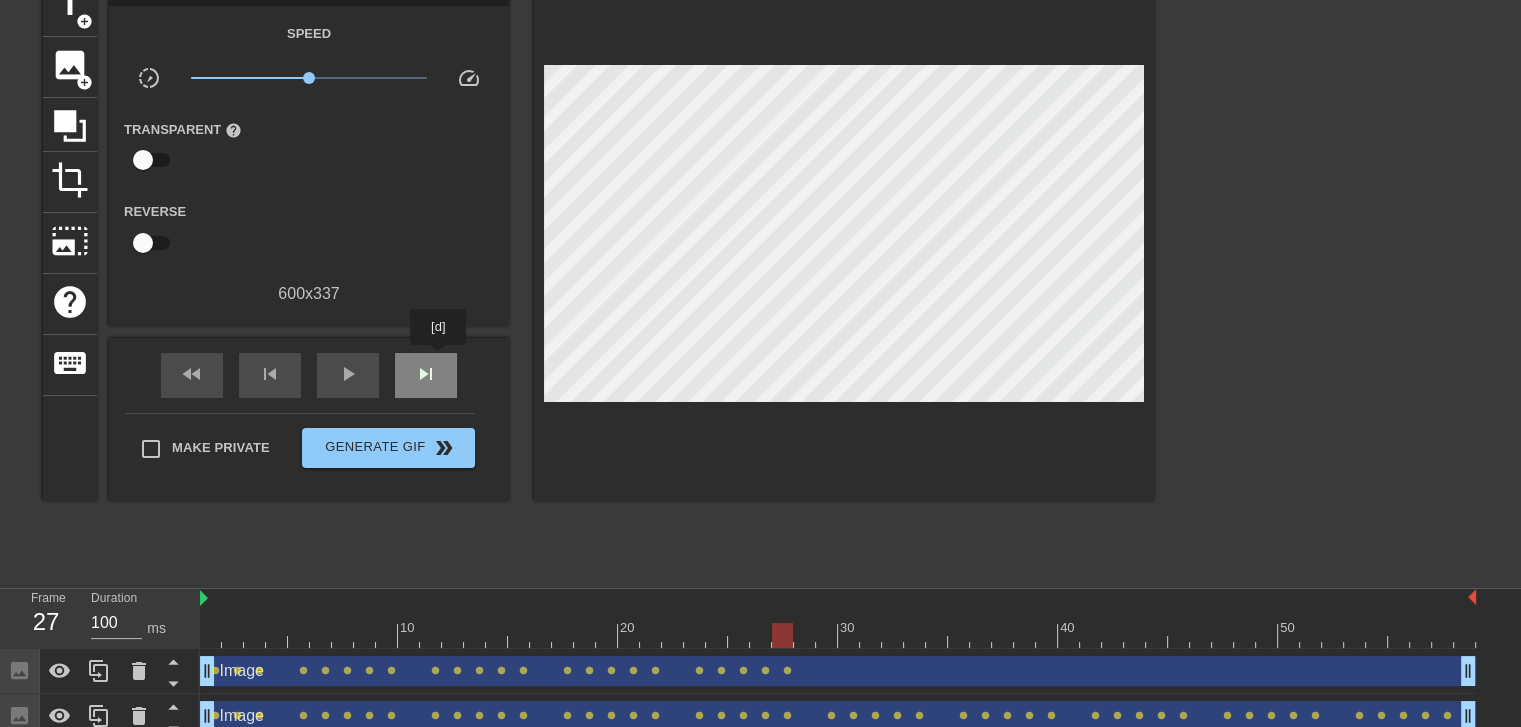 click on "skip_next" at bounding box center [426, 375] 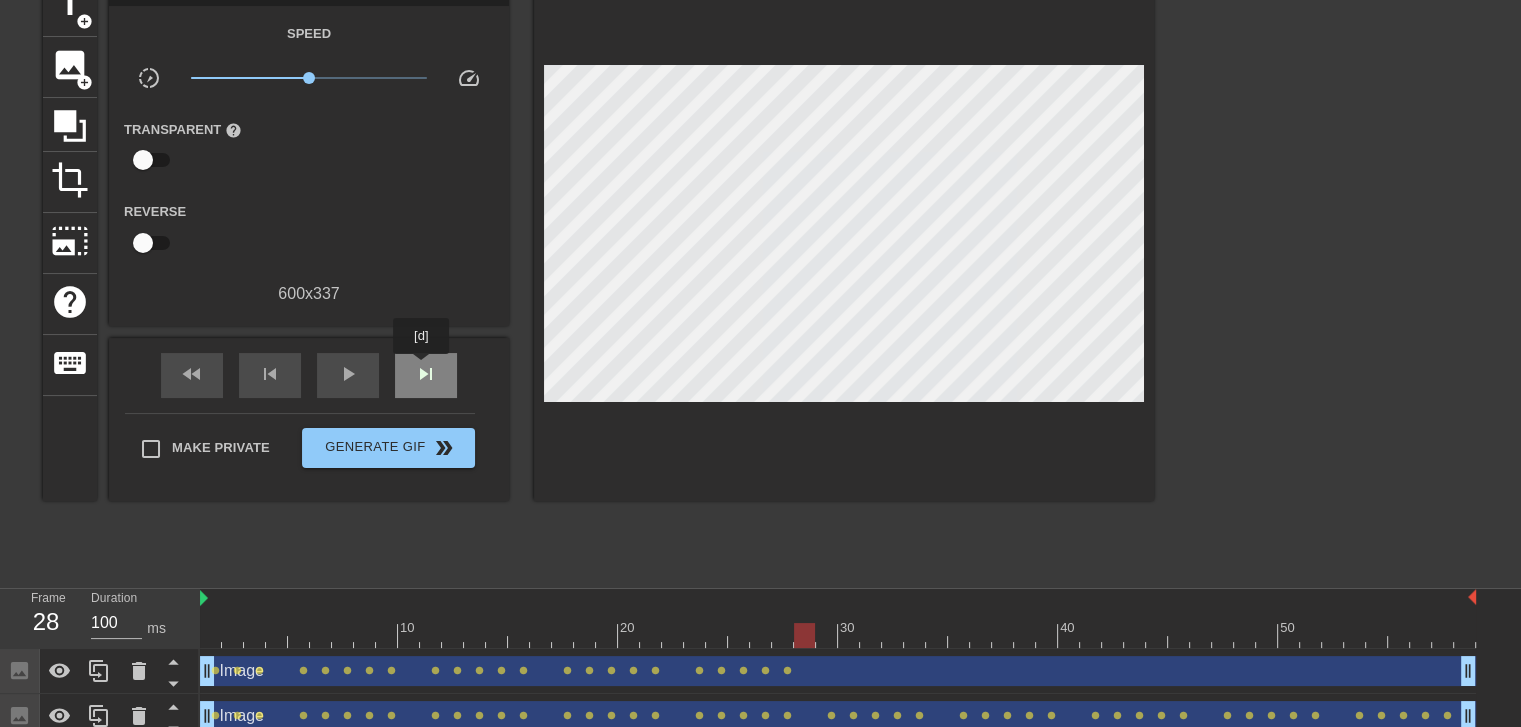 click on "skip_next" at bounding box center [426, 374] 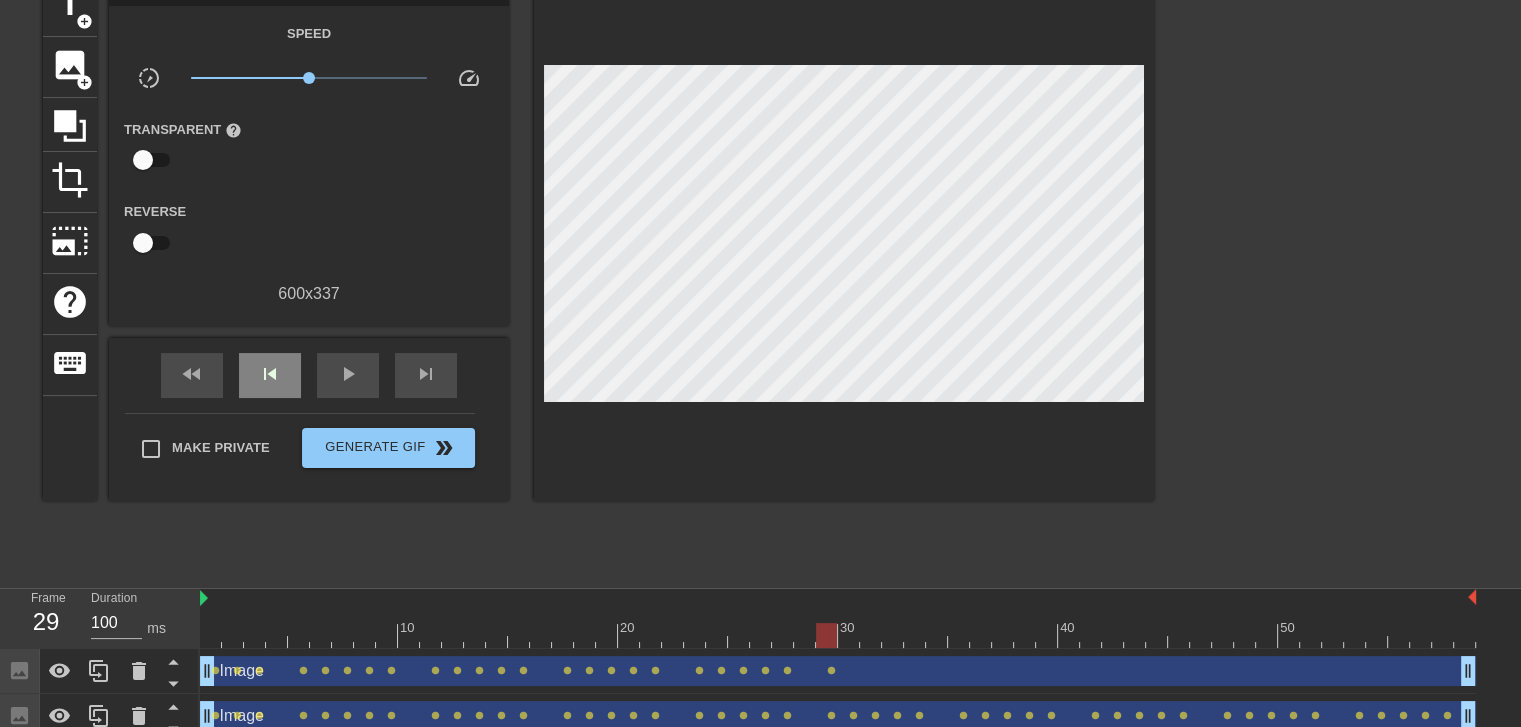 click on "fast_rewind skip_previous play_arrow skip_next" at bounding box center (309, 375) 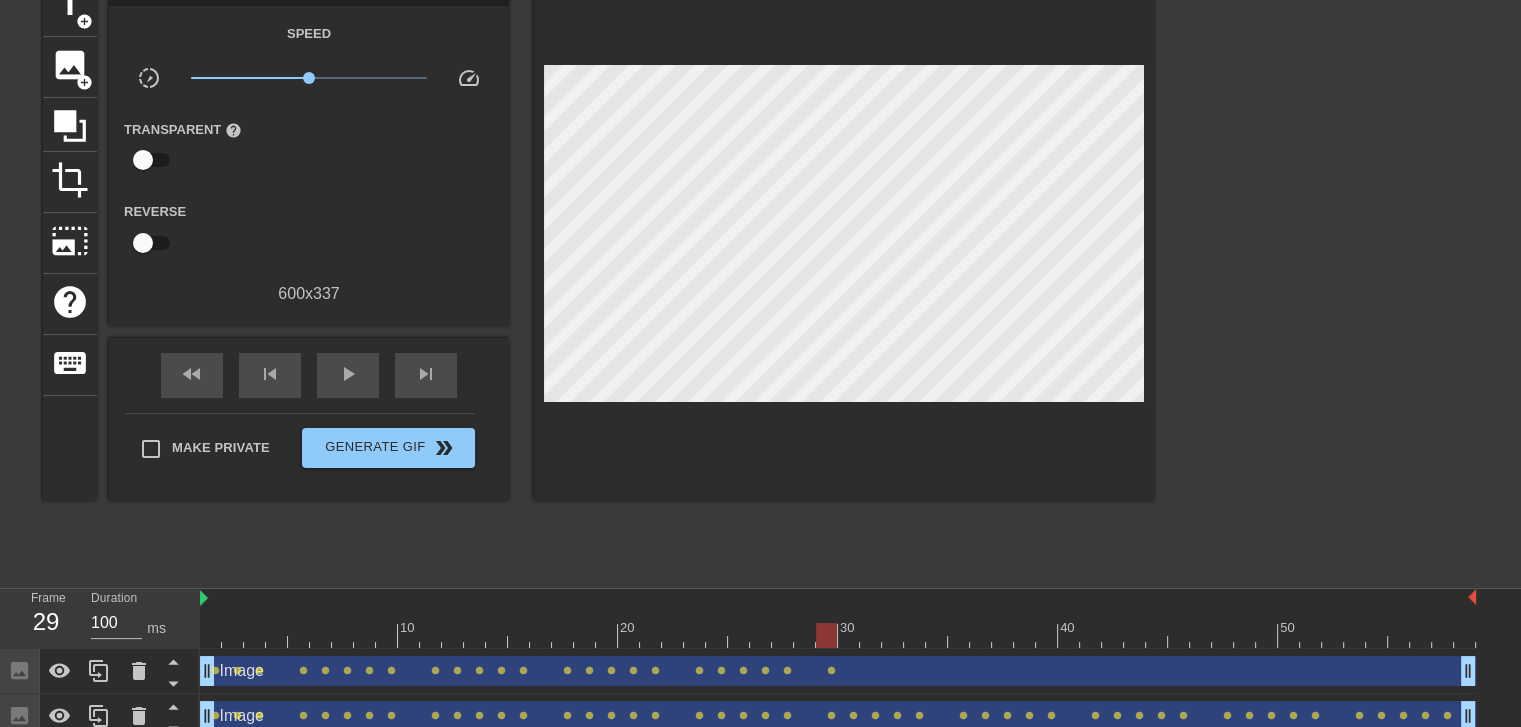 click on "fast_rewind skip_previous play_arrow skip_next" at bounding box center [309, 375] 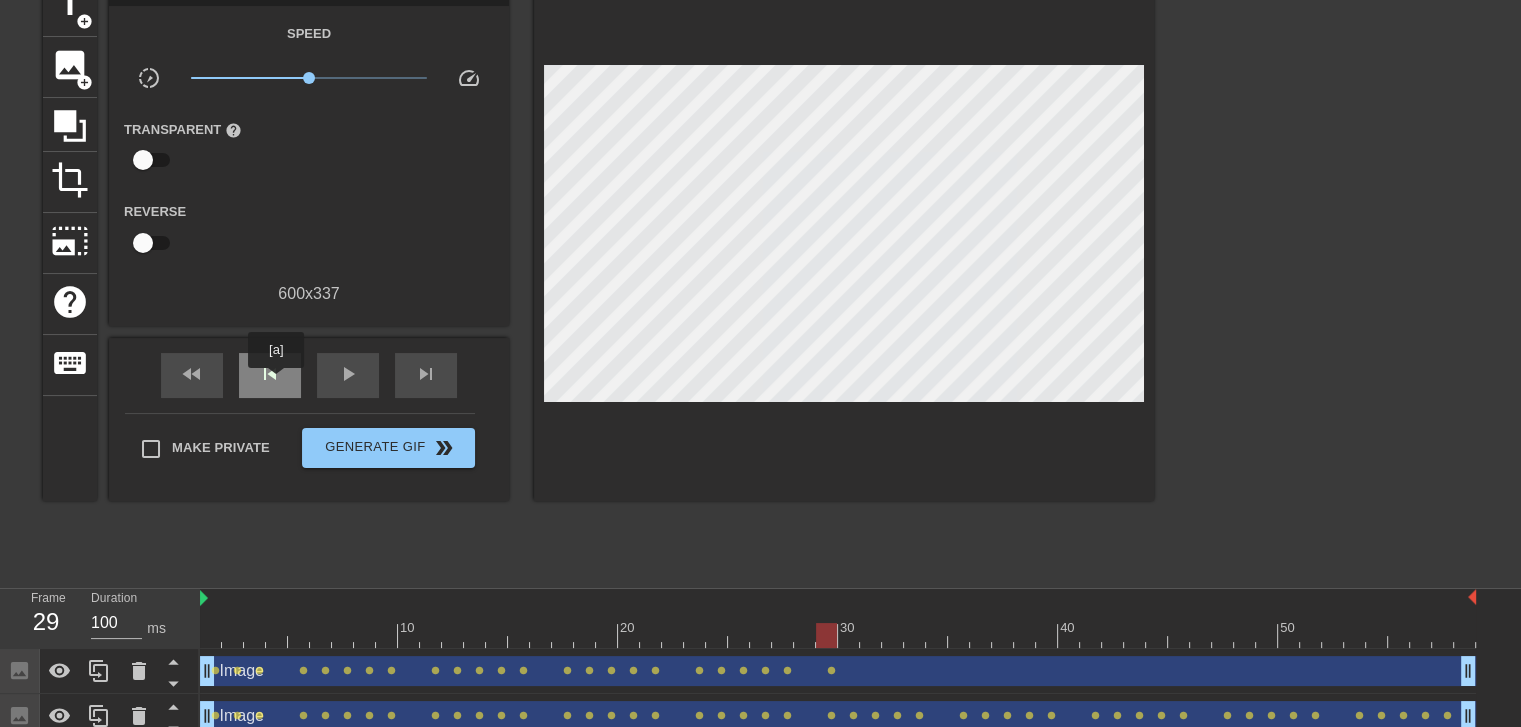 click on "skip_previous" at bounding box center (270, 374) 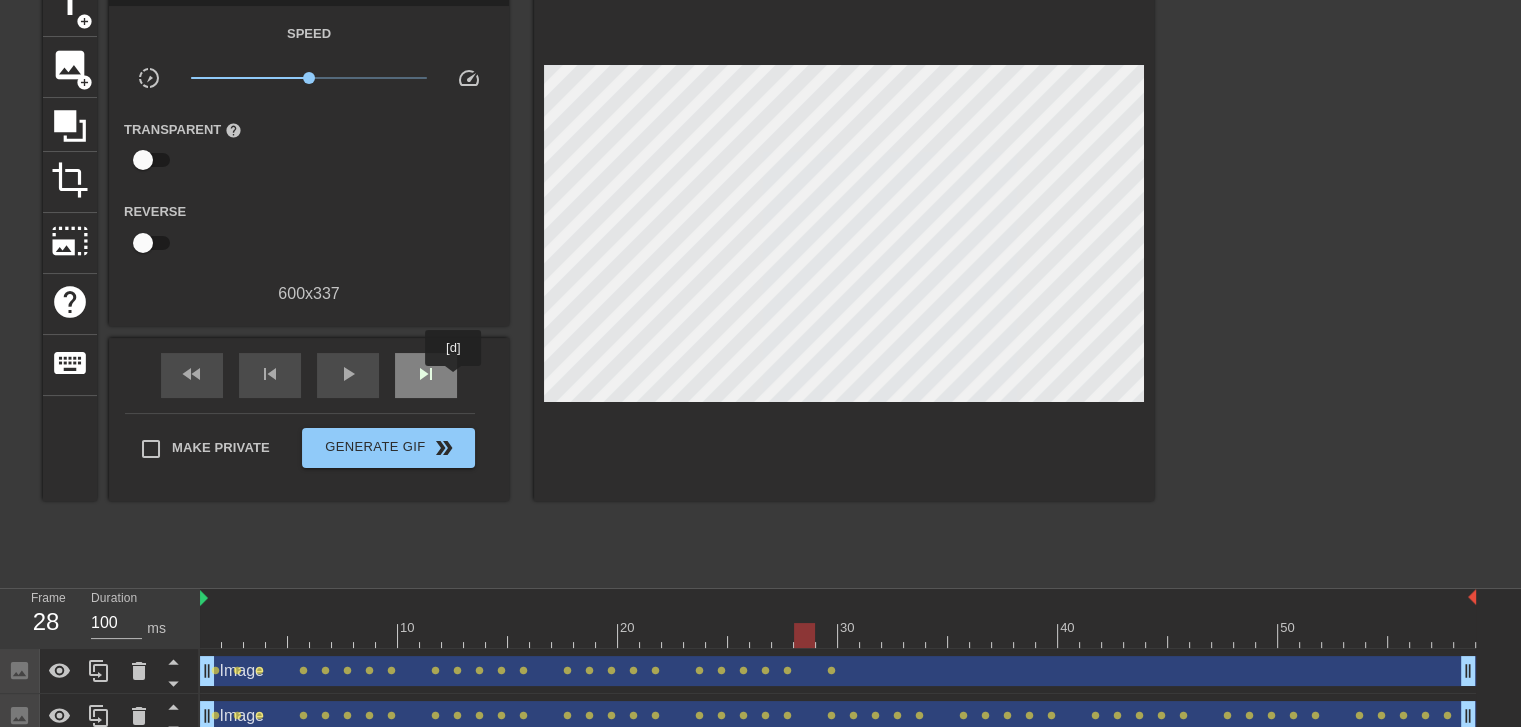 click on "skip_next" at bounding box center (426, 375) 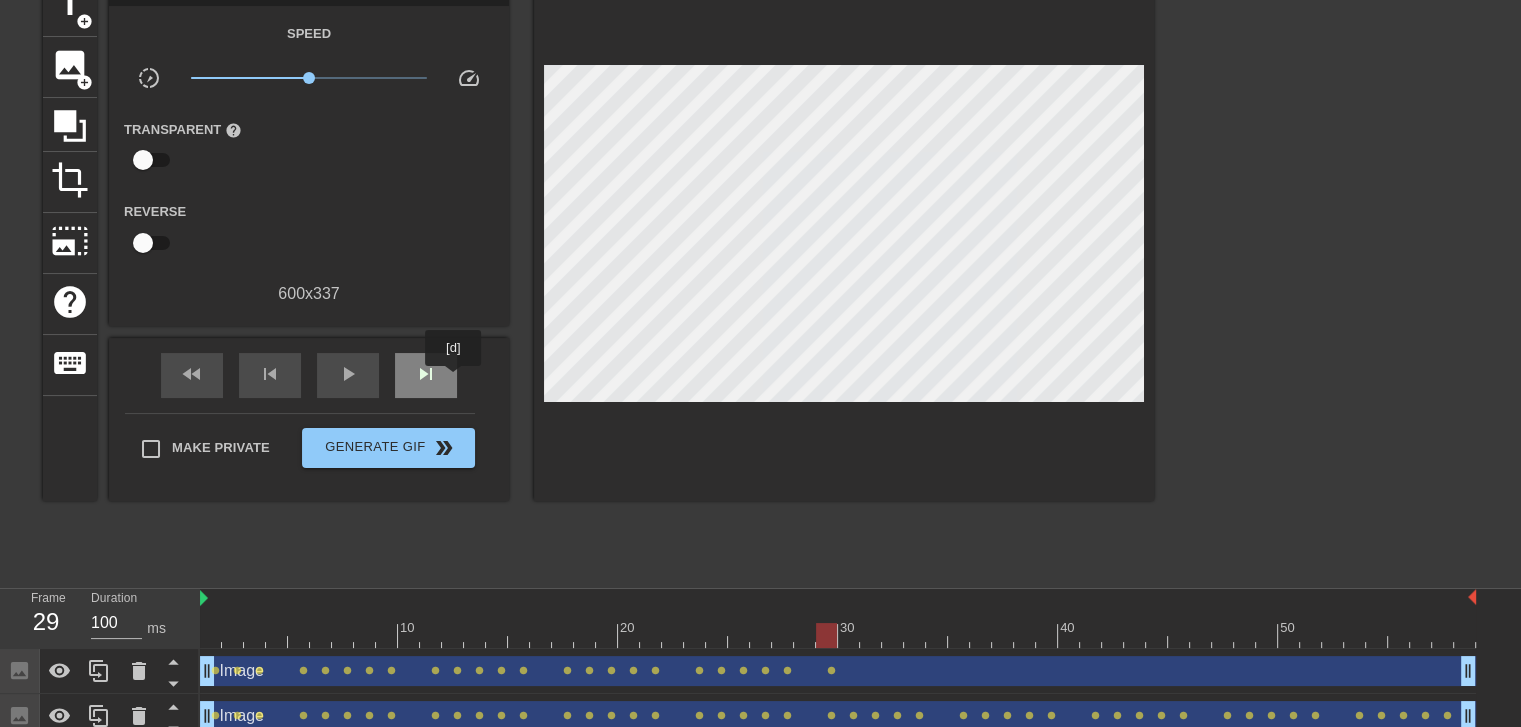 click on "skip_next" at bounding box center (426, 375) 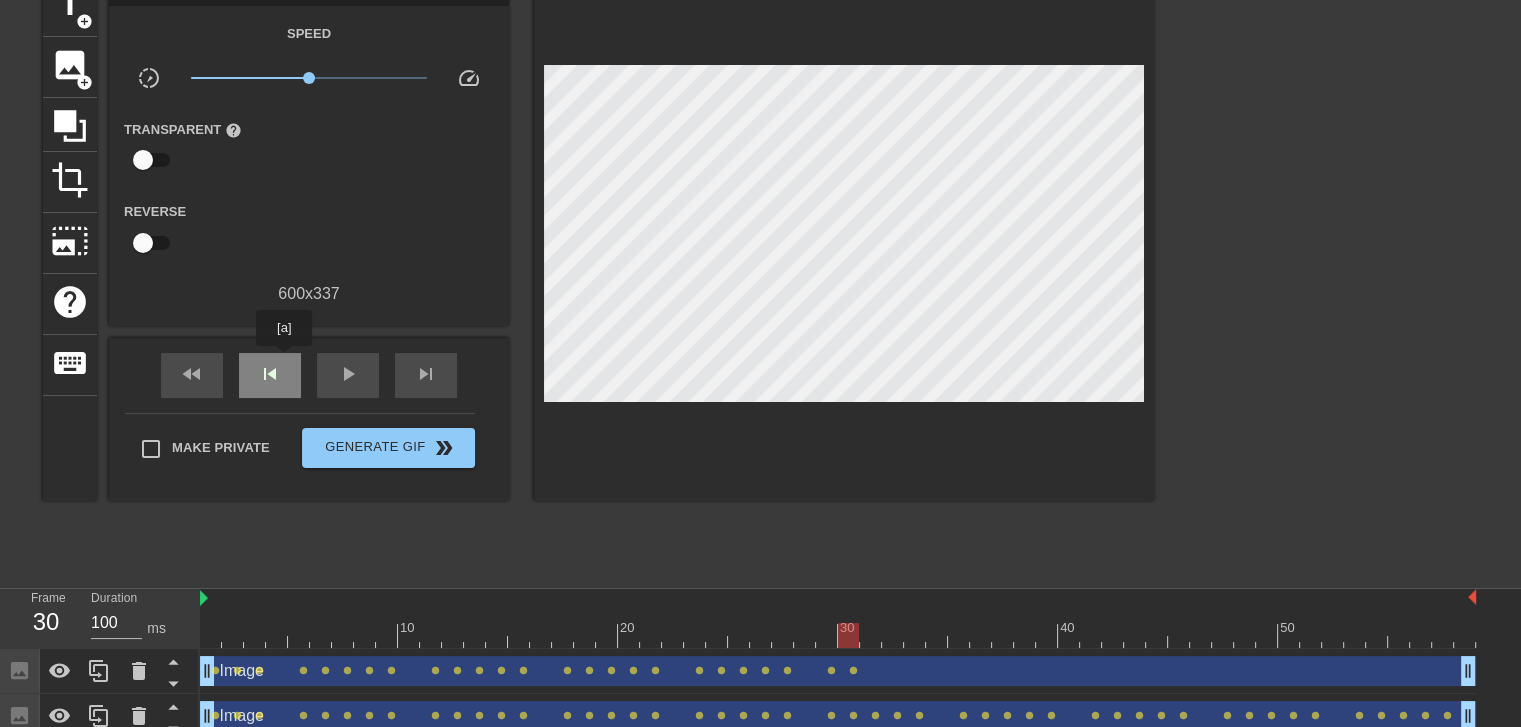click on "skip_previous" at bounding box center [270, 375] 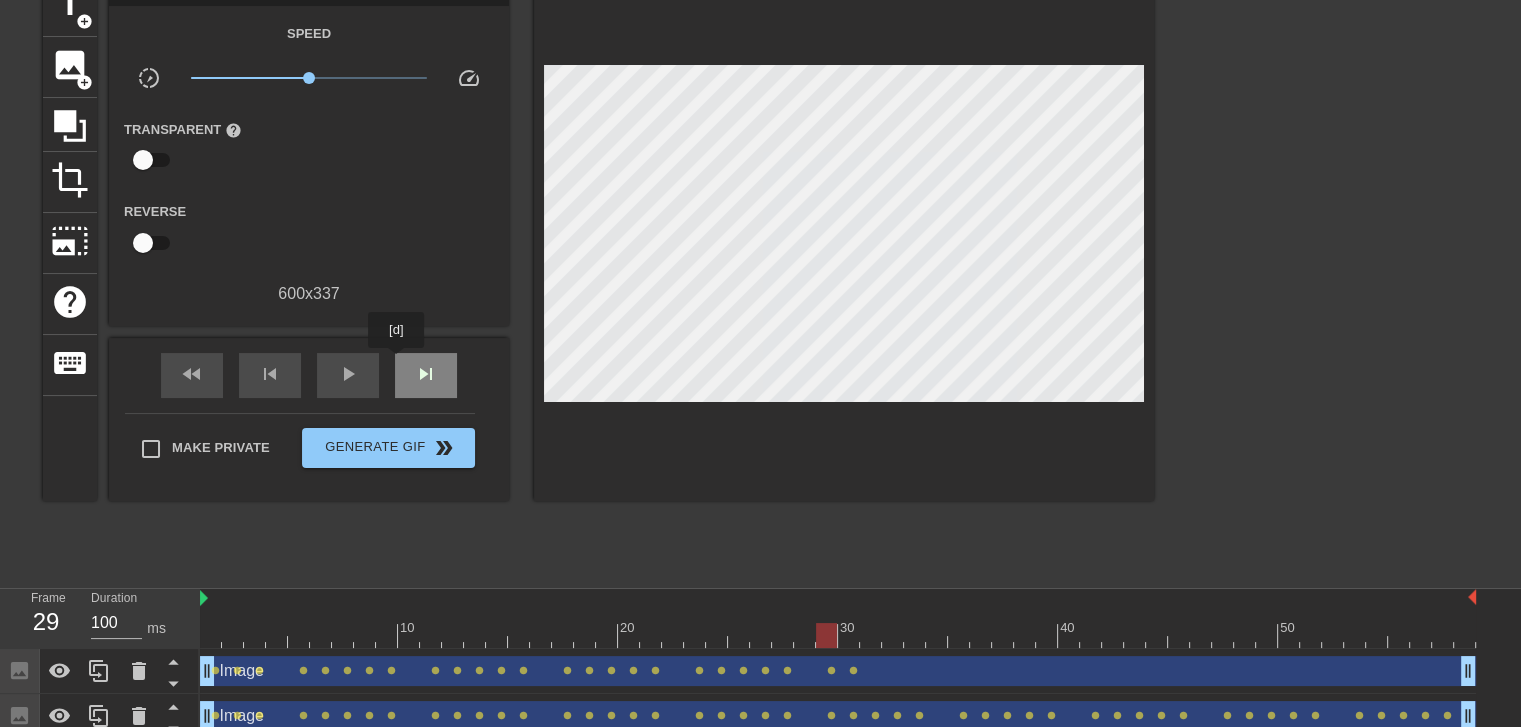 click on "skip_next" at bounding box center (426, 375) 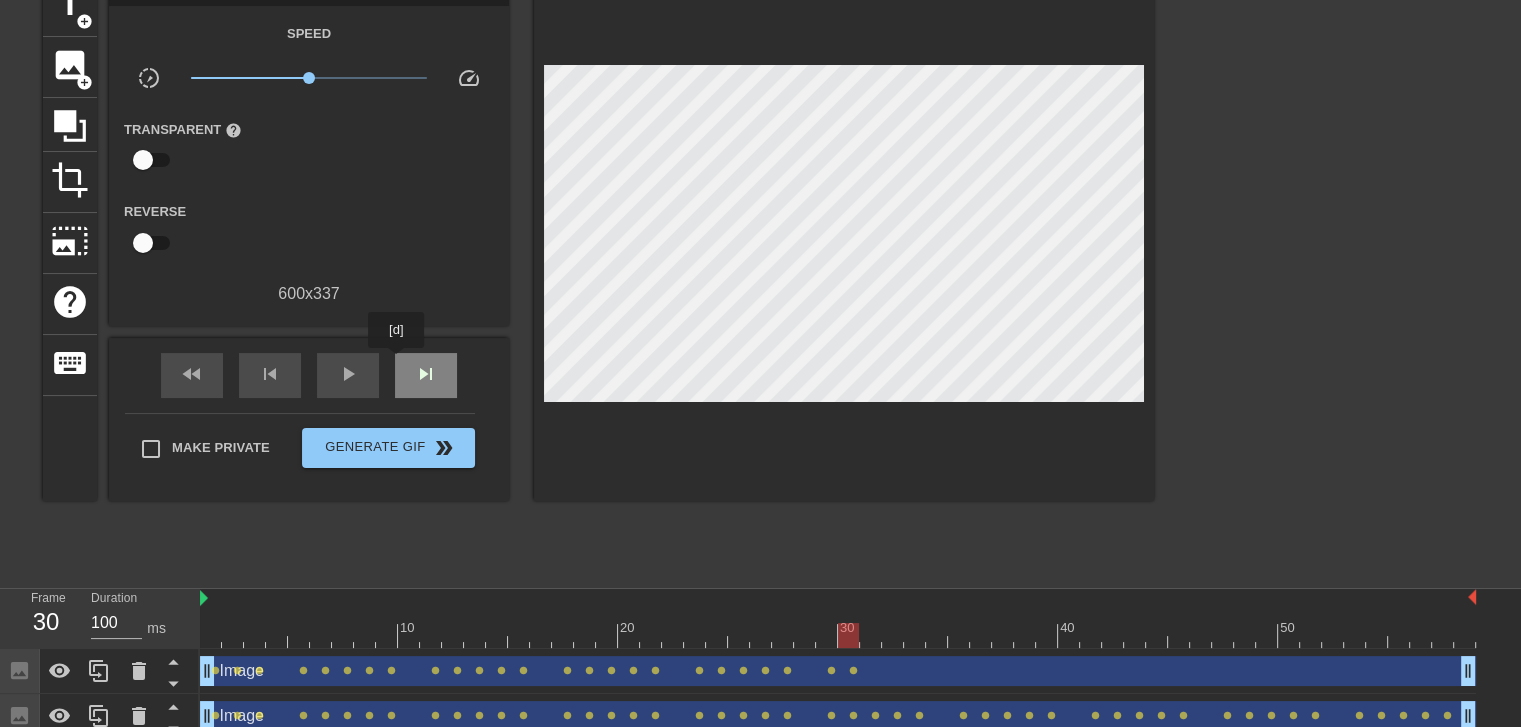 click on "skip_next" at bounding box center [426, 375] 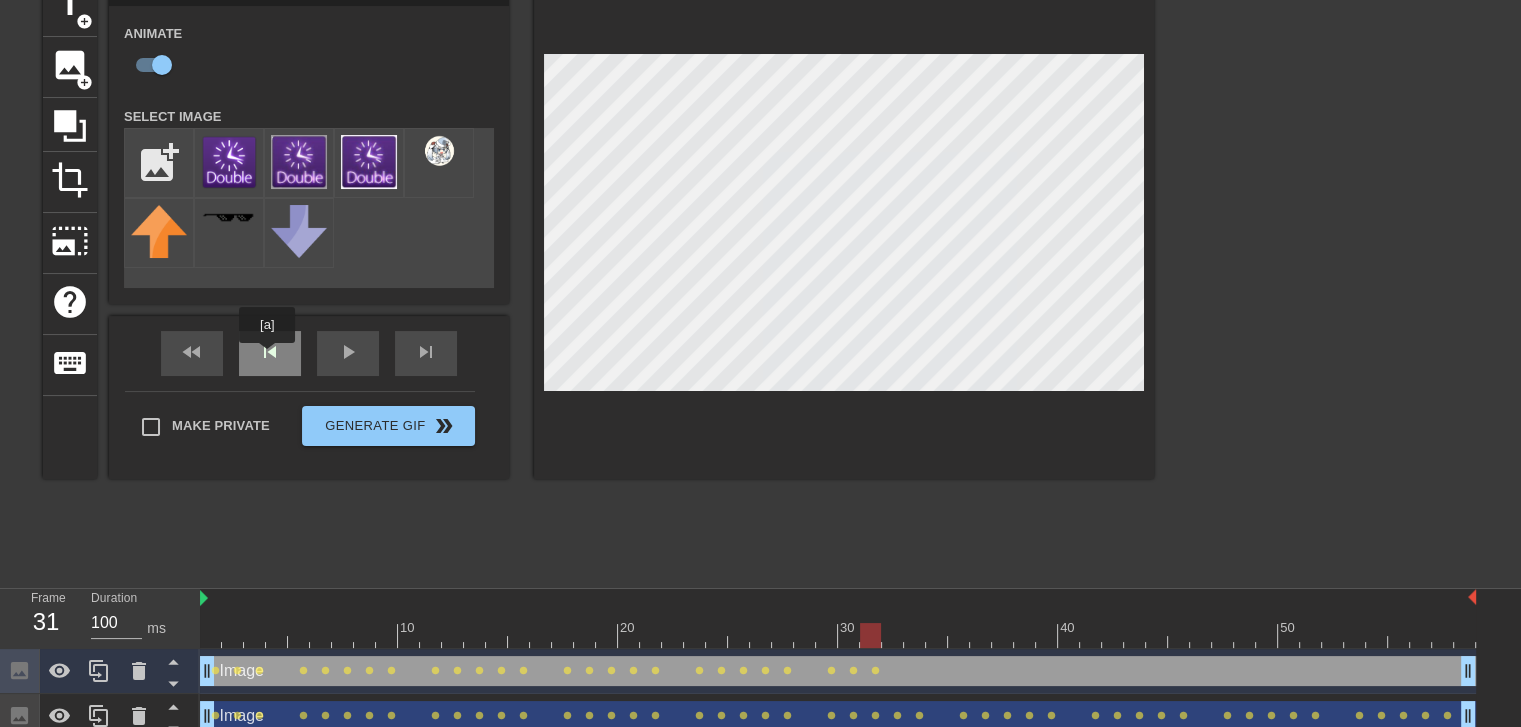 click on "skip_previous" at bounding box center (270, 353) 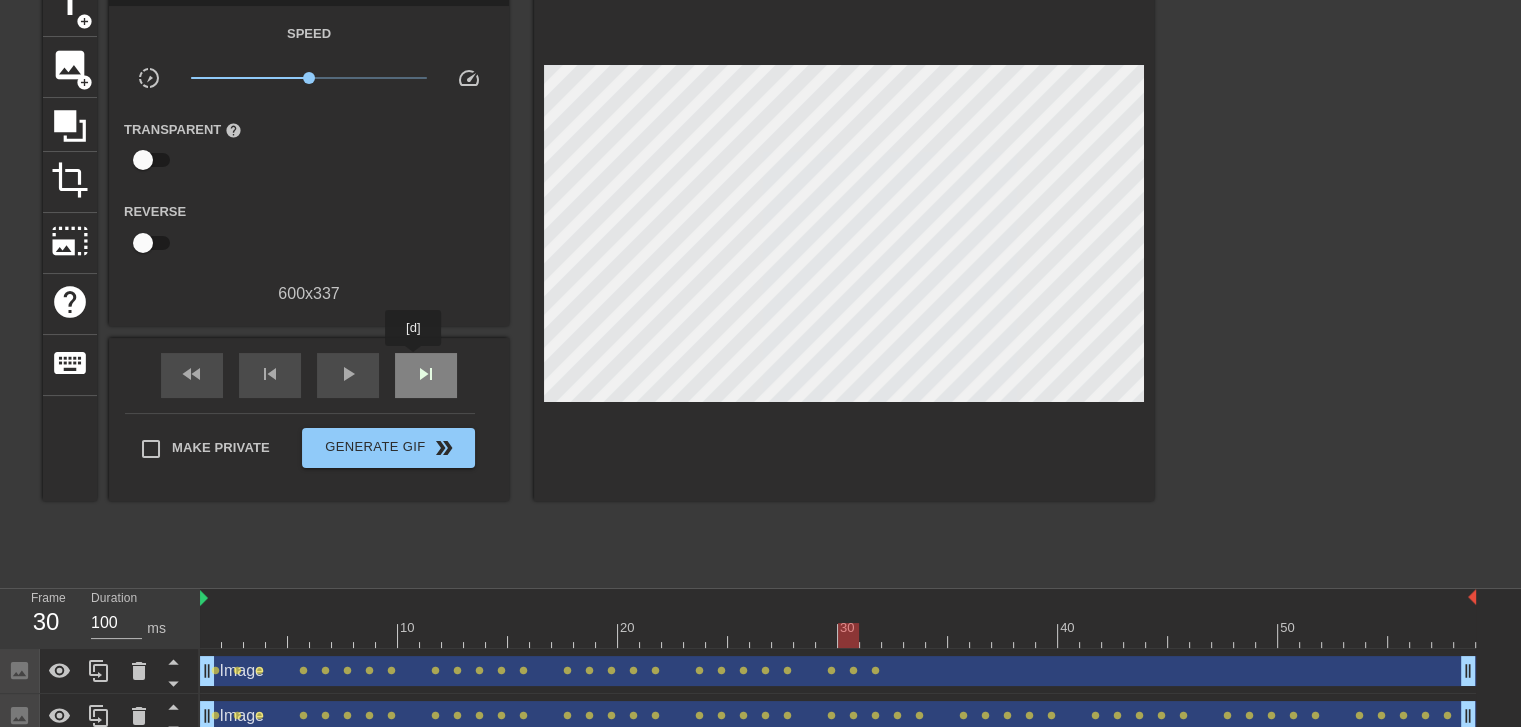 click on "skip_next" at bounding box center (426, 374) 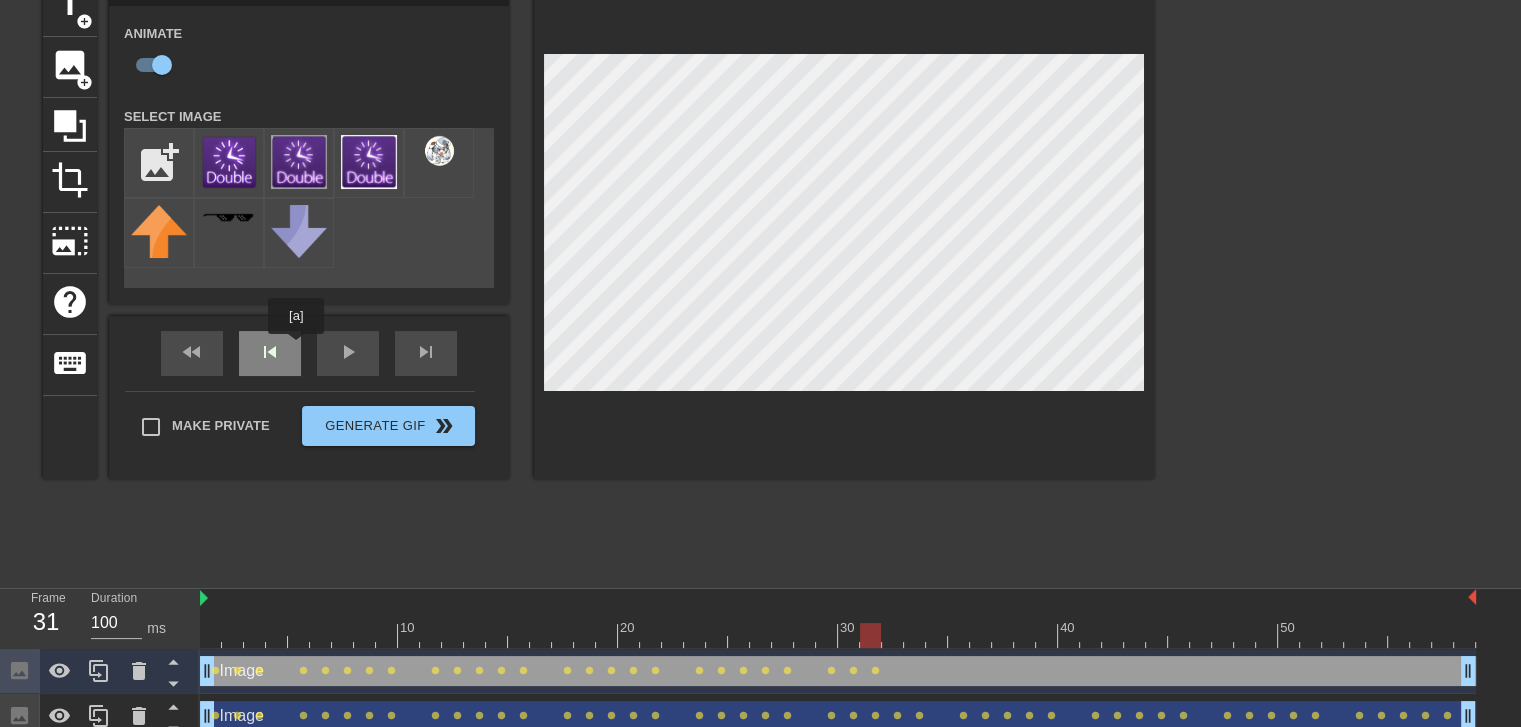 click on "fast_rewind skip_previous play_arrow skip_next" at bounding box center (309, 353) 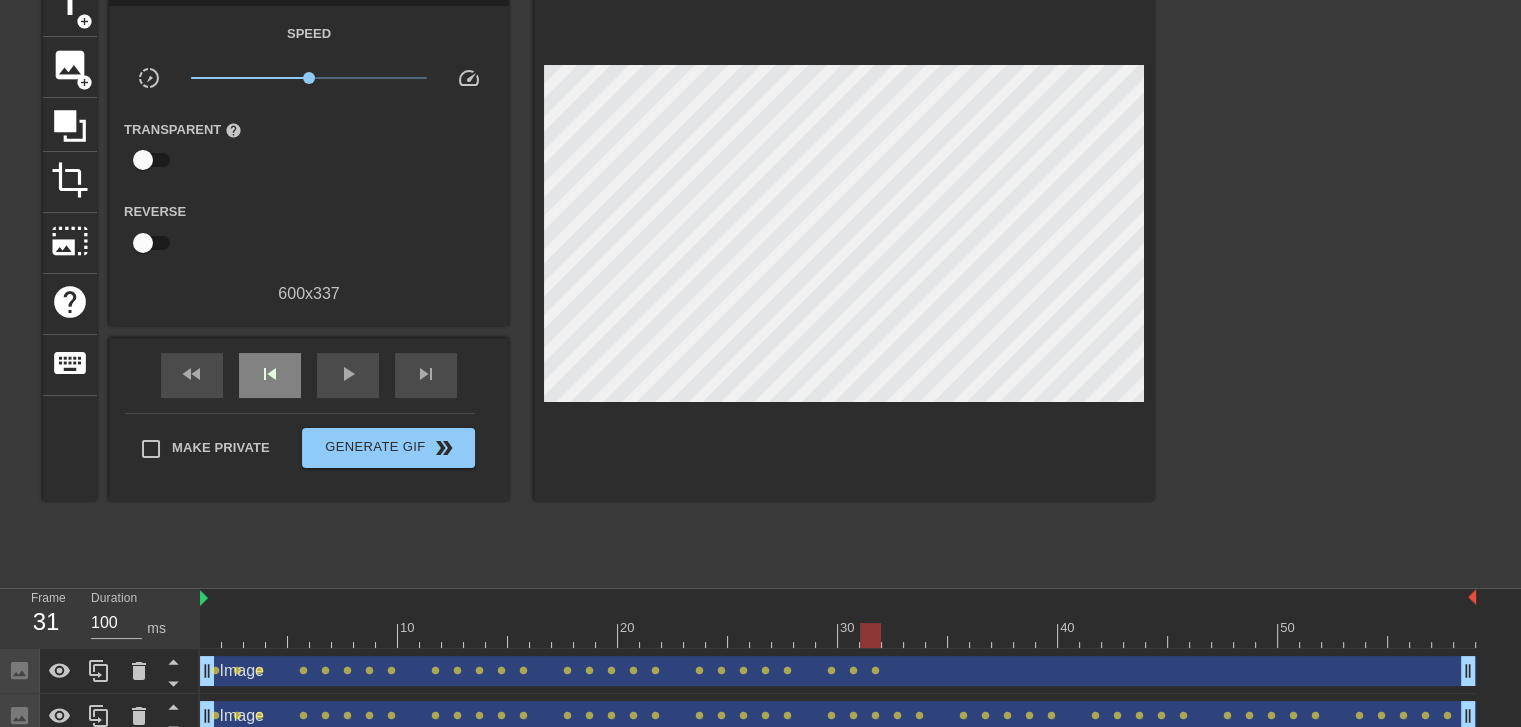 click on "skip_previous" at bounding box center (270, 375) 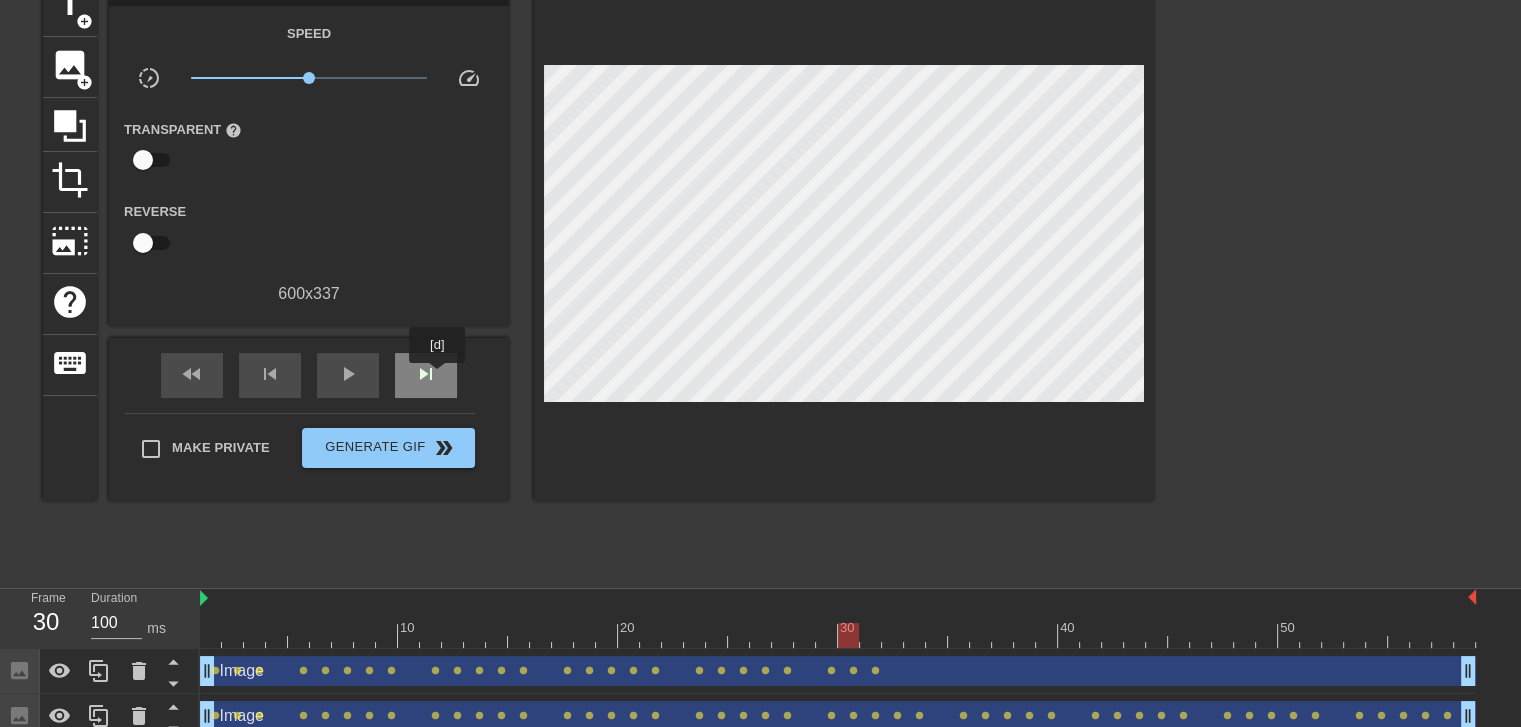 click on "skip_next" at bounding box center (426, 375) 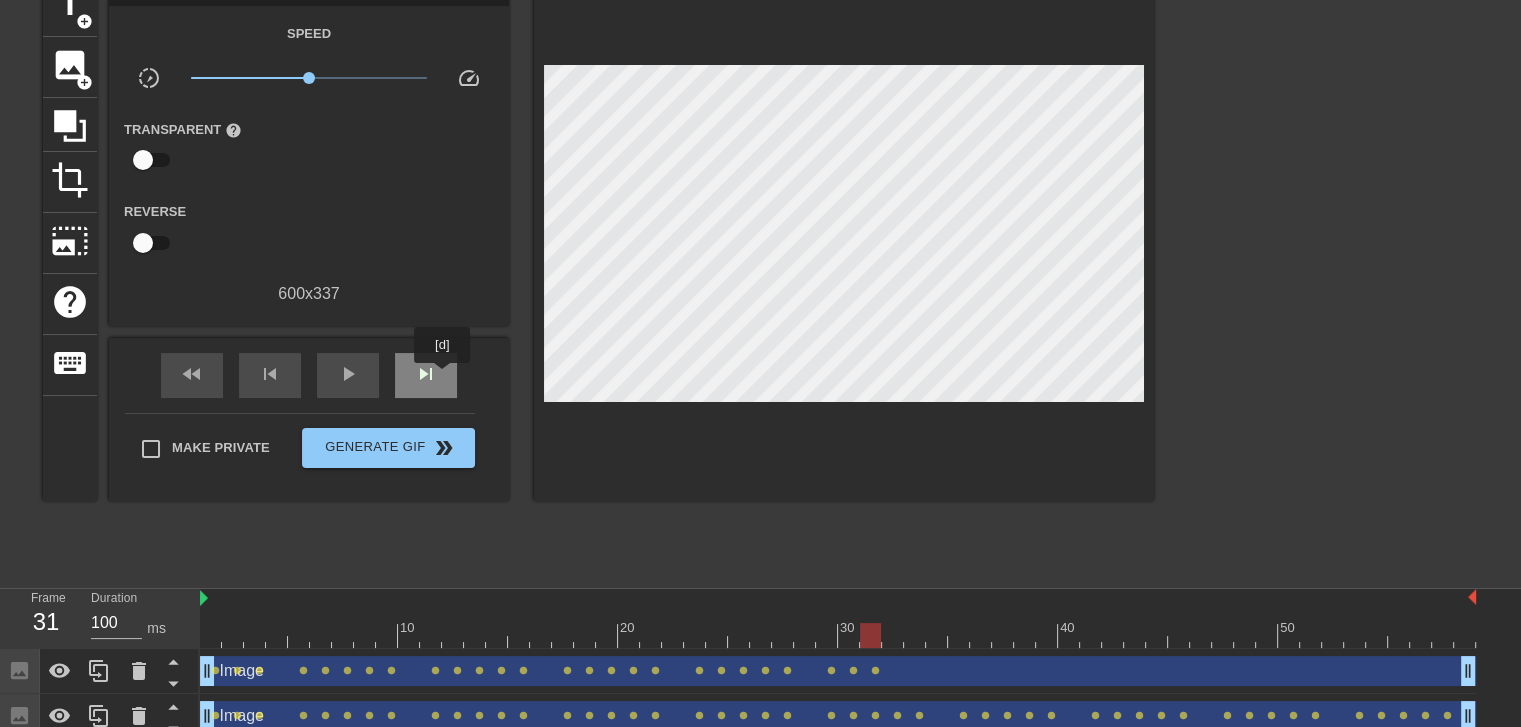click on "skip_next" at bounding box center [426, 375] 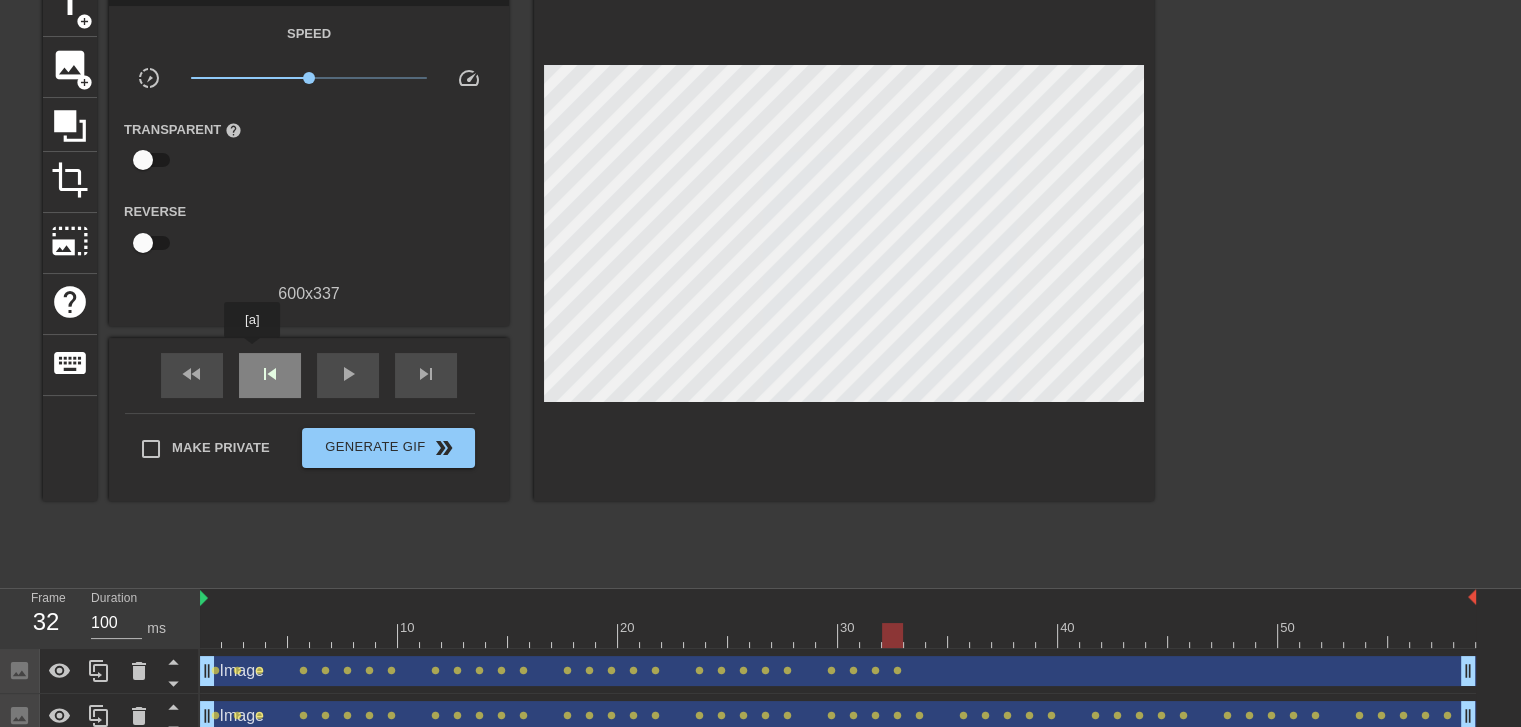 click on "skip_previous" at bounding box center [270, 375] 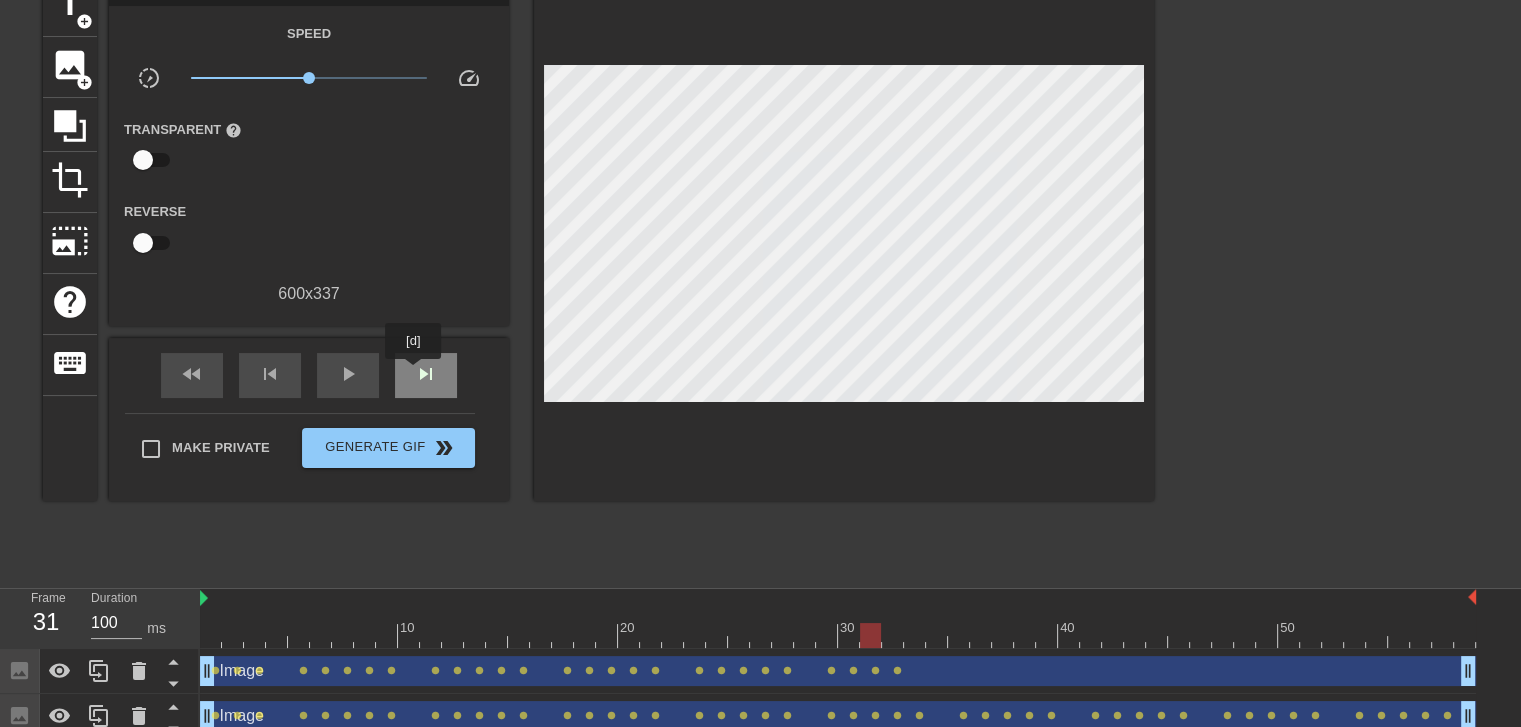 click on "skip_next" at bounding box center (426, 374) 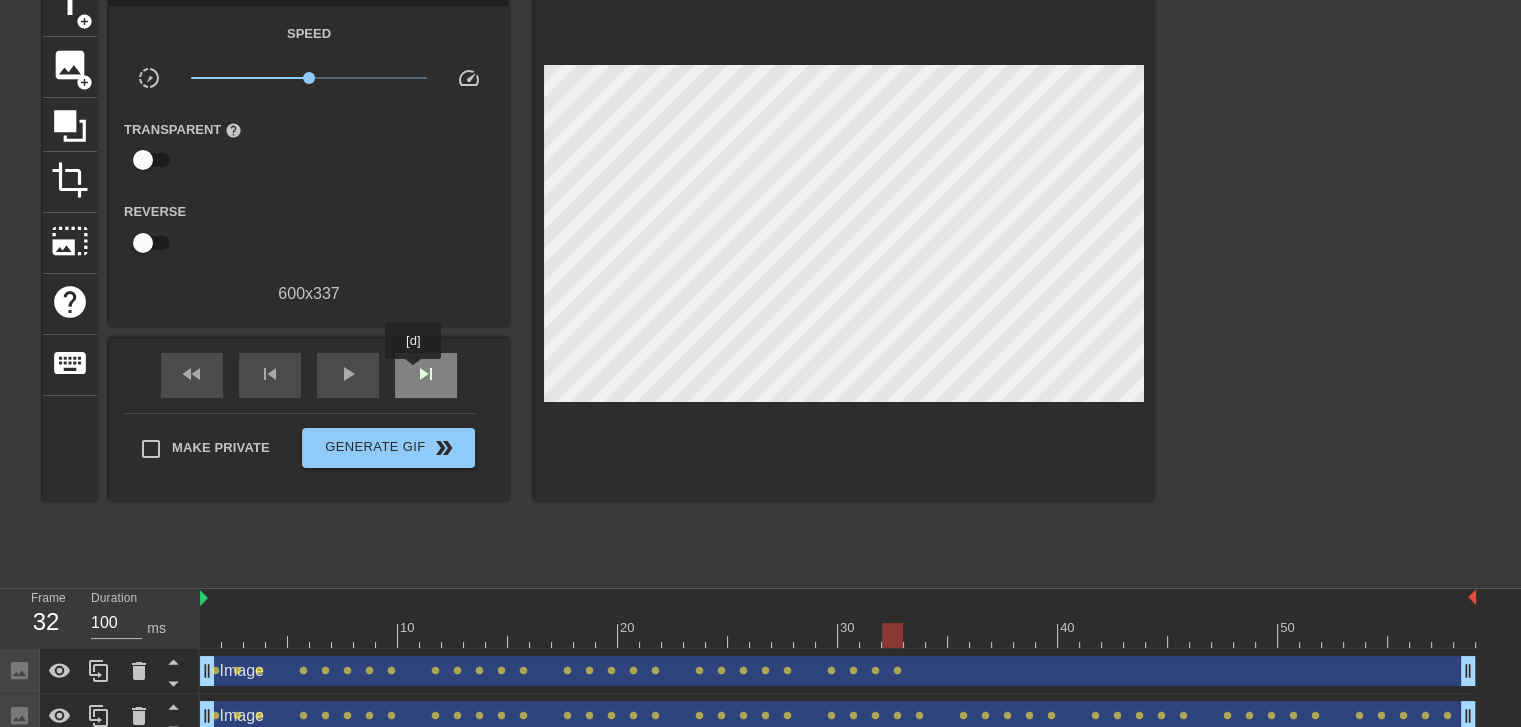 click on "skip_next" at bounding box center (426, 374) 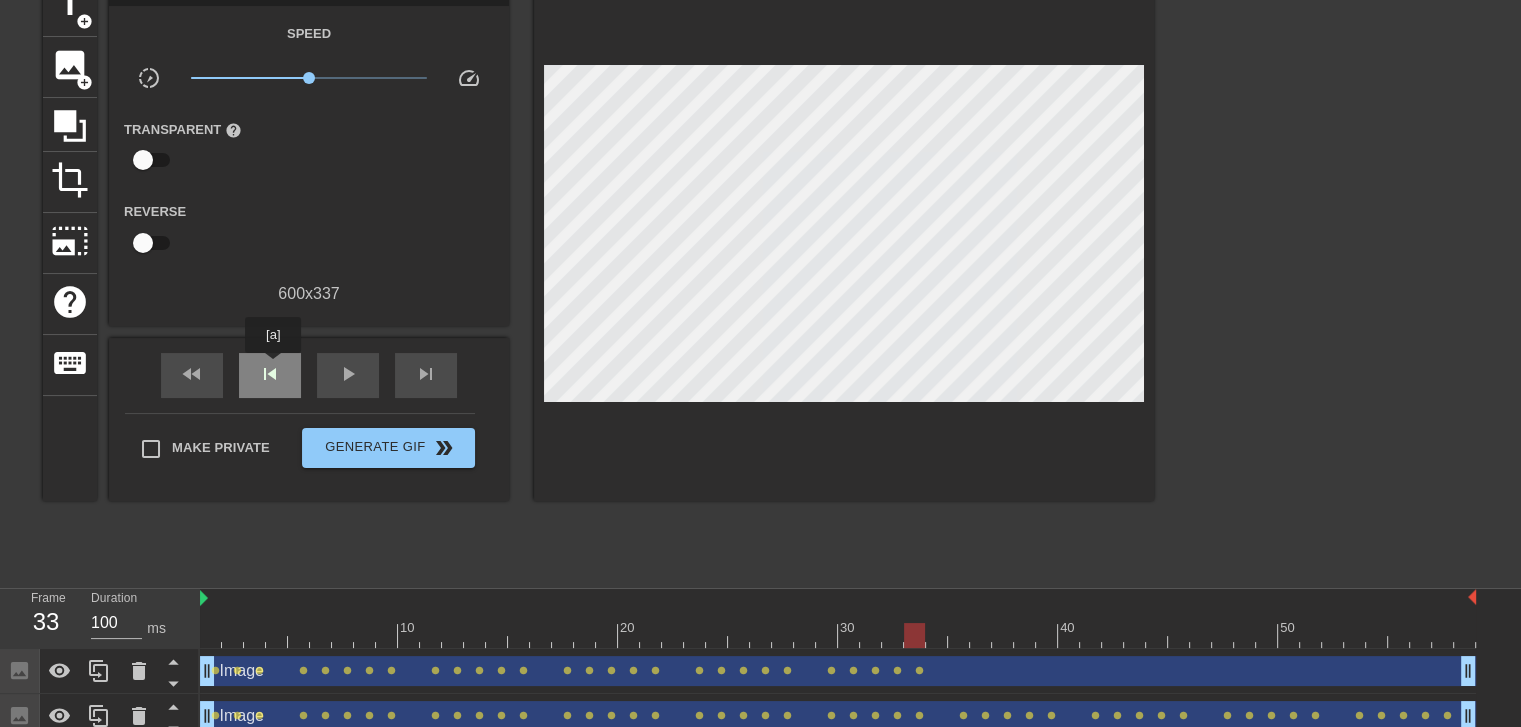 click on "skip_previous" at bounding box center (270, 375) 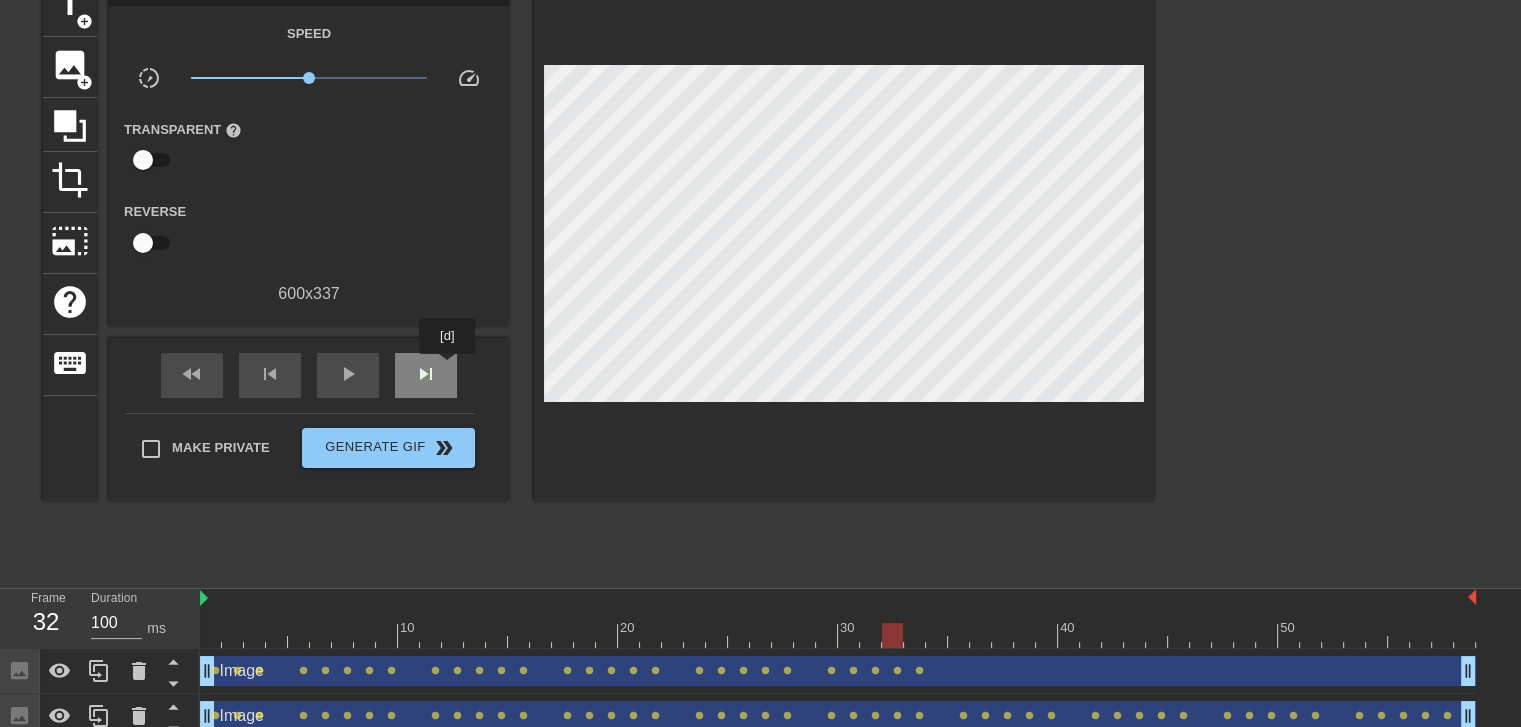 click on "skip_next" at bounding box center (426, 375) 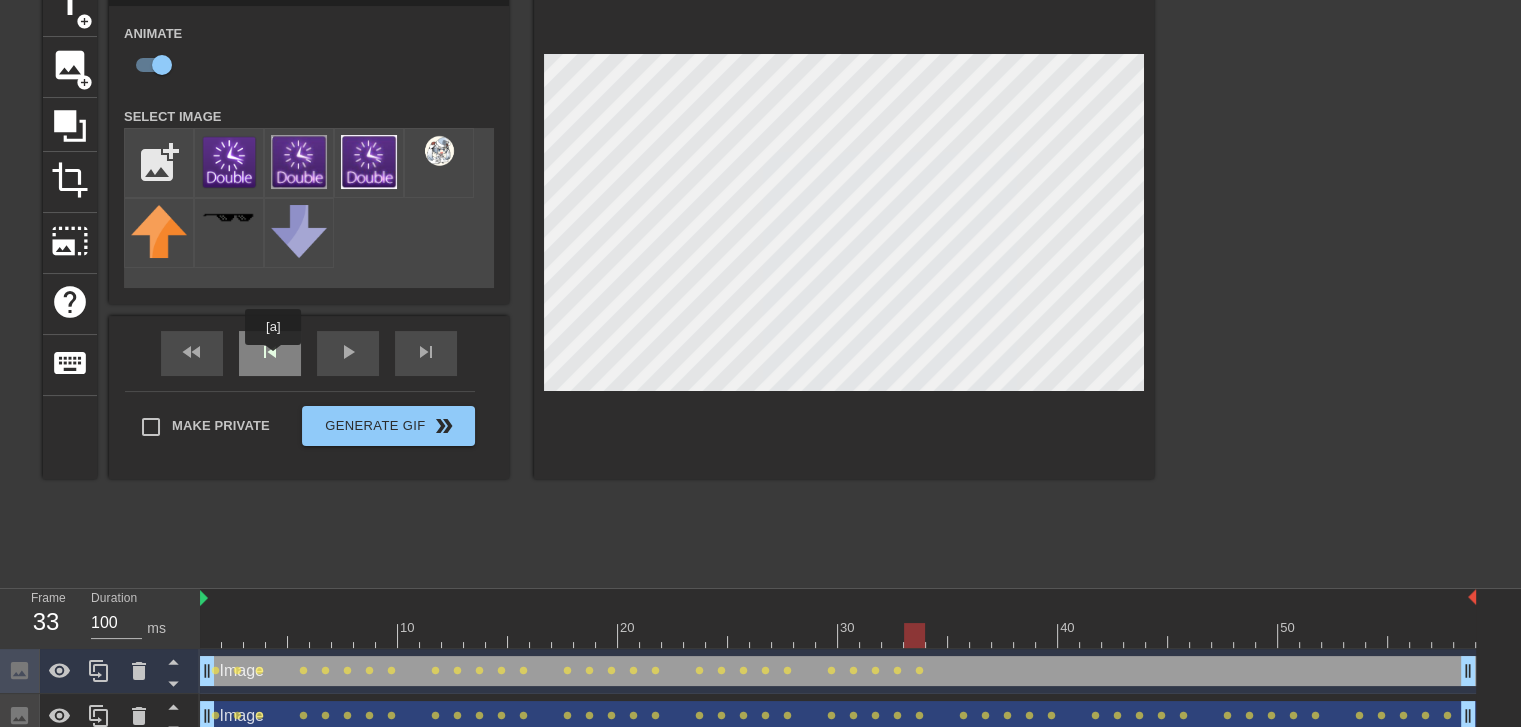 click on "skip_previous" at bounding box center (270, 352) 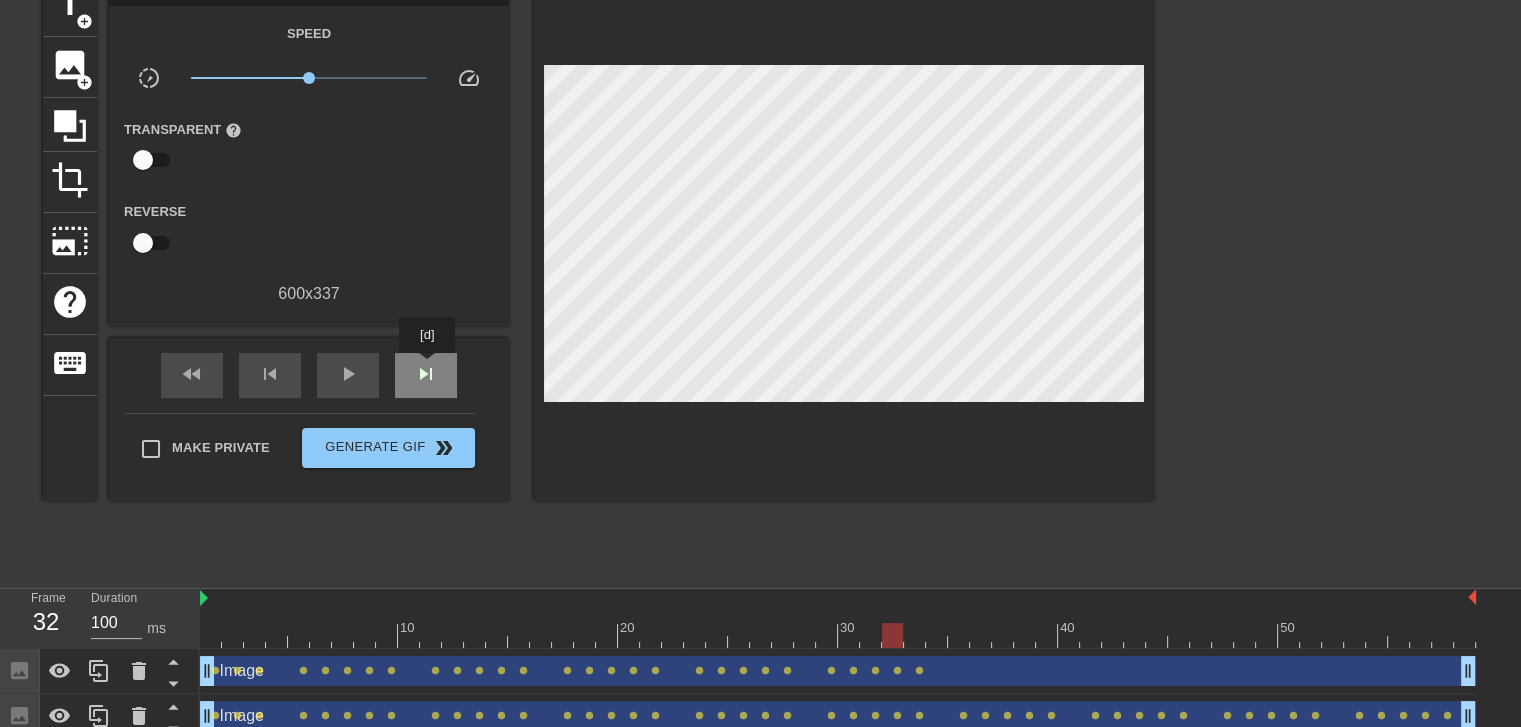 click on "skip_next" at bounding box center [426, 374] 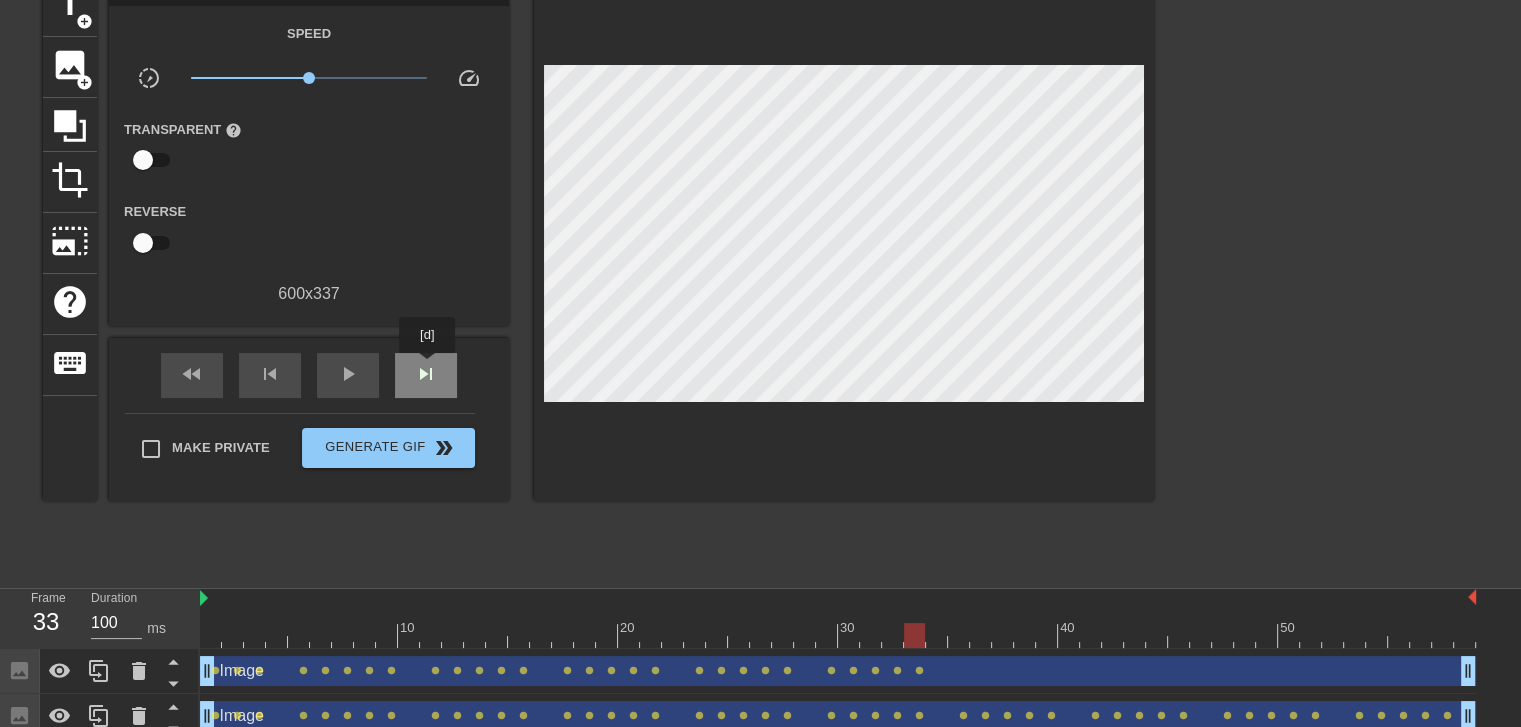 click on "skip_next" at bounding box center (426, 374) 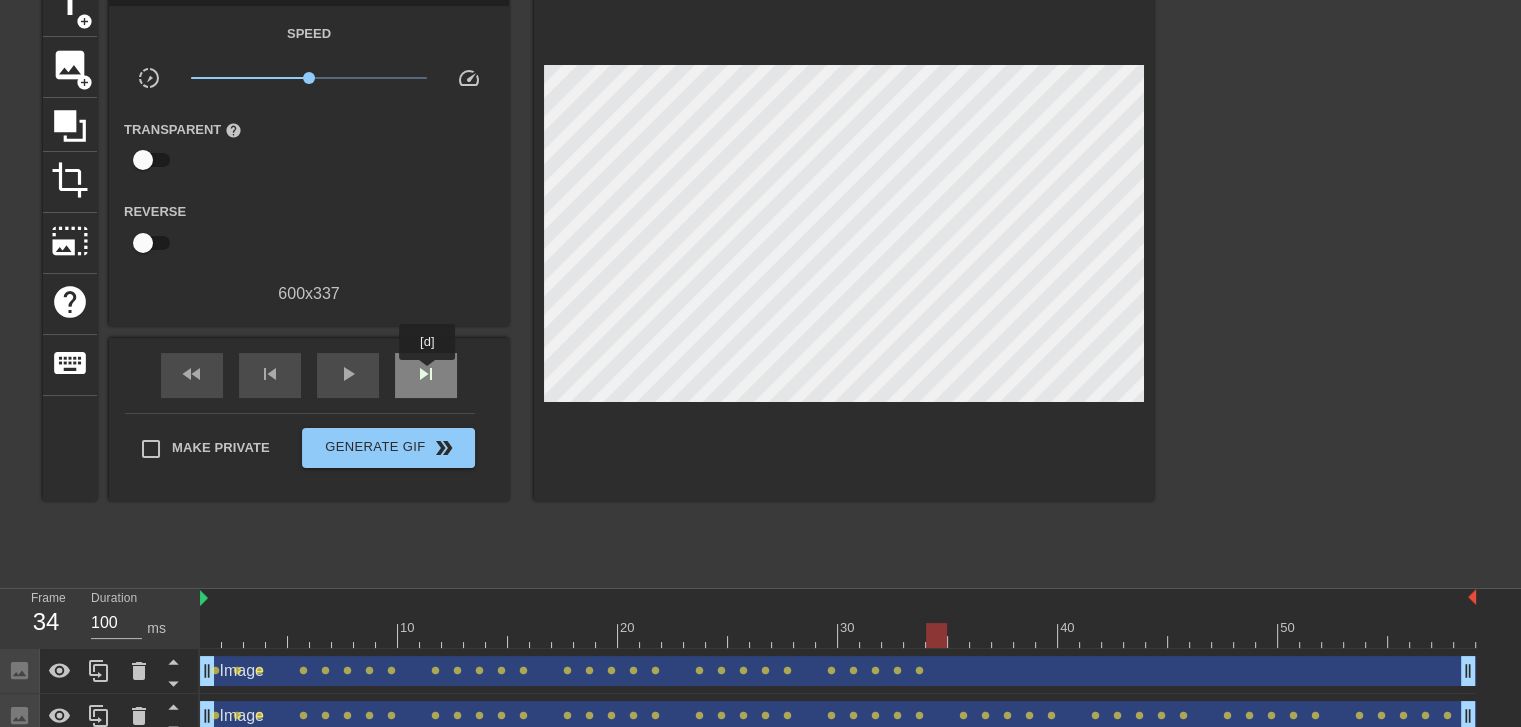 click on "skip_next" at bounding box center [426, 374] 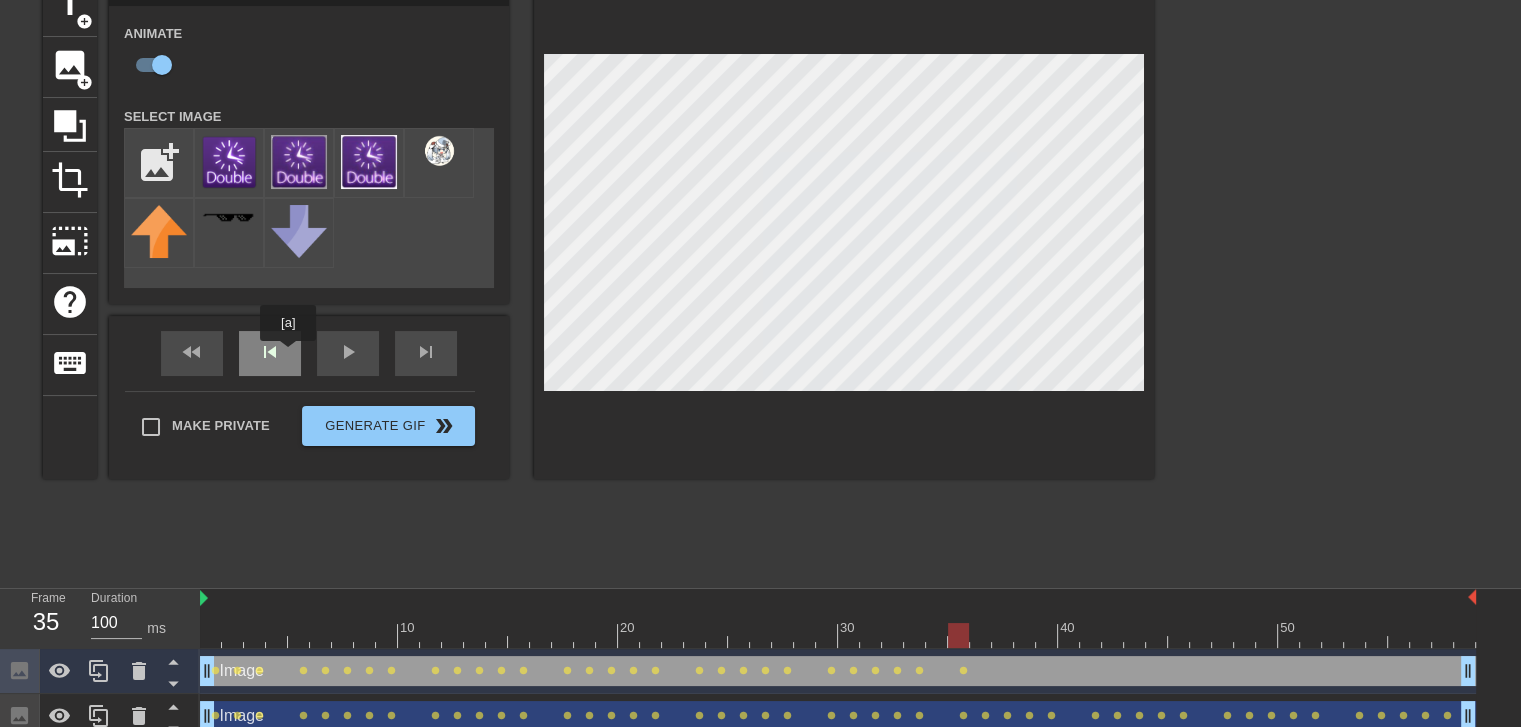 click on "skip_previous" at bounding box center [270, 353] 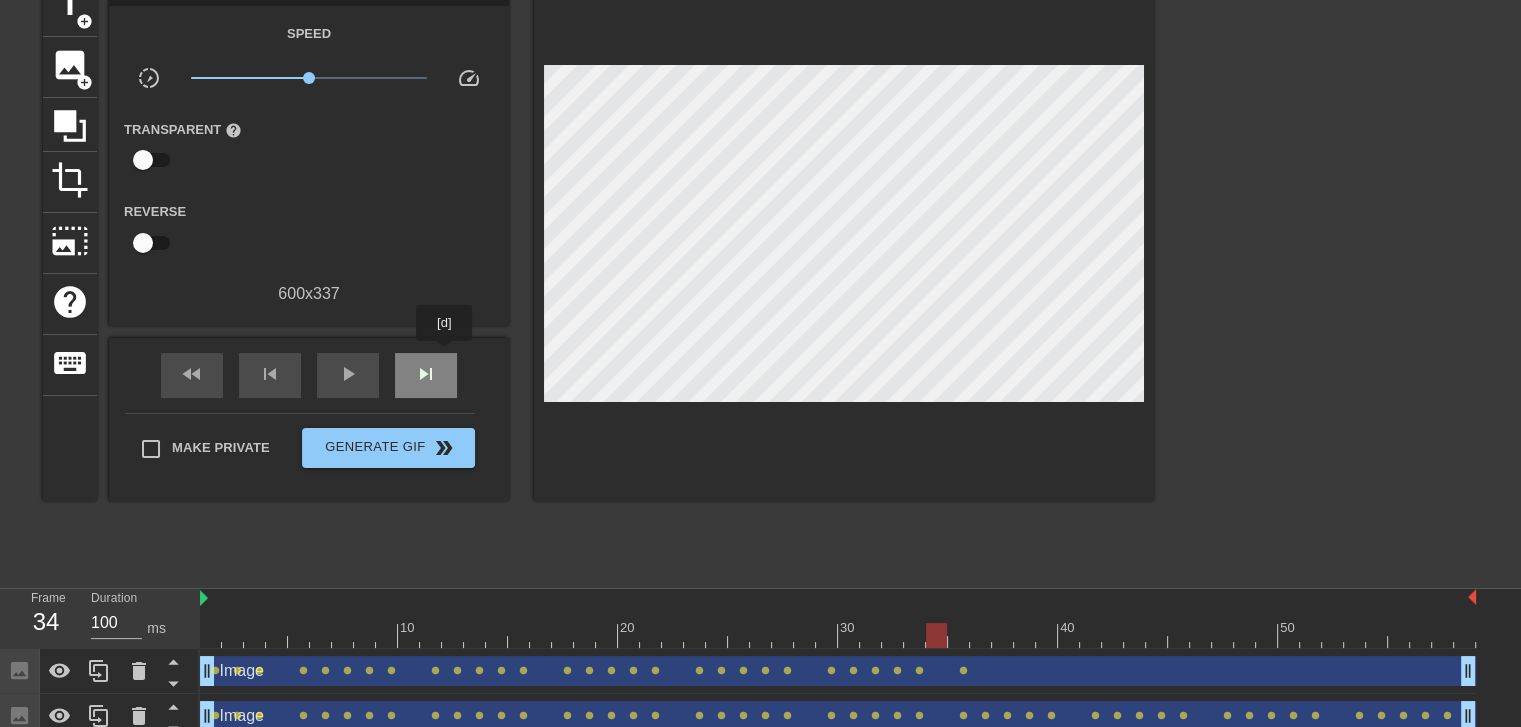 click on "skip_next" at bounding box center (426, 375) 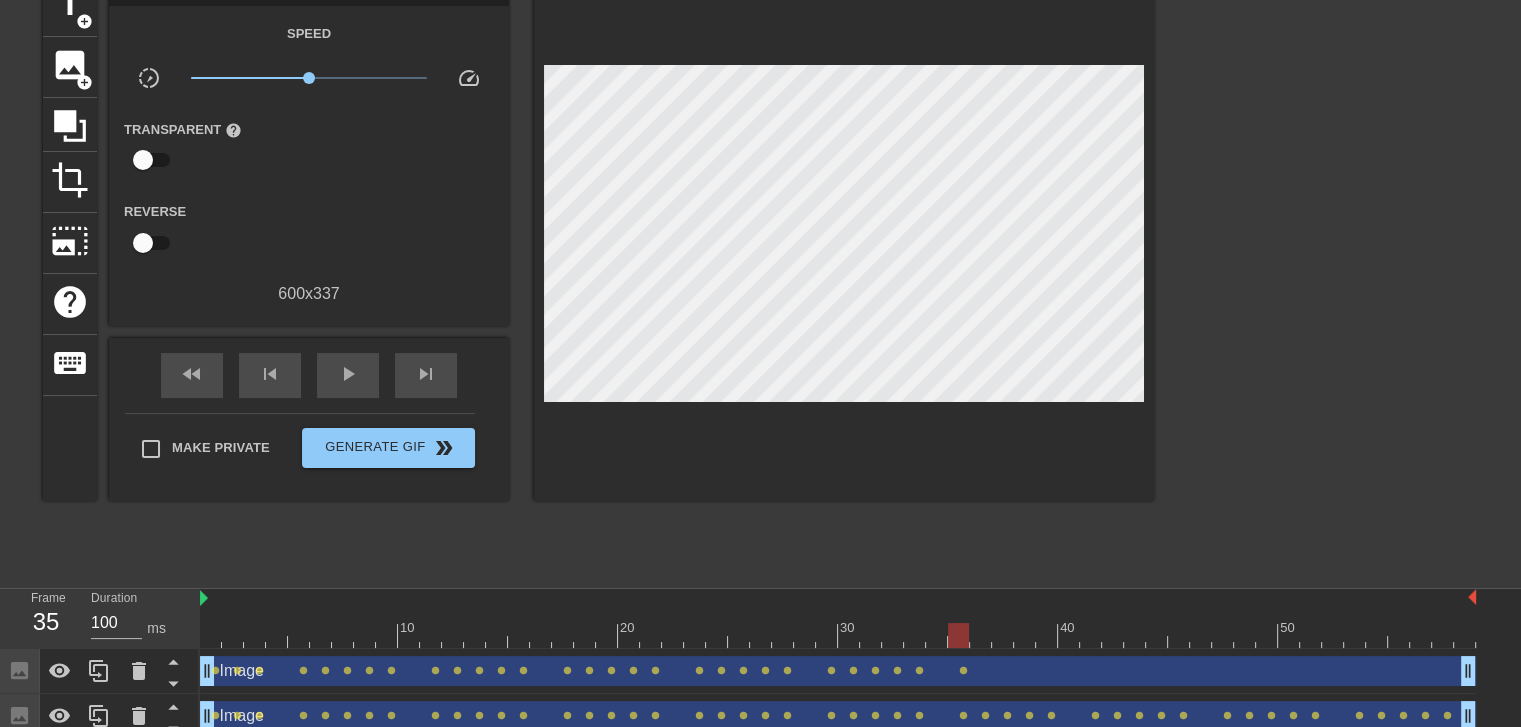 click on "fast_rewind skip_previous play_arrow skip_next" at bounding box center [309, 375] 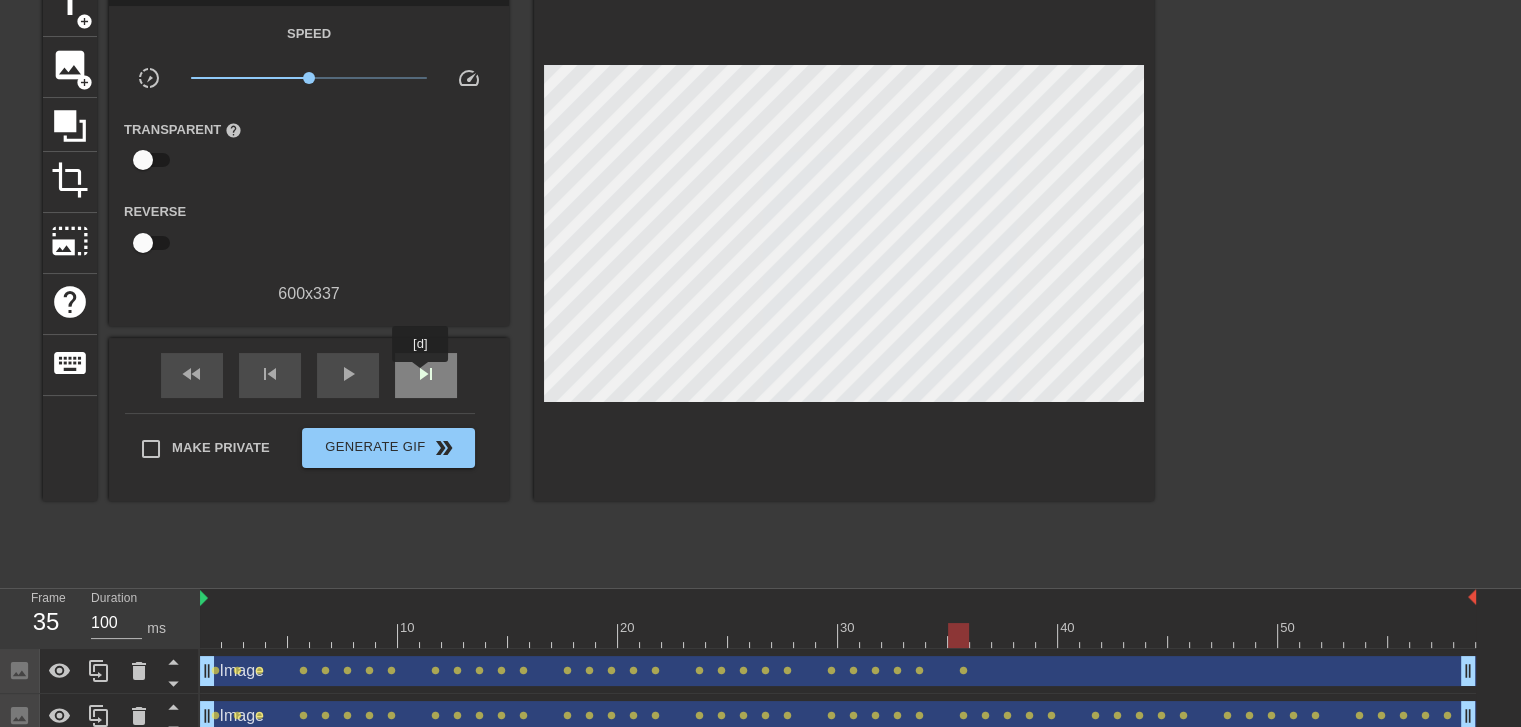 click on "skip_next" at bounding box center [426, 374] 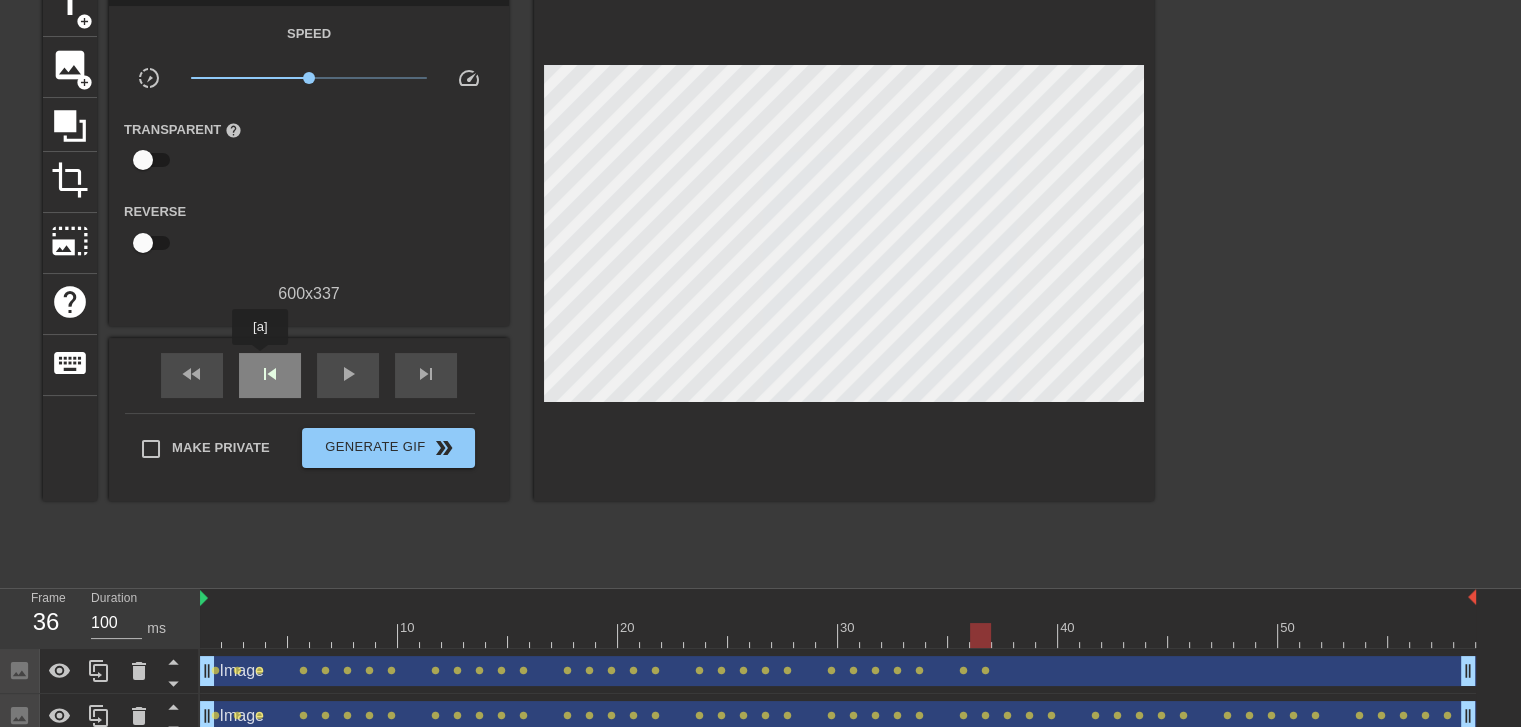 click on "skip_previous" at bounding box center (270, 375) 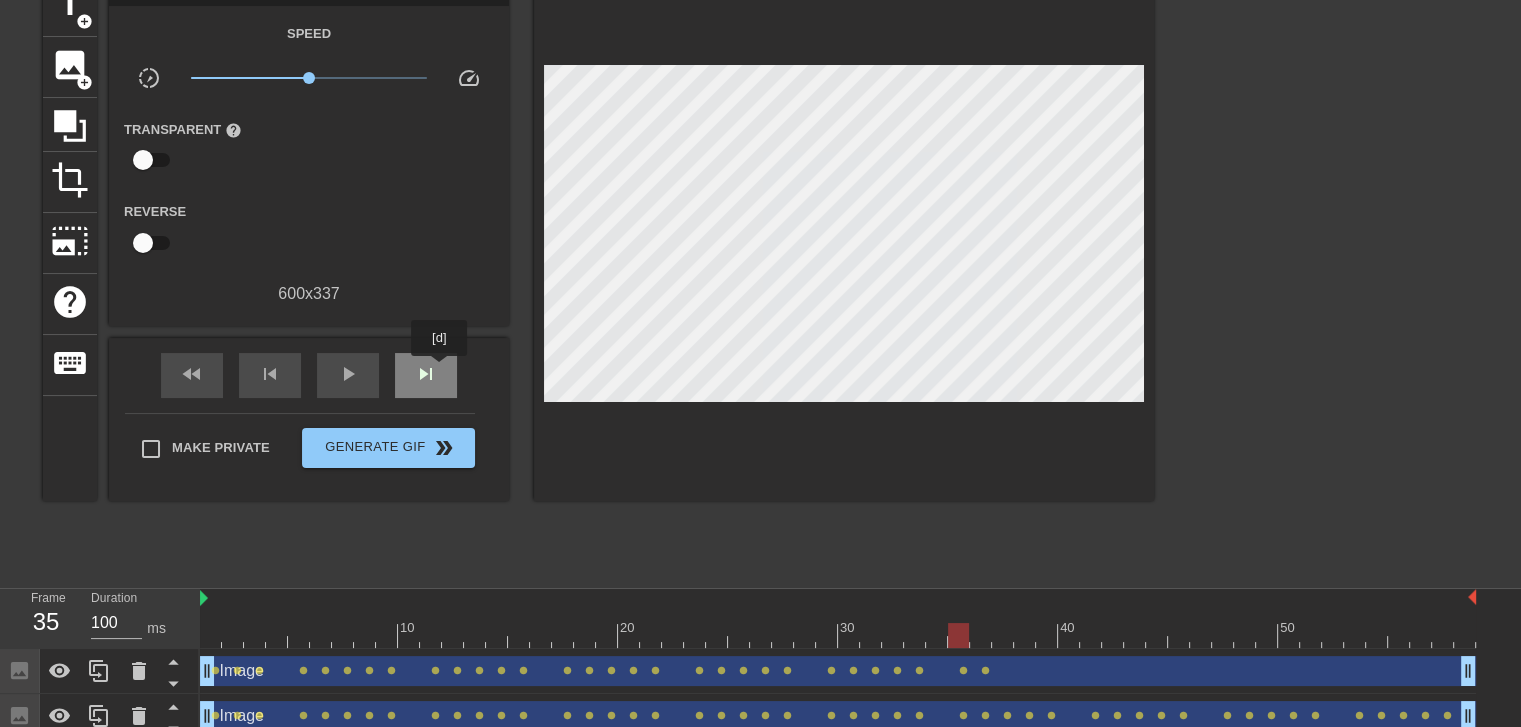 click on "skip_next" at bounding box center [426, 375] 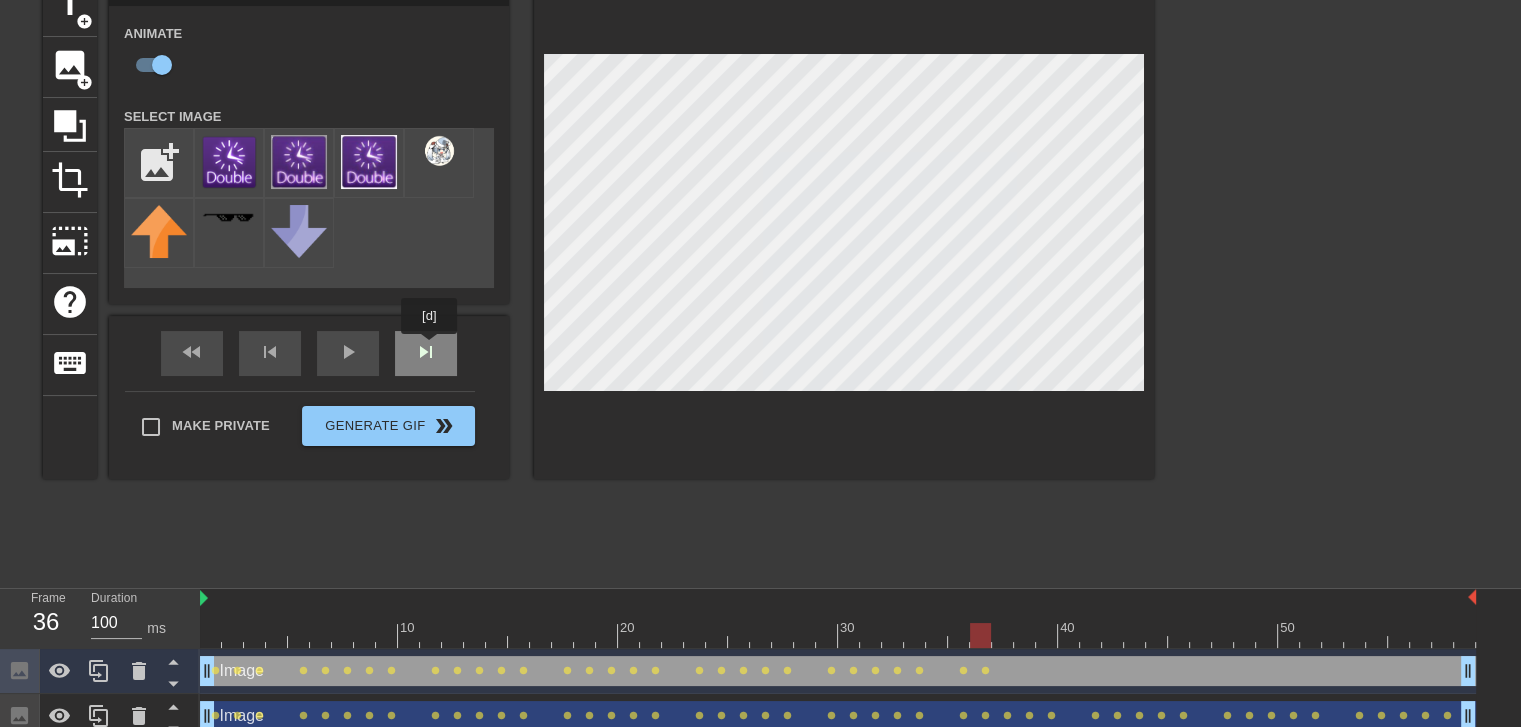 click on "fast_rewind skip_previous play_arrow skip_next" at bounding box center [309, 353] 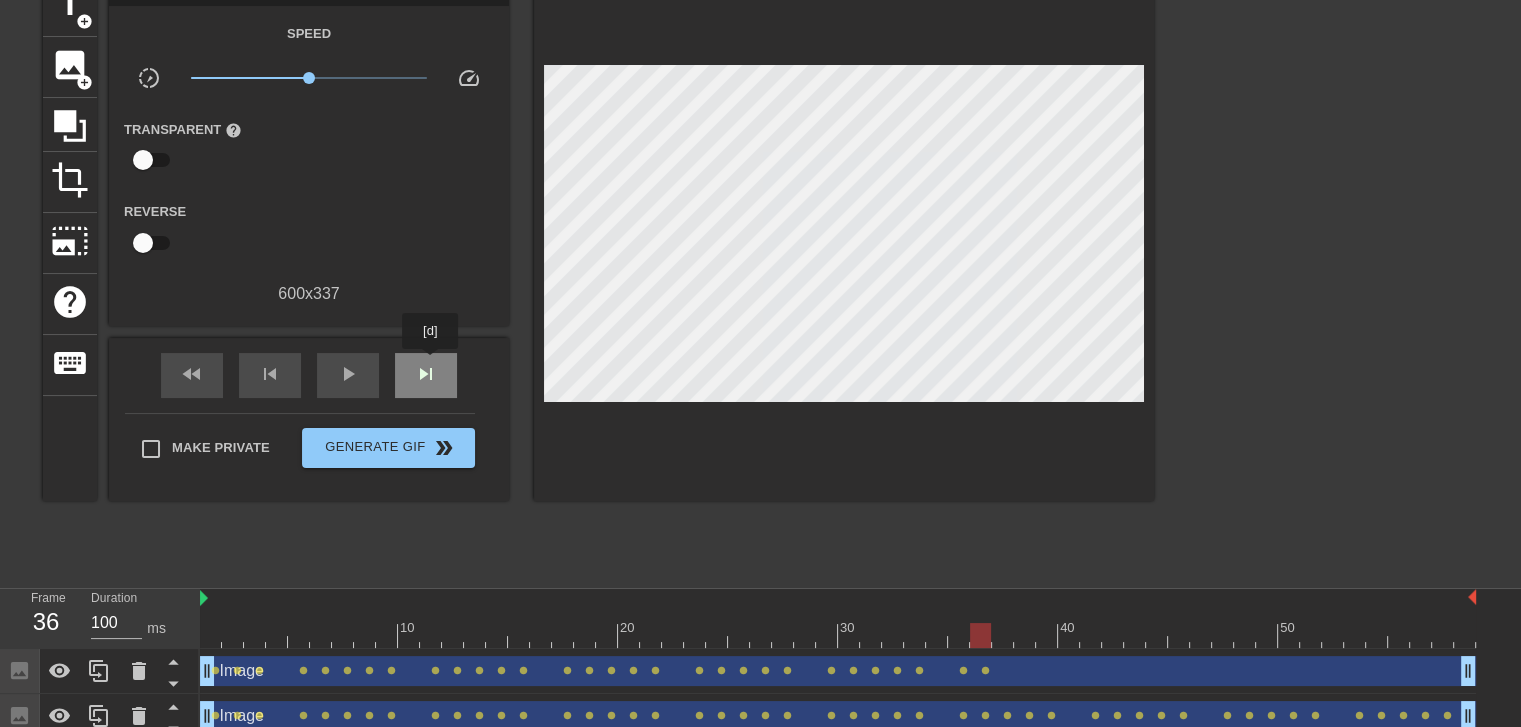 click on "skip_next" at bounding box center (426, 374) 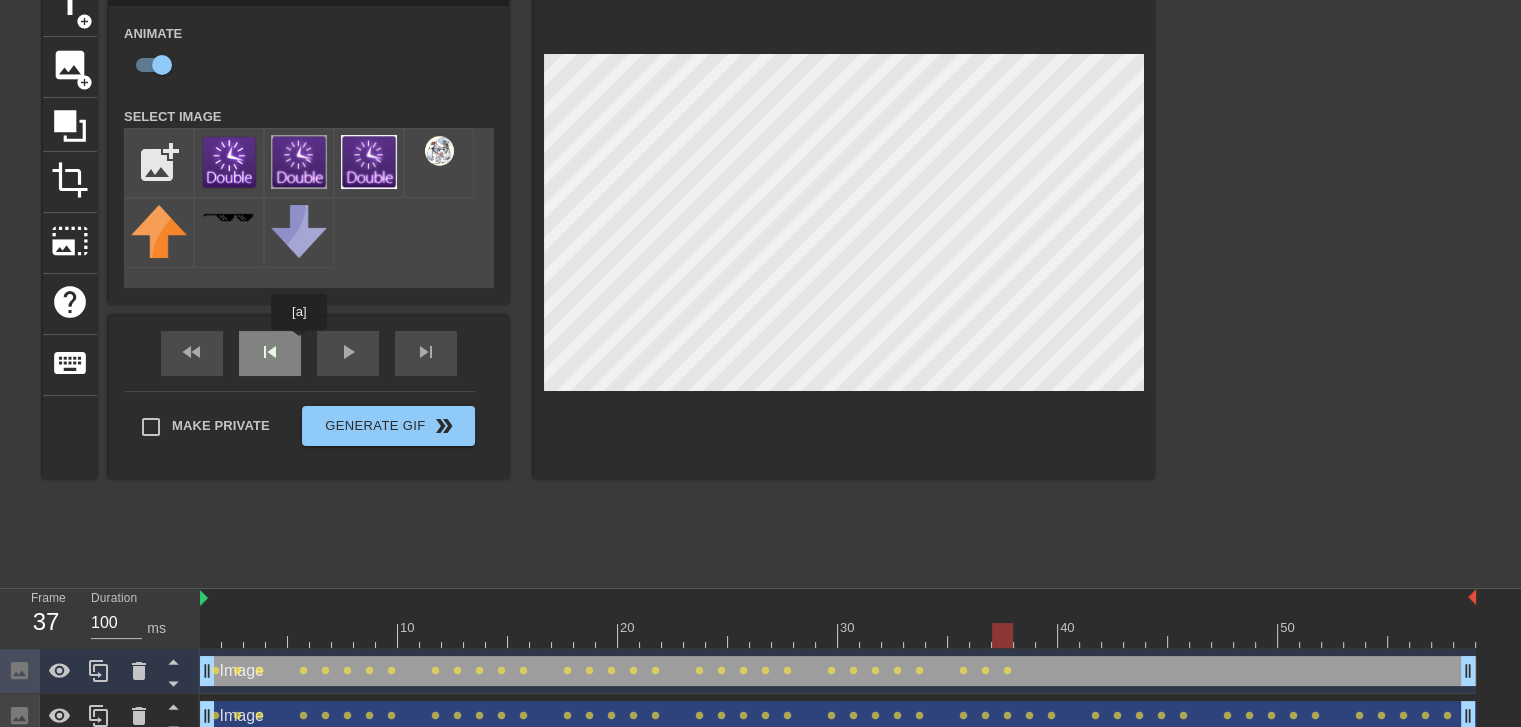 click on "fast_rewind skip_previous play_arrow skip_next" at bounding box center [309, 353] 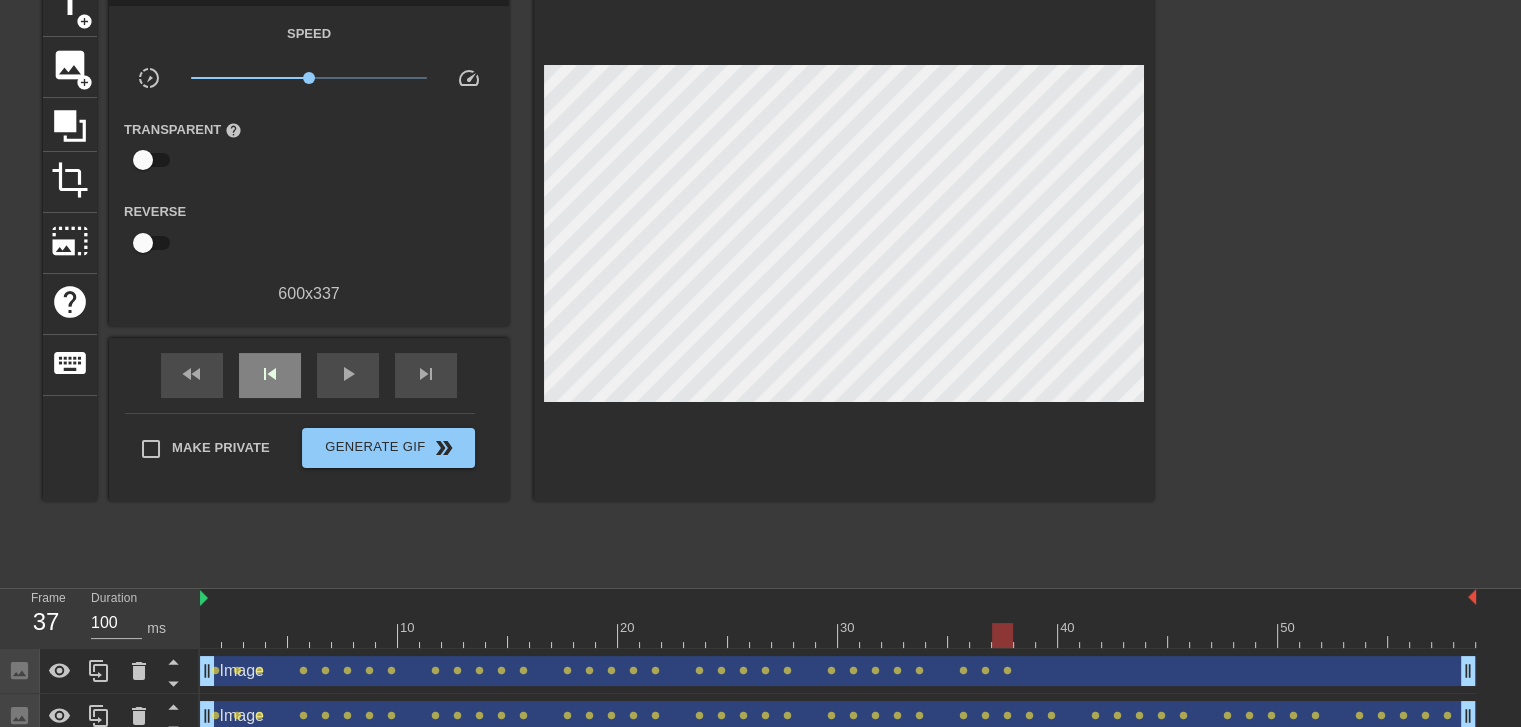 click on "fast_rewind skip_previous play_arrow skip_next" at bounding box center [309, 375] 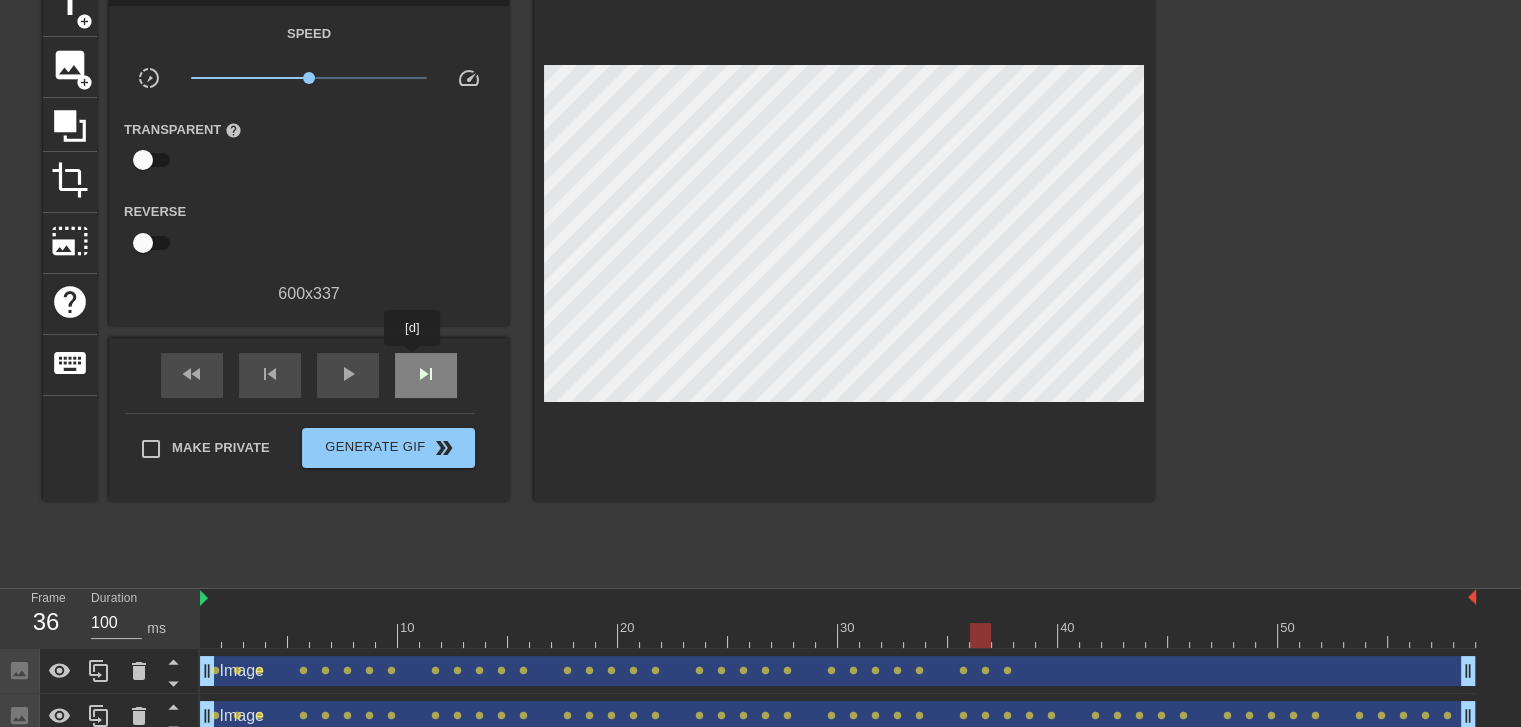 click on "skip_next" at bounding box center (426, 374) 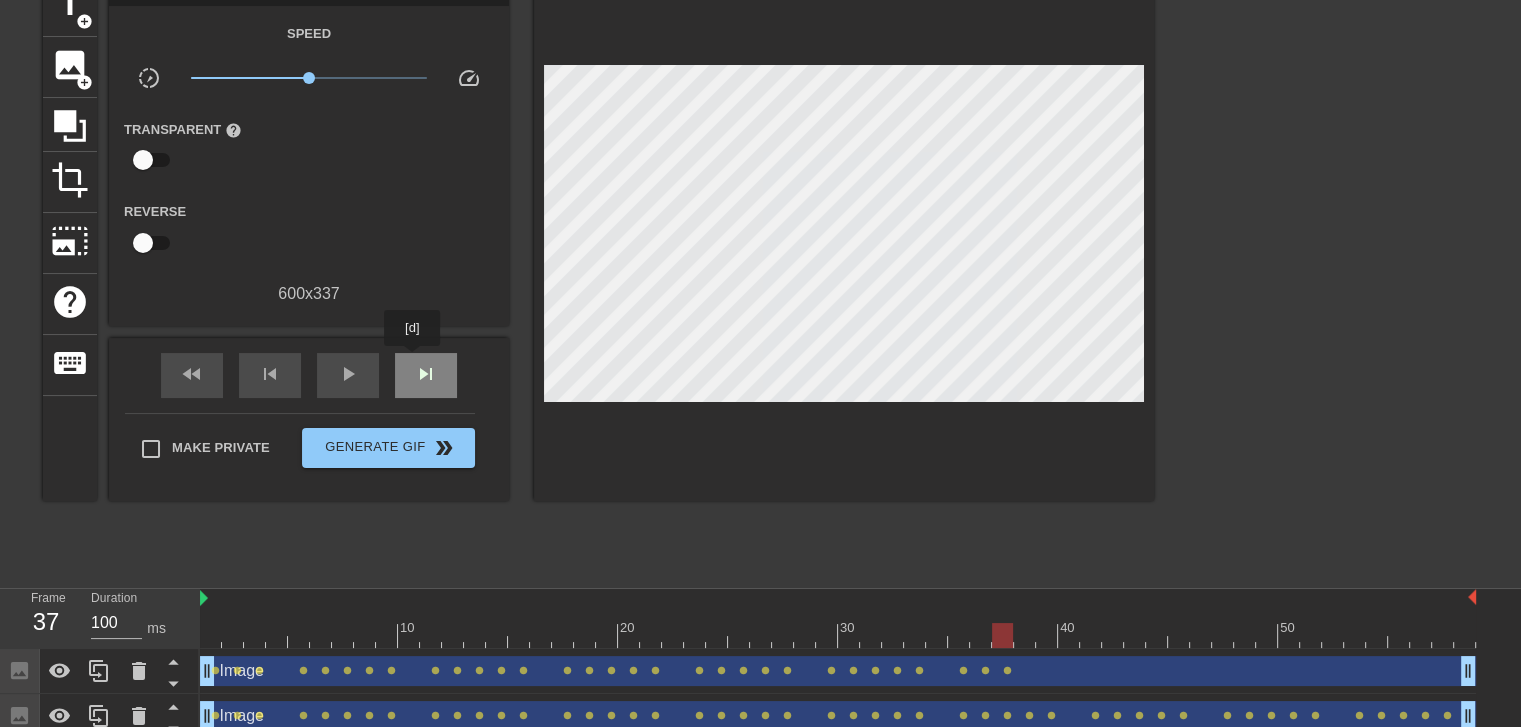 click on "skip_next" at bounding box center (426, 374) 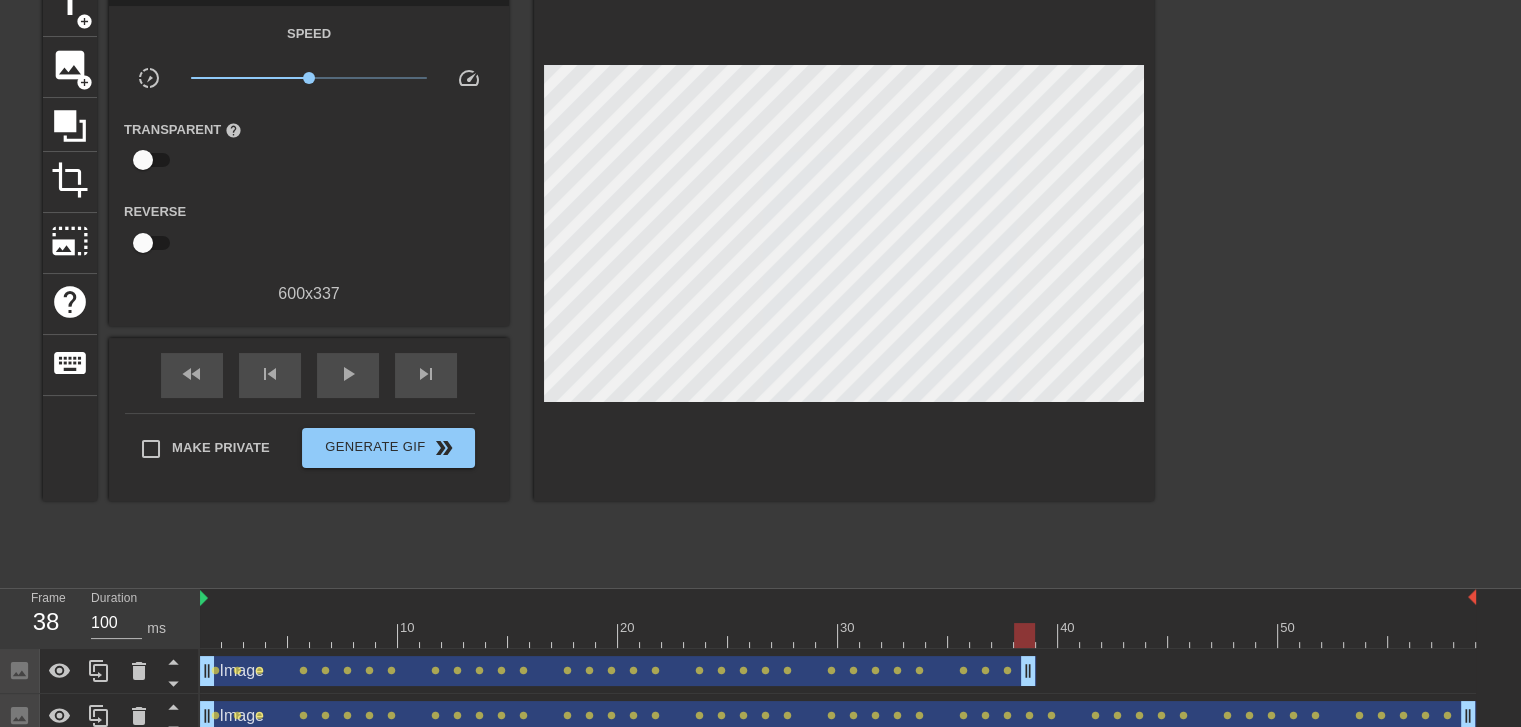 drag, startPoint x: 1468, startPoint y: 668, endPoint x: 1029, endPoint y: 682, distance: 439.22318 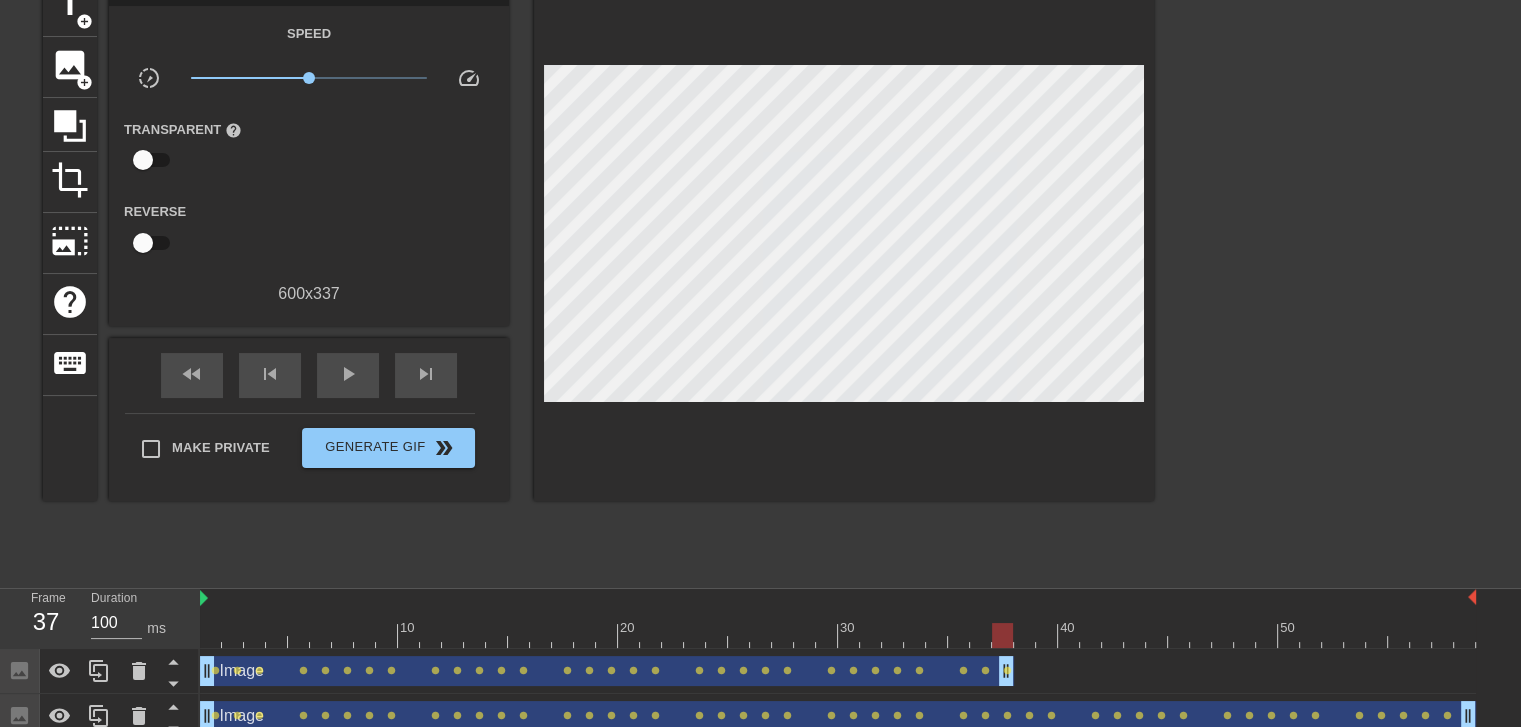 drag, startPoint x: 1035, startPoint y: 665, endPoint x: 1013, endPoint y: 674, distance: 23.769728 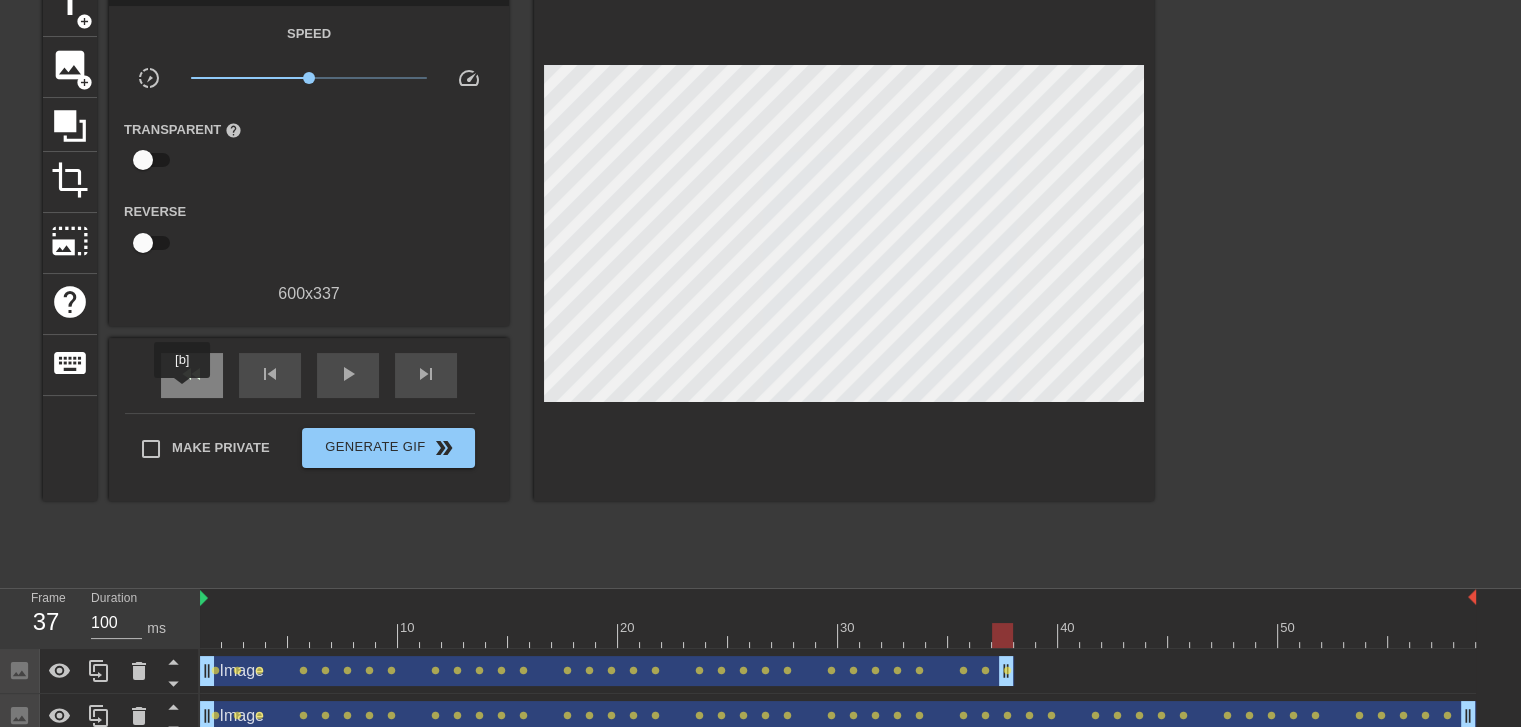 click on "fast_rewind" at bounding box center (192, 375) 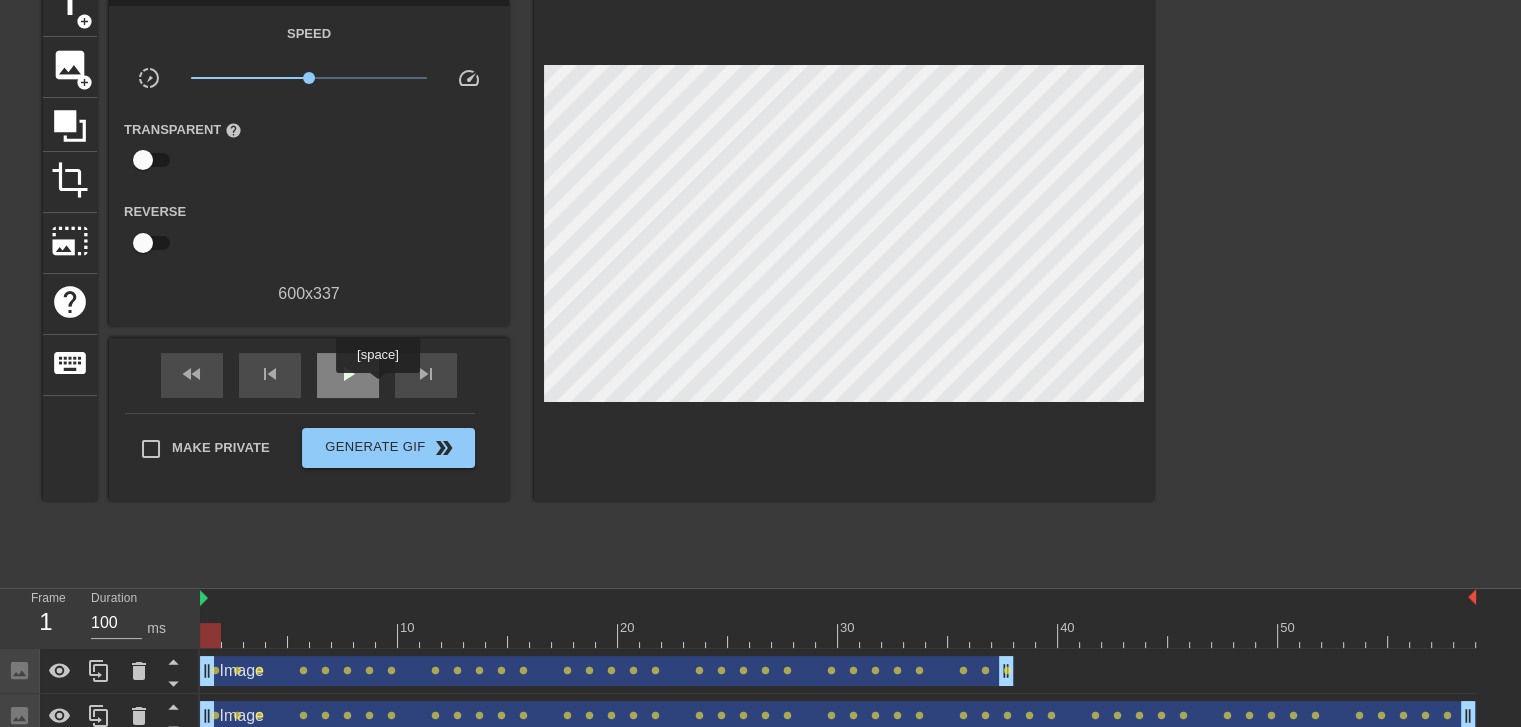click on "play_arrow" at bounding box center [348, 375] 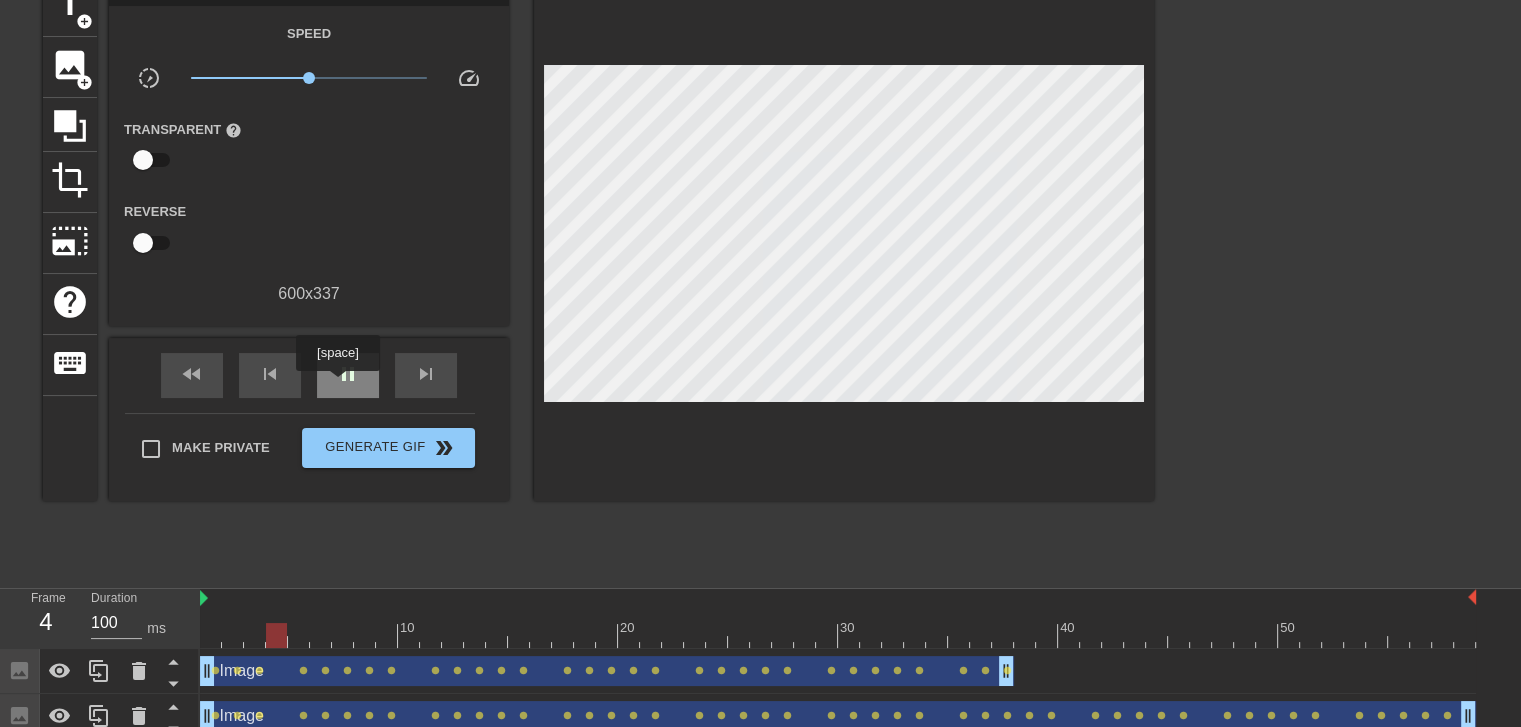 click on "pause" at bounding box center [348, 375] 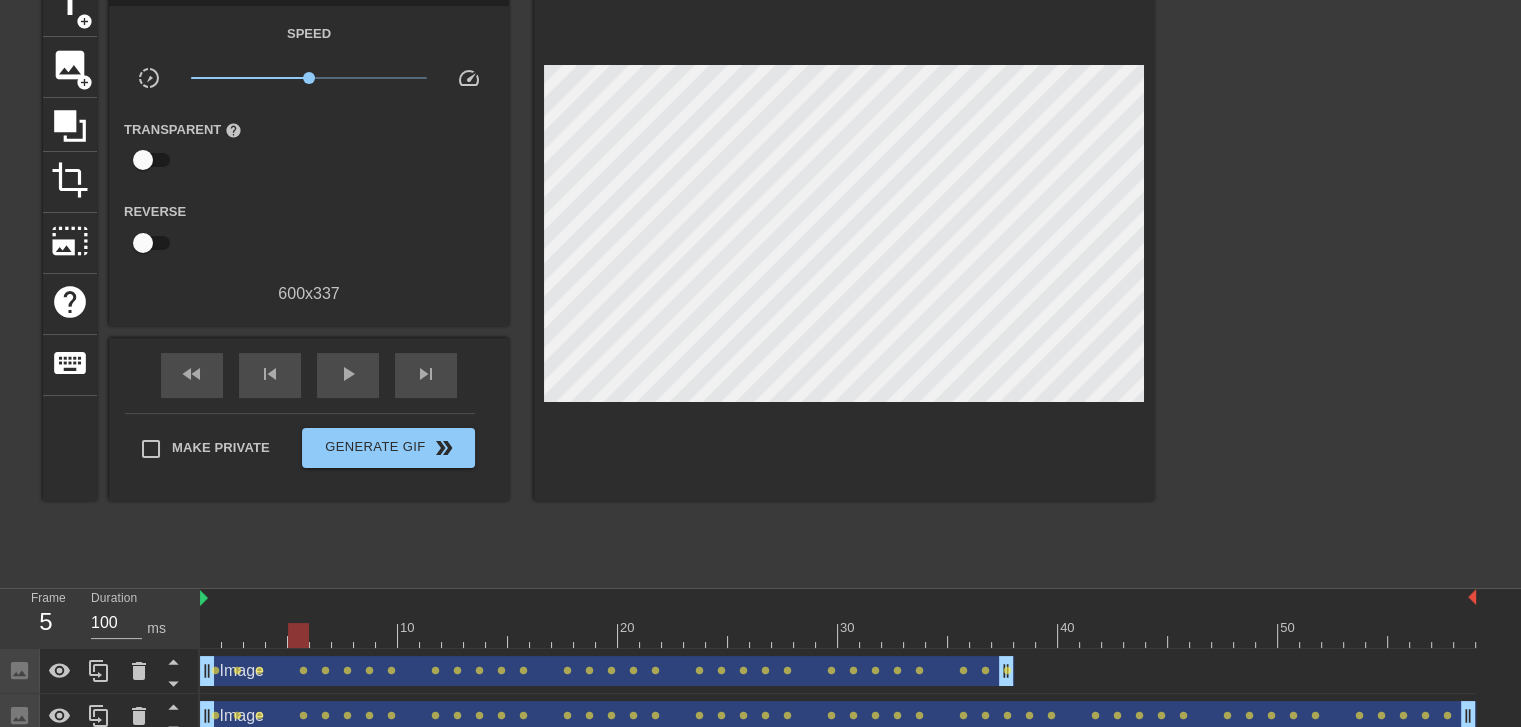 click on "fast_rewind skip_previous play_arrow skip_next" at bounding box center (309, 375) 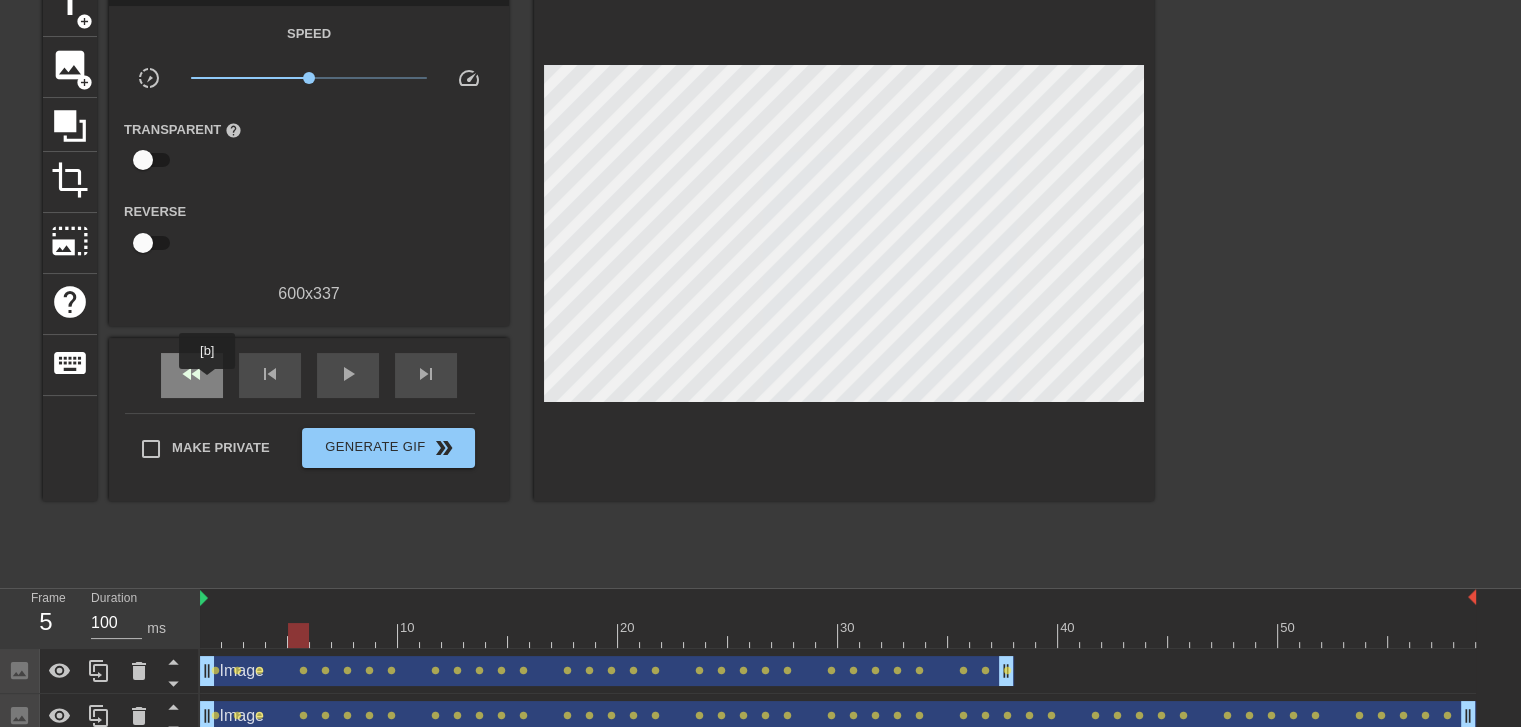 click on "fast_rewind" at bounding box center [192, 375] 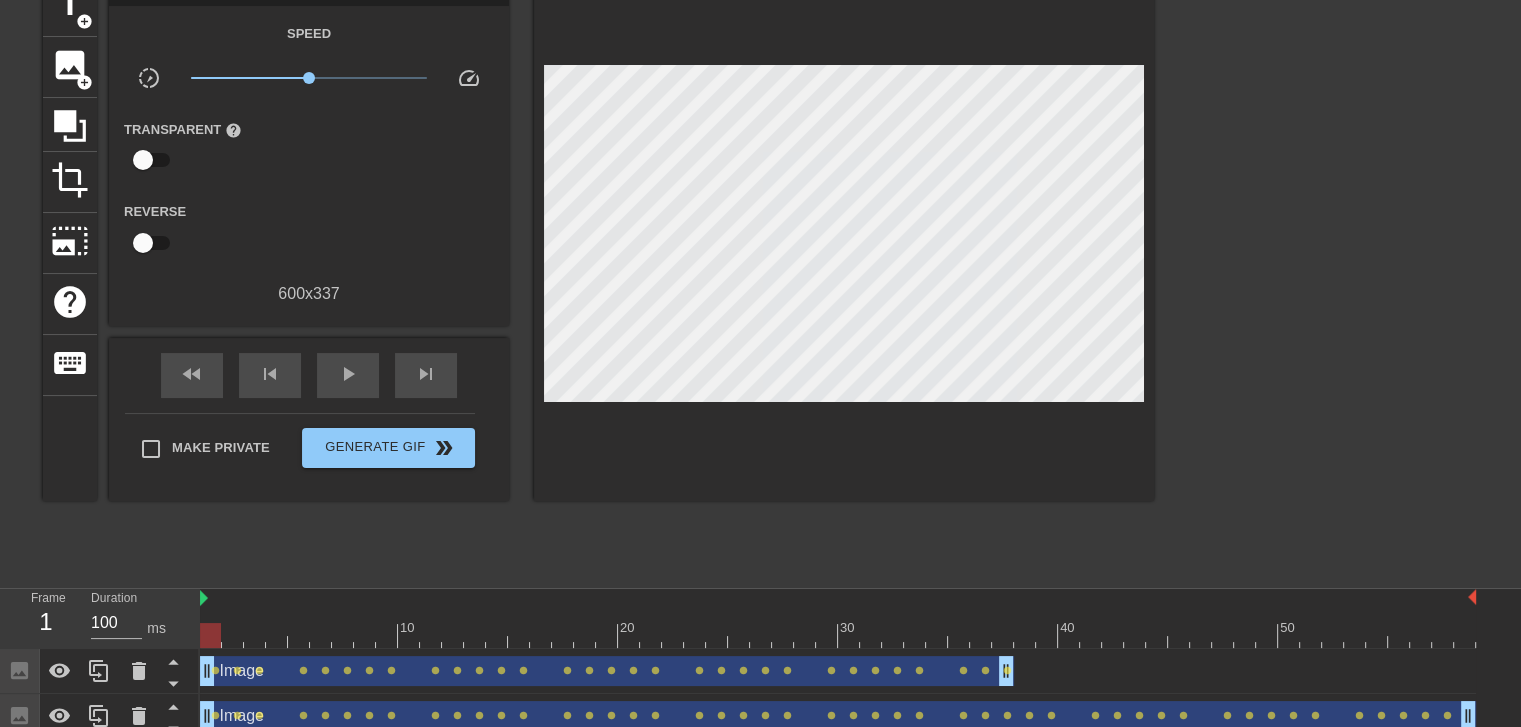 click on "help" at bounding box center (233, 130) 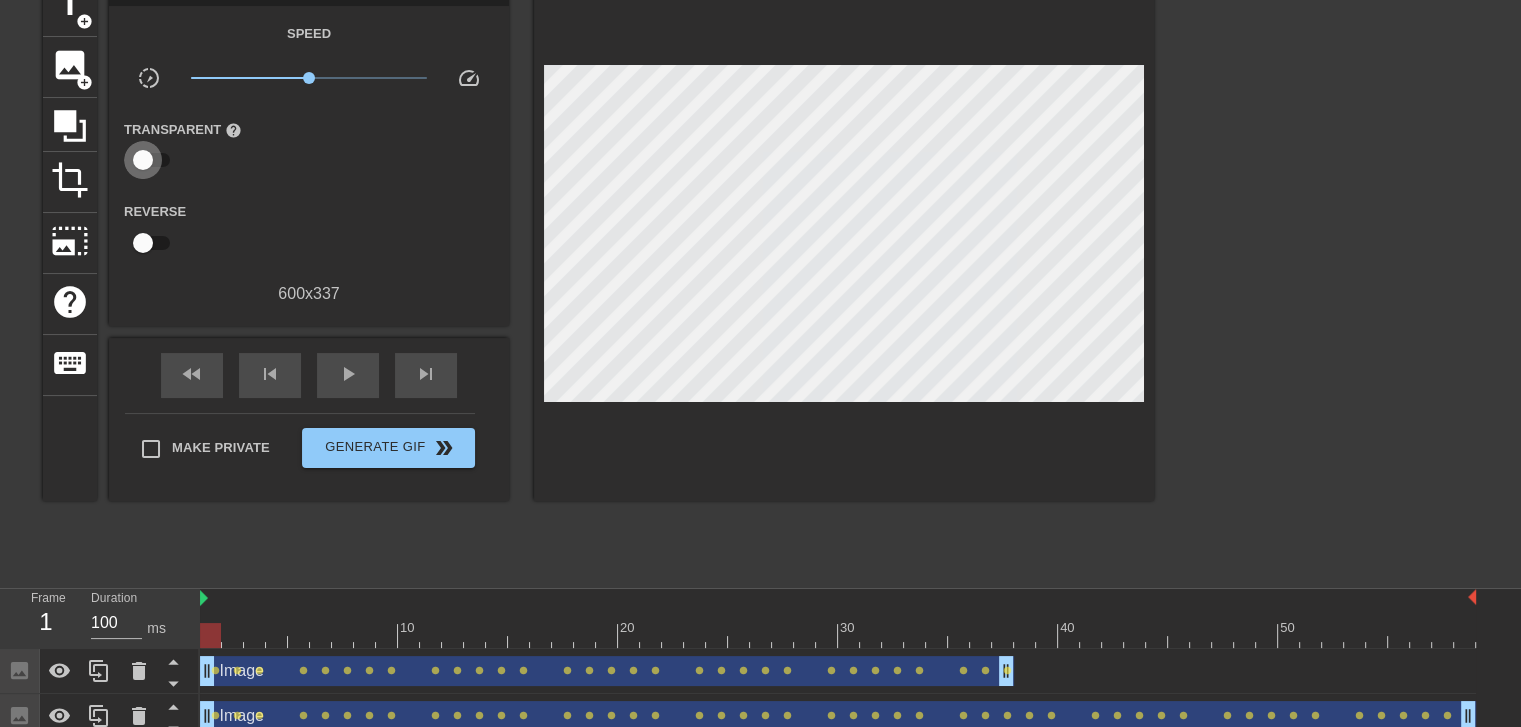 click at bounding box center (143, 160) 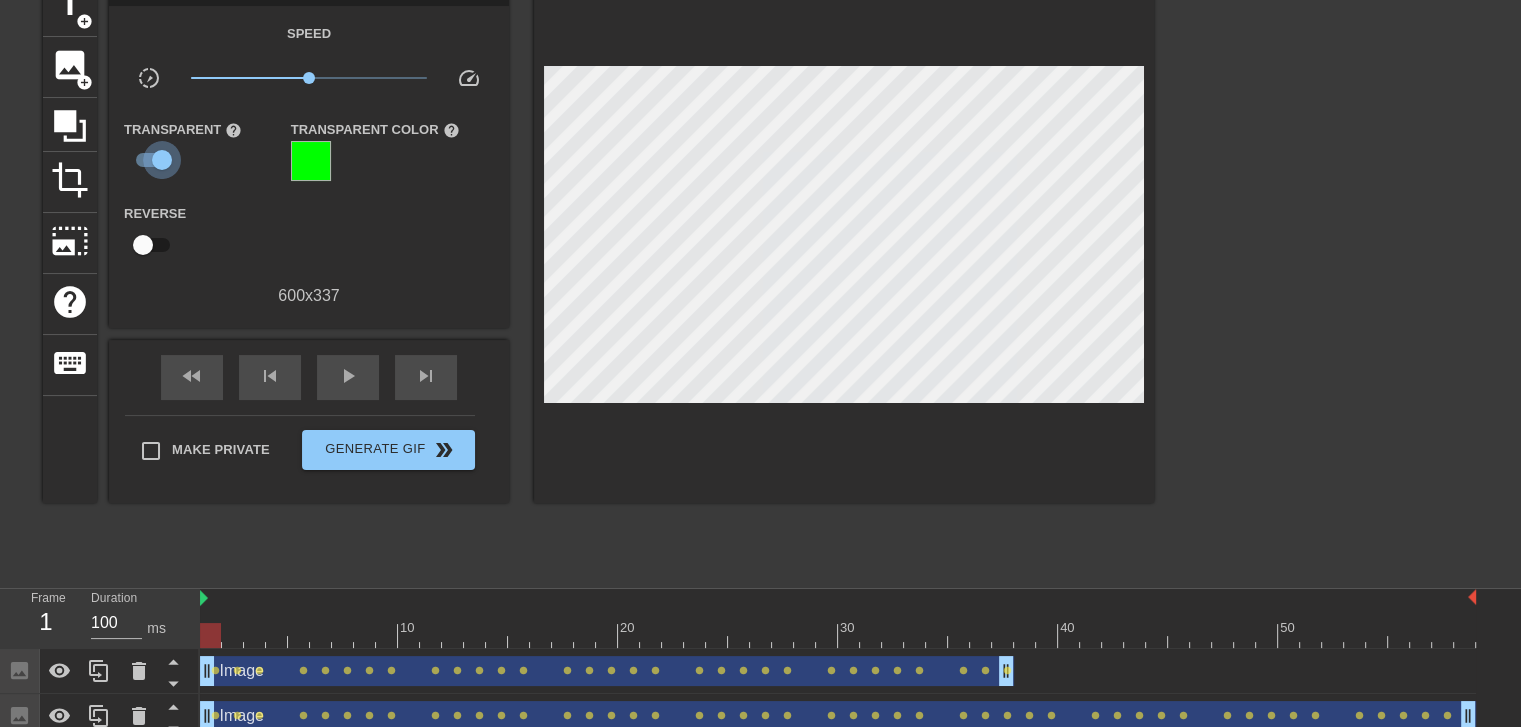 click at bounding box center (162, 160) 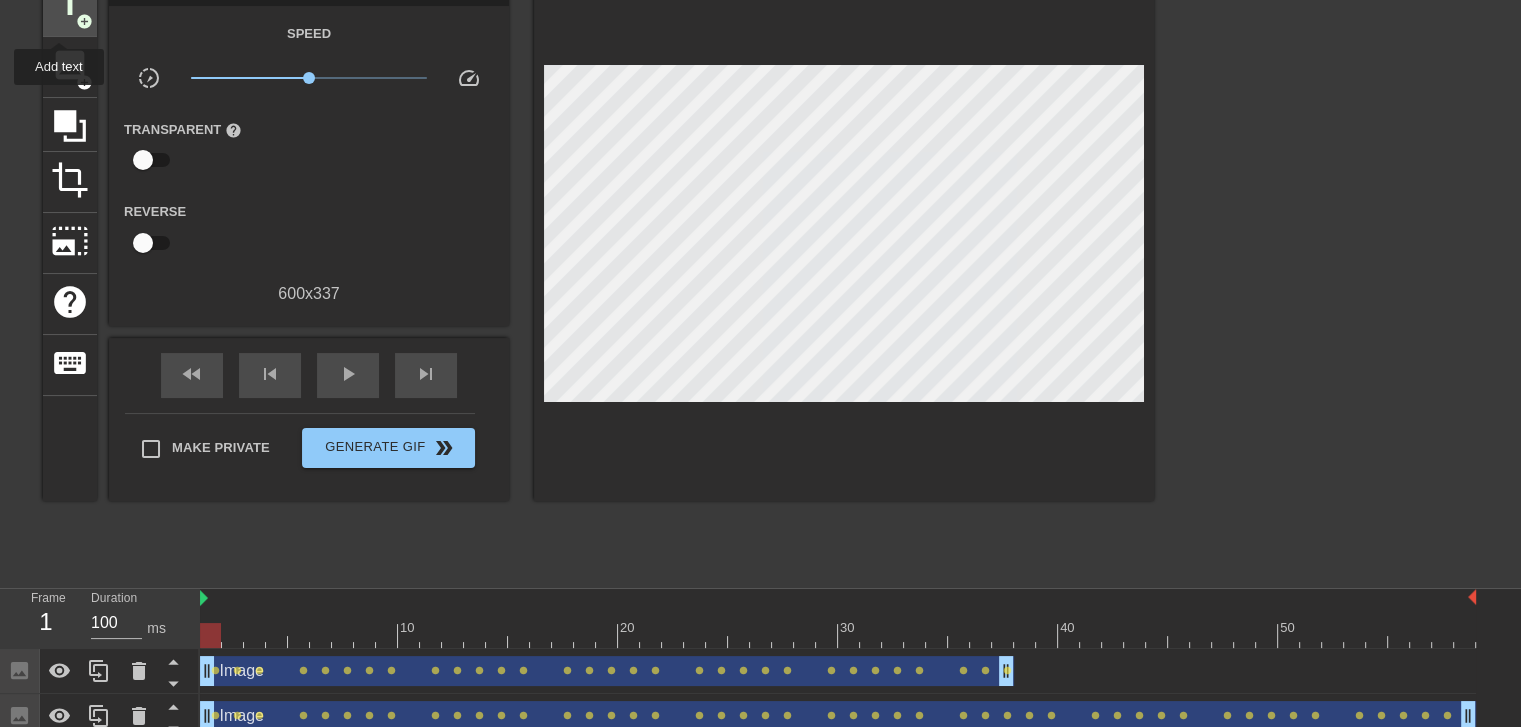 click on "title add_circle" at bounding box center [70, 6] 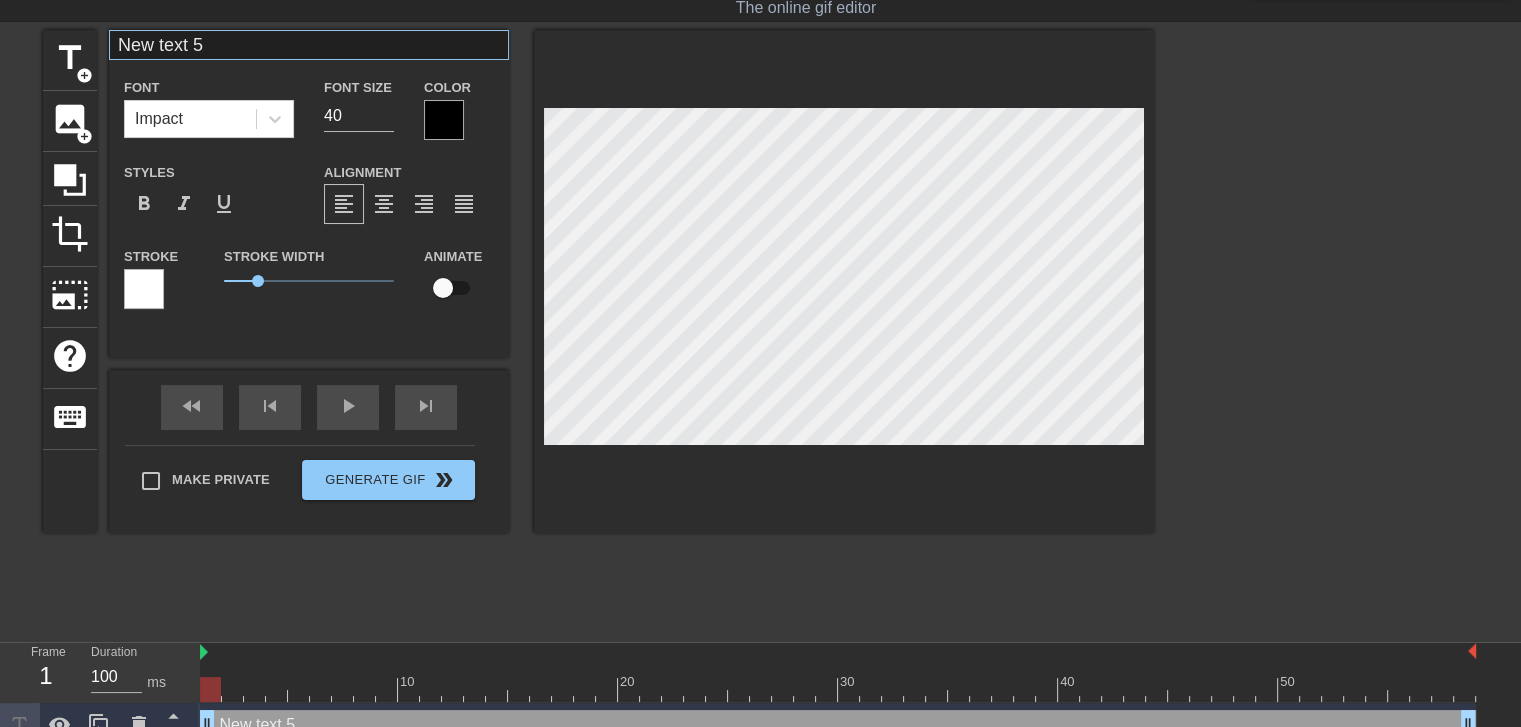 scroll, scrollTop: 0, scrollLeft: 0, axis: both 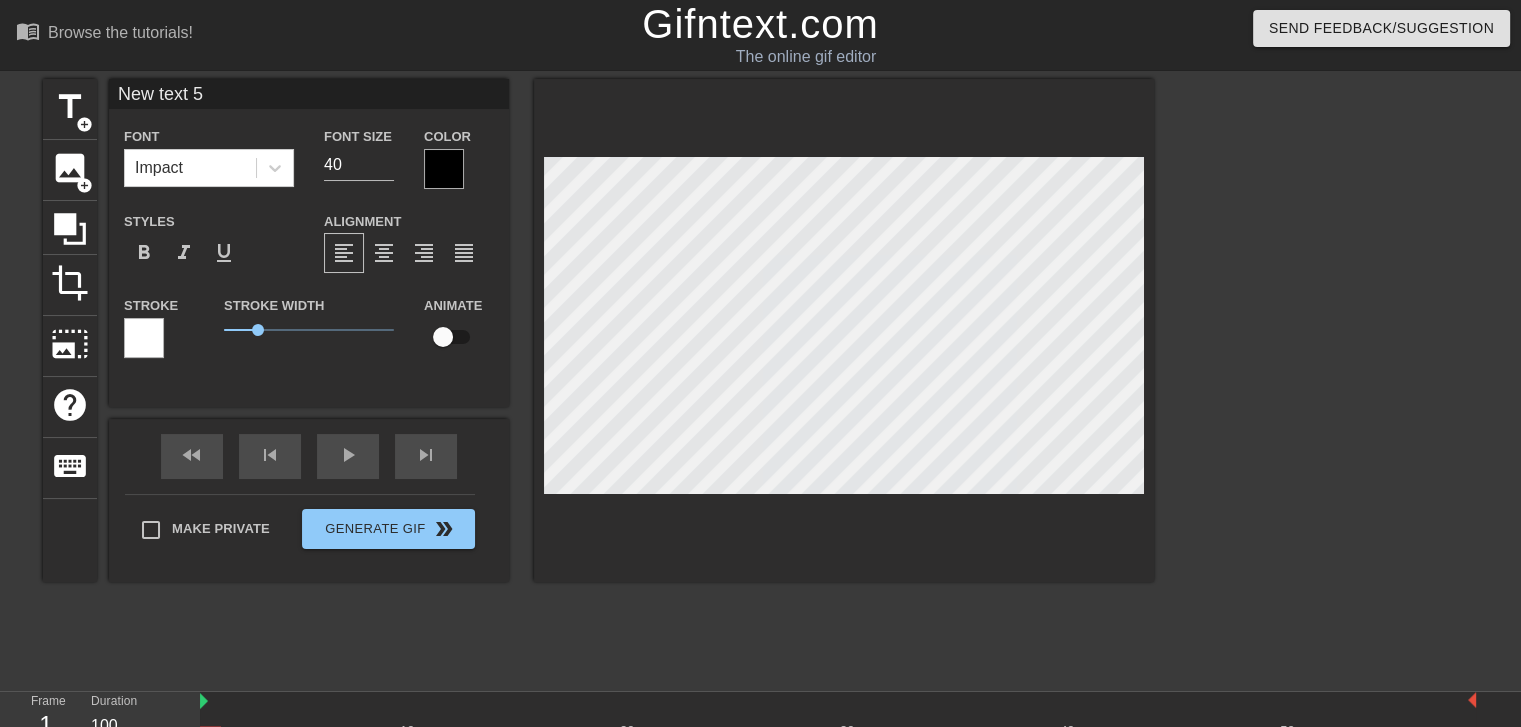 drag, startPoint x: 280, startPoint y: 95, endPoint x: 0, endPoint y: 95, distance: 280 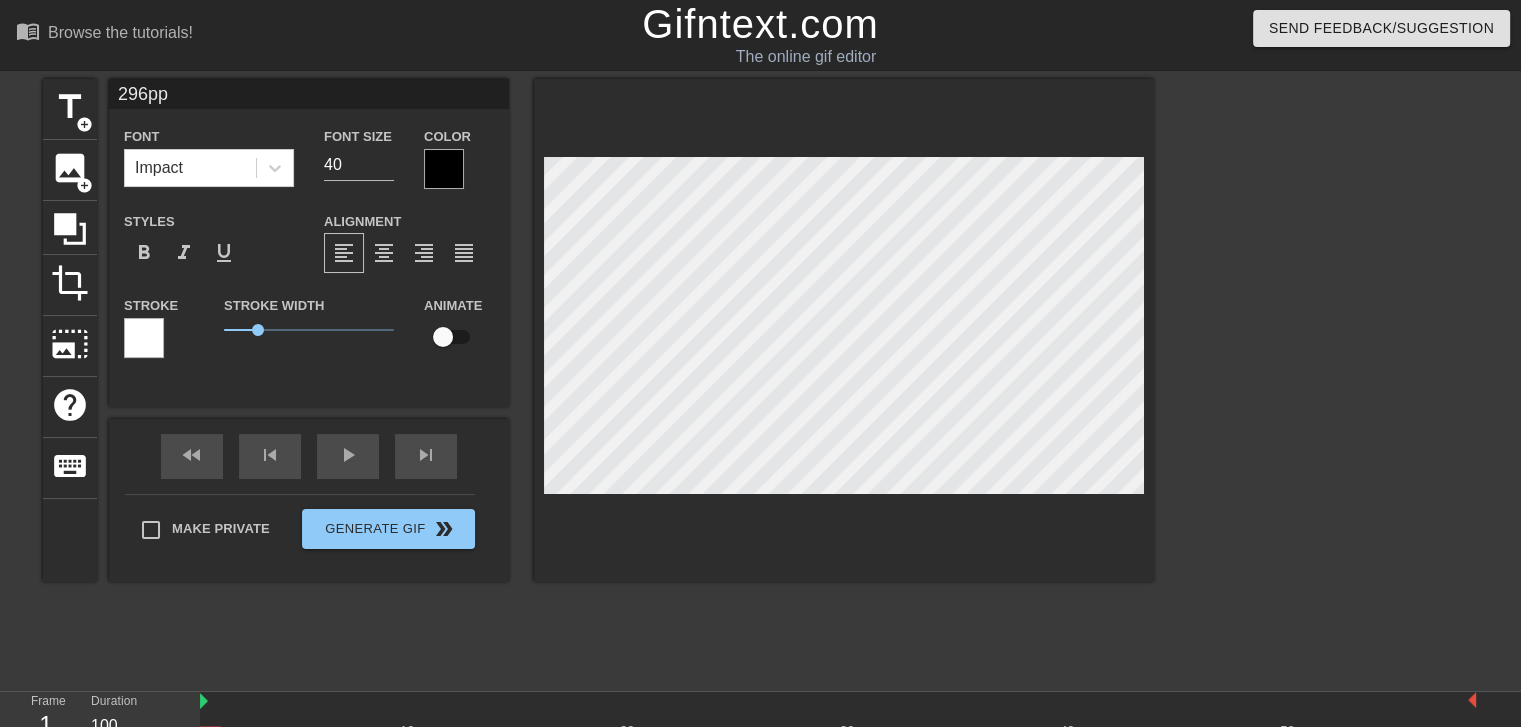 type on "296pp" 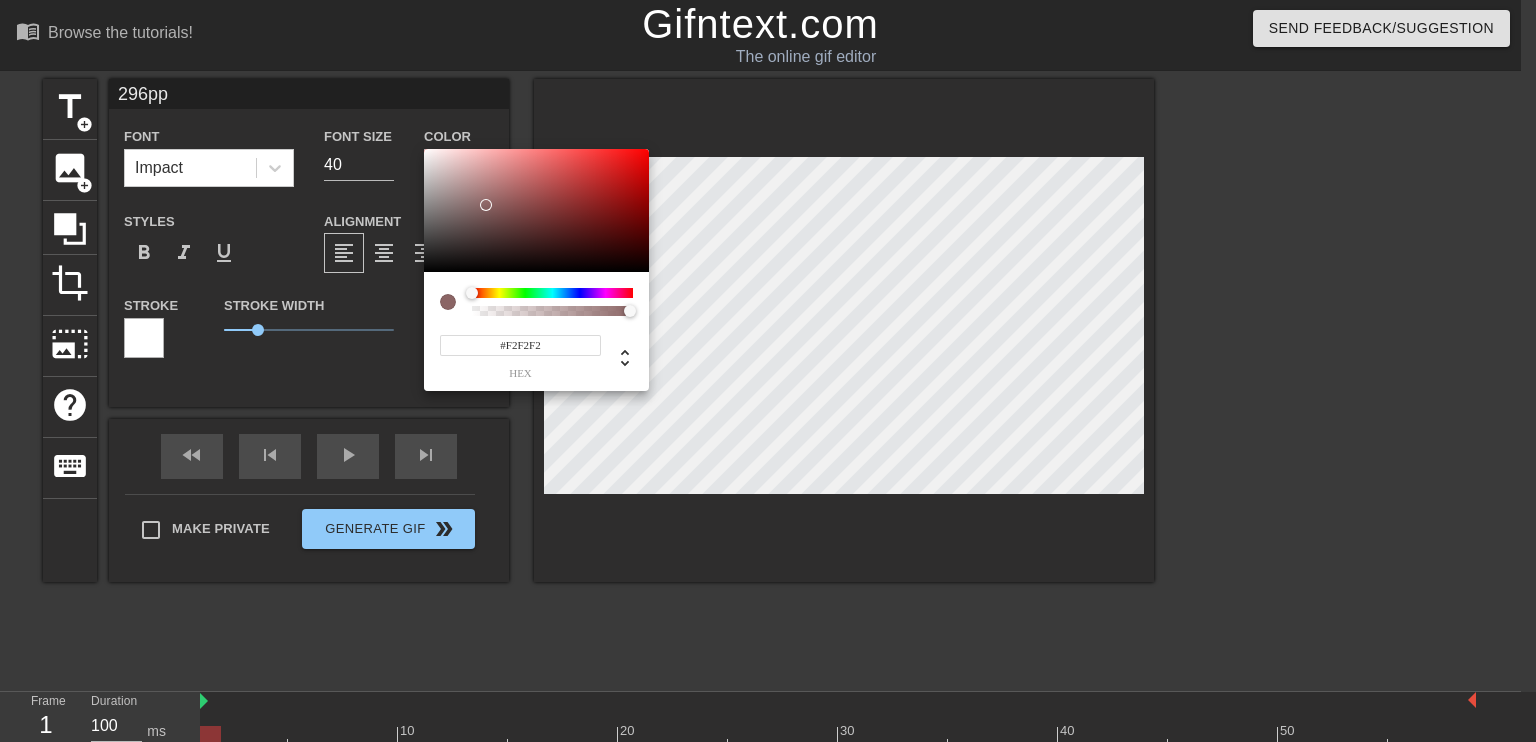 type on "#FFFFFF" 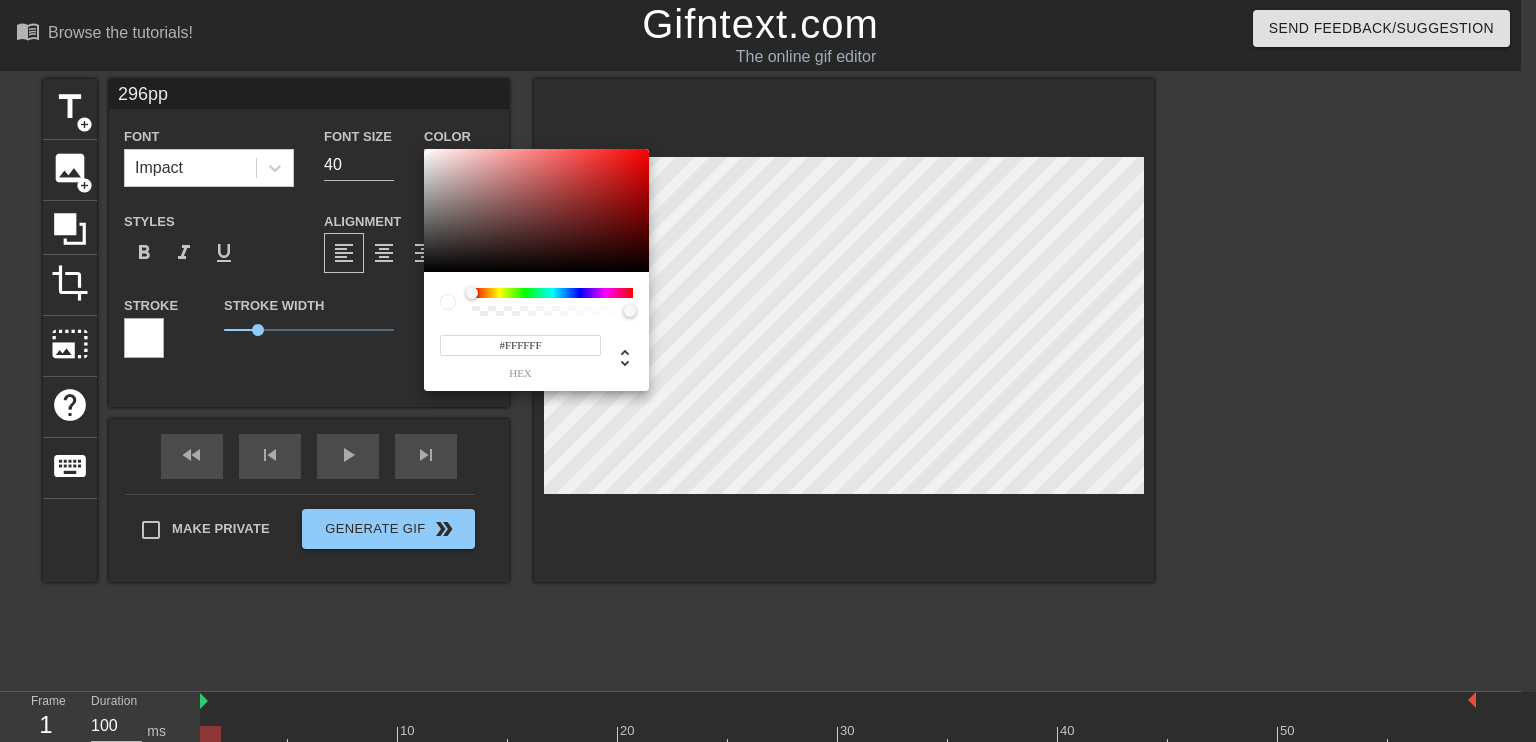 drag, startPoint x: 542, startPoint y: 237, endPoint x: 335, endPoint y: 124, distance: 235.83469 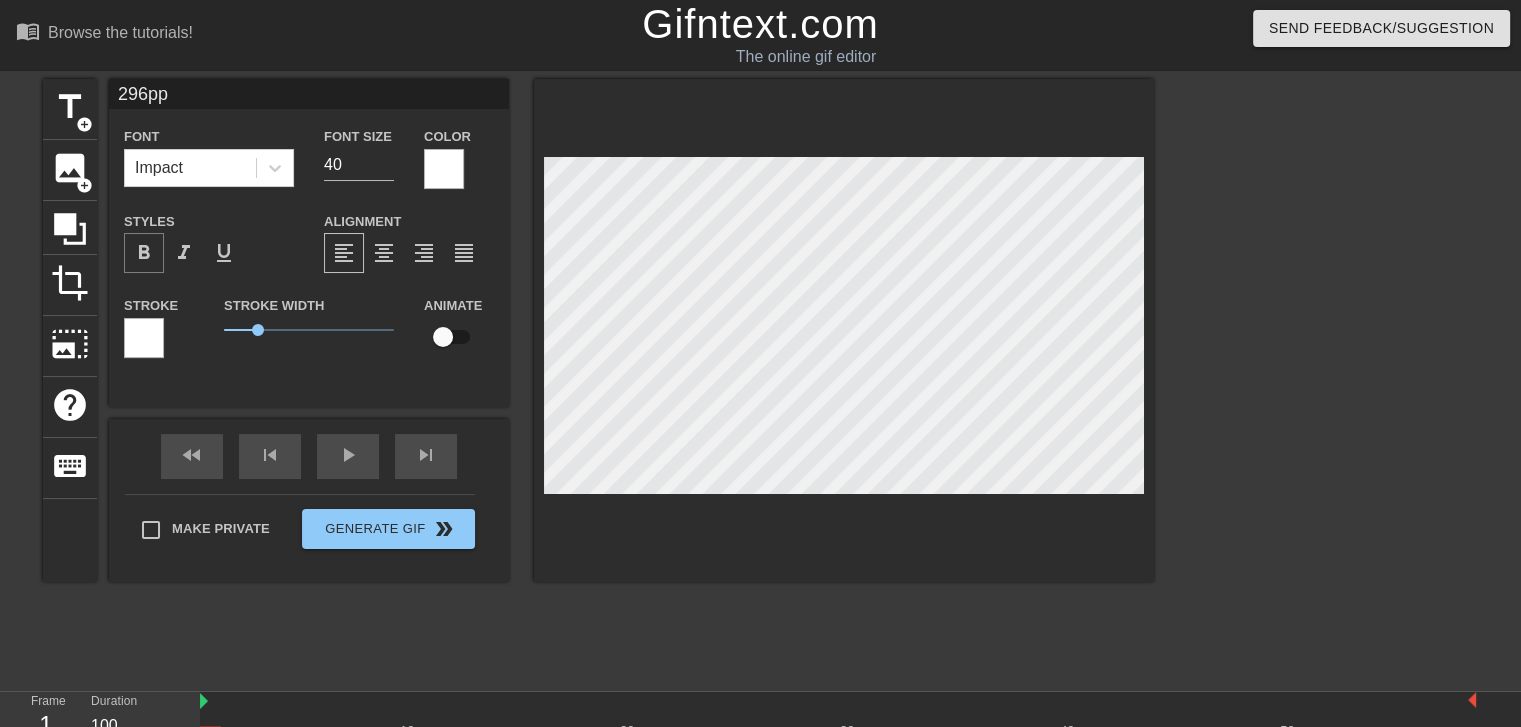 click on "format_bold" at bounding box center (144, 253) 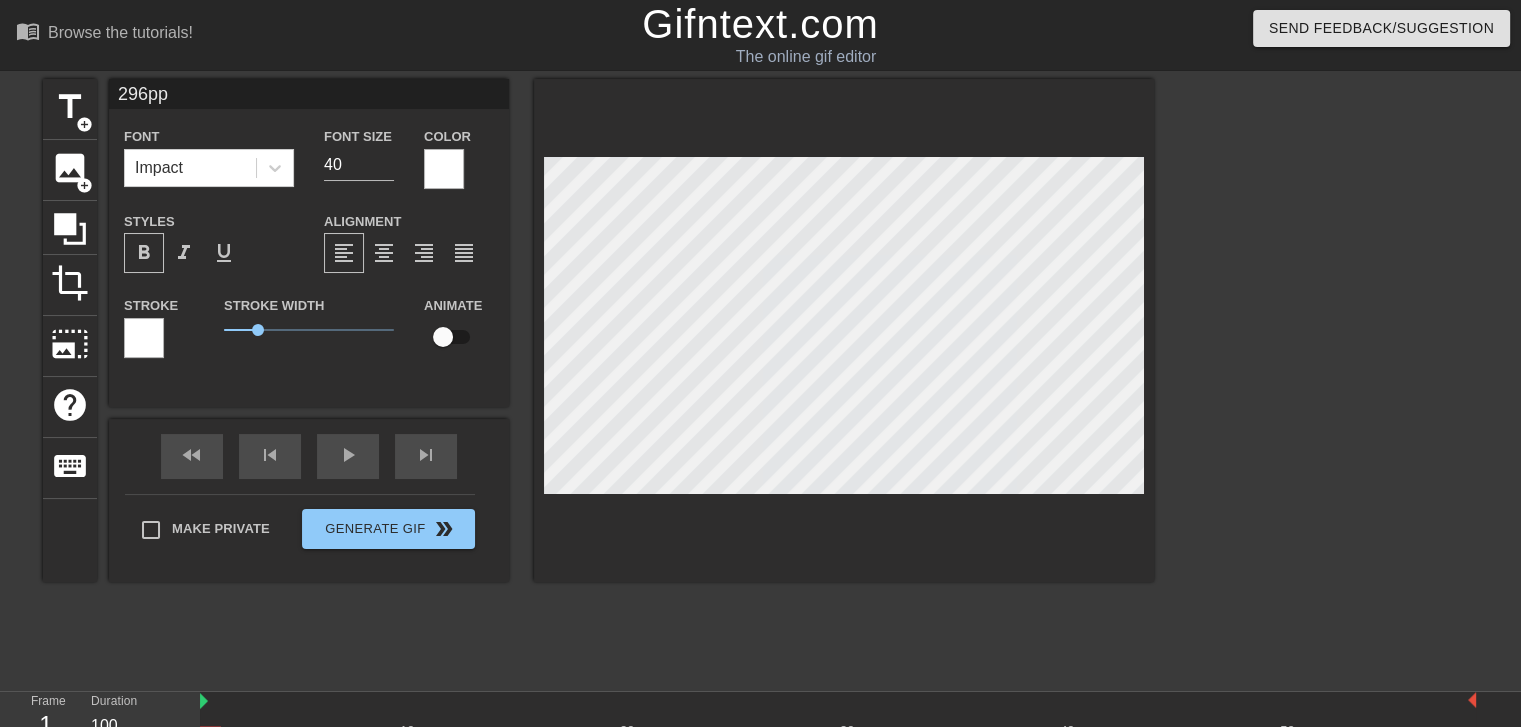 click at bounding box center [144, 338] 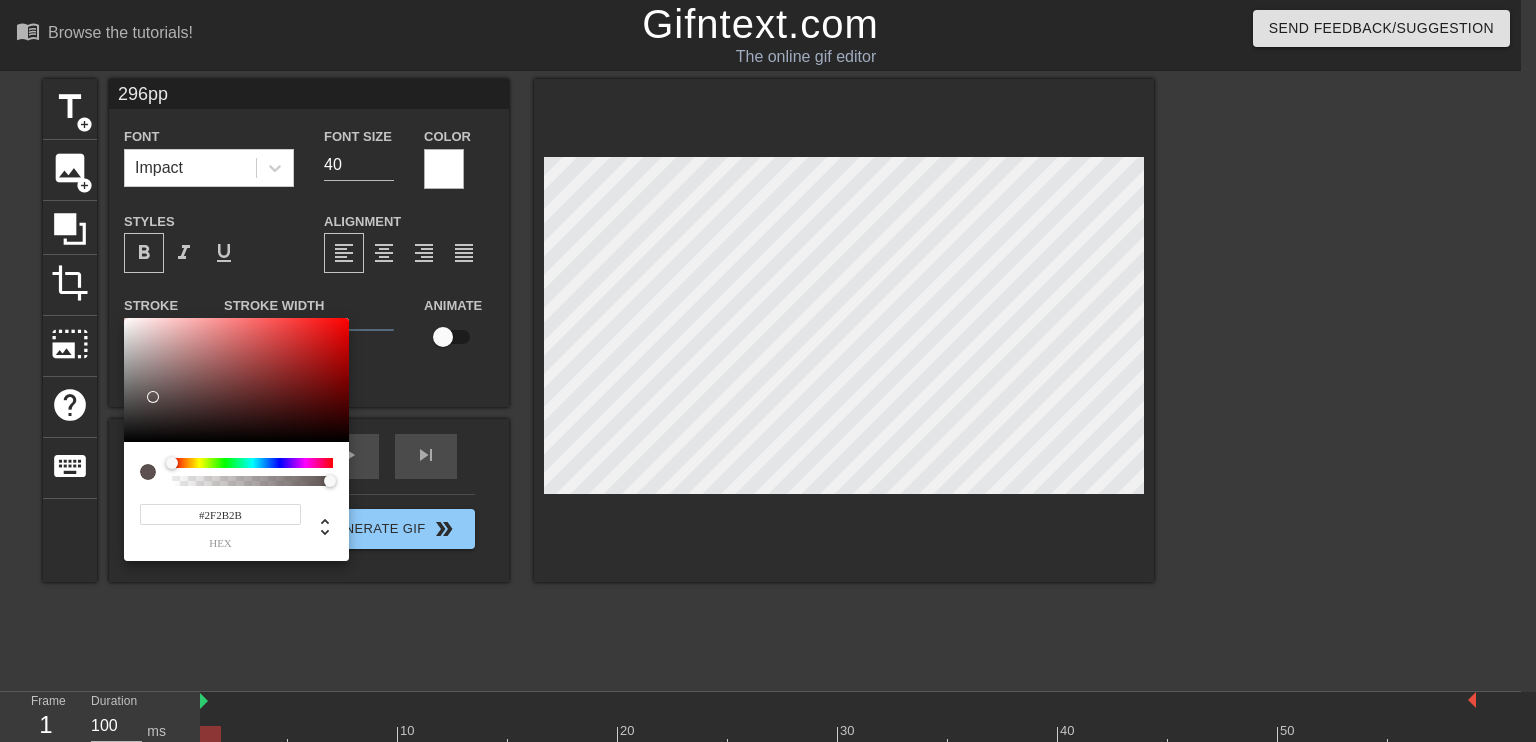 type on "#000000" 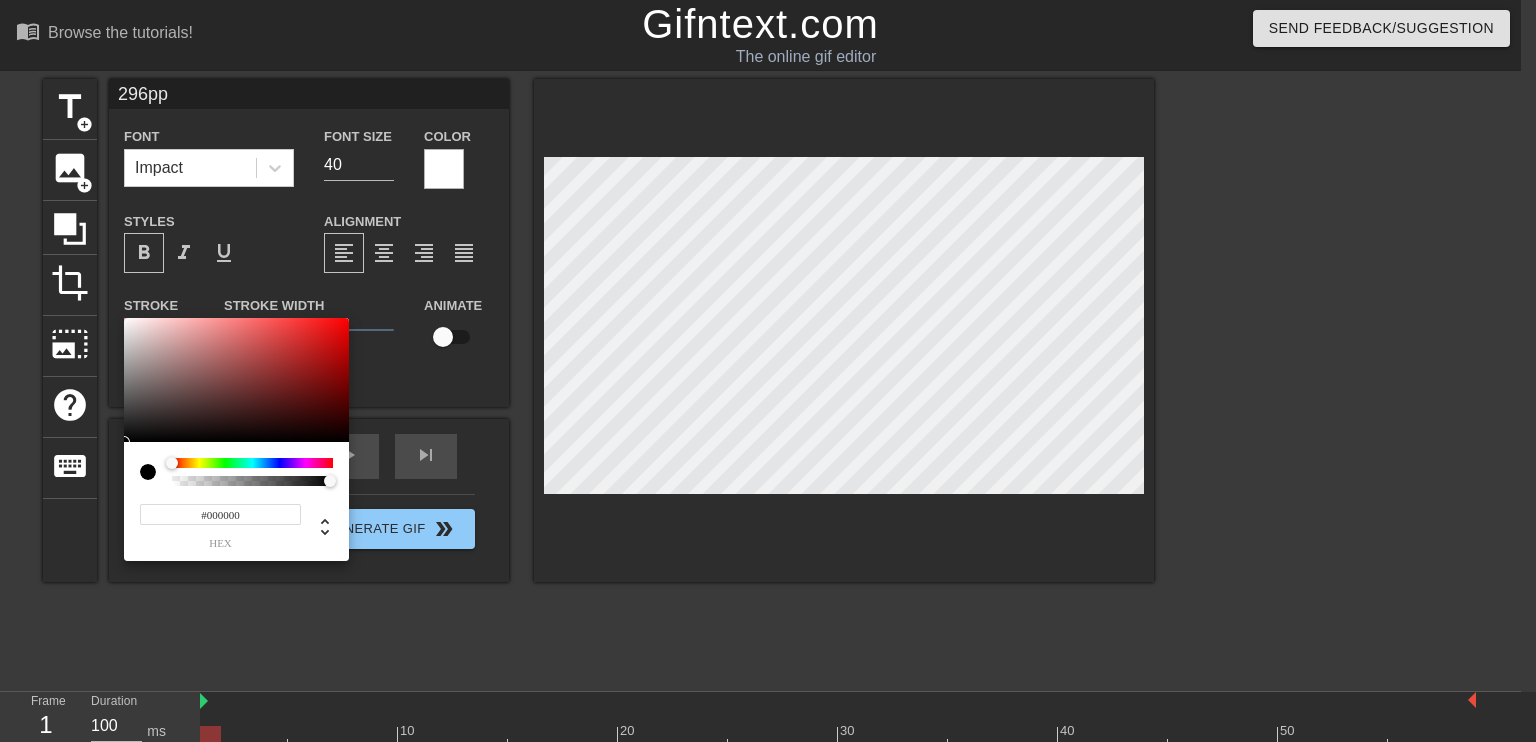 drag, startPoint x: 148, startPoint y: 411, endPoint x: 0, endPoint y: 566, distance: 214.31052 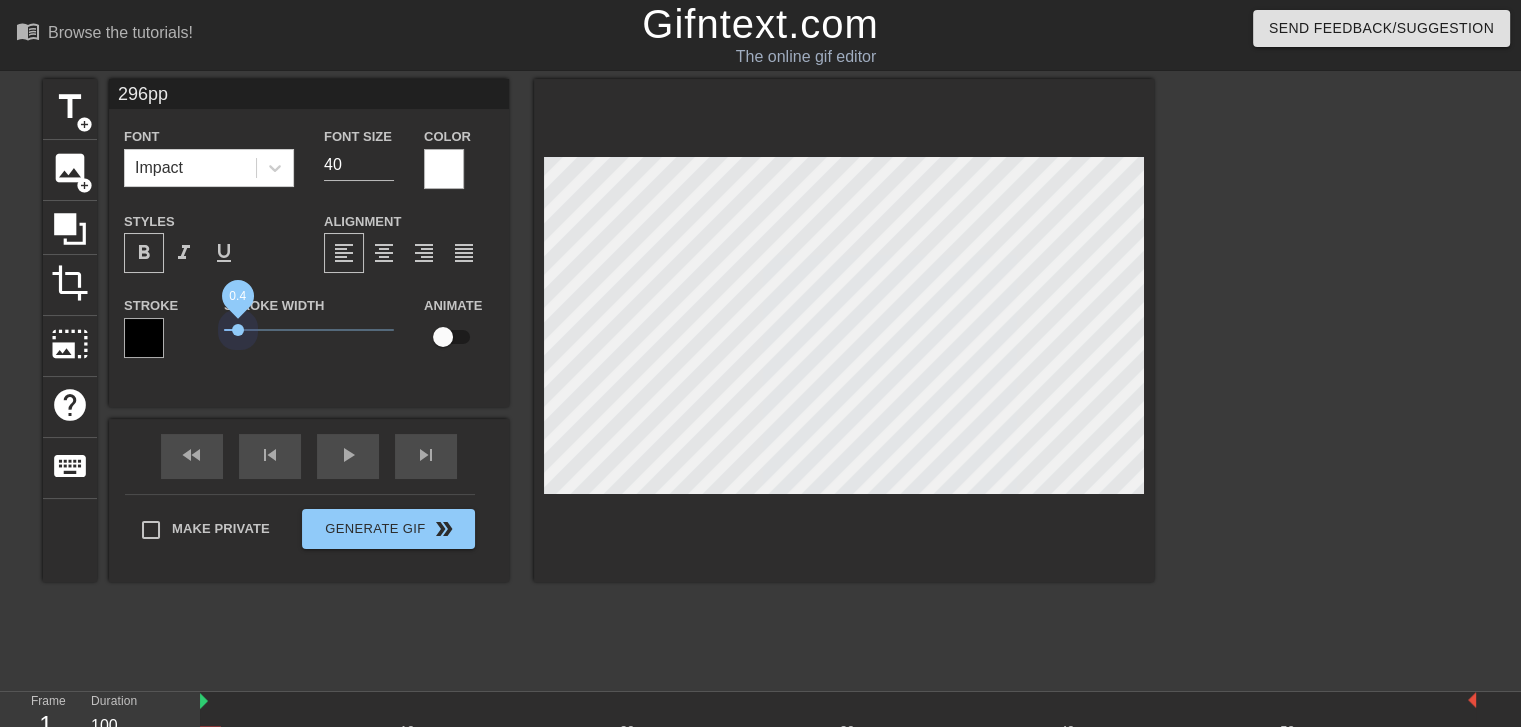 drag, startPoint x: 264, startPoint y: 331, endPoint x: 238, endPoint y: 339, distance: 27.202942 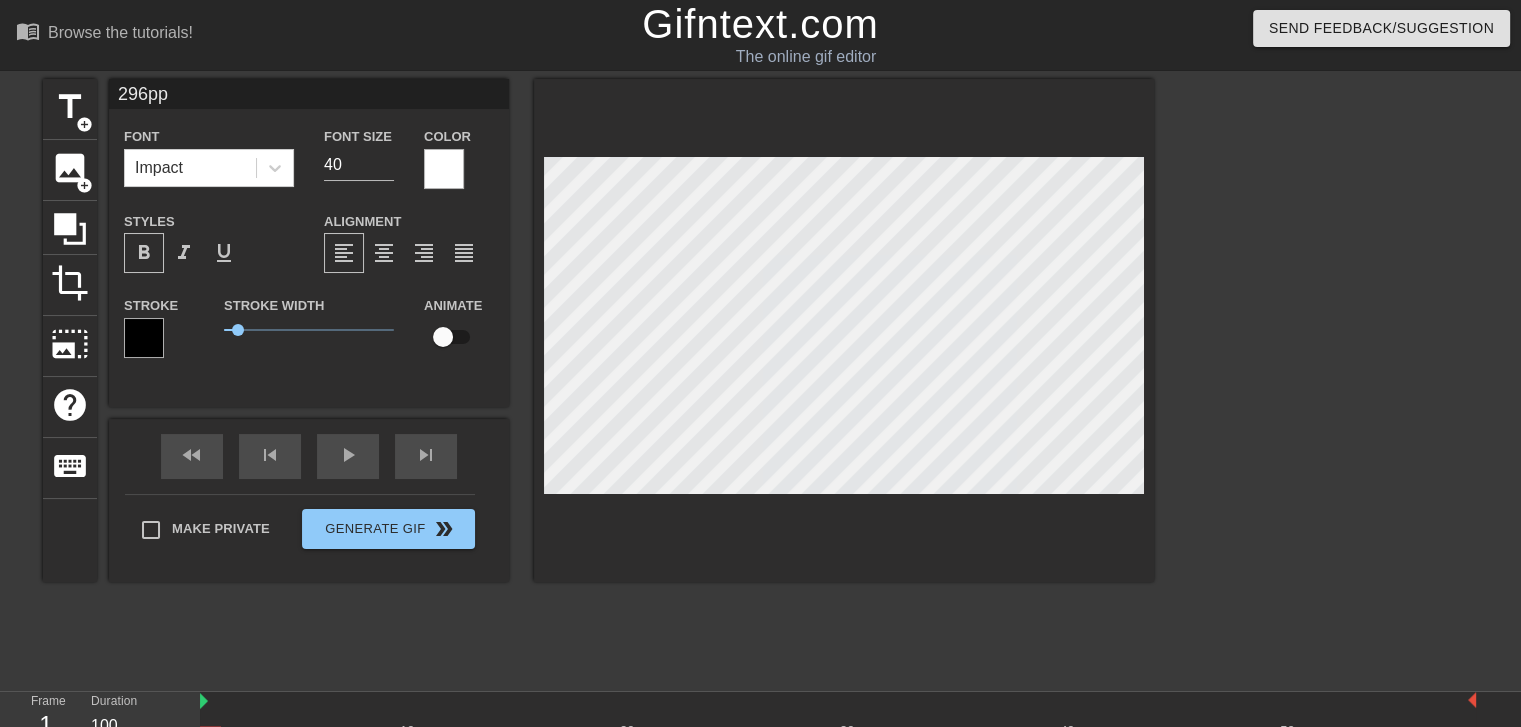 click at bounding box center [844, 330] 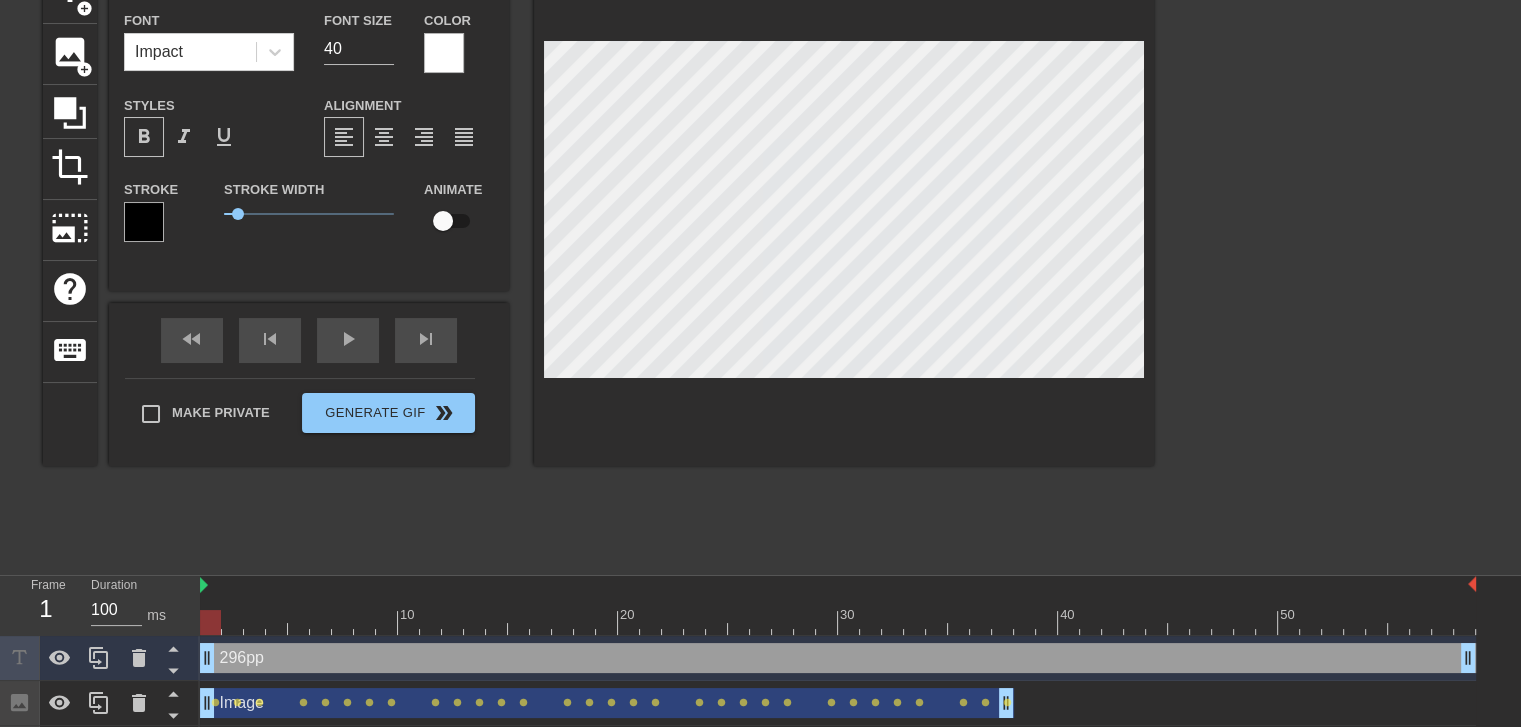 scroll, scrollTop: 164, scrollLeft: 0, axis: vertical 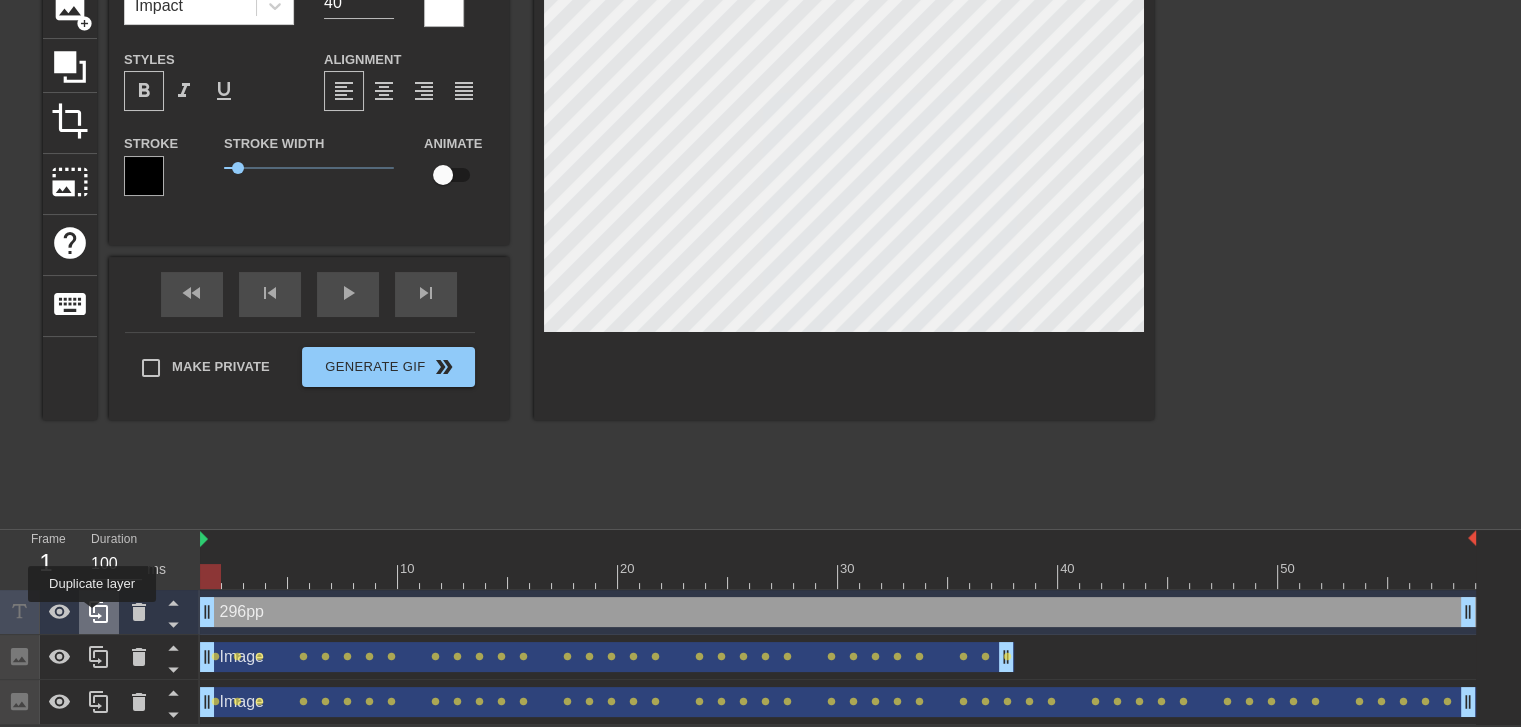 click 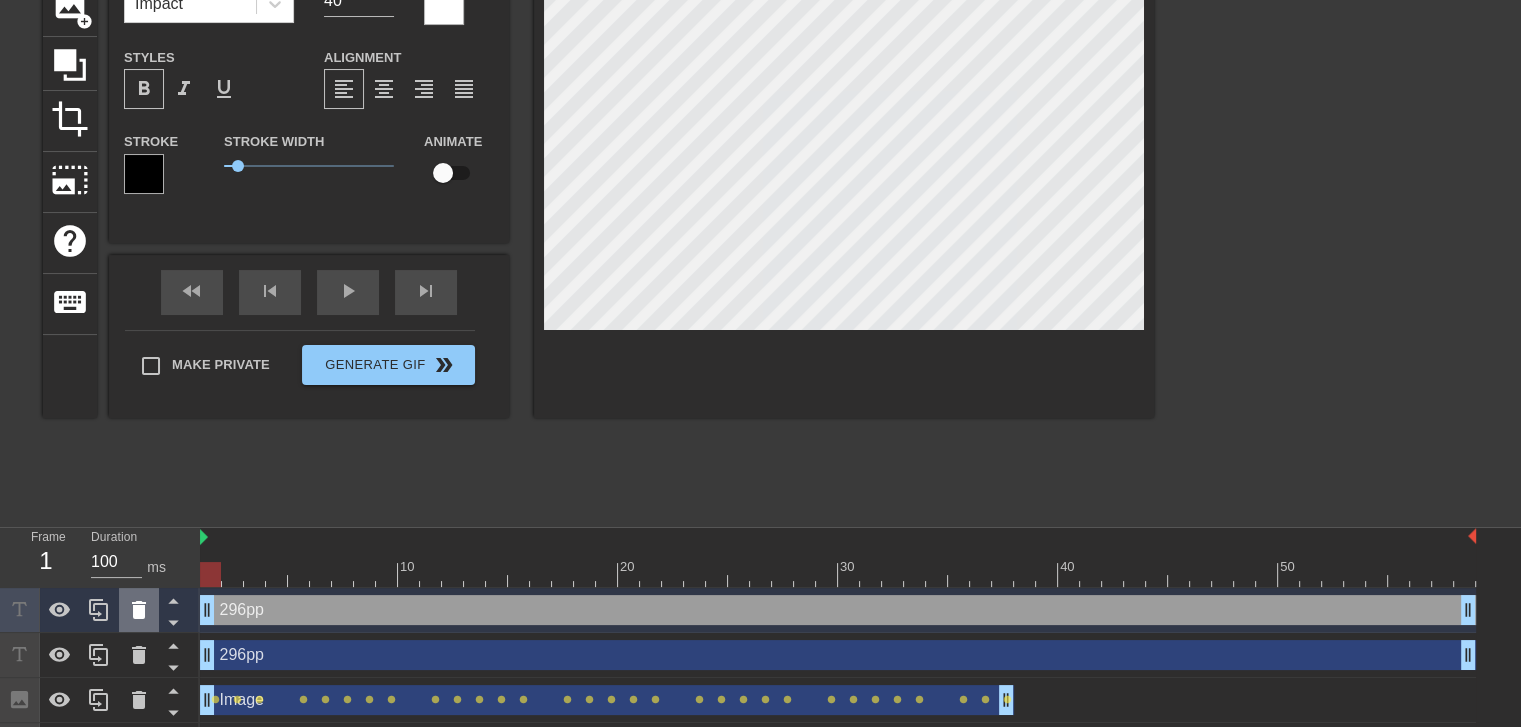click 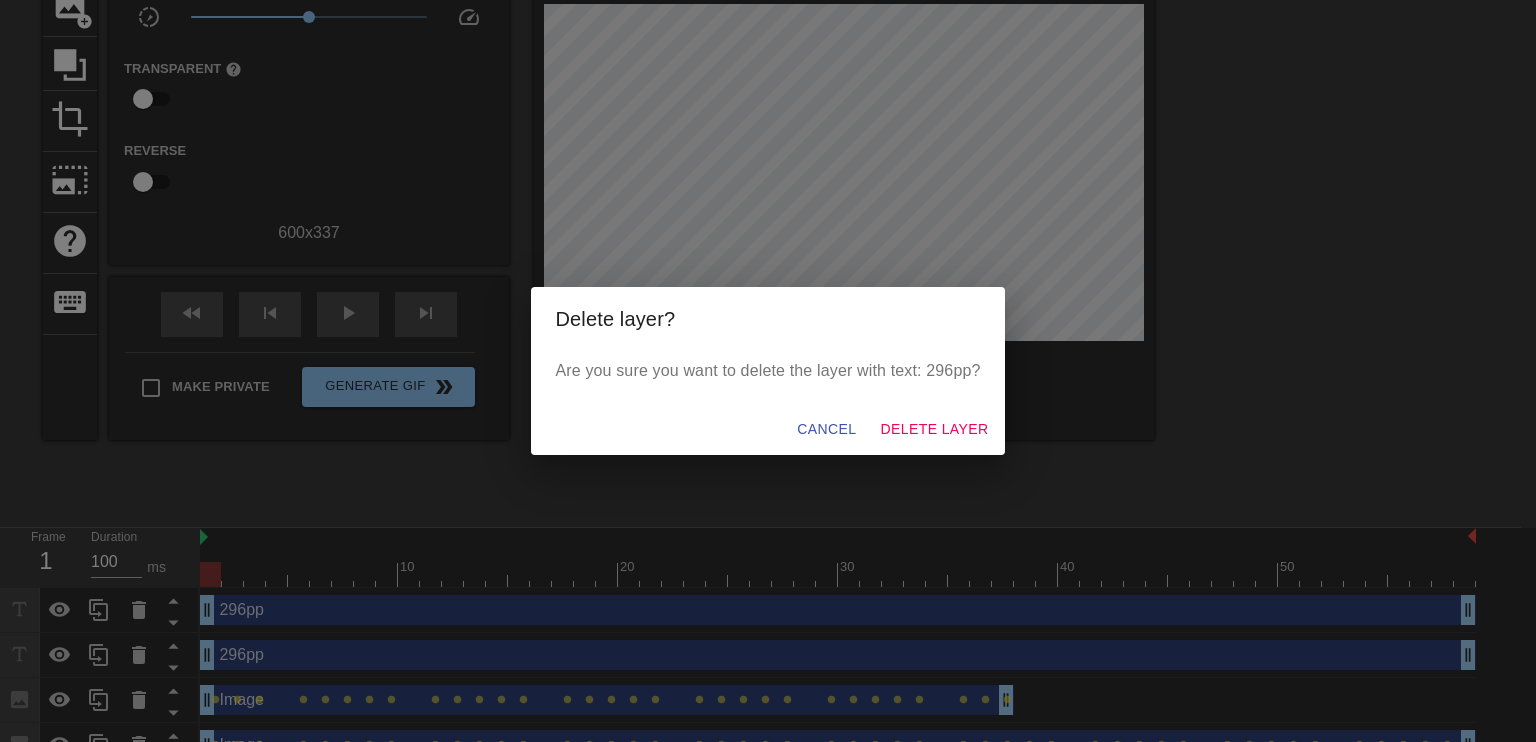 click on "Cancel Delete Layer" at bounding box center (767, 429) 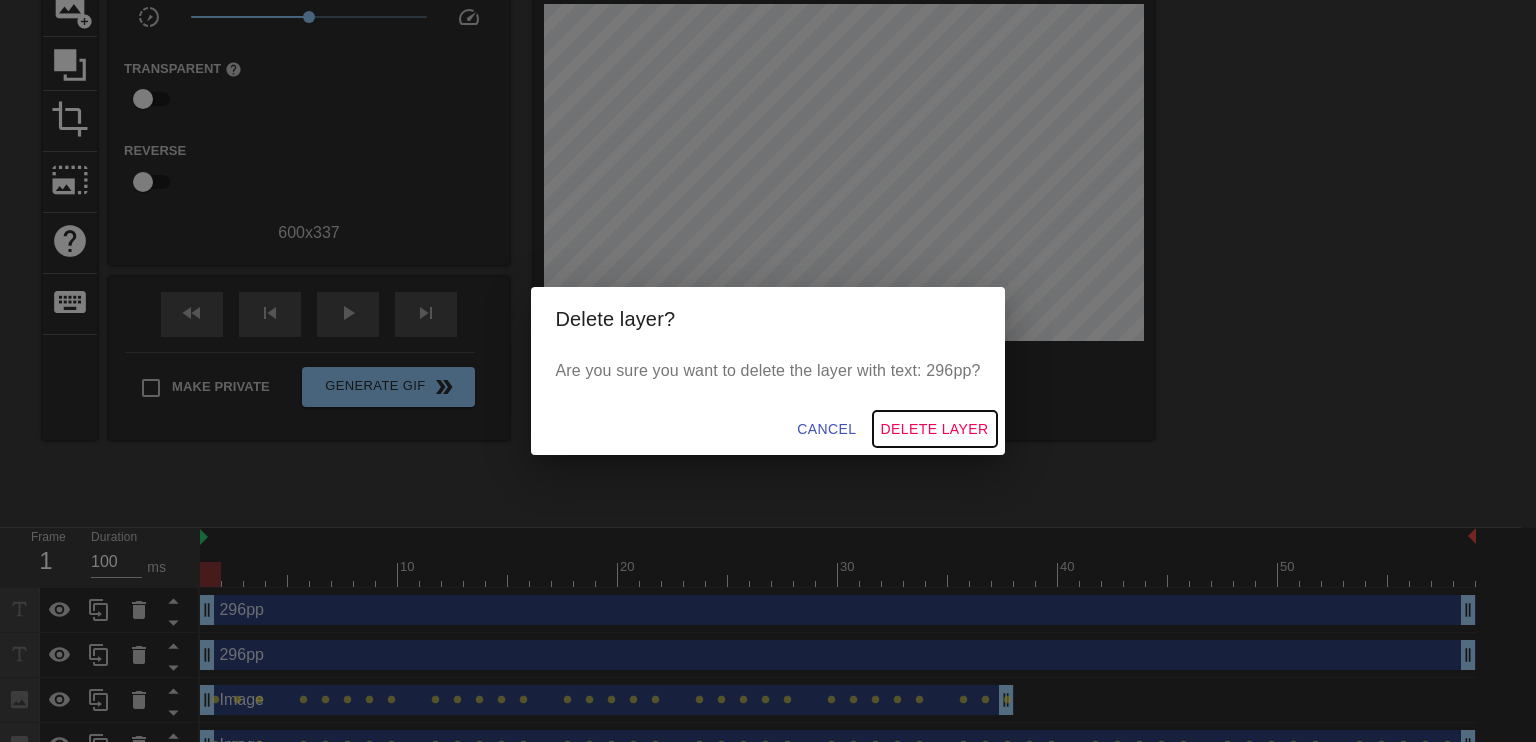 click on "Delete Layer" at bounding box center (935, 429) 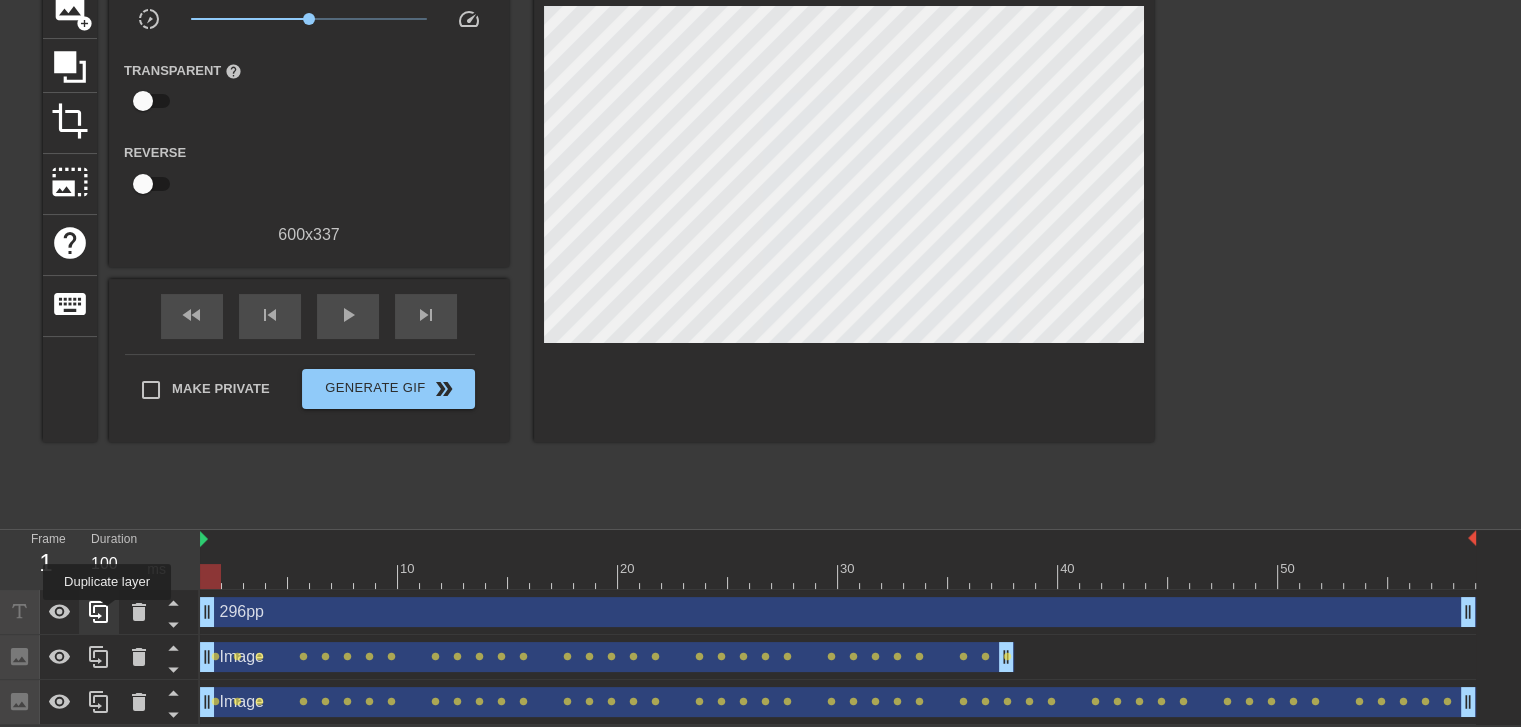 click 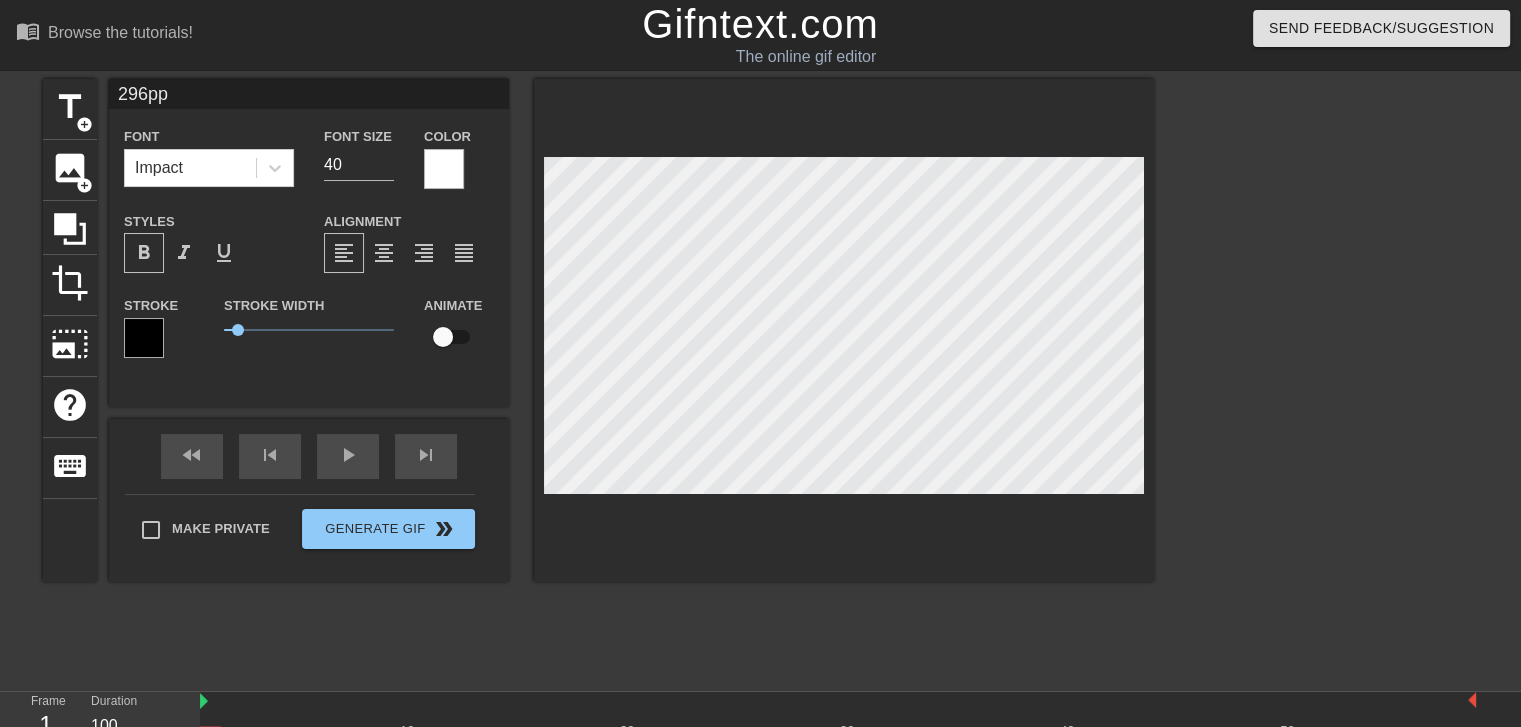scroll, scrollTop: 0, scrollLeft: 0, axis: both 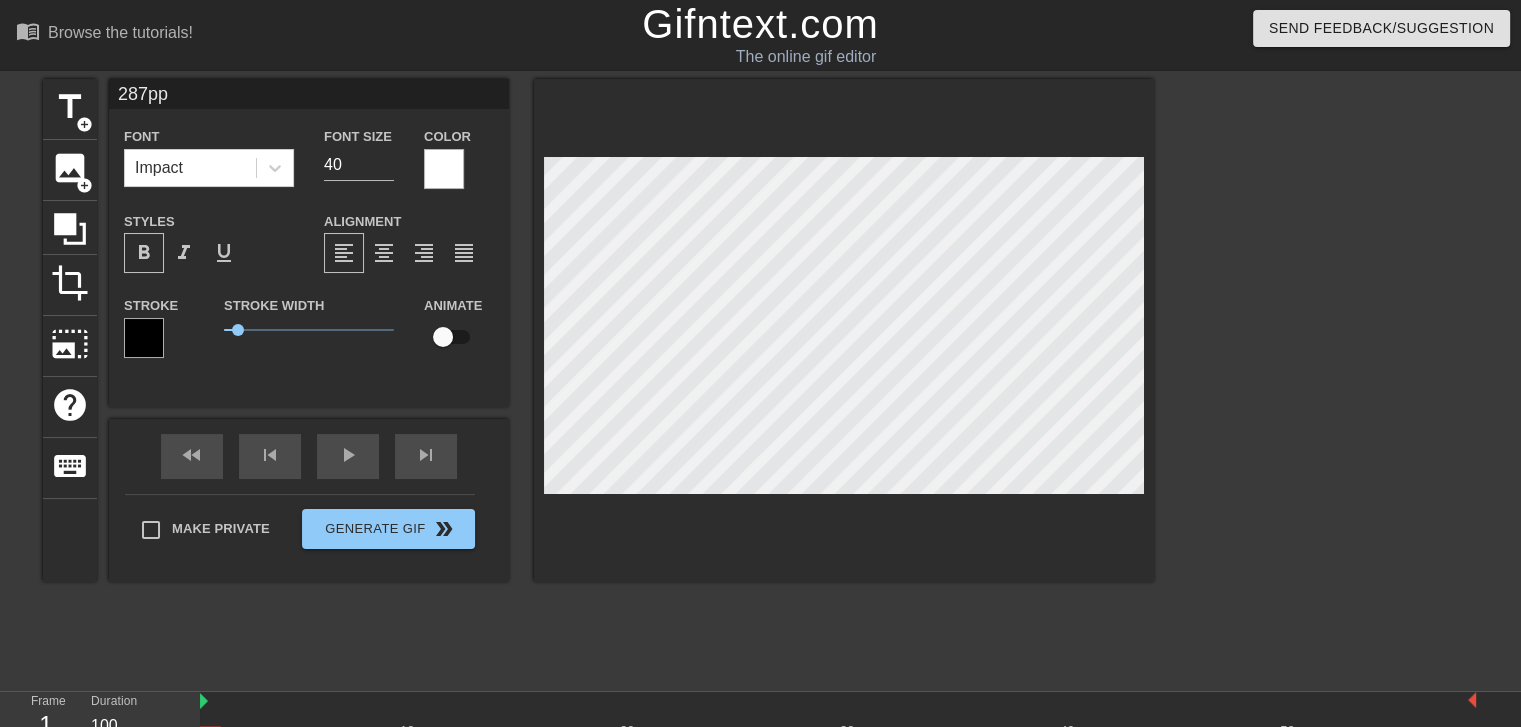 type on "287pp" 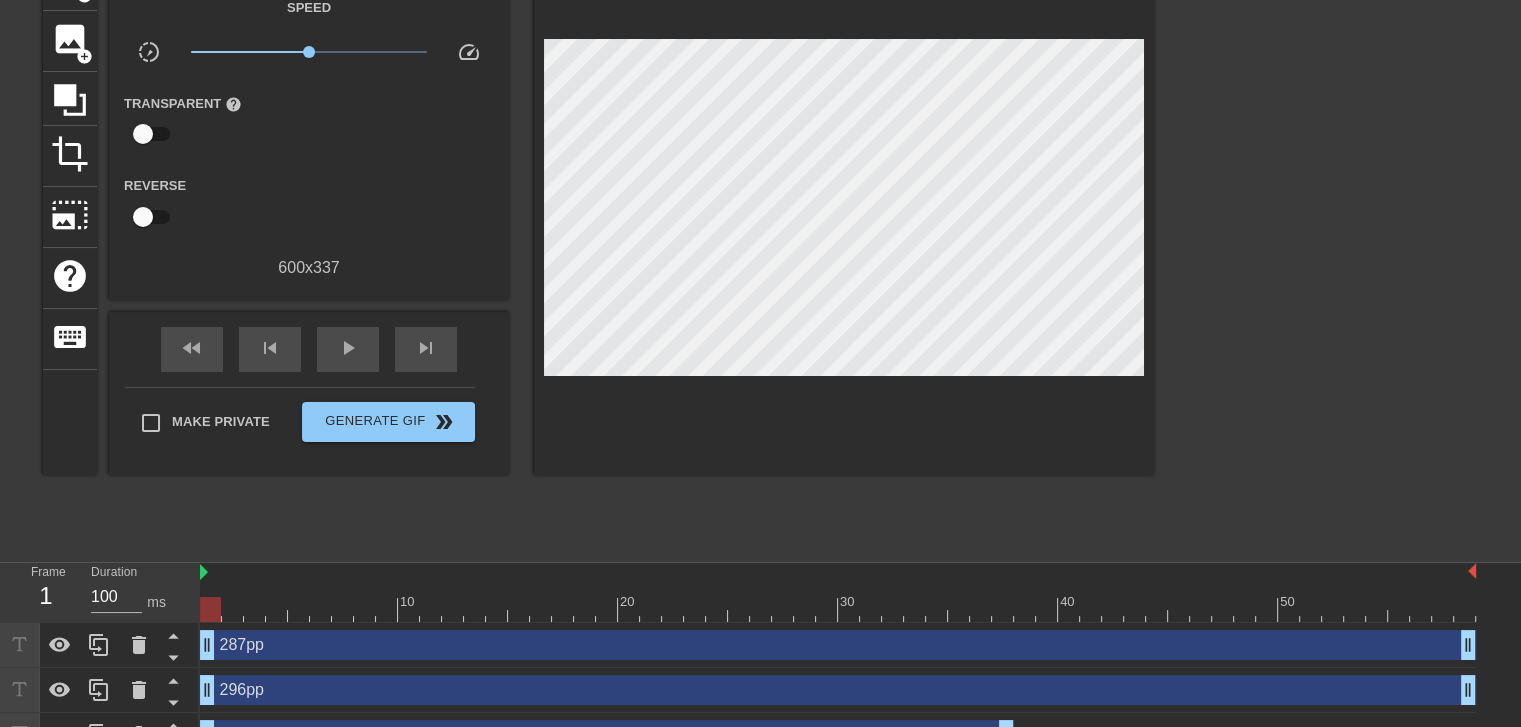 scroll, scrollTop: 208, scrollLeft: 0, axis: vertical 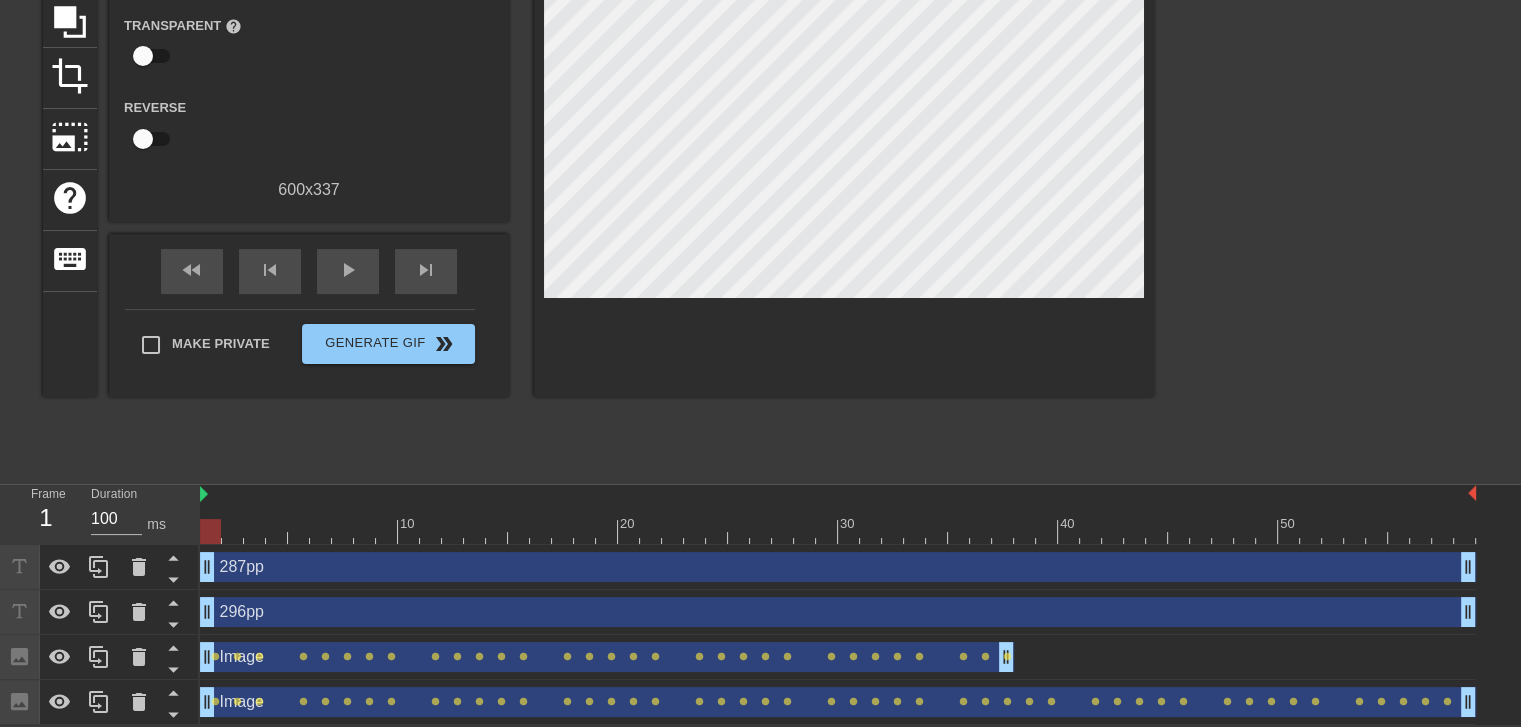 click on "287pp drag_handle drag_handle" at bounding box center [838, 567] 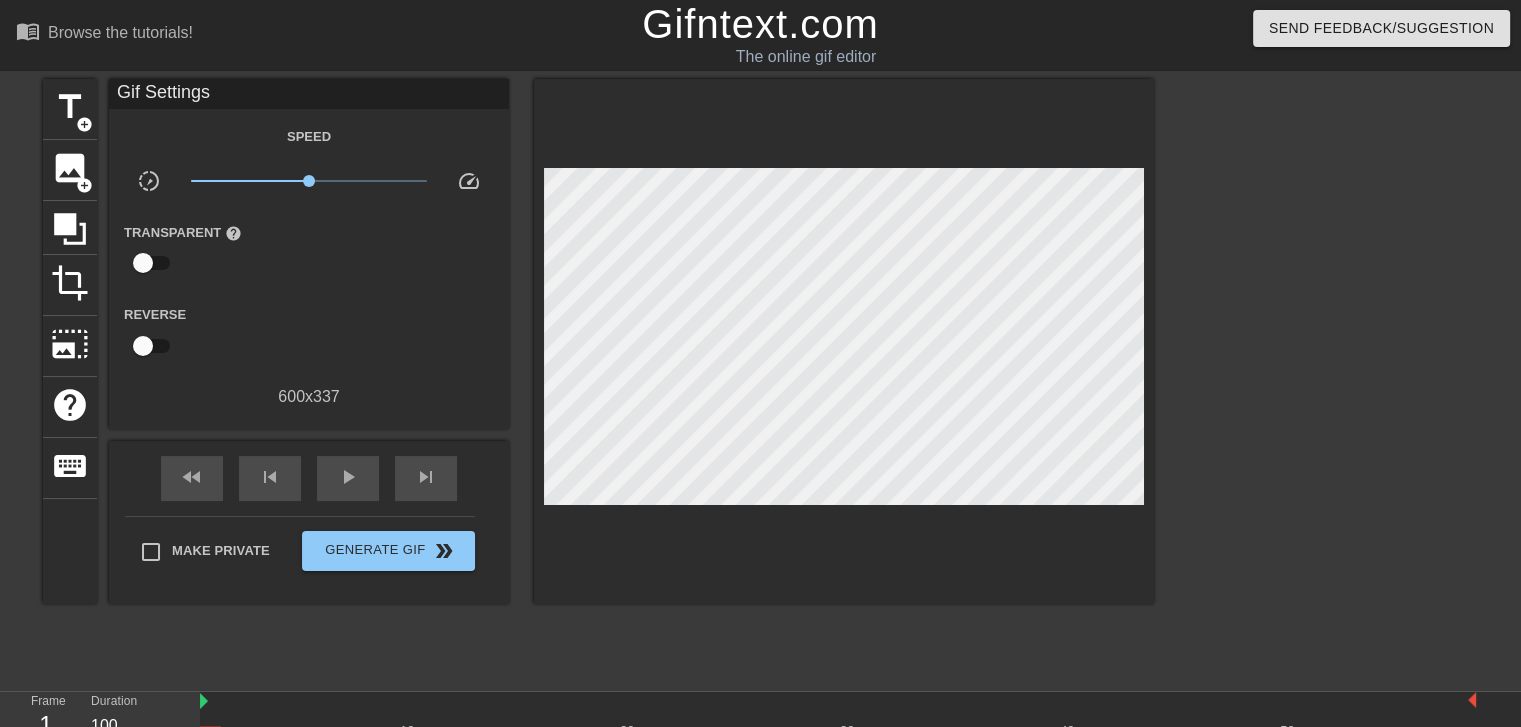 scroll, scrollTop: 208, scrollLeft: 0, axis: vertical 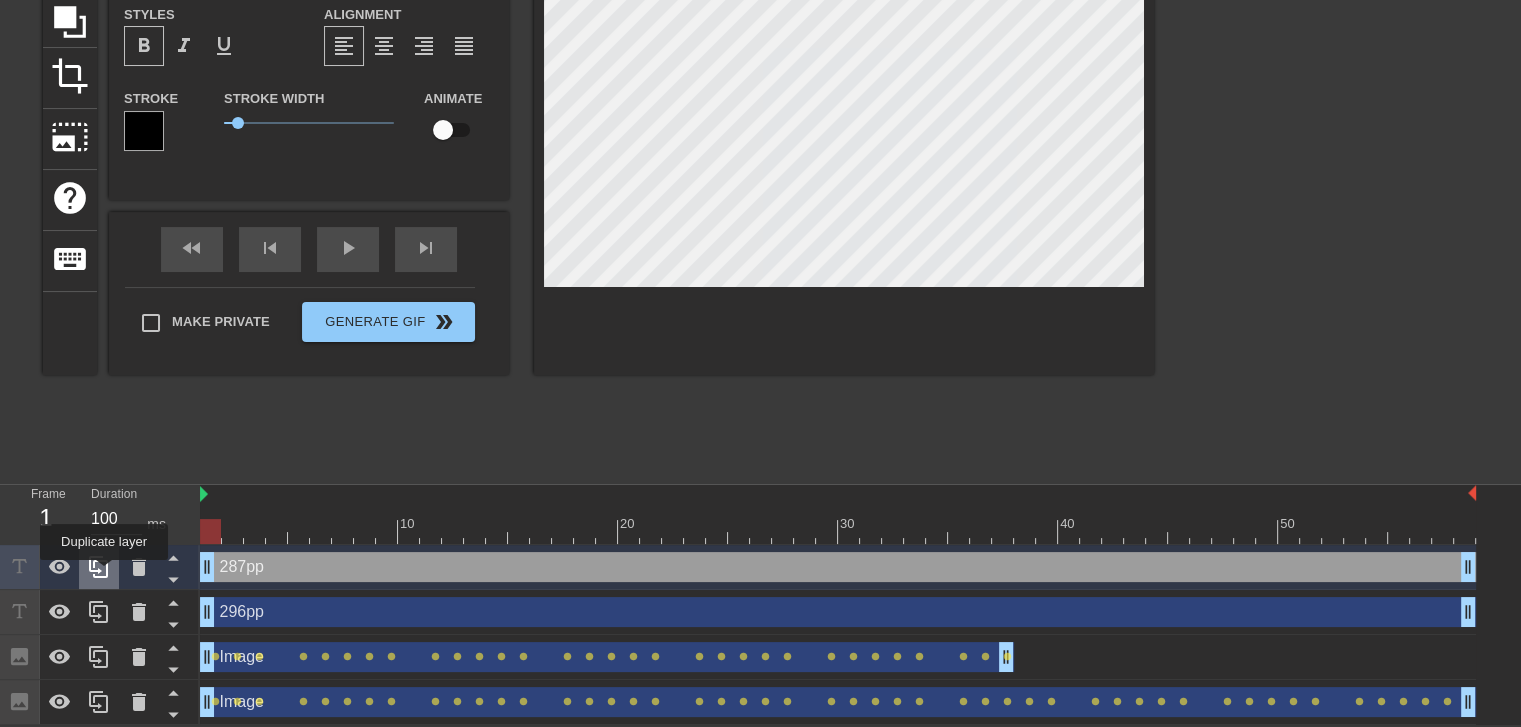 click 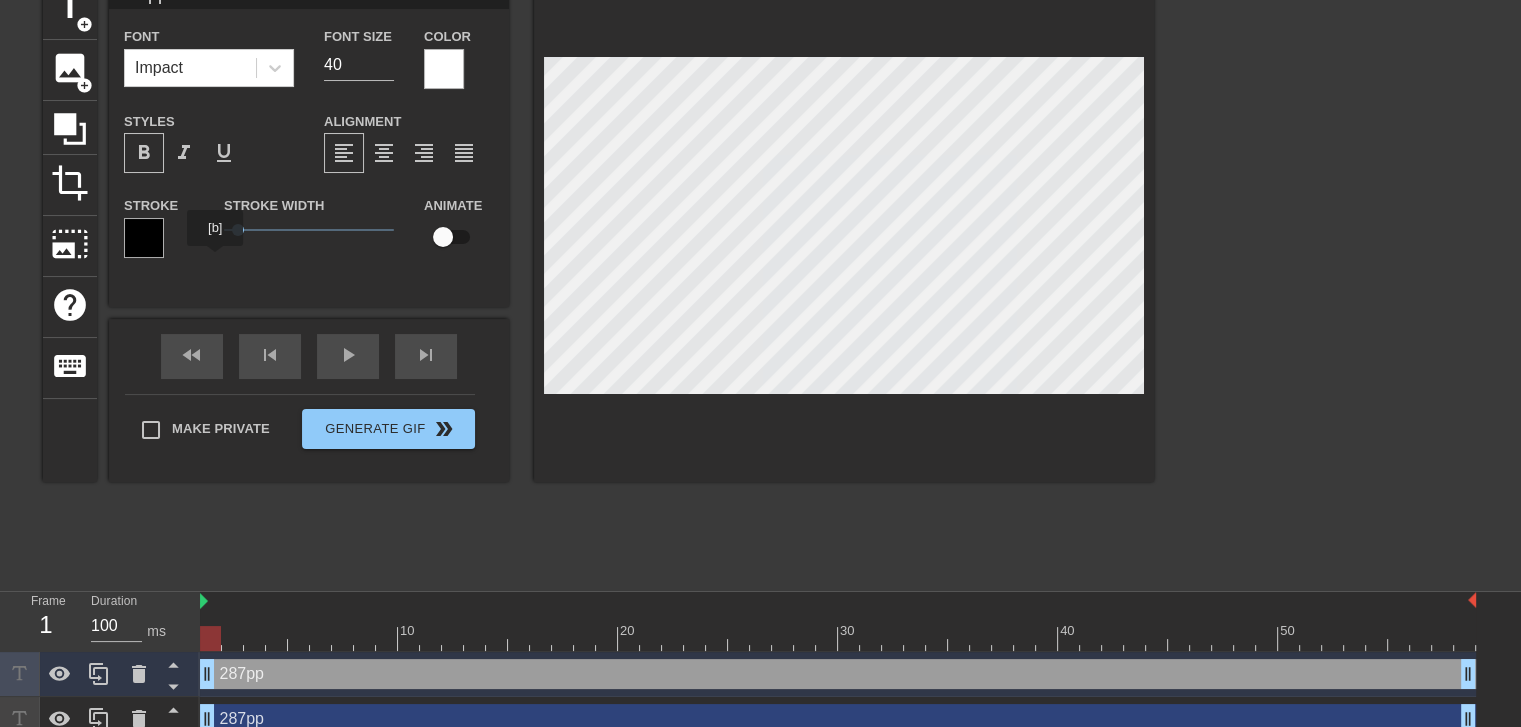 scroll, scrollTop: 0, scrollLeft: 0, axis: both 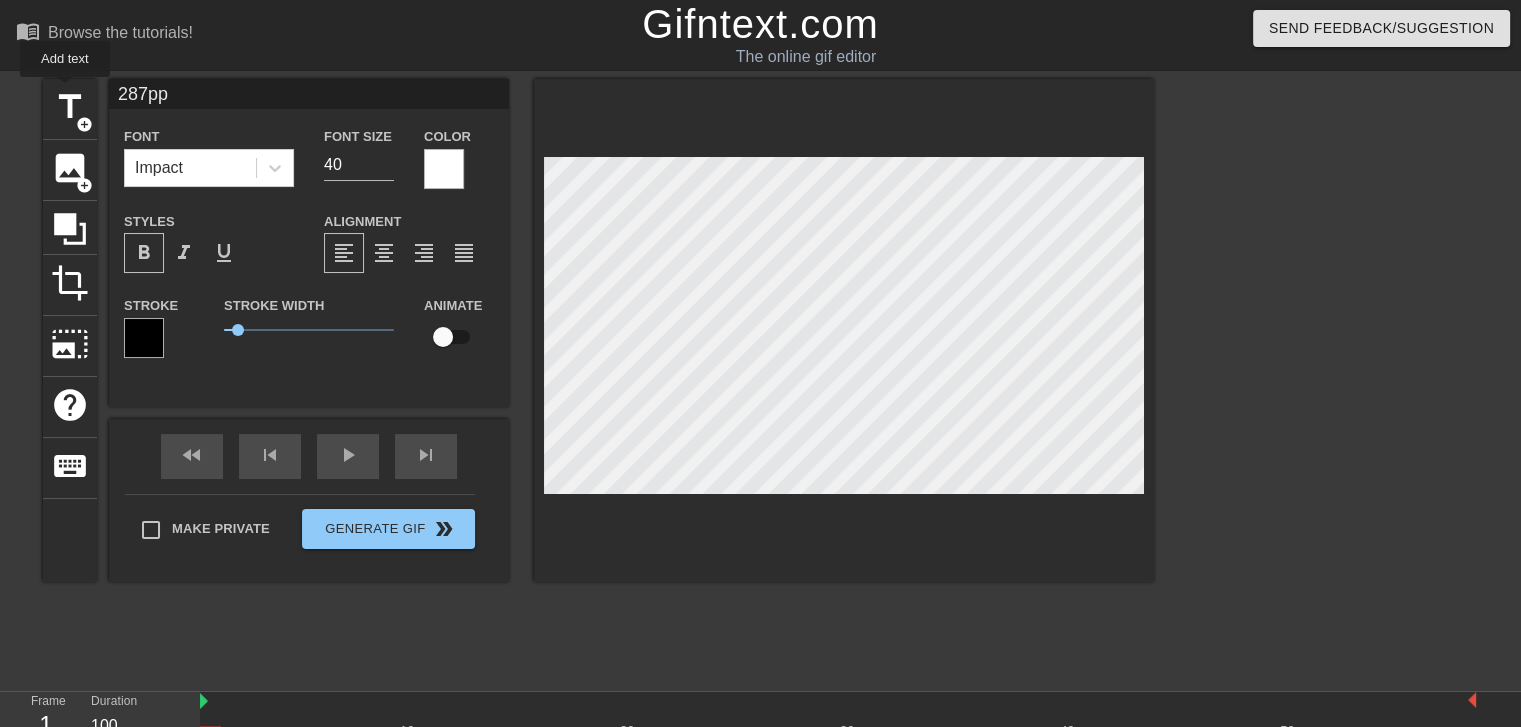 drag, startPoint x: 179, startPoint y: 84, endPoint x: 28, endPoint y: 93, distance: 151.26797 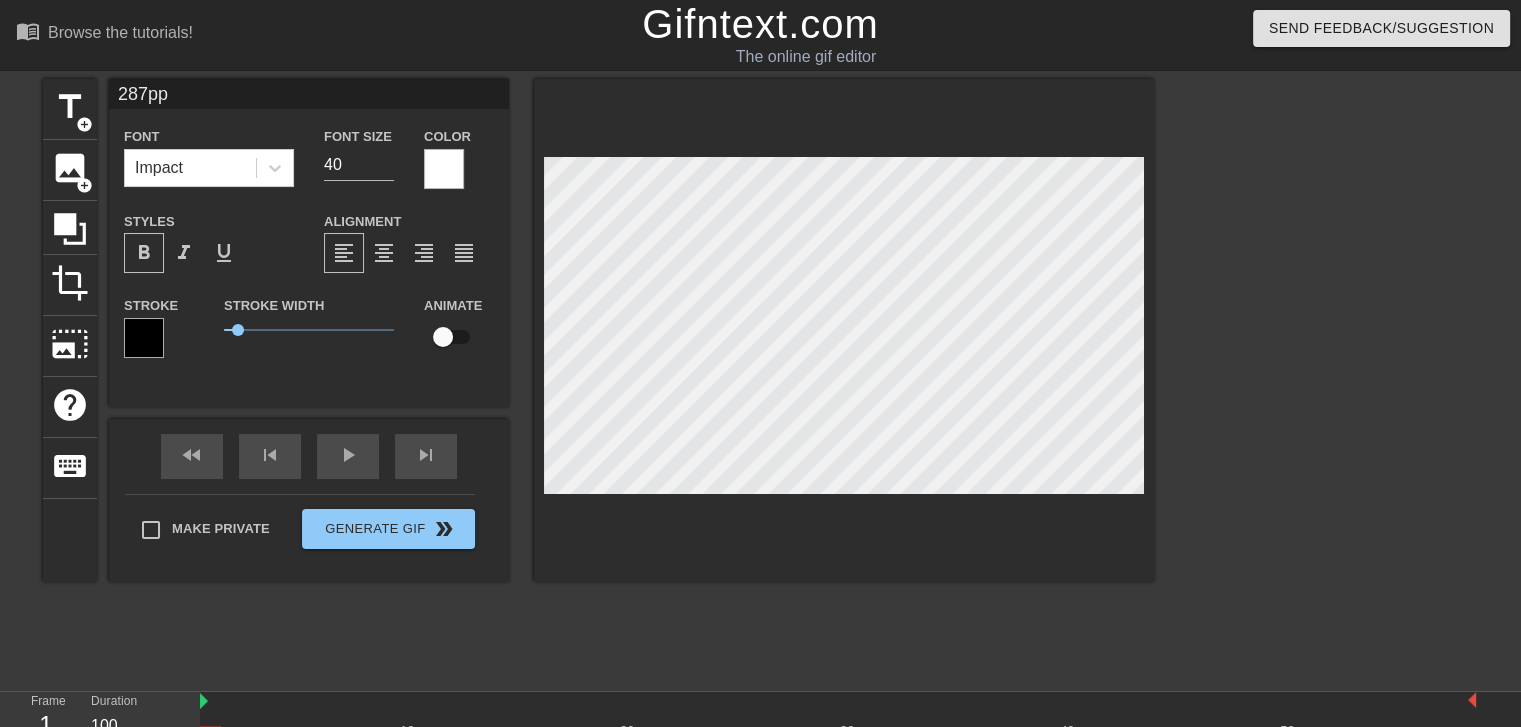 paste on "79" 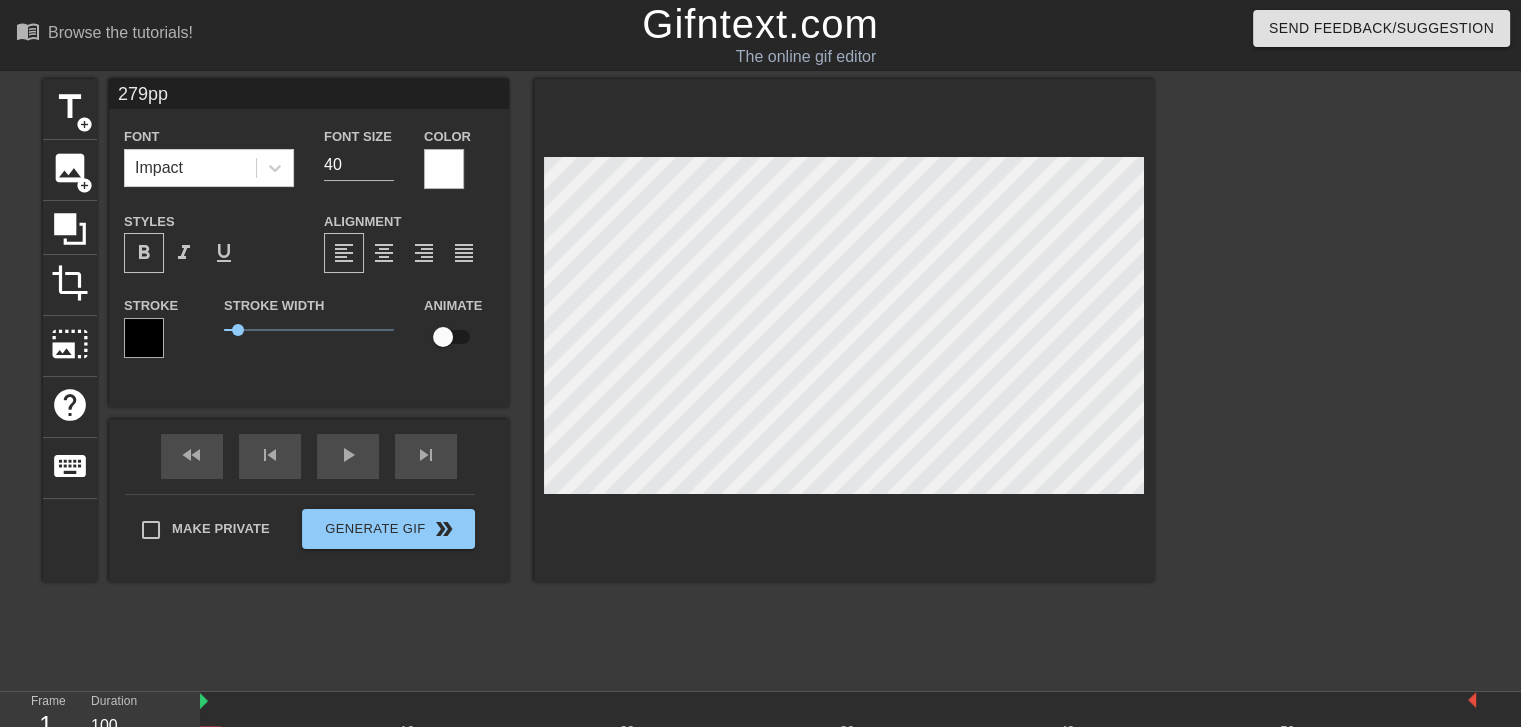 click at bounding box center (1328, 379) 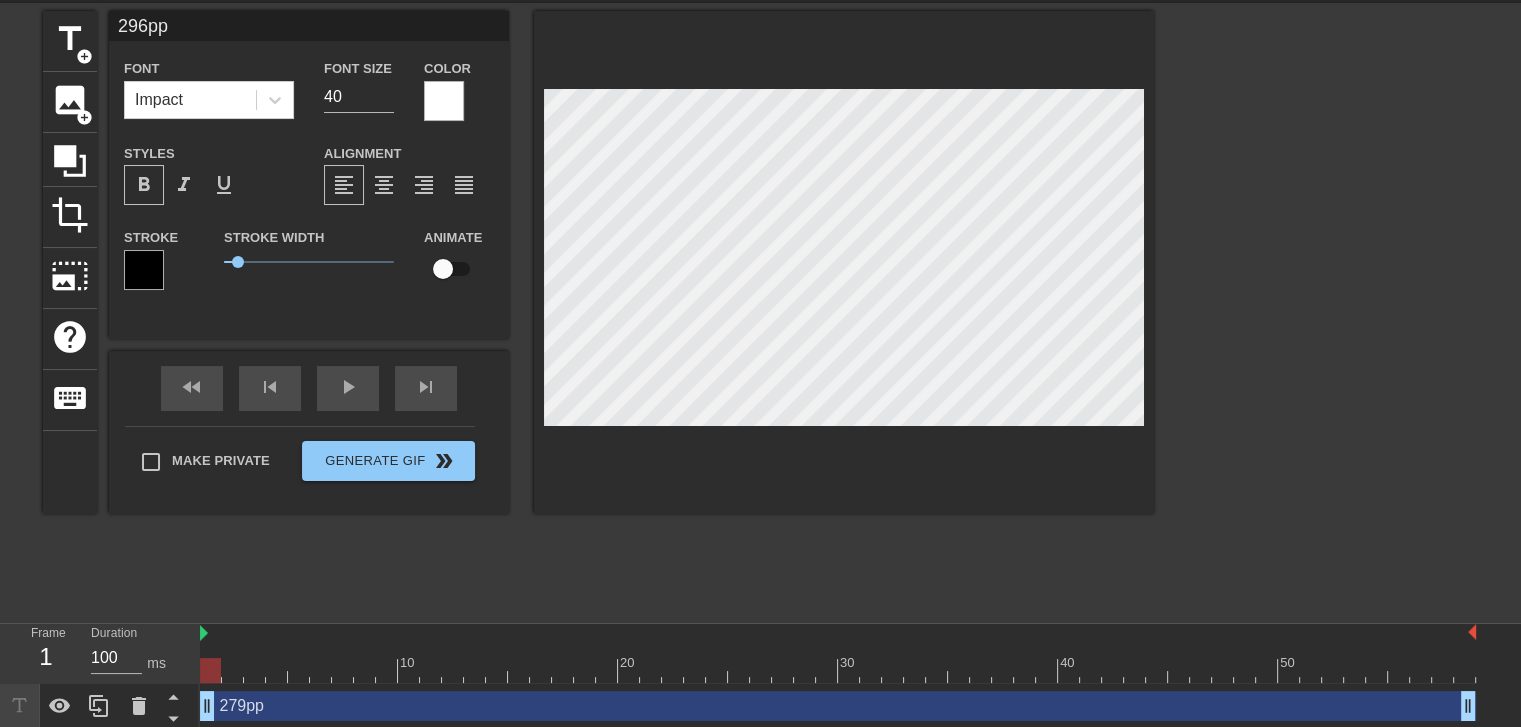 scroll, scrollTop: 100, scrollLeft: 0, axis: vertical 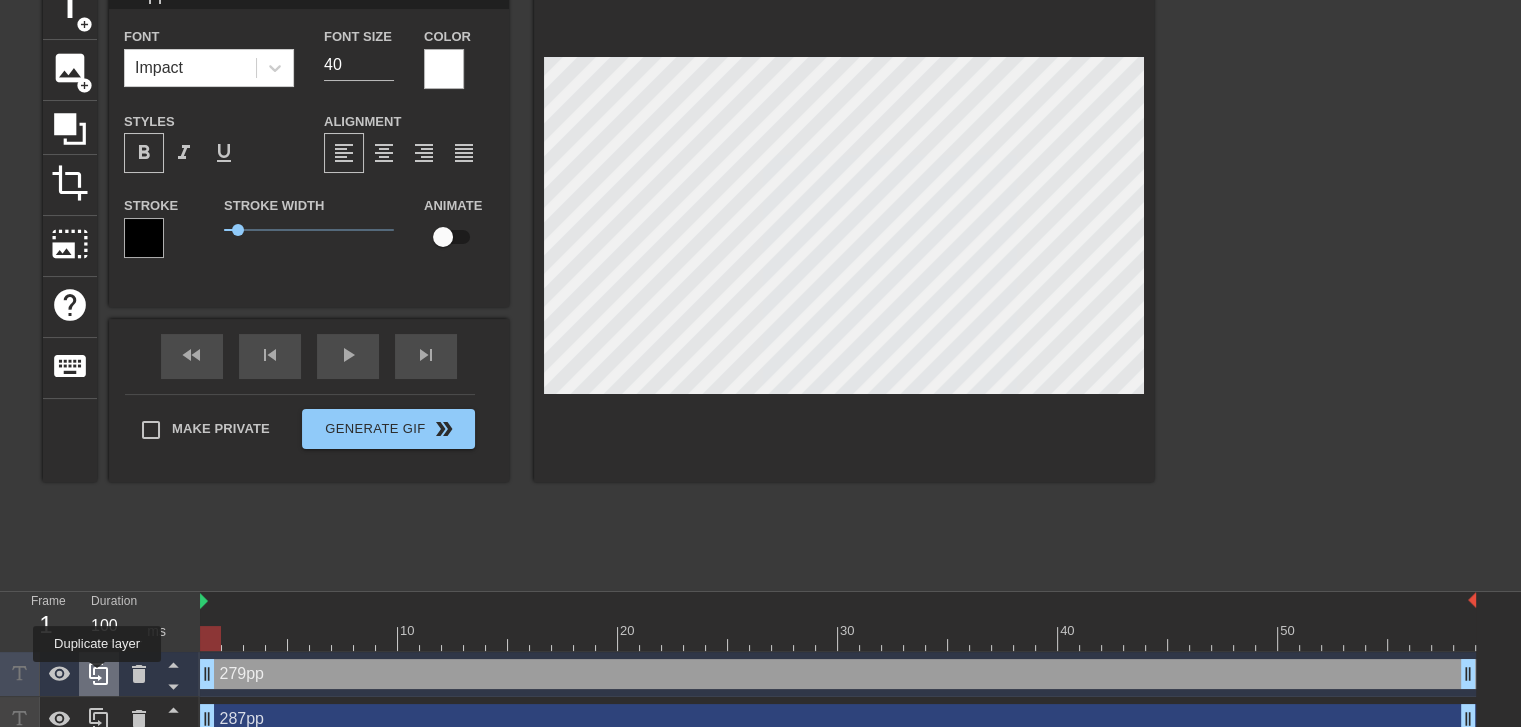 click 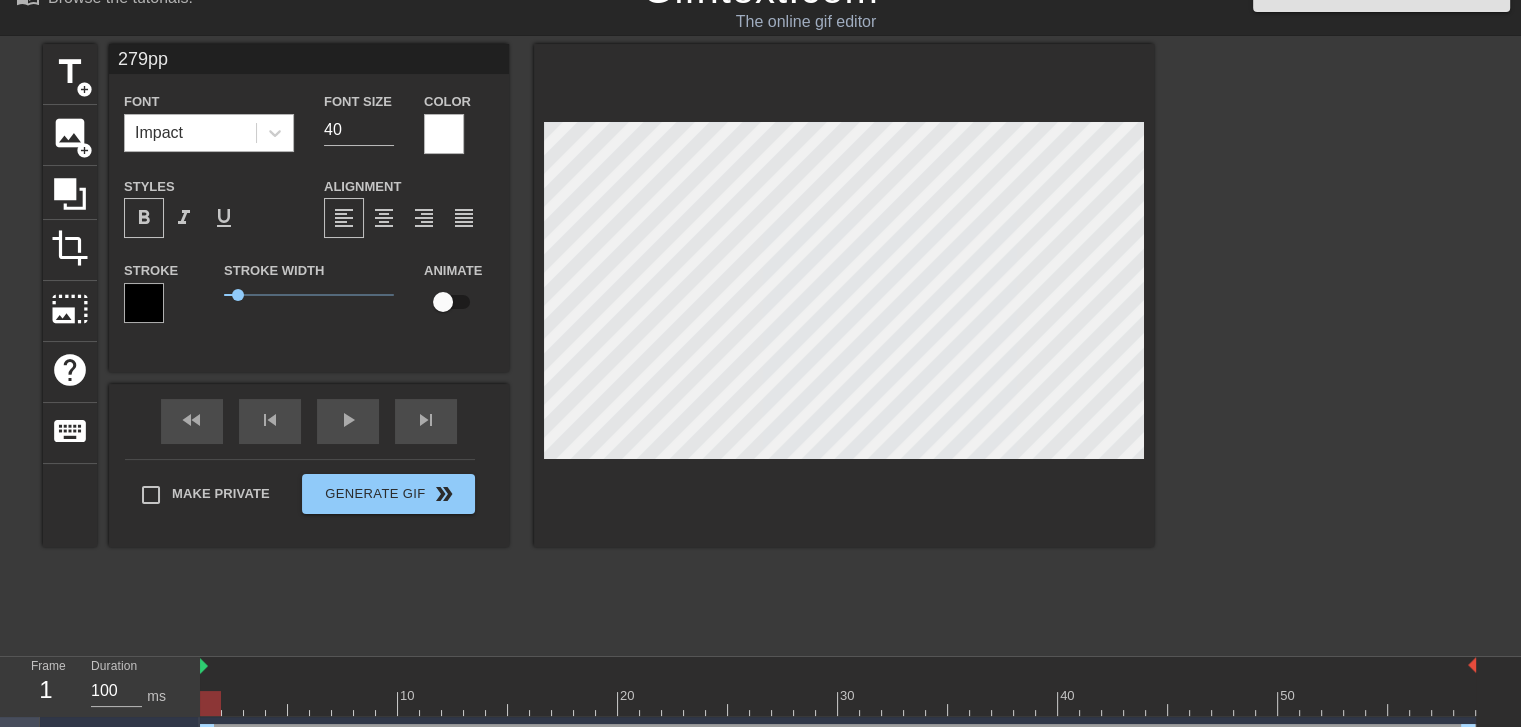 scroll, scrollTop: 0, scrollLeft: 0, axis: both 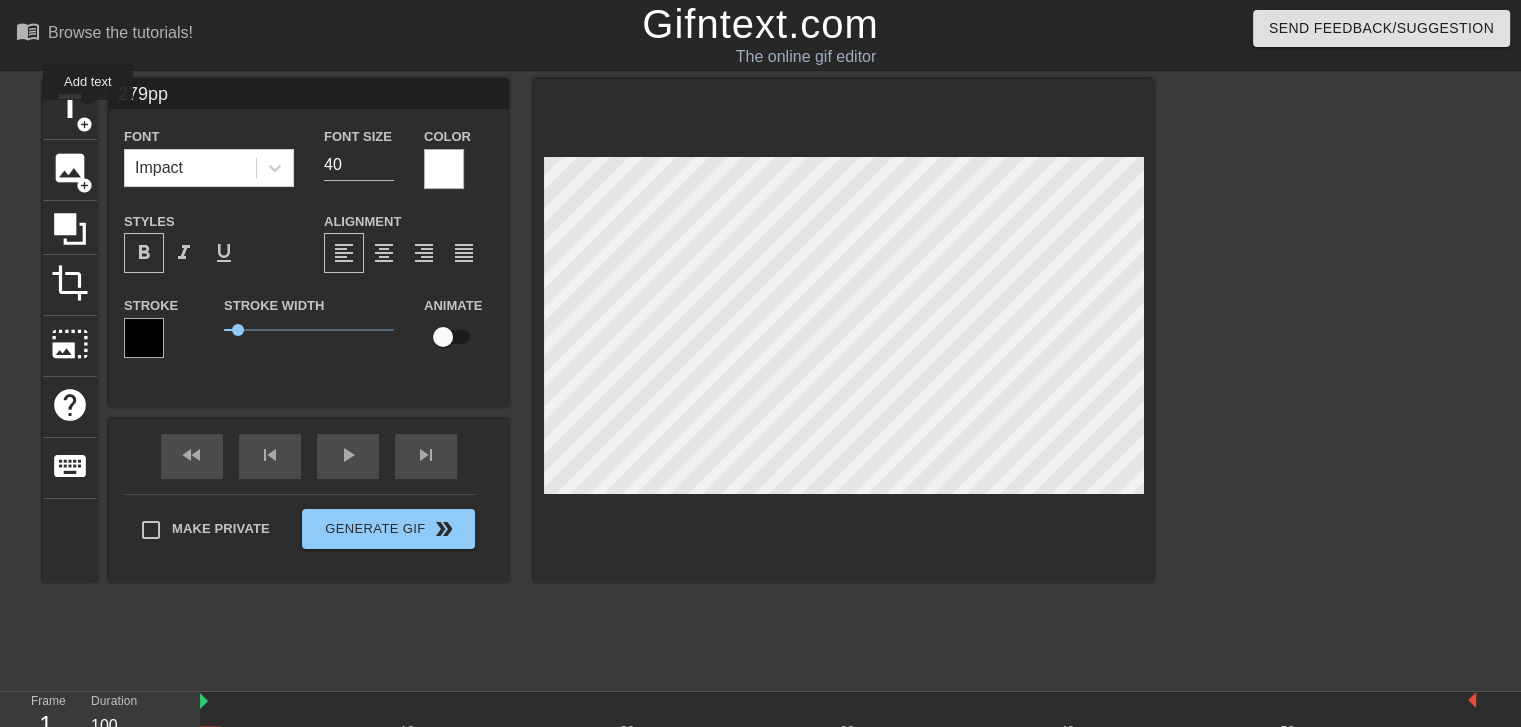 drag, startPoint x: 224, startPoint y: 101, endPoint x: 8, endPoint y: 125, distance: 217.32924 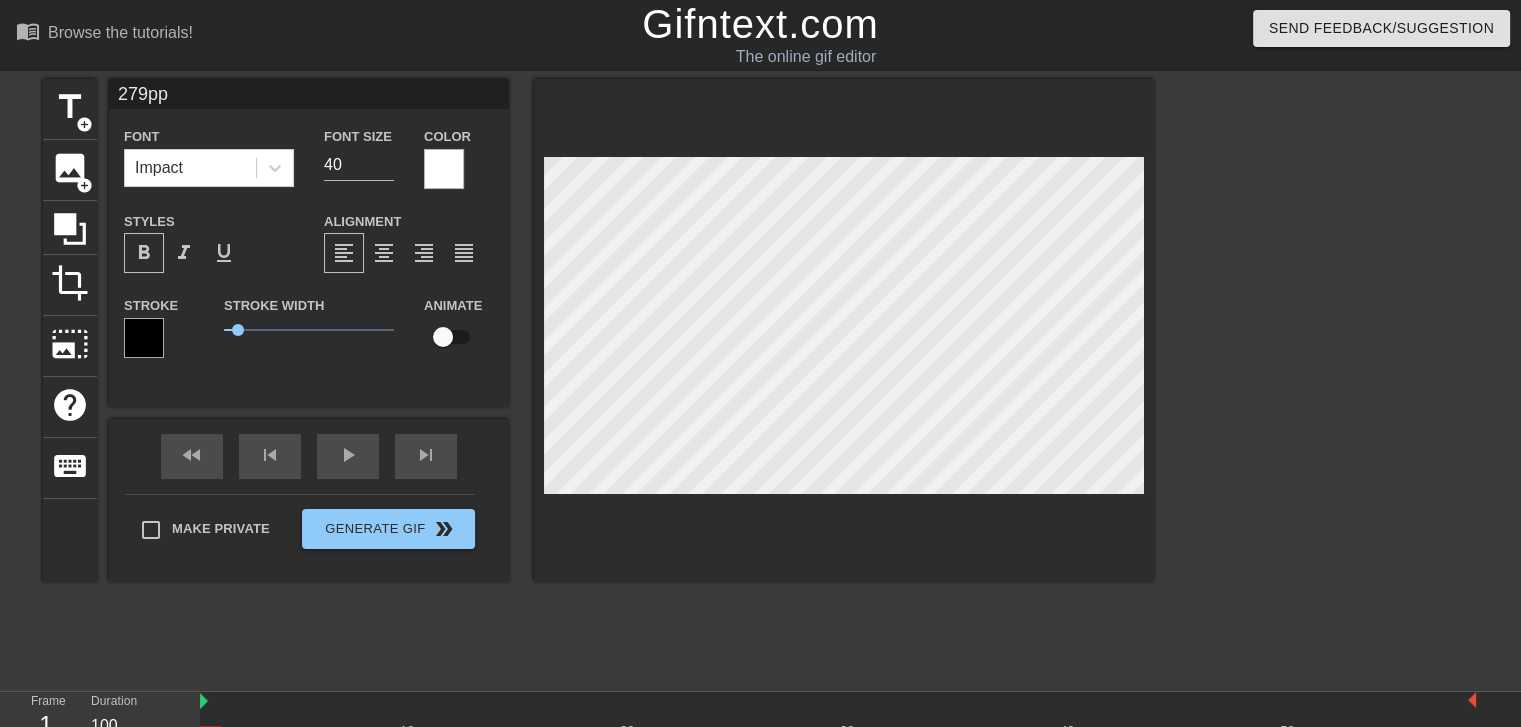 paste on "8" 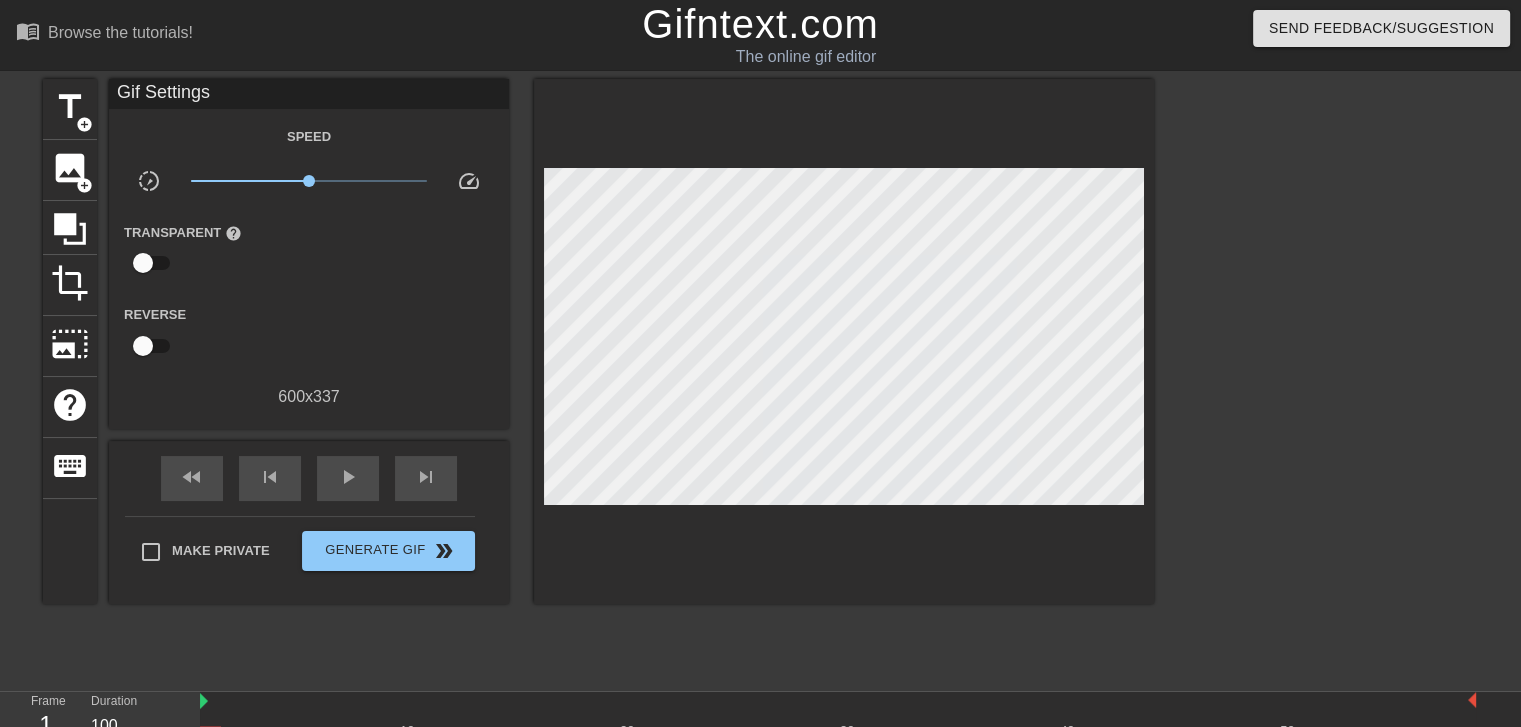 click on "title add_circle image add_circle crop photo_size_select_large help keyboard Gif Settings Speed slow_motion_video x1.00 speed Transparent help Reverse 600  x  337 fast_rewind skip_previous play_arrow skip_next Make Private Generate Gif double_arrow" at bounding box center [760, 379] 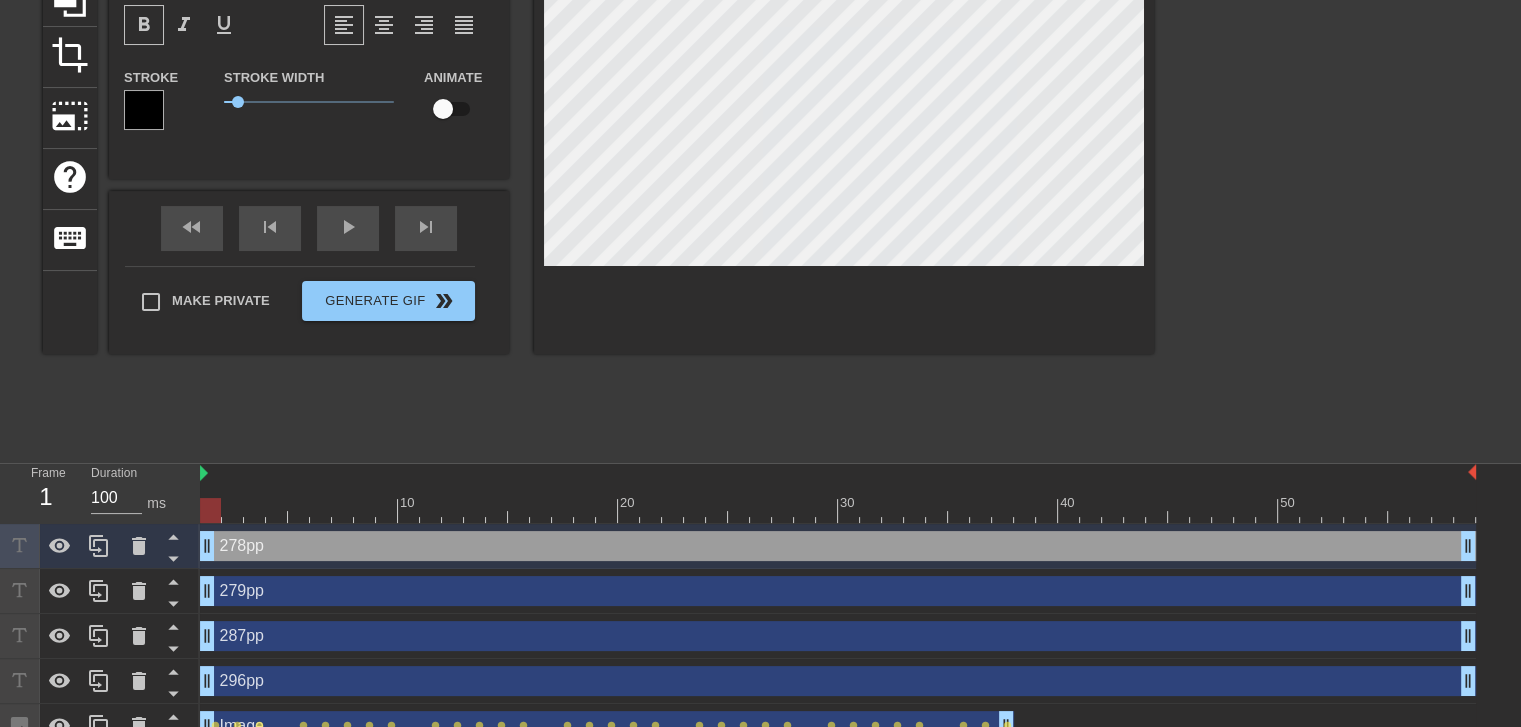 scroll, scrollTop: 298, scrollLeft: 0, axis: vertical 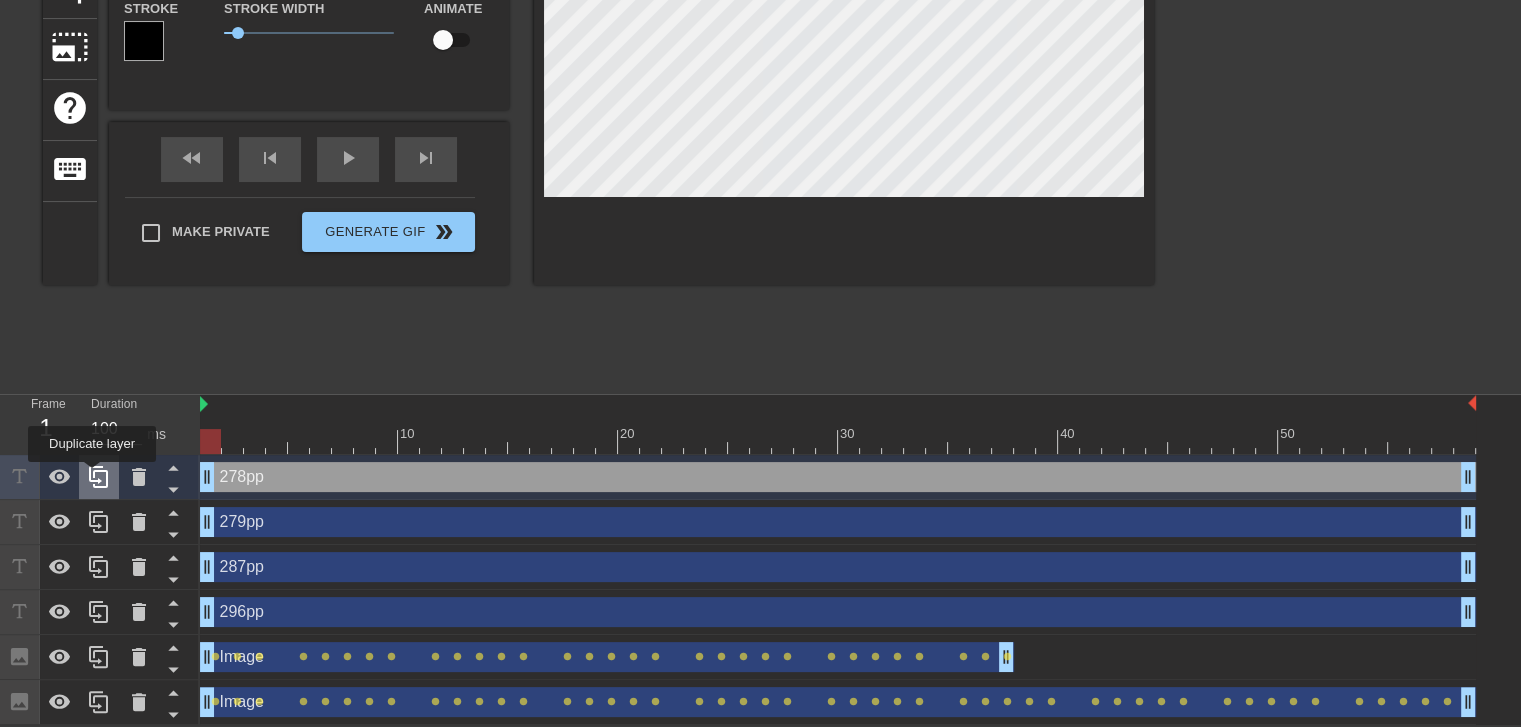 click 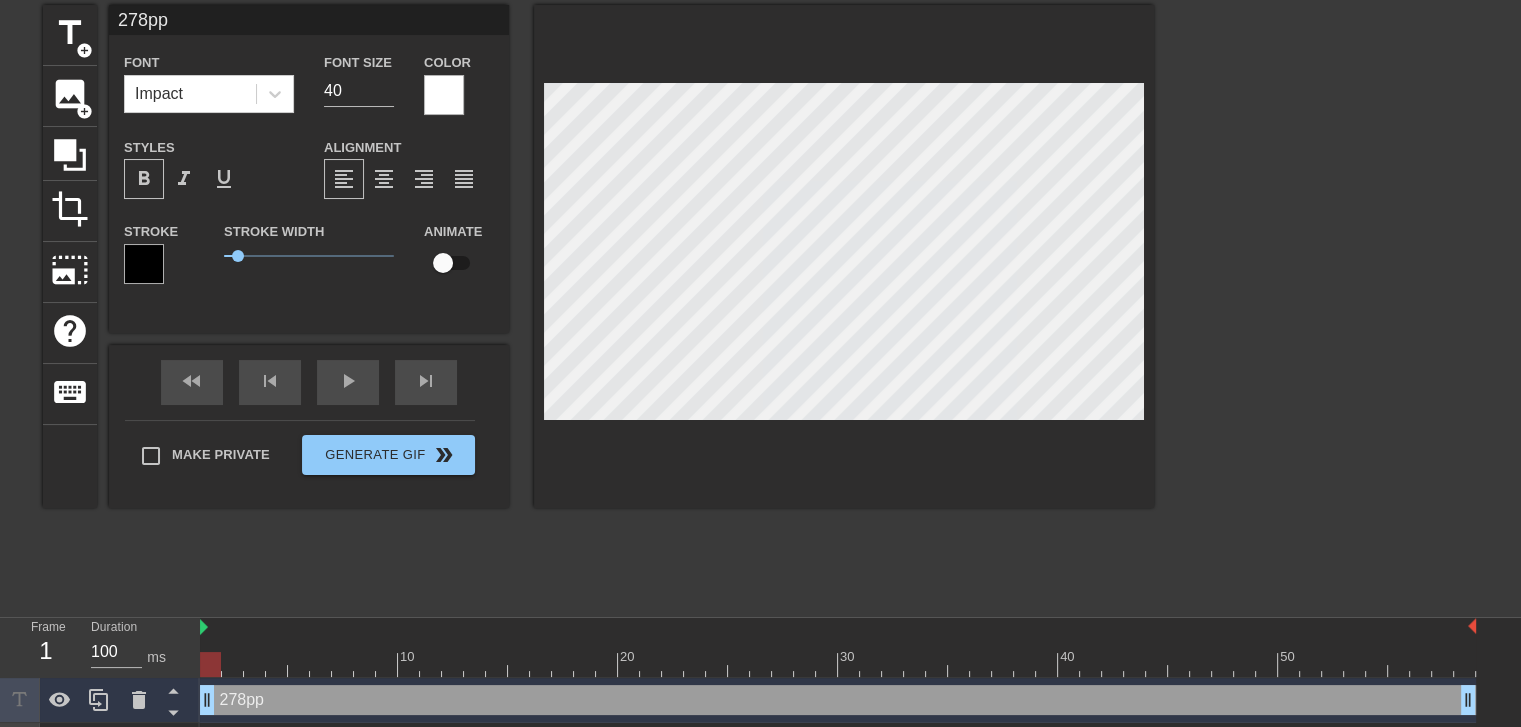 scroll, scrollTop: 0, scrollLeft: 0, axis: both 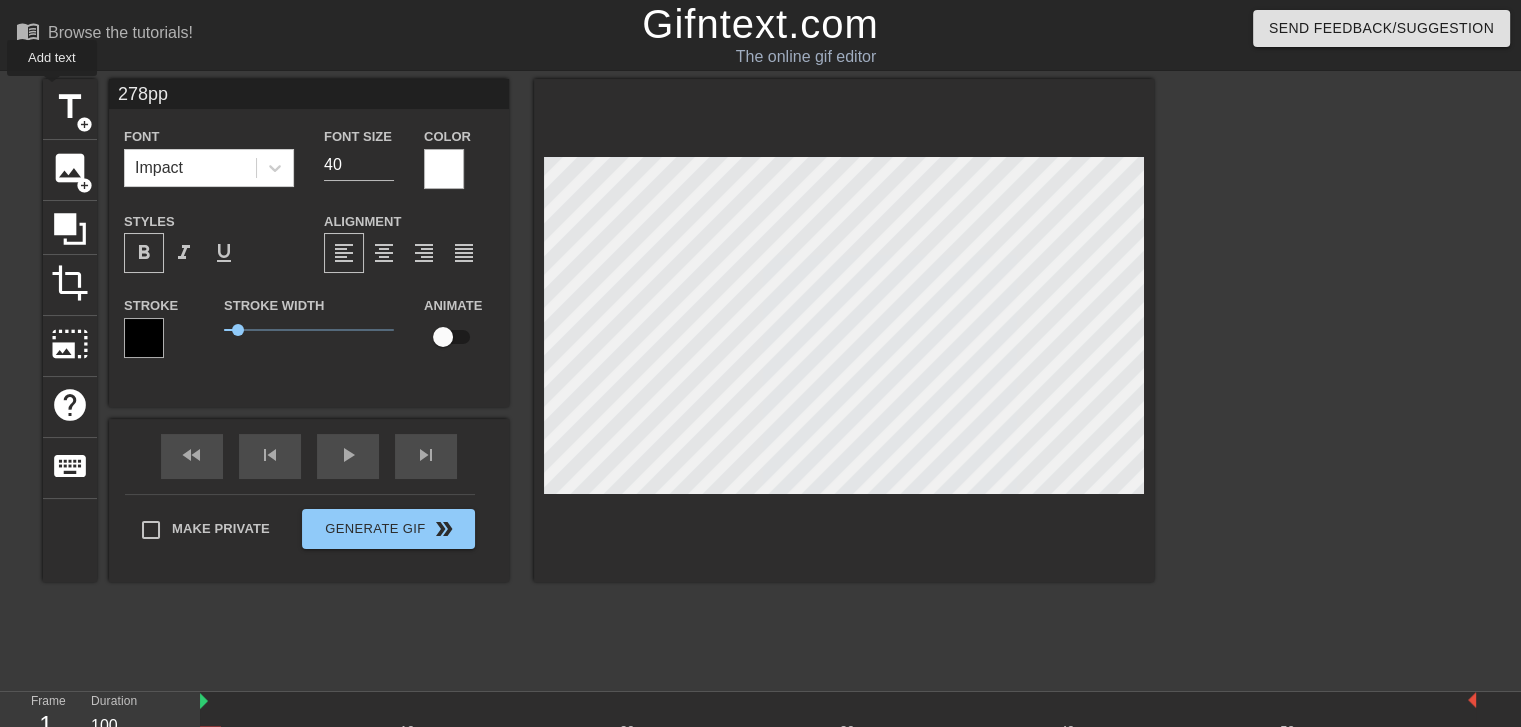 drag, startPoint x: 196, startPoint y: 90, endPoint x: 0, endPoint y: 89, distance: 196.00255 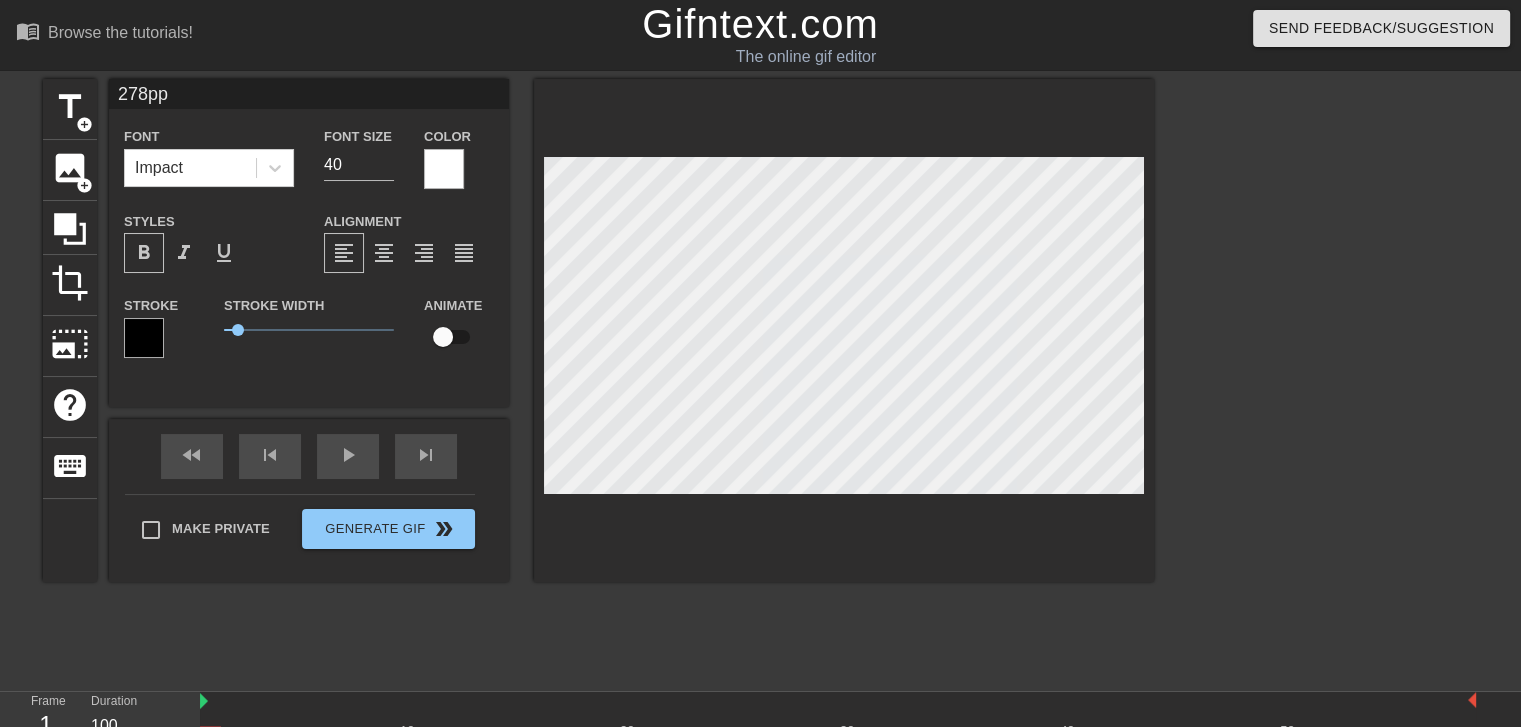 paste on "2" 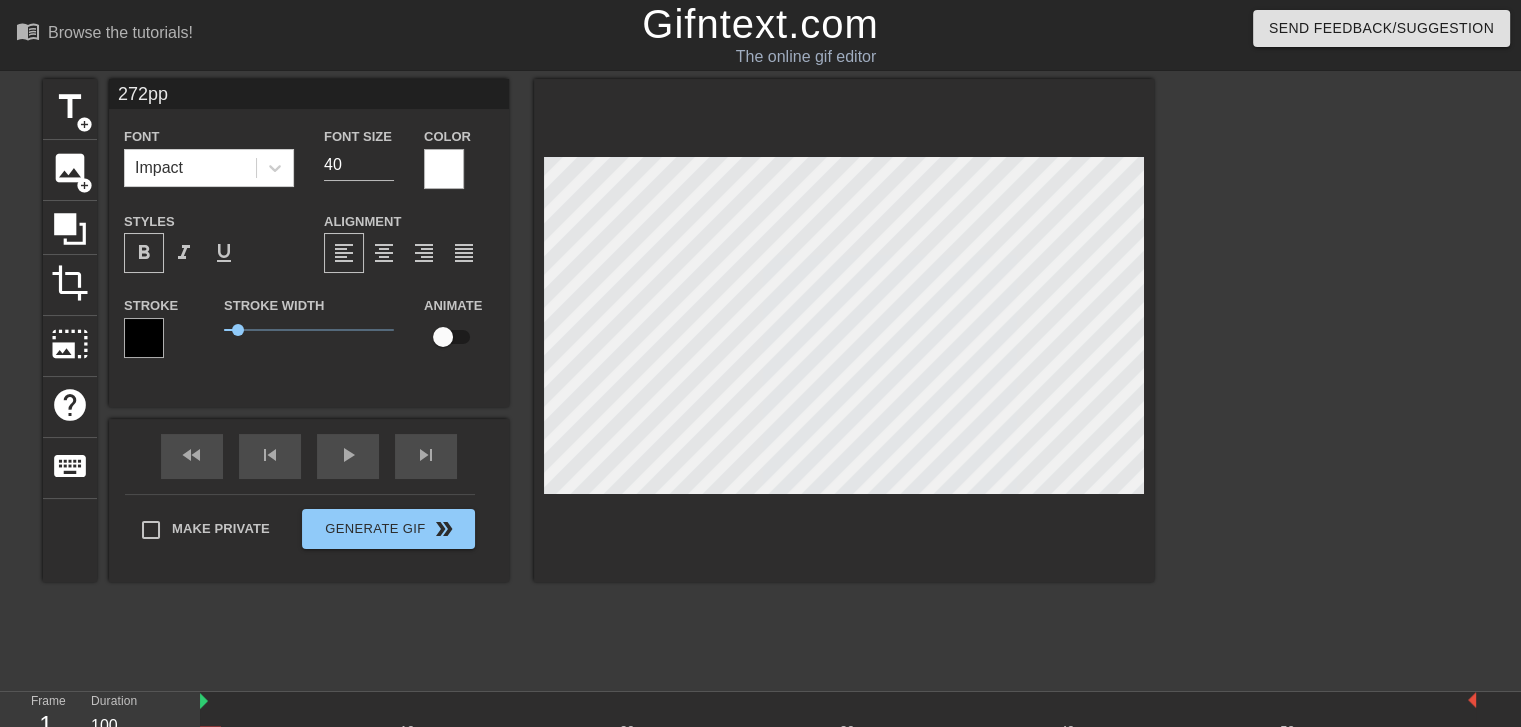 click on "title add_circle image add_circle crop photo_size_select_large help keyboard 272pp Font Impact Font Size 40 Color Styles format_bold format_italic format_underline Alignment format_align_left format_align_center format_align_right format_align_justify Stroke Stroke Width 0.3999999999999999 Animate fast_rewind skip_previous play_arrow skip_next Make Private Generate Gif double_arrow" at bounding box center [760, 379] 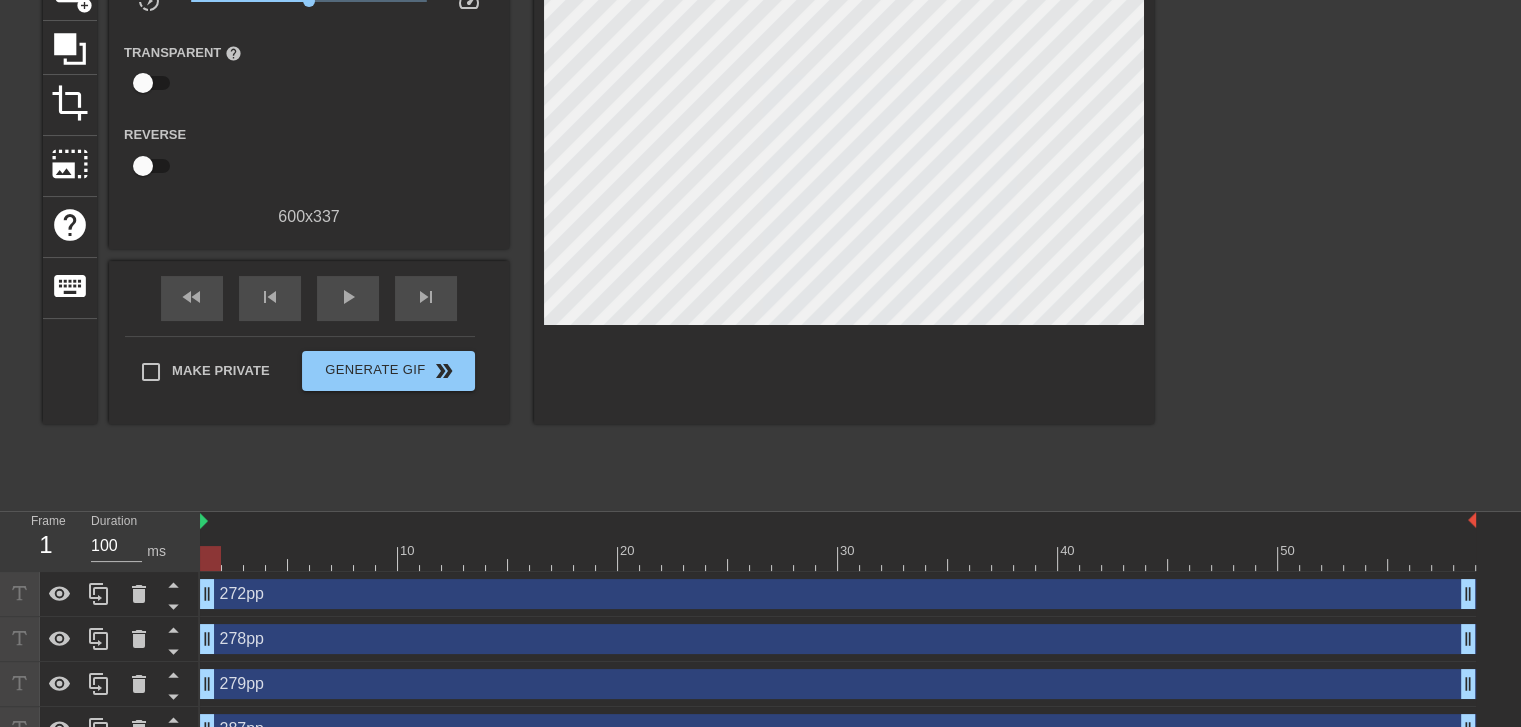 scroll, scrollTop: 344, scrollLeft: 0, axis: vertical 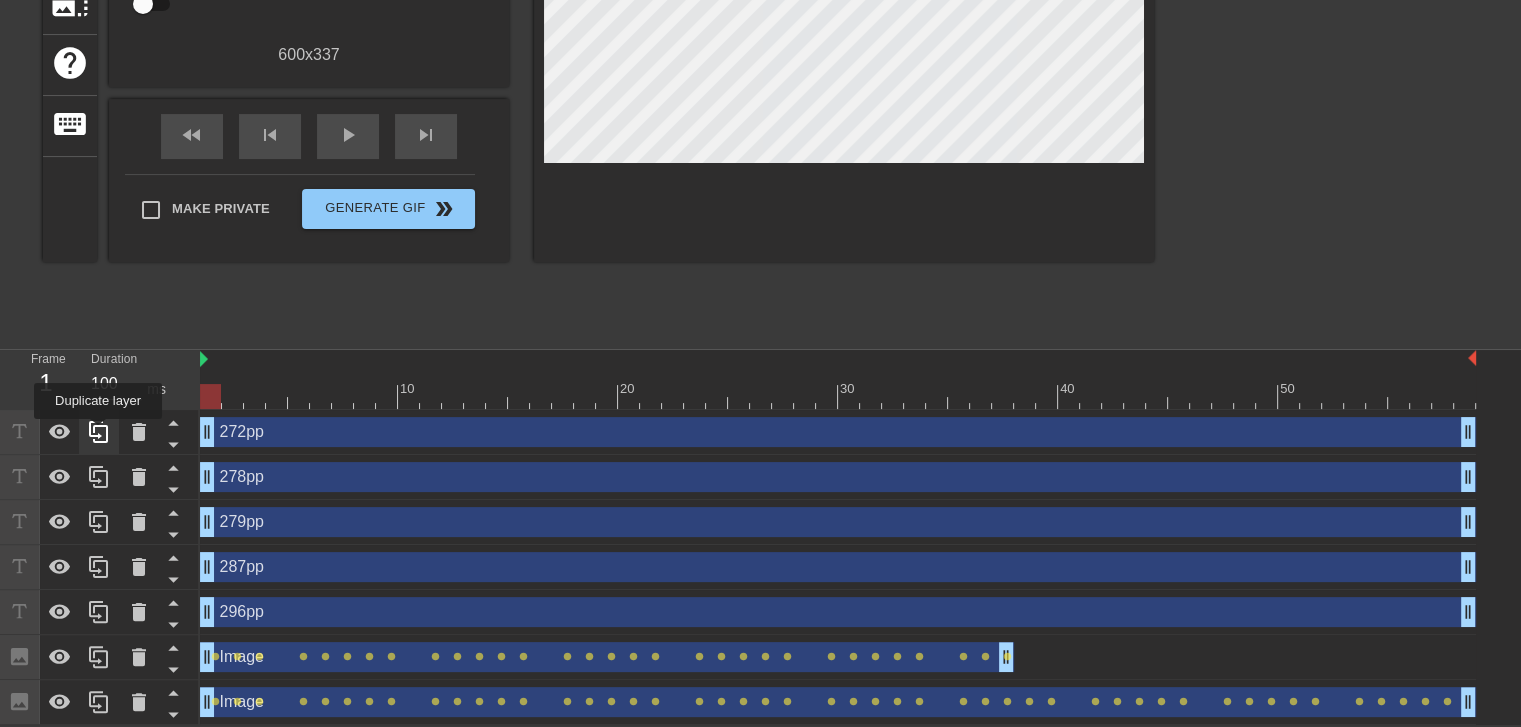 click 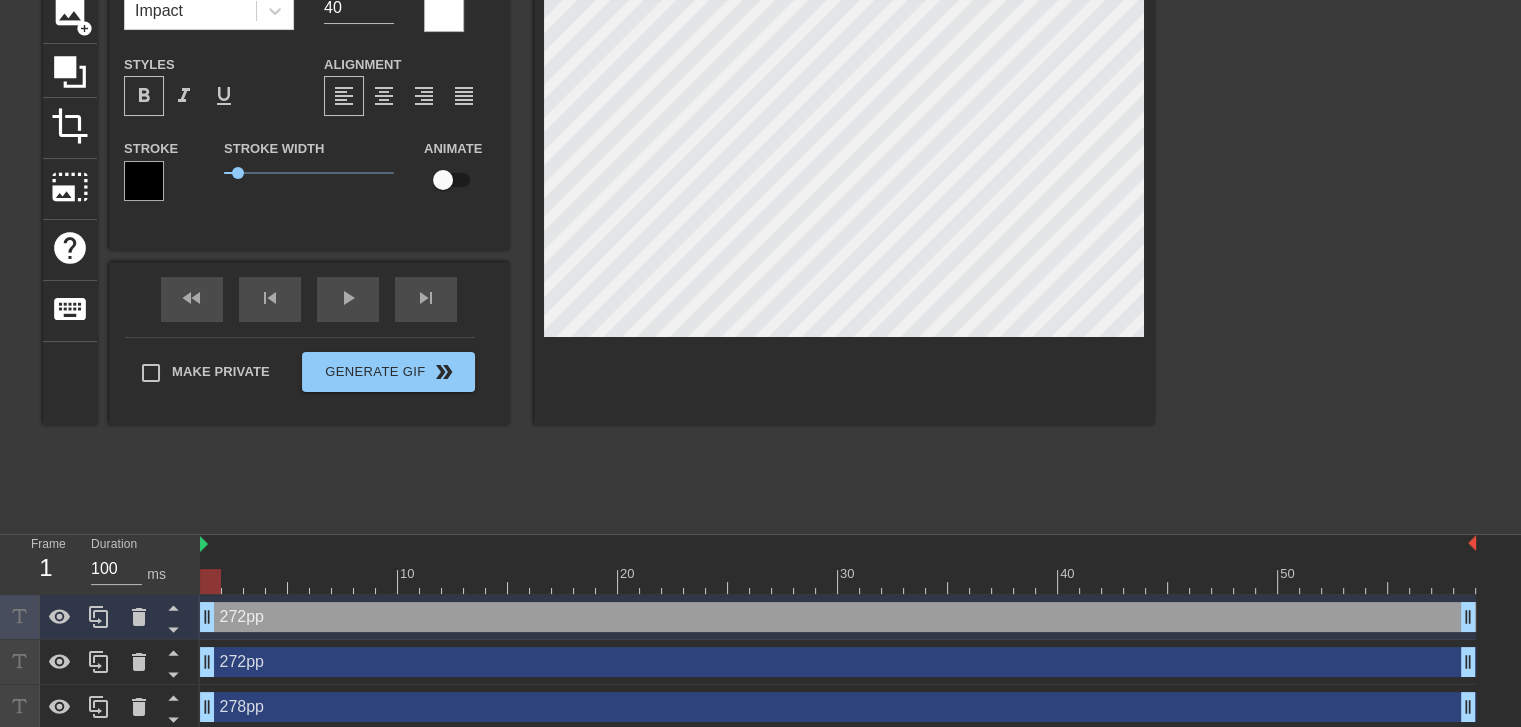 scroll, scrollTop: 0, scrollLeft: 0, axis: both 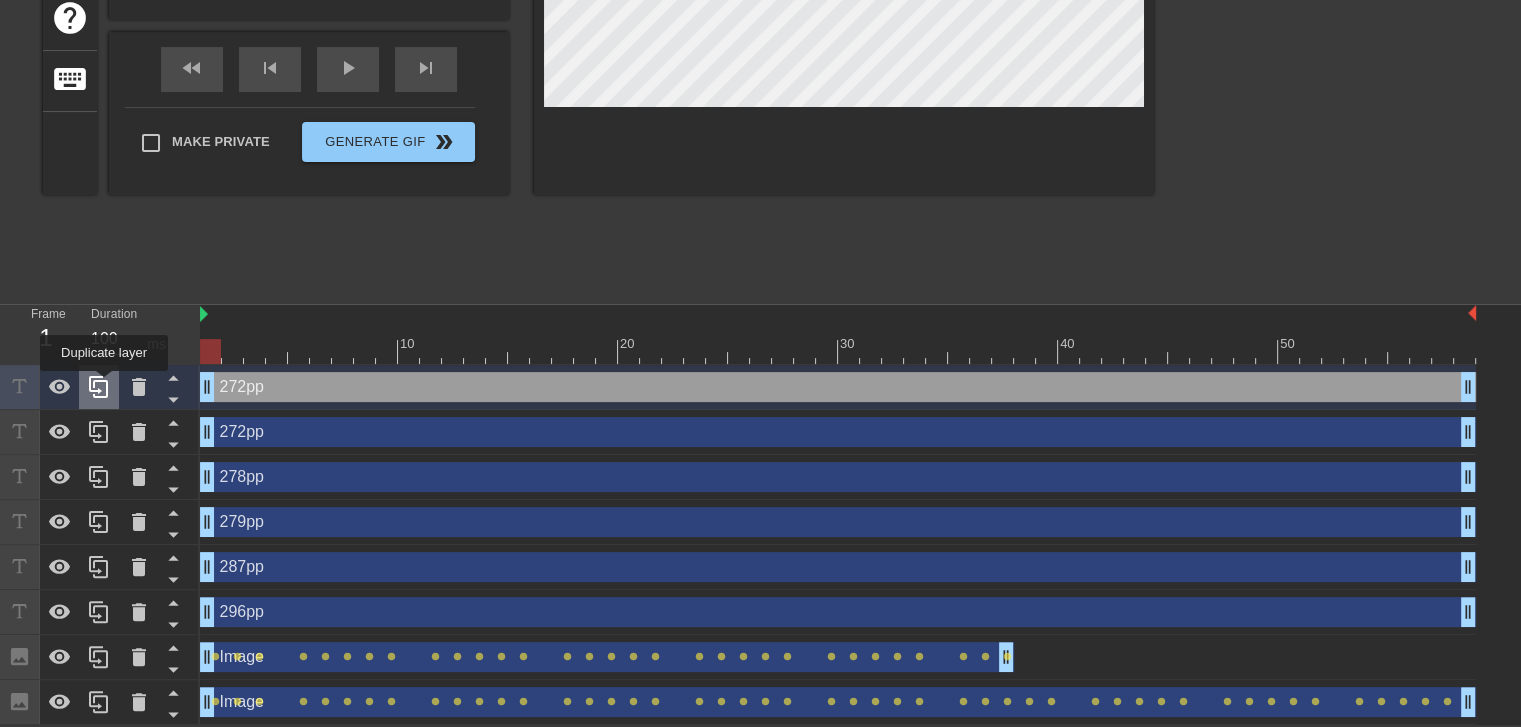 click 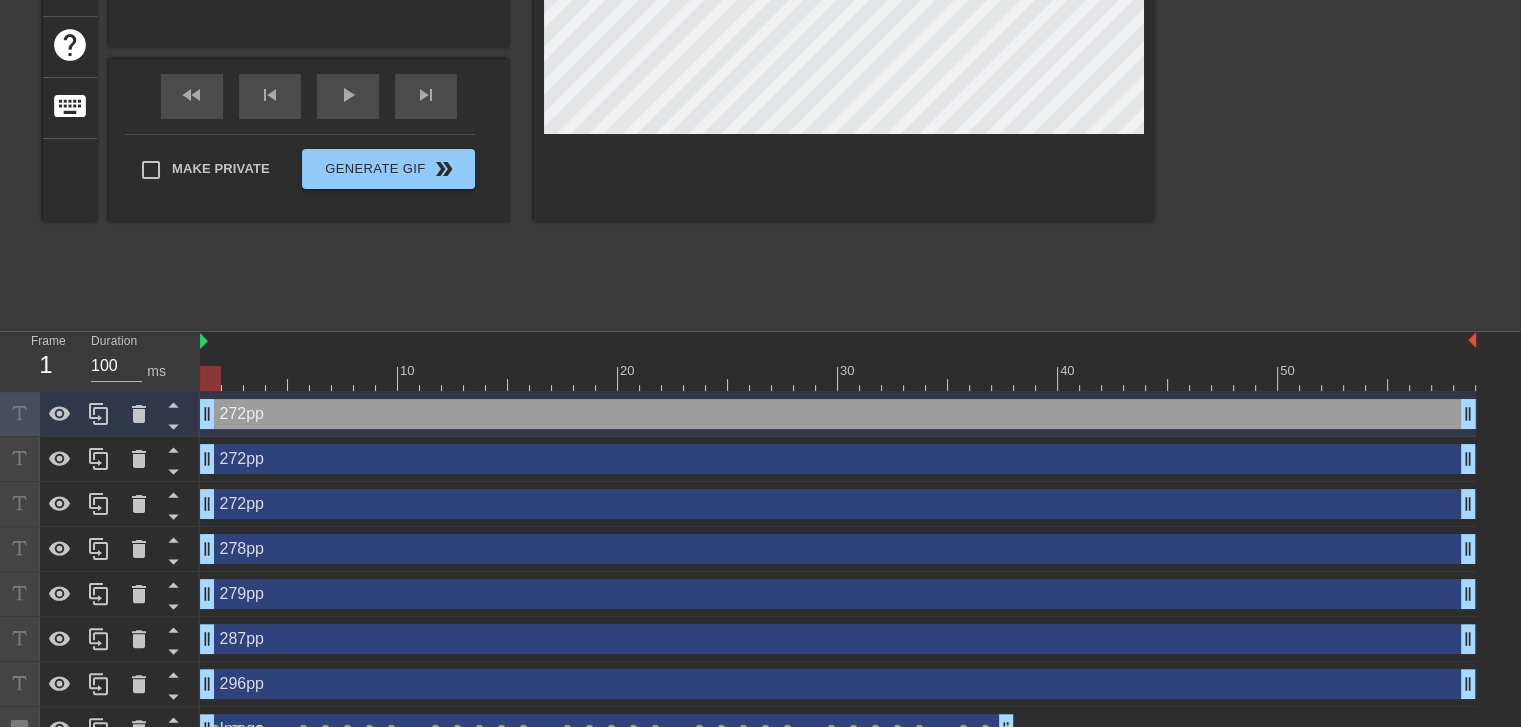 scroll, scrollTop: 433, scrollLeft: 0, axis: vertical 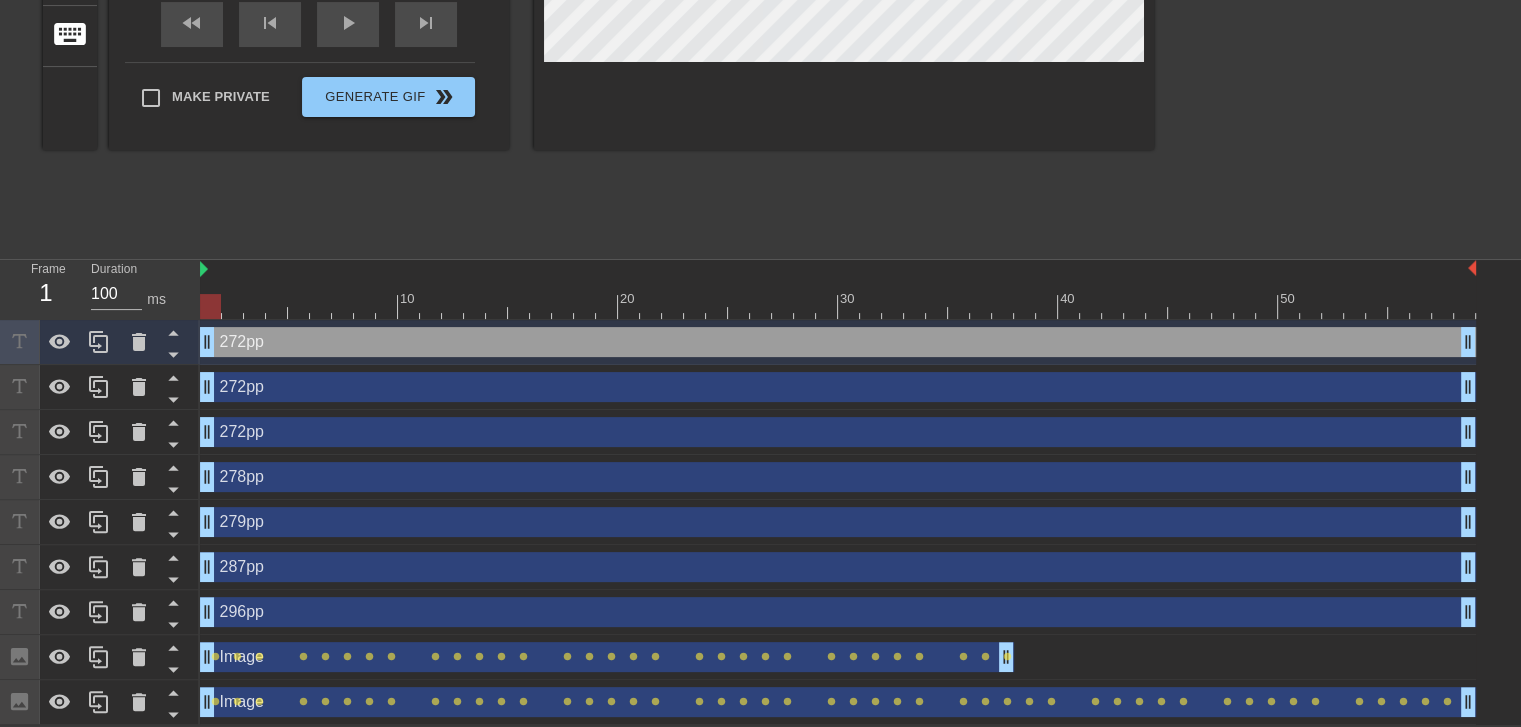 click on "296pp drag_handle drag_handle" at bounding box center [838, 612] 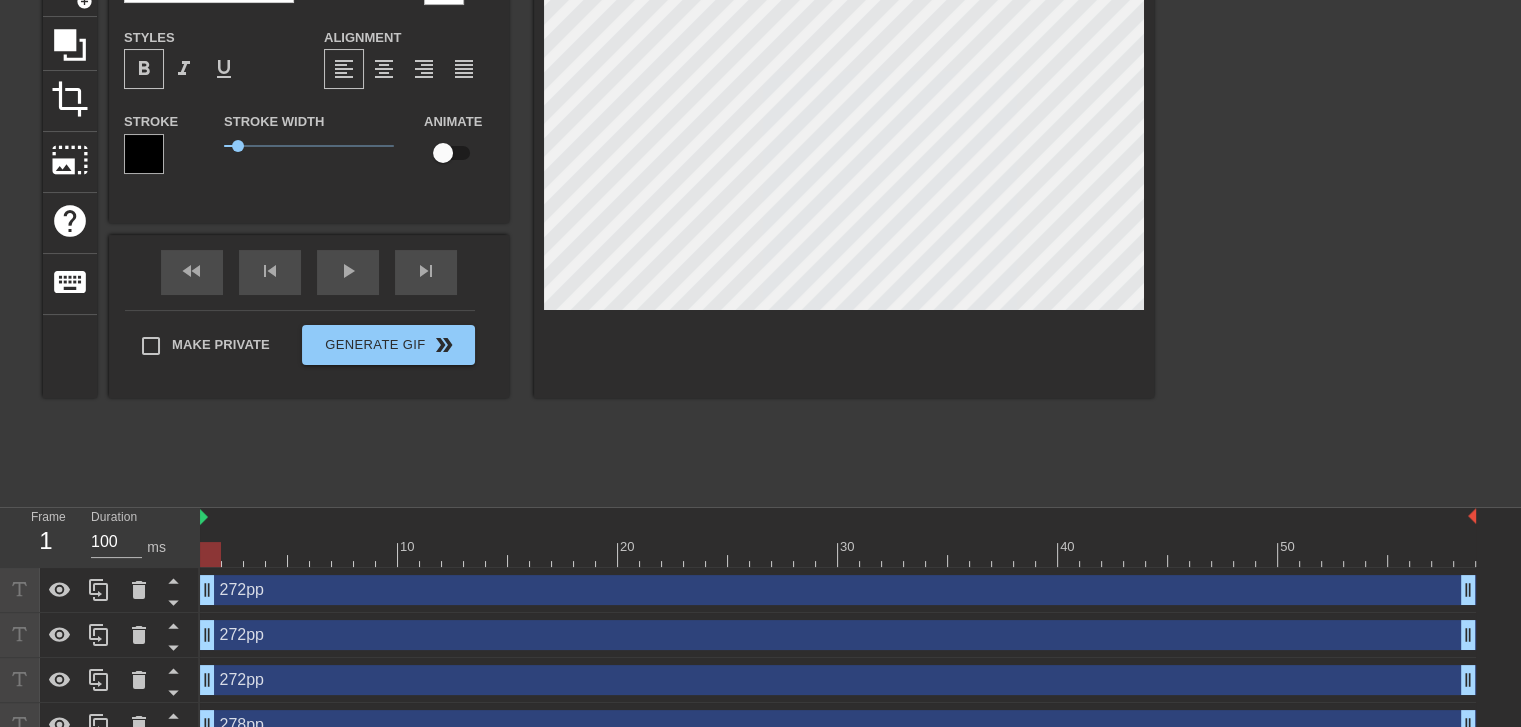 scroll, scrollTop: 300, scrollLeft: 0, axis: vertical 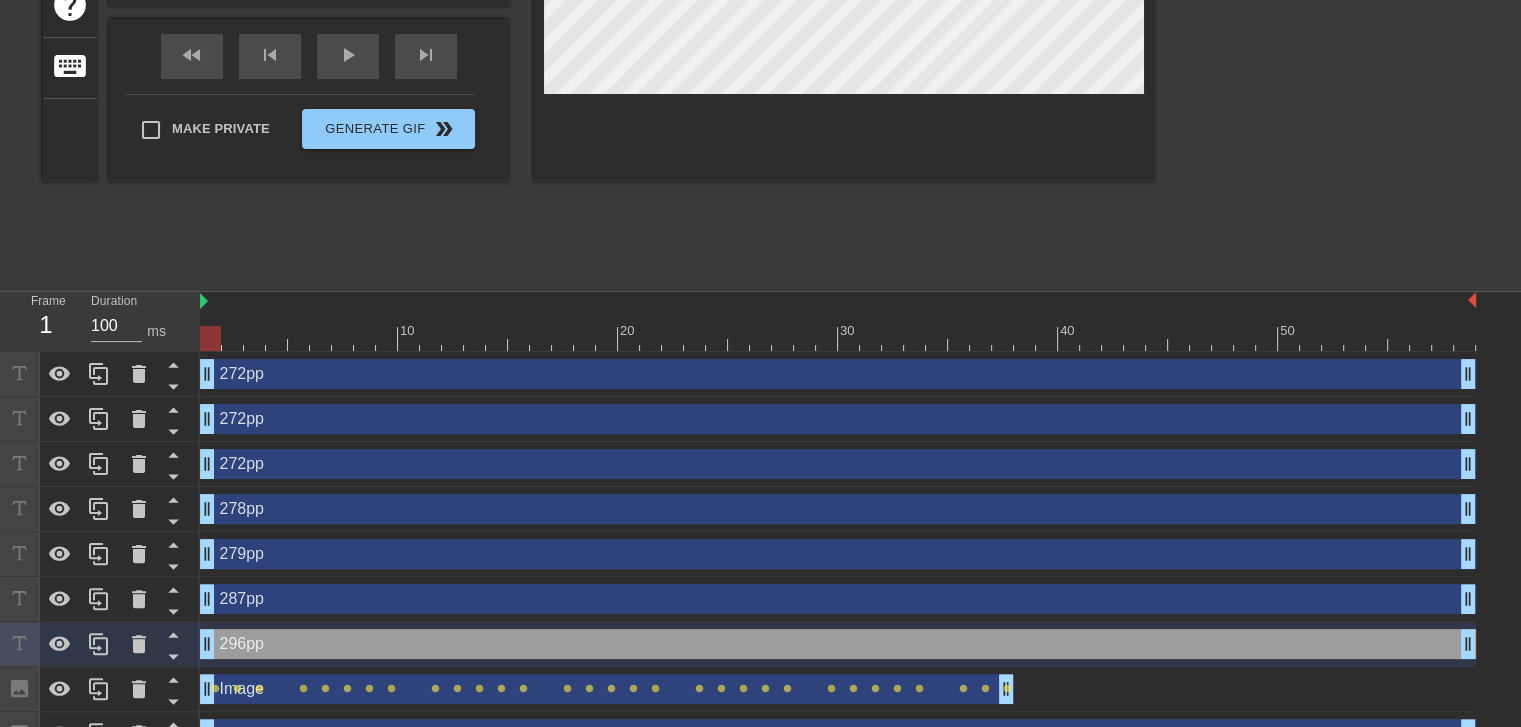 click on "287pp drag_handle drag_handle" at bounding box center (838, 599) 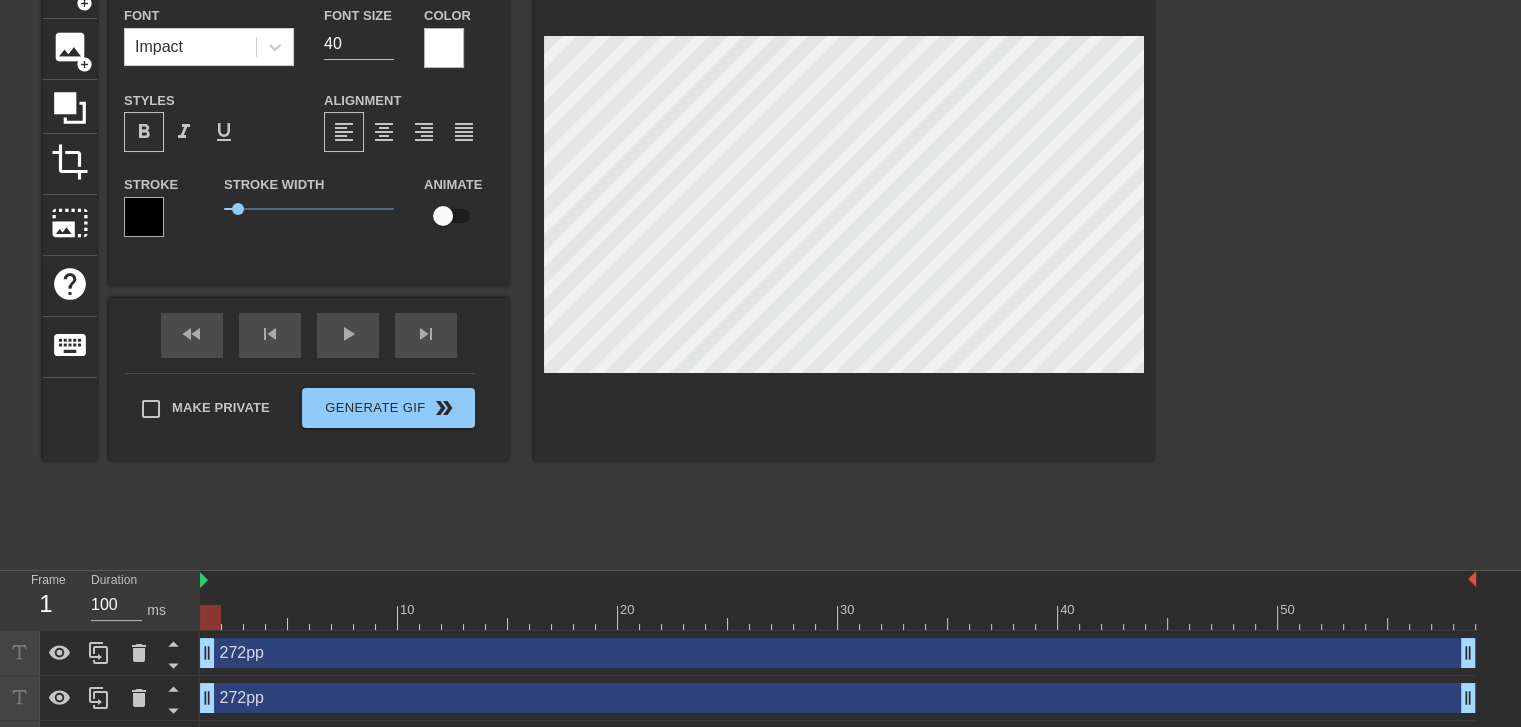 scroll, scrollTop: 0, scrollLeft: 0, axis: both 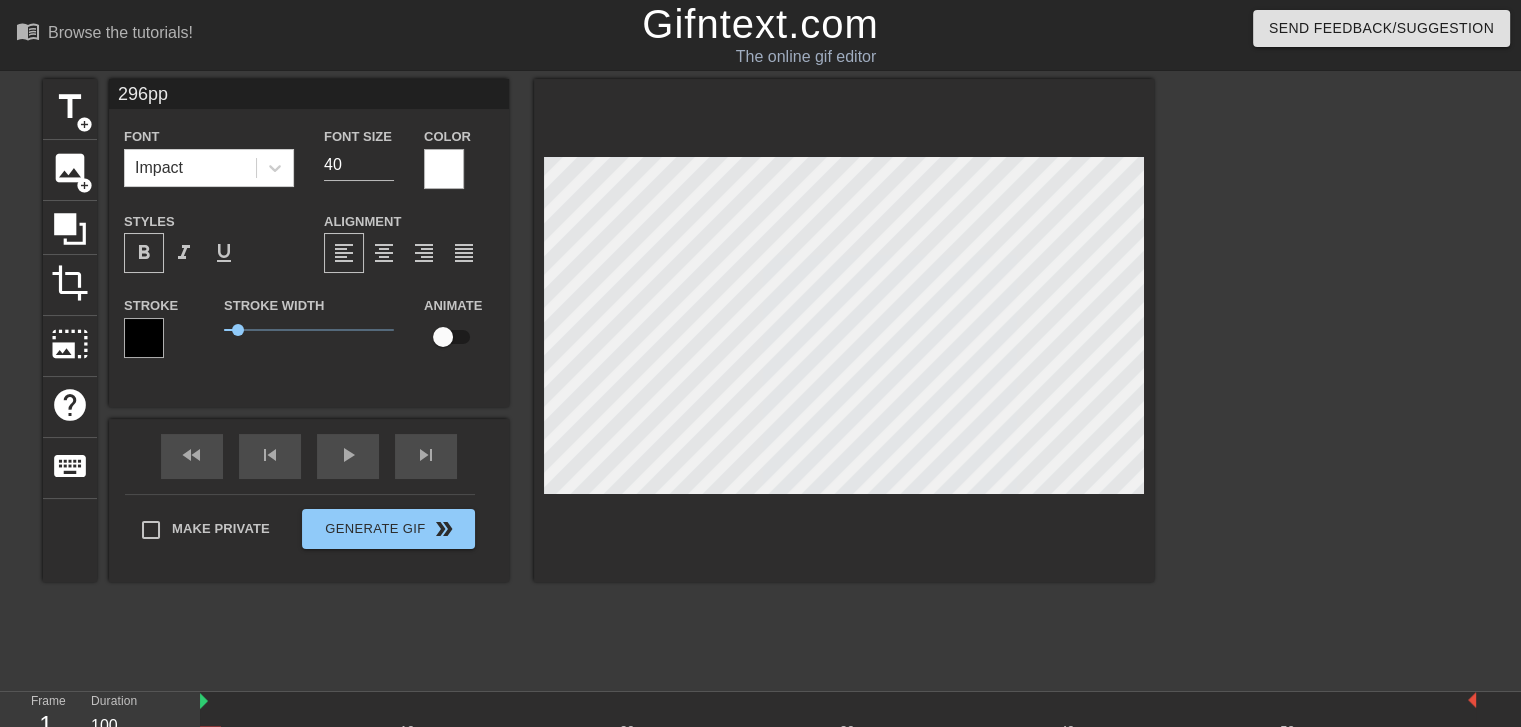 type on "287pp" 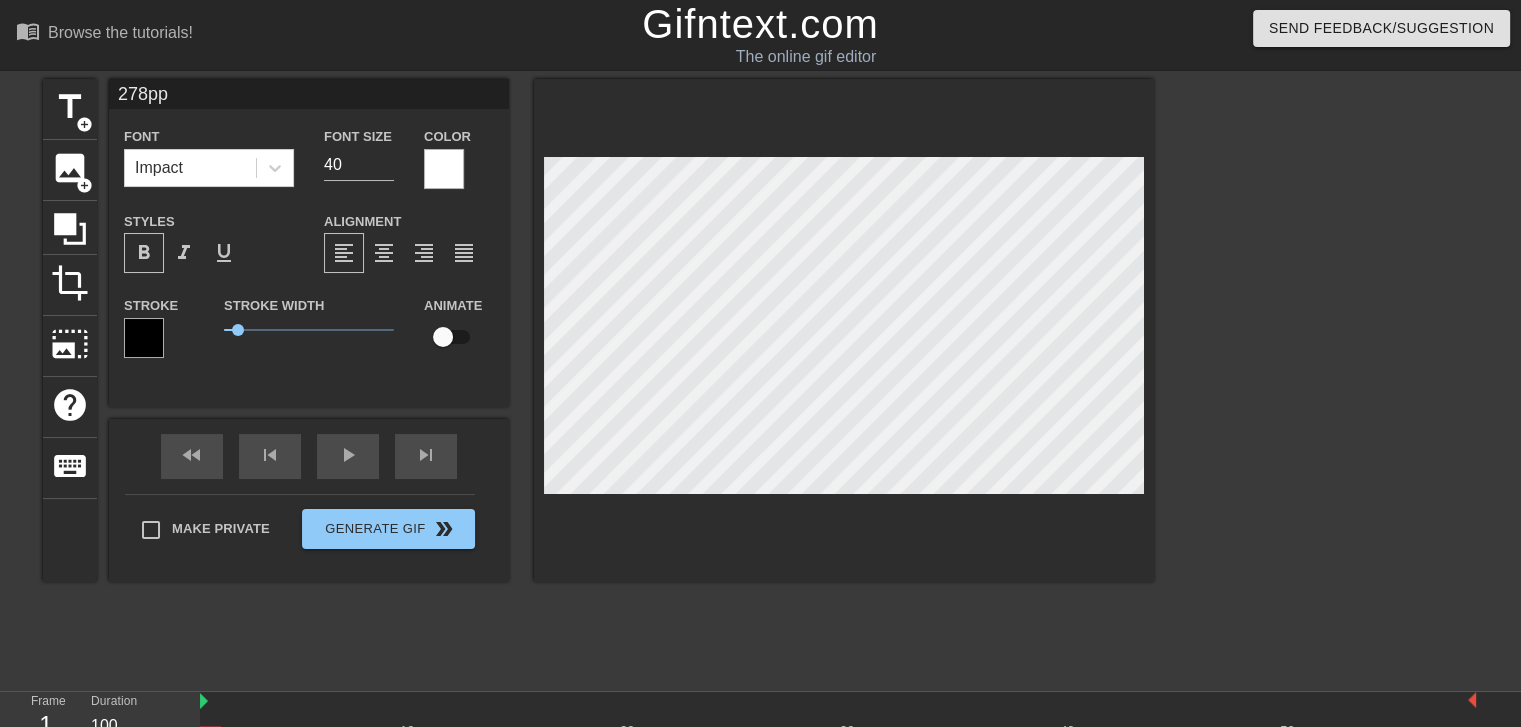 type on "279pp" 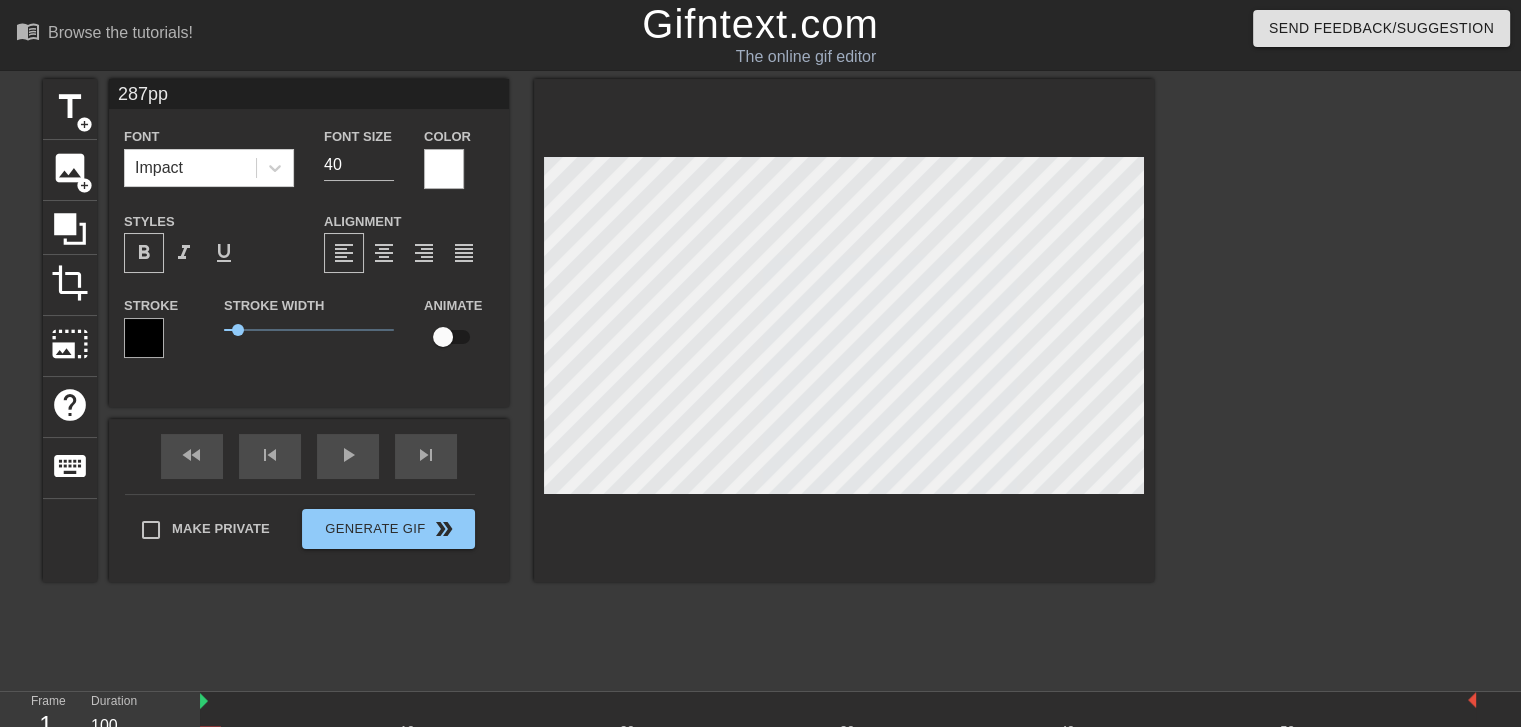 type on "296pp" 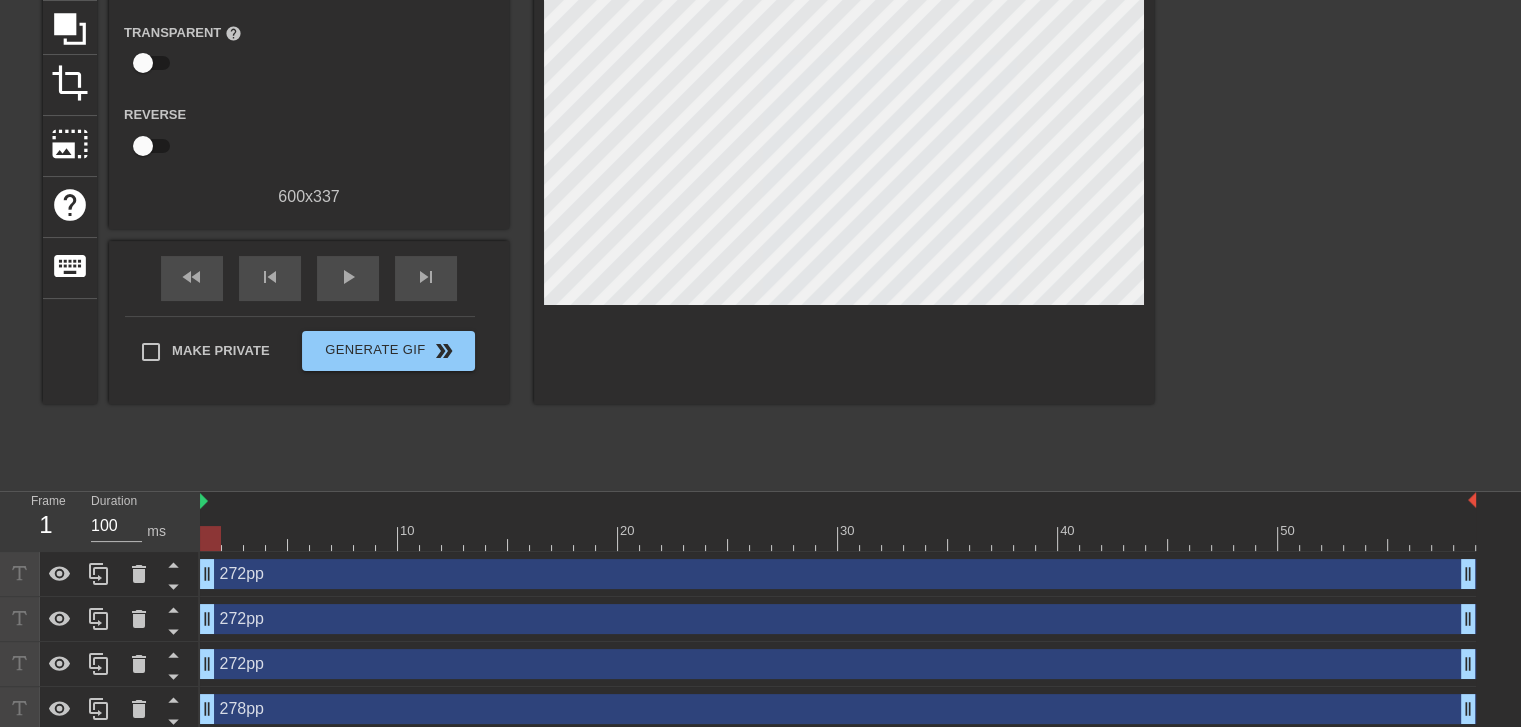 scroll, scrollTop: 0, scrollLeft: 0, axis: both 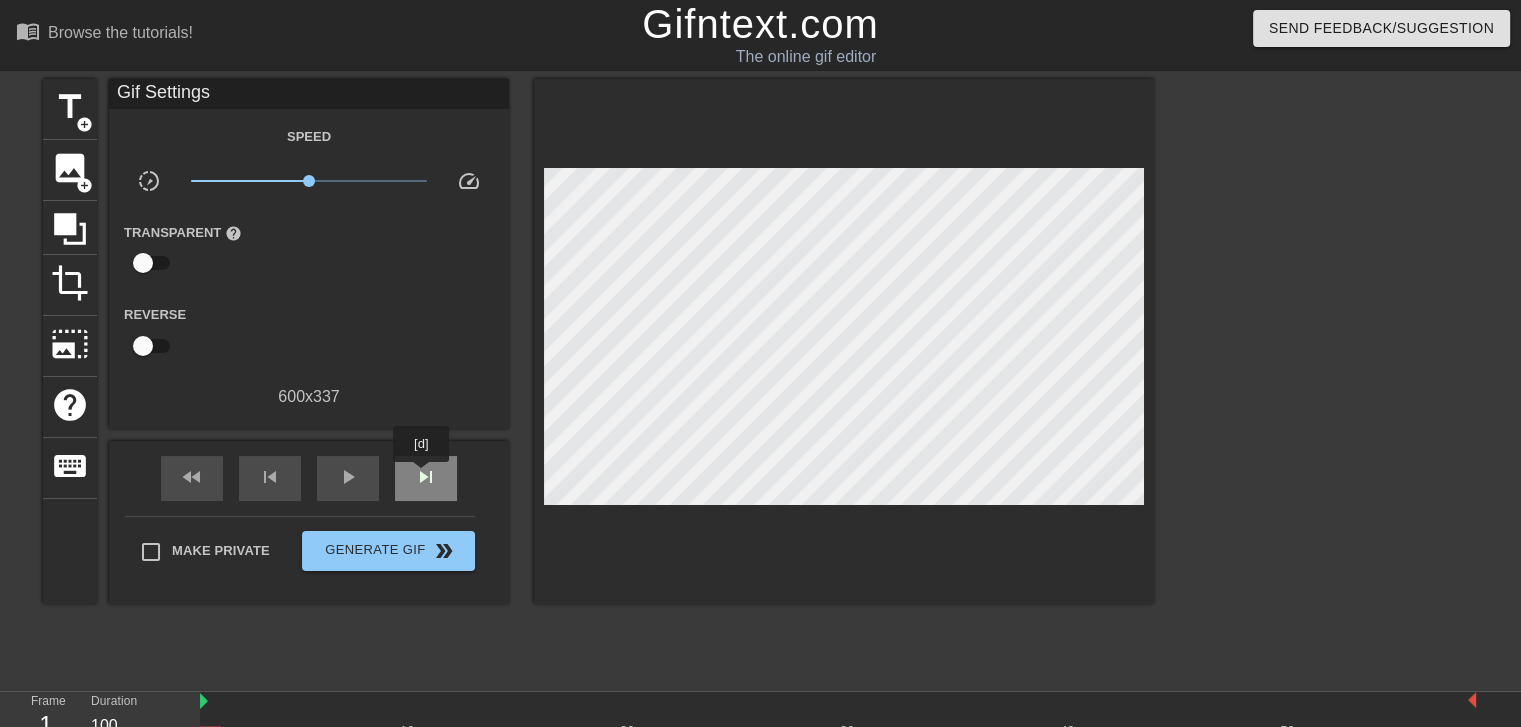 click on "skip_next" at bounding box center [426, 477] 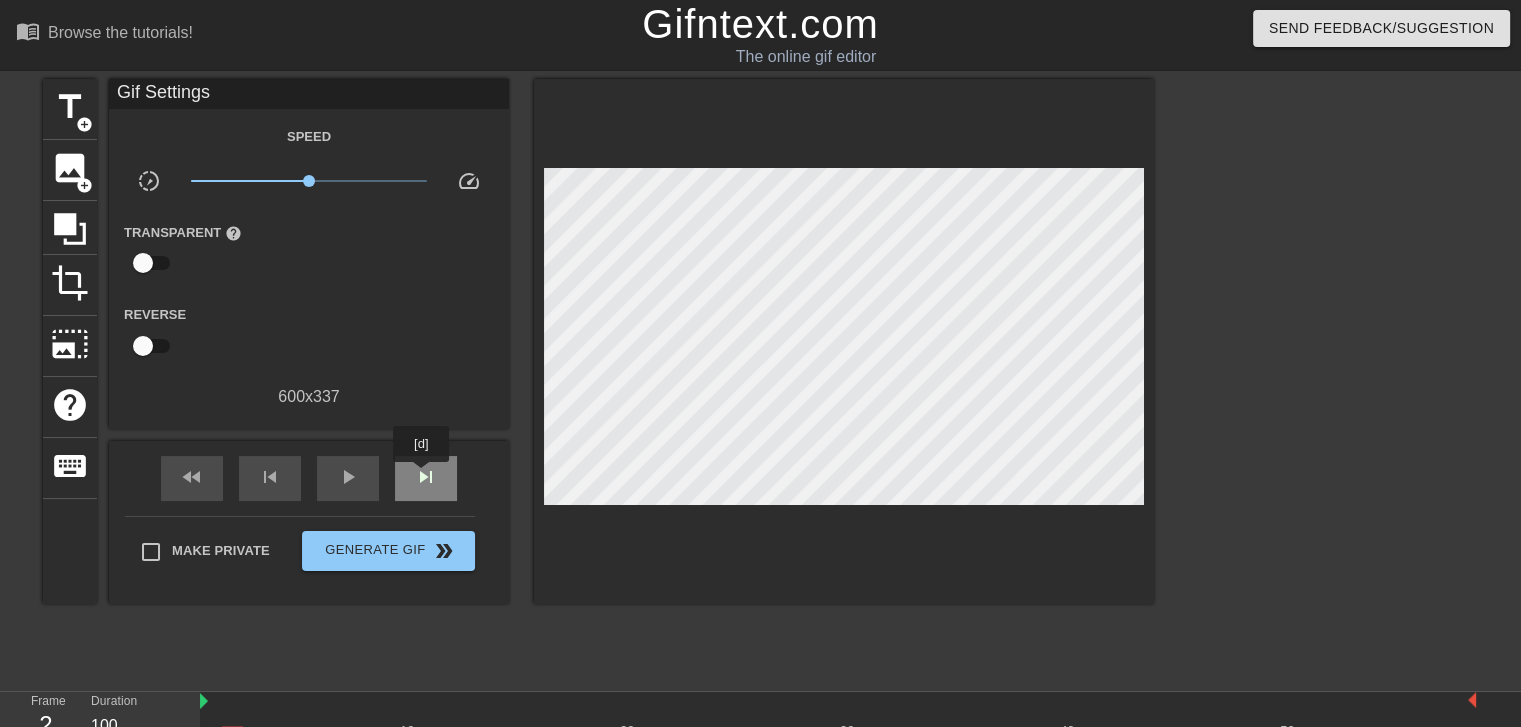 click on "skip_next" at bounding box center (426, 477) 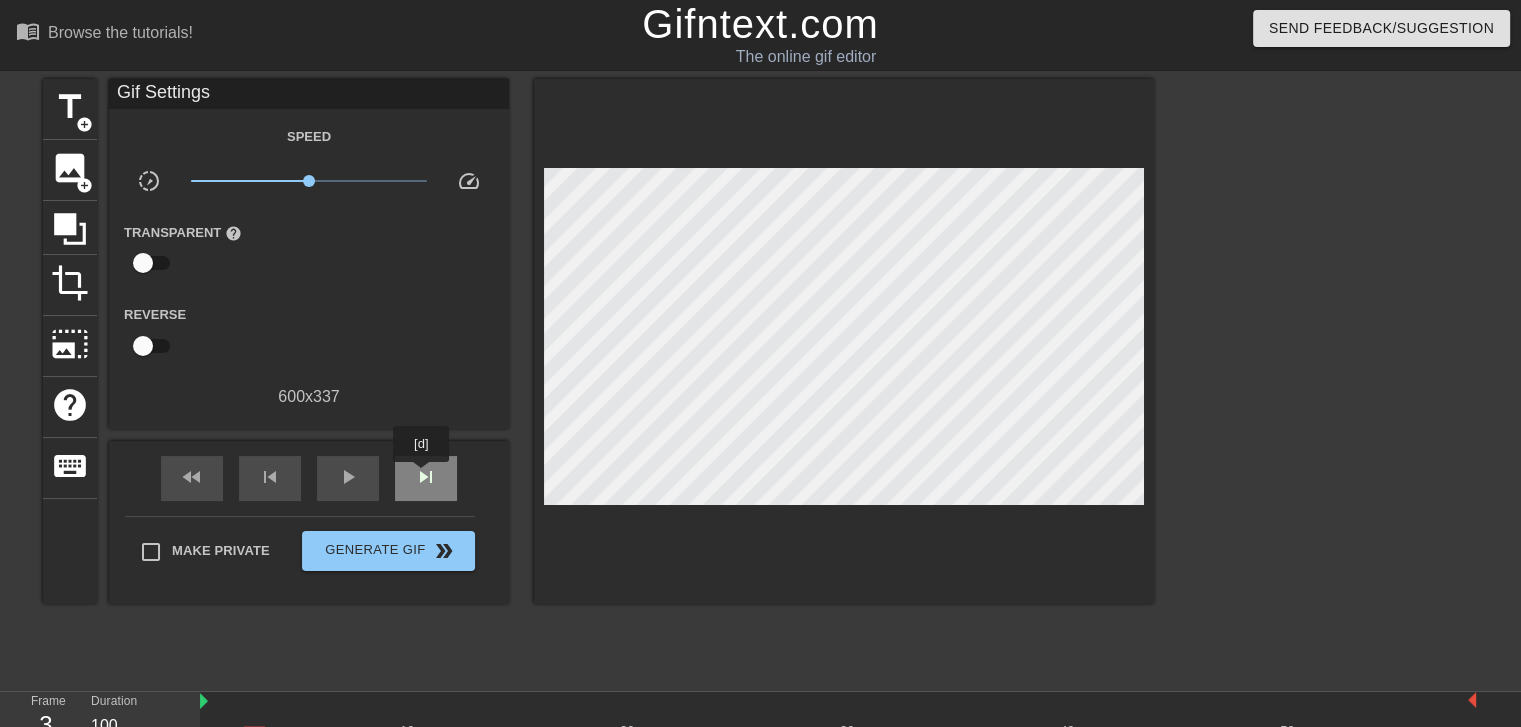 click on "skip_next" at bounding box center [426, 477] 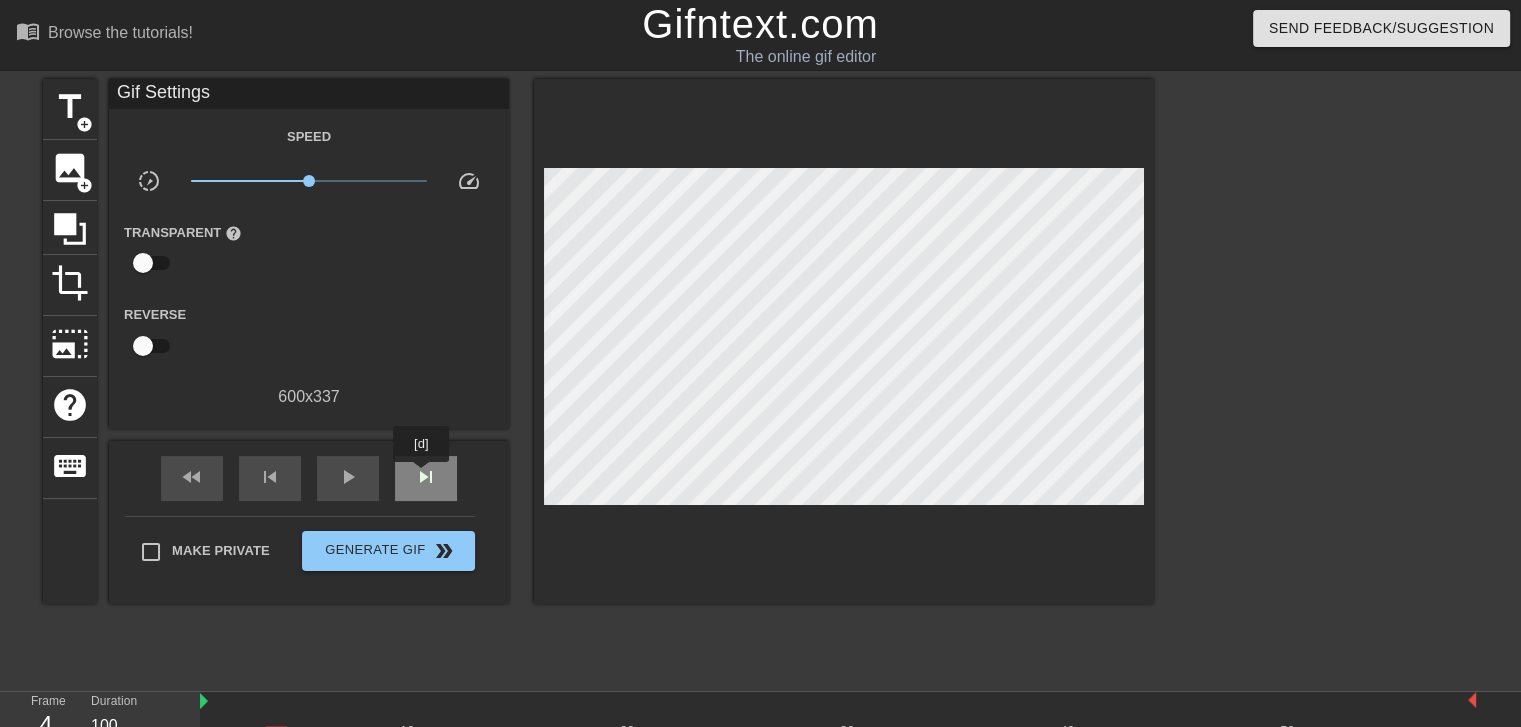 click on "skip_next" at bounding box center [426, 477] 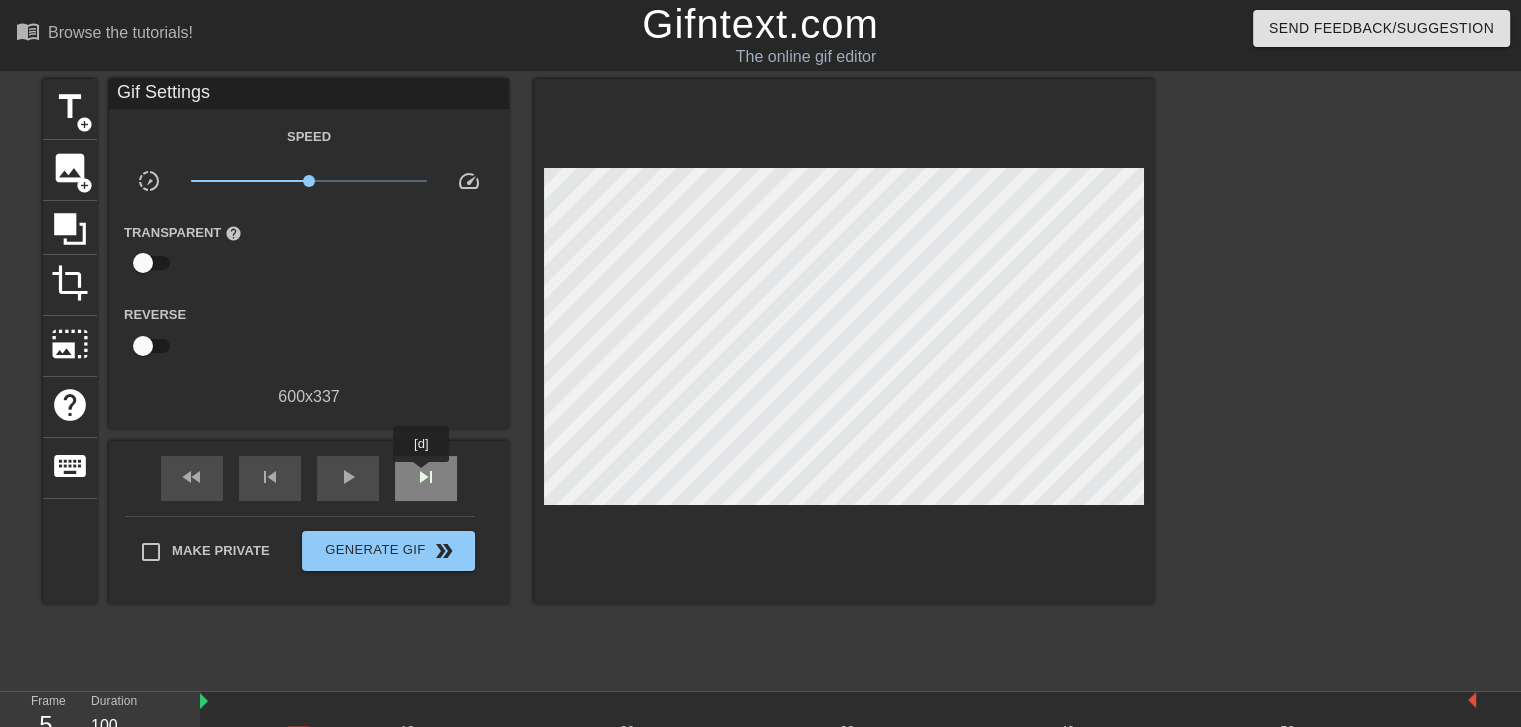 click on "skip_next" at bounding box center [426, 477] 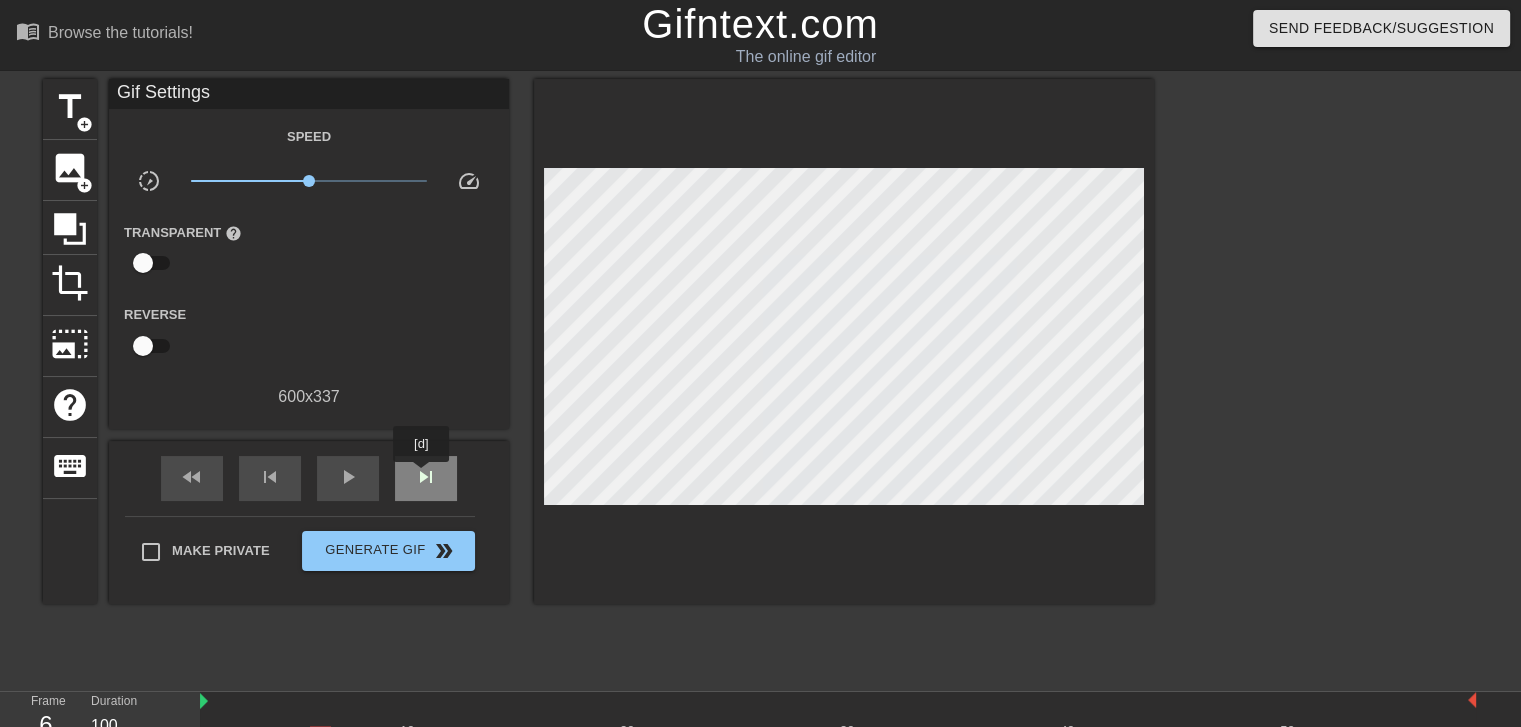 click on "skip_next" at bounding box center [426, 477] 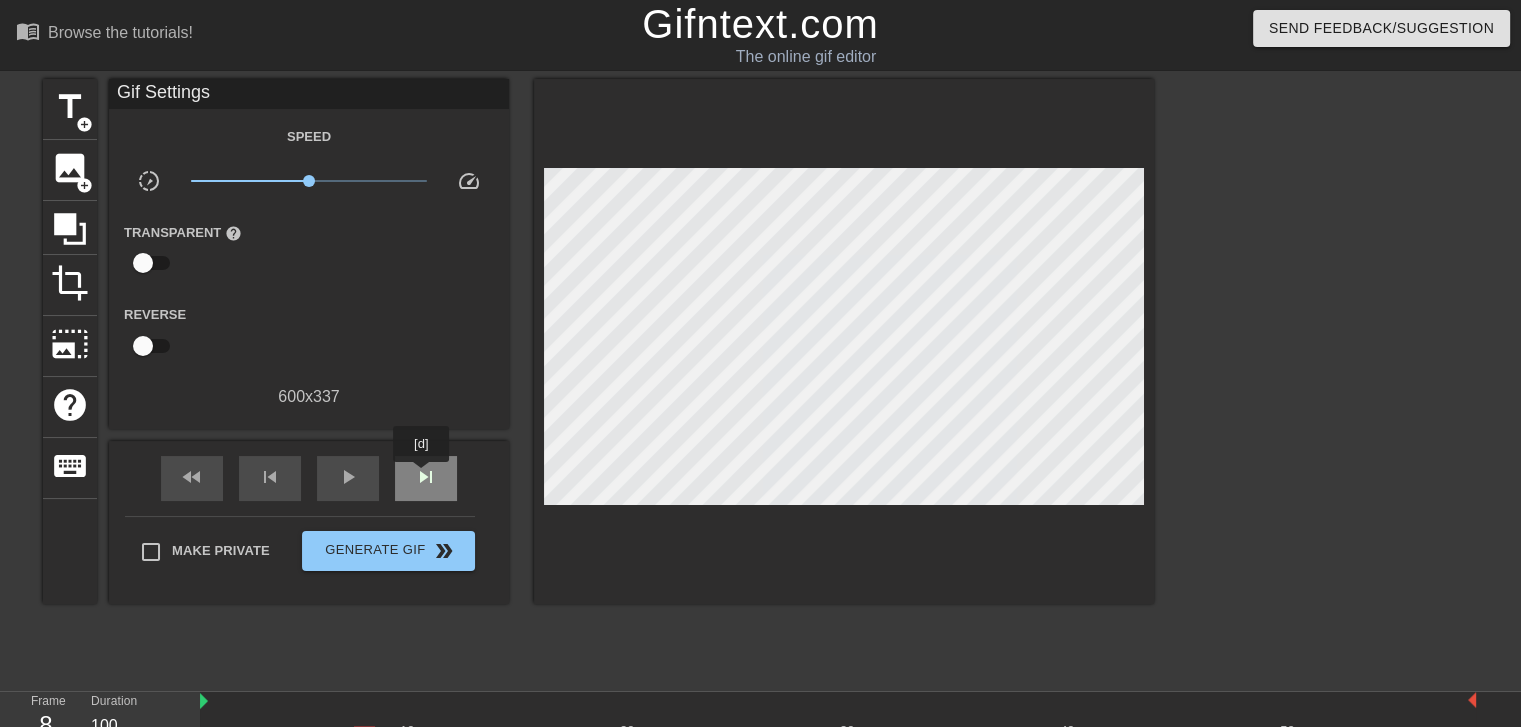 click on "skip_next" at bounding box center [426, 477] 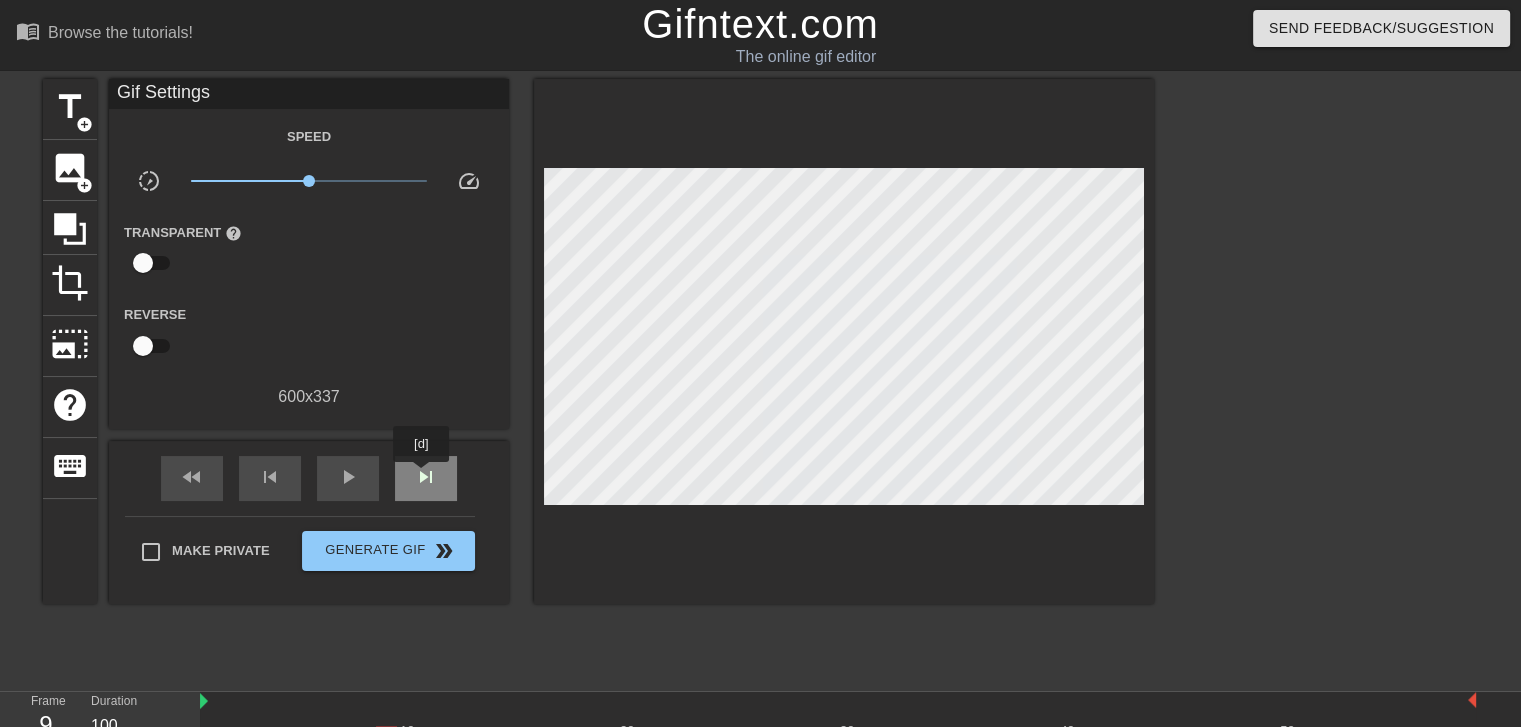 click on "skip_next" at bounding box center (426, 477) 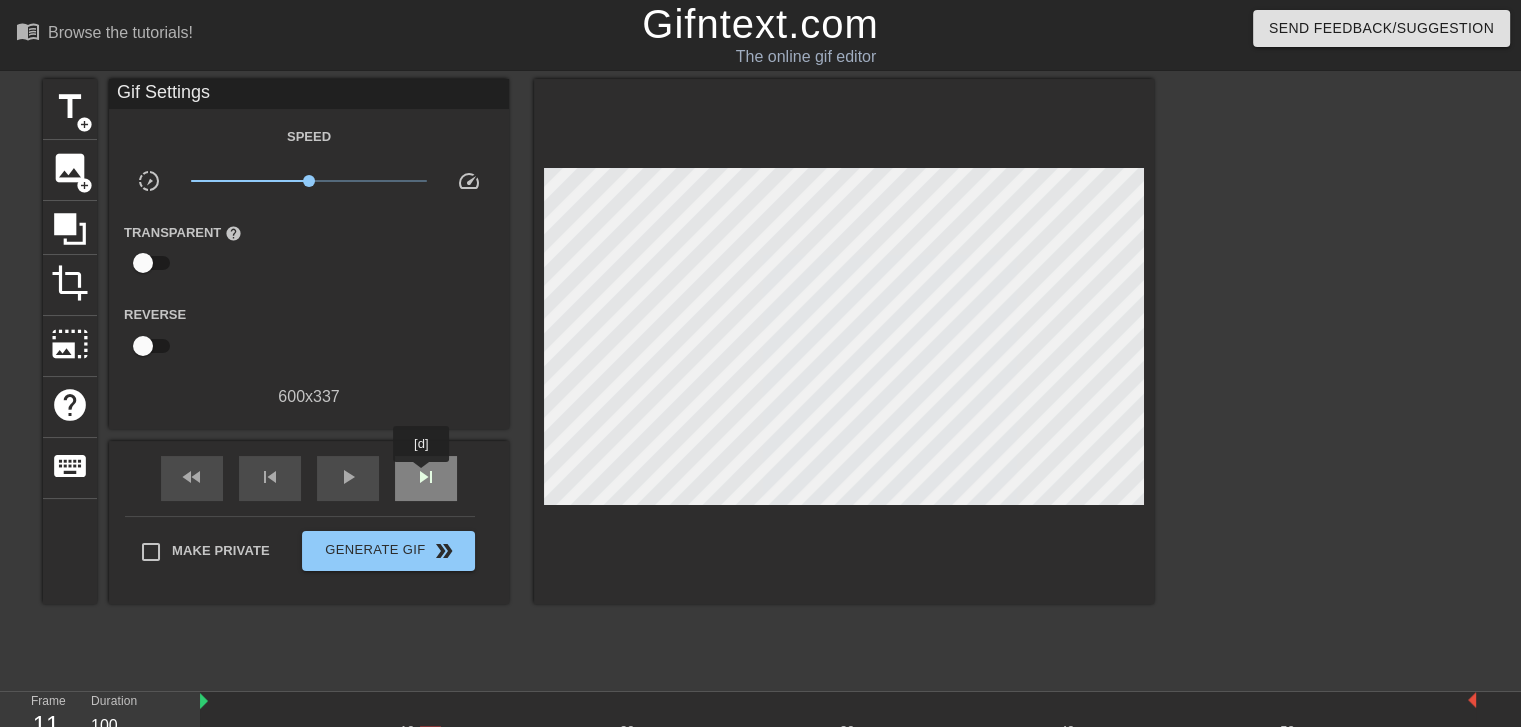 click on "skip_next" at bounding box center [426, 477] 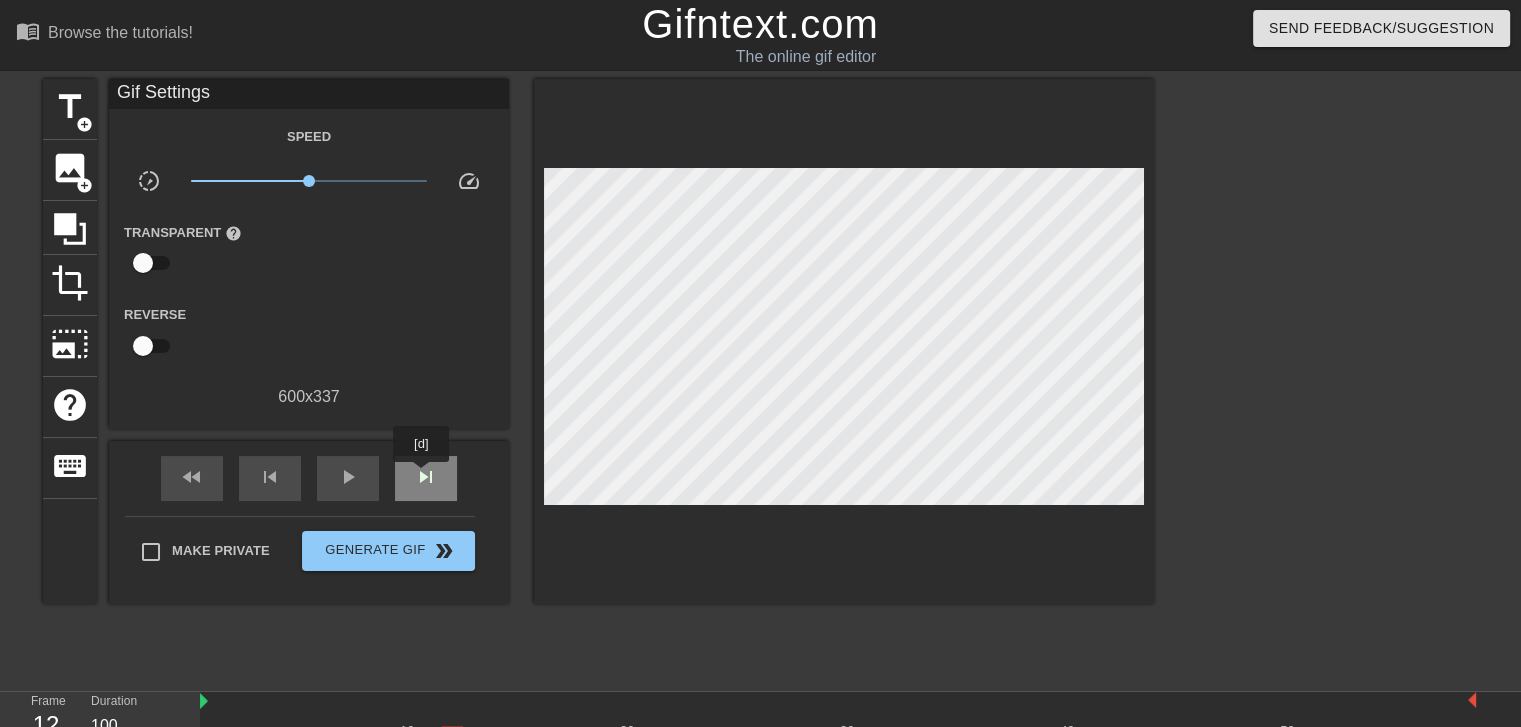 click on "skip_next" at bounding box center (426, 477) 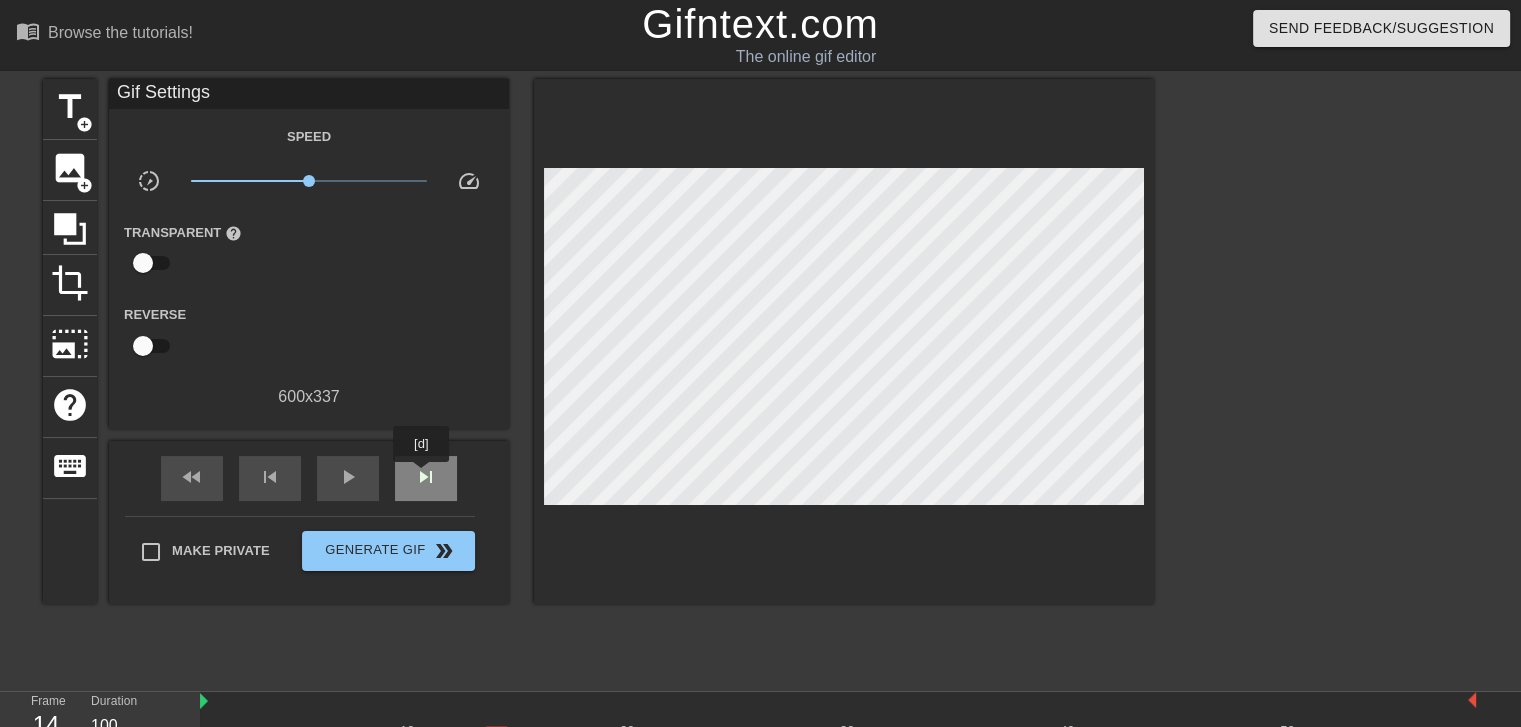 click on "skip_next" at bounding box center [426, 477] 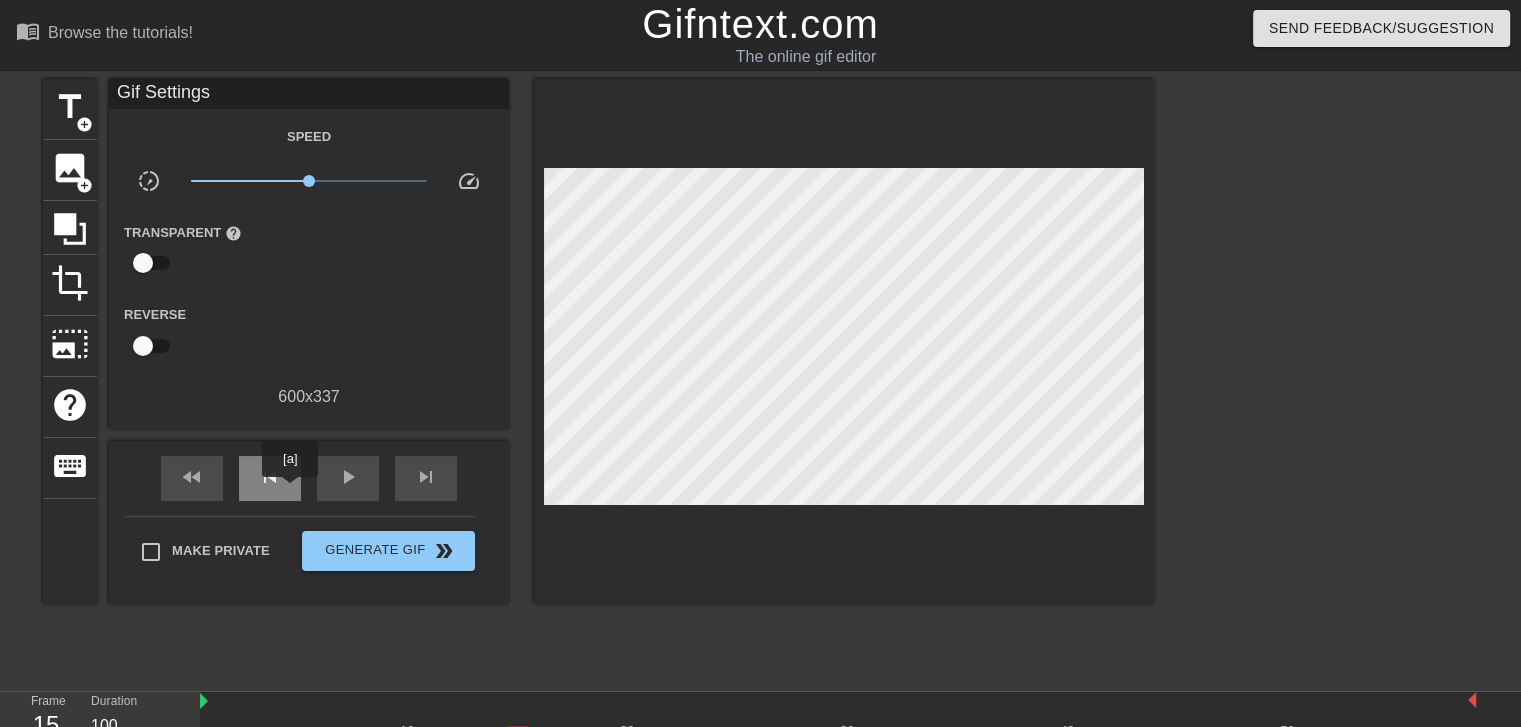 click on "skip_previous" at bounding box center [270, 478] 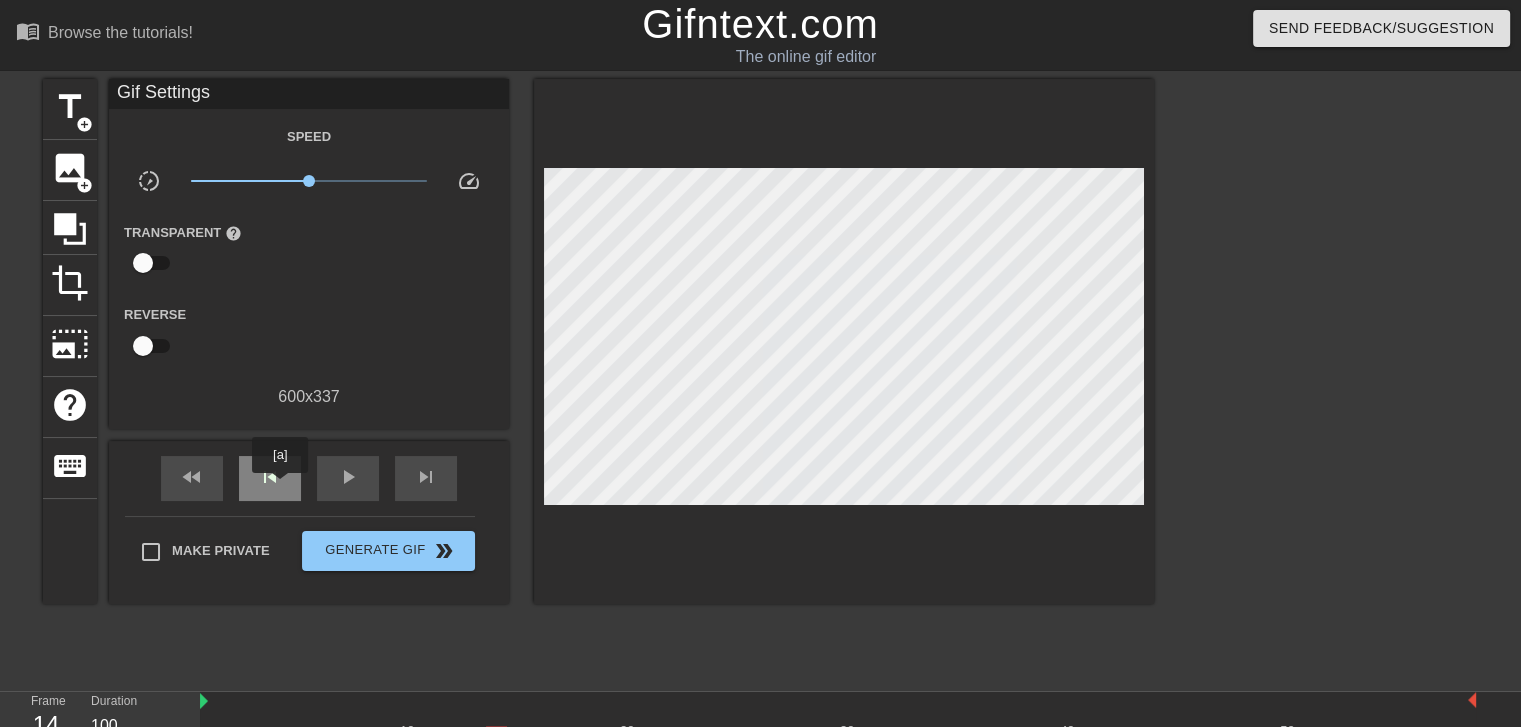 click on "skip_previous" at bounding box center [270, 478] 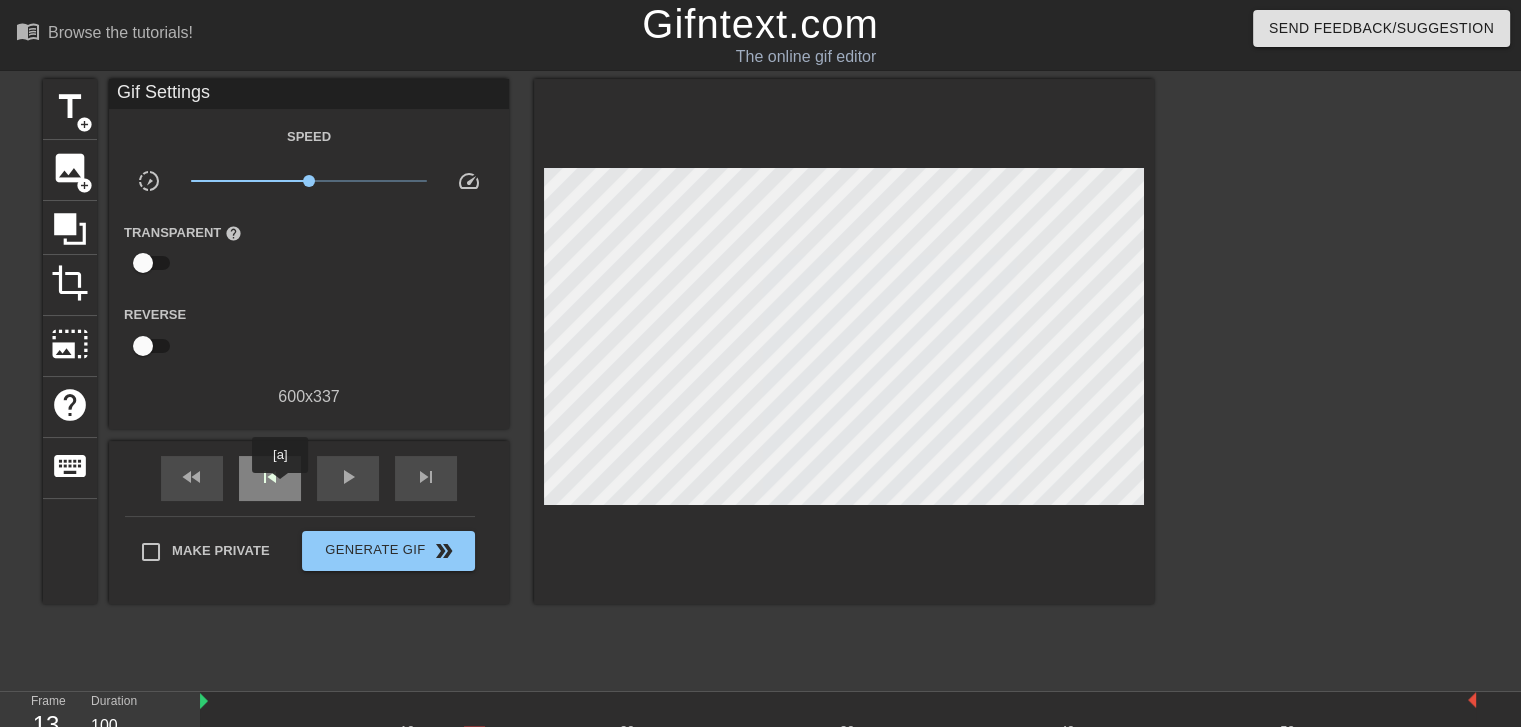 click on "skip_previous" at bounding box center [270, 478] 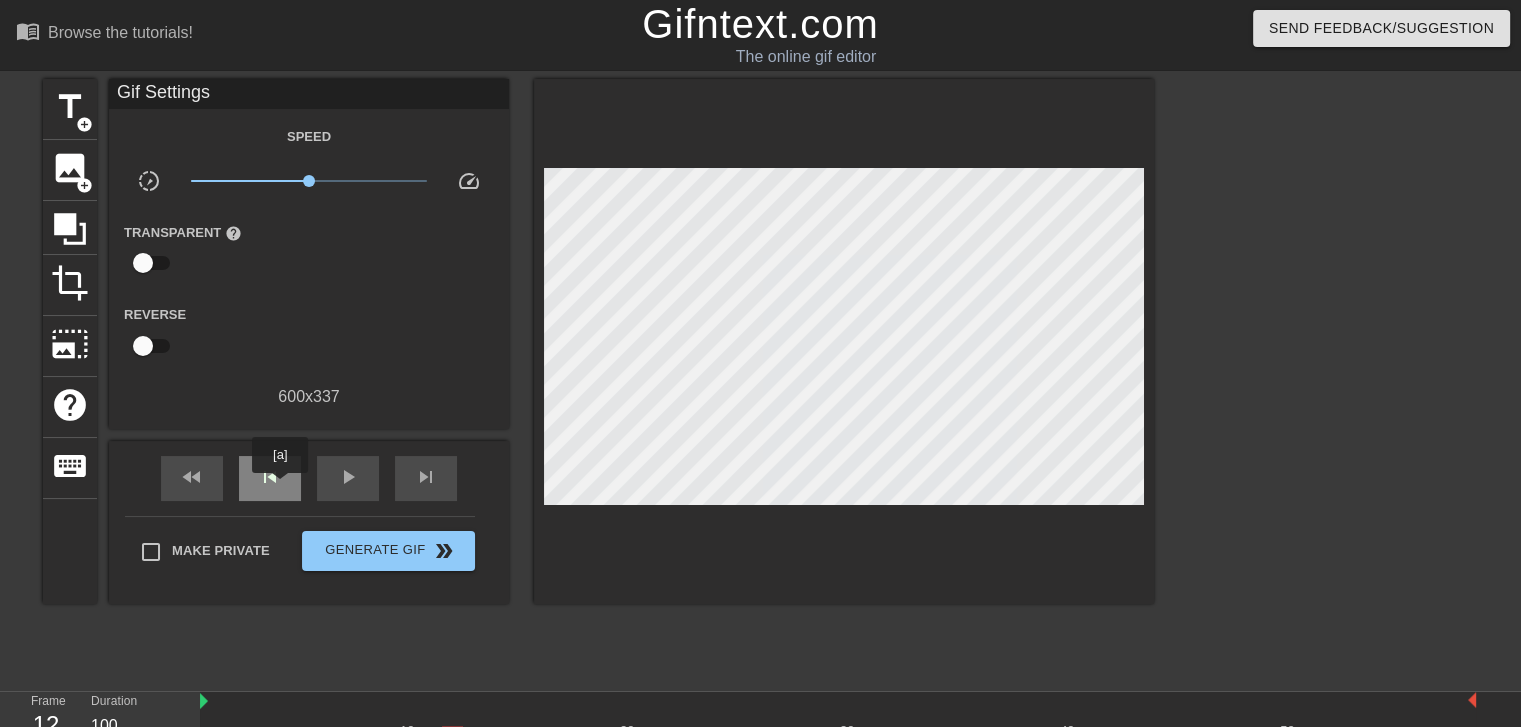 click on "skip_previous" at bounding box center [270, 478] 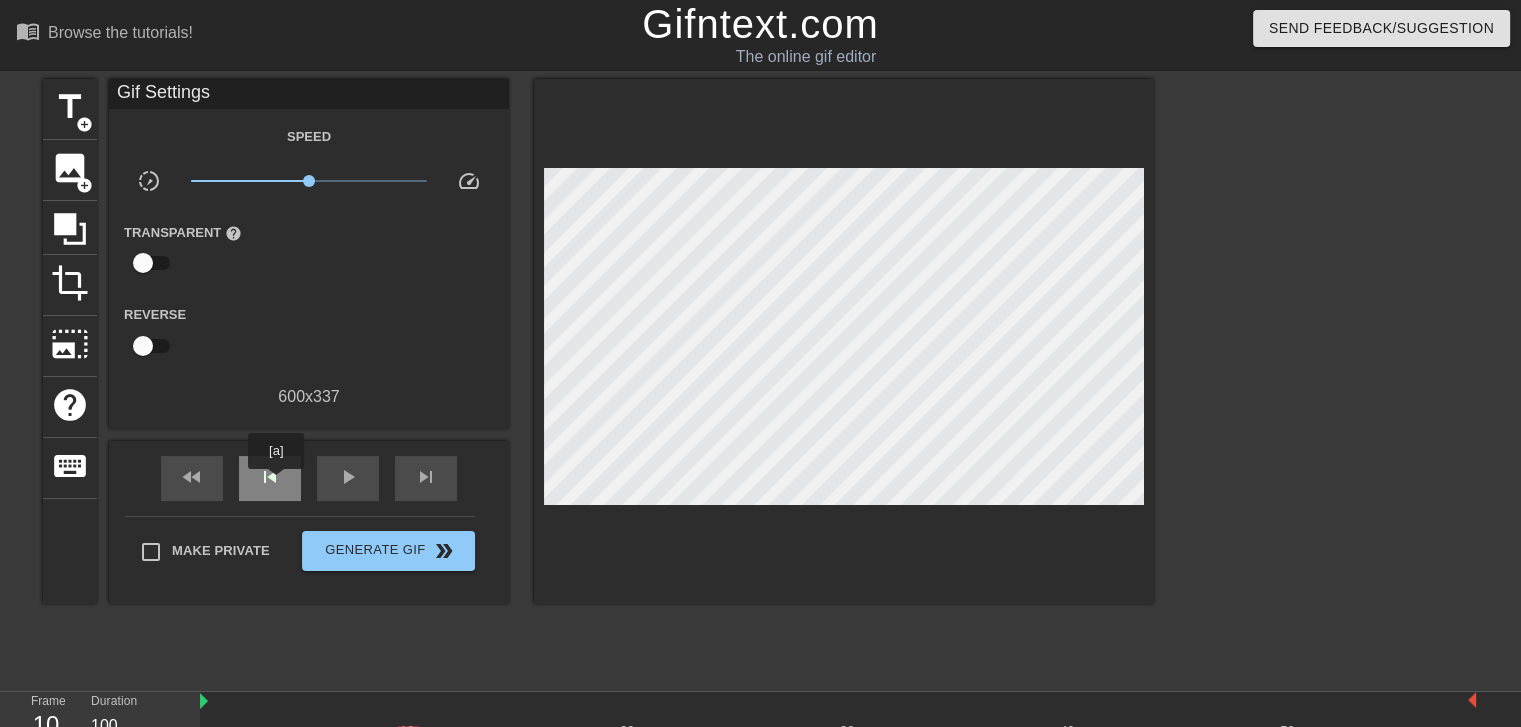 click on "skip_previous" at bounding box center (270, 477) 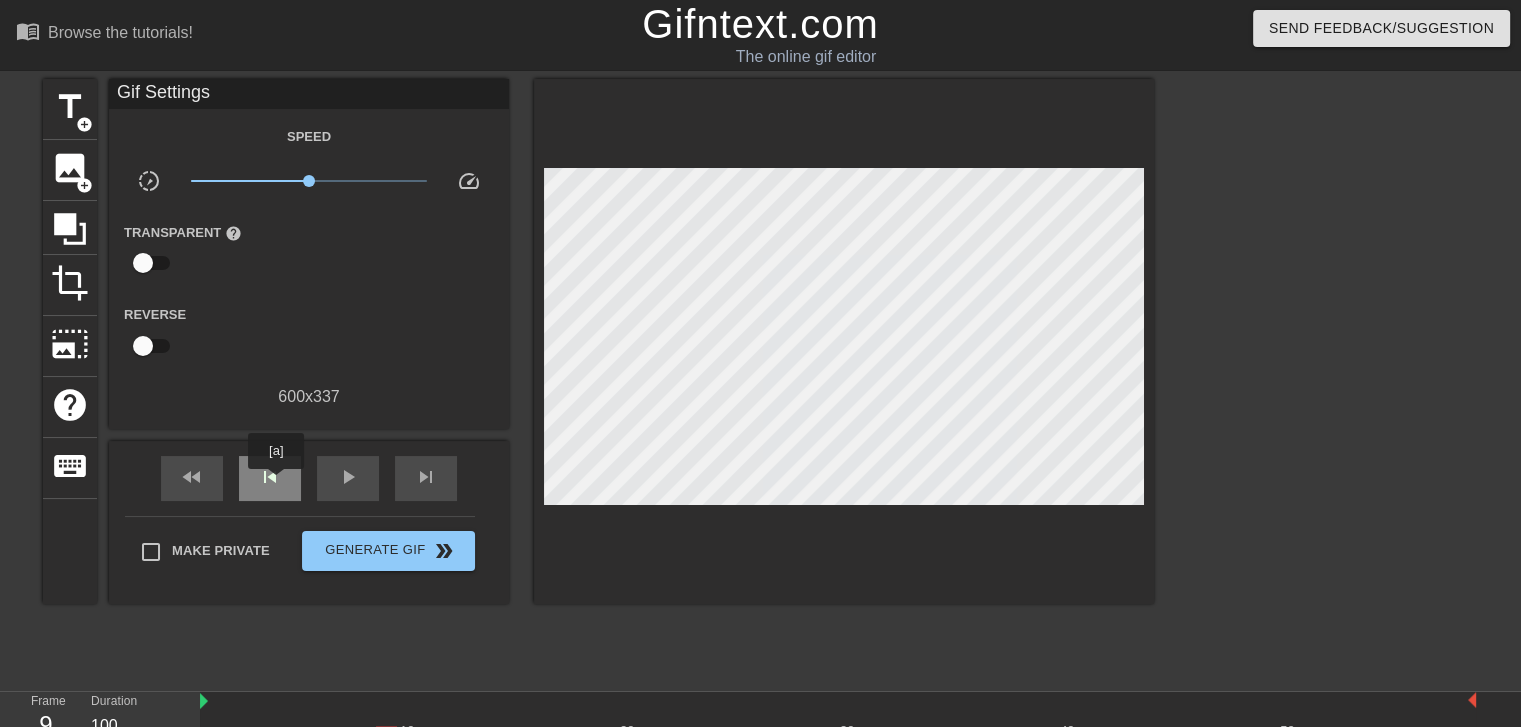click on "skip_previous" at bounding box center [270, 477] 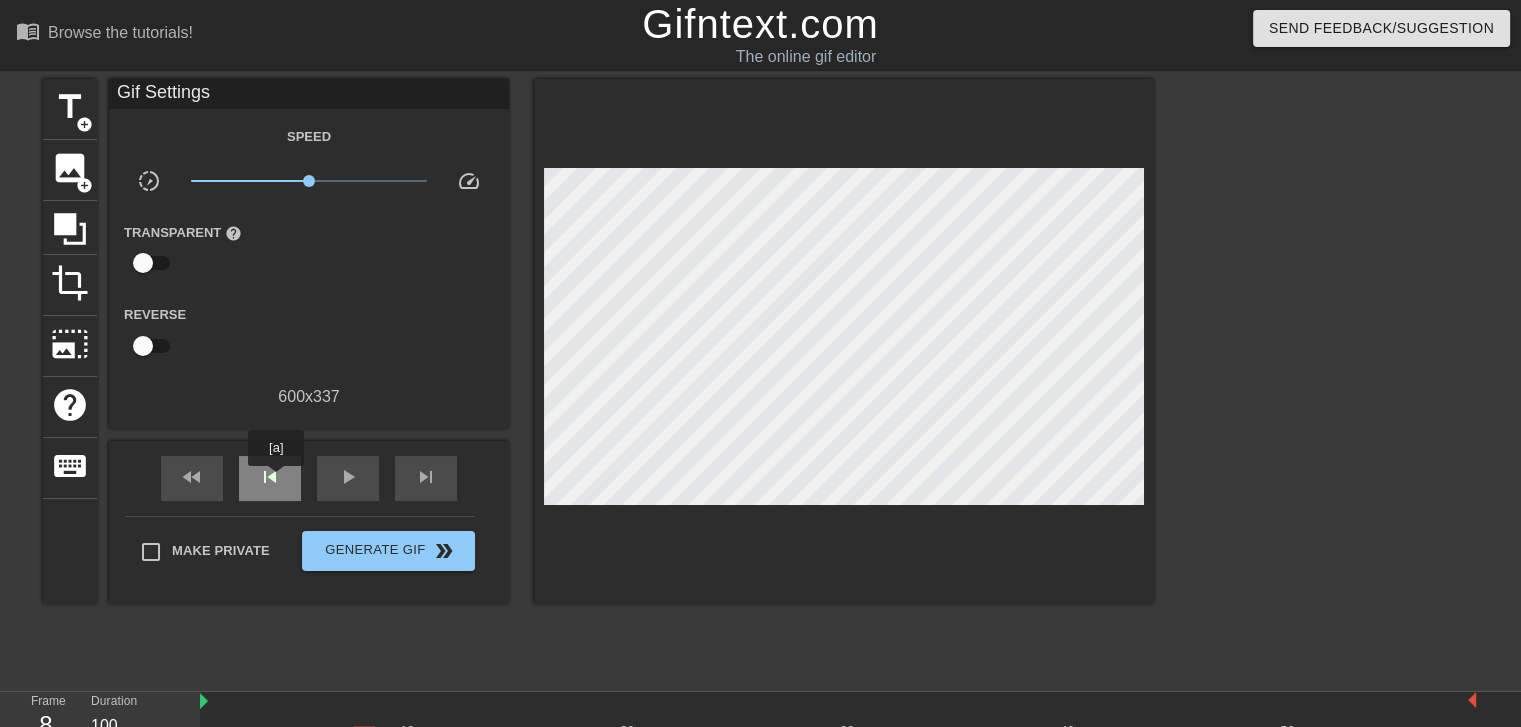 click on "skip_previous" at bounding box center (270, 477) 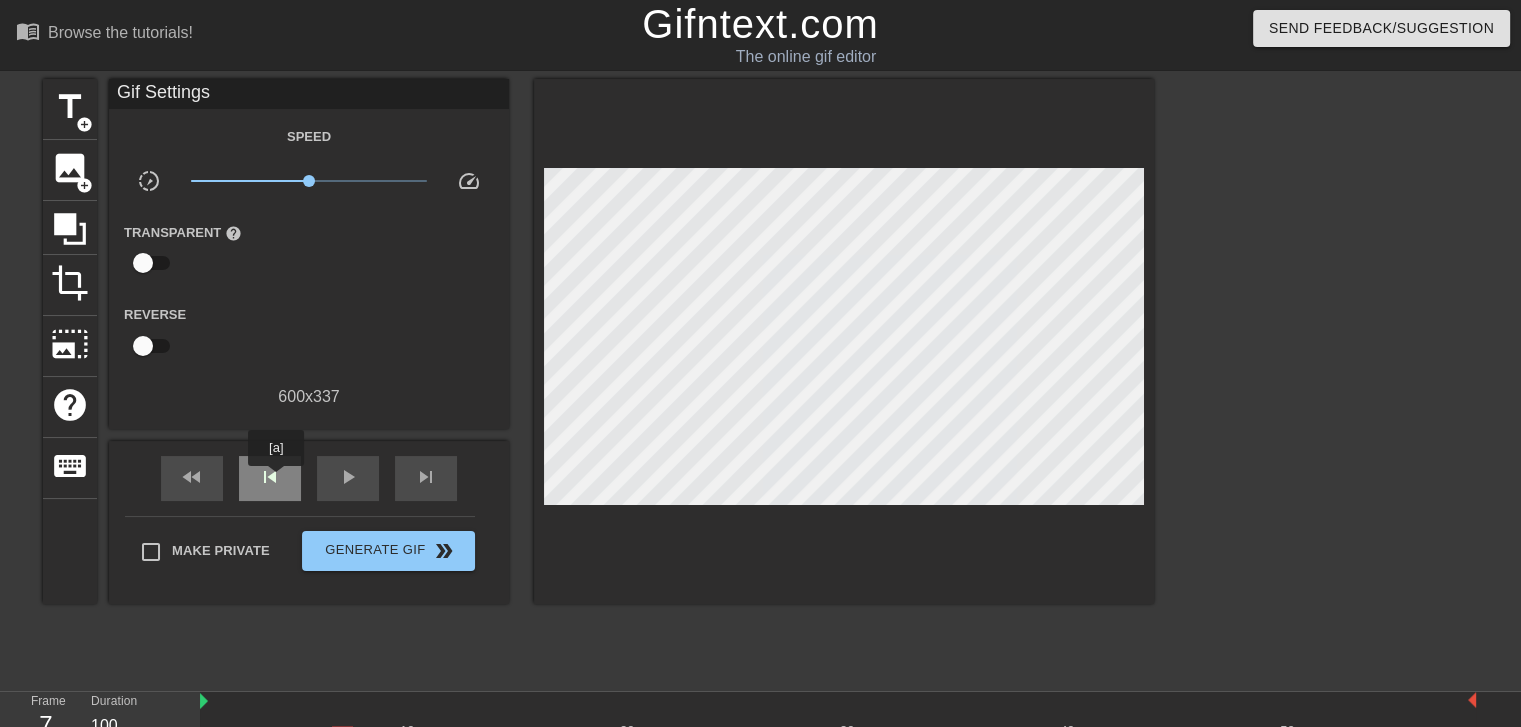 click on "skip_previous" at bounding box center [270, 477] 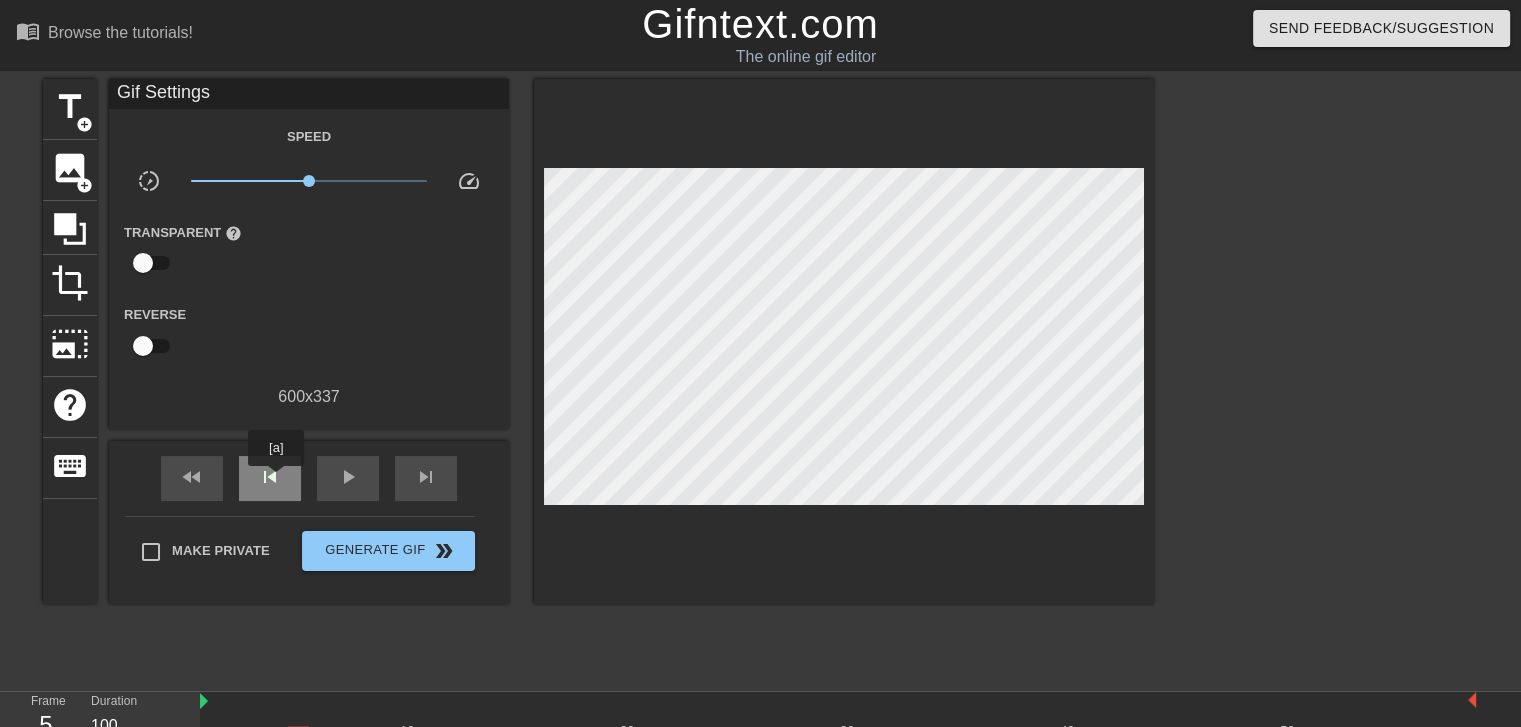 click on "skip_previous" at bounding box center [270, 477] 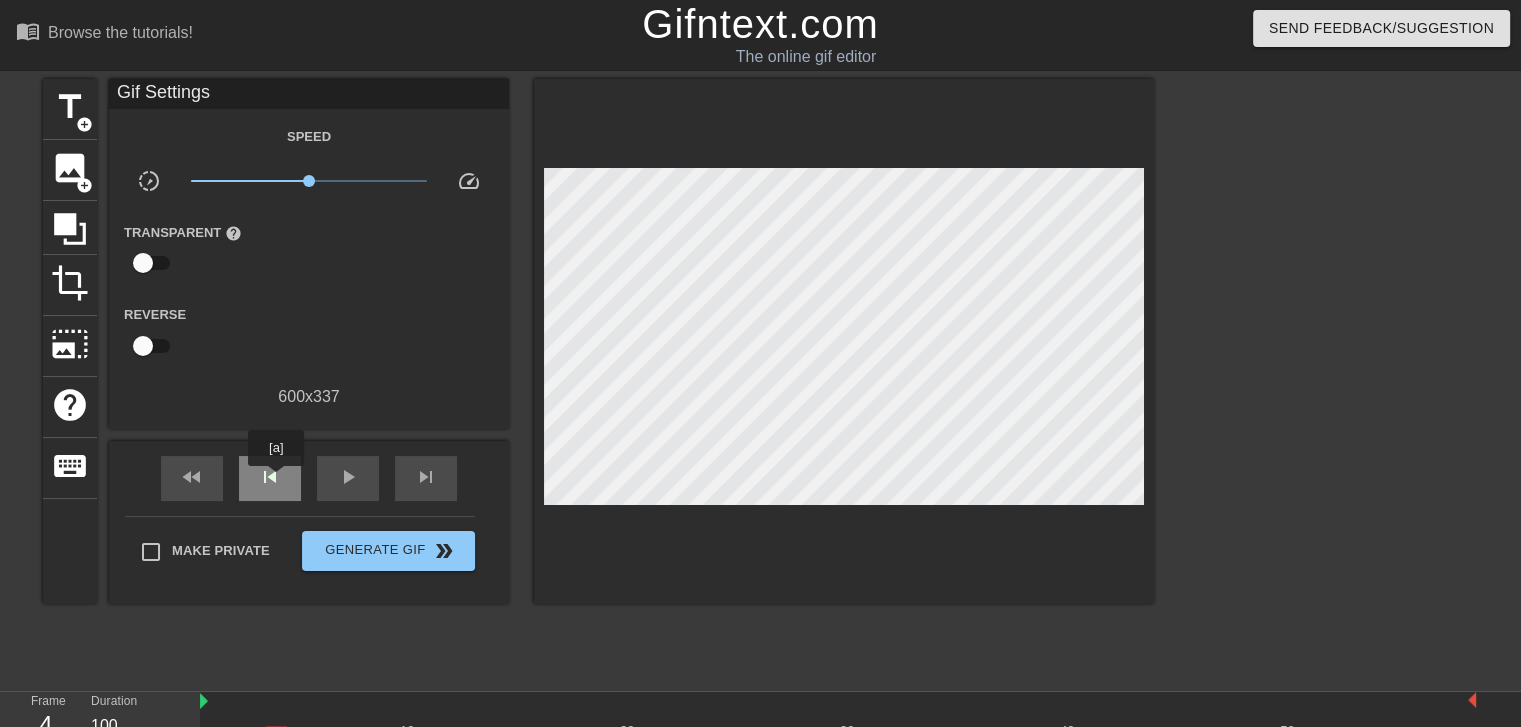 click on "skip_previous" at bounding box center (270, 477) 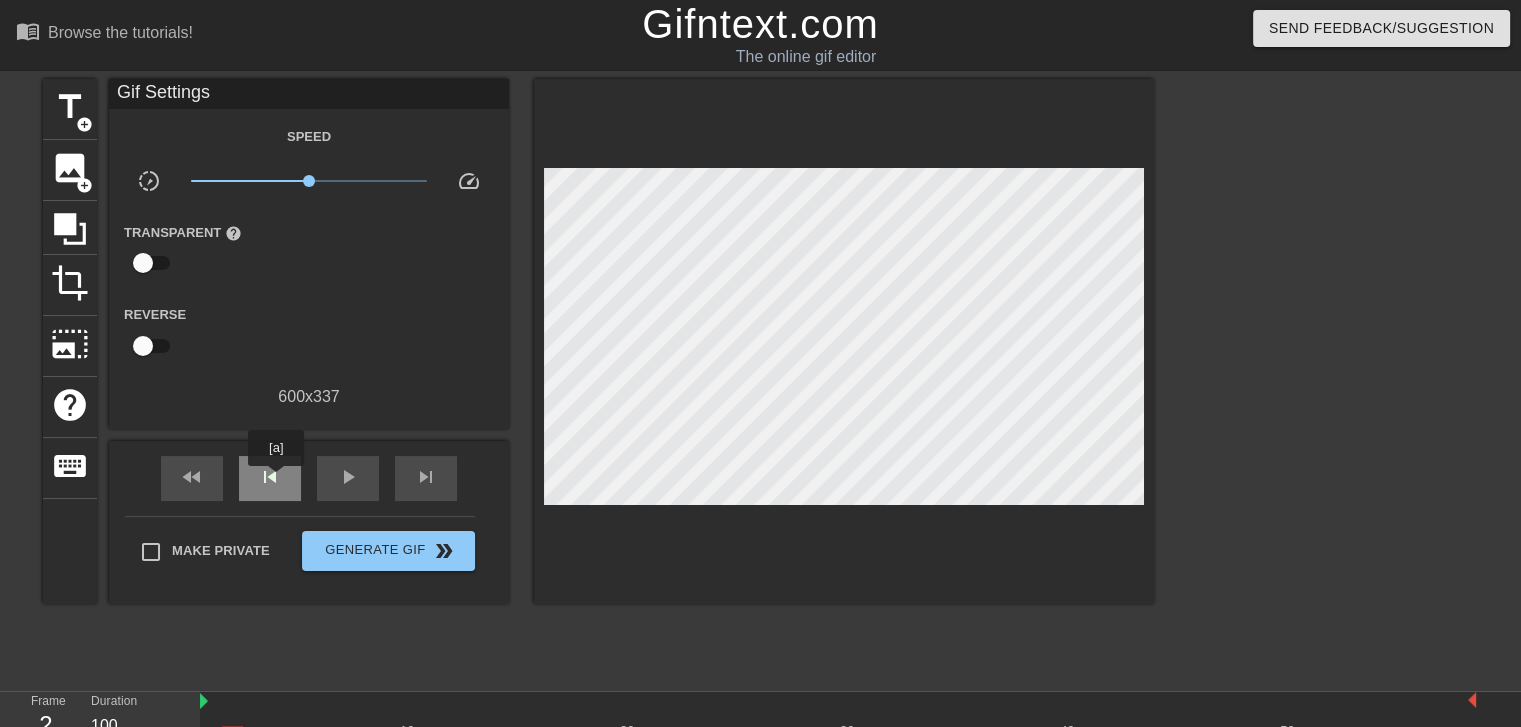 click on "skip_previous" at bounding box center (270, 477) 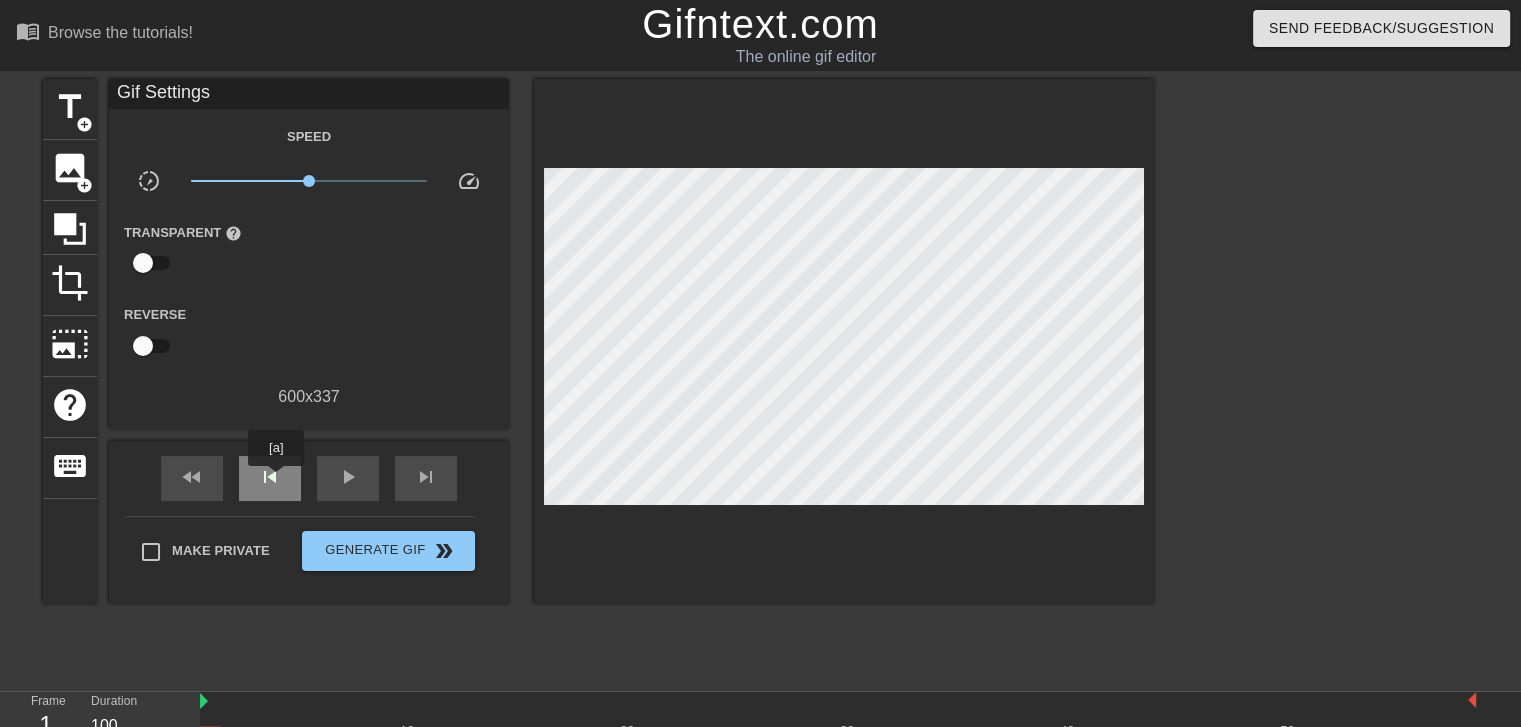 click on "skip_previous" at bounding box center [270, 477] 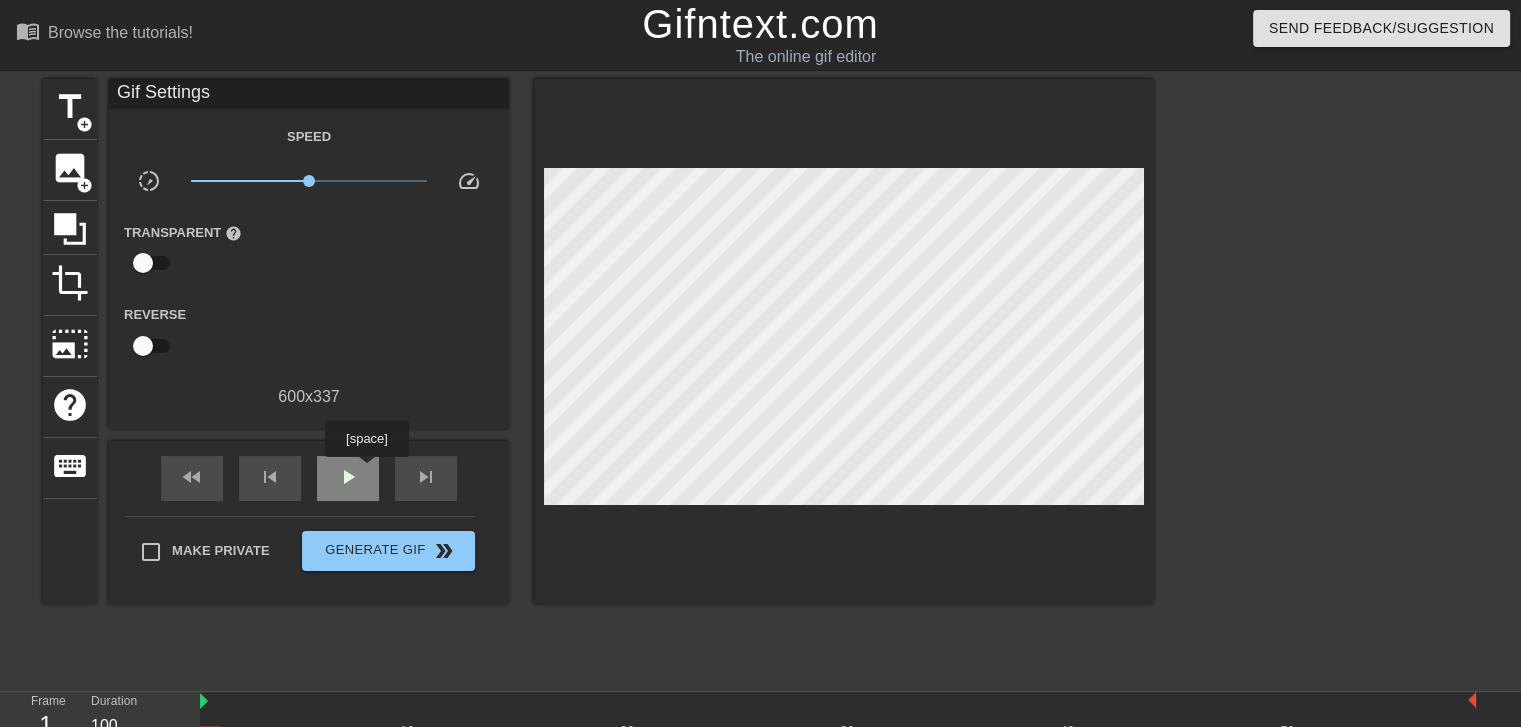 click on "play_arrow" at bounding box center (348, 478) 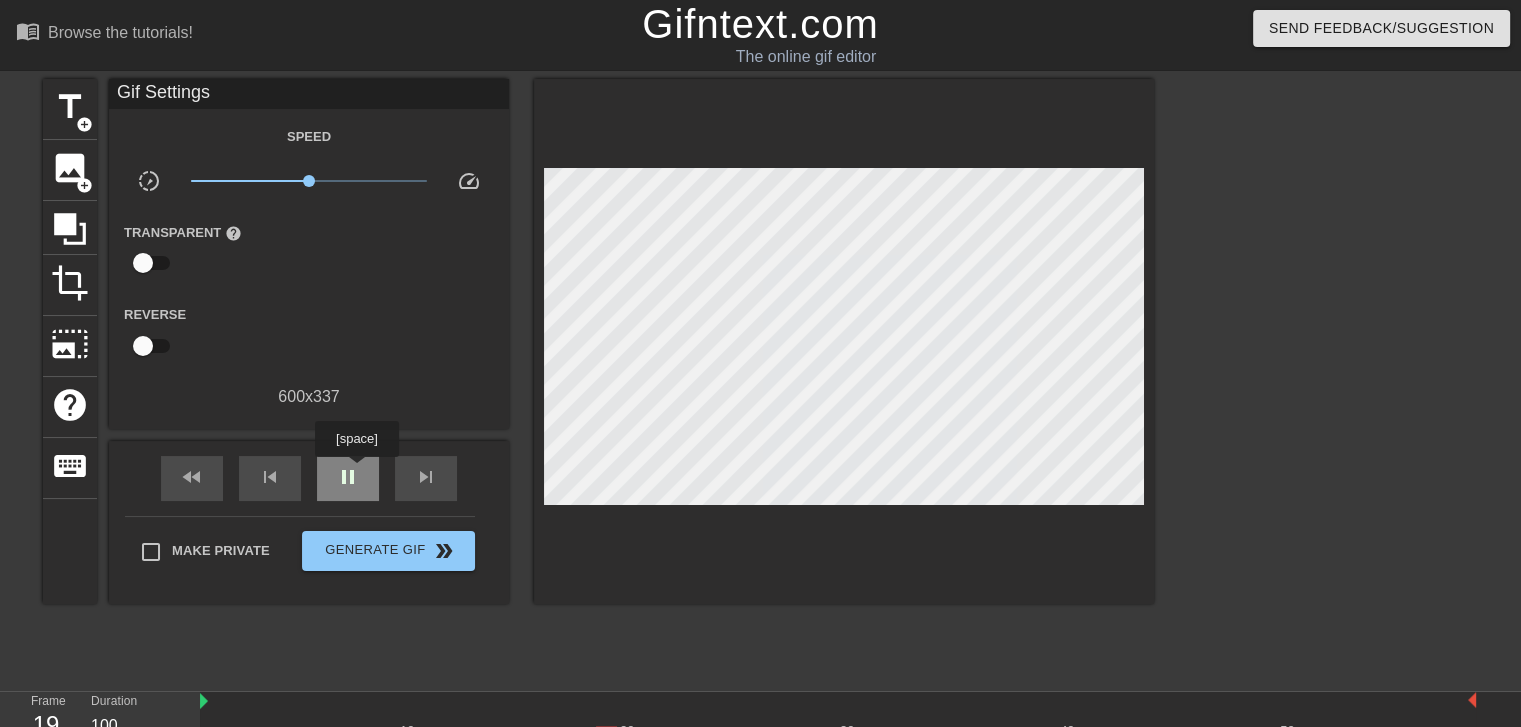 click on "pause" at bounding box center [348, 477] 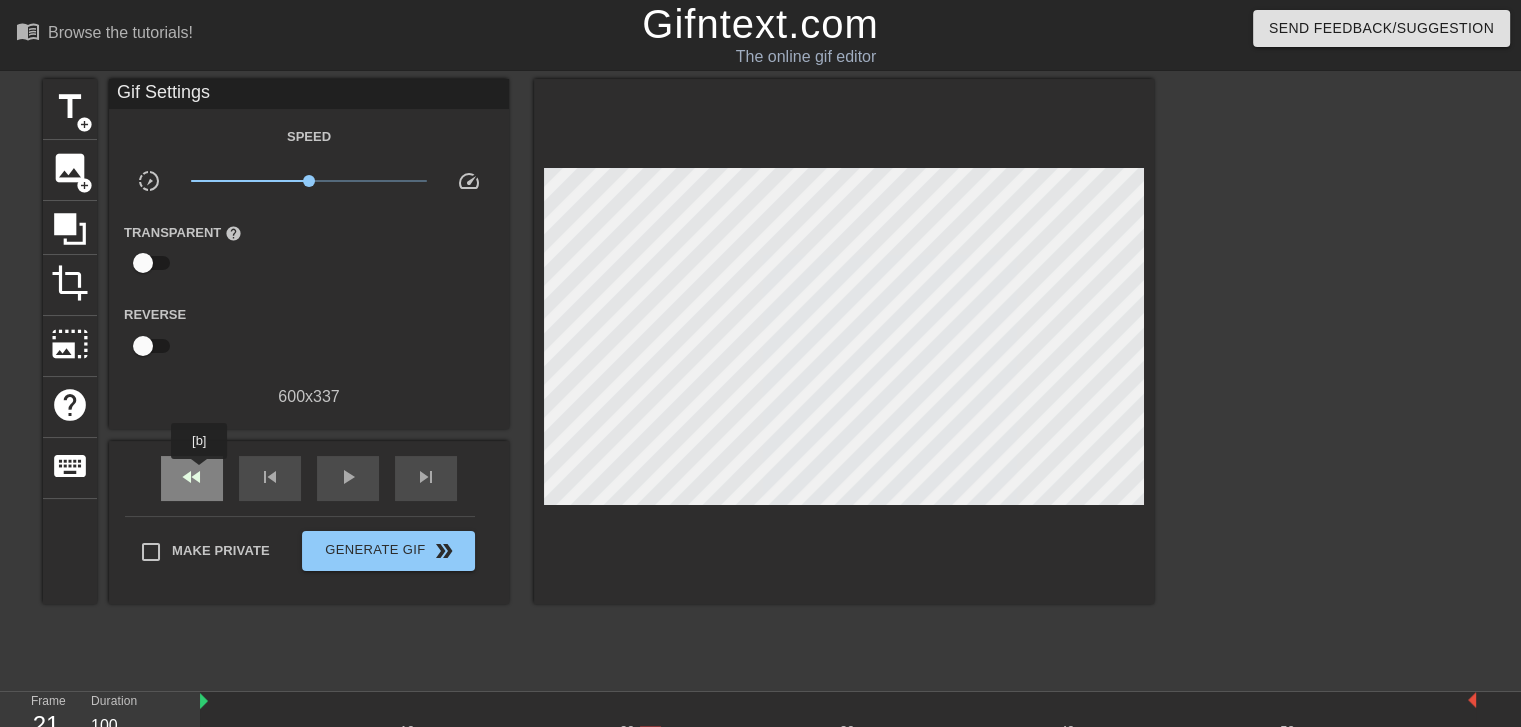 click on "fast_rewind" at bounding box center [192, 477] 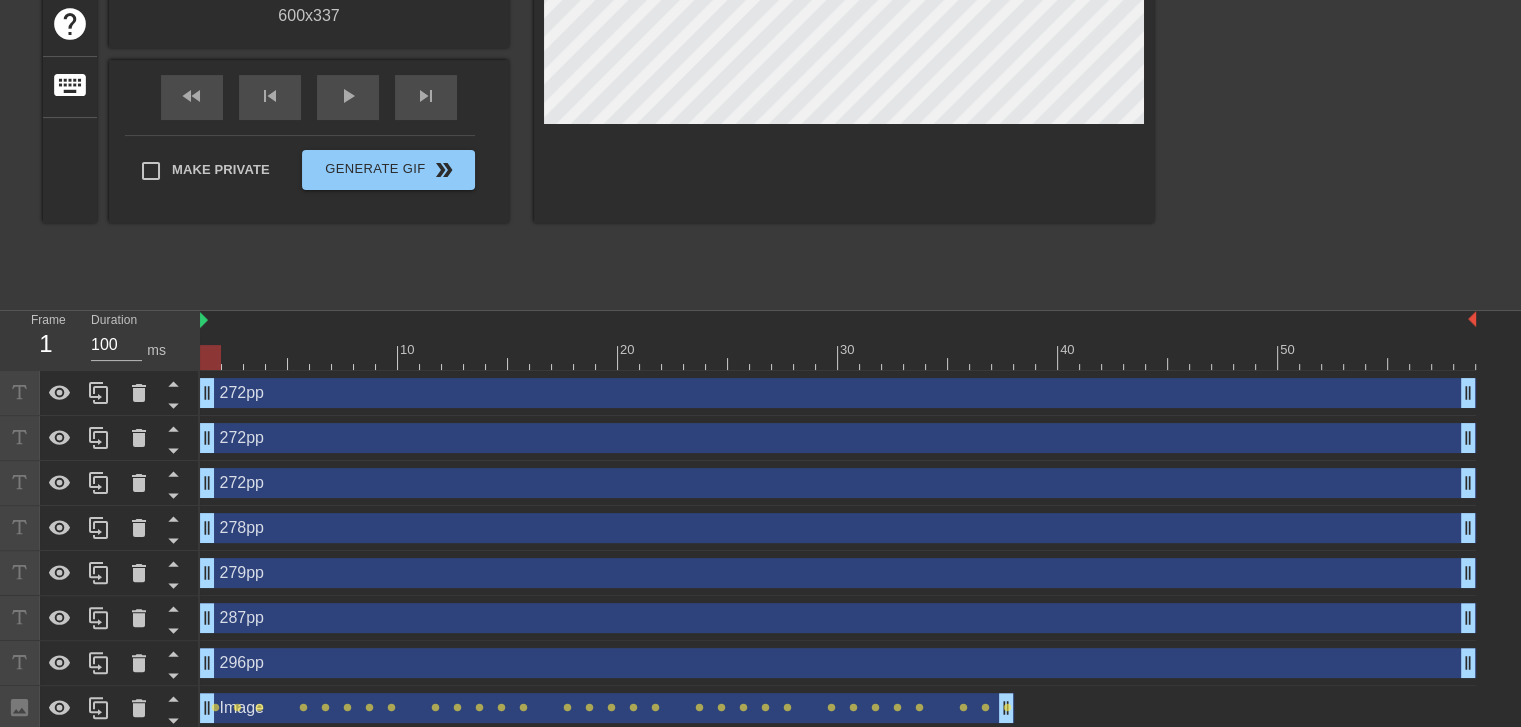 scroll, scrollTop: 400, scrollLeft: 0, axis: vertical 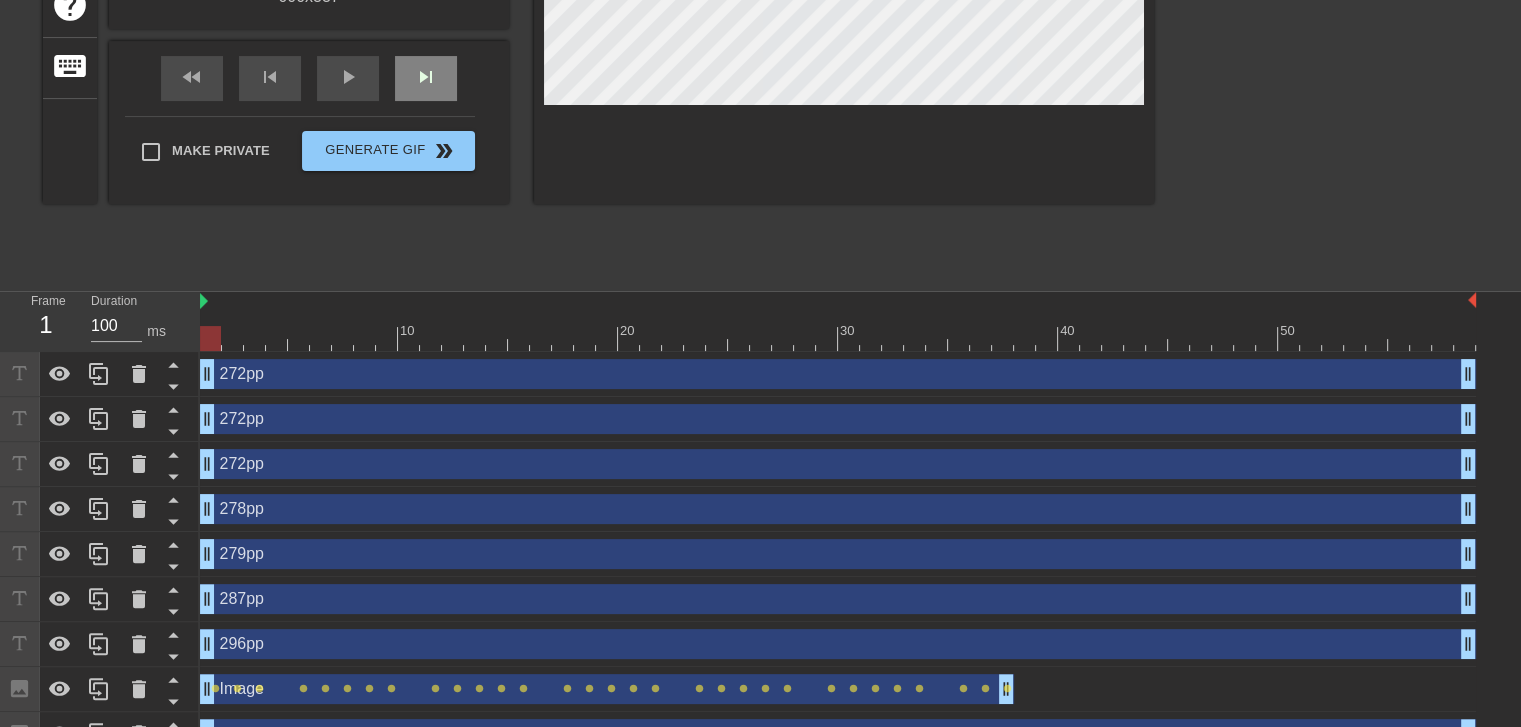 click on "skip_next" at bounding box center (426, 78) 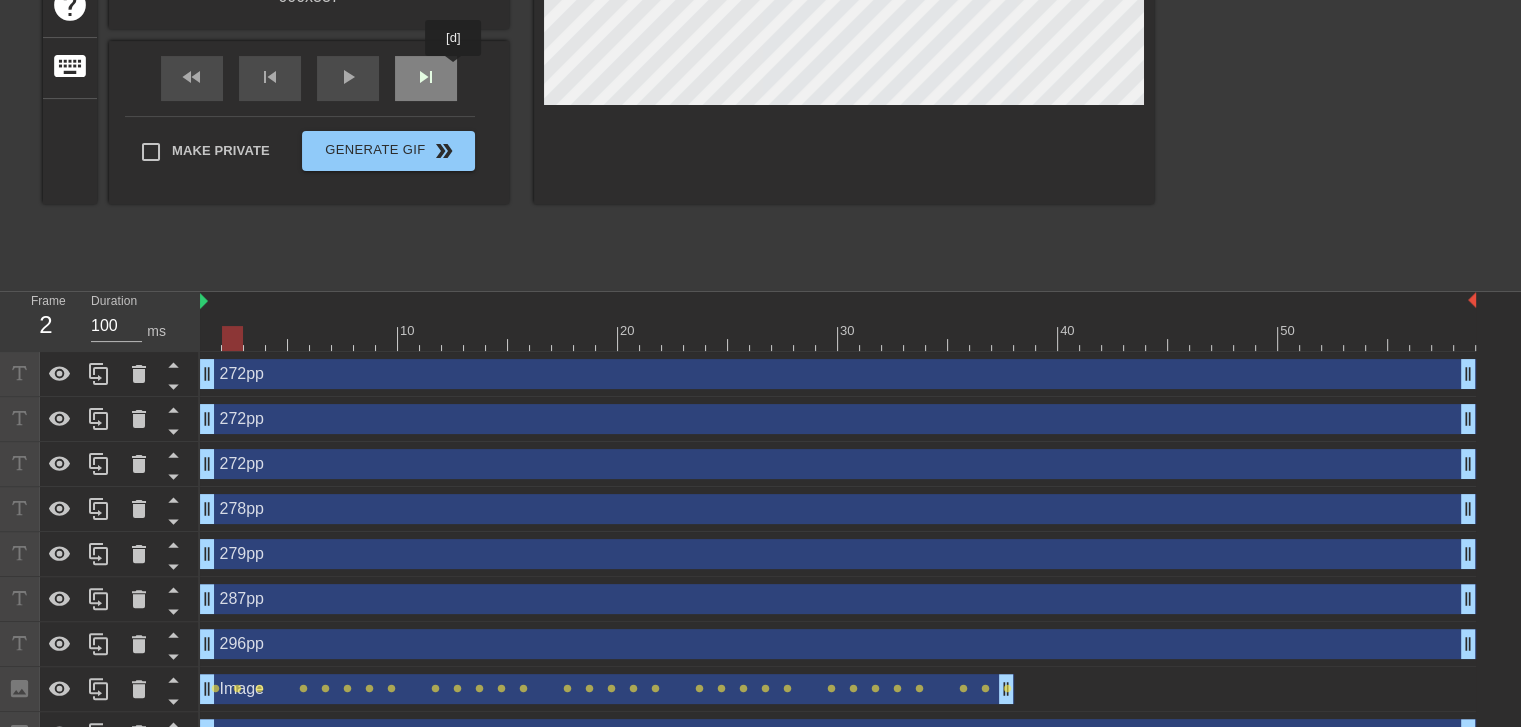 click on "skip_next" at bounding box center (426, 78) 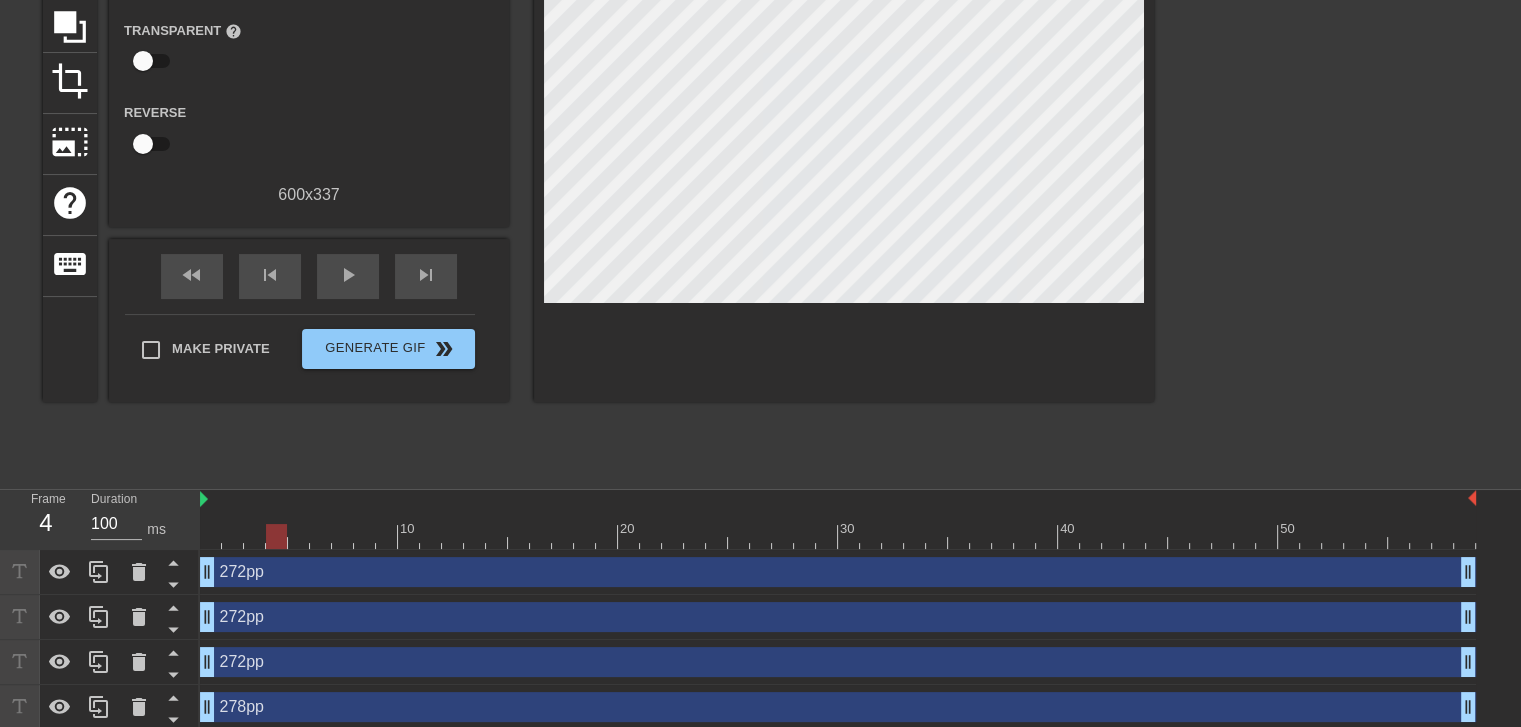 scroll, scrollTop: 200, scrollLeft: 0, axis: vertical 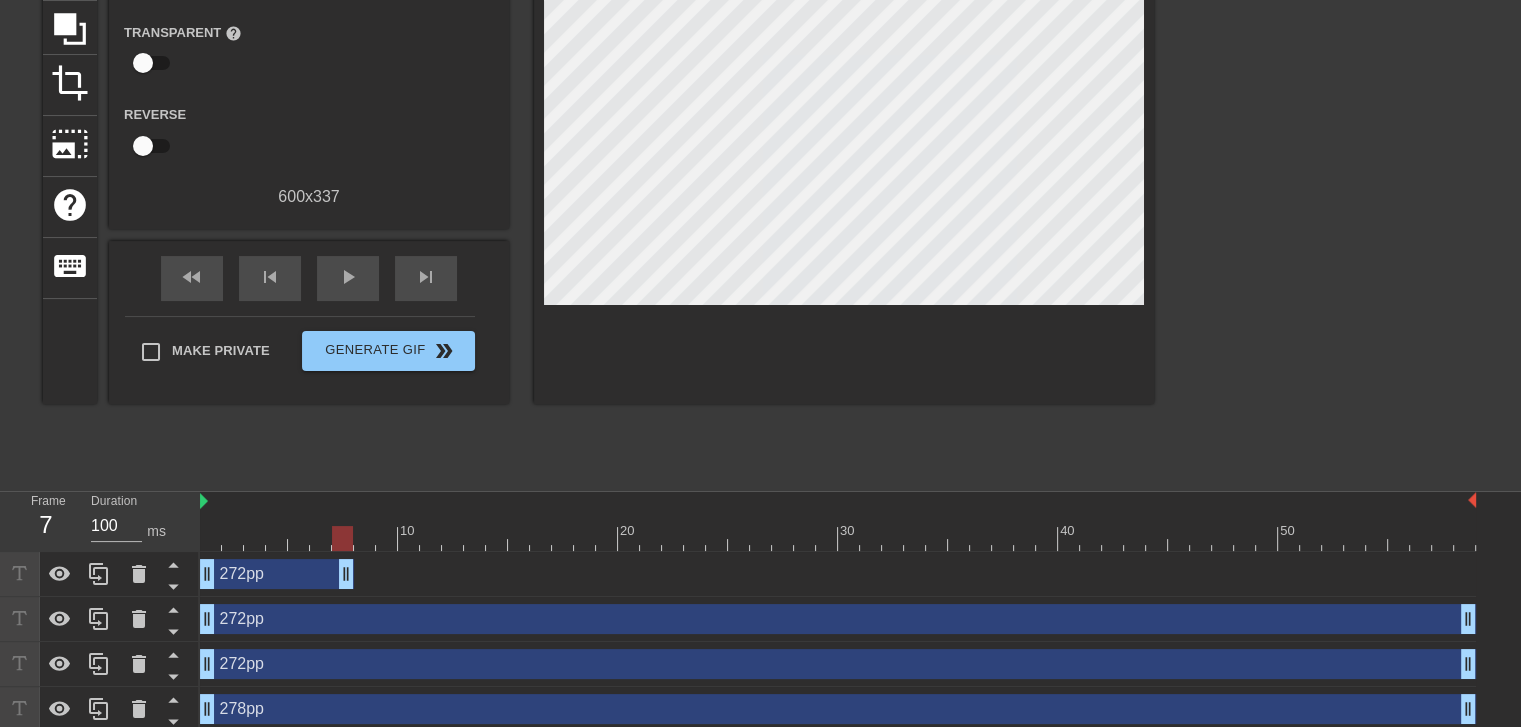 drag, startPoint x: 1468, startPoint y: 567, endPoint x: 346, endPoint y: 540, distance: 1122.3248 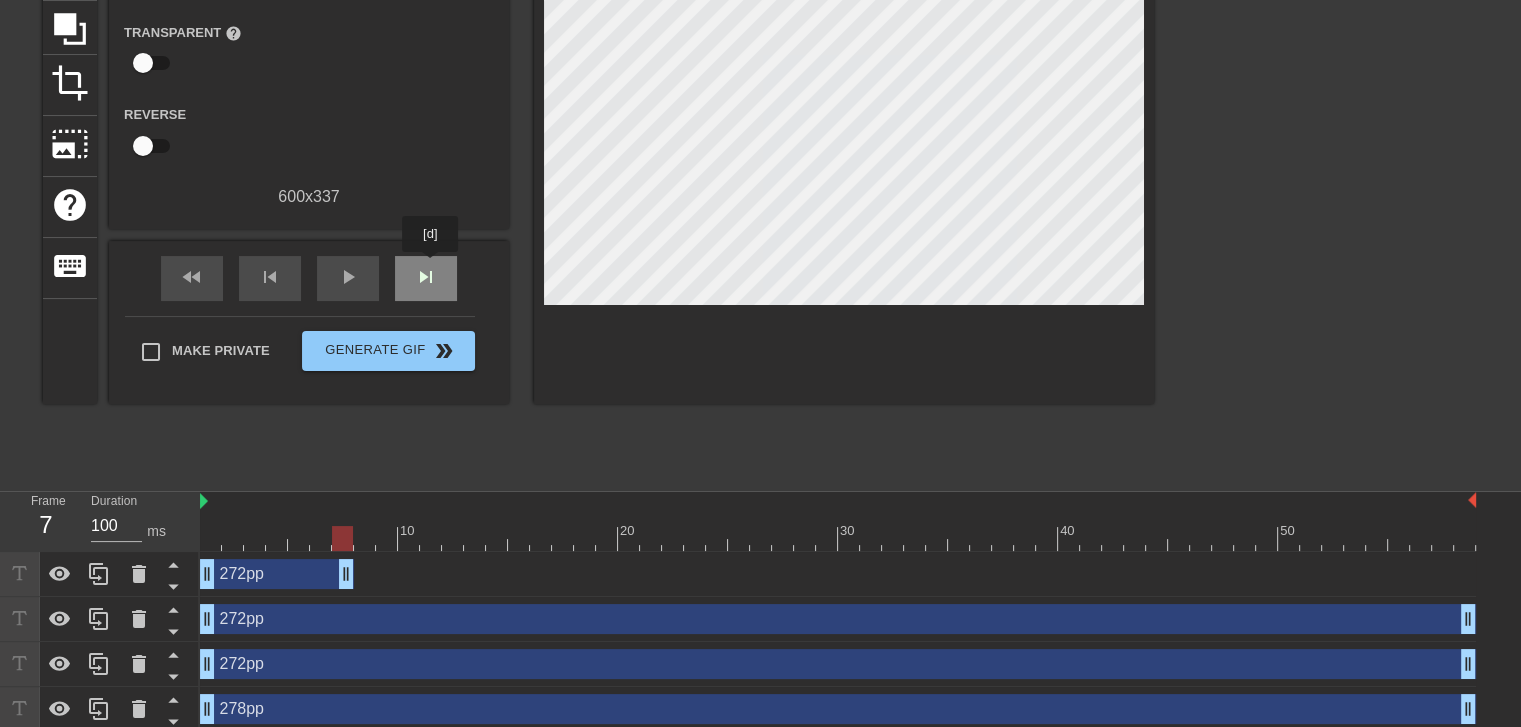 click on "skip_next" at bounding box center (426, 277) 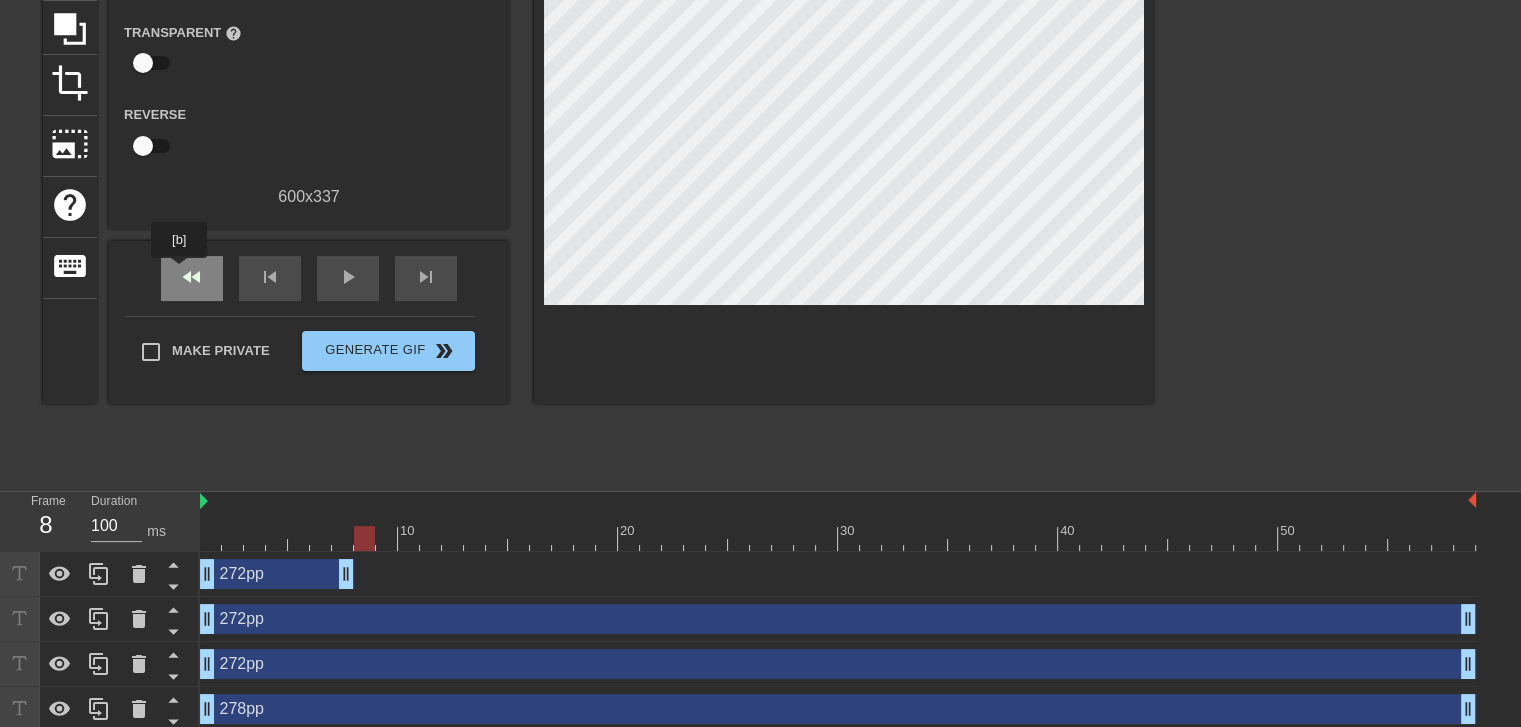 click on "fast_rewind" at bounding box center [192, 277] 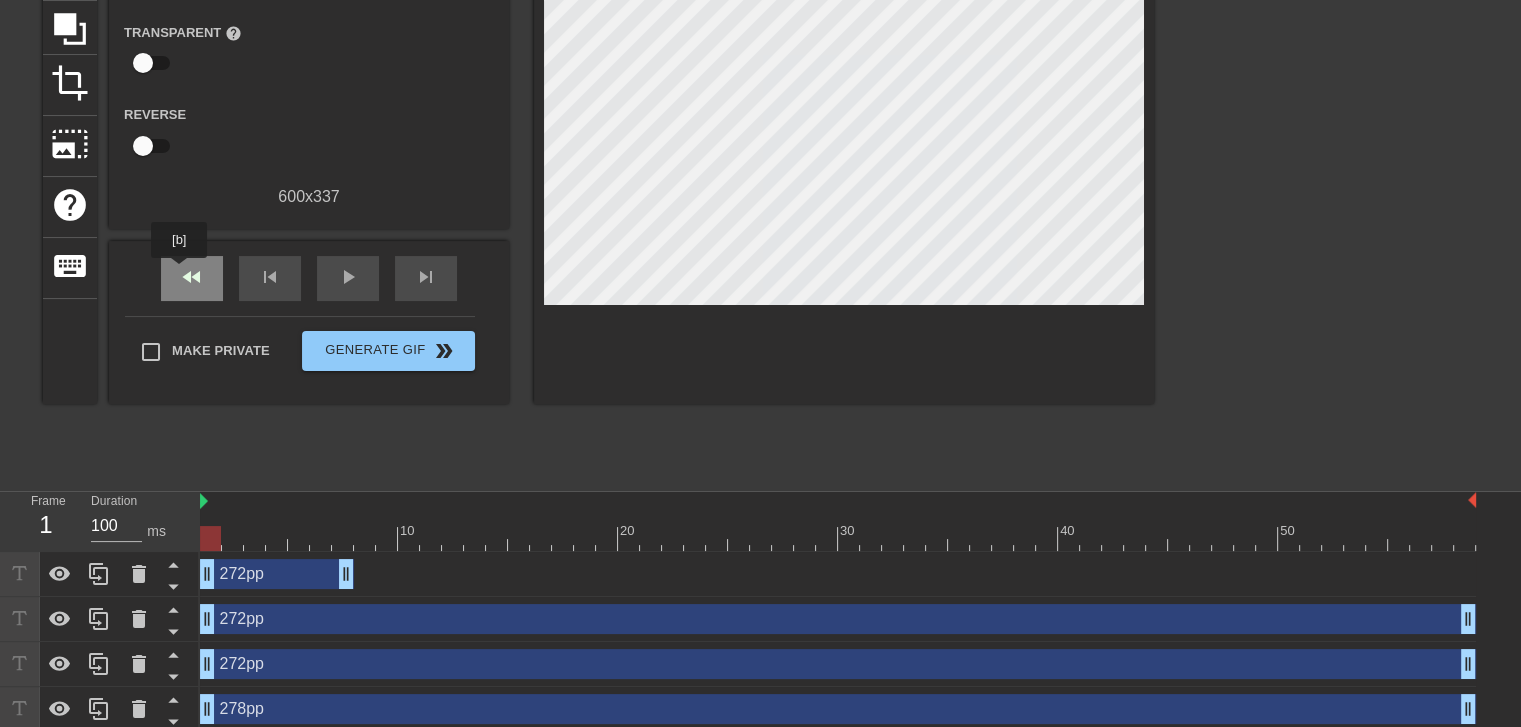 click on "fast_rewind" at bounding box center (192, 277) 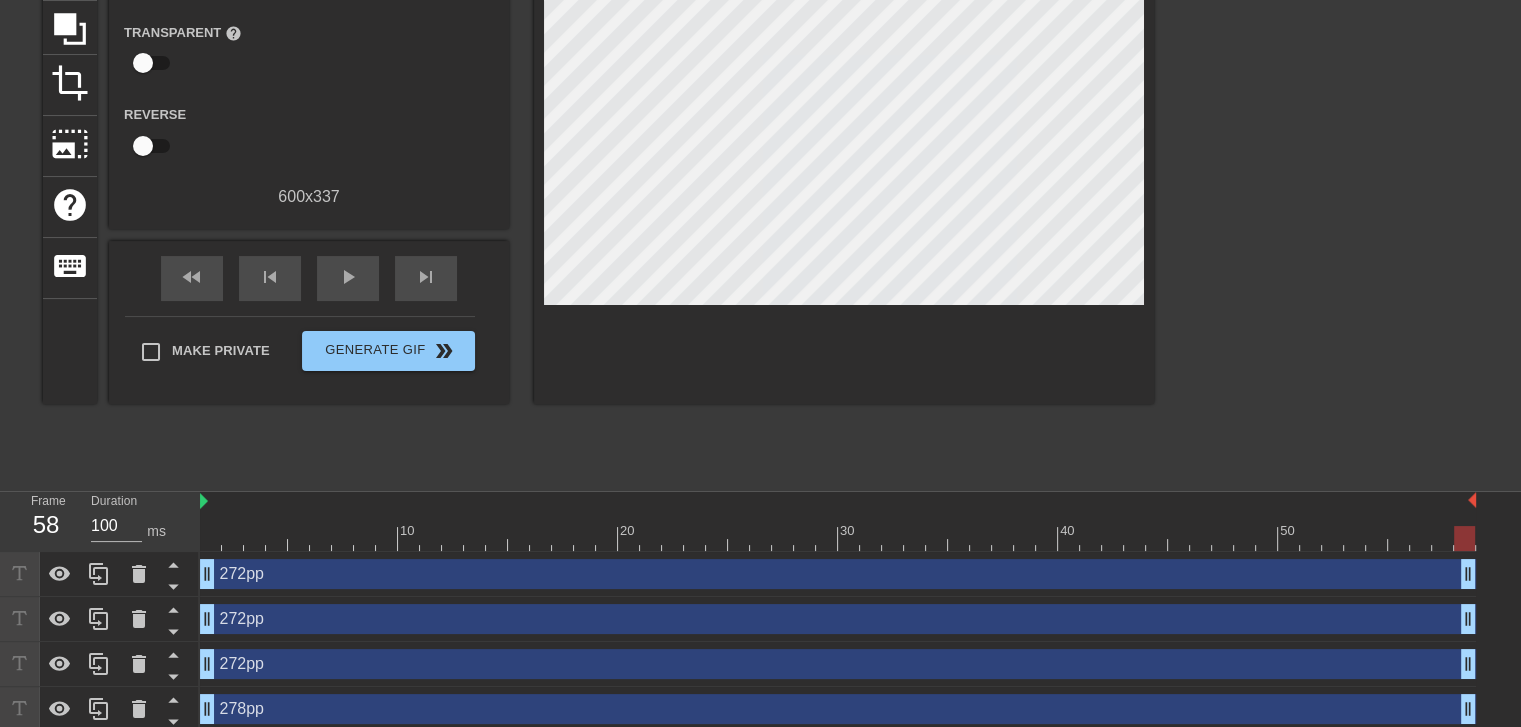 drag, startPoint x: 350, startPoint y: 566, endPoint x: 1436, endPoint y: 566, distance: 1086 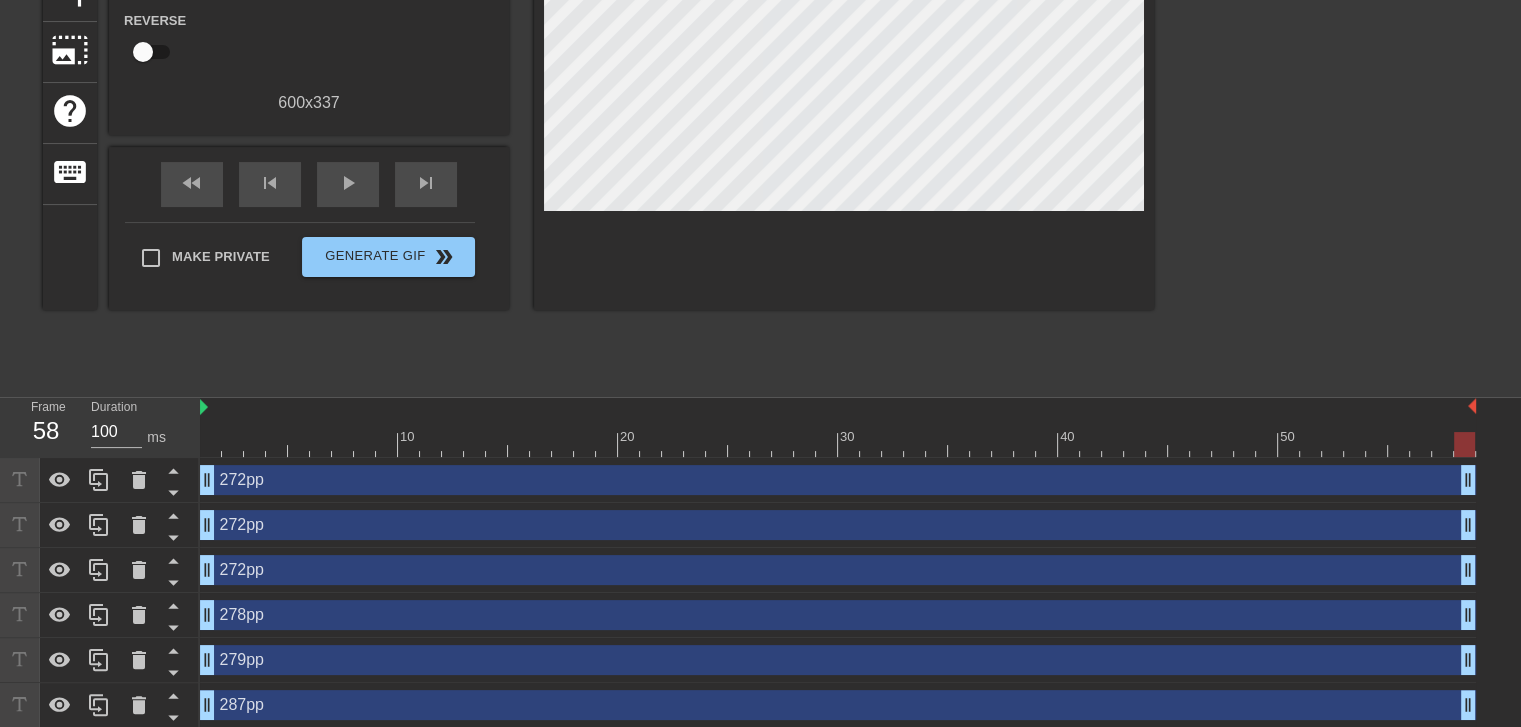 scroll, scrollTop: 133, scrollLeft: 0, axis: vertical 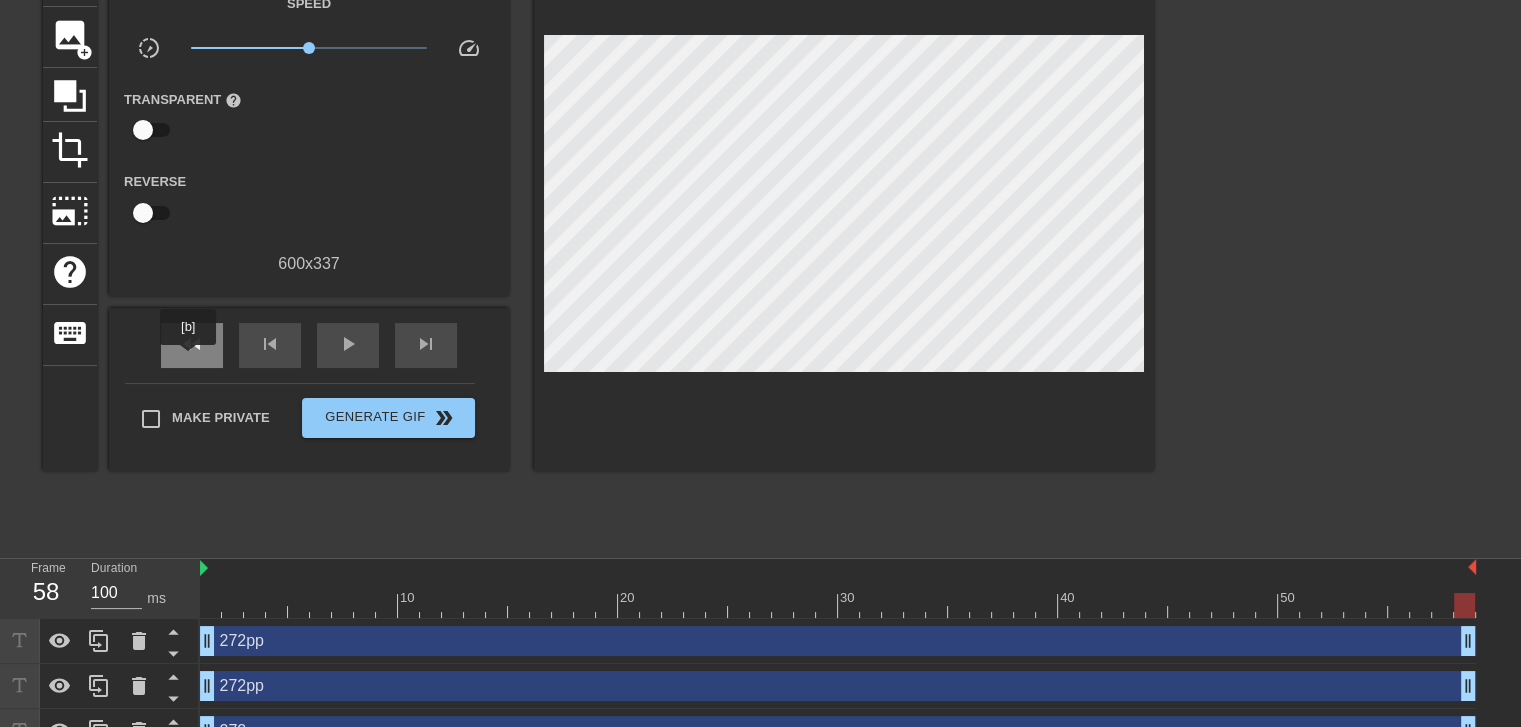 click on "fast_rewind" at bounding box center (192, 345) 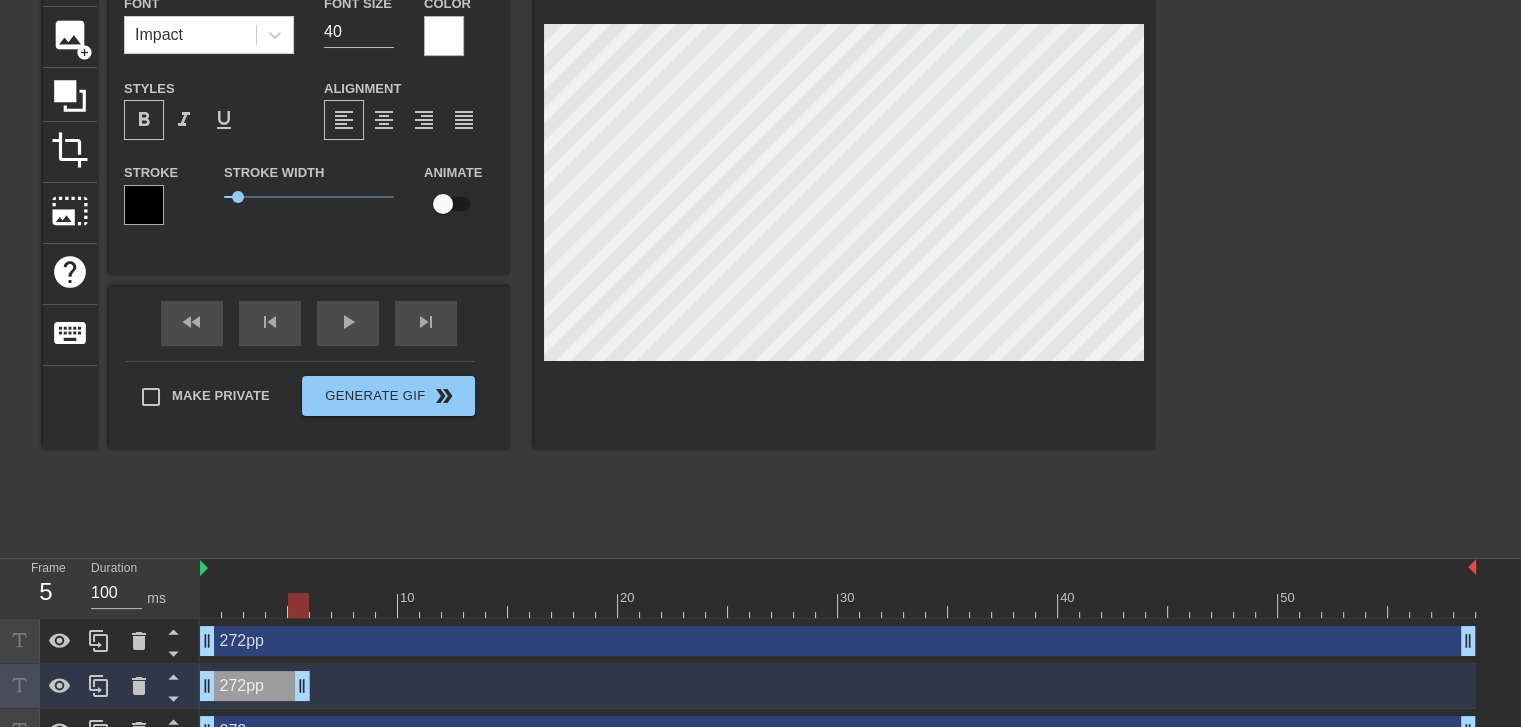 drag, startPoint x: 1474, startPoint y: 683, endPoint x: 316, endPoint y: 687, distance: 1158.007 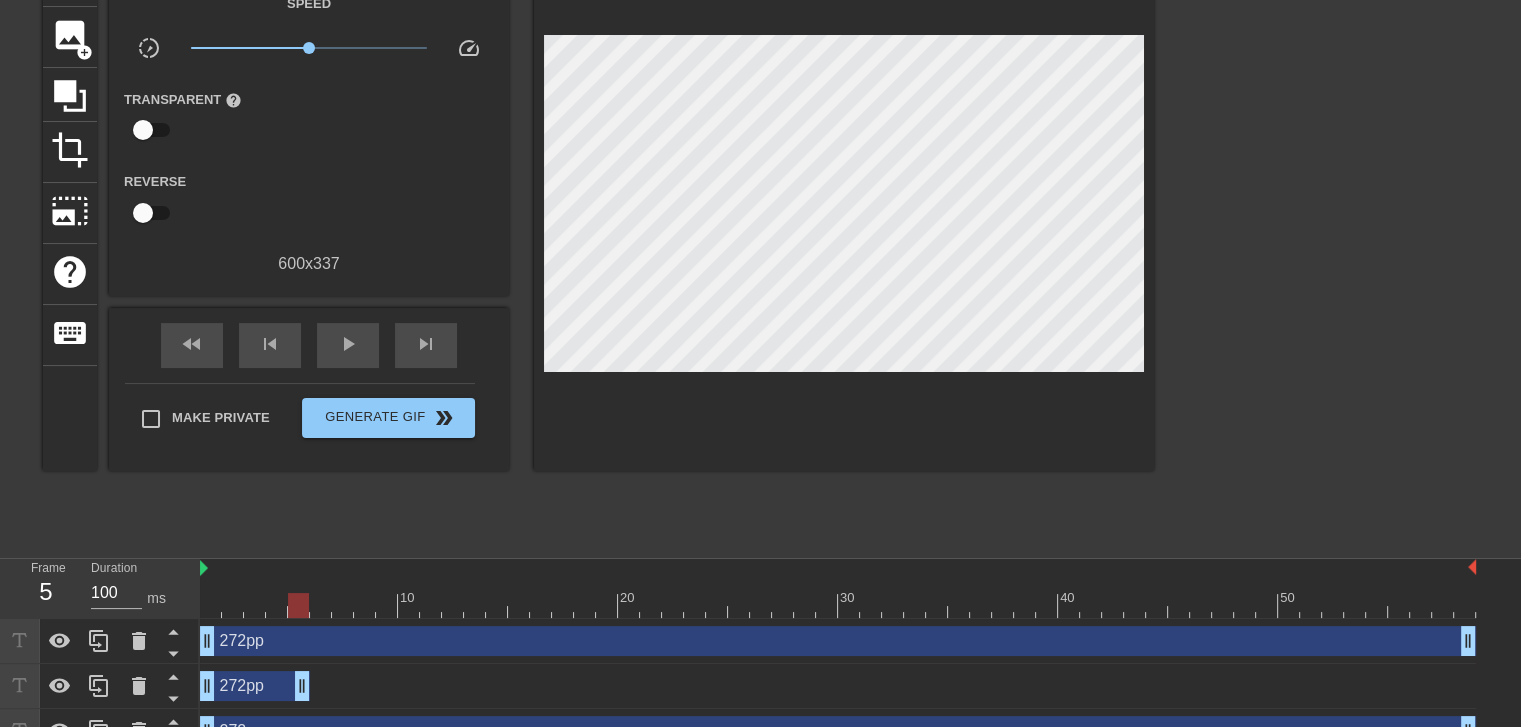 click on "272pp drag_handle drag_handle" at bounding box center (838, 686) 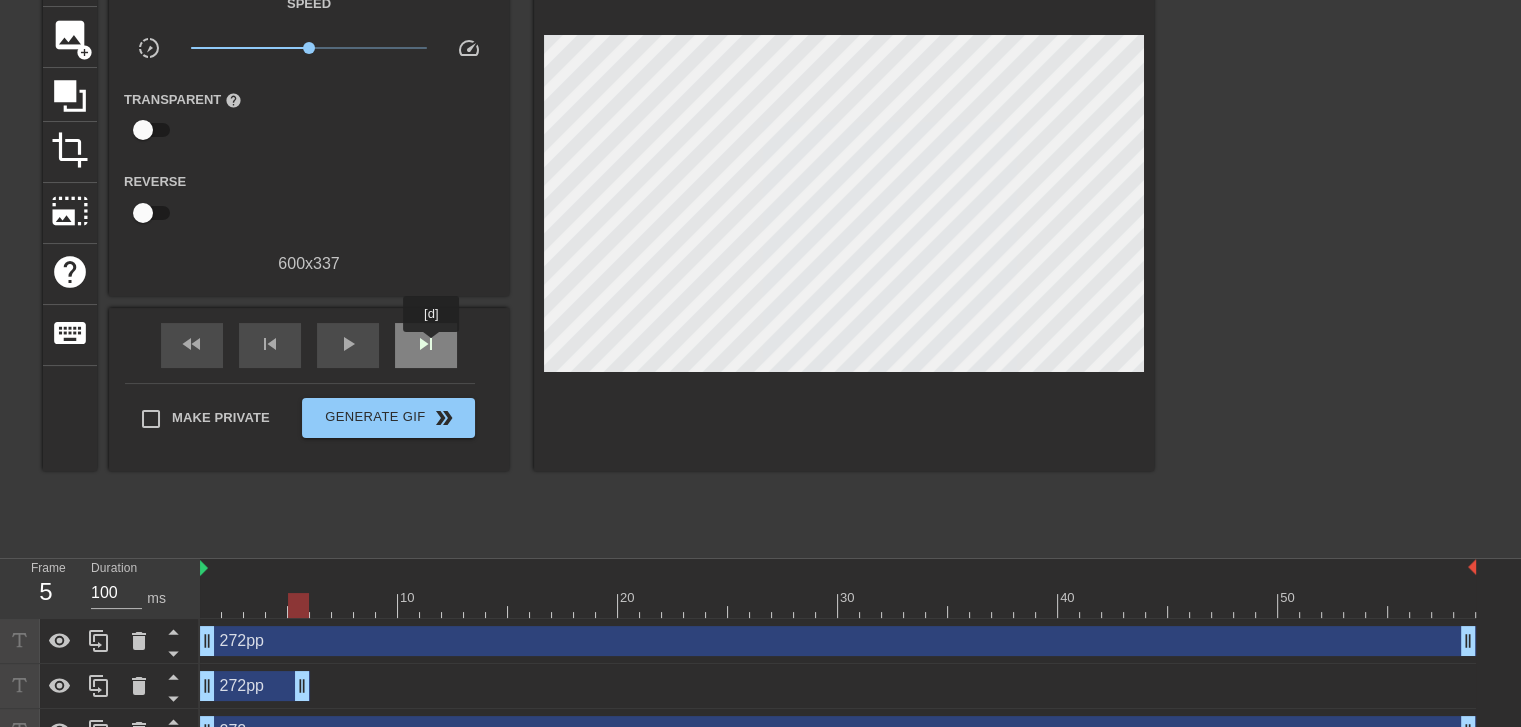 click on "skip_next" at bounding box center [426, 344] 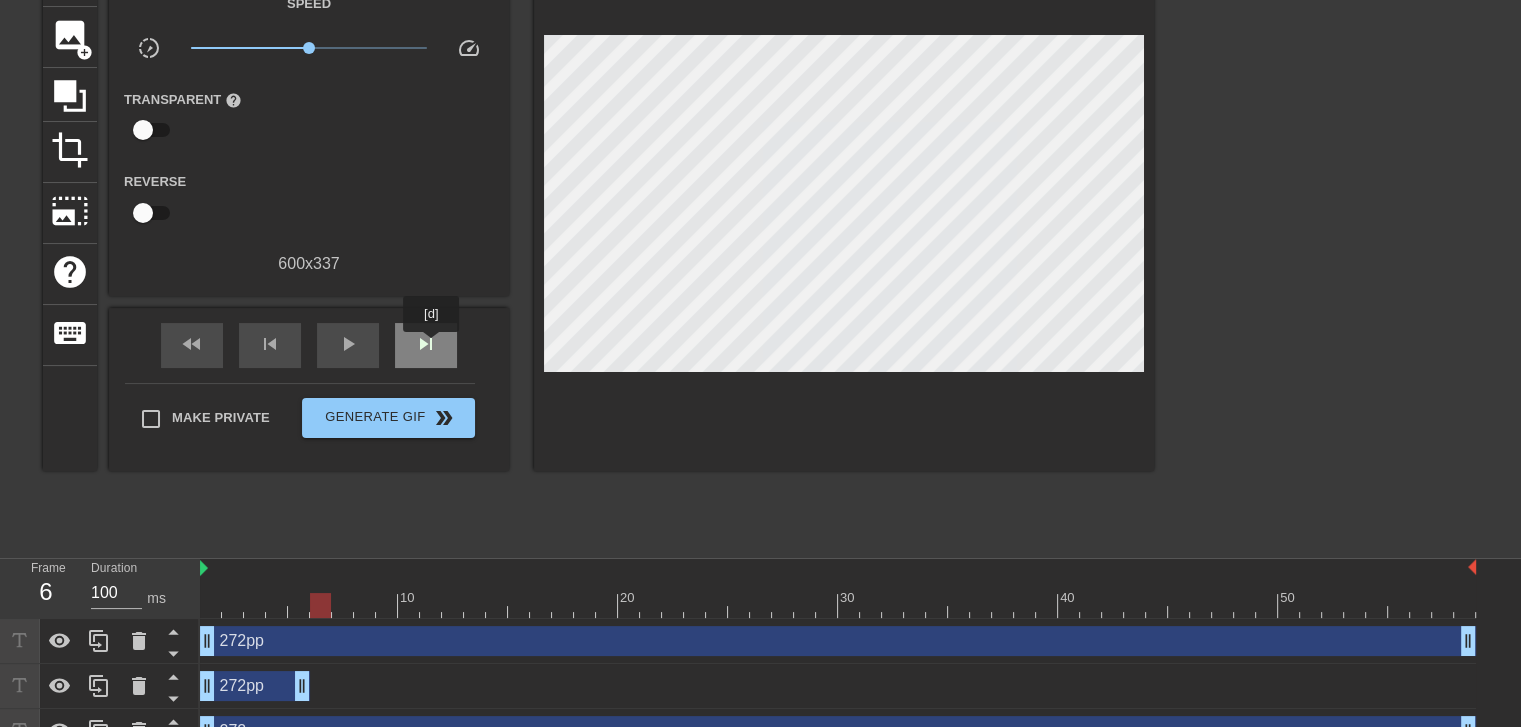 click on "skip_next" at bounding box center [426, 344] 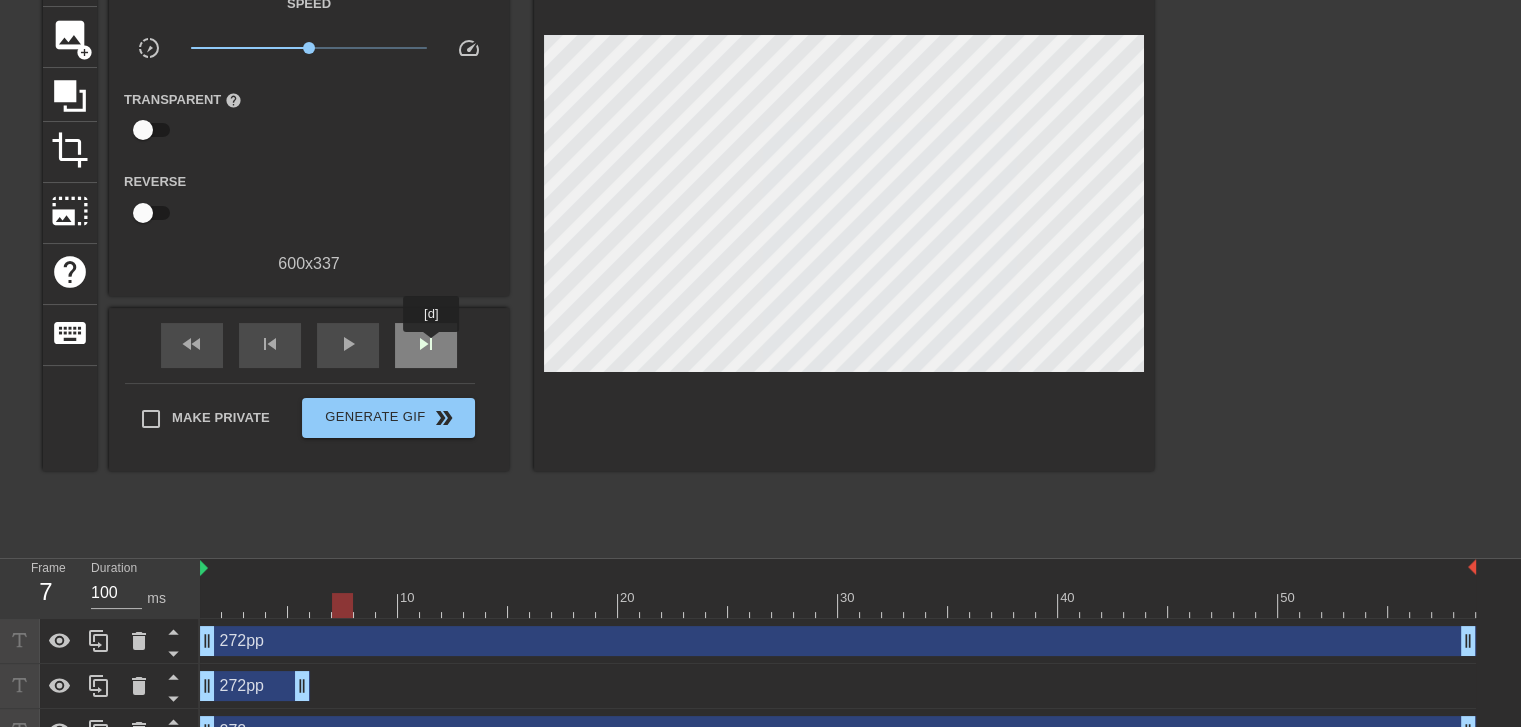 click on "skip_next" at bounding box center (426, 344) 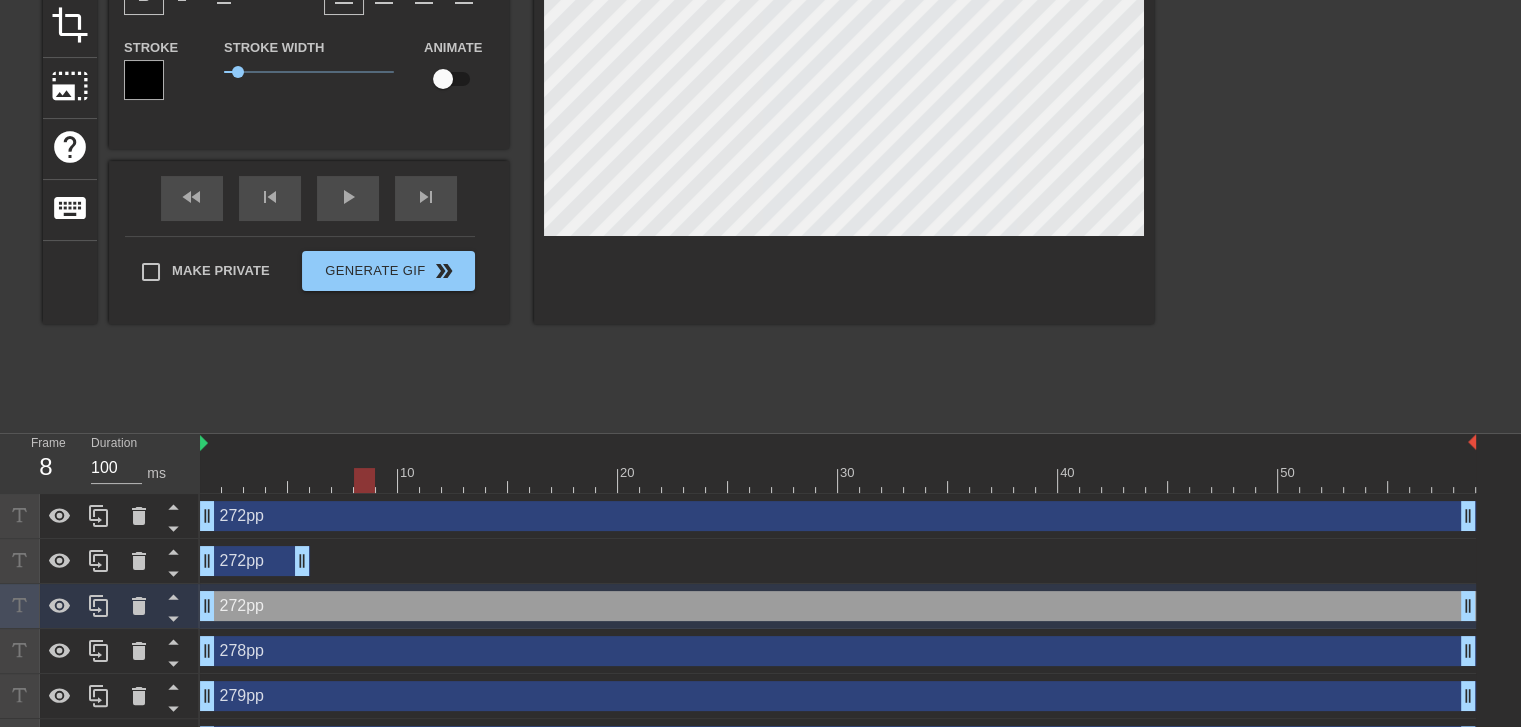 scroll, scrollTop: 433, scrollLeft: 0, axis: vertical 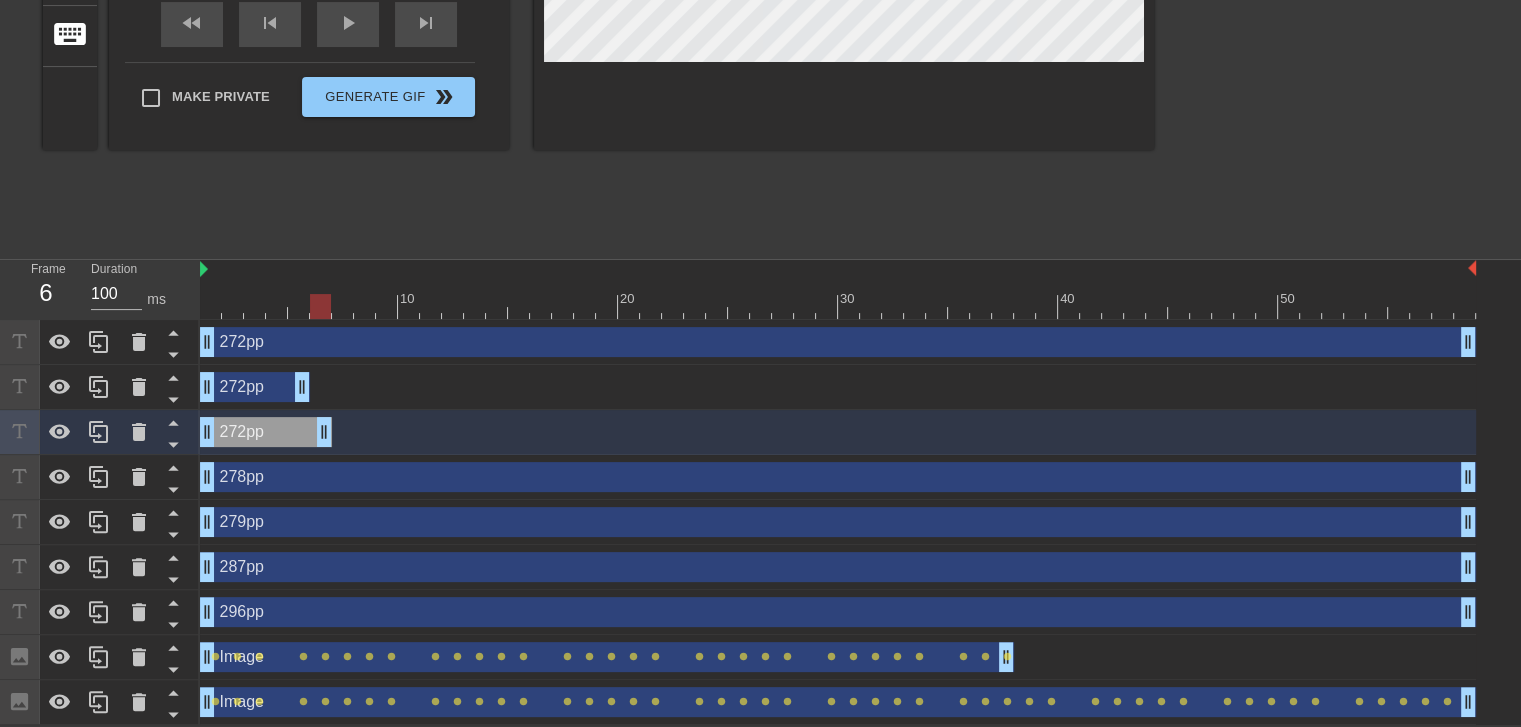 drag, startPoint x: 1472, startPoint y: 438, endPoint x: 334, endPoint y: 450, distance: 1138.0632 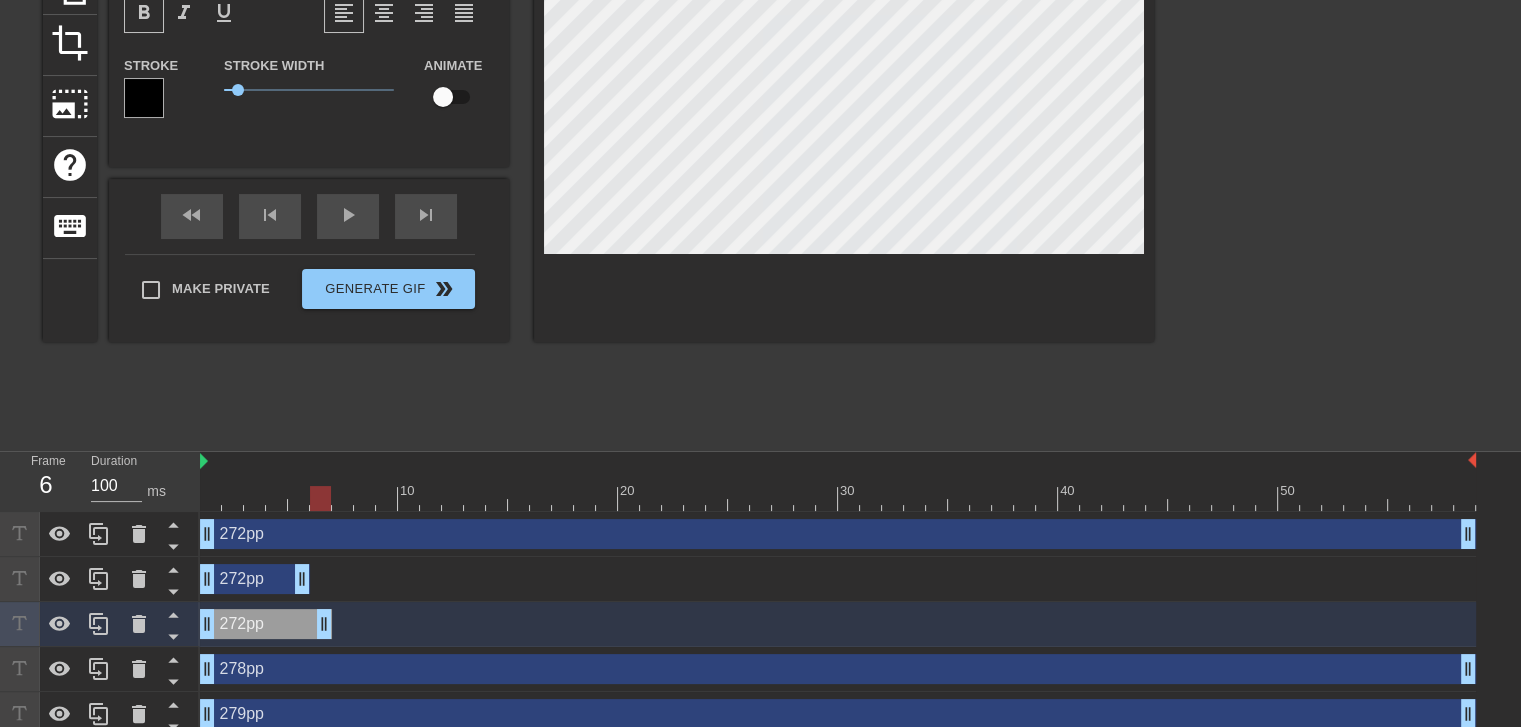 scroll, scrollTop: 233, scrollLeft: 0, axis: vertical 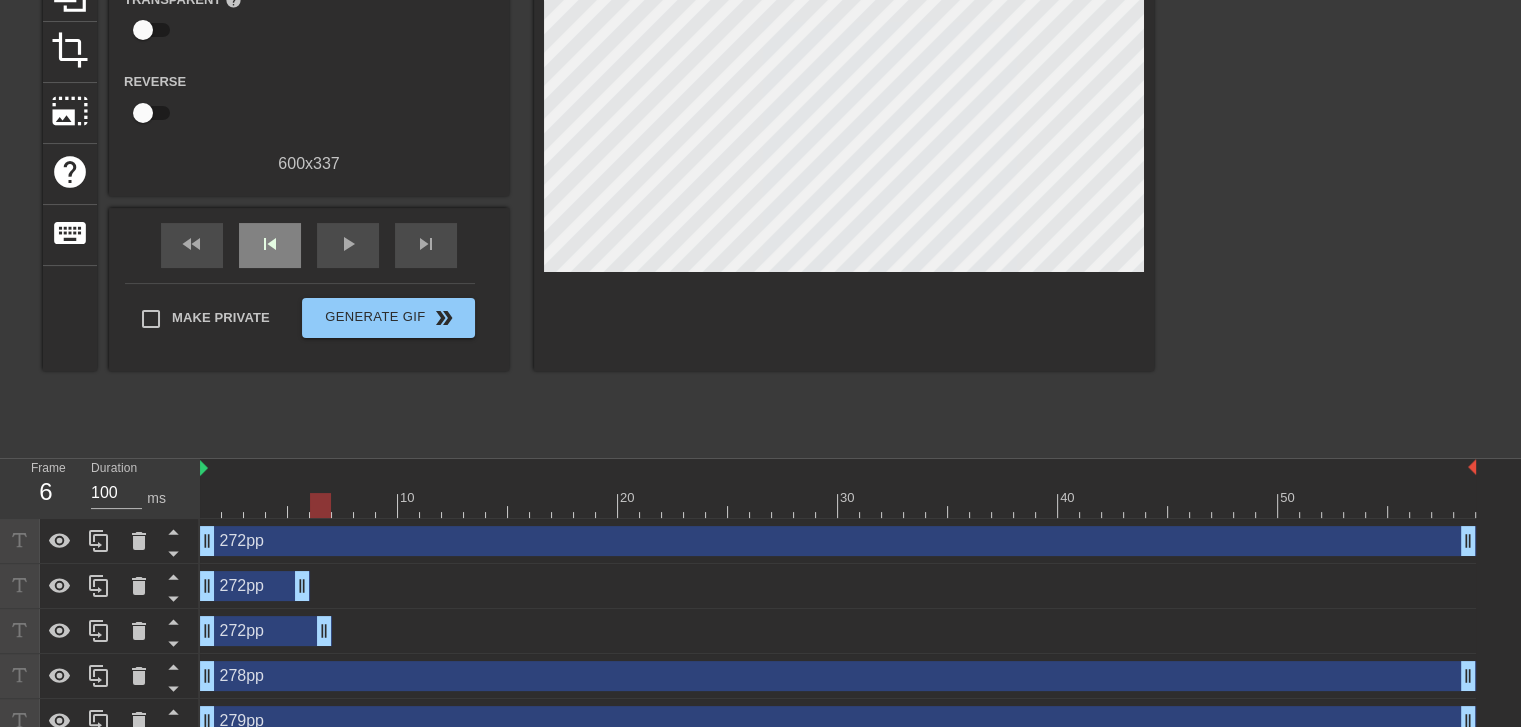 click on "fast_rewind skip_previous play_arrow skip_next" at bounding box center (309, 245) 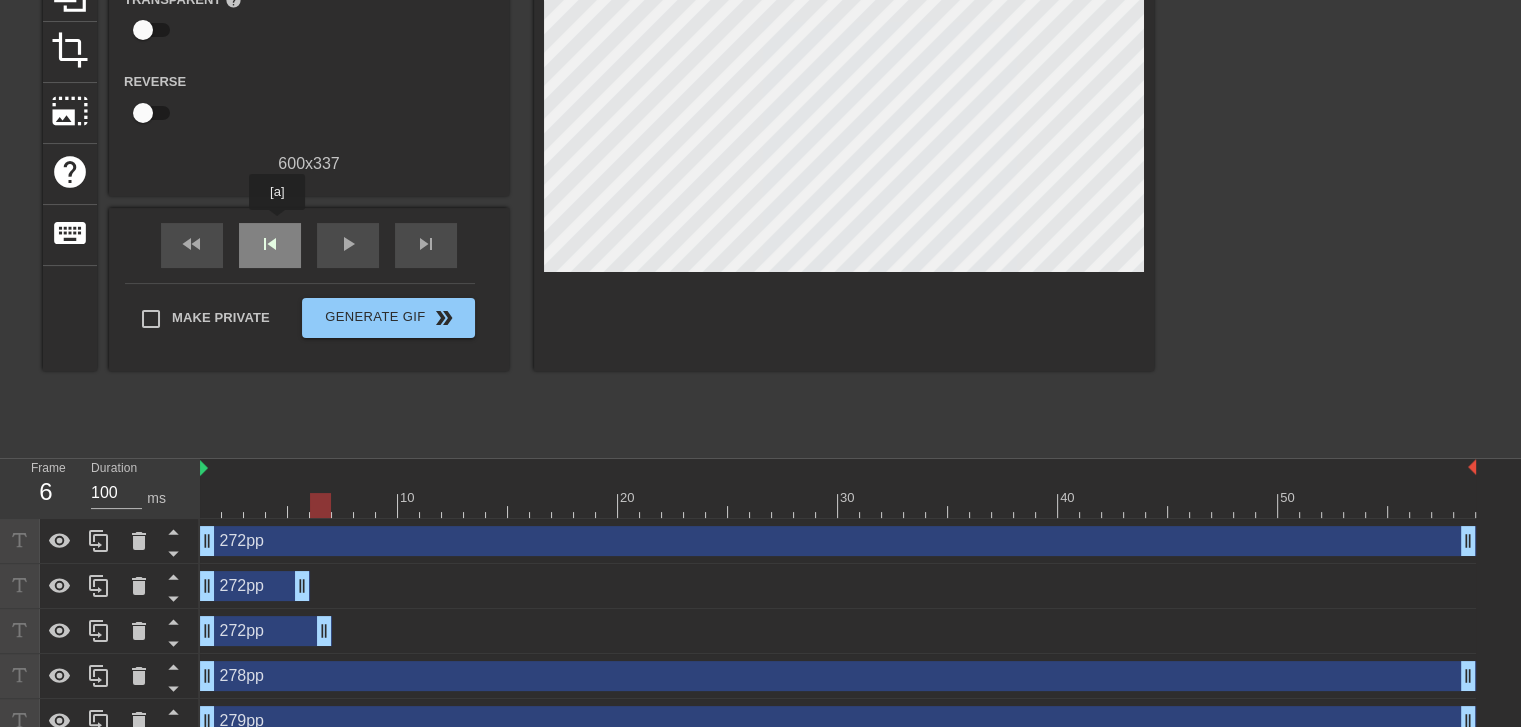 click on "skip_previous" at bounding box center (270, 244) 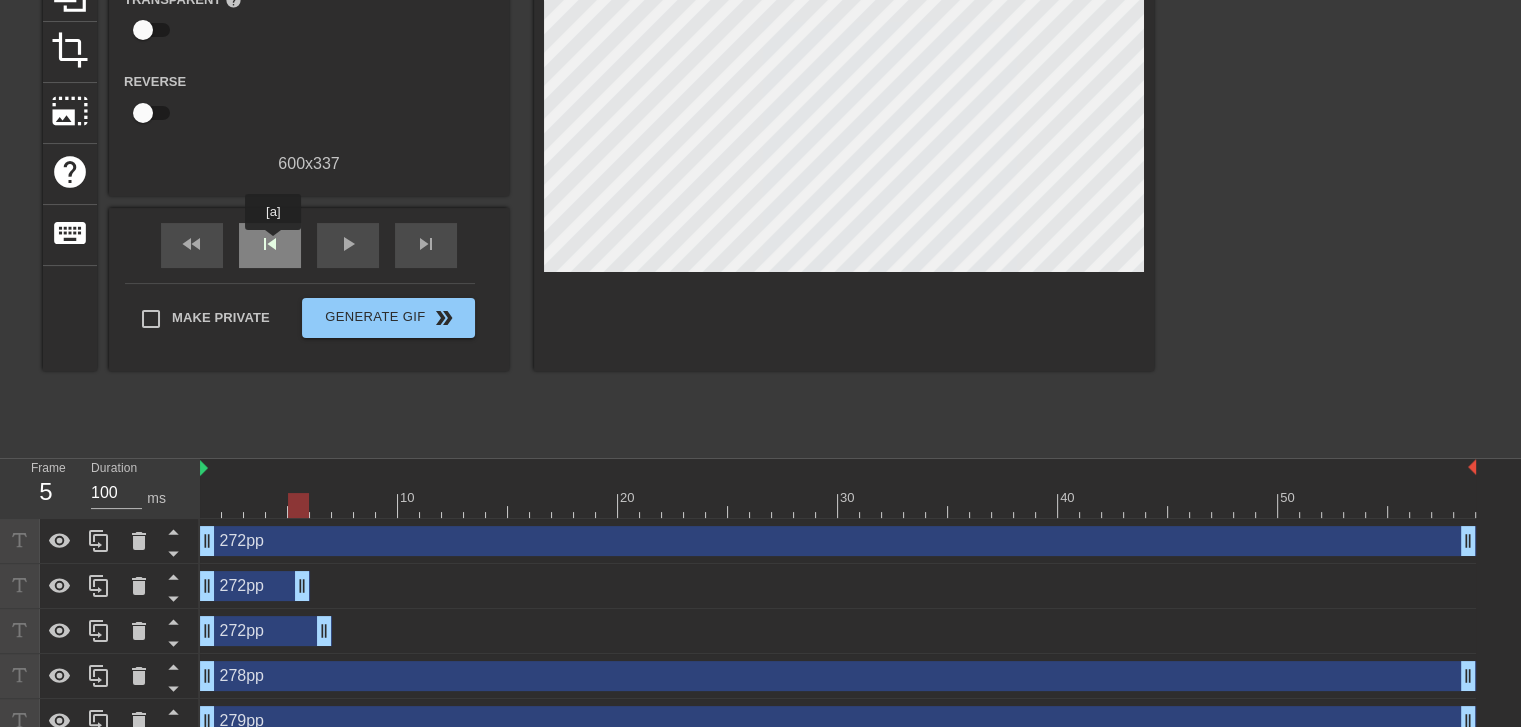 click on "skip_previous" at bounding box center [270, 244] 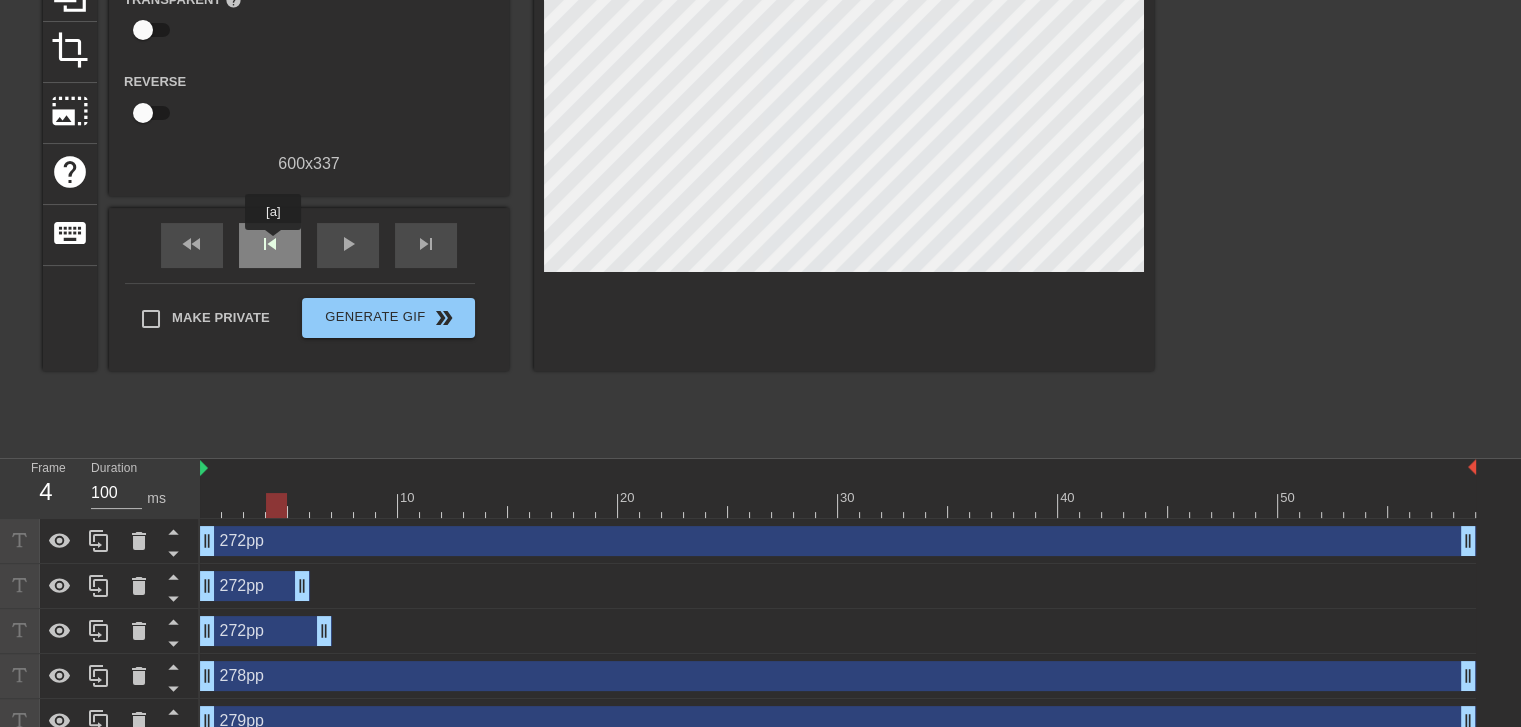 click on "skip_previous" at bounding box center [270, 244] 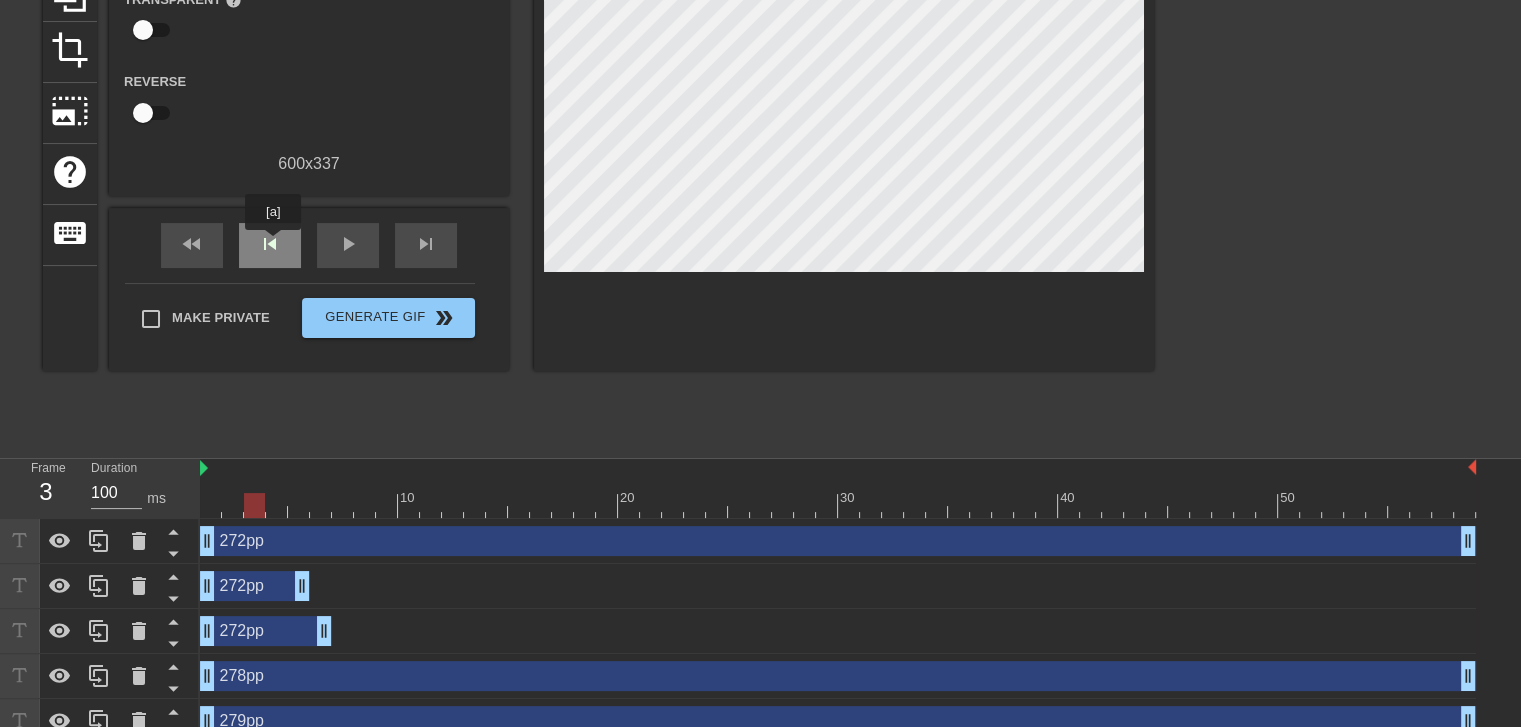 click on "skip_previous" at bounding box center (270, 244) 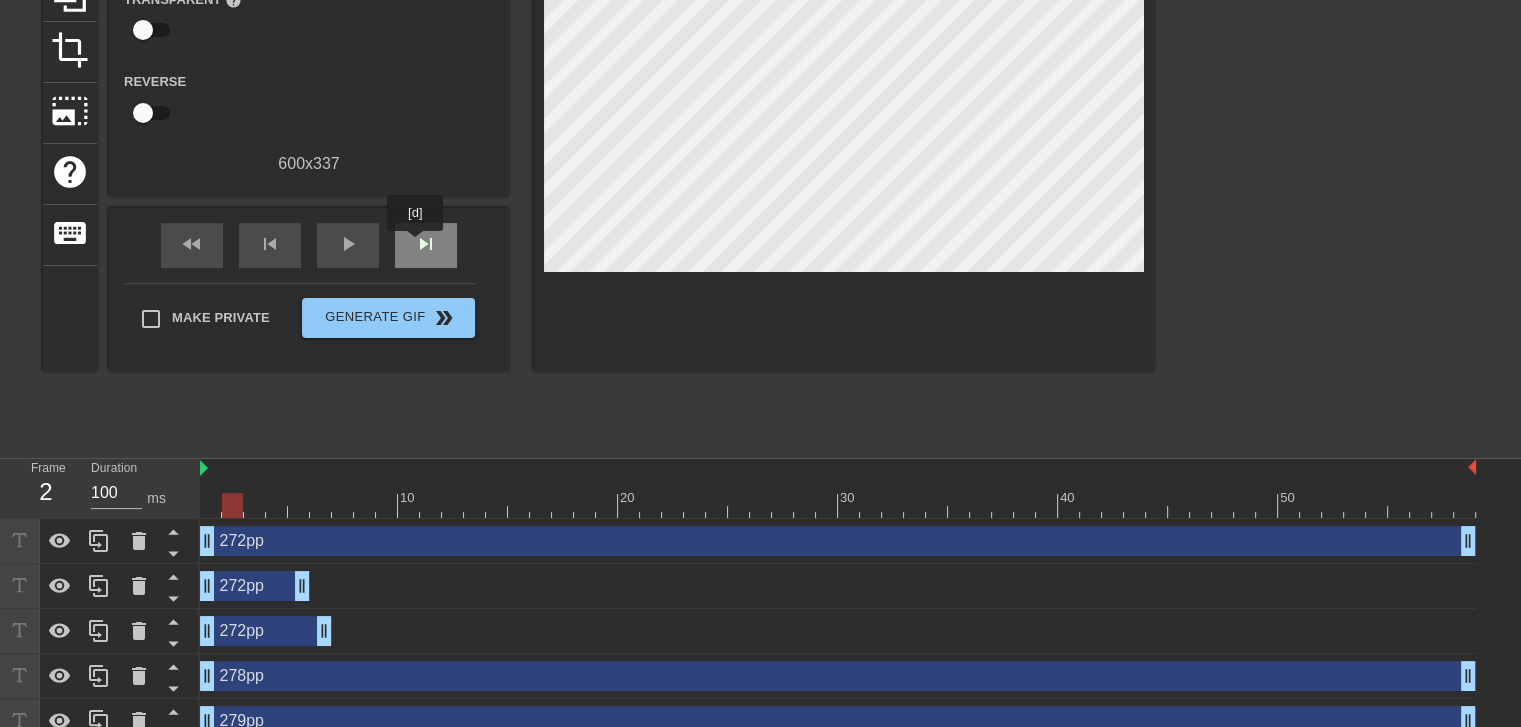 click on "skip_next" at bounding box center (426, 244) 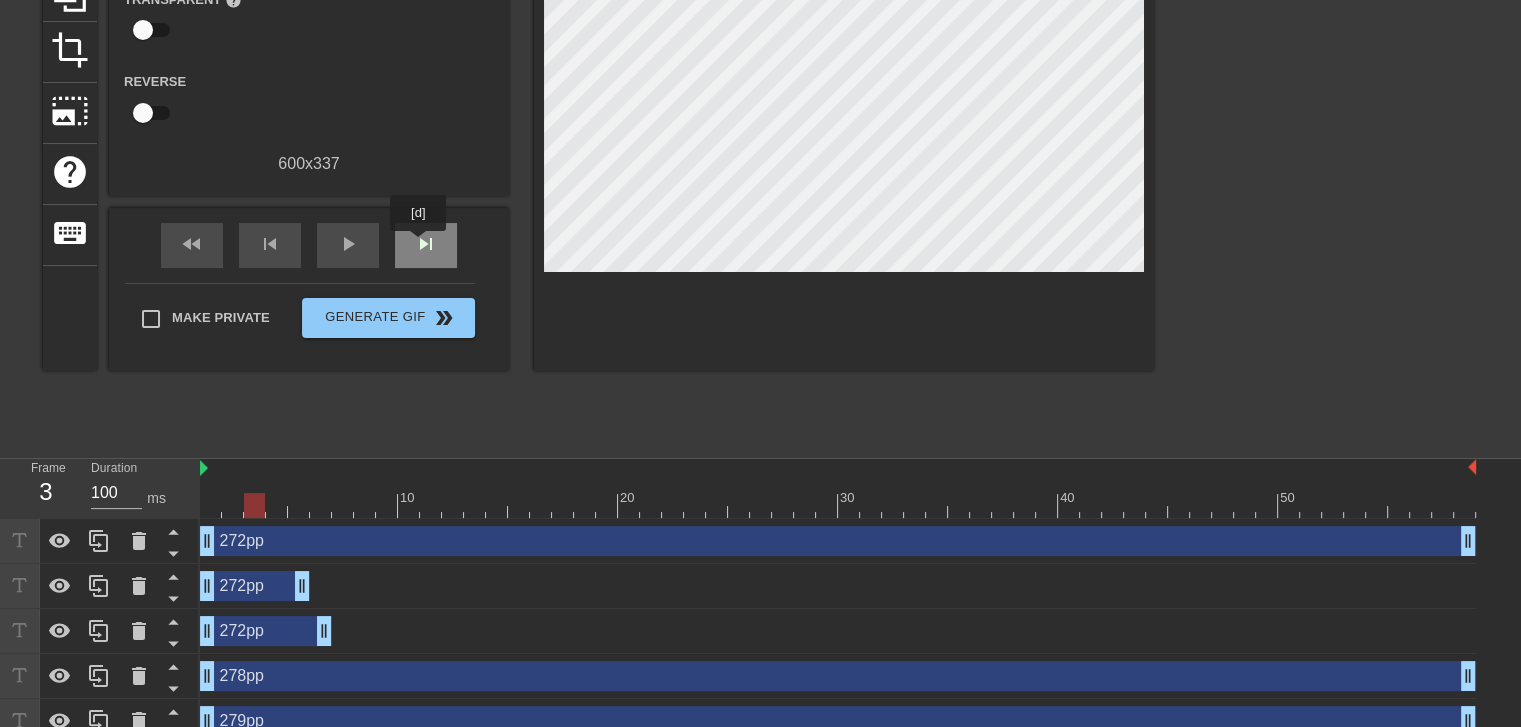 click on "skip_next" at bounding box center [426, 244] 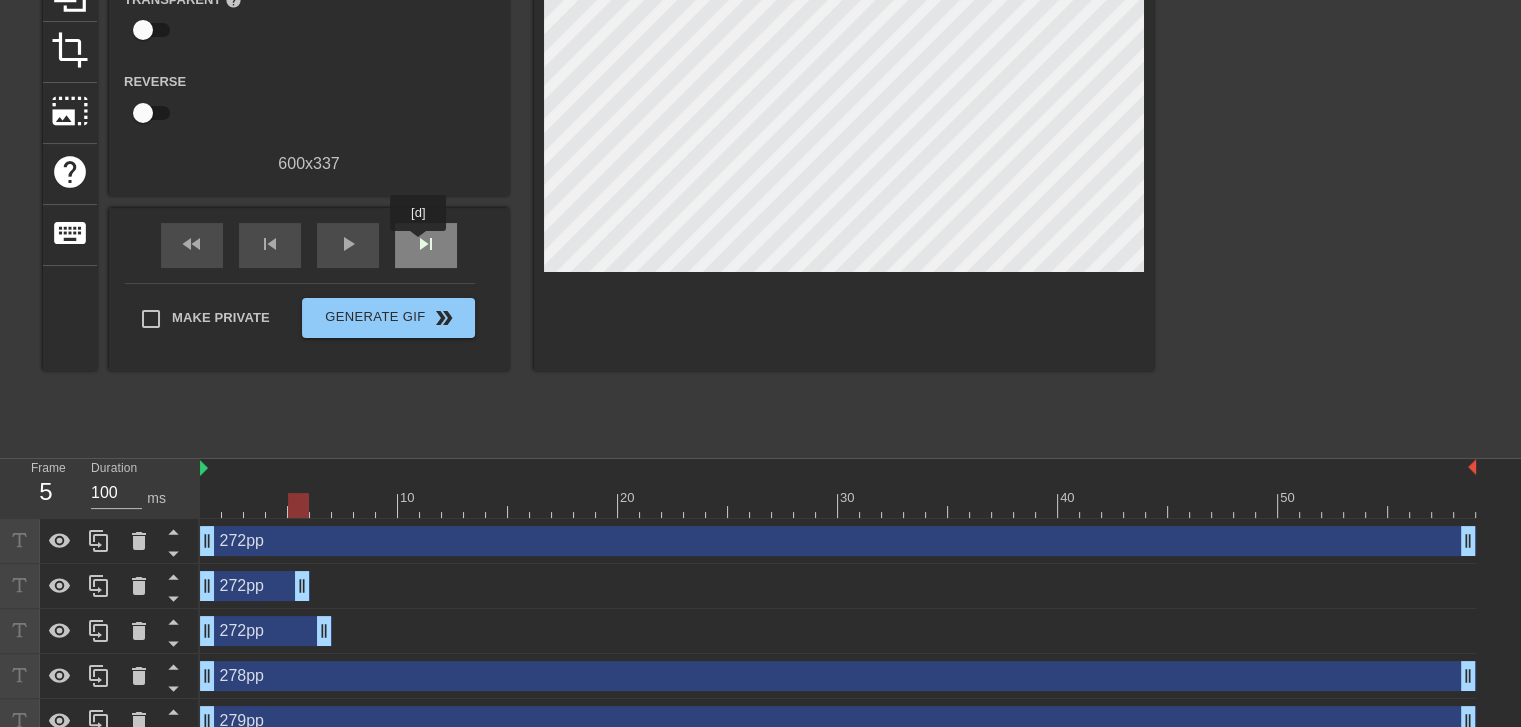 click on "skip_next" at bounding box center [426, 244] 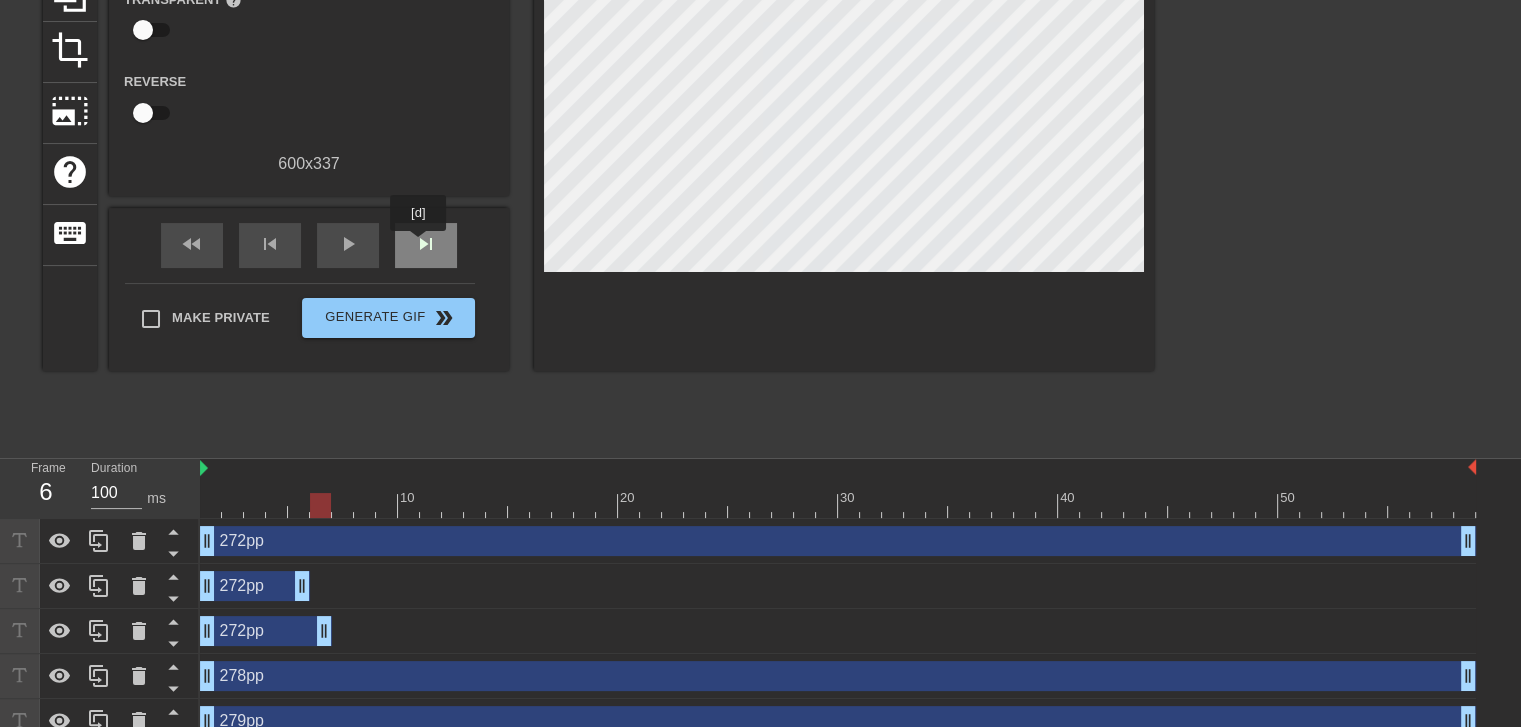 click on "skip_next" at bounding box center (426, 244) 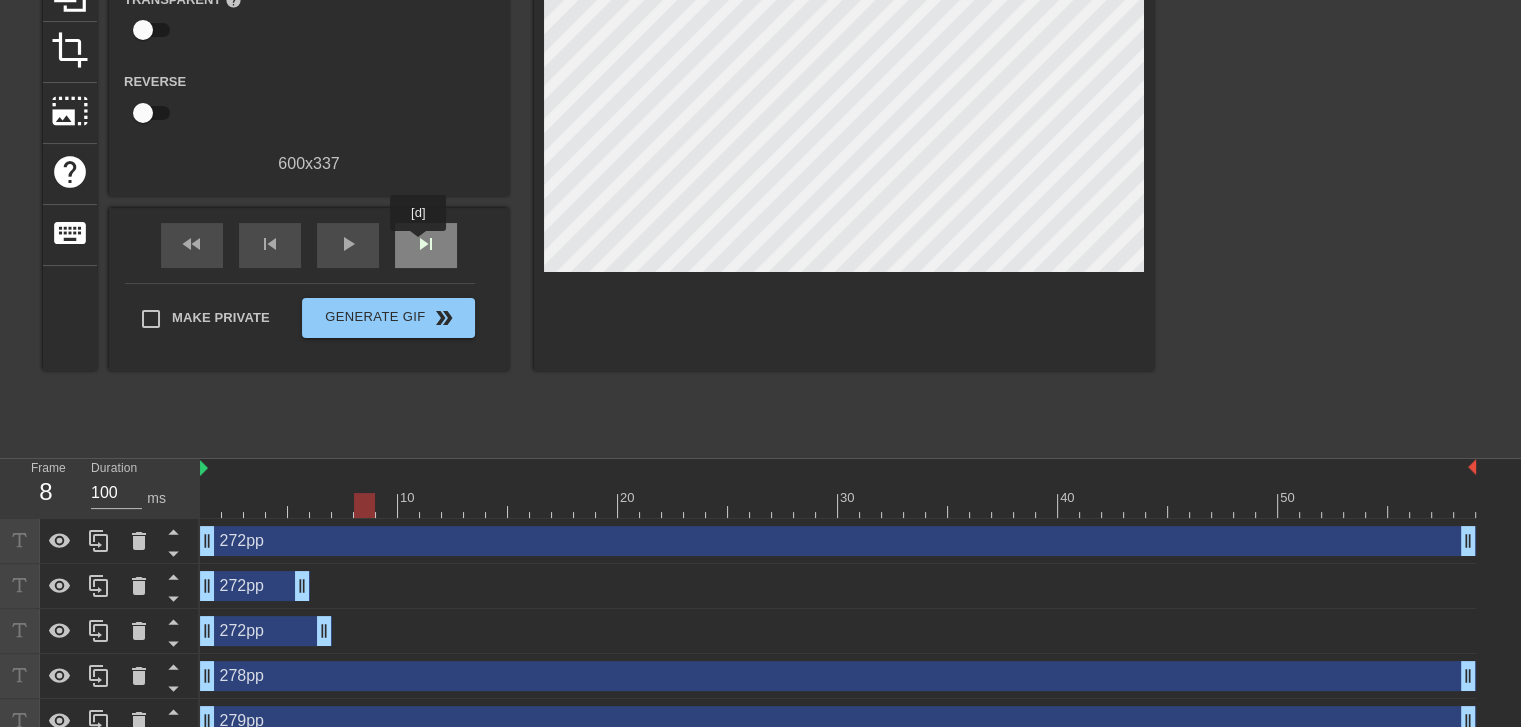 click on "skip_next" at bounding box center (426, 244) 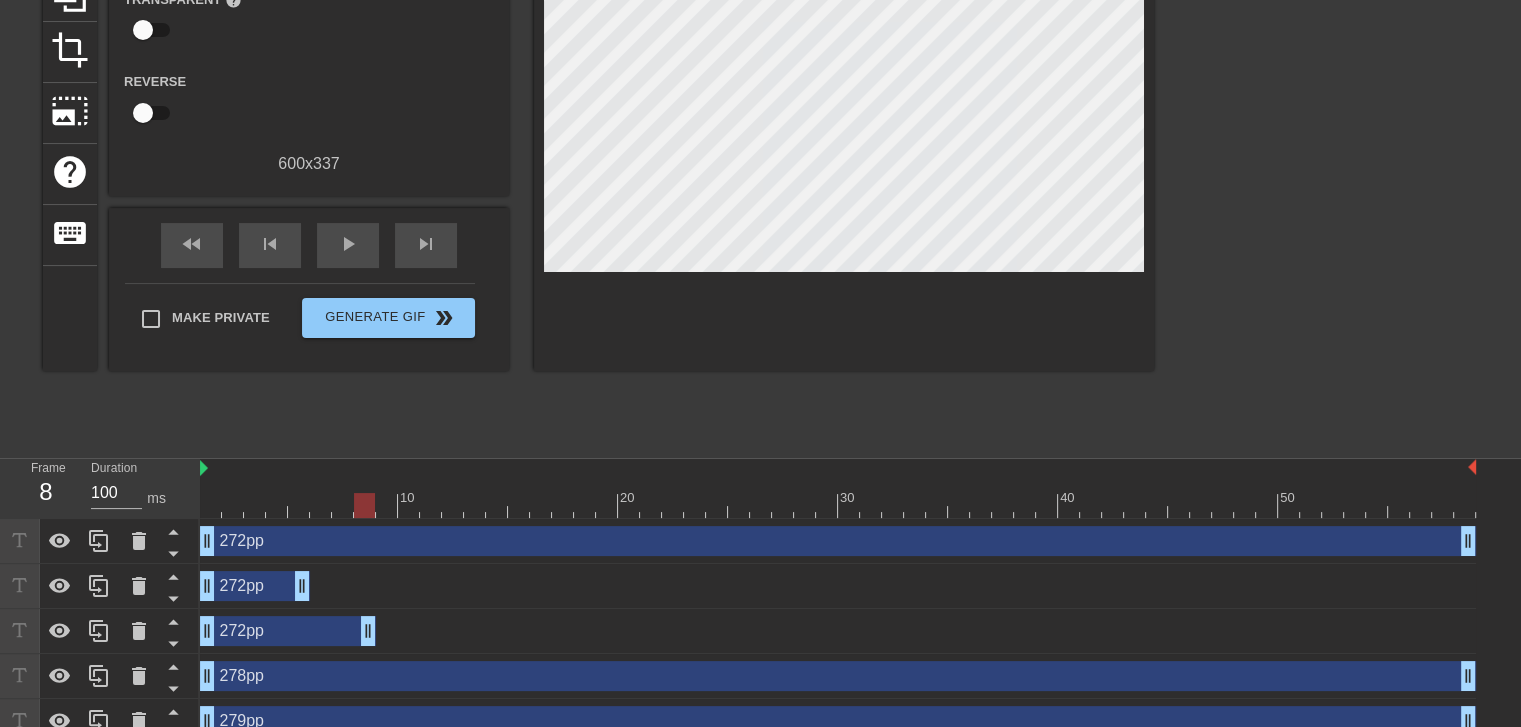 drag, startPoint x: 323, startPoint y: 638, endPoint x: 370, endPoint y: 642, distance: 47.169907 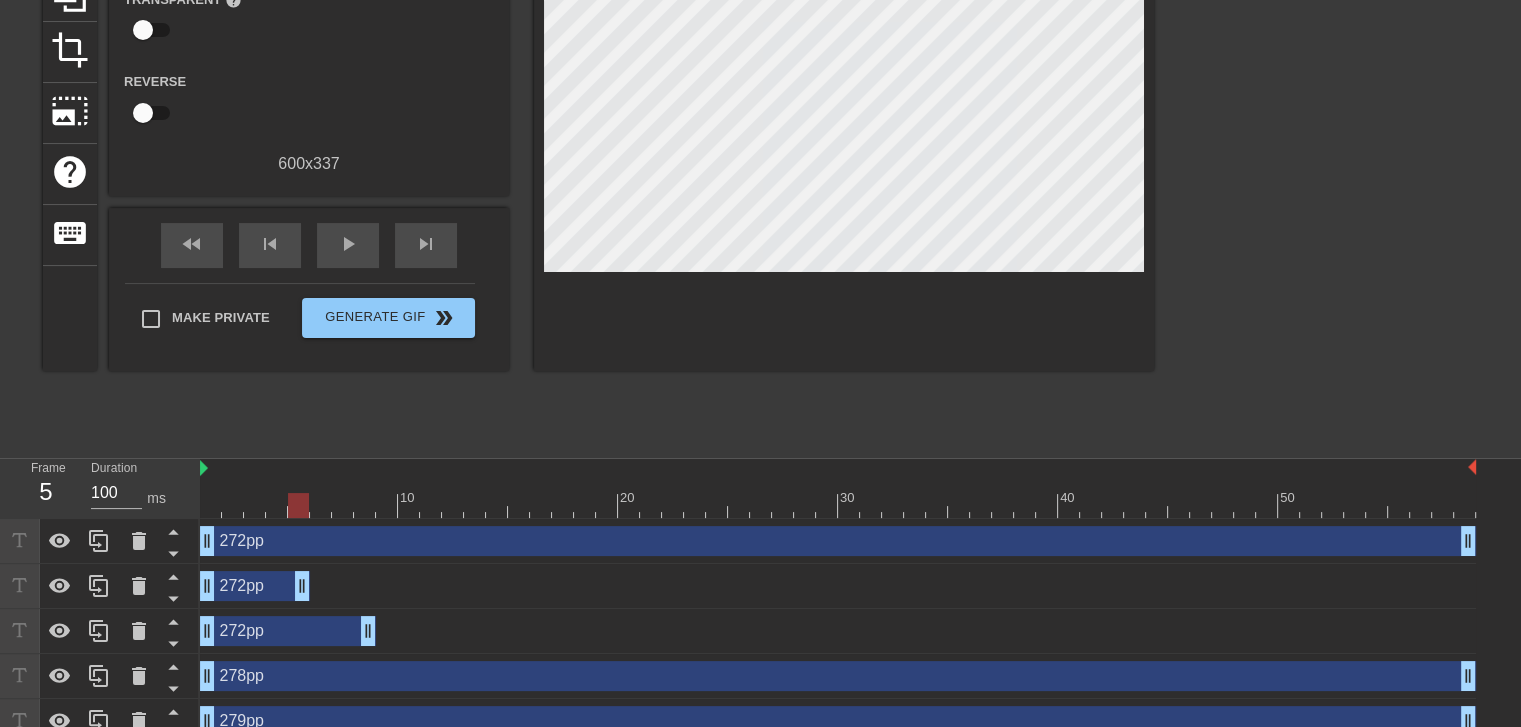 click at bounding box center (838, 505) 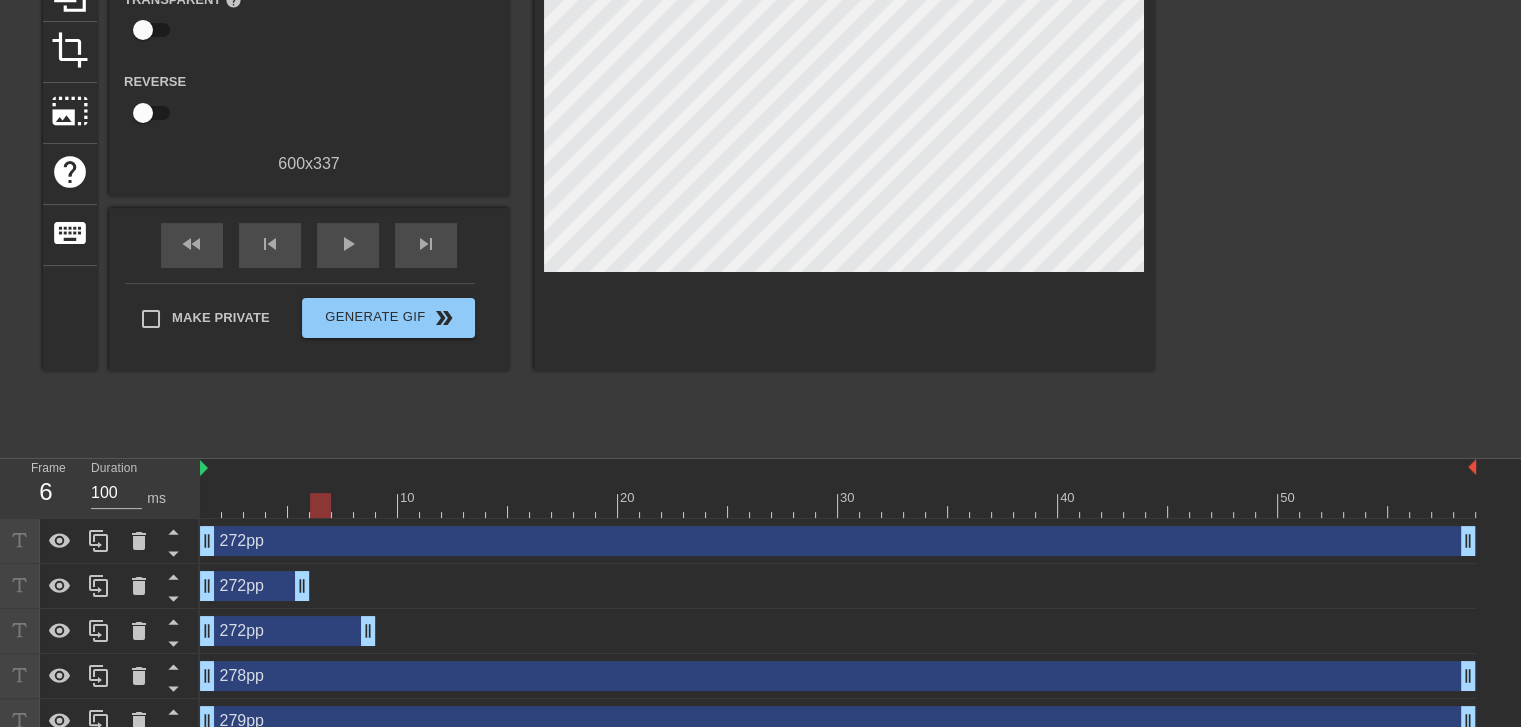 click at bounding box center [838, 505] 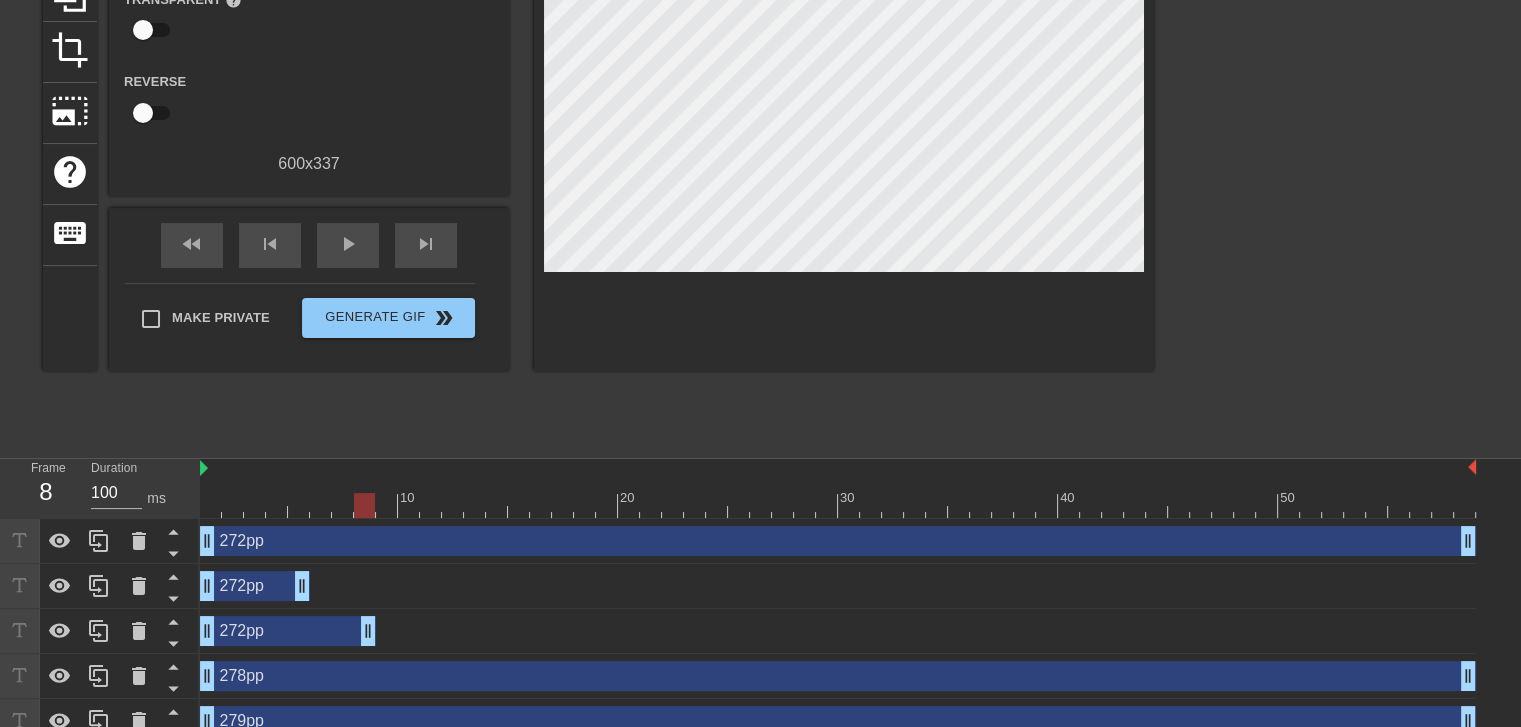click at bounding box center [838, 505] 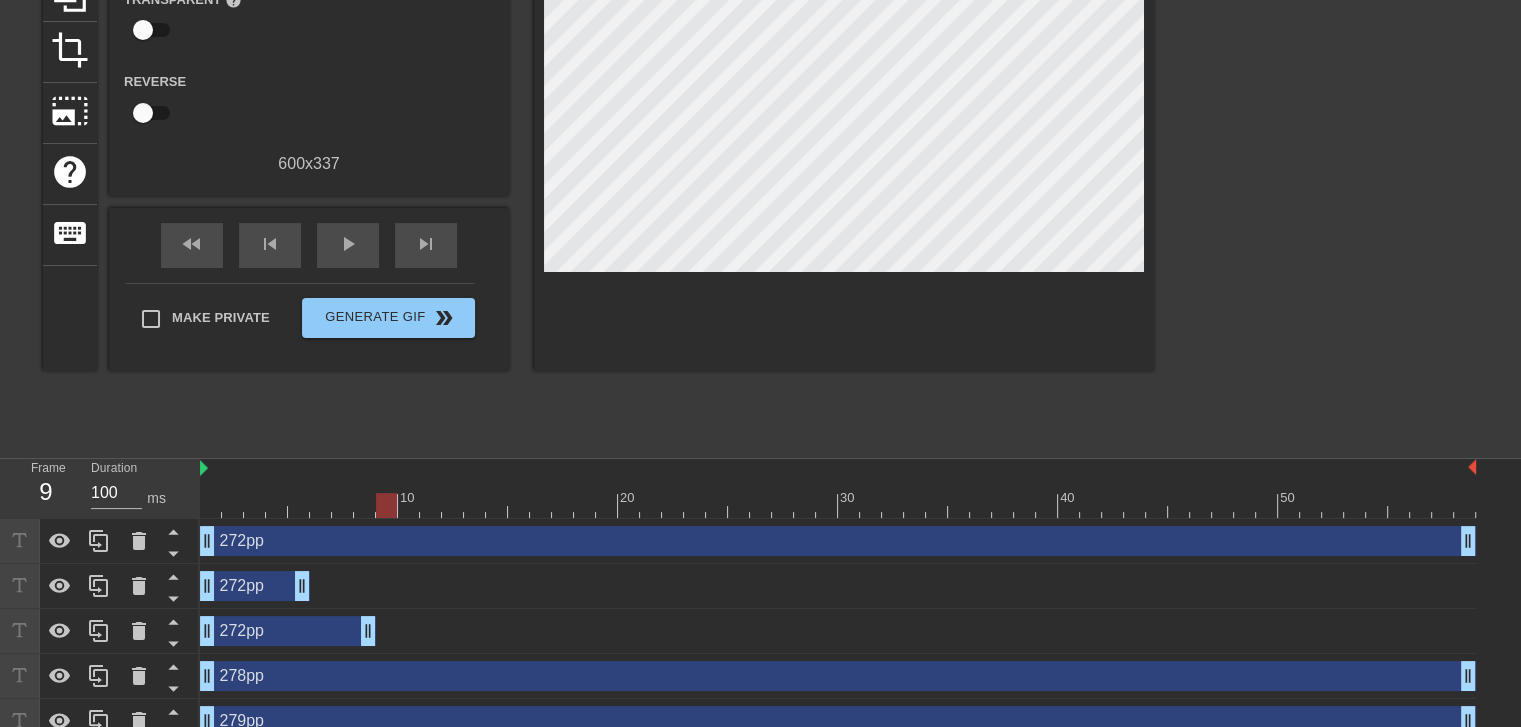 click at bounding box center [838, 505] 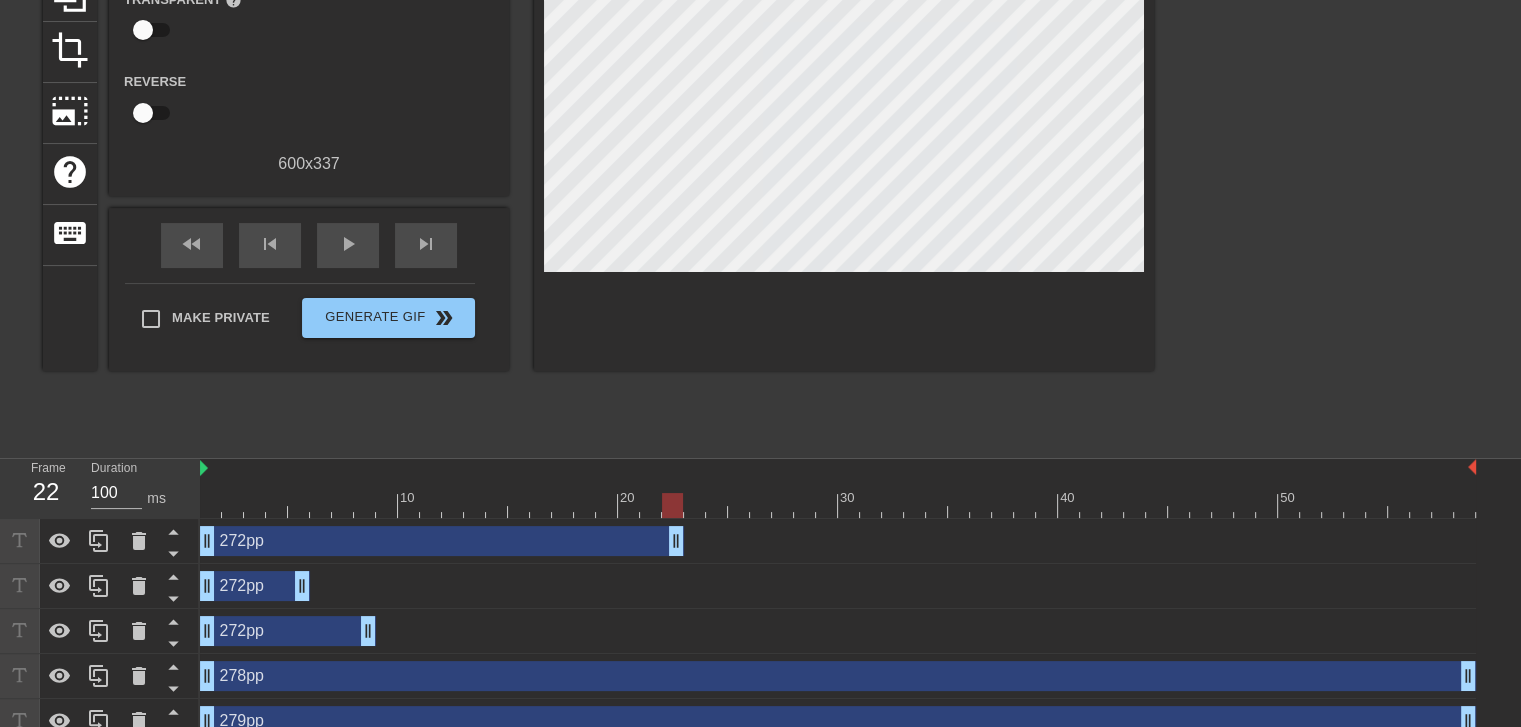drag, startPoint x: 1468, startPoint y: 539, endPoint x: 679, endPoint y: 559, distance: 789.2534 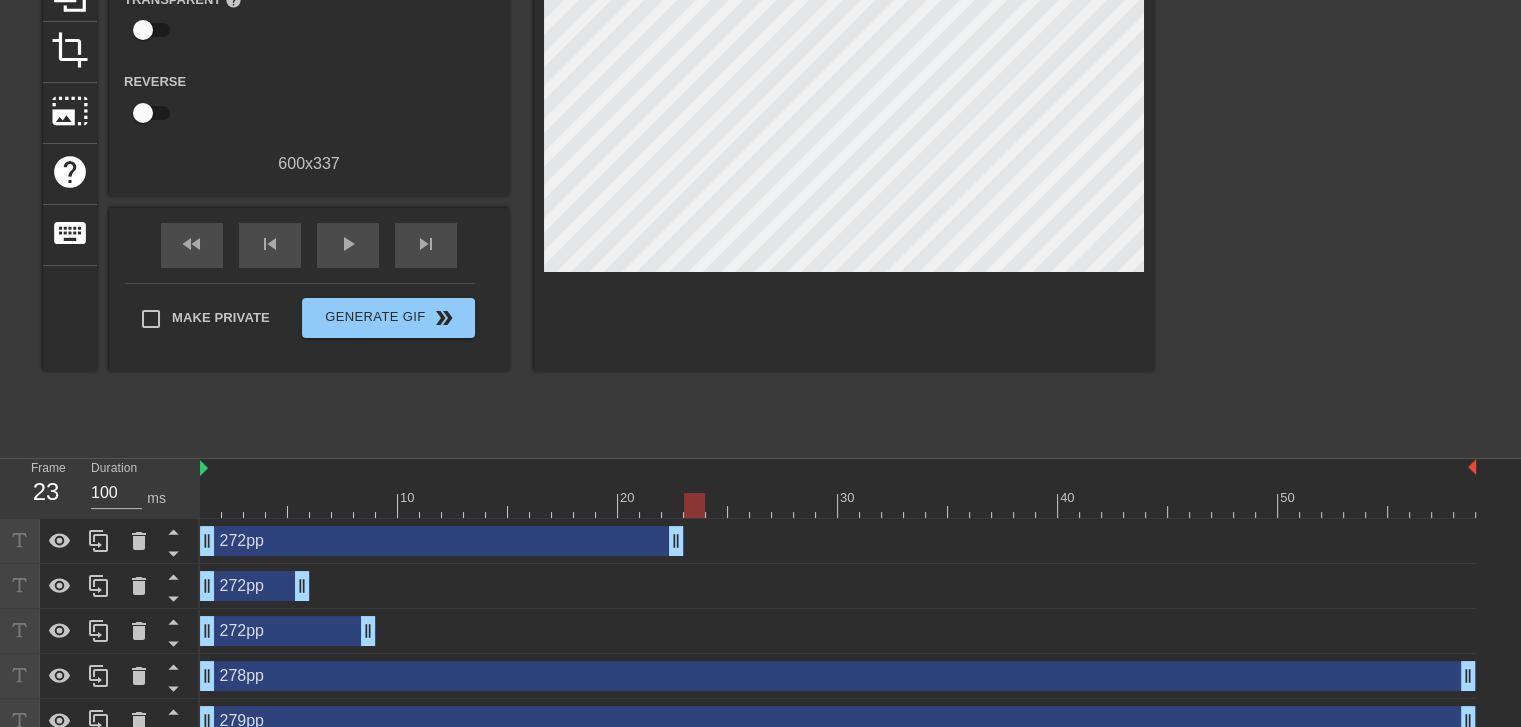 click at bounding box center [838, 505] 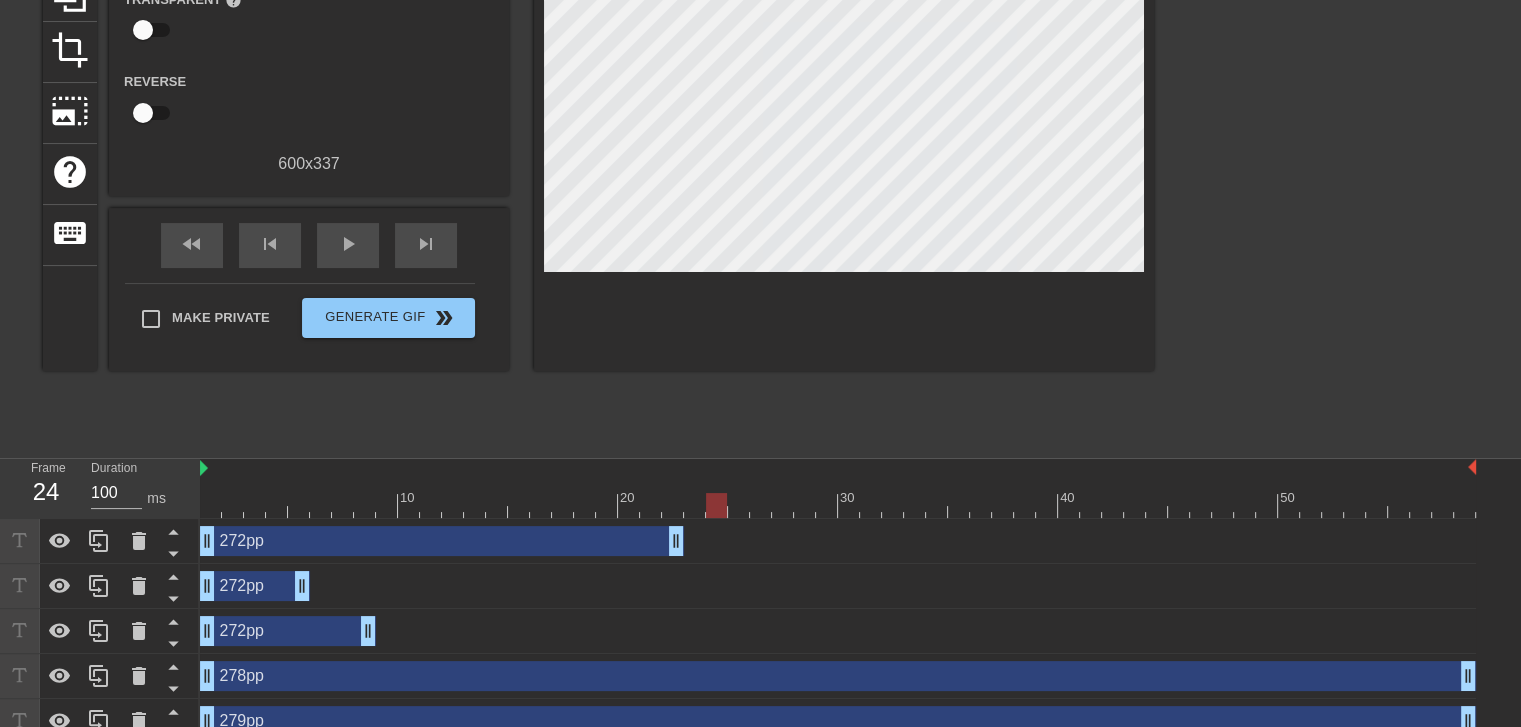 click at bounding box center [838, 505] 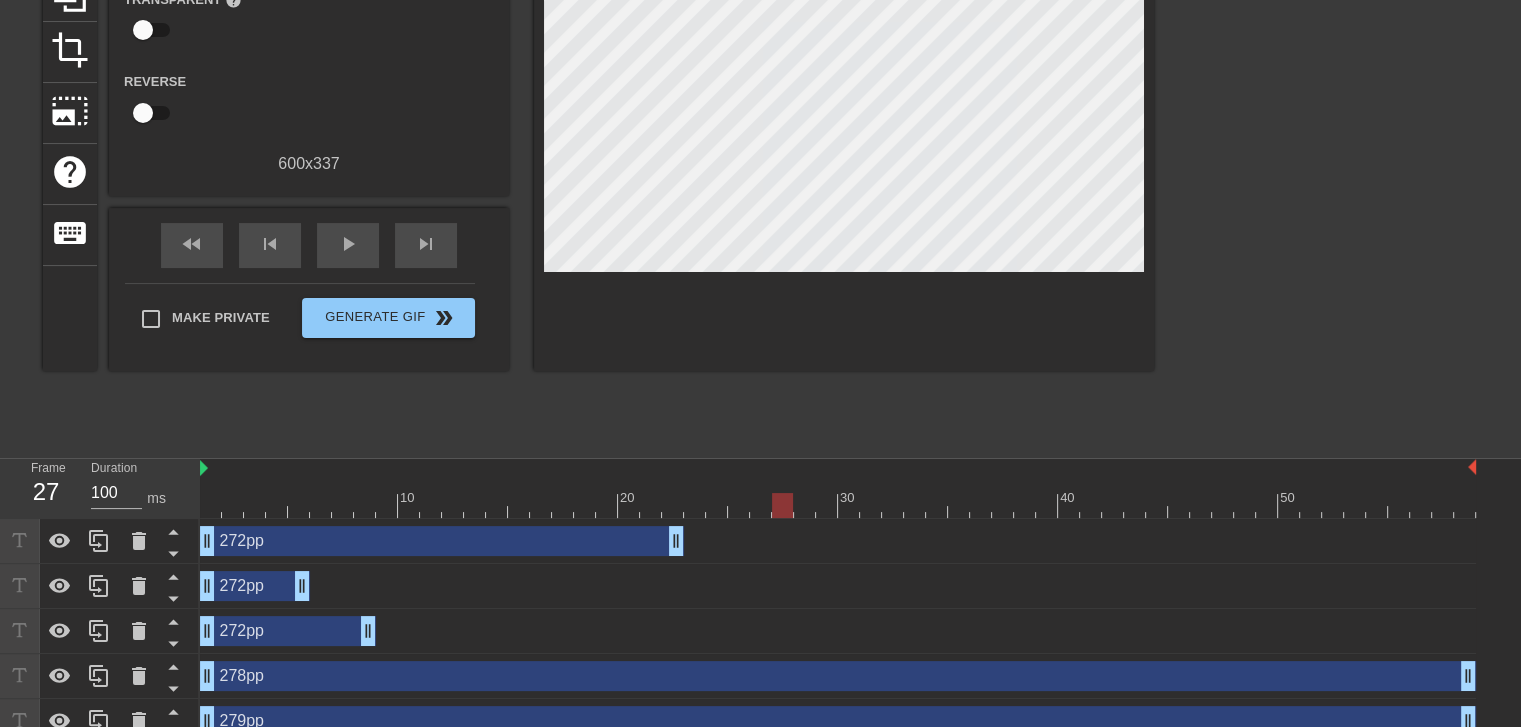 click at bounding box center [838, 505] 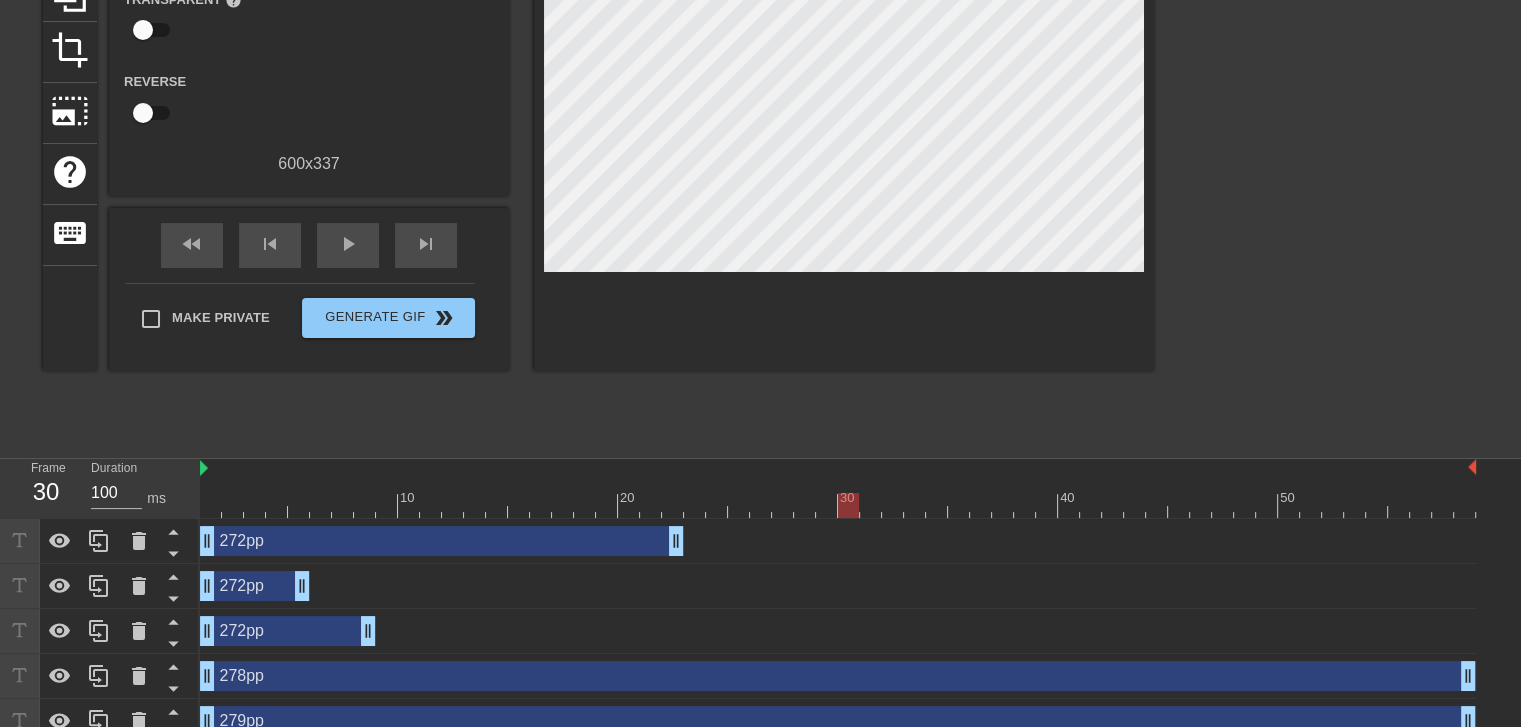 click at bounding box center (838, 505) 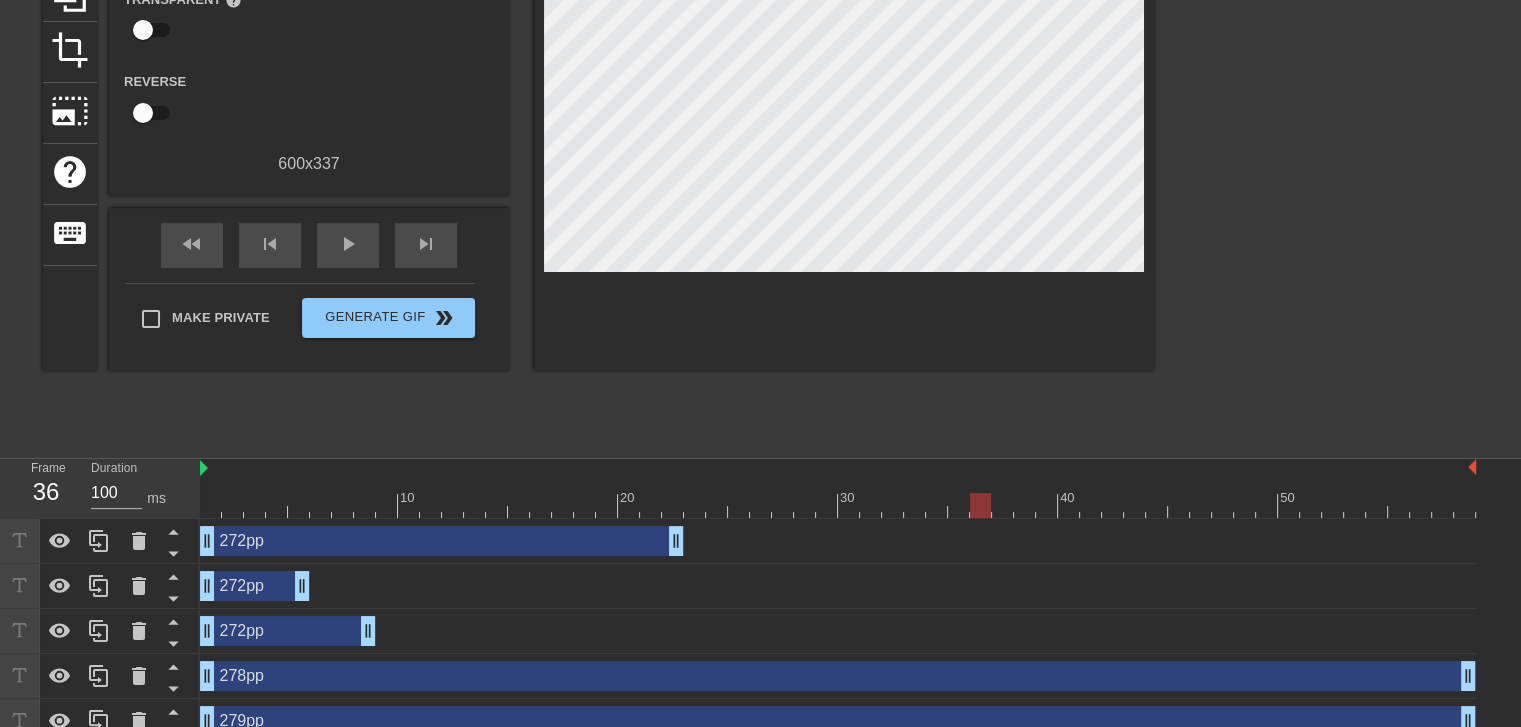 click at bounding box center (838, 505) 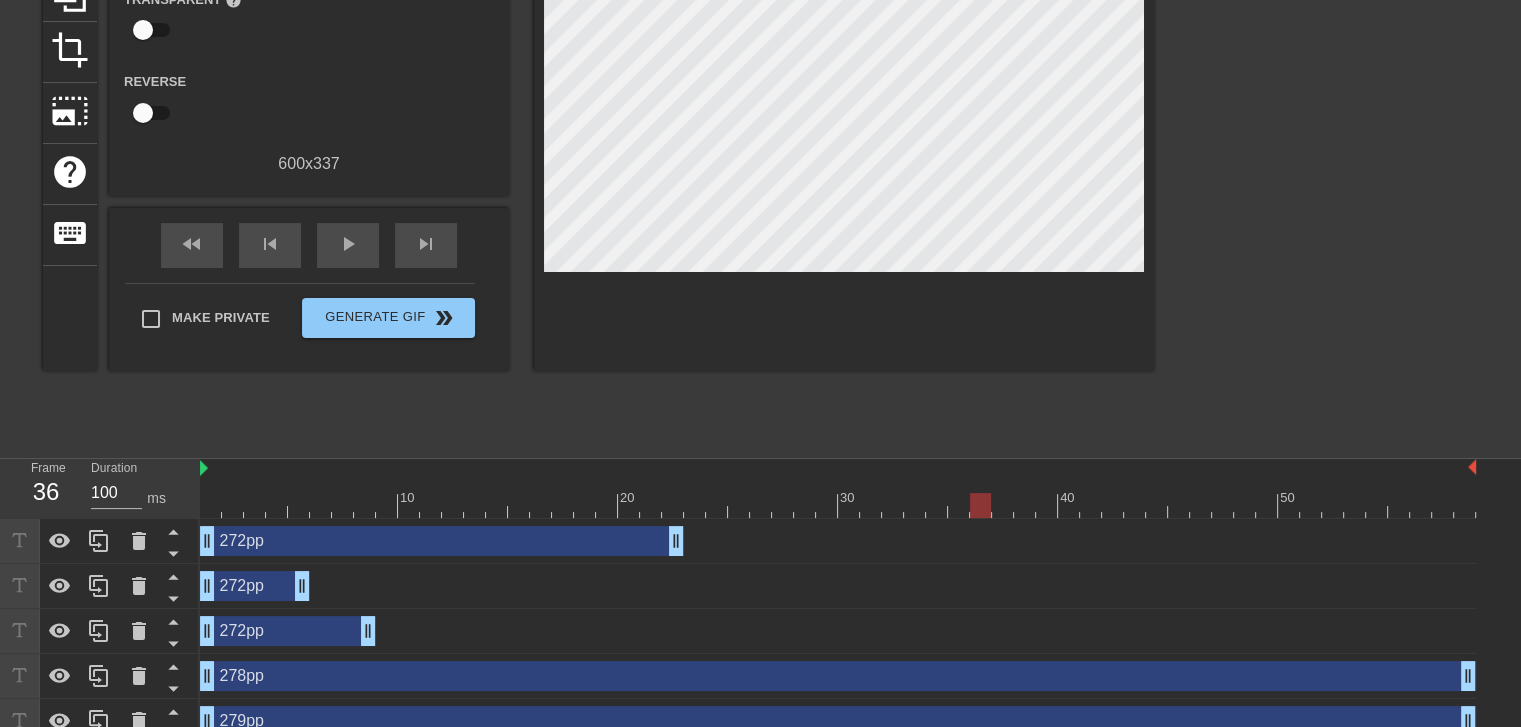 drag, startPoint x: 1479, startPoint y: 672, endPoint x: 1158, endPoint y: 682, distance: 321.15573 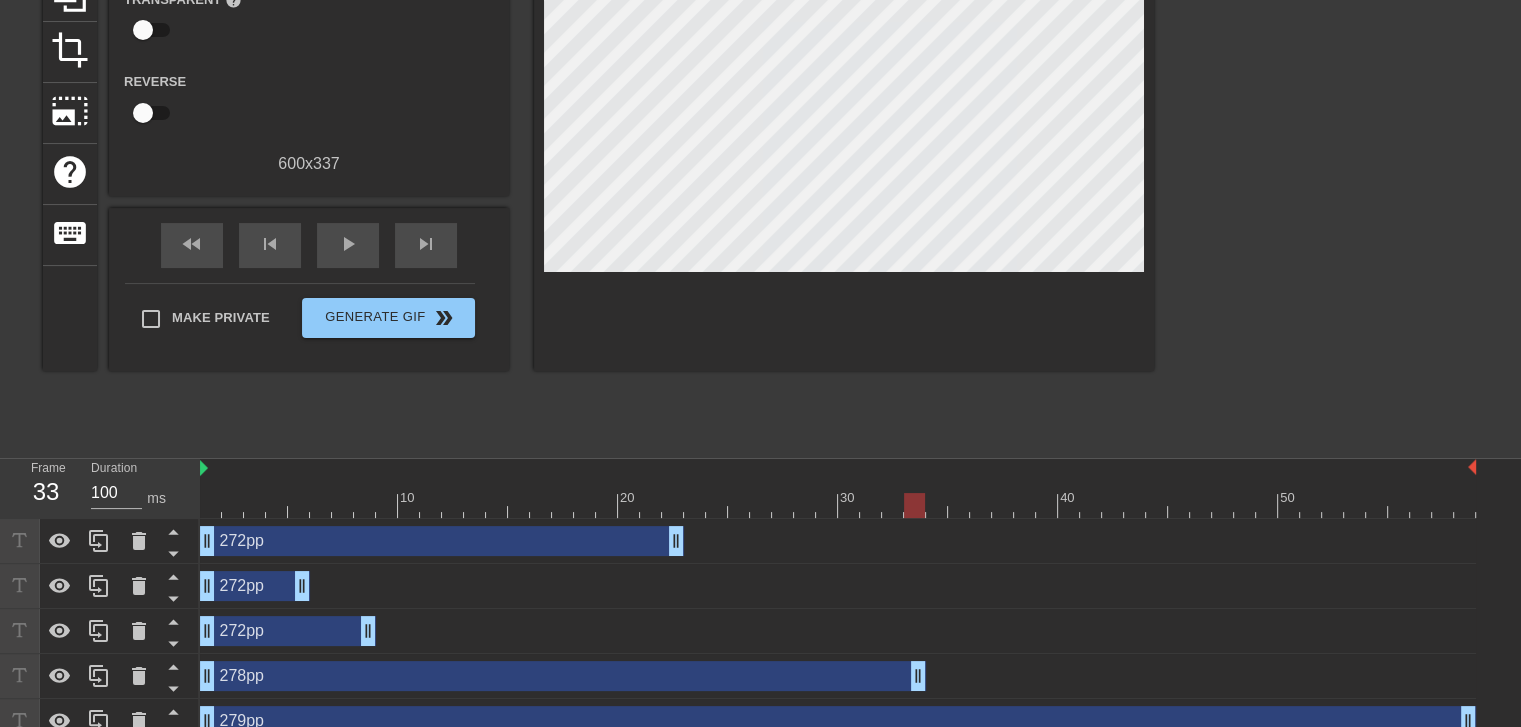drag, startPoint x: 1467, startPoint y: 673, endPoint x: 924, endPoint y: 663, distance: 543.0921 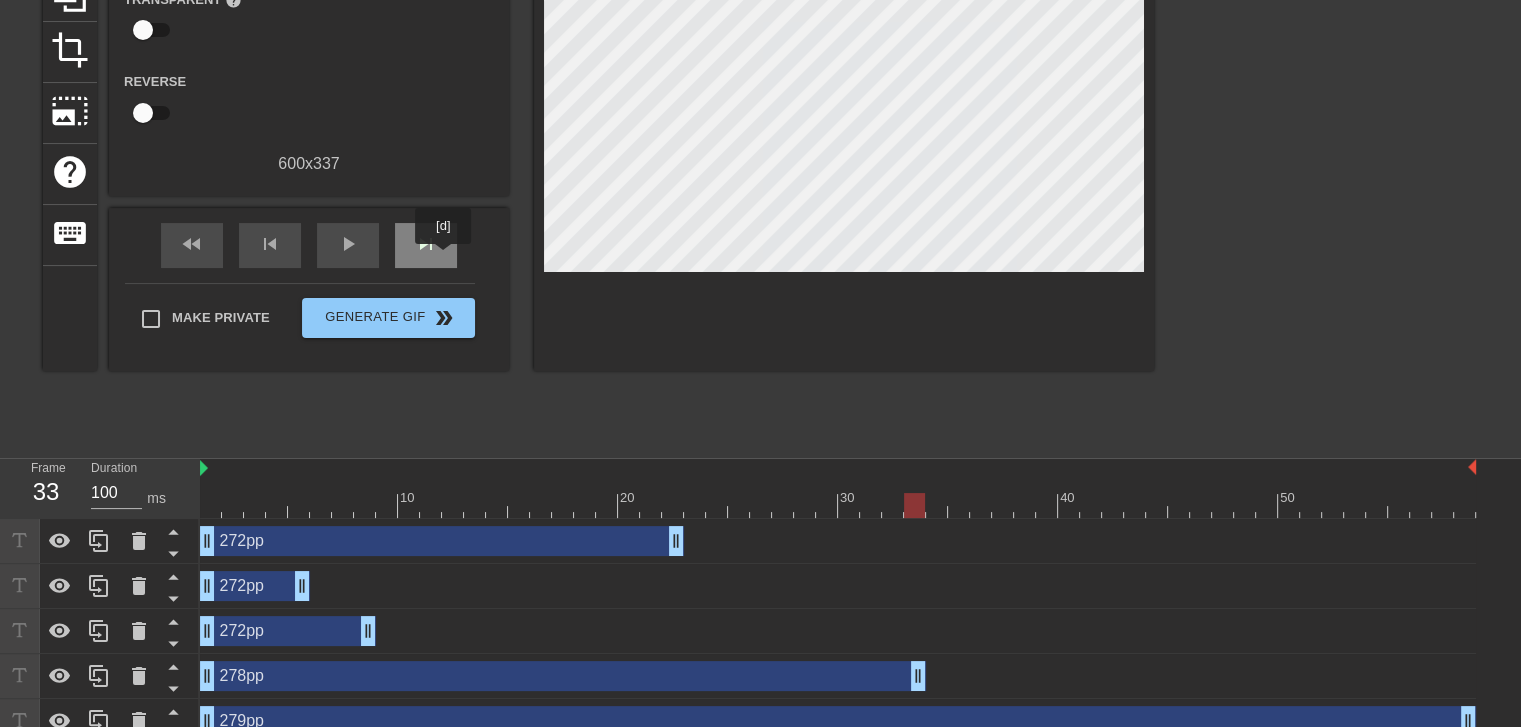 click on "skip_next" at bounding box center [426, 245] 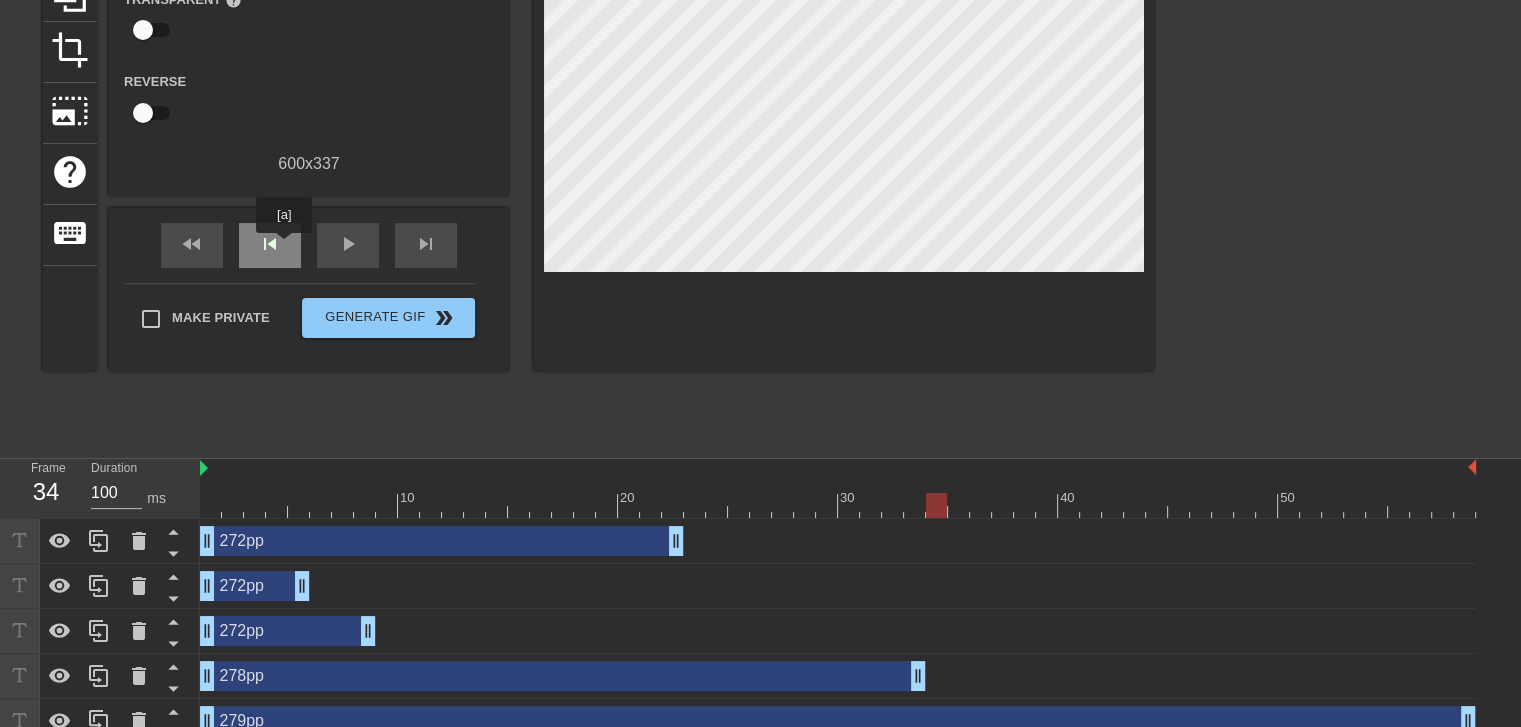 click on "skip_previous" at bounding box center (270, 245) 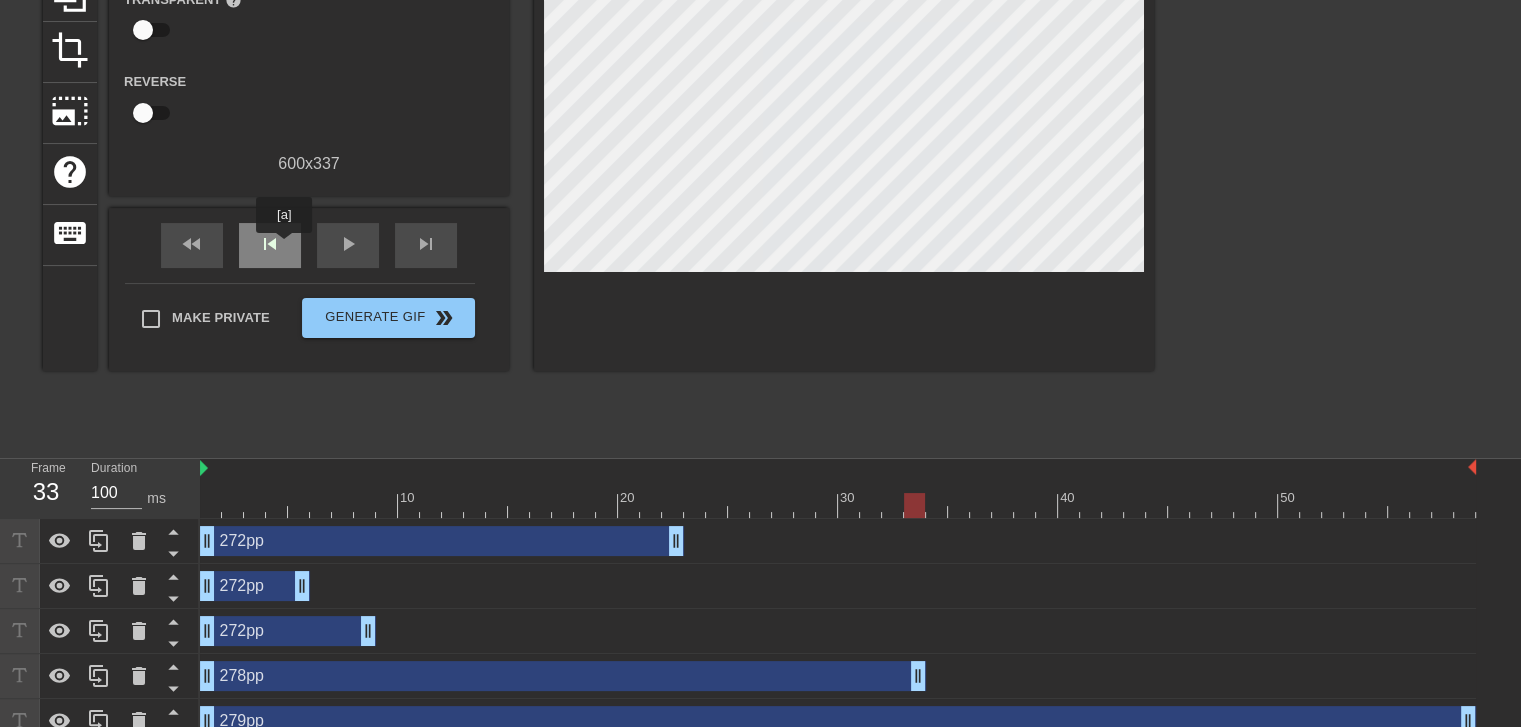 click on "skip_previous" at bounding box center (270, 245) 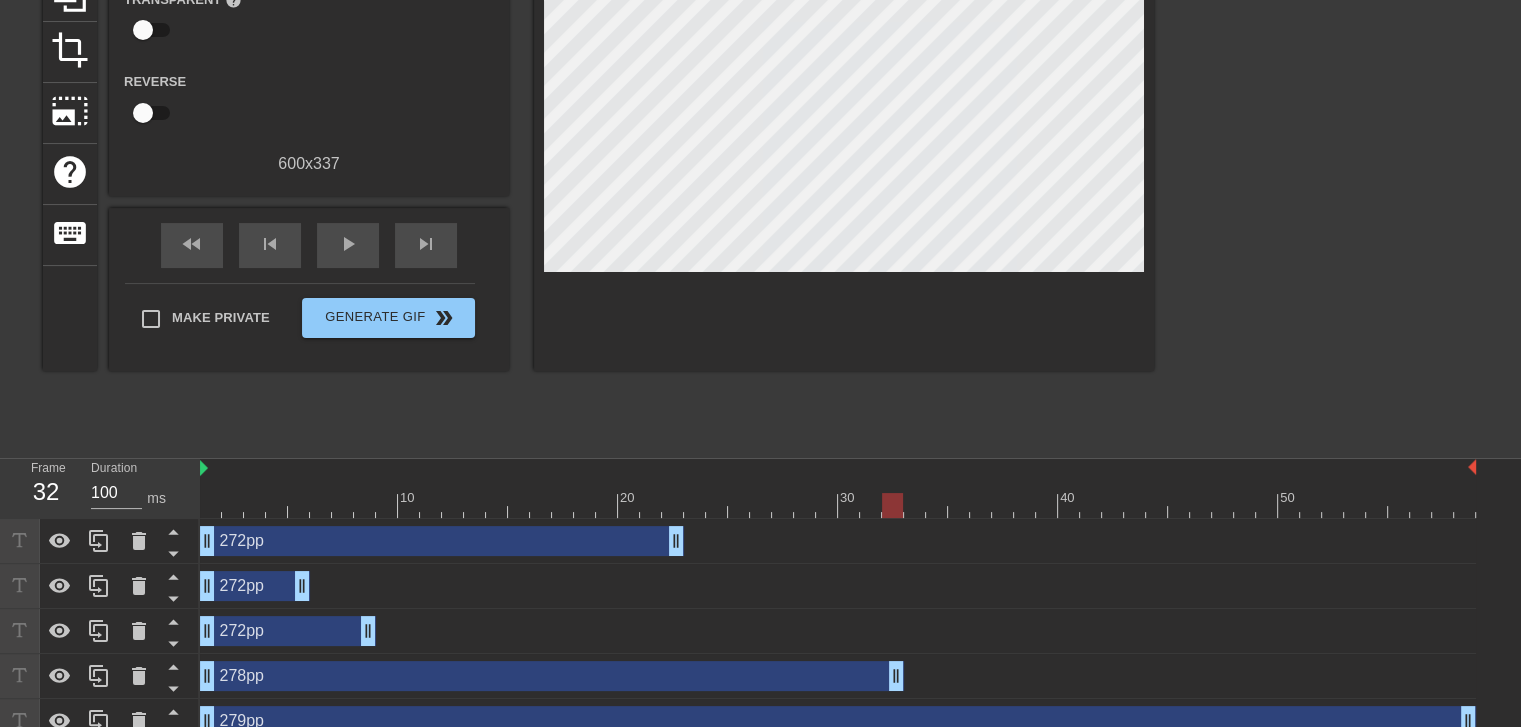 drag, startPoint x: 920, startPoint y: 672, endPoint x: 893, endPoint y: 677, distance: 27.45906 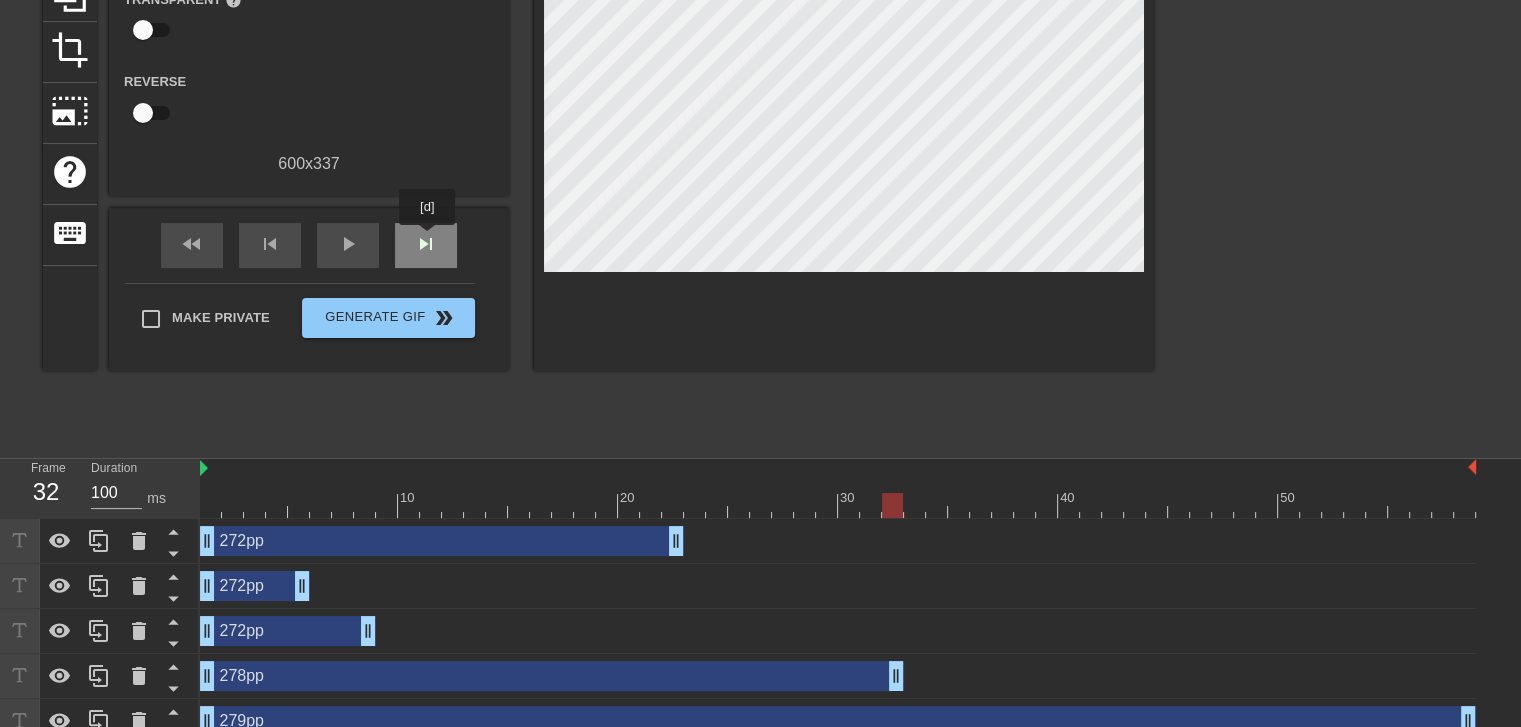 click on "skip_next" at bounding box center [426, 244] 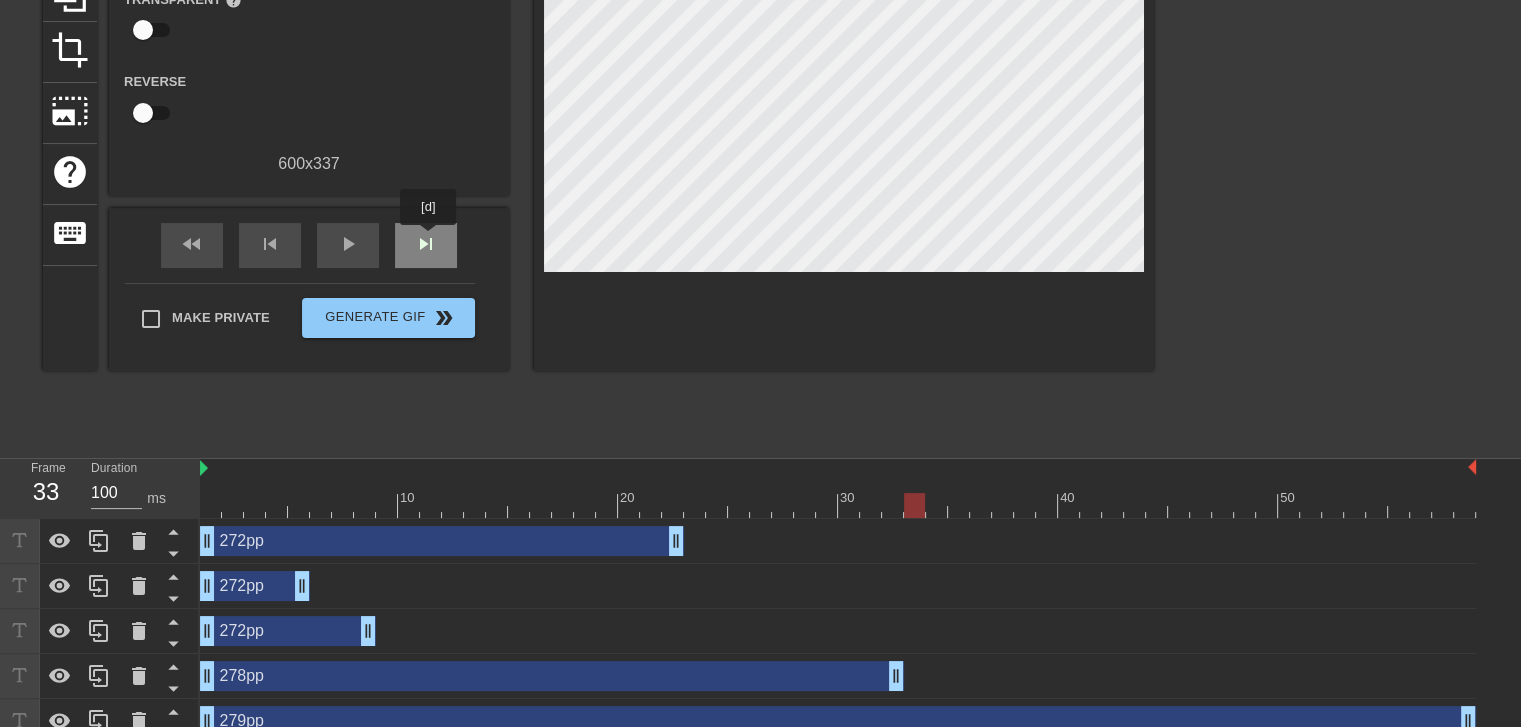 click on "skip_next" at bounding box center (426, 244) 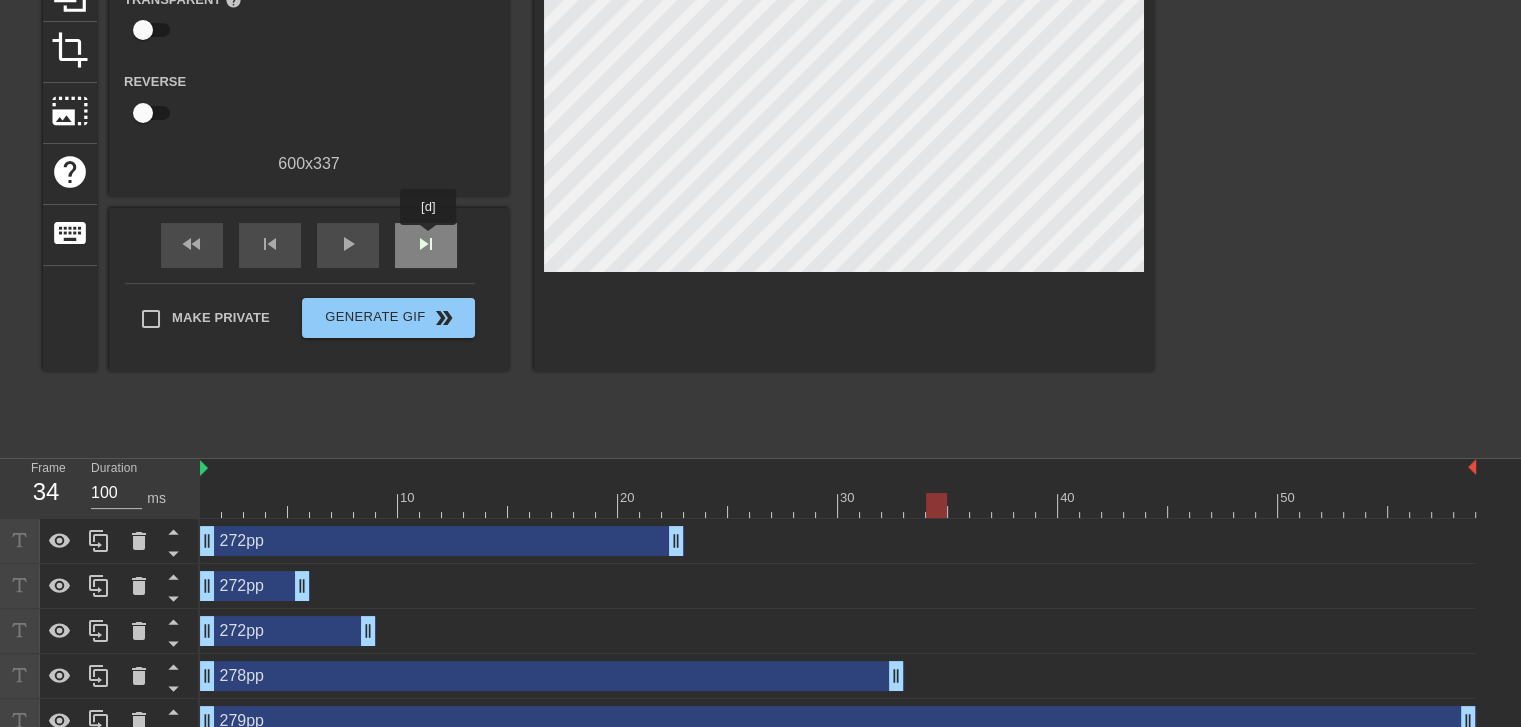 click on "skip_next" at bounding box center [426, 244] 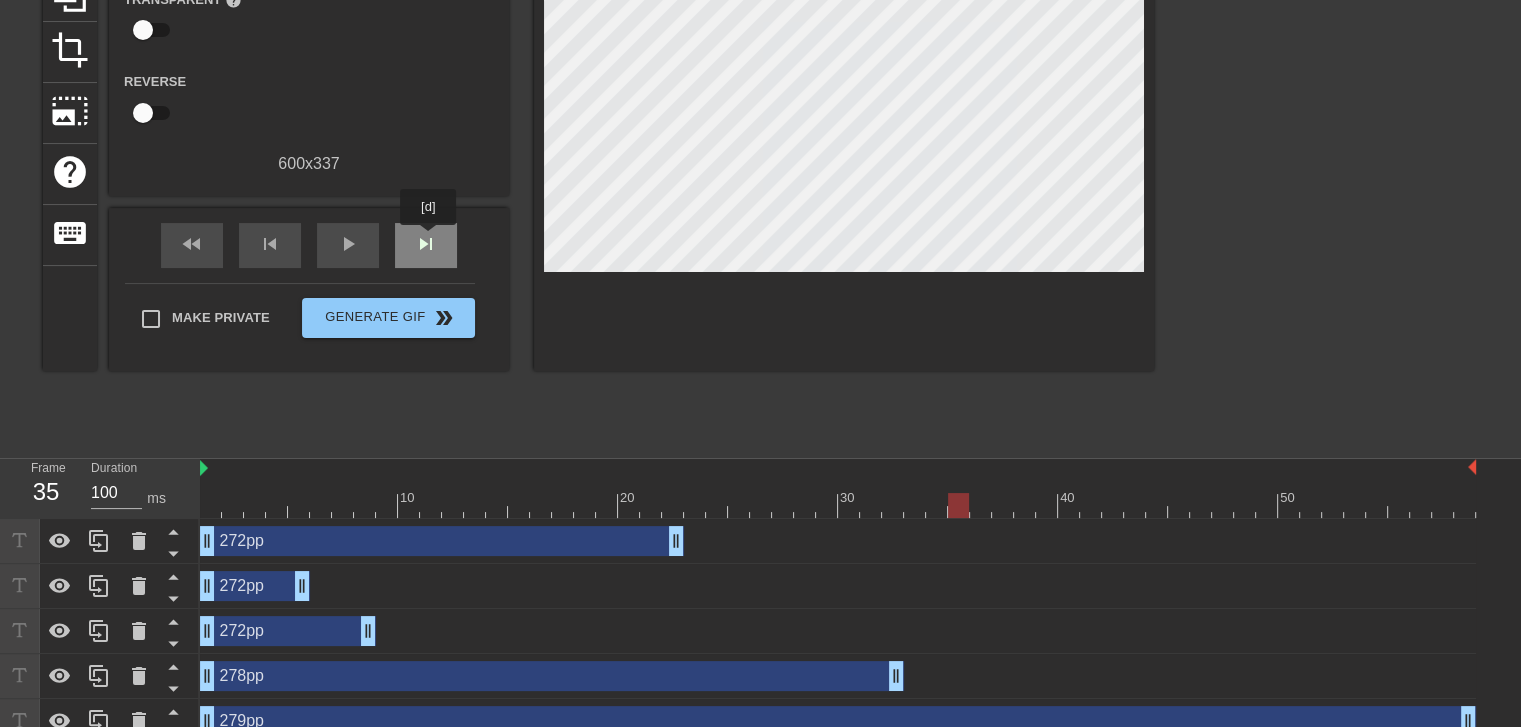 click on "skip_next" at bounding box center [426, 244] 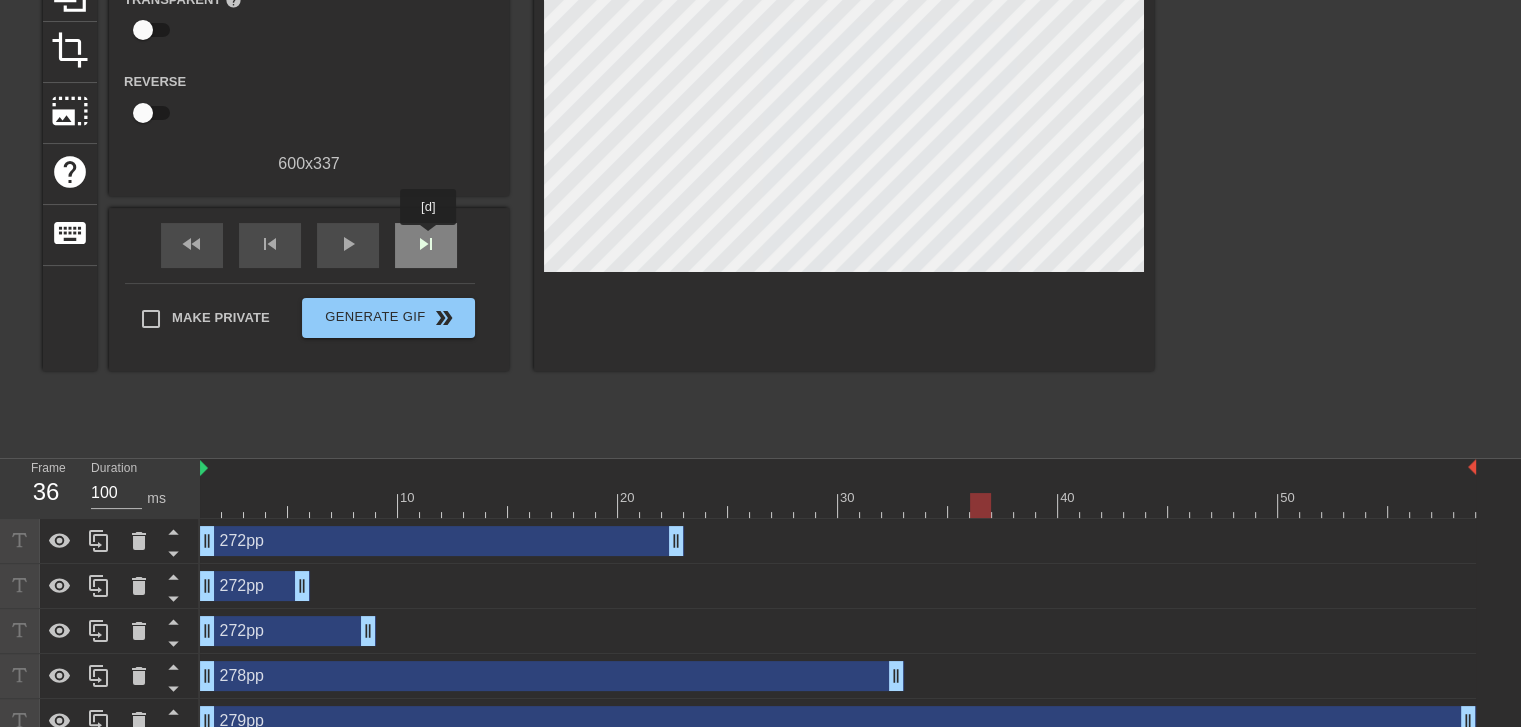 click on "skip_next" at bounding box center (426, 244) 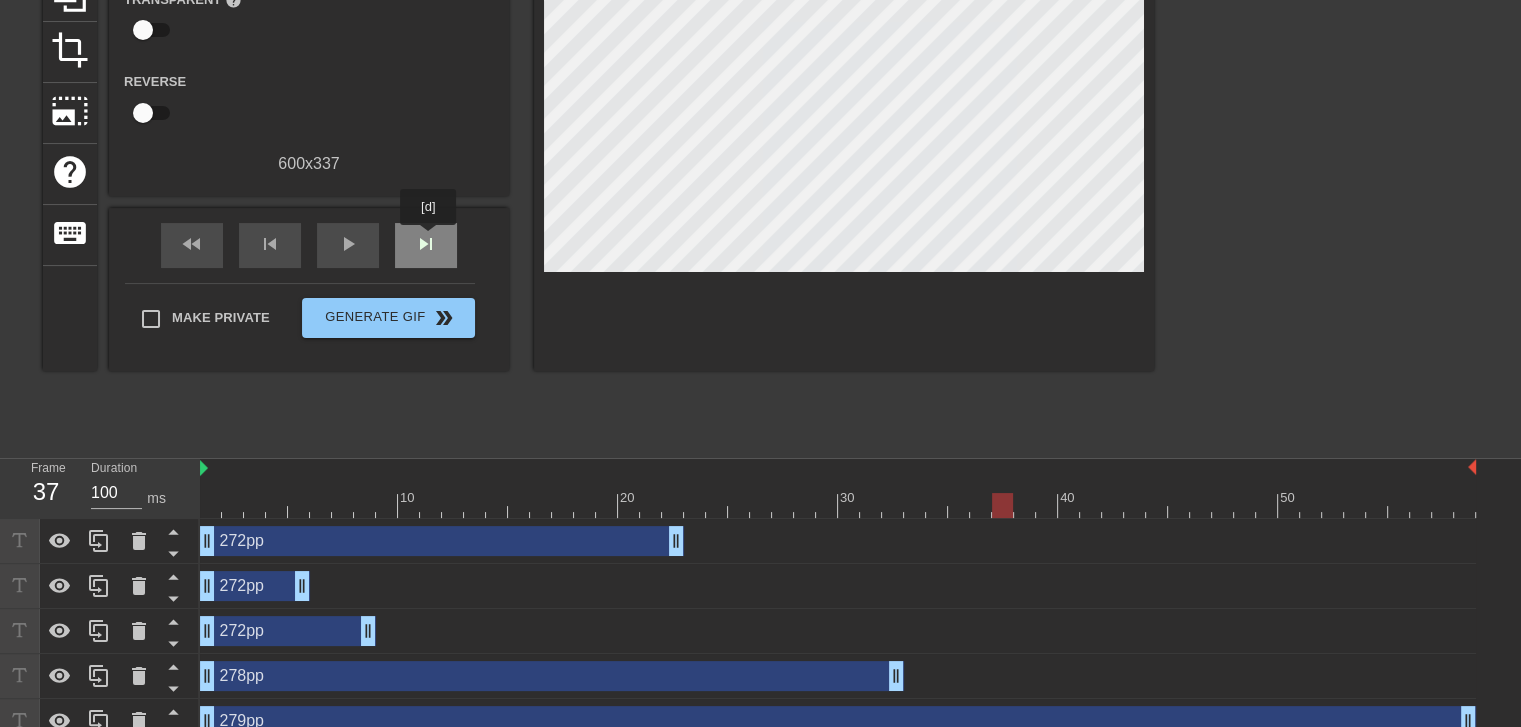 click on "skip_next" at bounding box center [426, 244] 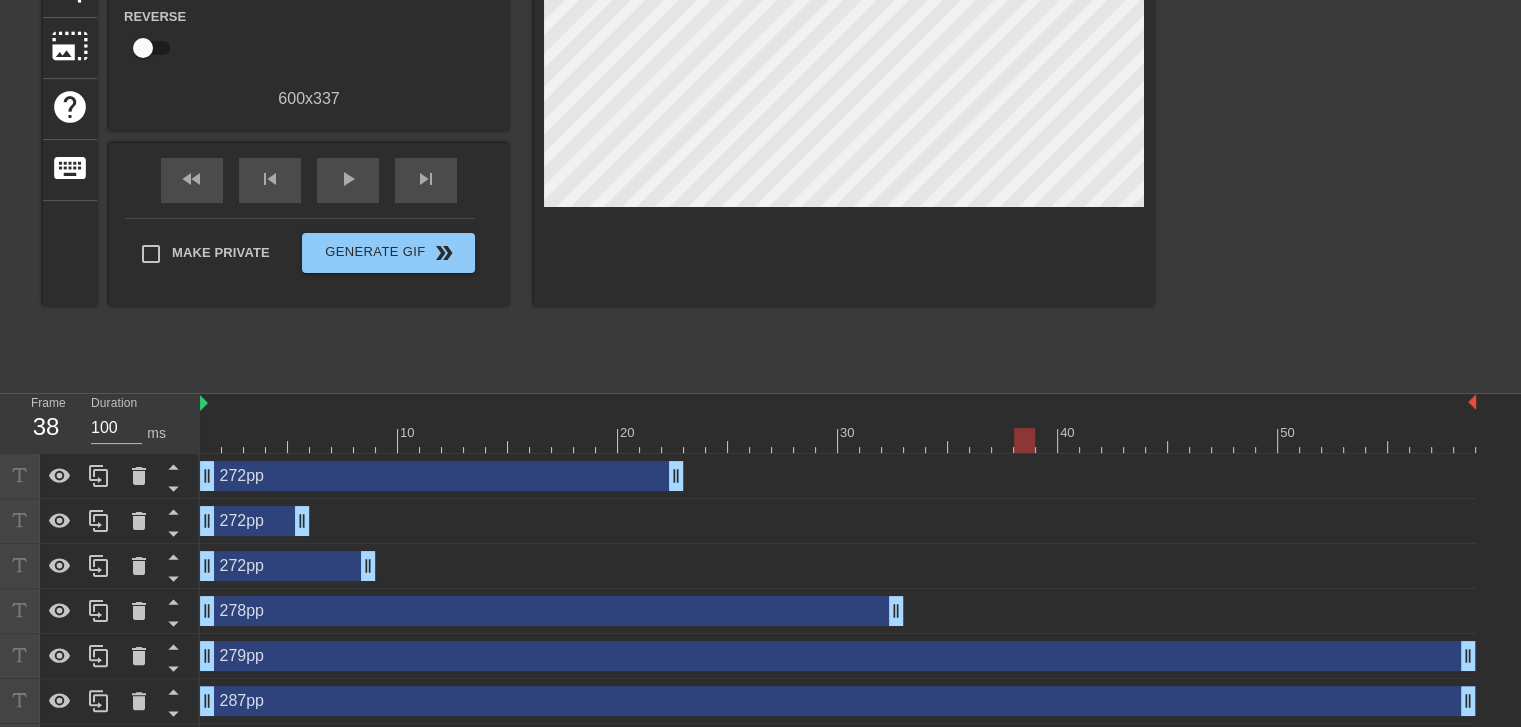 scroll, scrollTop: 333, scrollLeft: 0, axis: vertical 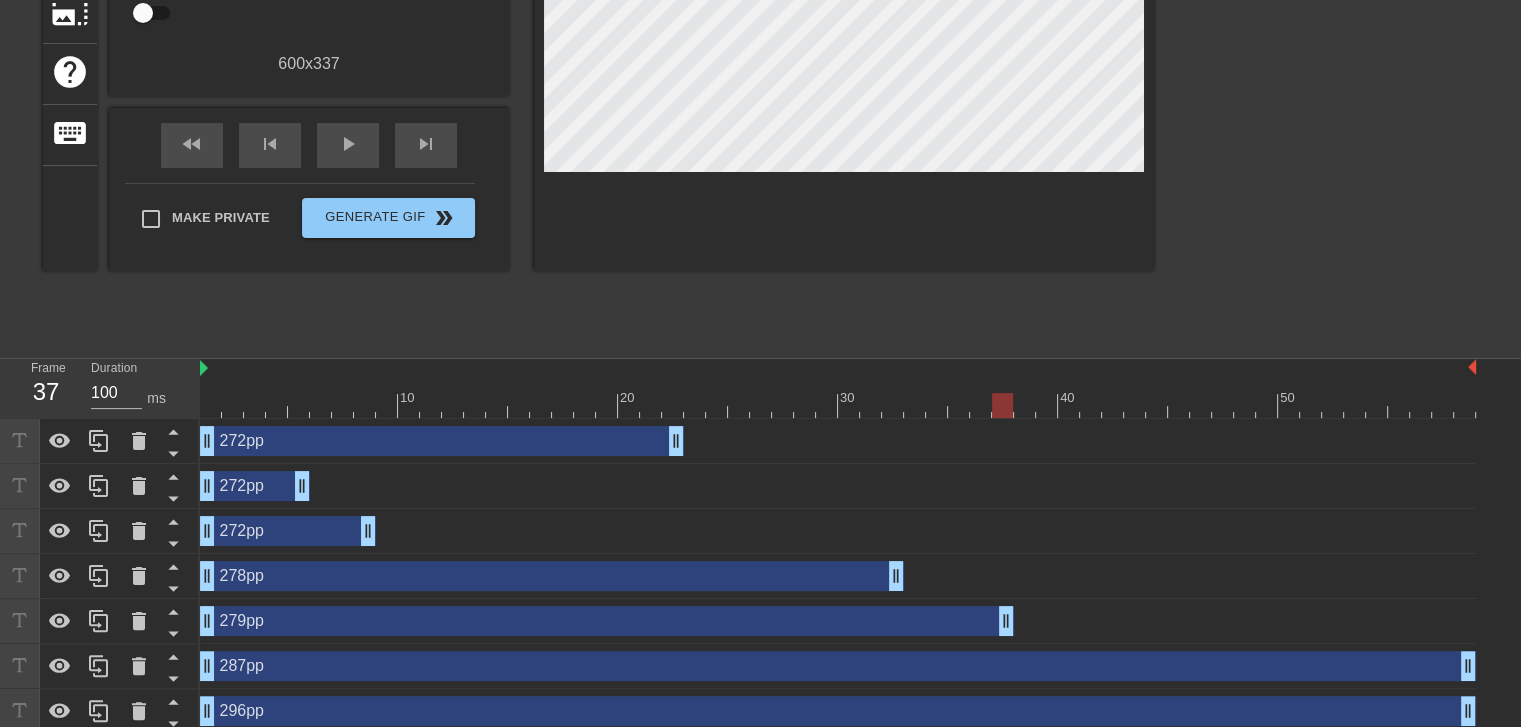 drag, startPoint x: 1467, startPoint y: 626, endPoint x: 1000, endPoint y: 626, distance: 467 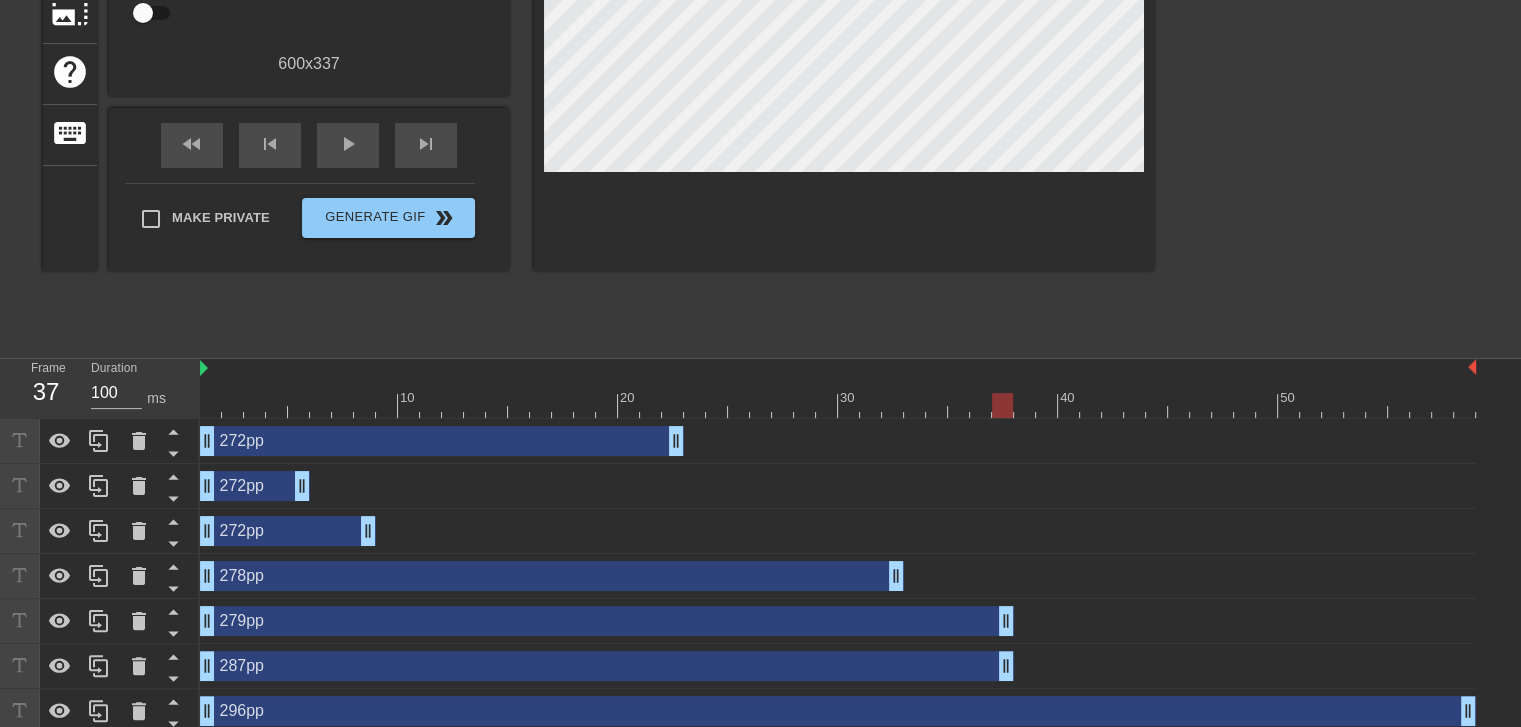 drag, startPoint x: 1468, startPoint y: 671, endPoint x: 1001, endPoint y: 661, distance: 467.10706 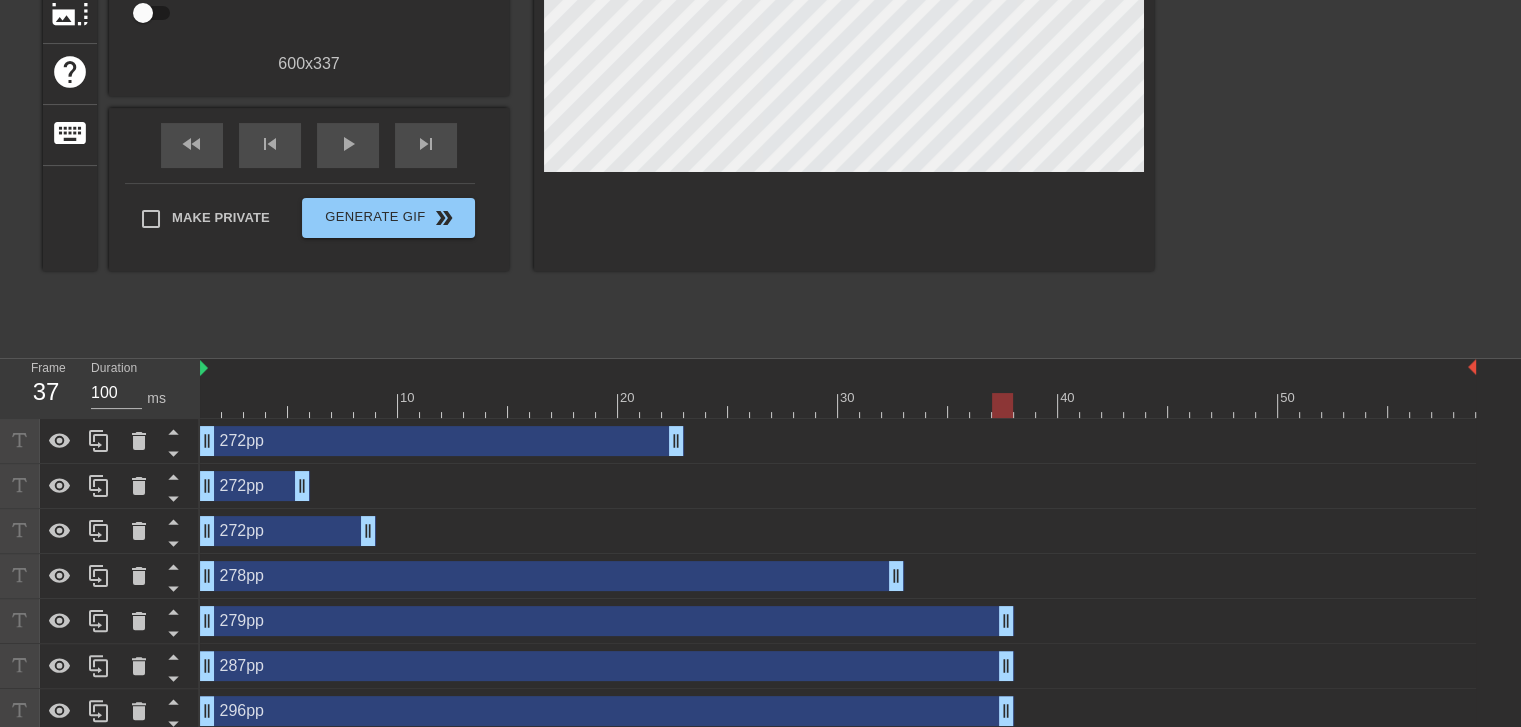 drag, startPoint x: 1467, startPoint y: 708, endPoint x: 1012, endPoint y: 715, distance: 455.05383 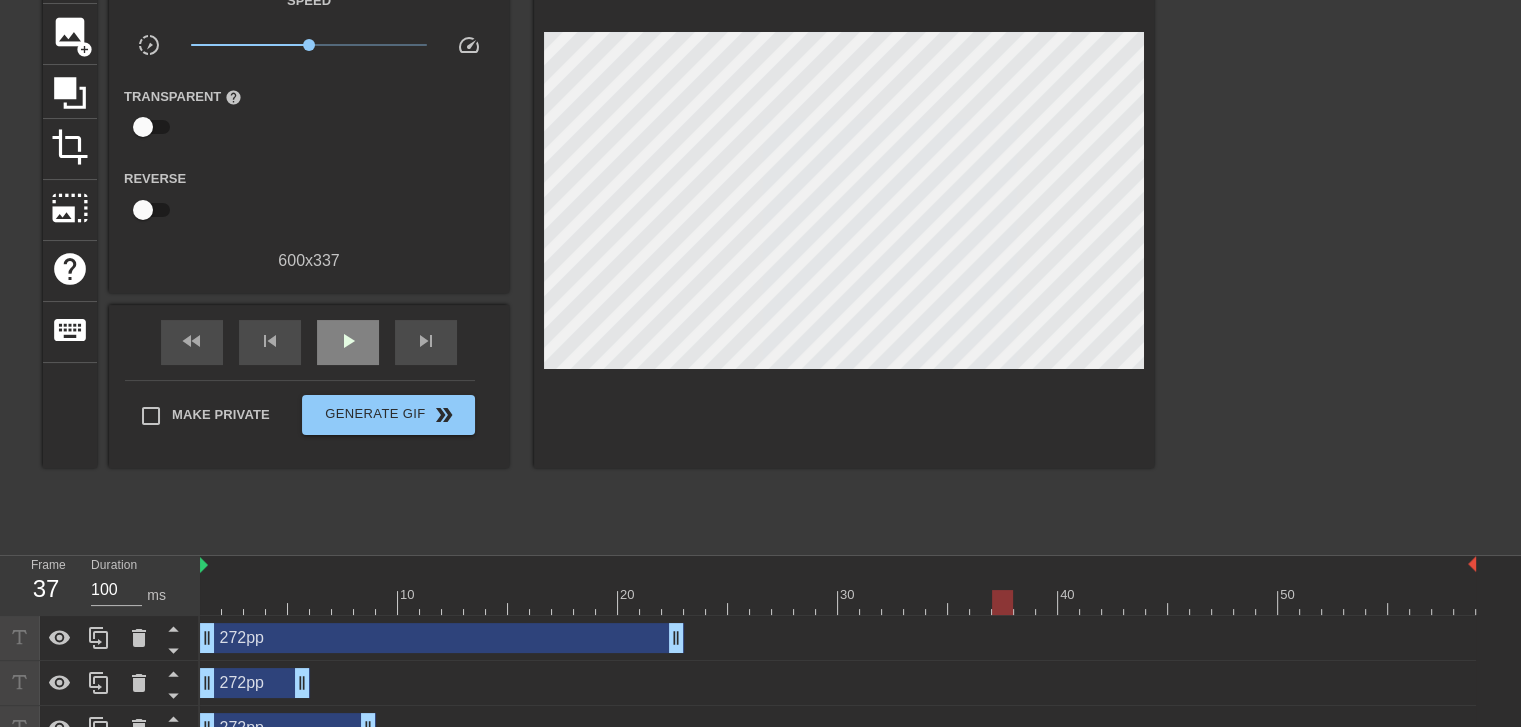 scroll, scrollTop: 133, scrollLeft: 0, axis: vertical 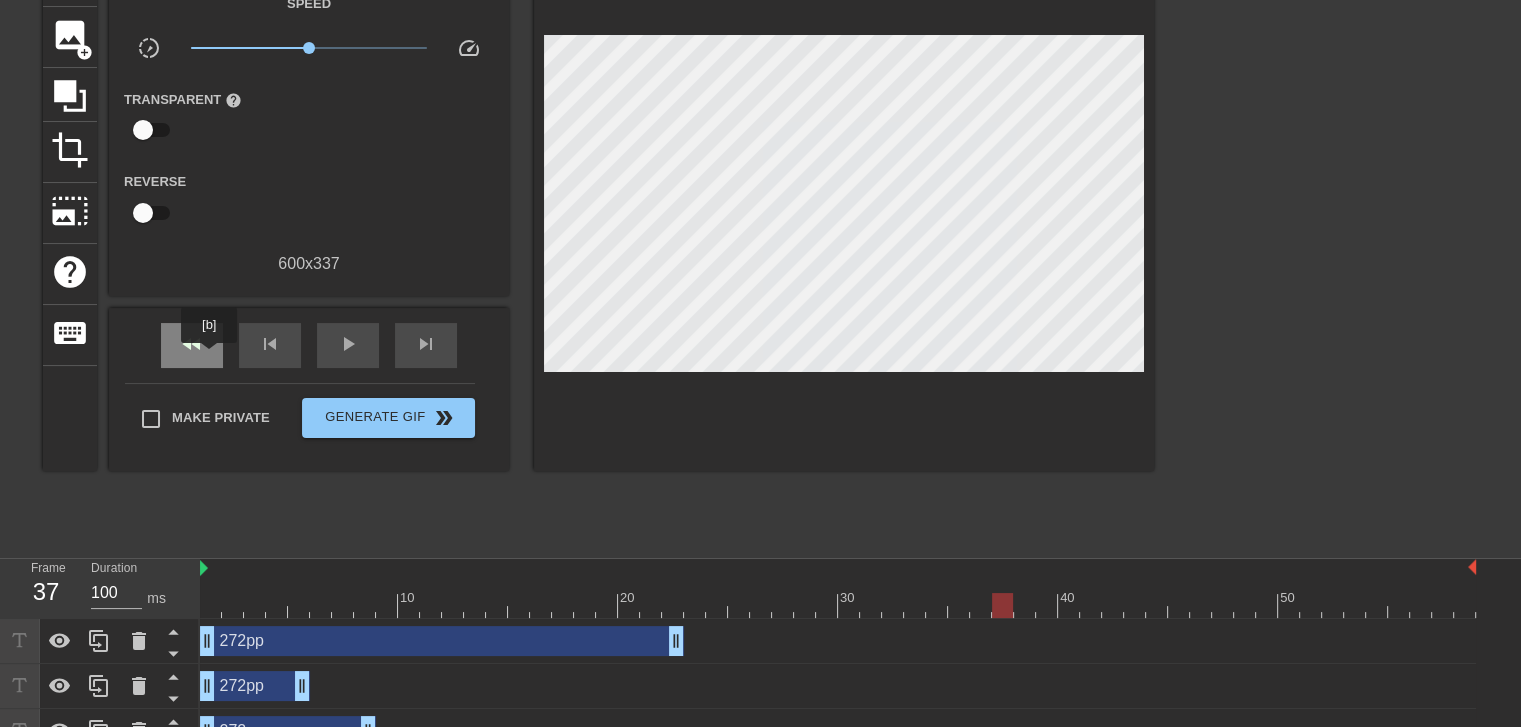 click on "fast_rewind" at bounding box center [192, 345] 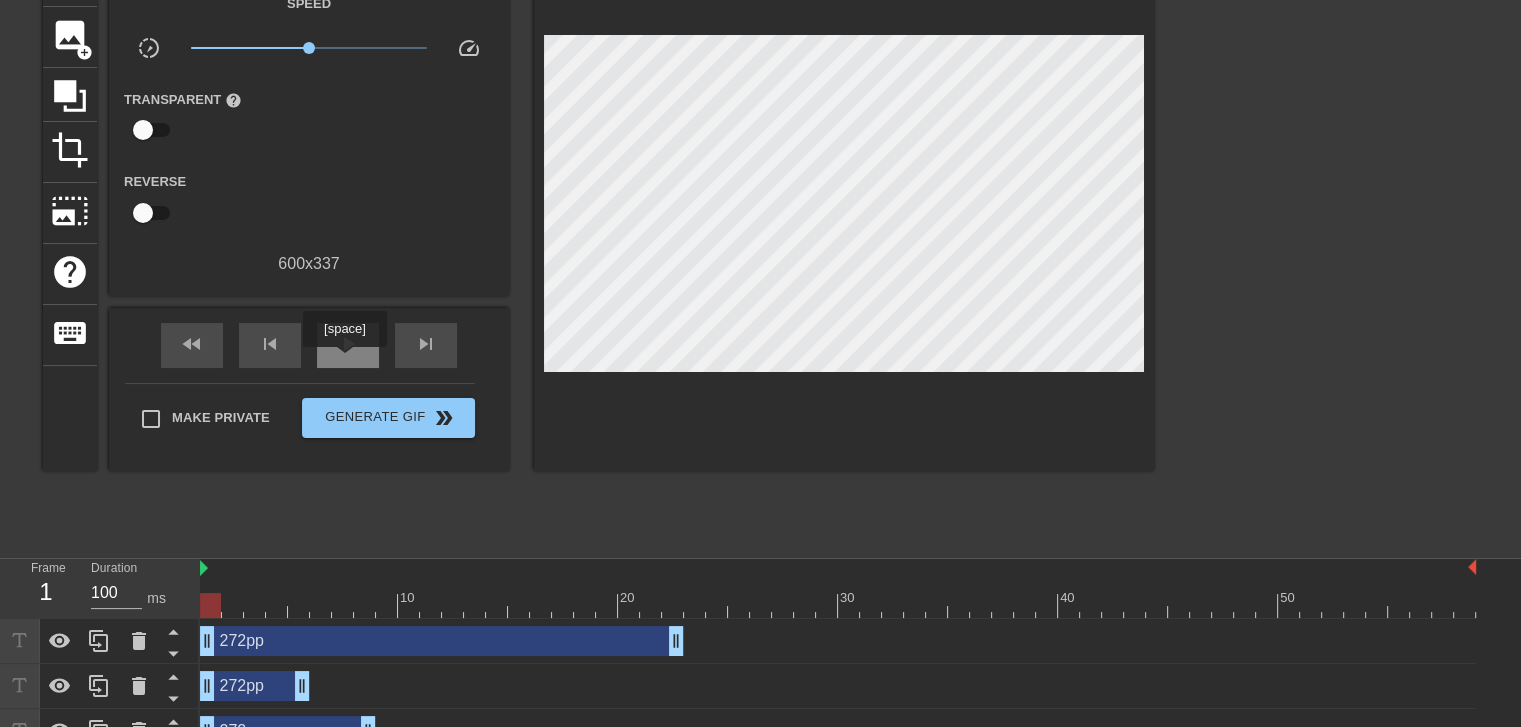 click on "play_arrow" at bounding box center (348, 345) 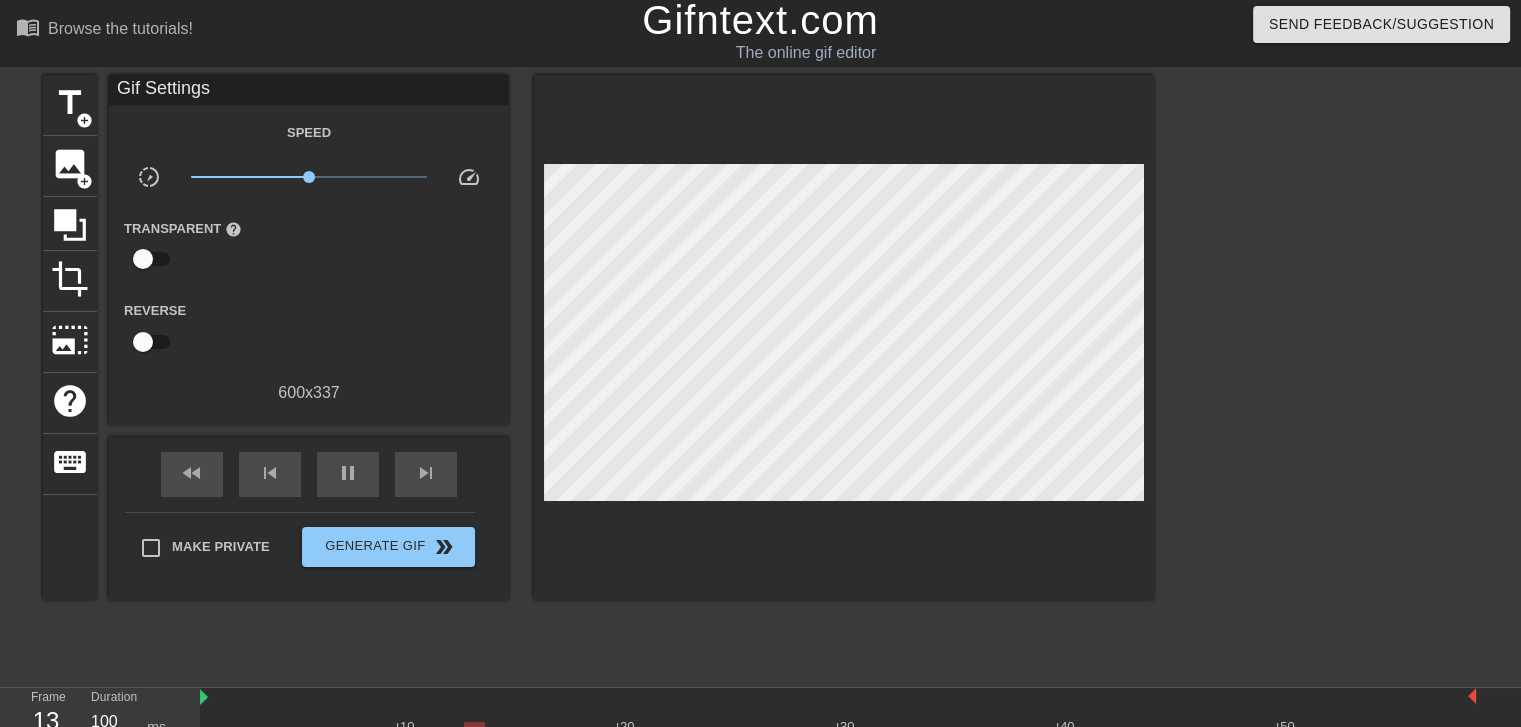 scroll, scrollTop: 0, scrollLeft: 0, axis: both 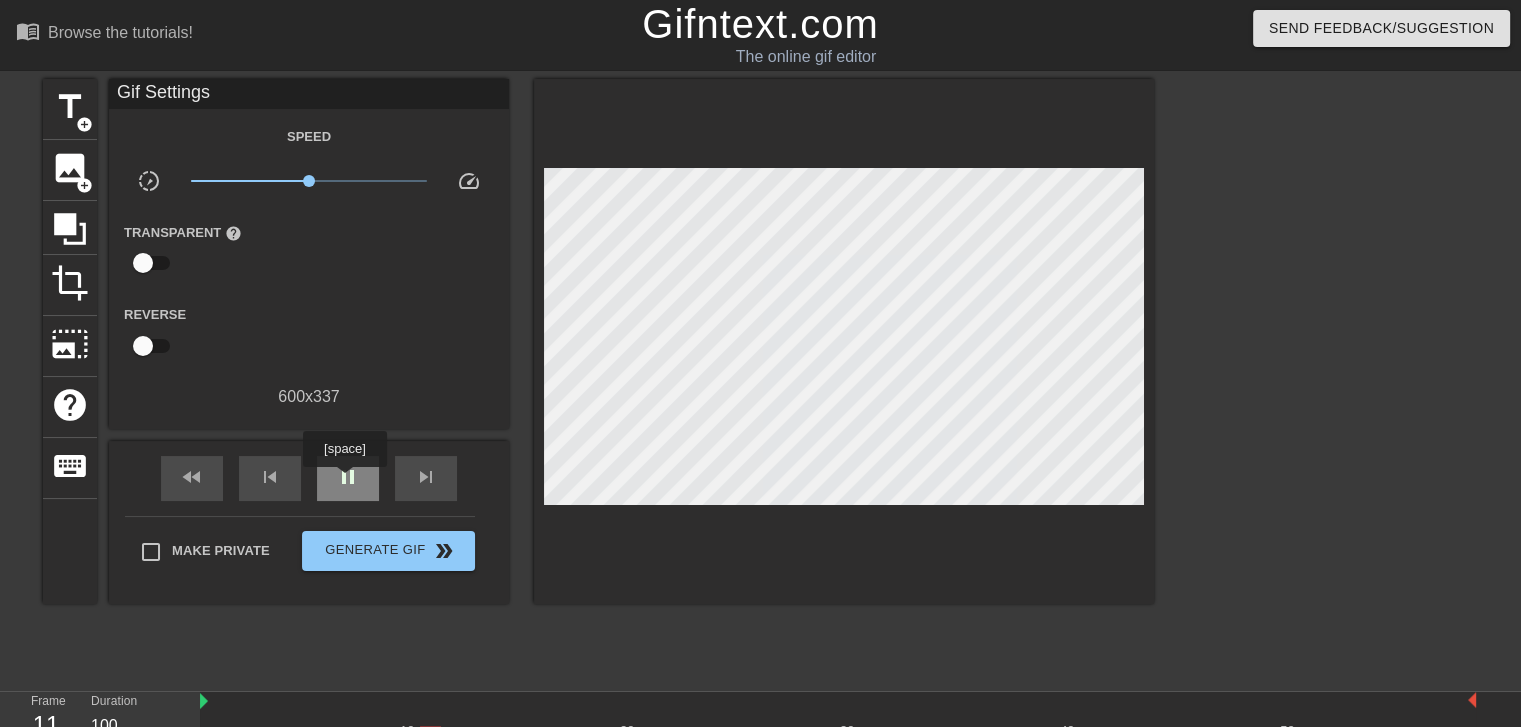 click on "pause" at bounding box center (348, 477) 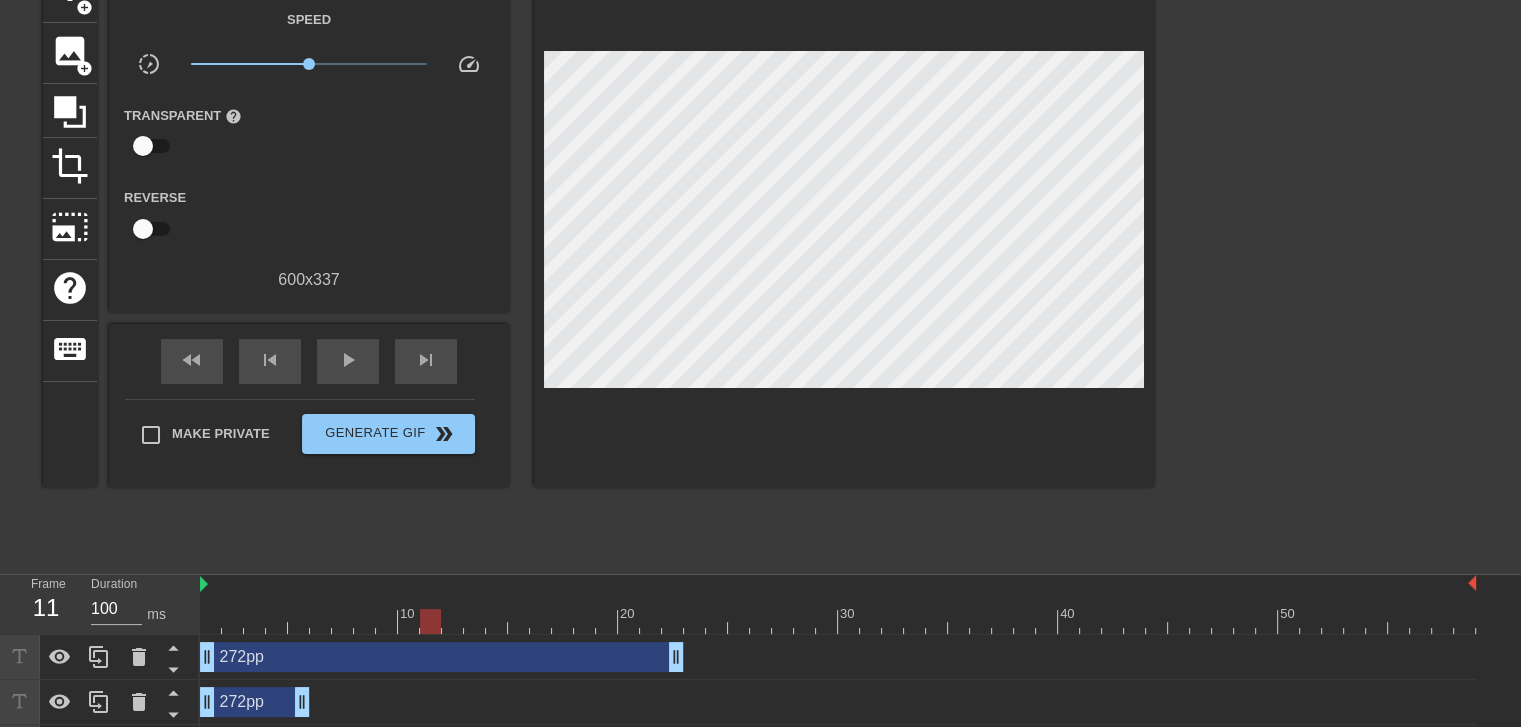 scroll, scrollTop: 200, scrollLeft: 0, axis: vertical 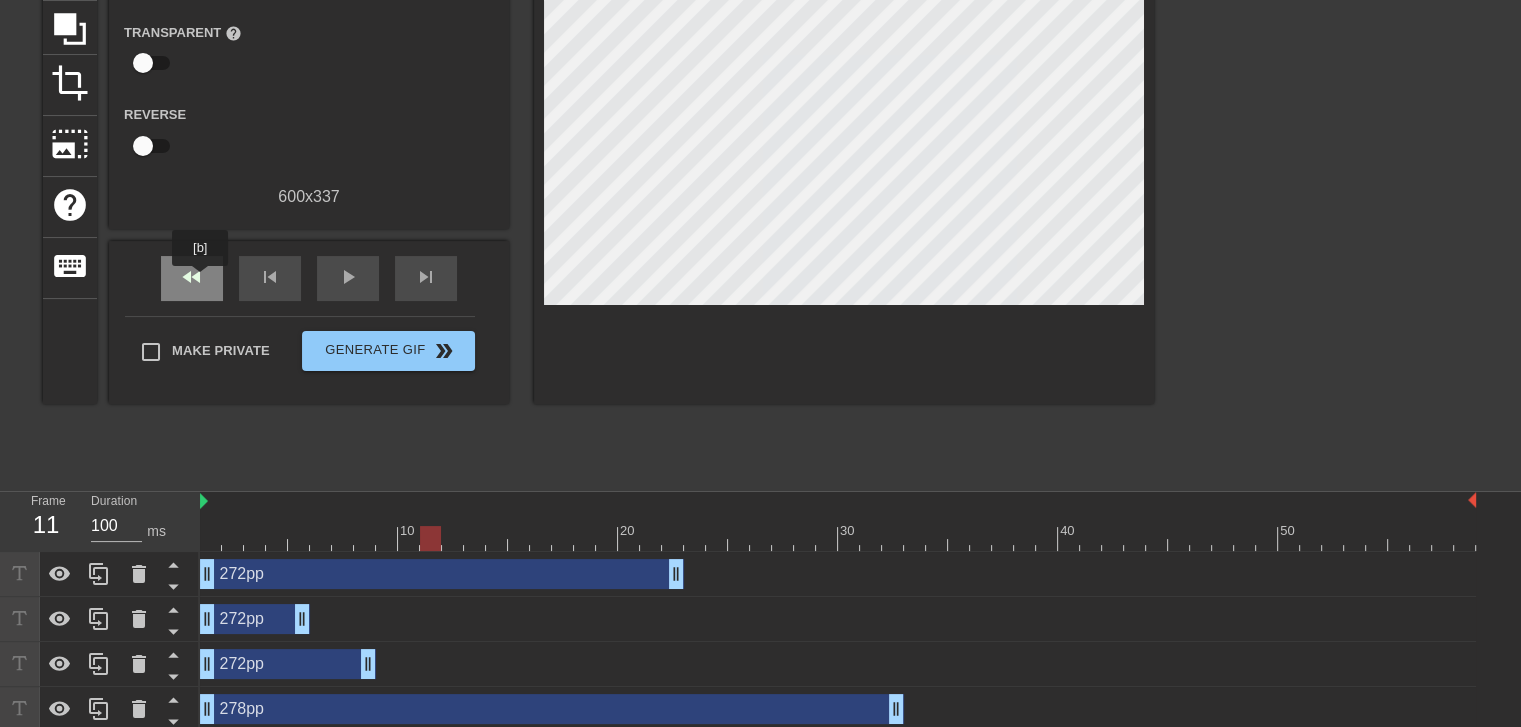 click on "fast_rewind" at bounding box center [192, 277] 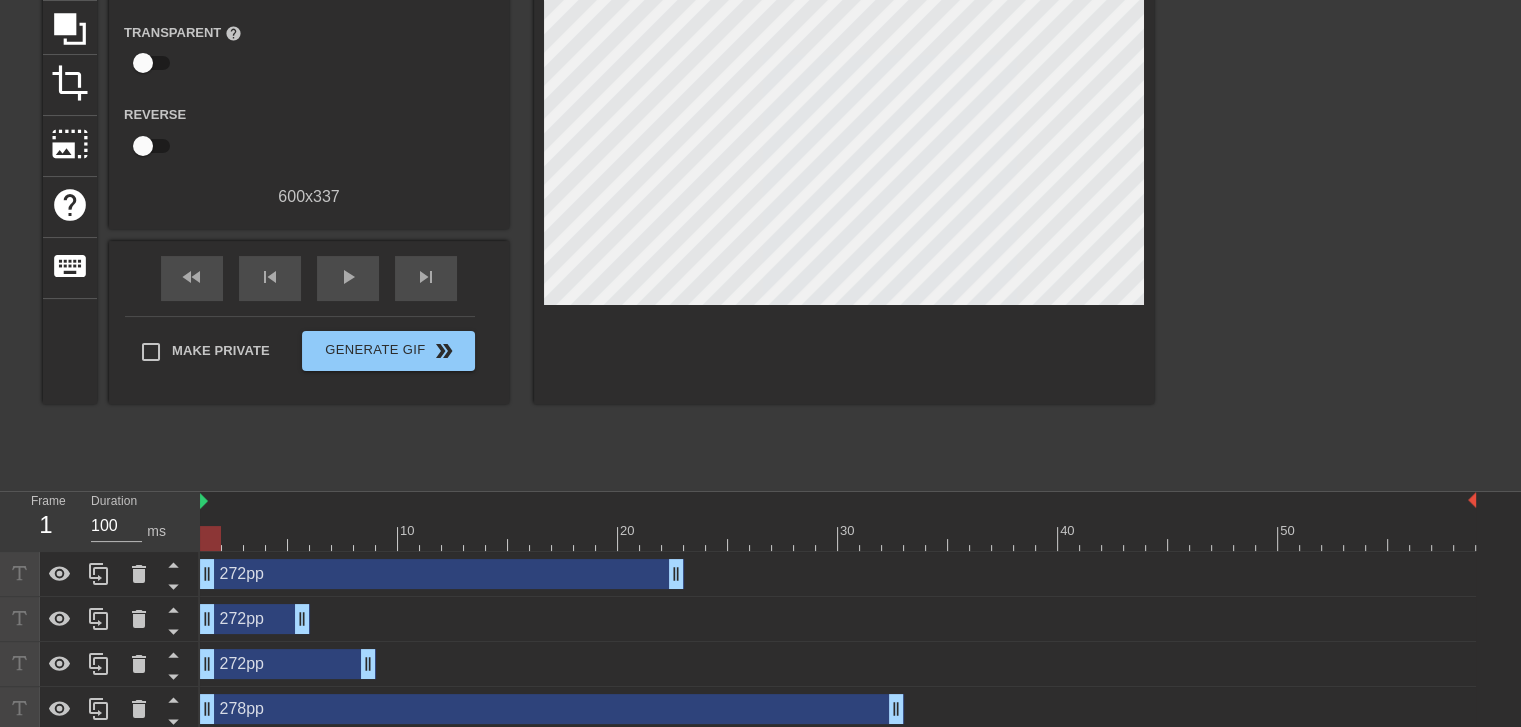 click on "272pp drag_handle drag_handle" at bounding box center [255, 619] 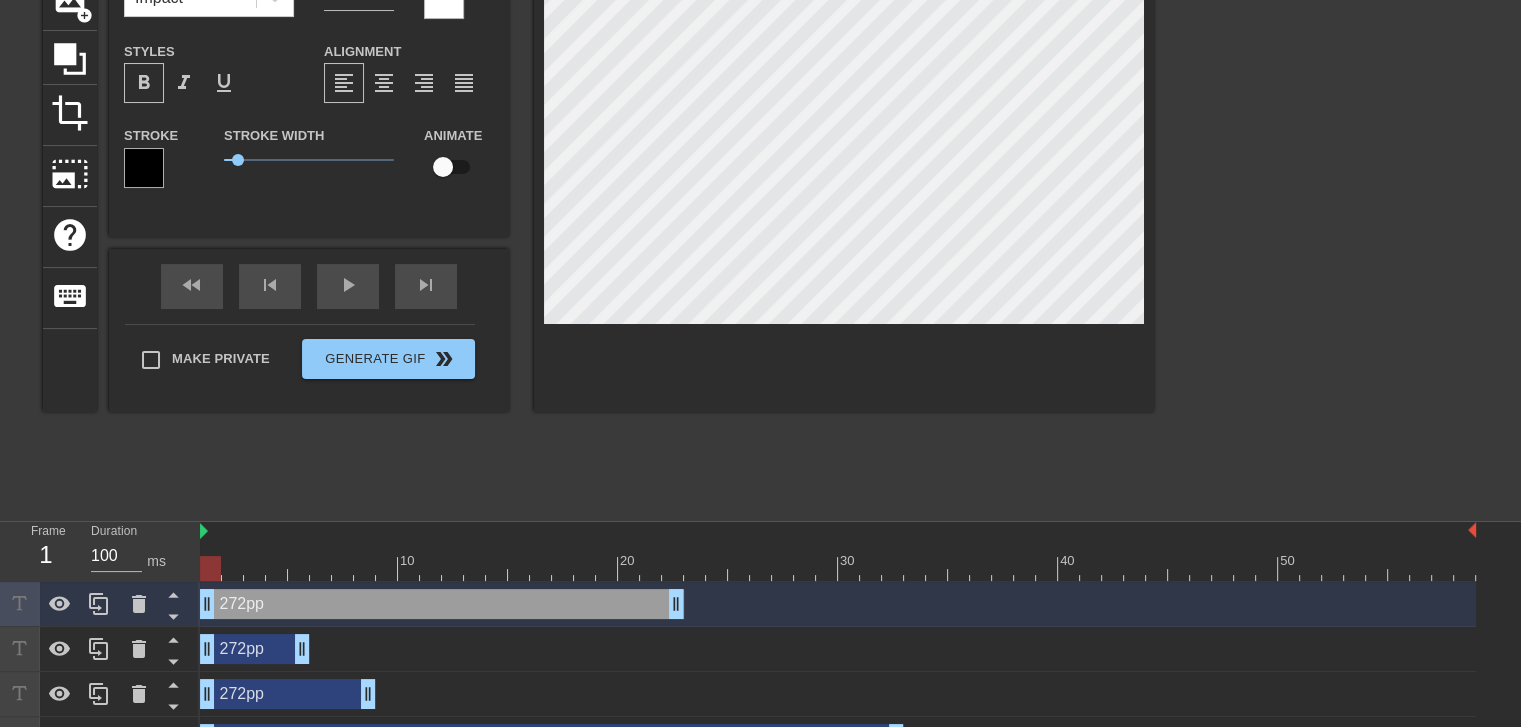 scroll, scrollTop: 200, scrollLeft: 0, axis: vertical 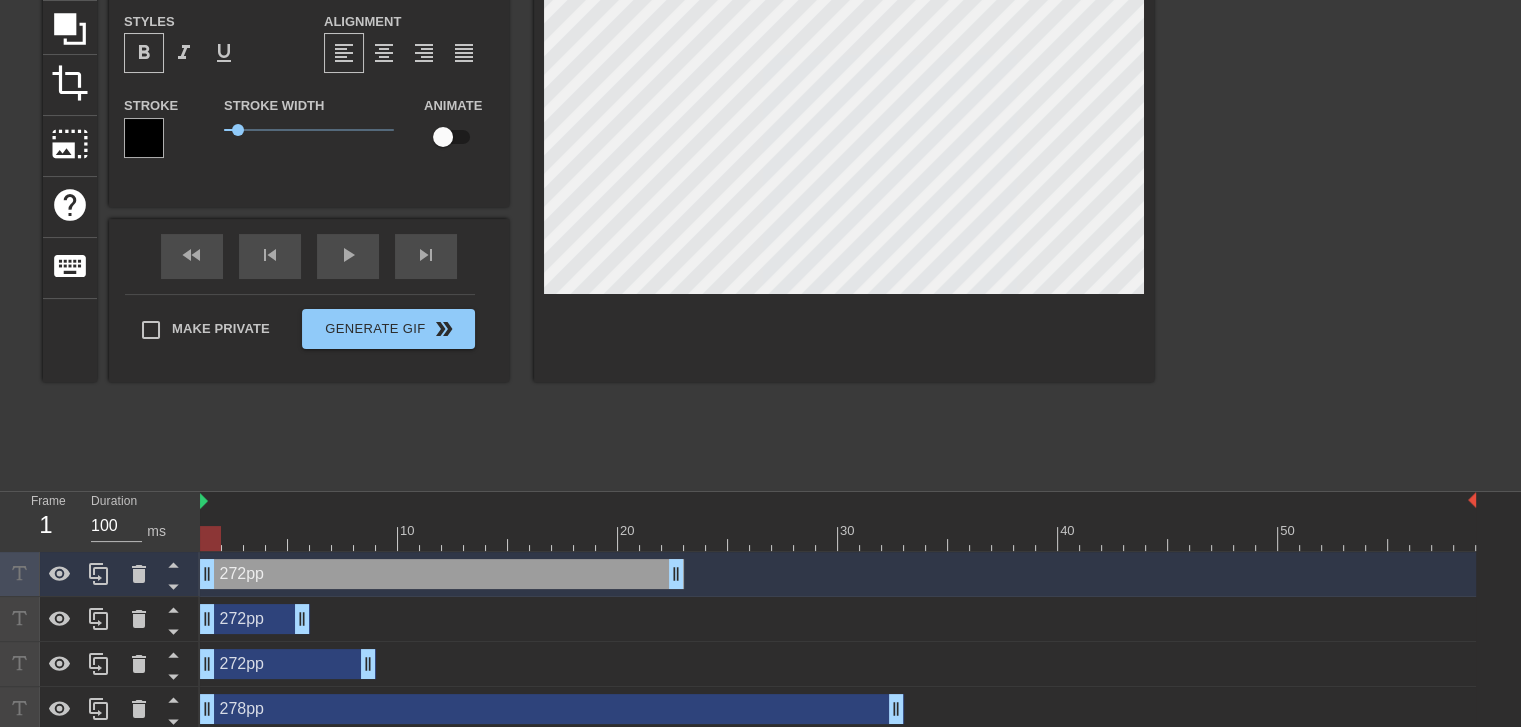 drag, startPoint x: 136, startPoint y: 575, endPoint x: 24, endPoint y: 457, distance: 162.6899 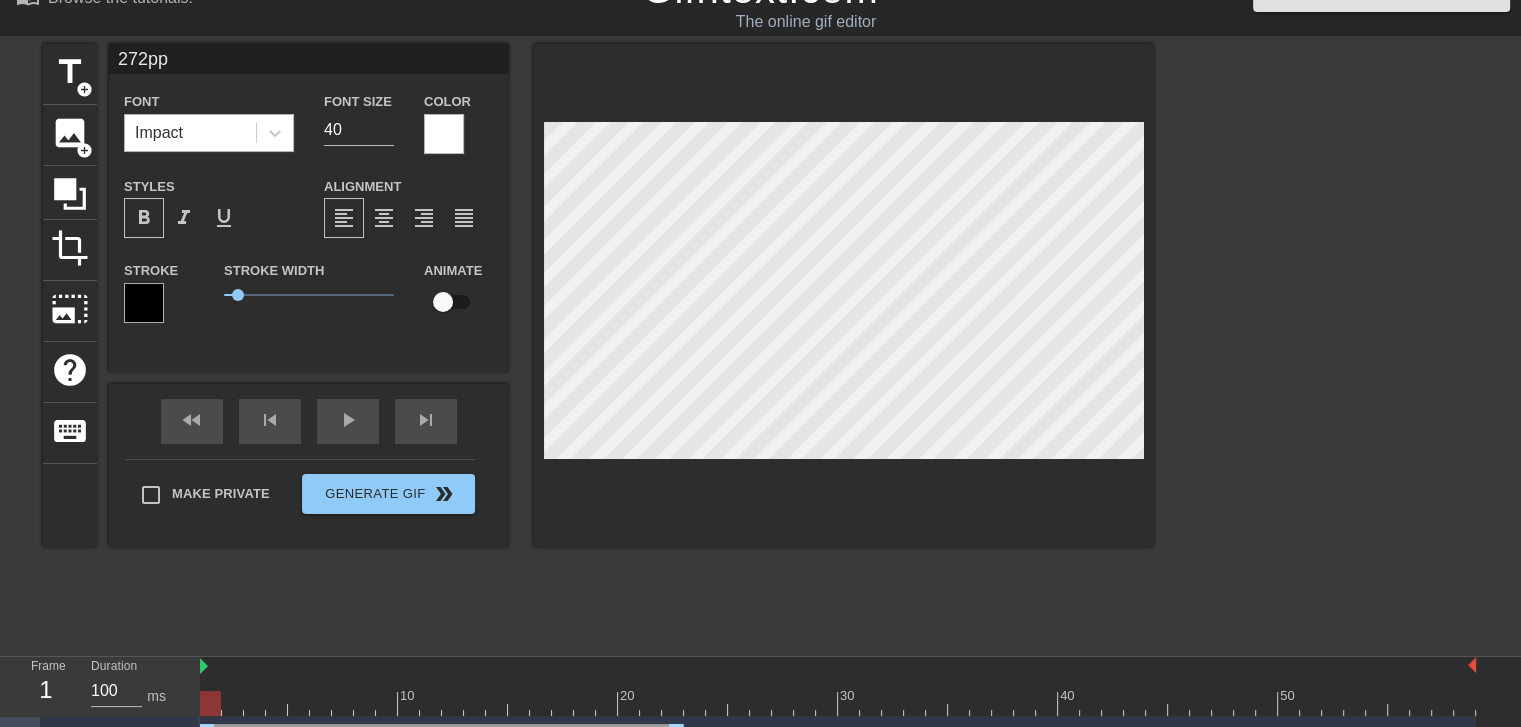 scroll, scrollTop: 0, scrollLeft: 0, axis: both 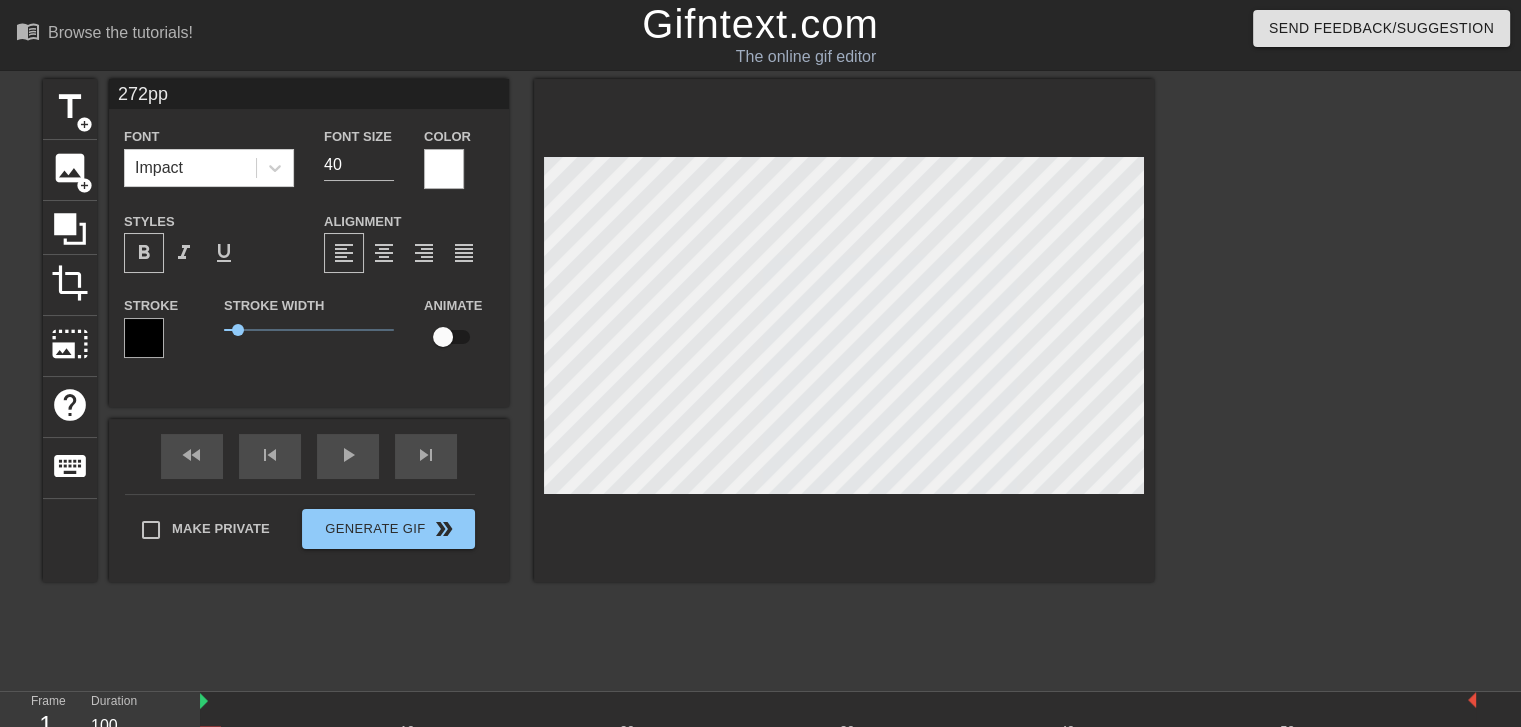 drag, startPoint x: 148, startPoint y: 96, endPoint x: 136, endPoint y: 100, distance: 12.649111 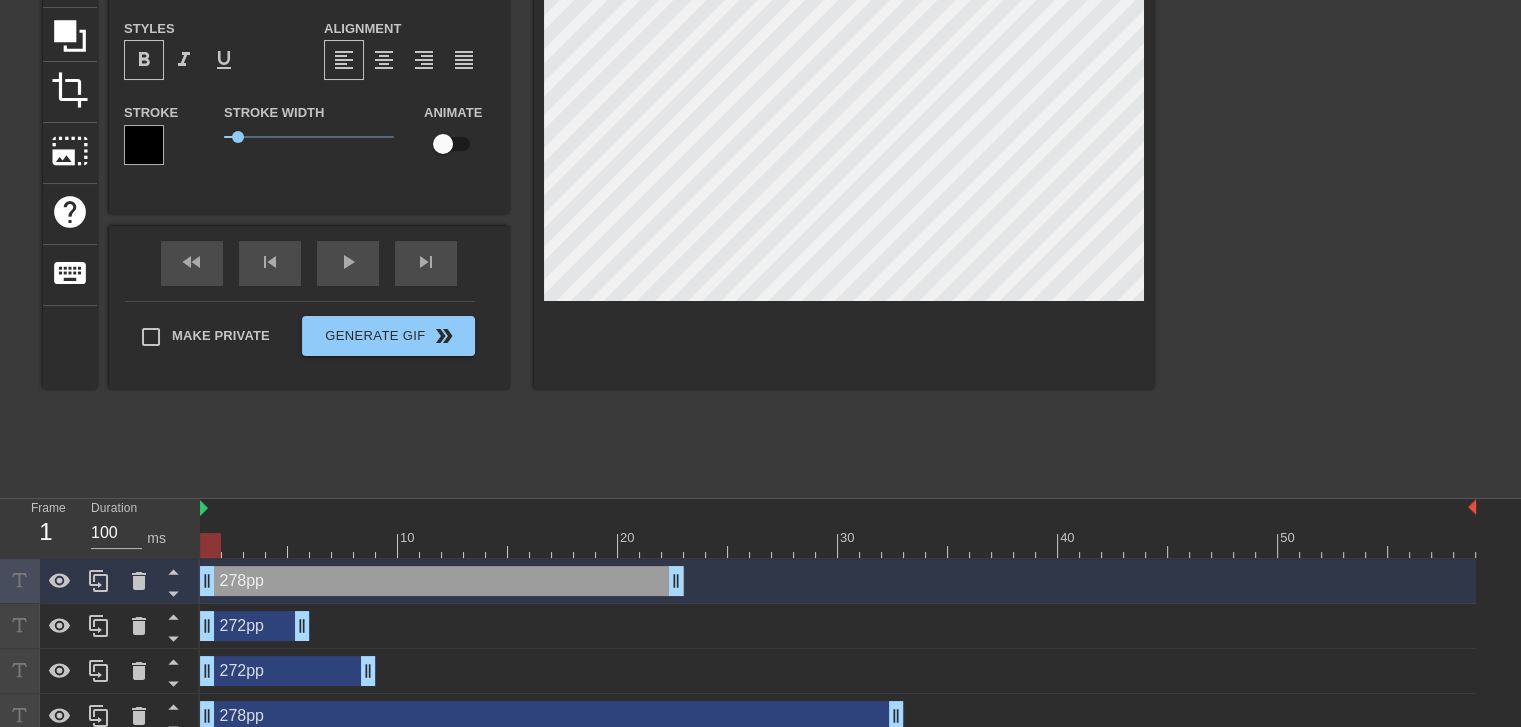 scroll, scrollTop: 0, scrollLeft: 0, axis: both 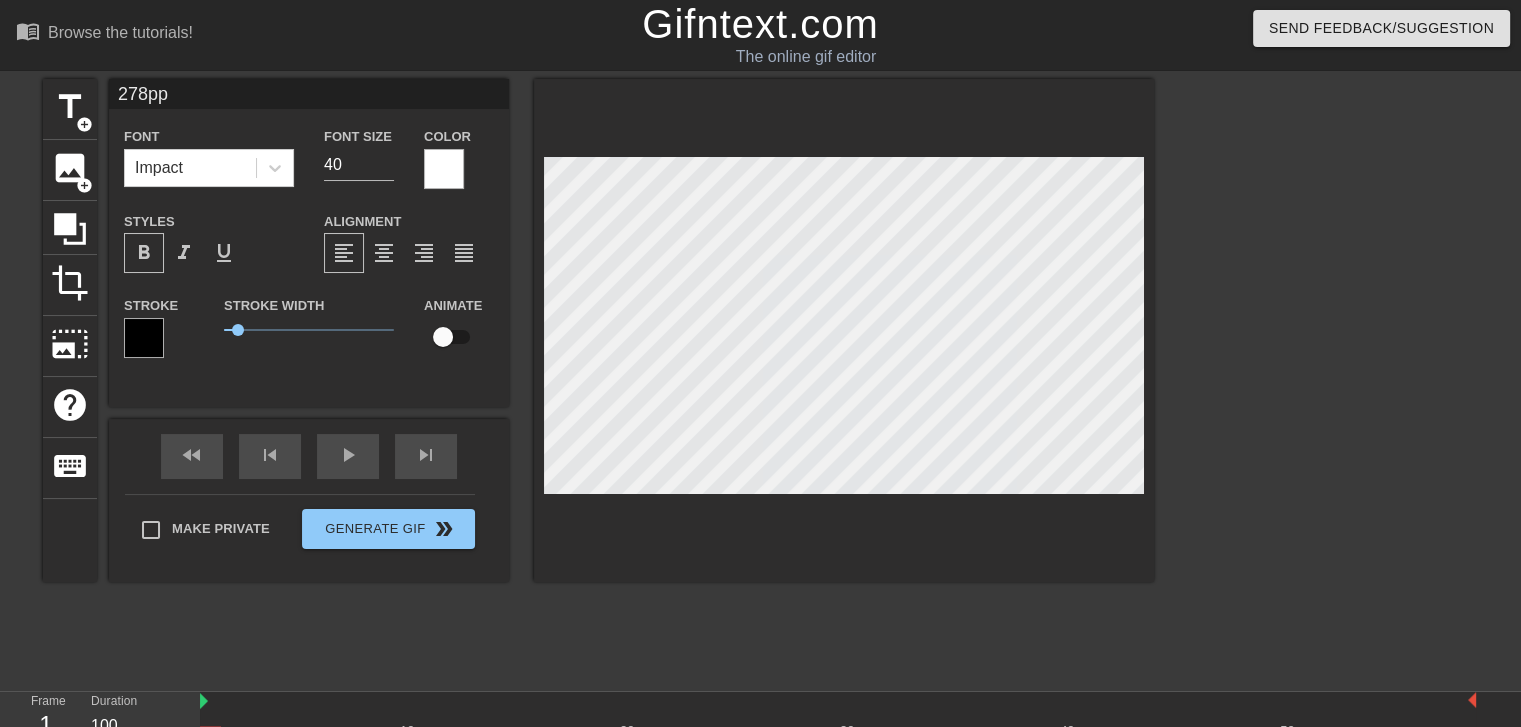 click on "278pp" at bounding box center [309, 94] 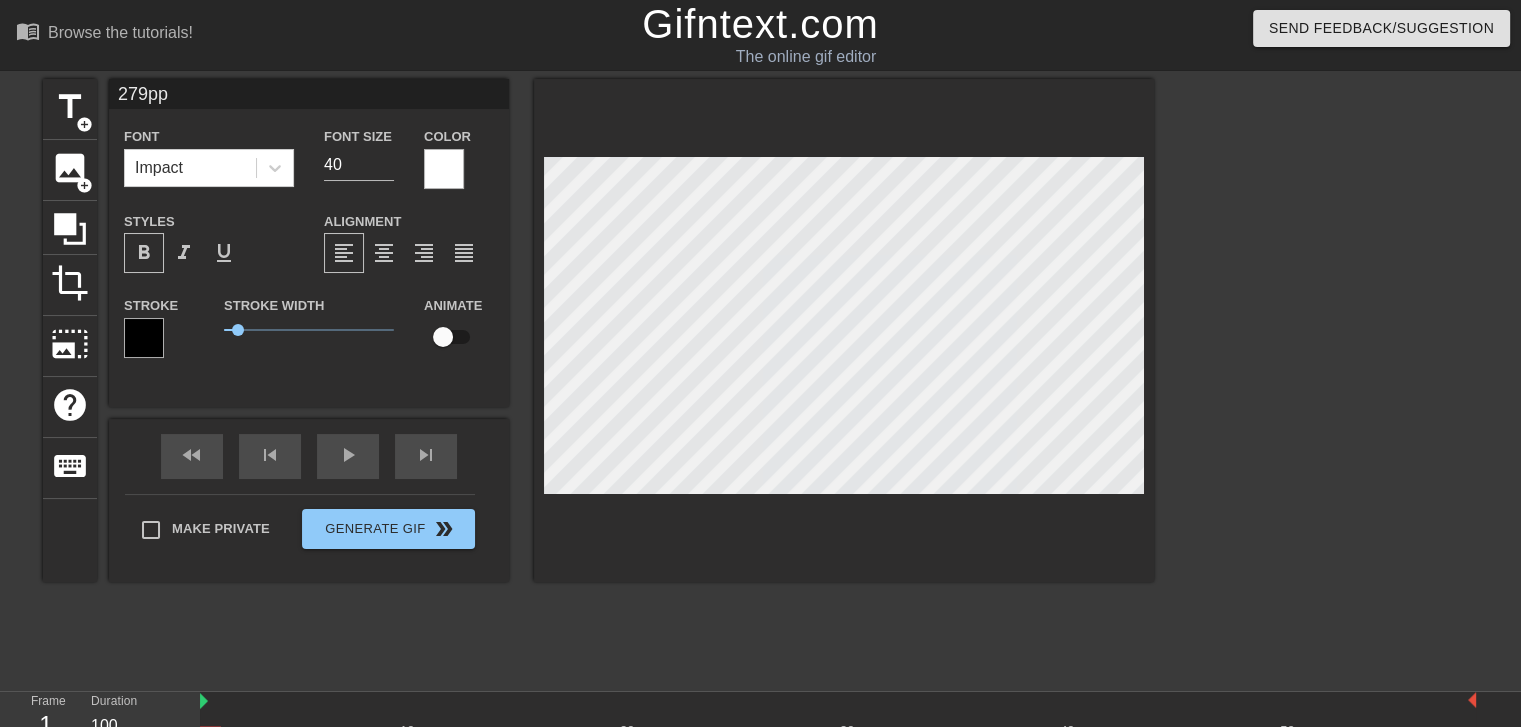 drag, startPoint x: 121, startPoint y: 88, endPoint x: 148, endPoint y: 88, distance: 27 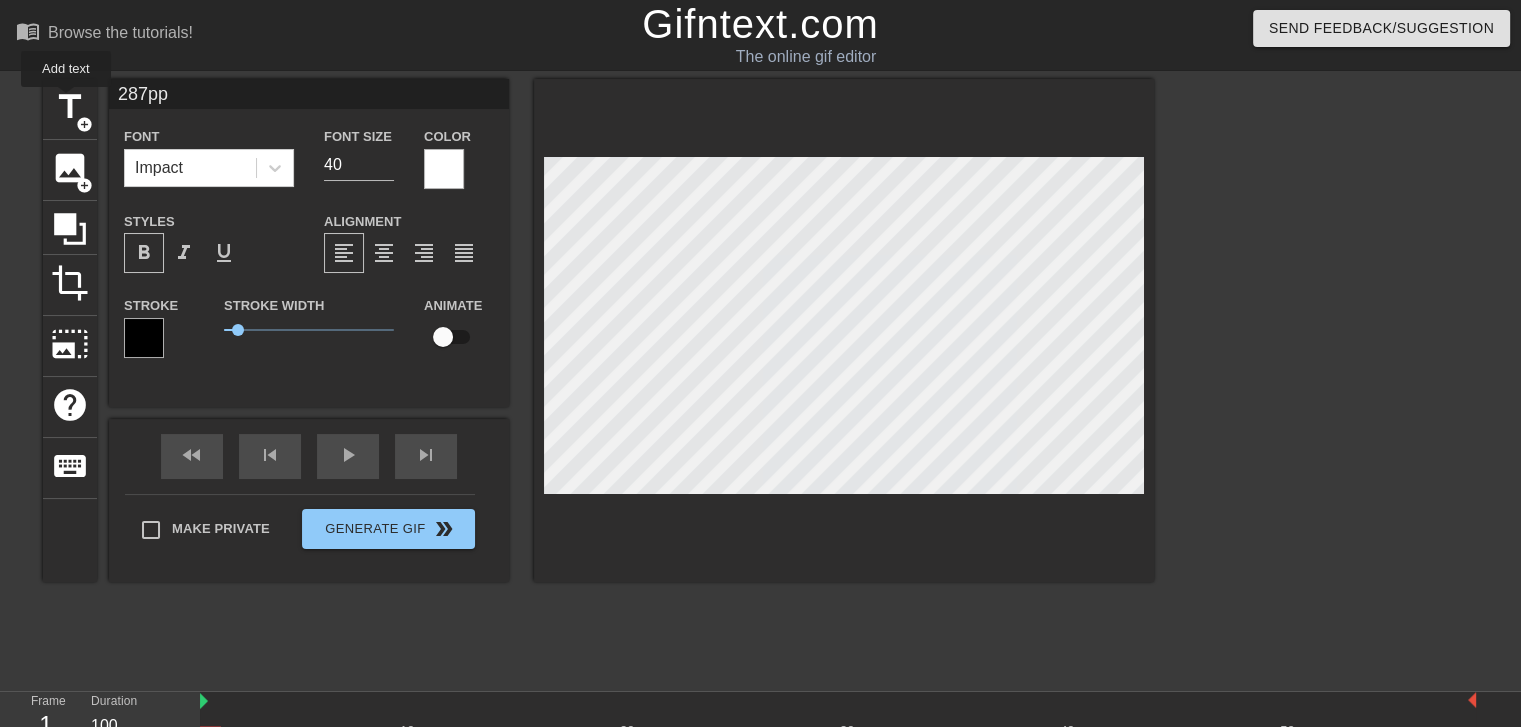 drag, startPoint x: 148, startPoint y: 106, endPoint x: 8, endPoint y: 93, distance: 140.60228 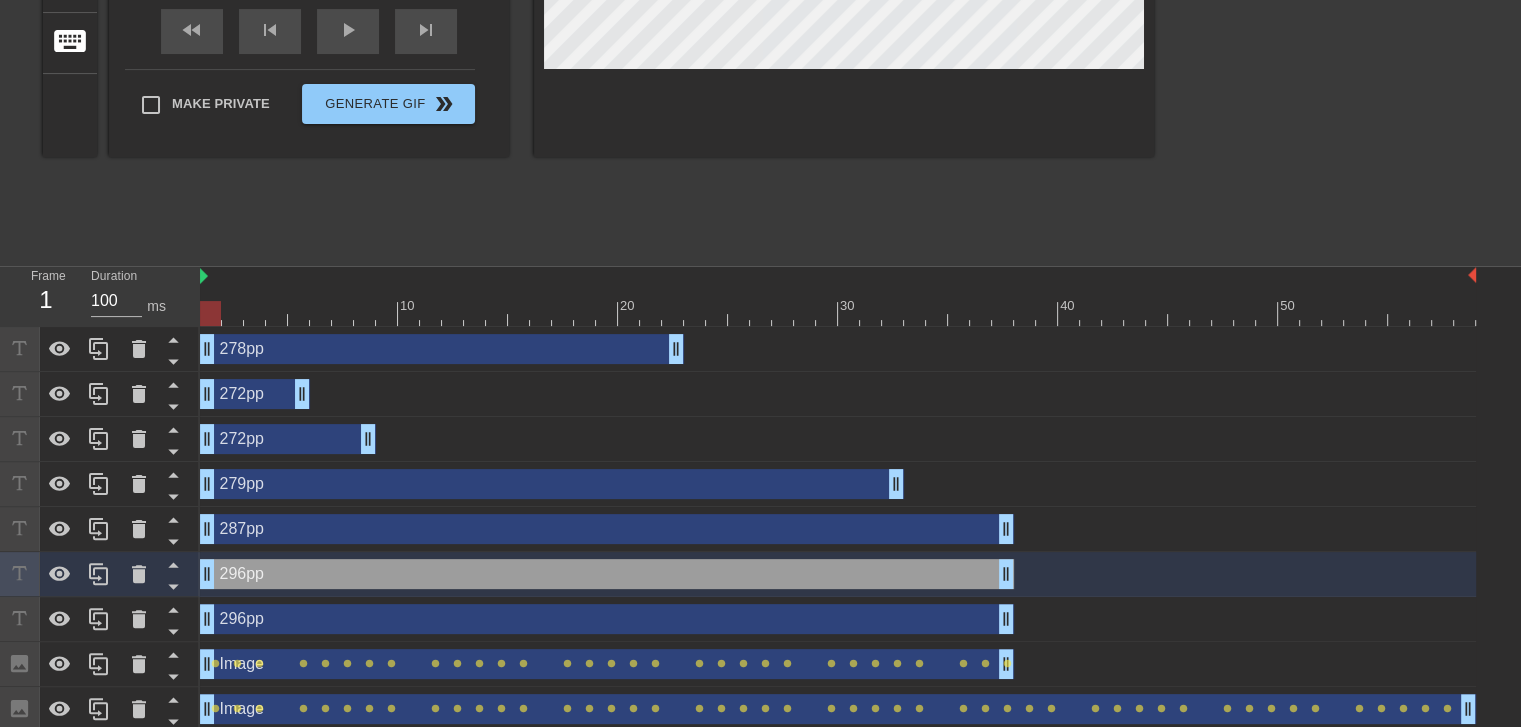 scroll, scrollTop: 433, scrollLeft: 0, axis: vertical 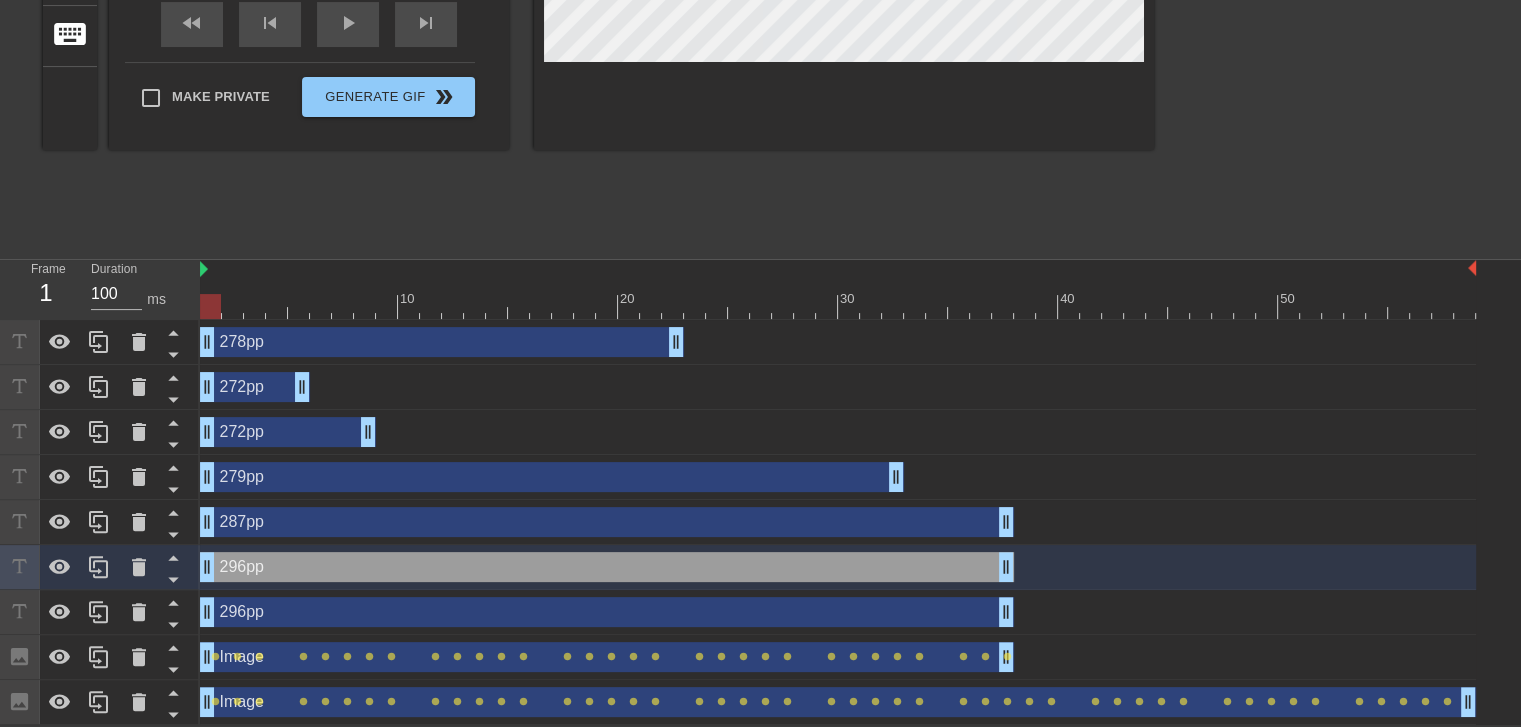 type on "296pp" 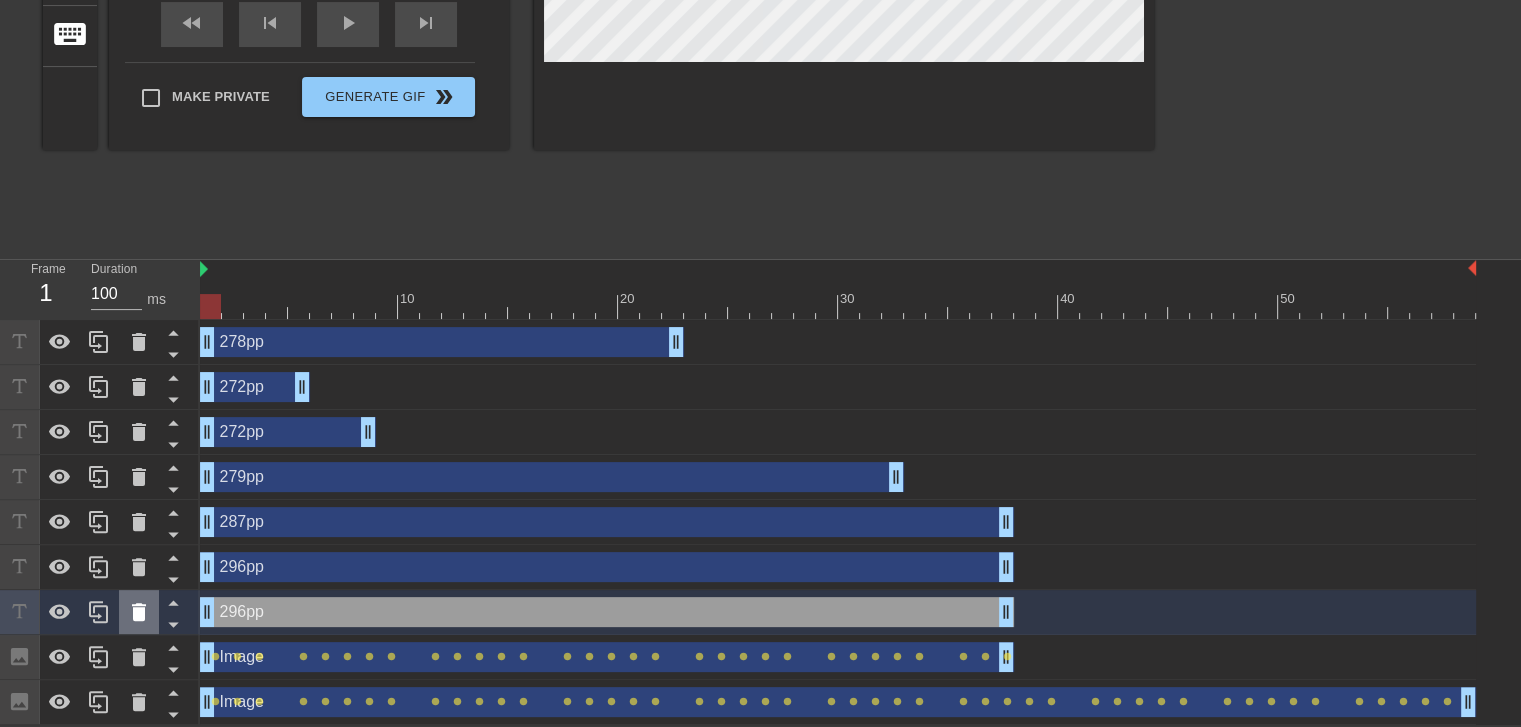 click at bounding box center [139, 612] 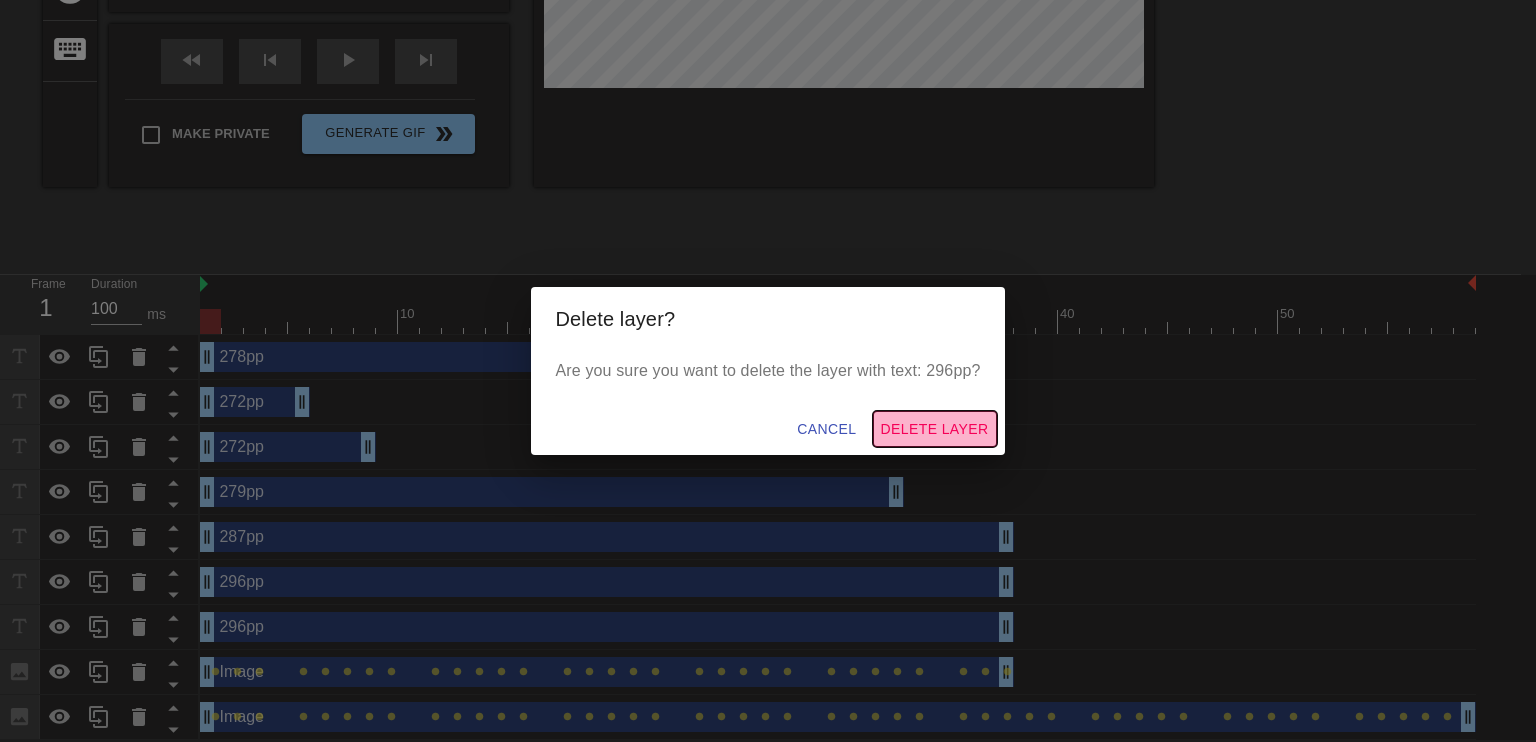 click on "Delete Layer" at bounding box center (935, 429) 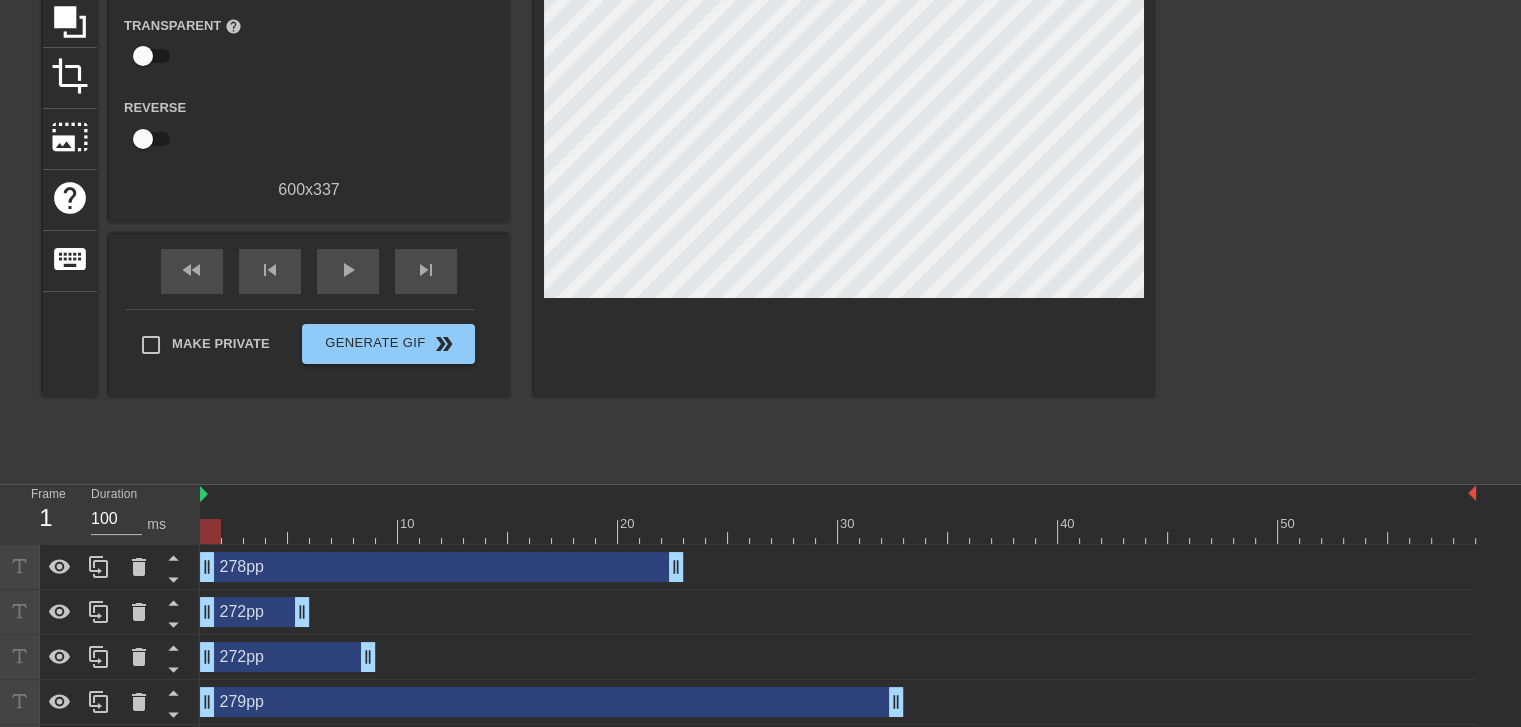scroll, scrollTop: 0, scrollLeft: 0, axis: both 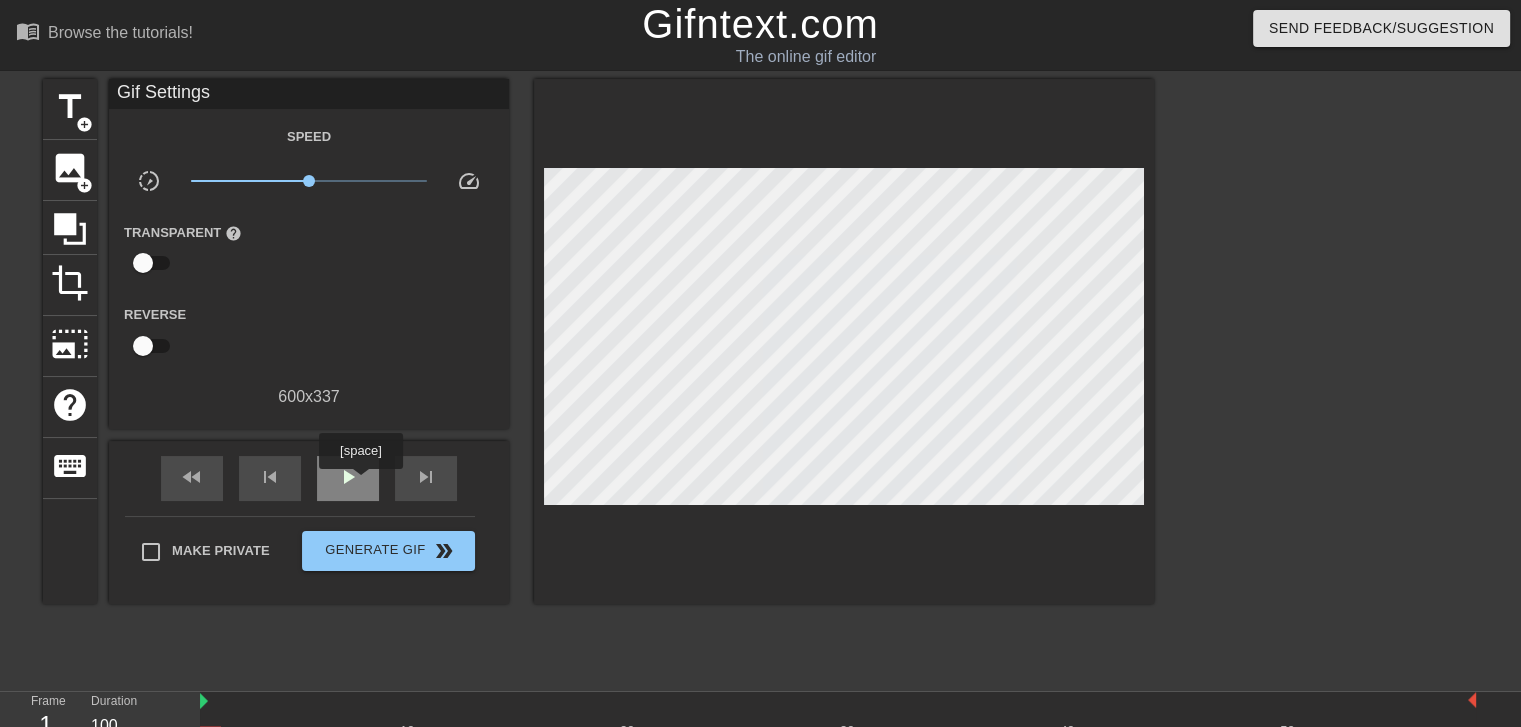 click on "play_arrow" at bounding box center [348, 478] 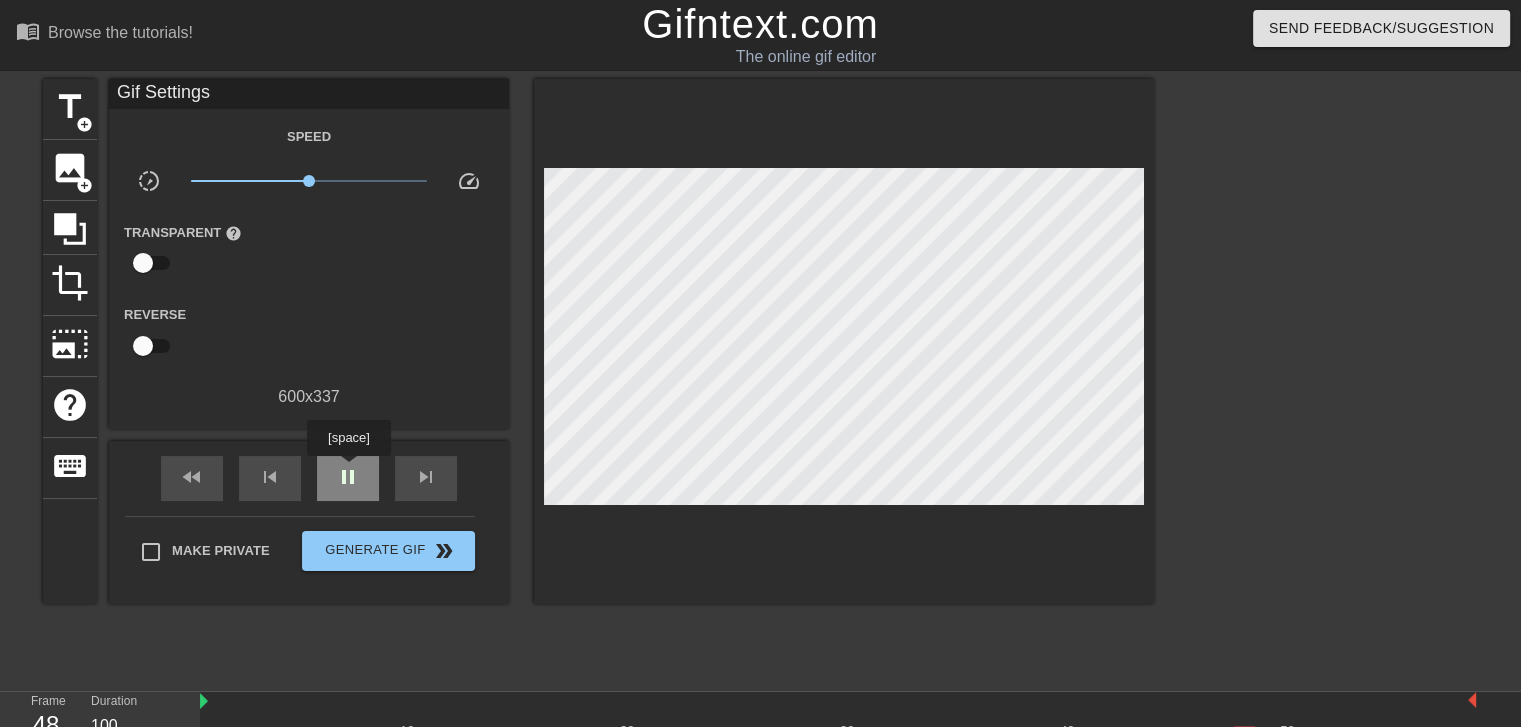 click on "pause" at bounding box center (348, 477) 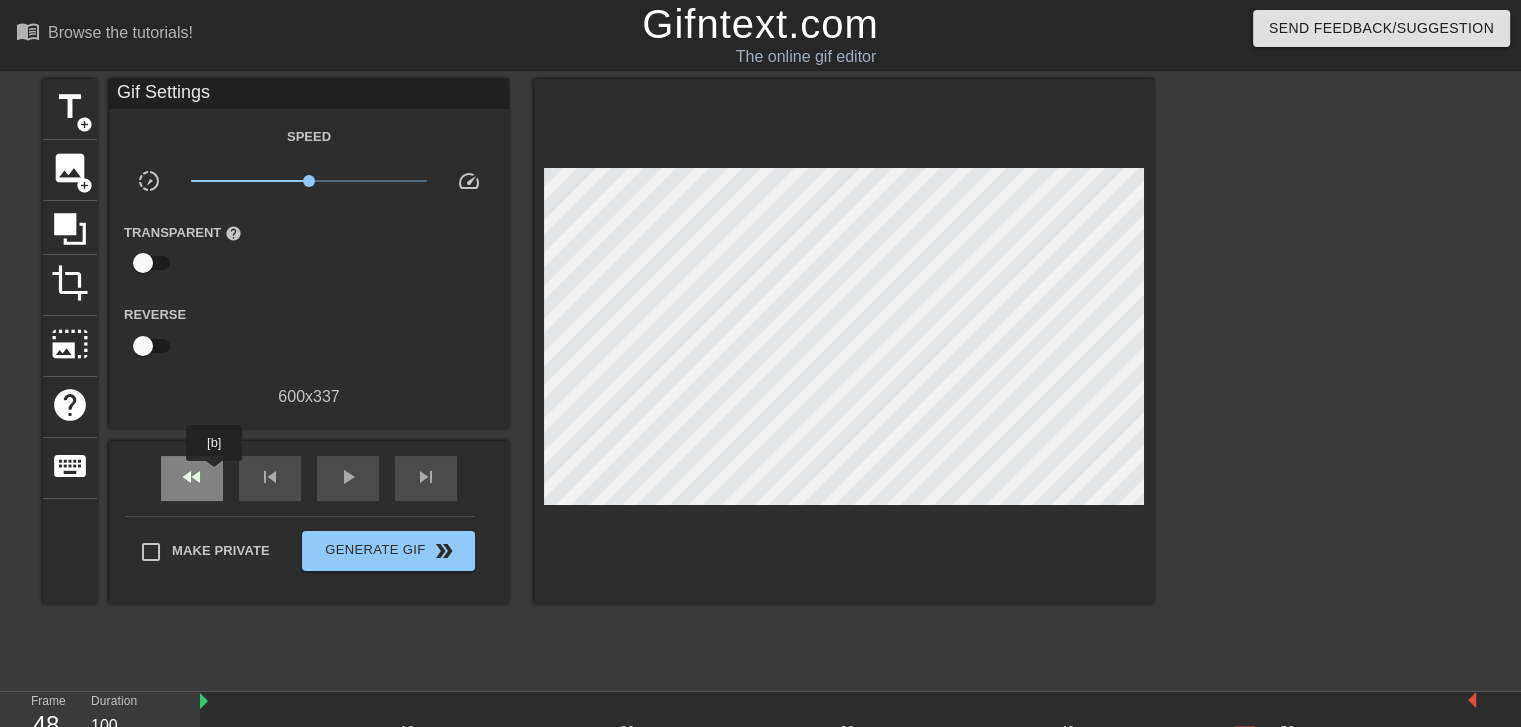click on "fast_rewind" at bounding box center (192, 478) 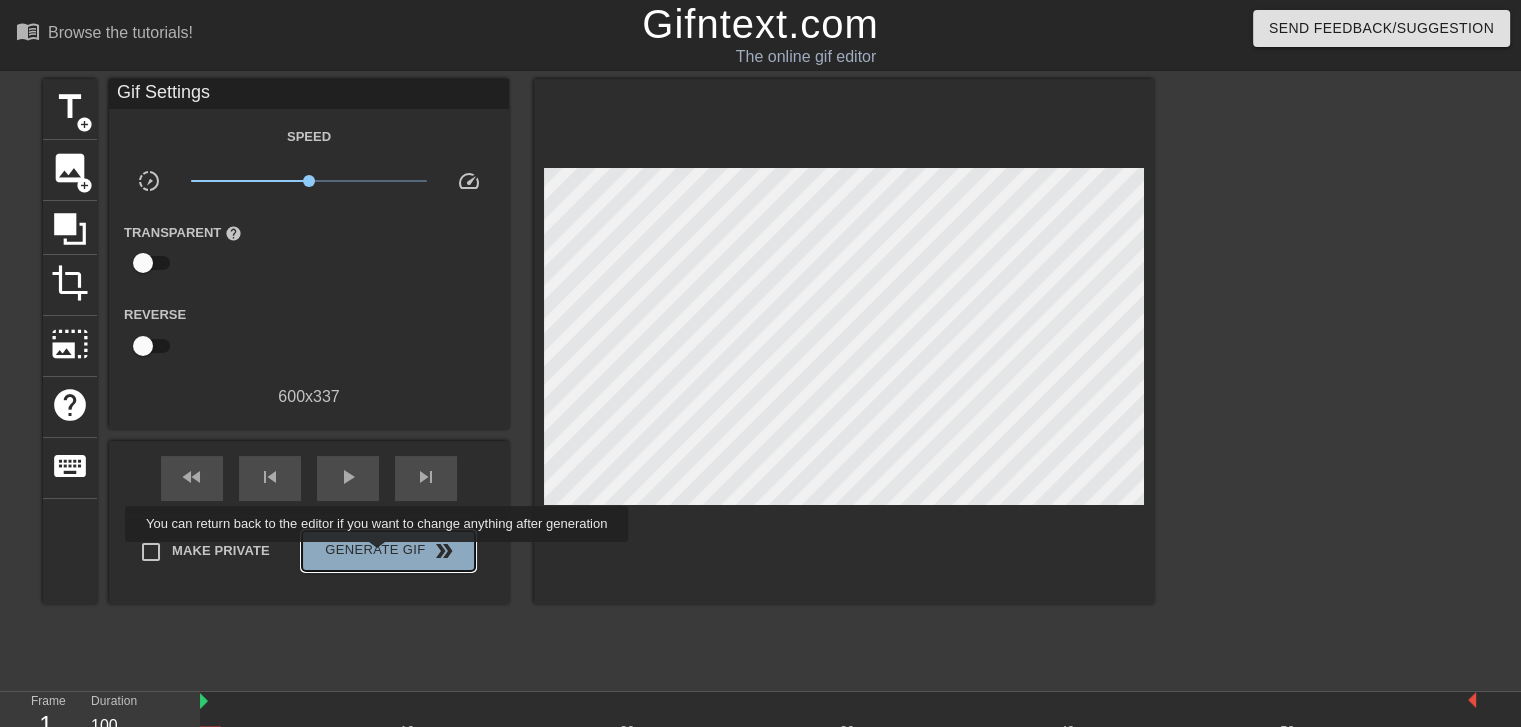 click on "Generate Gif double_arrow" at bounding box center (388, 551) 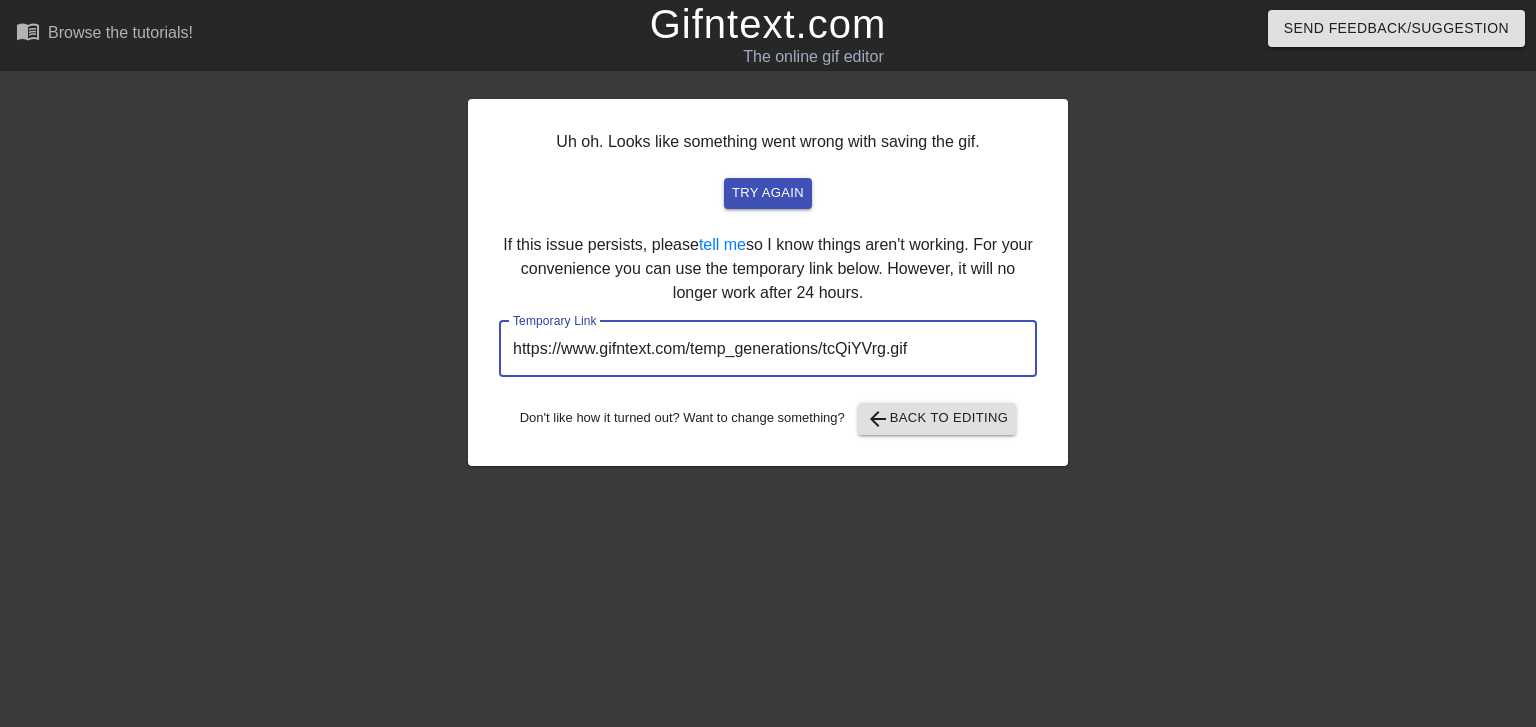 drag, startPoint x: 966, startPoint y: 335, endPoint x: 458, endPoint y: 376, distance: 509.65186 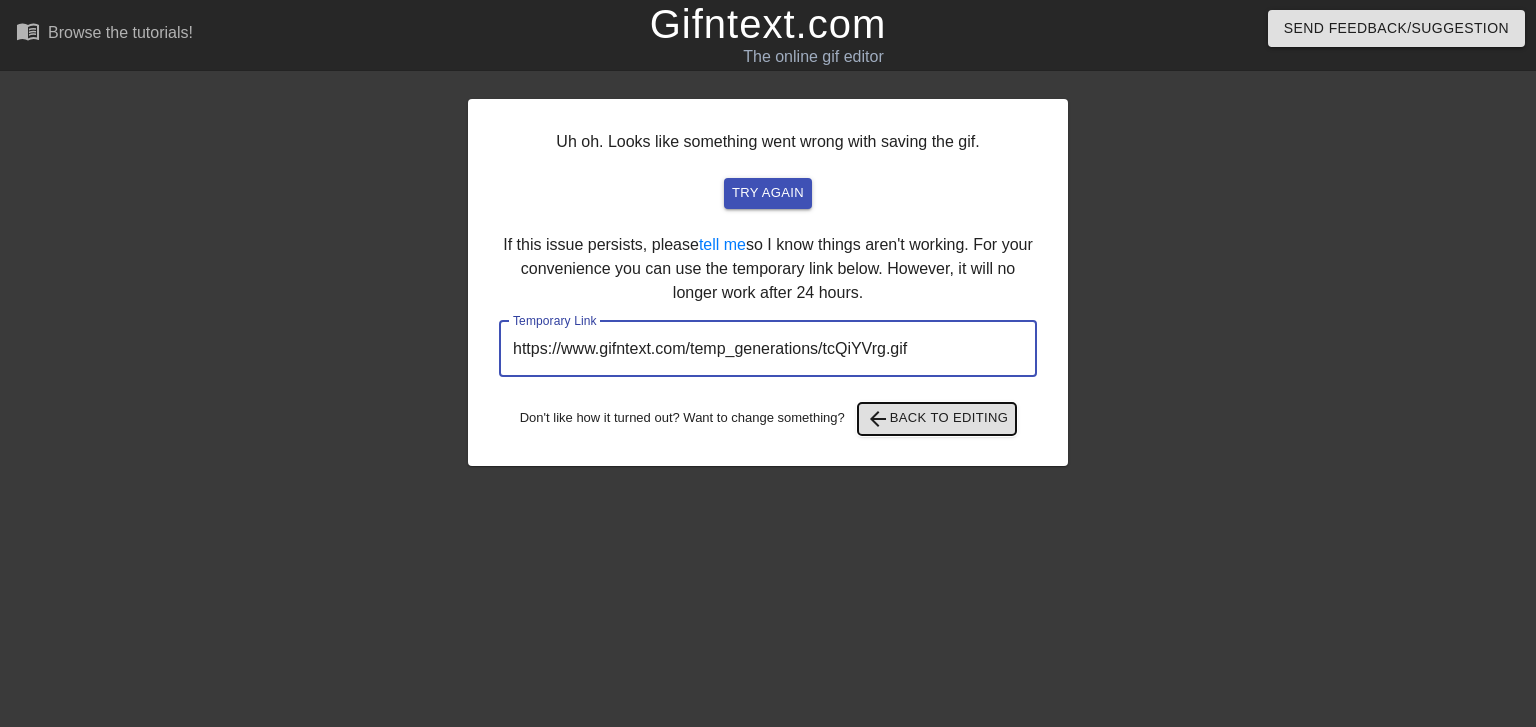 click on "arrow_back Back to Editing" at bounding box center [937, 419] 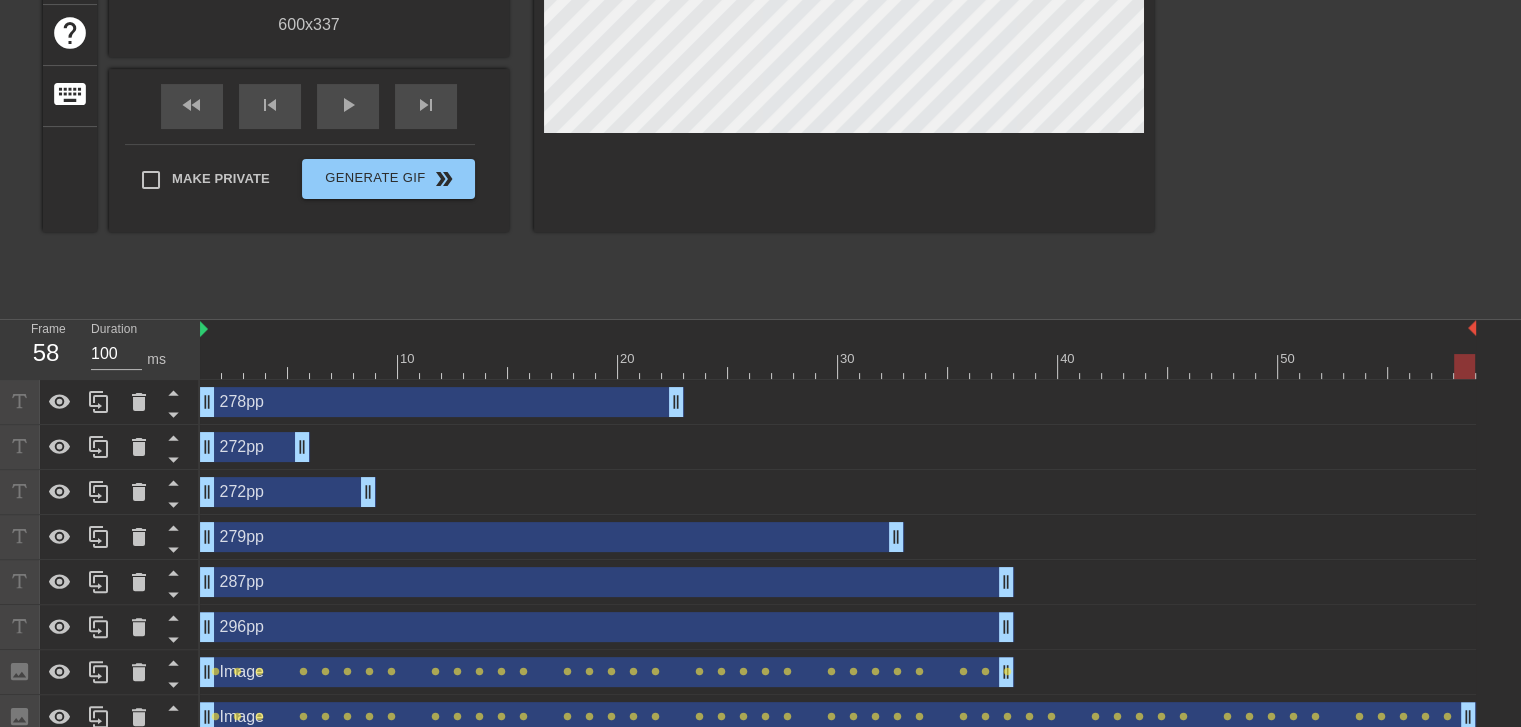 scroll, scrollTop: 388, scrollLeft: 0, axis: vertical 